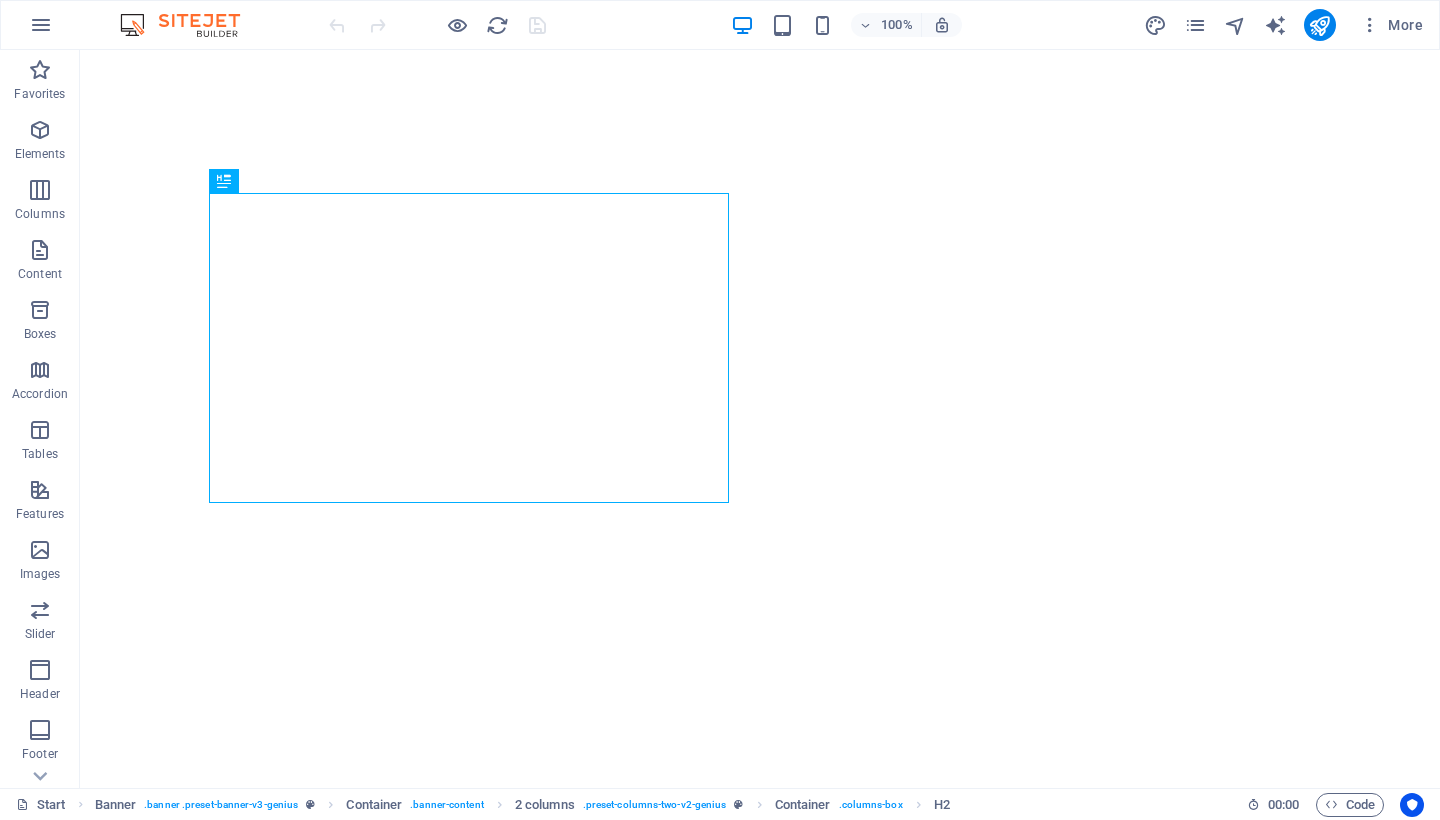 scroll, scrollTop: 0, scrollLeft: 0, axis: both 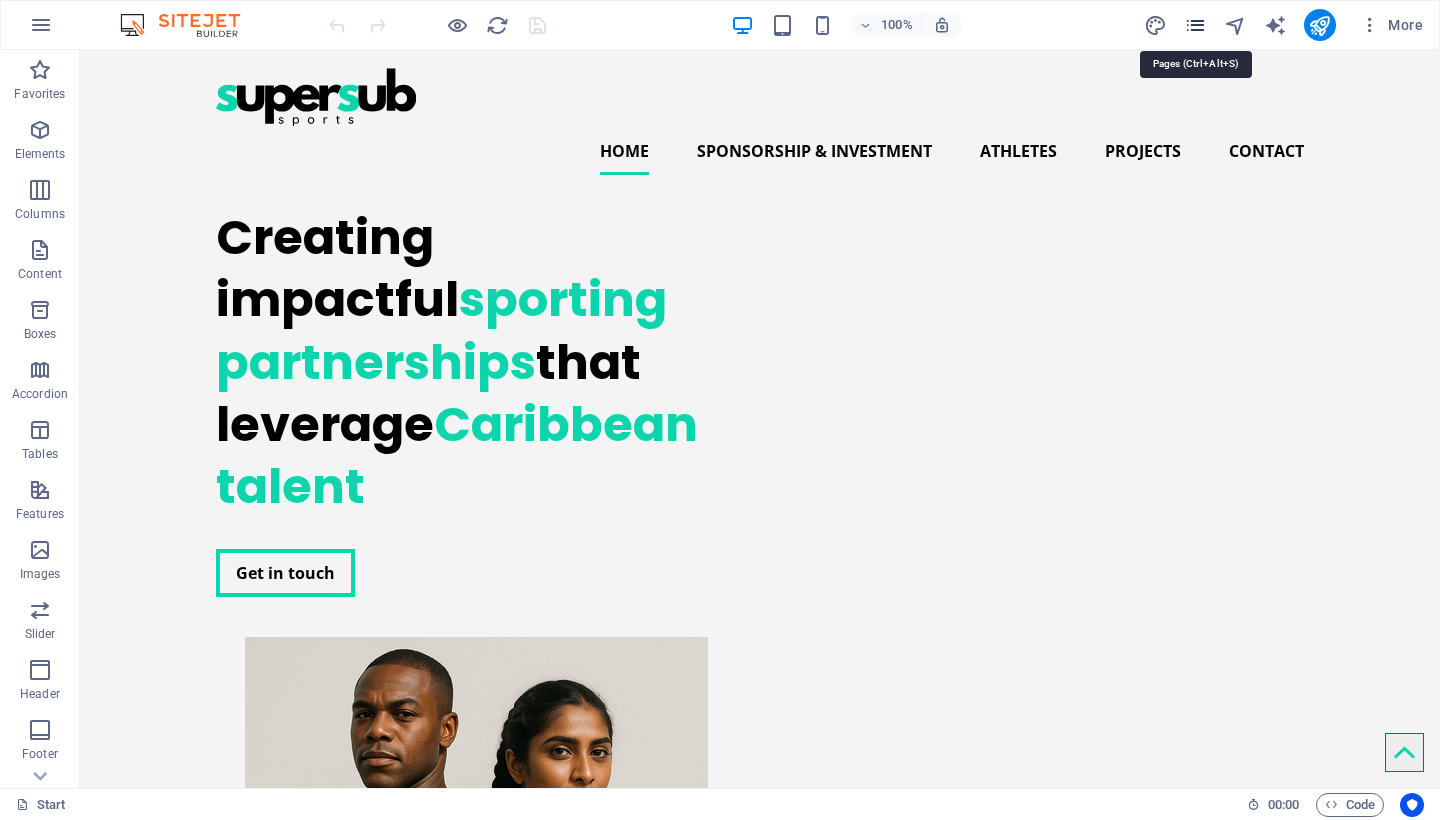 click at bounding box center (1195, 25) 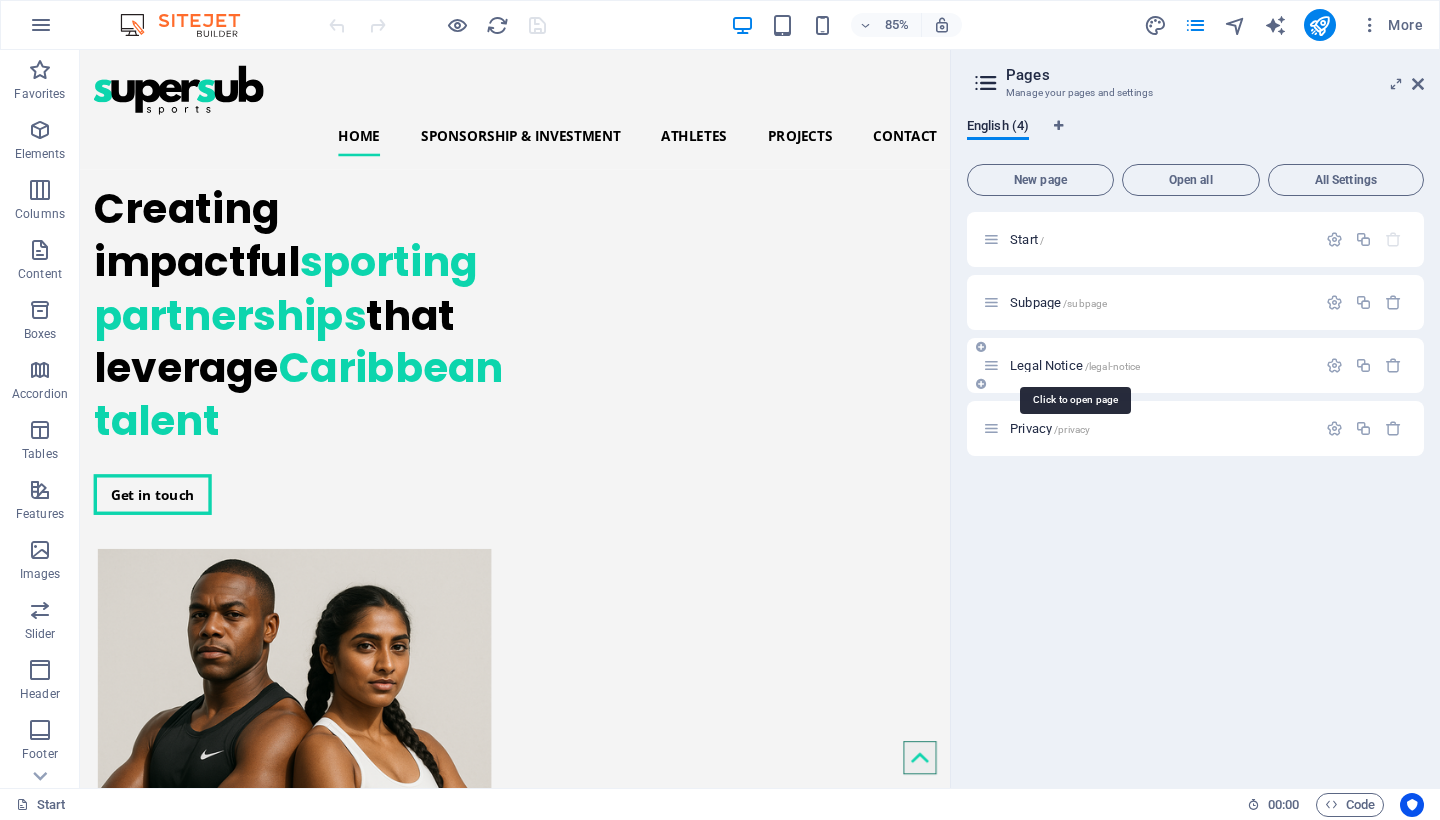 click on "/legal-notice" at bounding box center [1113, 366] 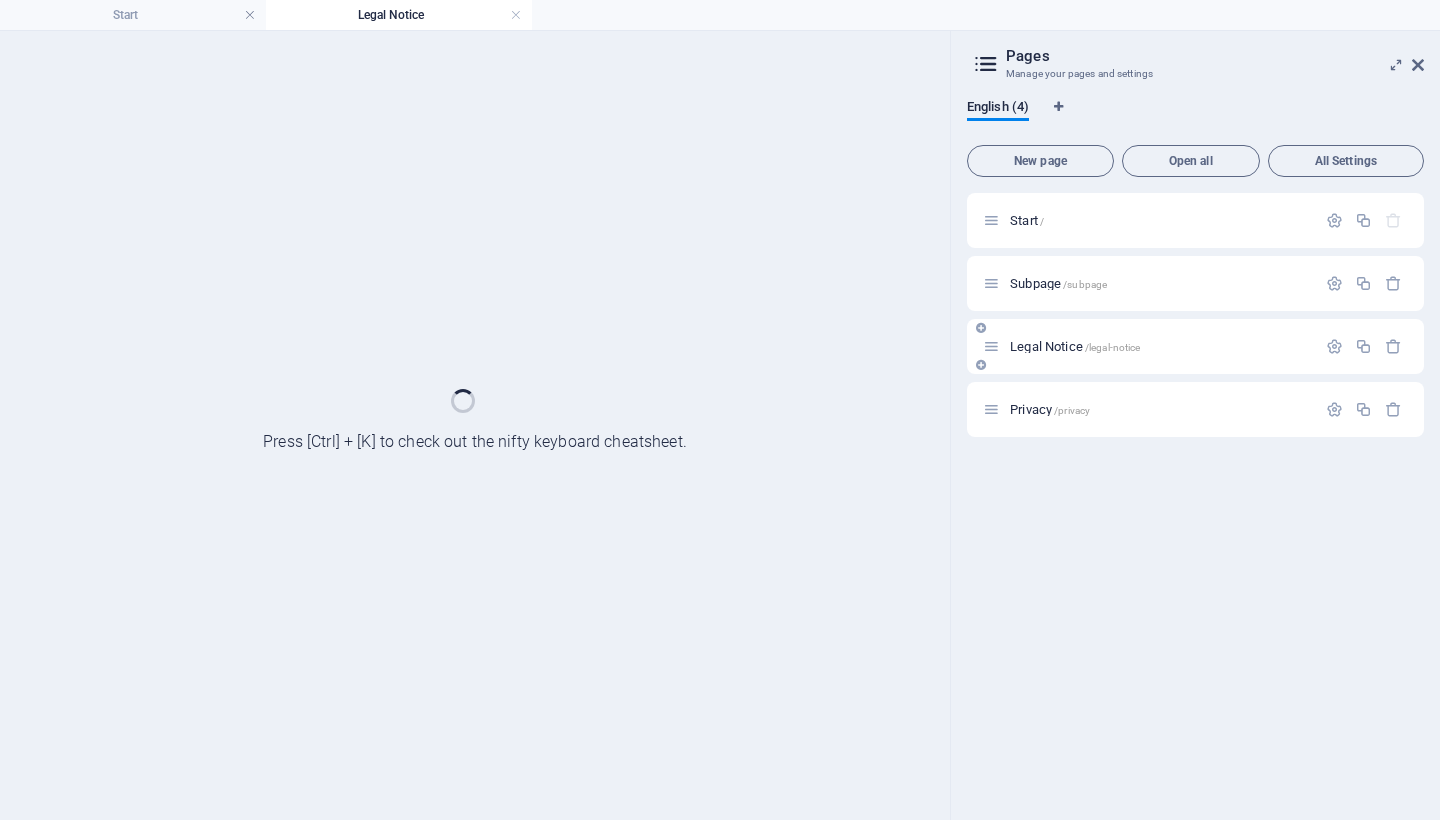 click on "Legal Notice /legal-notice" at bounding box center [1195, 346] 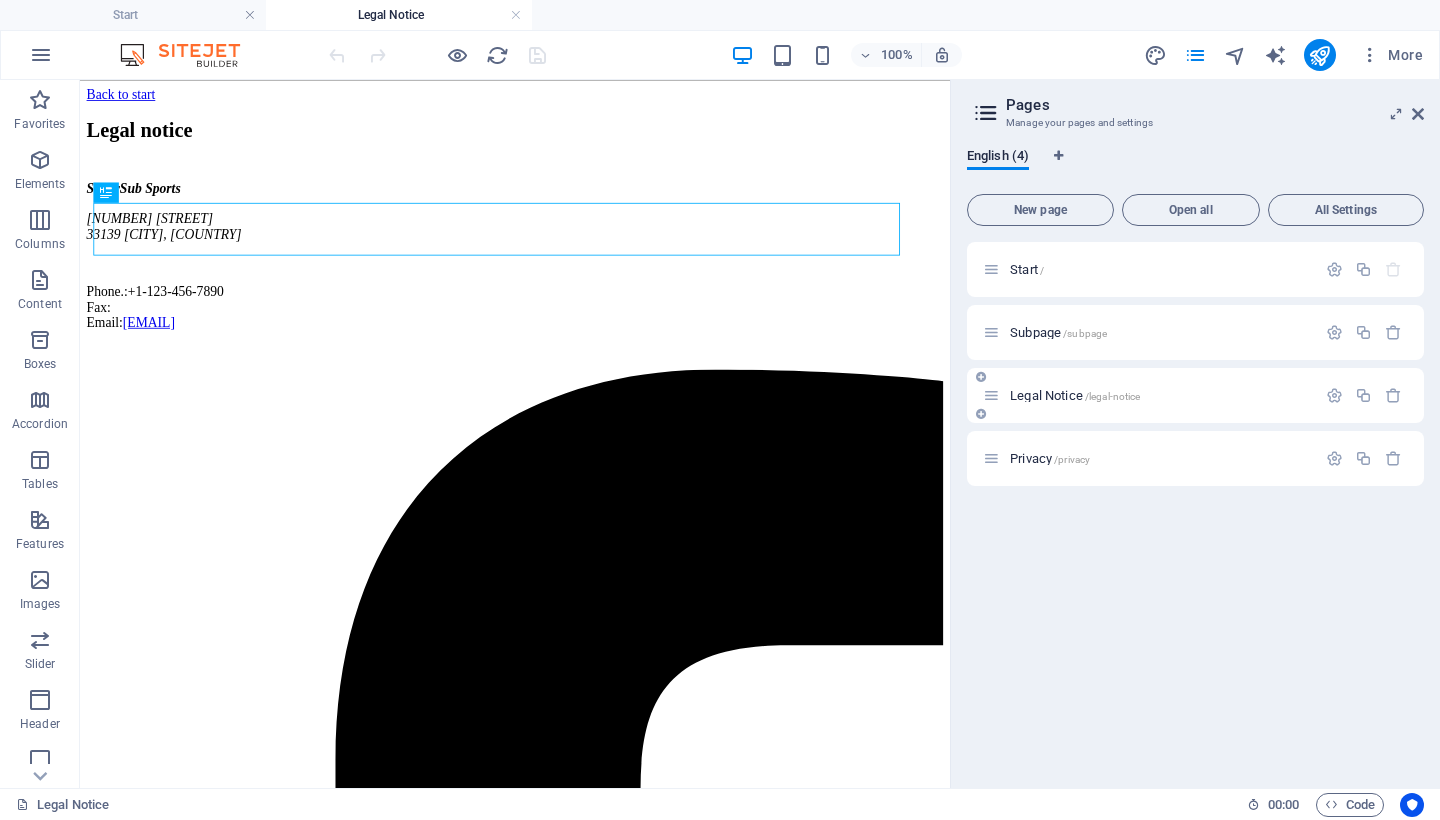 scroll, scrollTop: 0, scrollLeft: 0, axis: both 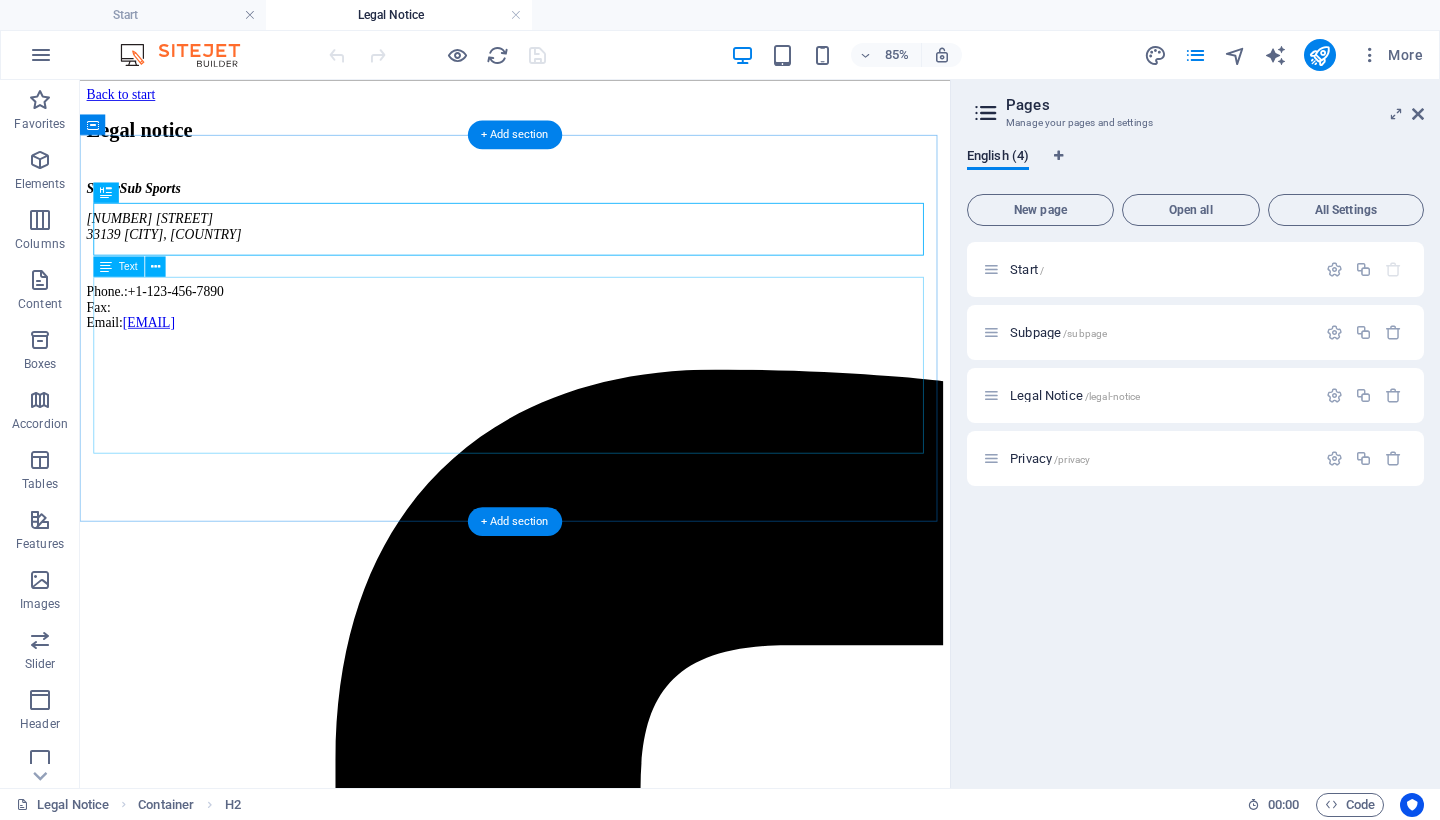 click on "SuperSub Sports   [NUMBER] [STREET] [ZIP]   [CITY], [COUNTRY] Phone.:  [PHONE] Fax:  Email:  [EMAIL]" at bounding box center [592, 286] 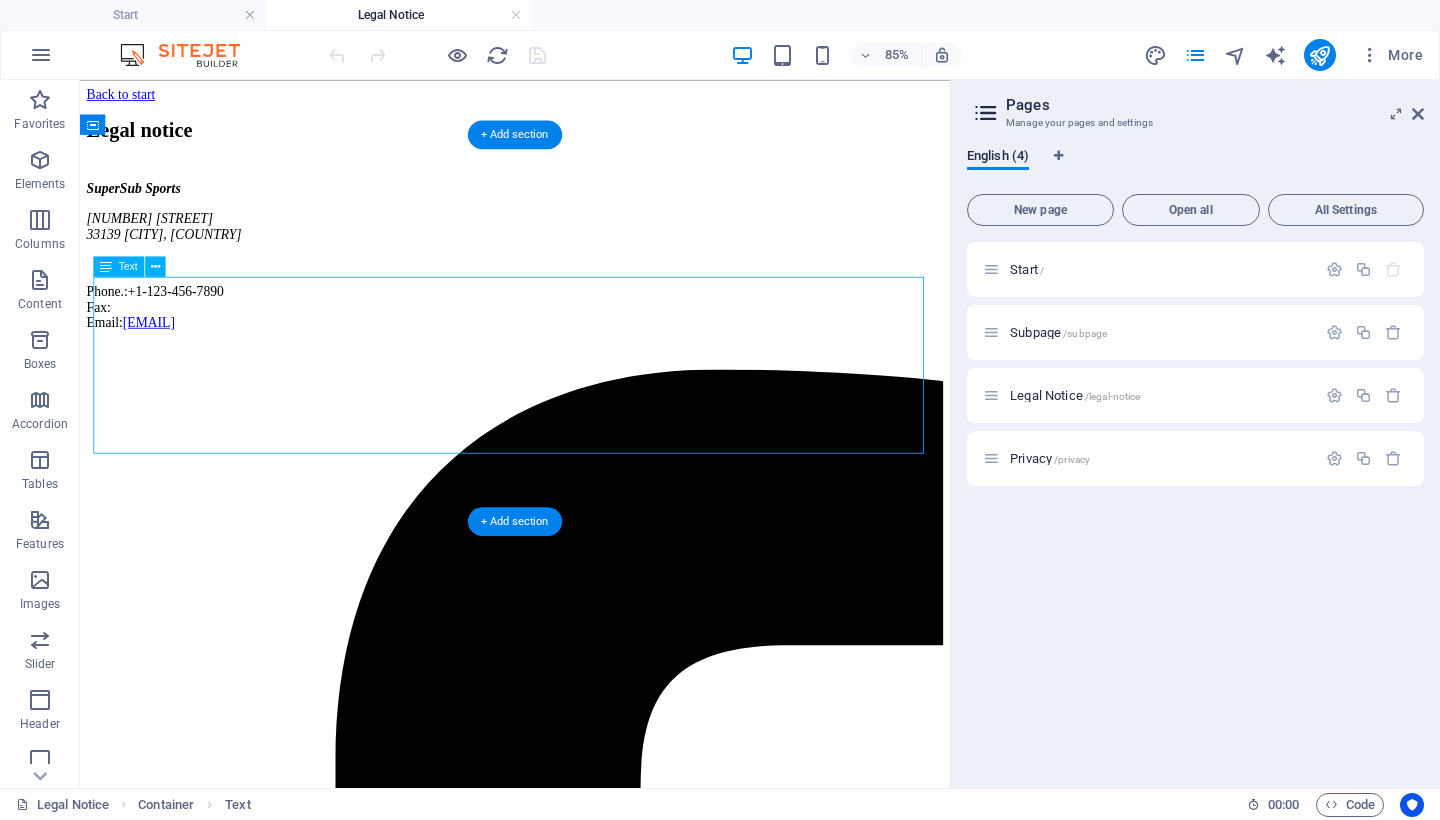 click on "SuperSub Sports   [NUMBER] [STREET] [ZIP]   [CITY], [COUNTRY] Phone.:  [PHONE] Fax:  Email:  [EMAIL]" at bounding box center (592, 286) 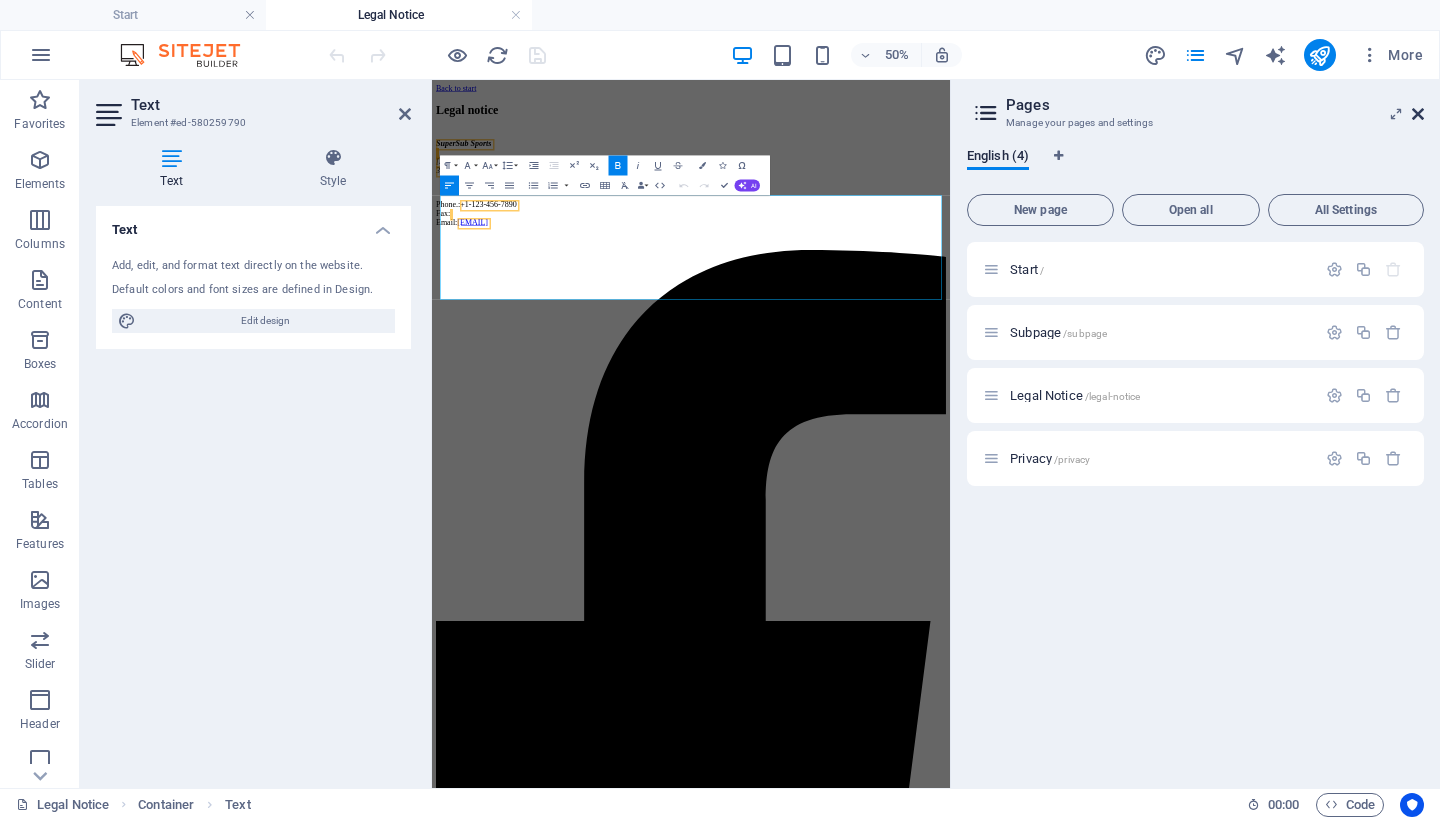 click at bounding box center (1418, 114) 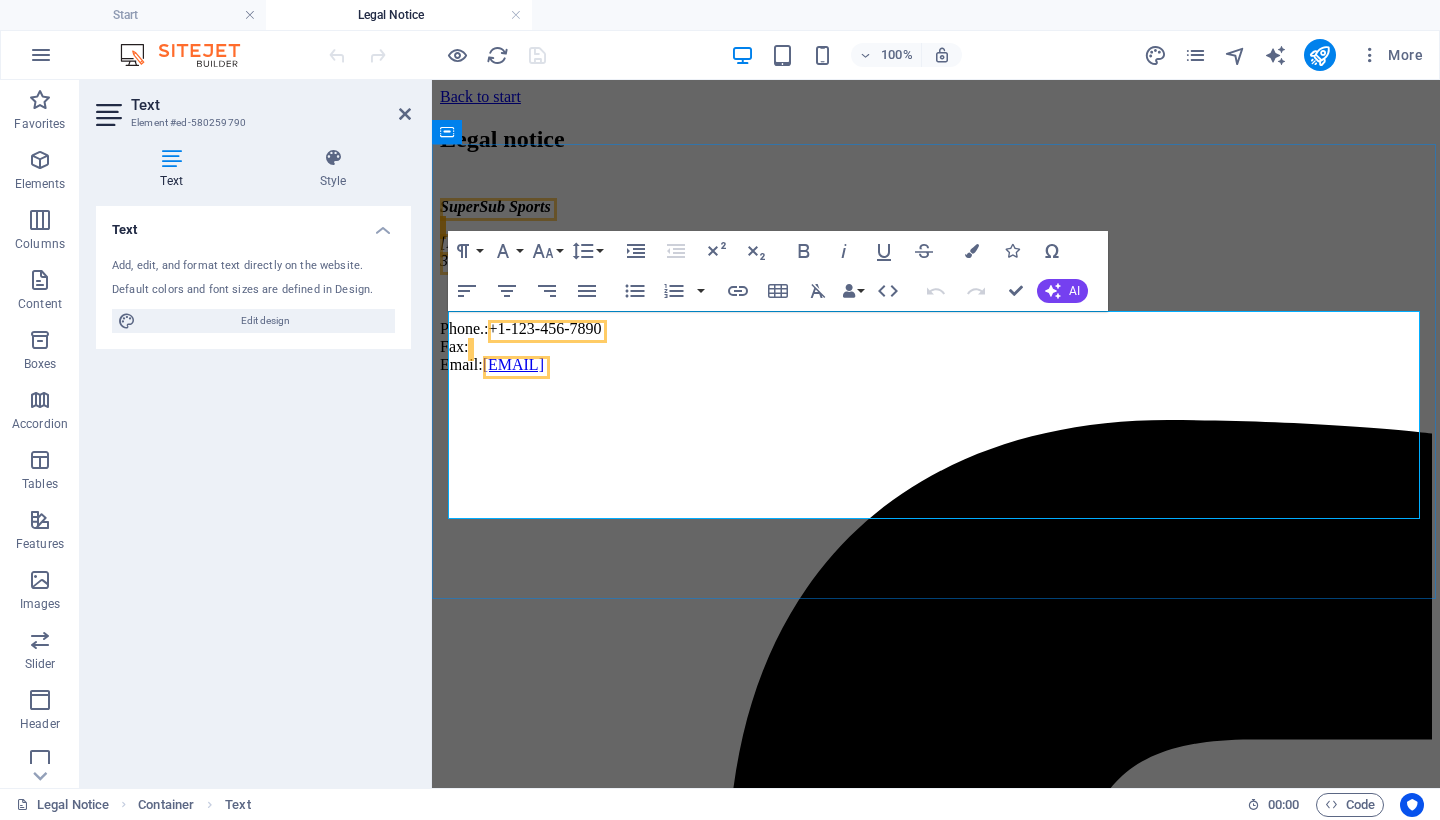 click on "SuperSub Sports   36 Eleanore Street 33139   Chaguanas, Trinidad & Tobago" at bounding box center [936, 234] 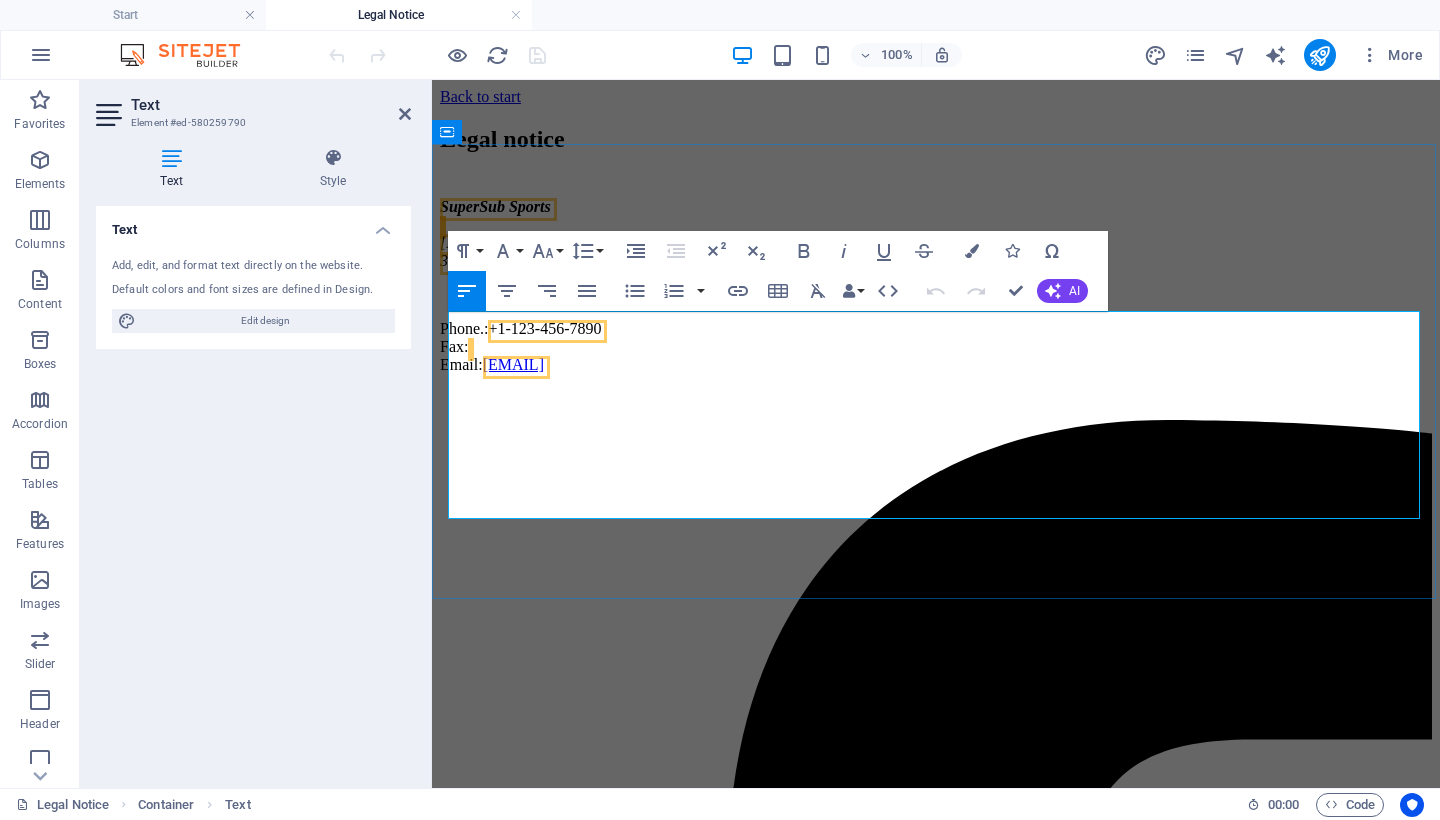 click on "33139" at bounding box center [460, 260] 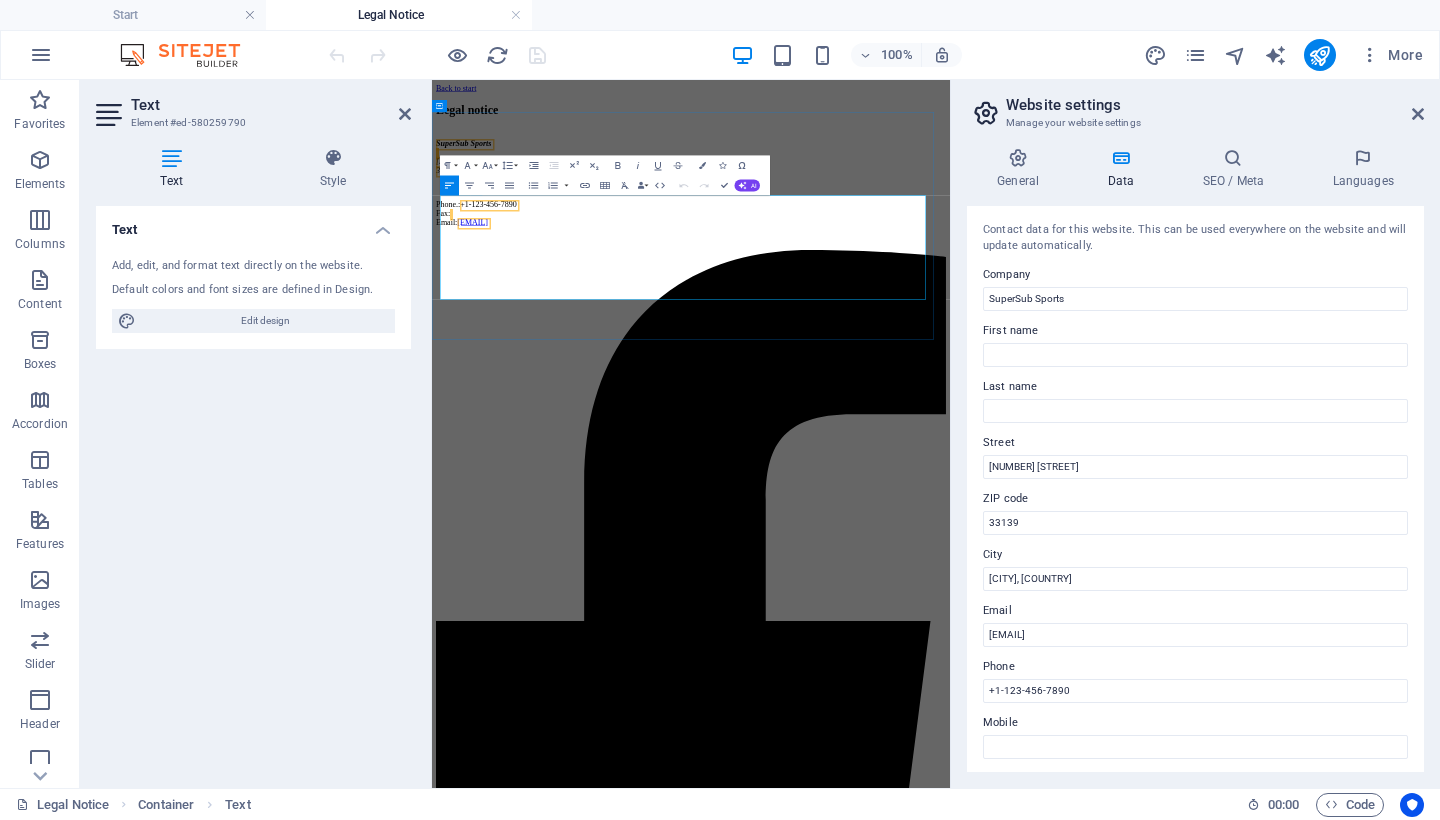 click at bounding box center (950, 405) 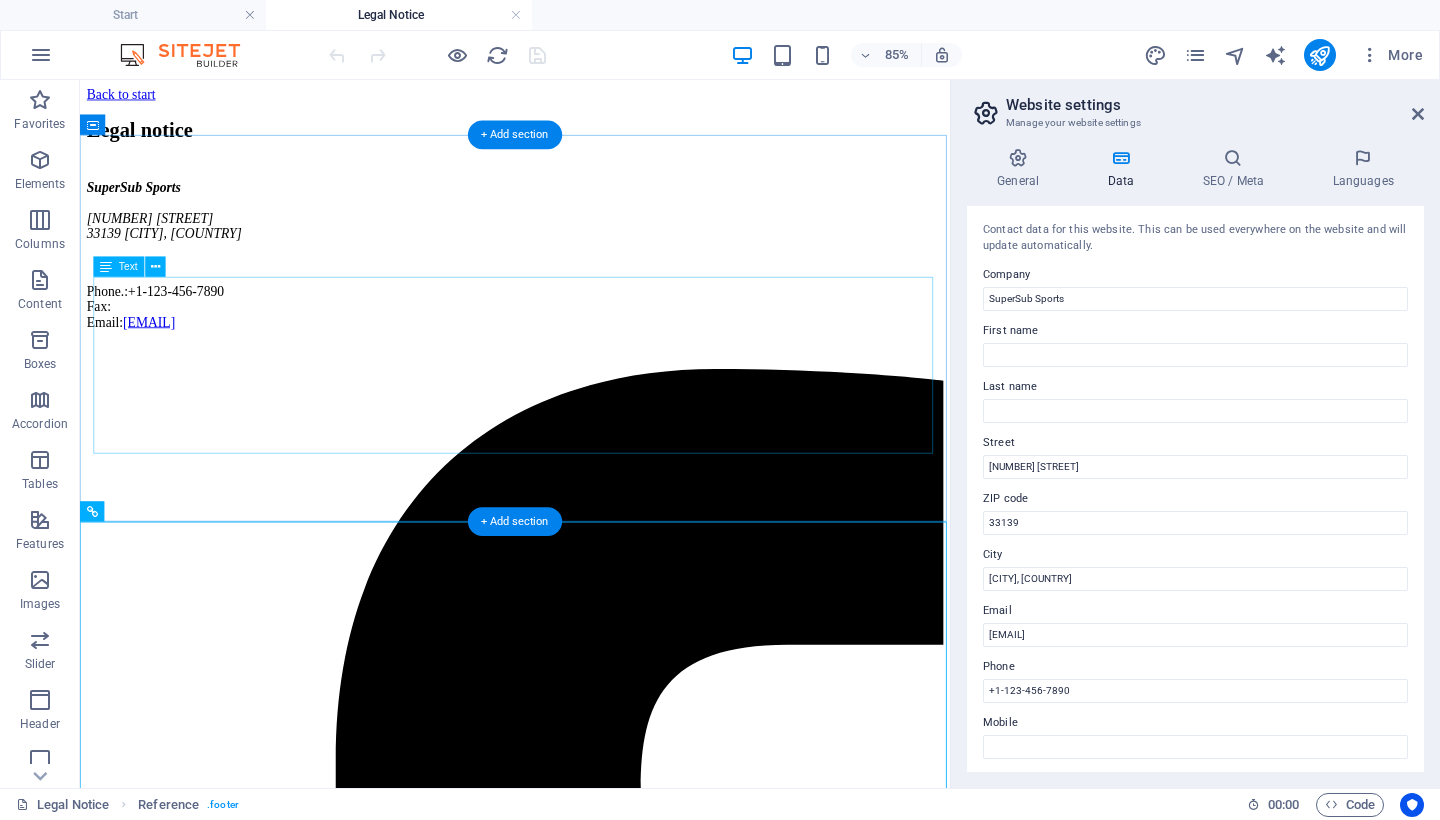 click on "SuperSub Sports   36 Eleanore Street 33139   Chaguanas, Trinidad & Tobago Phone.:  +1-123-456-7890 Fax:  Email:  info@supersubsports.co.uk" at bounding box center (592, 286) 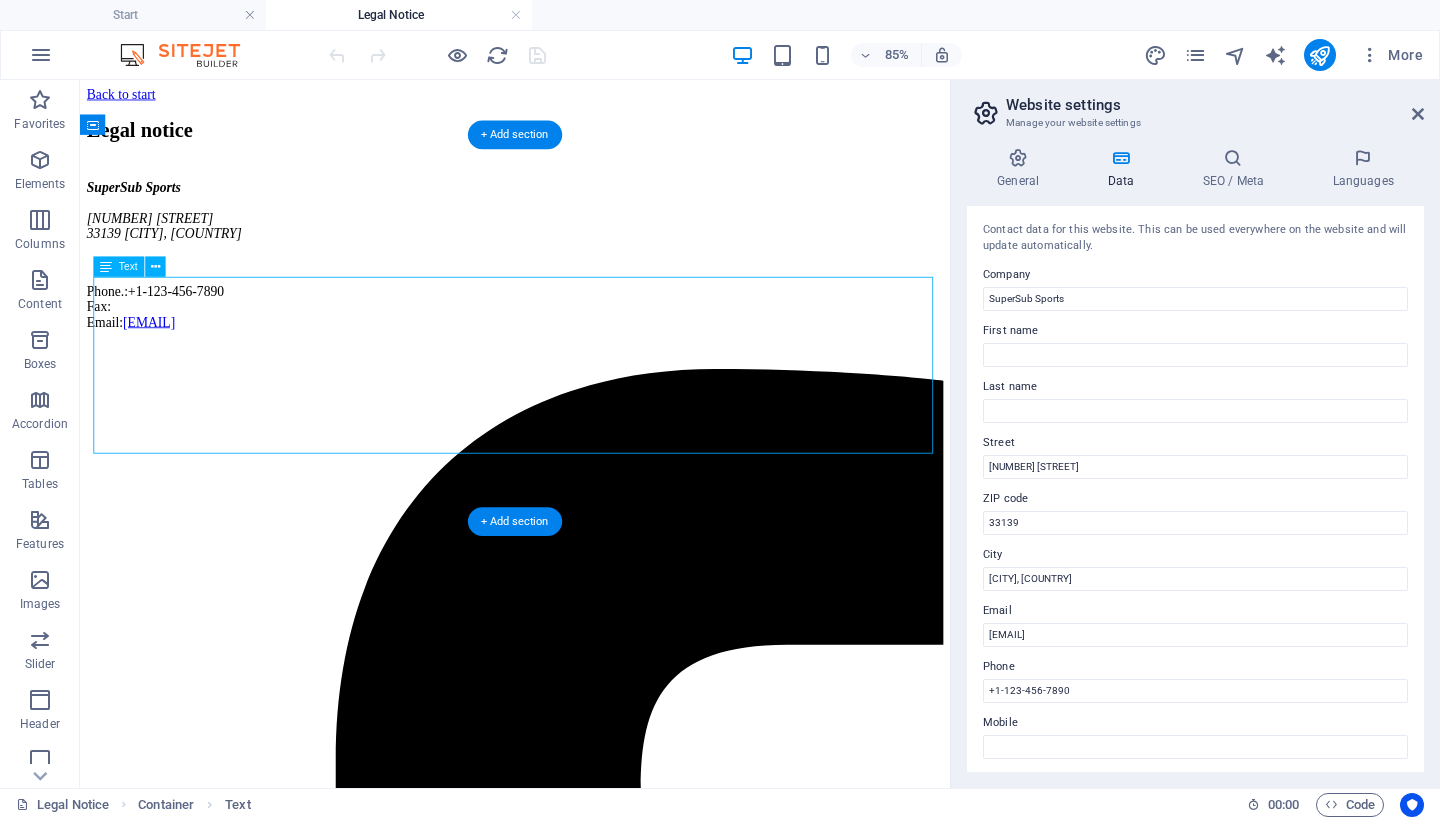 click on "SuperSub Sports   36 Eleanore Street 33139   Chaguanas, Trinidad & Tobago Phone.:  +1-123-456-7890 Fax:  Email:  info@supersubsports.co.uk" at bounding box center (592, 286) 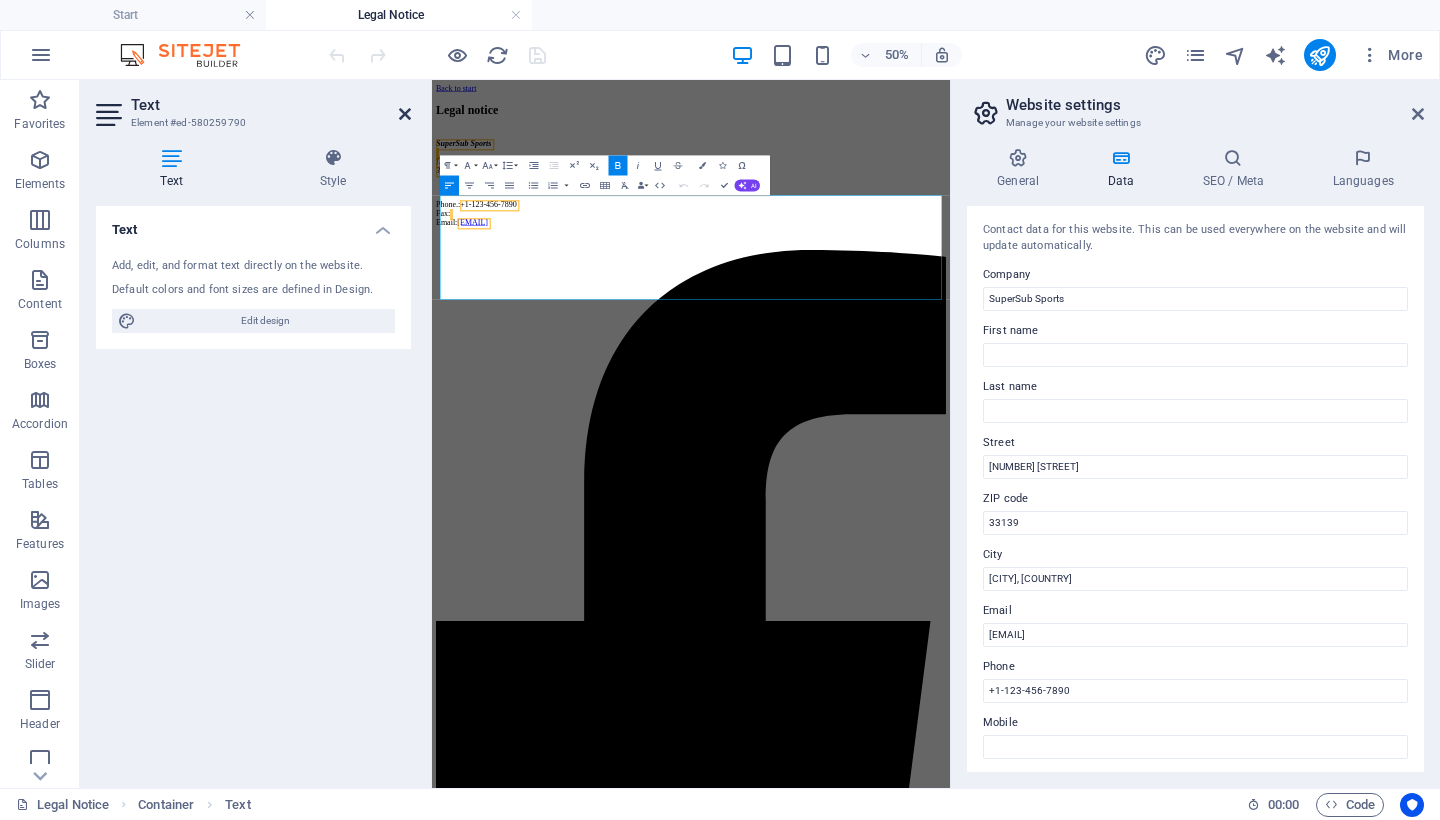 click at bounding box center (405, 114) 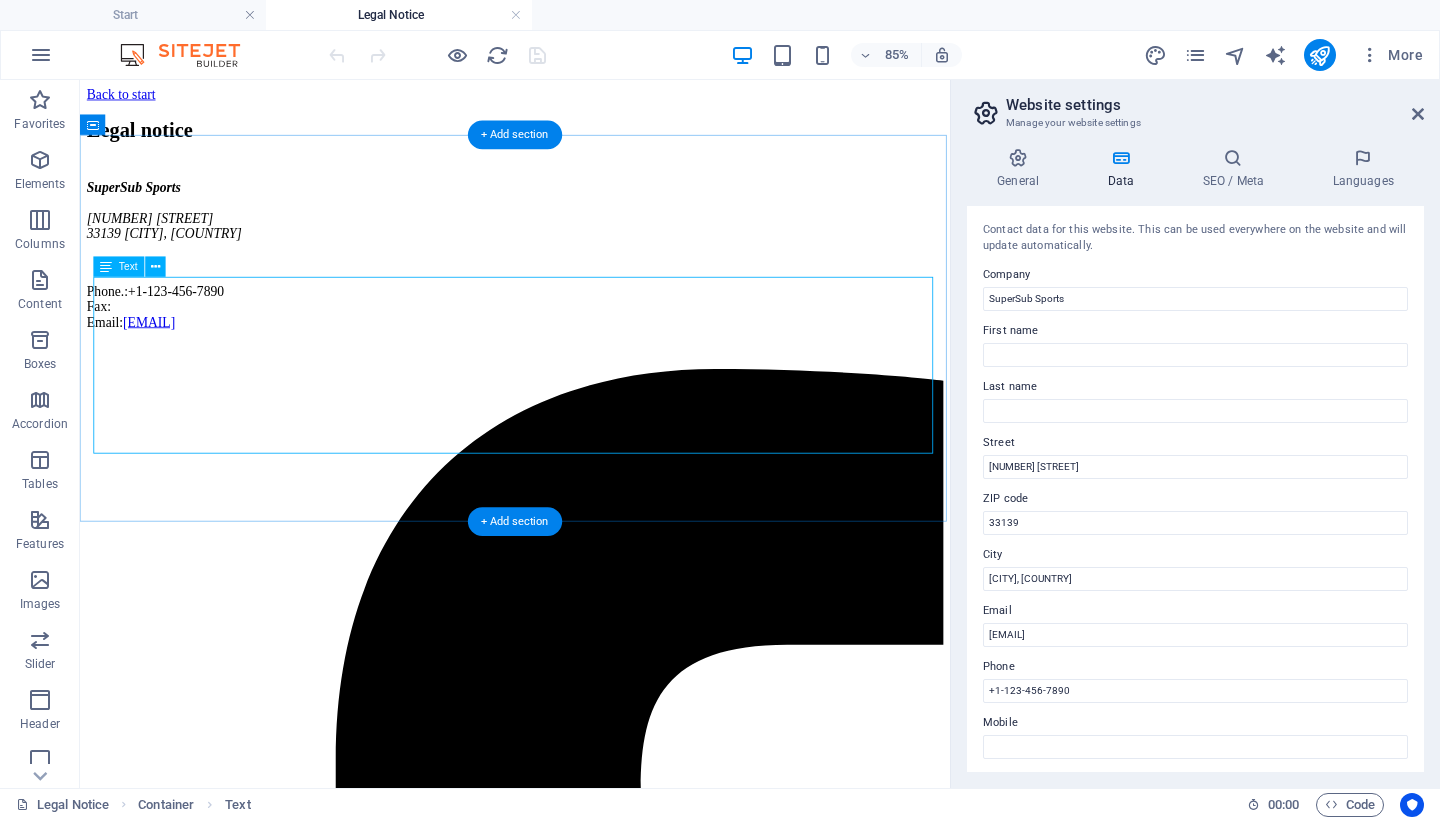 click on "SuperSub Sports   36 Eleanore Street 33139   Chaguanas, Trinidad & Tobago Phone.:  +1-123-456-7890 Fax:  Email:  info@supersubsports.co.uk" at bounding box center (592, 286) 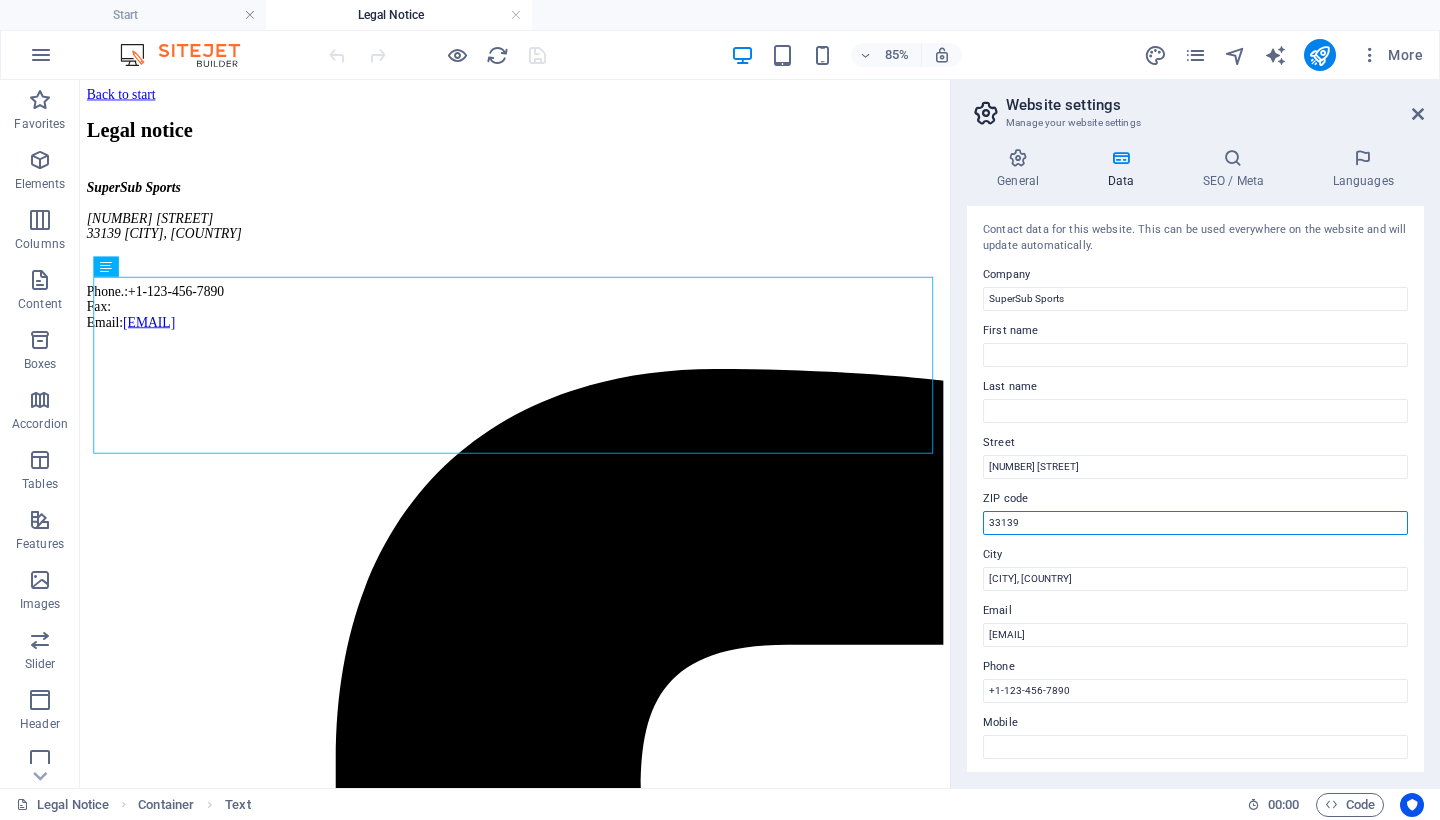 drag, startPoint x: 1125, startPoint y: 594, endPoint x: 1089, endPoint y: 588, distance: 36.496574 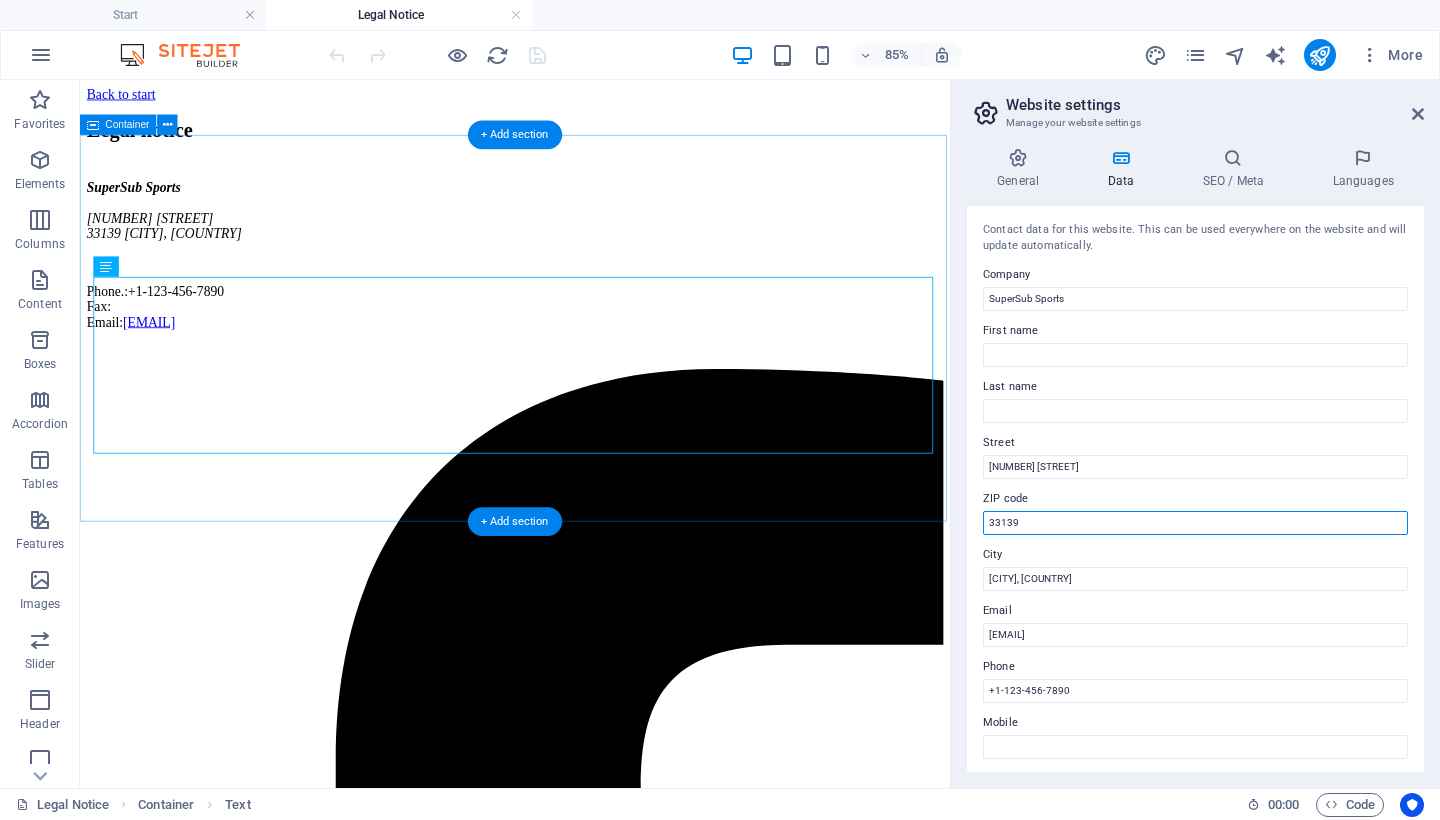 type on "9" 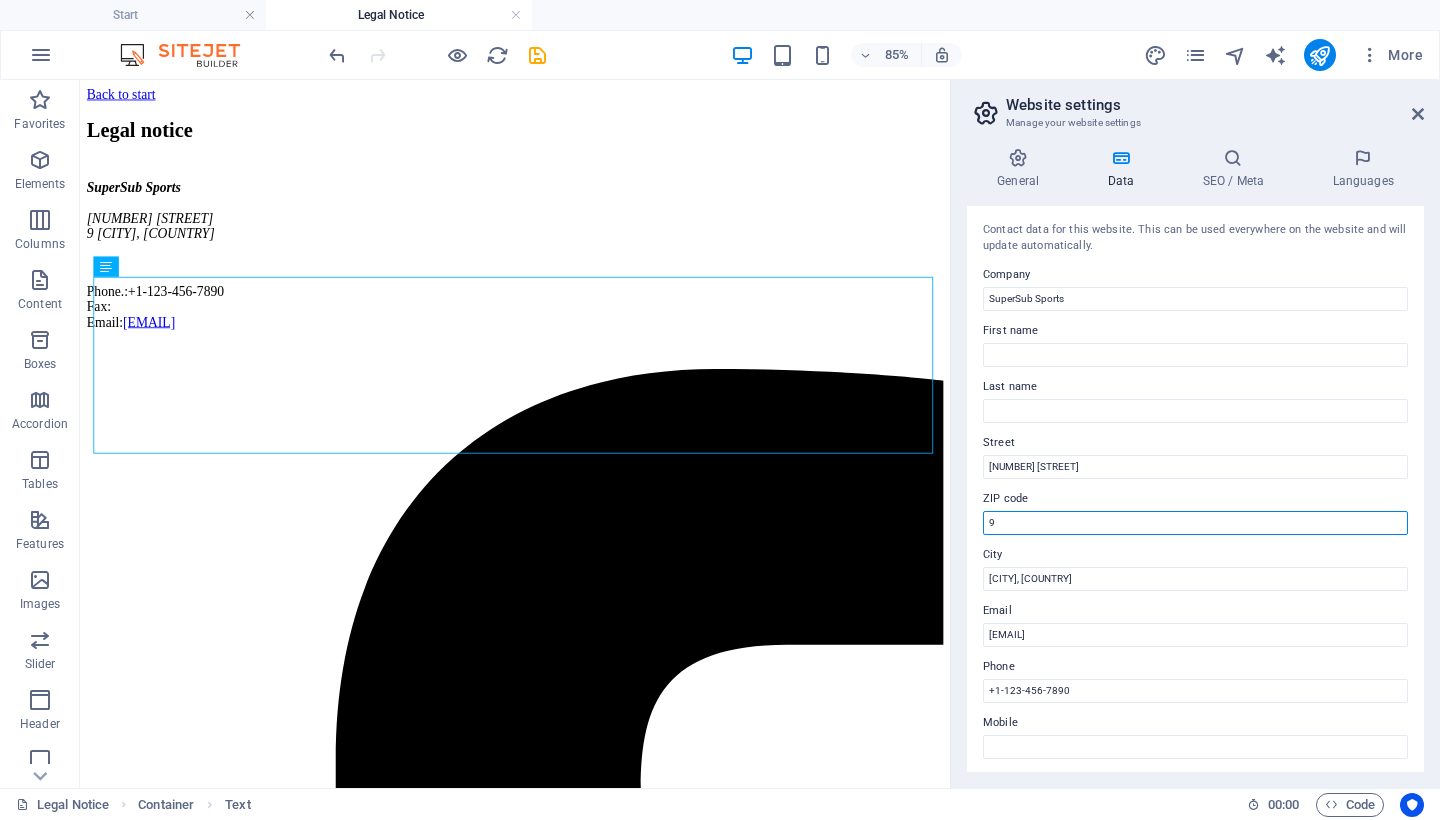 click on "9" at bounding box center (1195, 523) 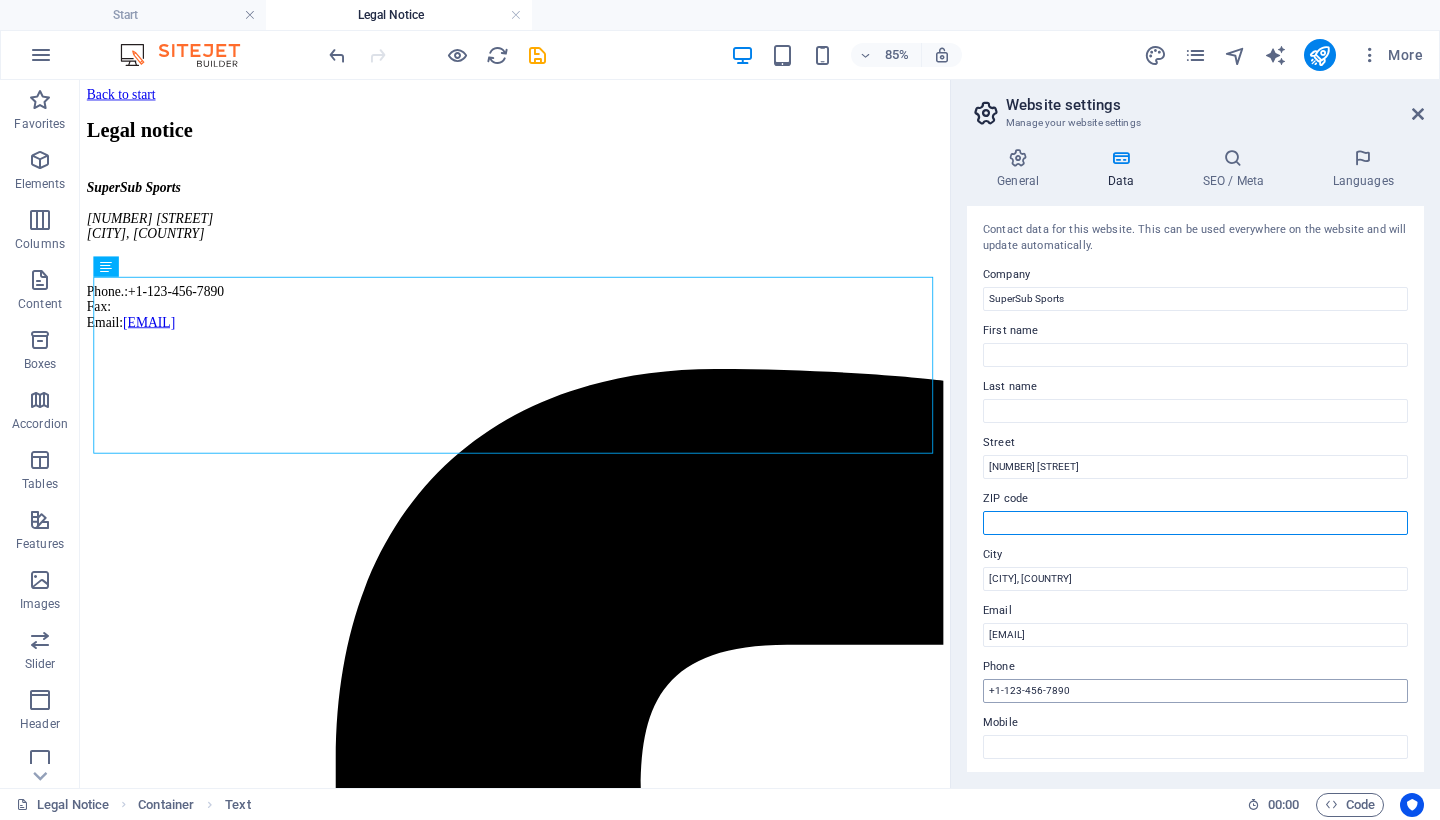 type 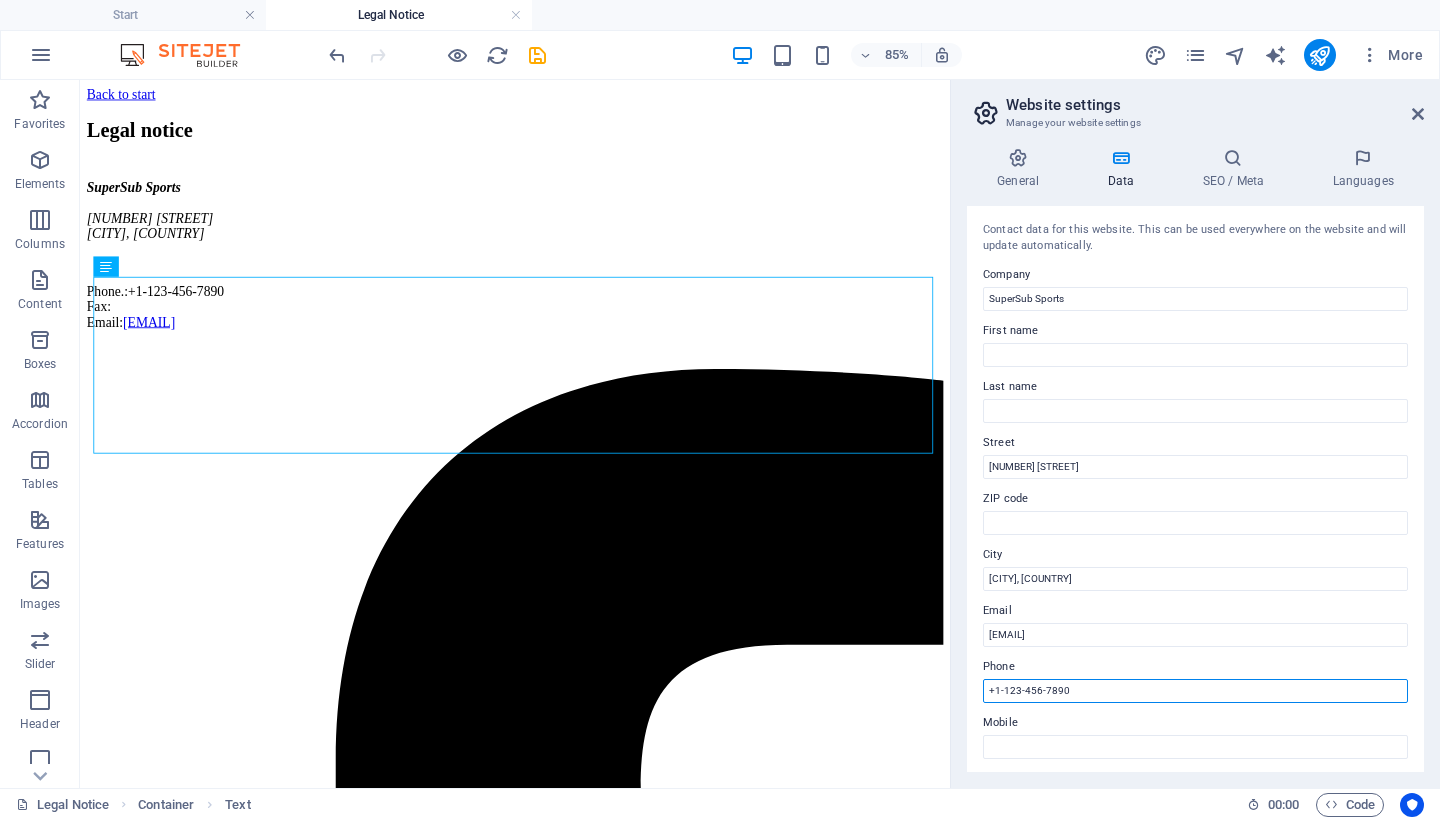 click on "+1-123-456-7890" at bounding box center (1195, 691) 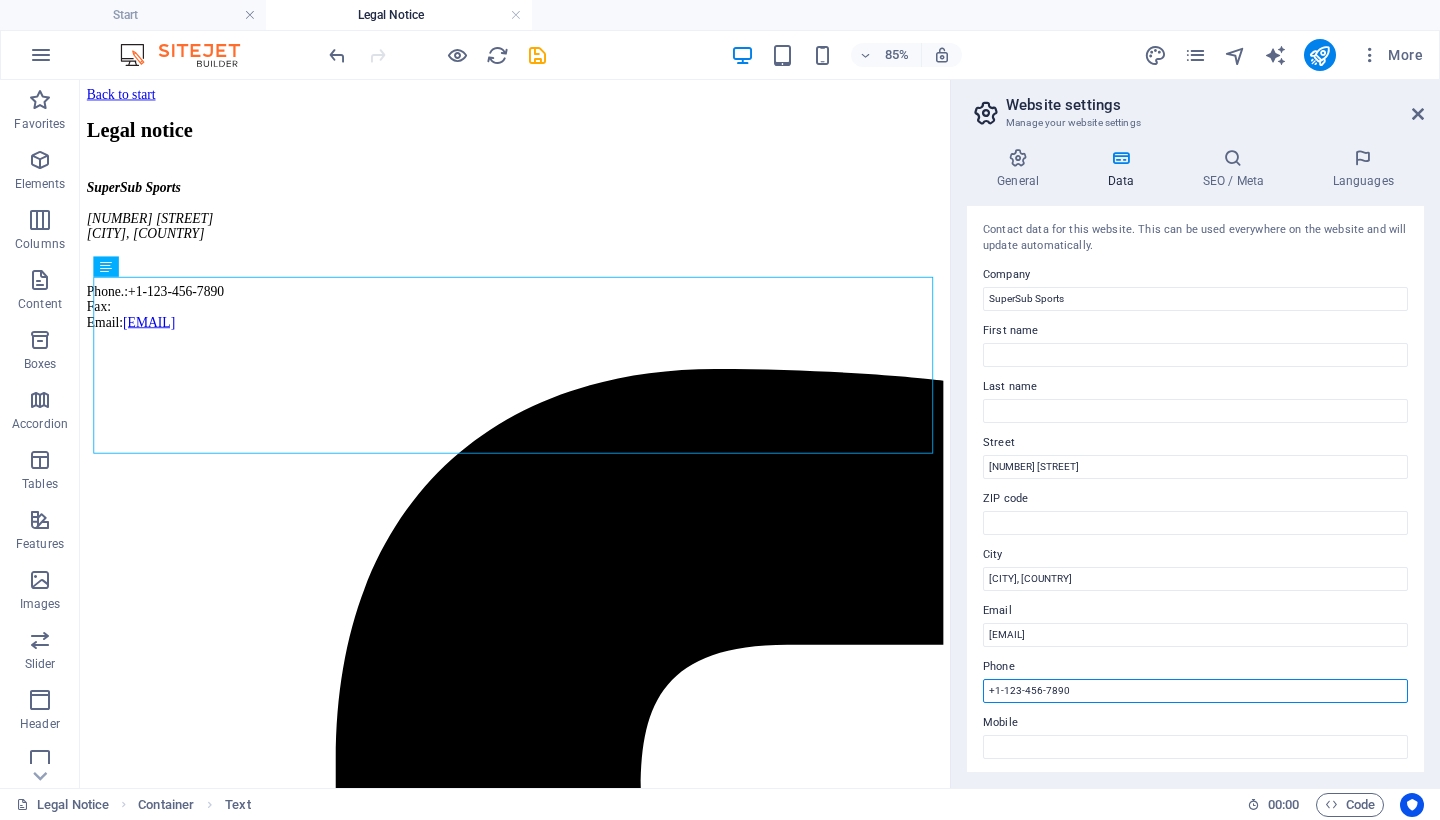 drag, startPoint x: 1087, startPoint y: 691, endPoint x: 974, endPoint y: 688, distance: 113.03982 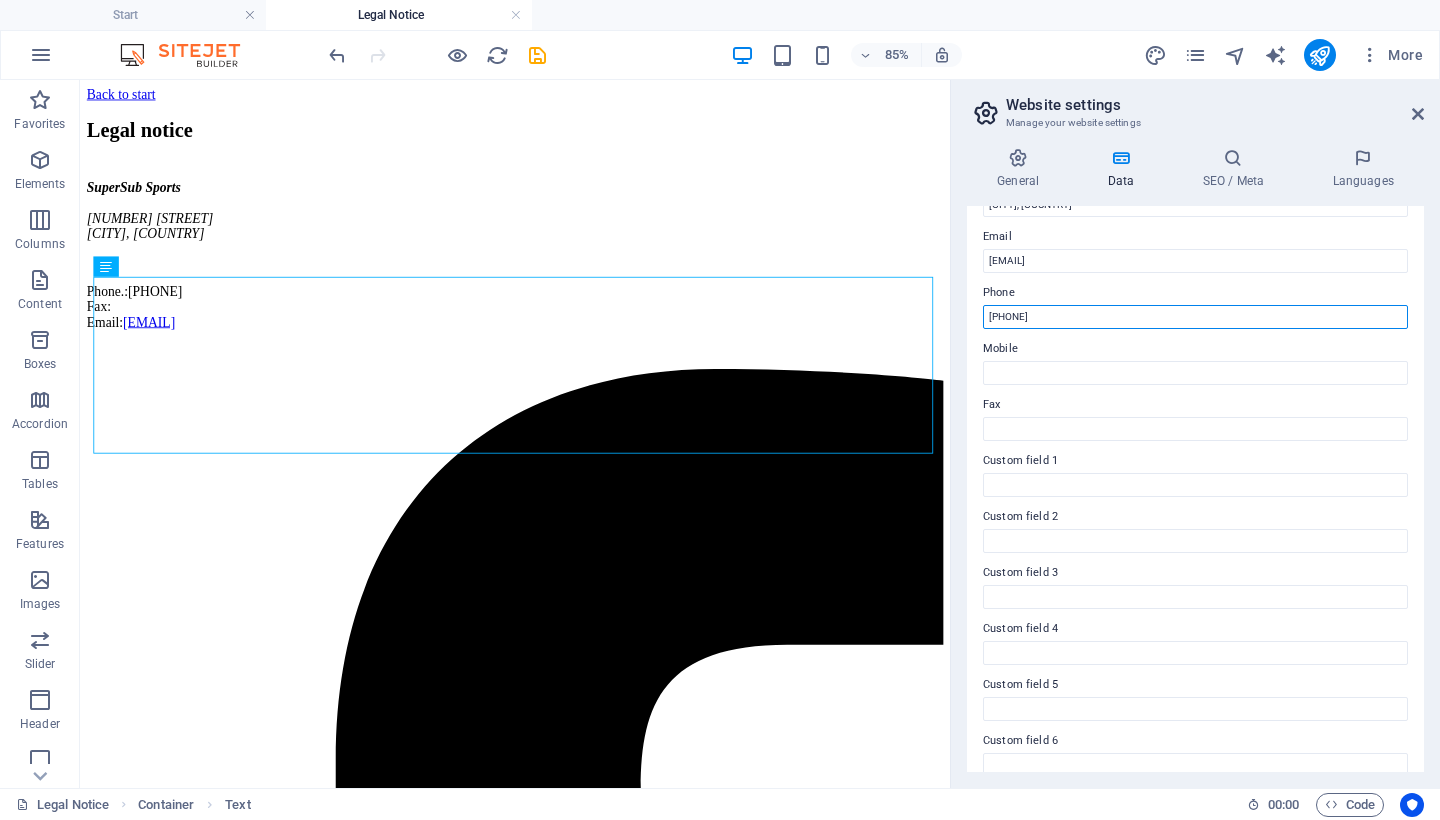 scroll, scrollTop: 393, scrollLeft: 0, axis: vertical 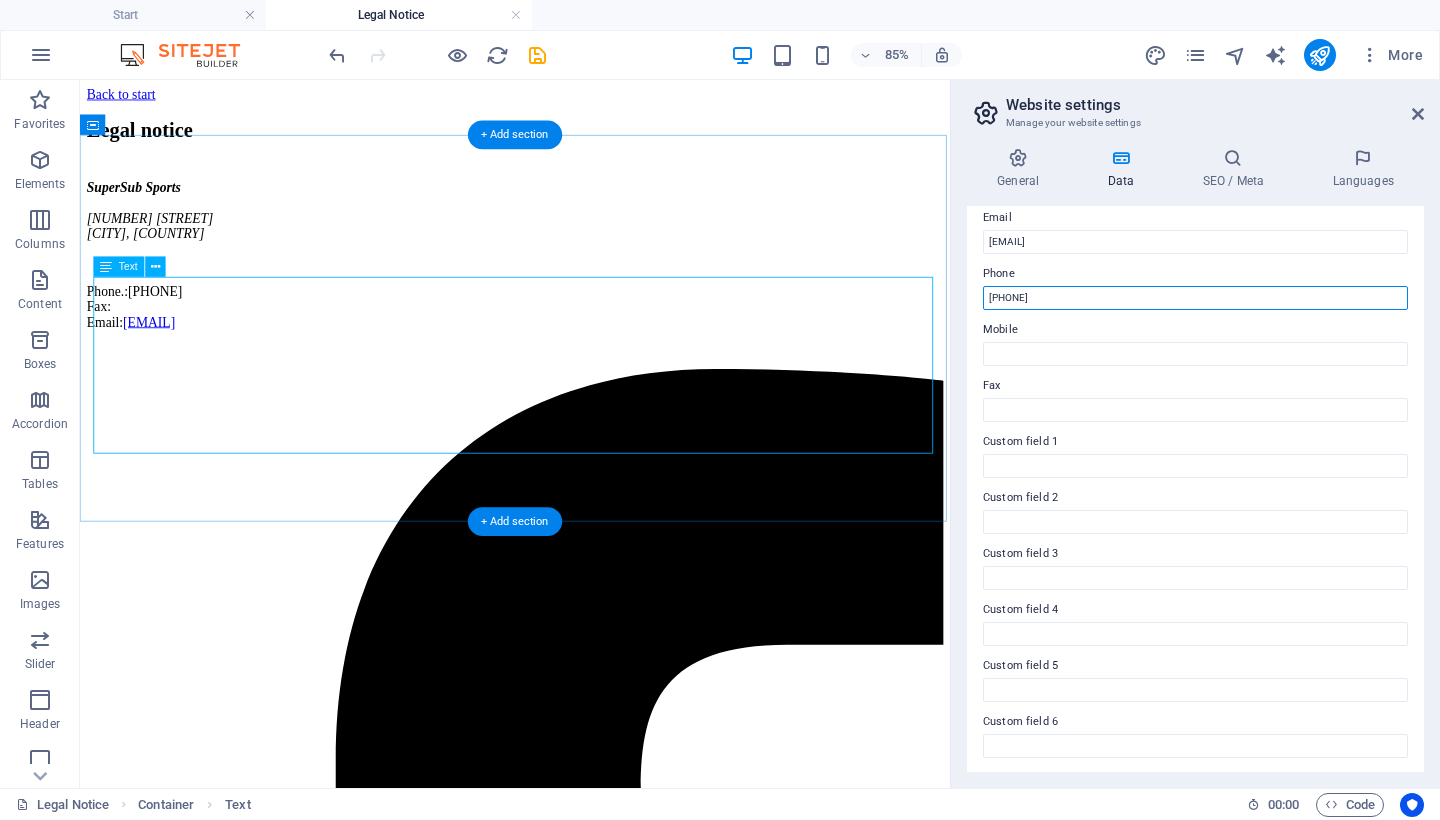 type on "+1 868 728 6316" 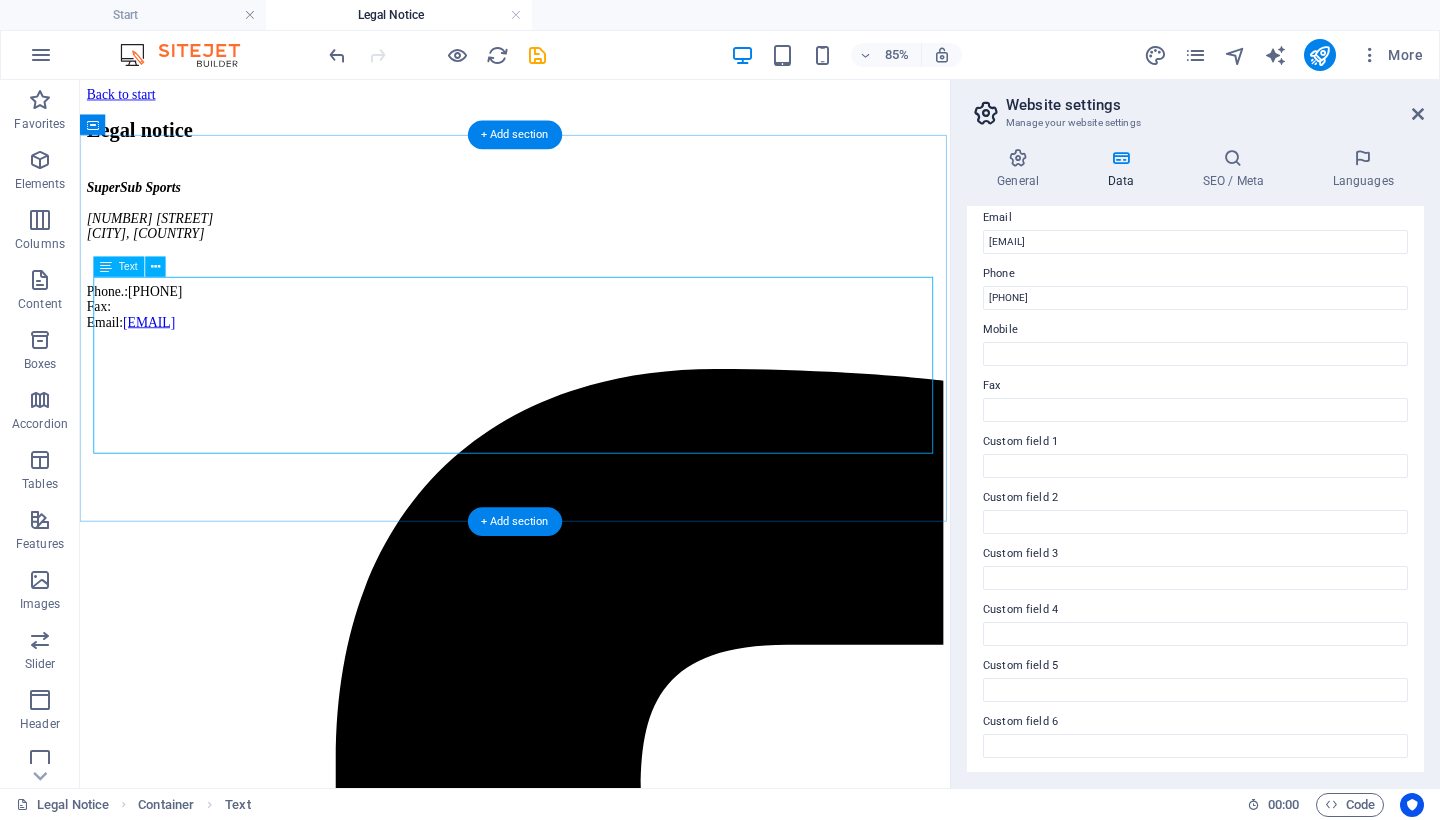 click on "SuperSub Sports   36 Eleanore Street   Chaguanas, Trinidad & Tobago Phone.:  +1 868 728 6316 Fax:  Email:  info@supersubsports.co.uk" at bounding box center [592, 286] 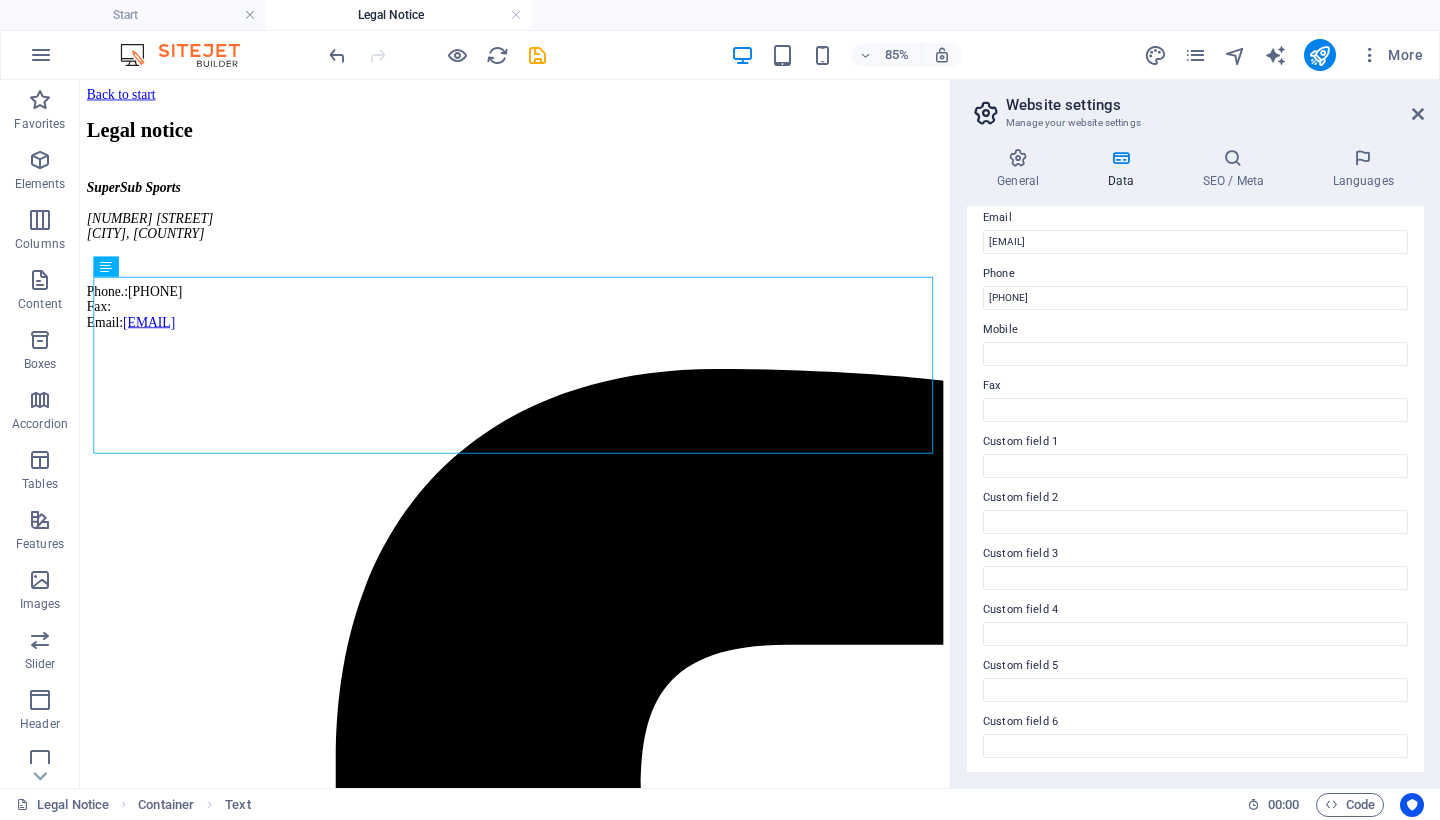click on "Fax" at bounding box center (1195, 386) 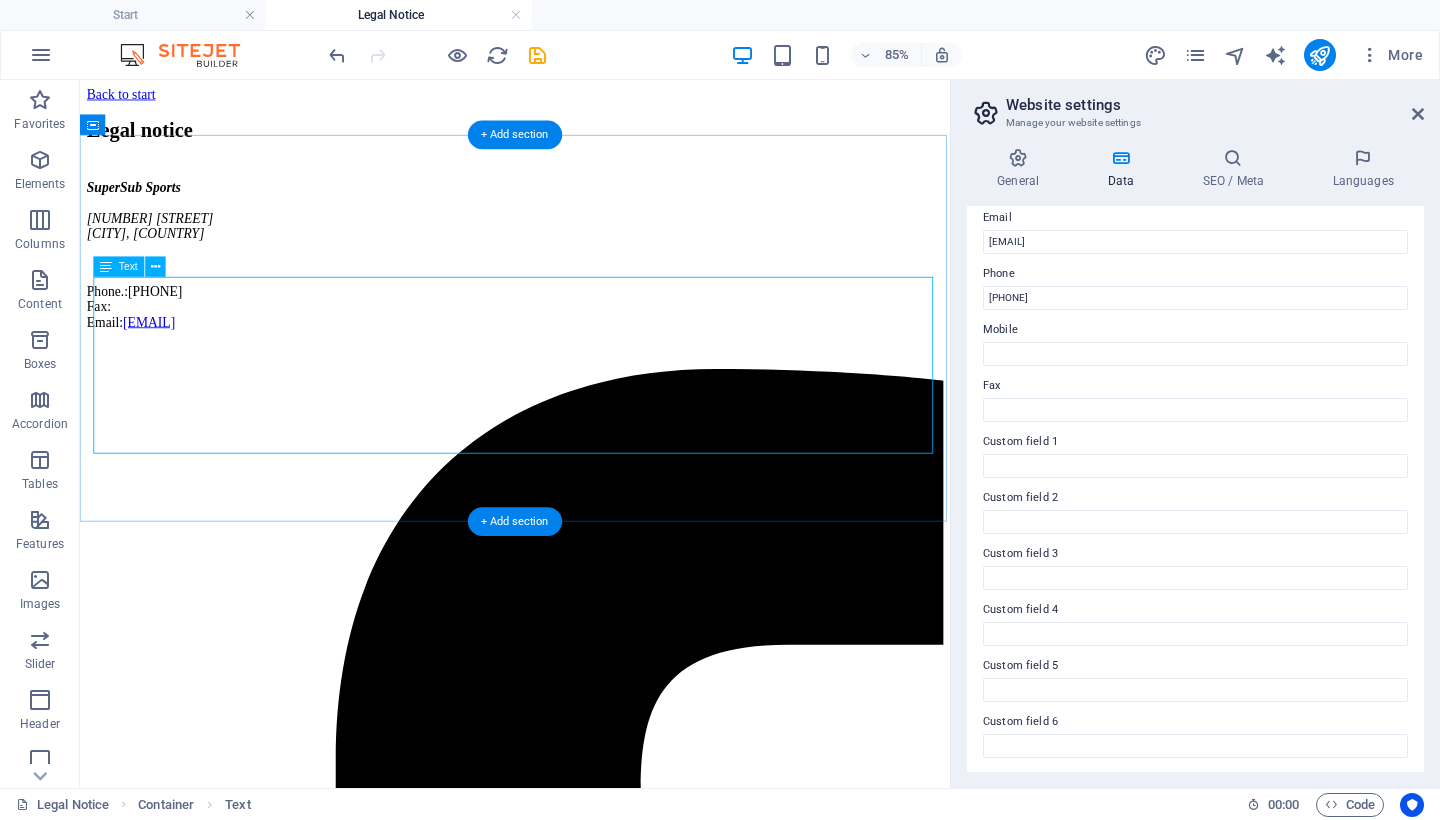 click on "SuperSub Sports   36 Eleanore Street   Chaguanas, Trinidad & Tobago Phone.:  +1 868 728 6316 Fax:  Email:  info@supersubsports.co.uk" at bounding box center [592, 286] 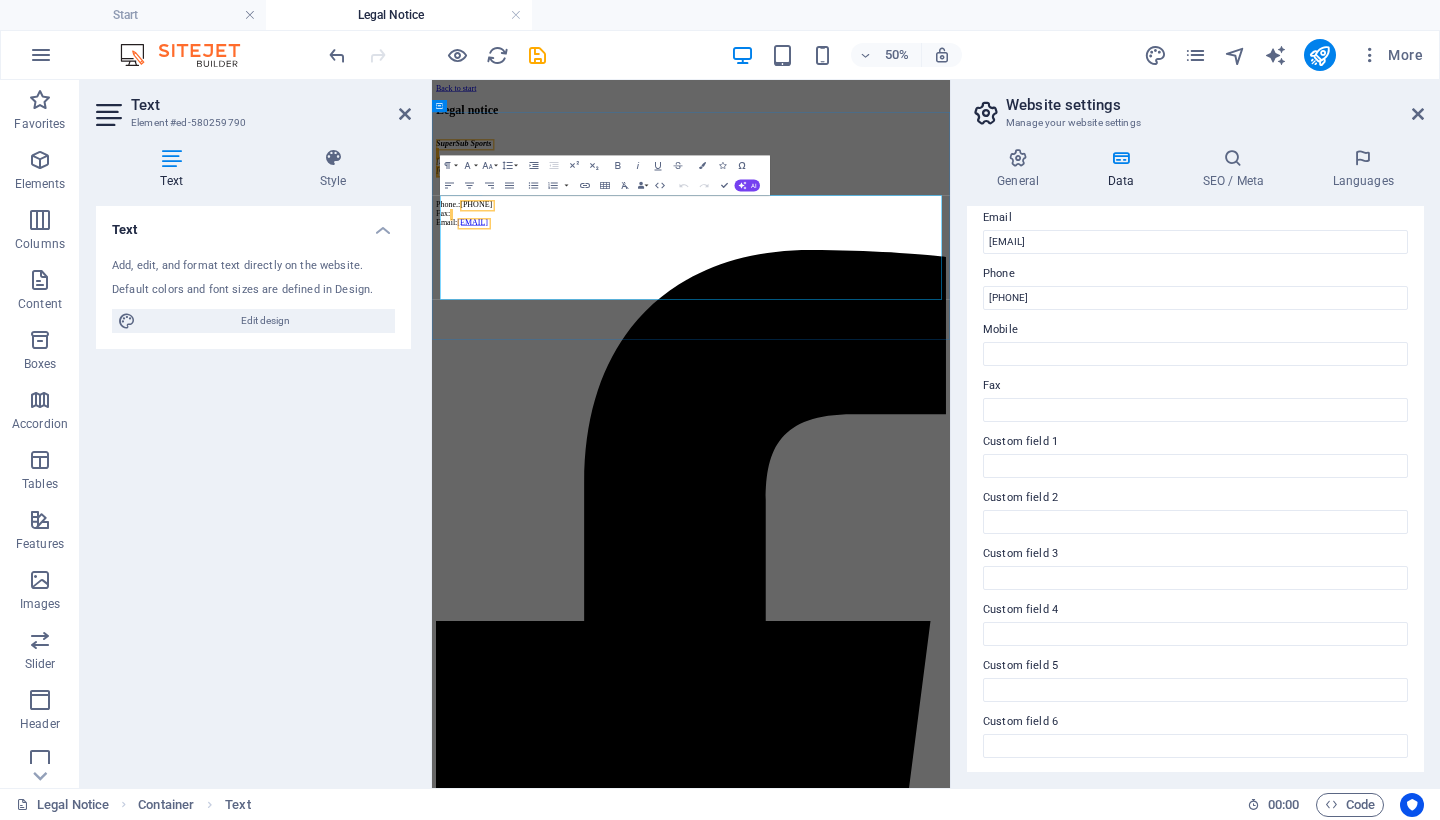 click on "Phone.:  +1 868 728 6316 Fax:  Email:  info@supersubsports.co.uk" at bounding box center (950, 347) 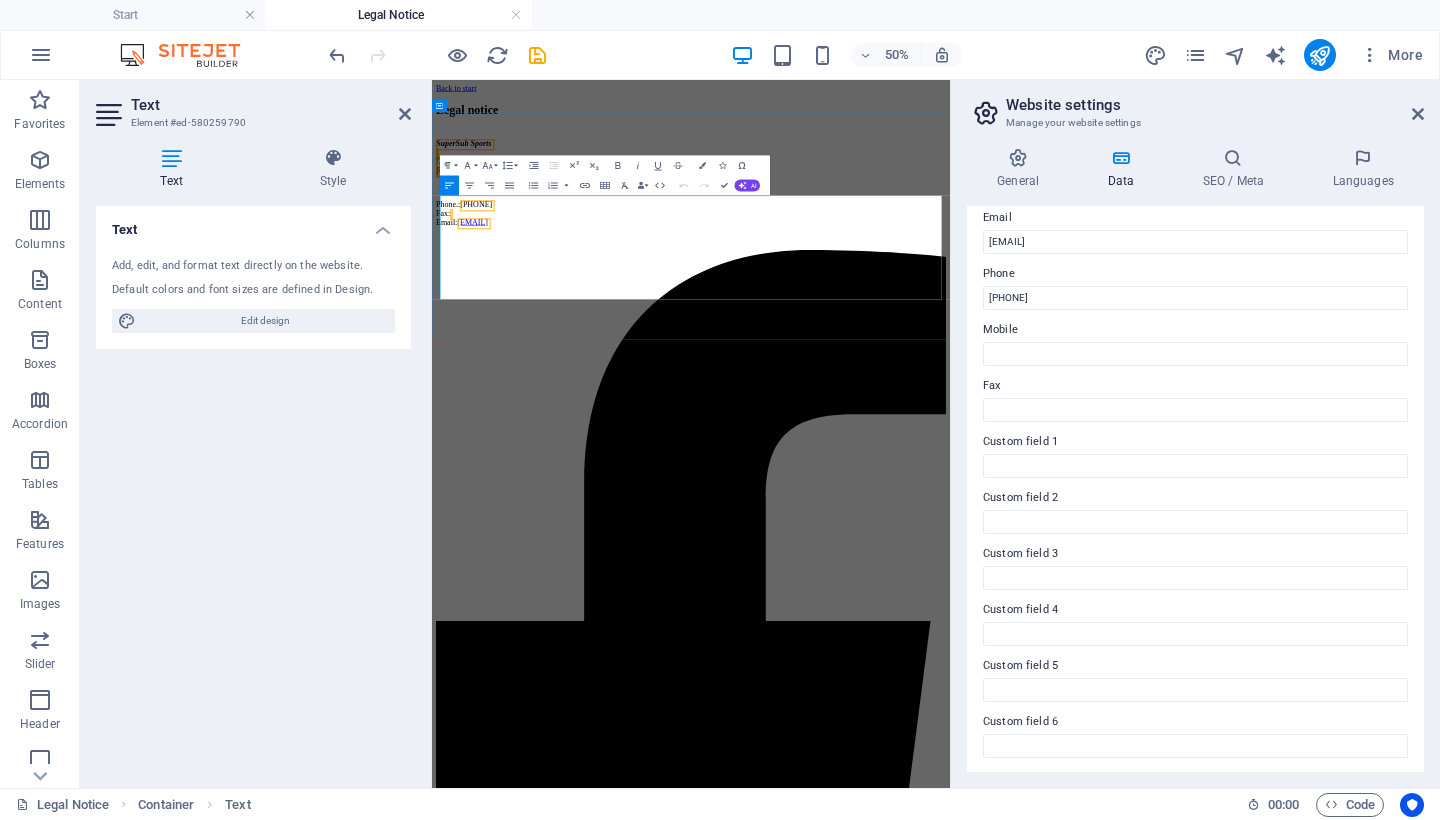 click on "Phone.:  +1 868 728 6316 Fax:  Email:  info@supersubsports.co.uk" at bounding box center (950, 347) 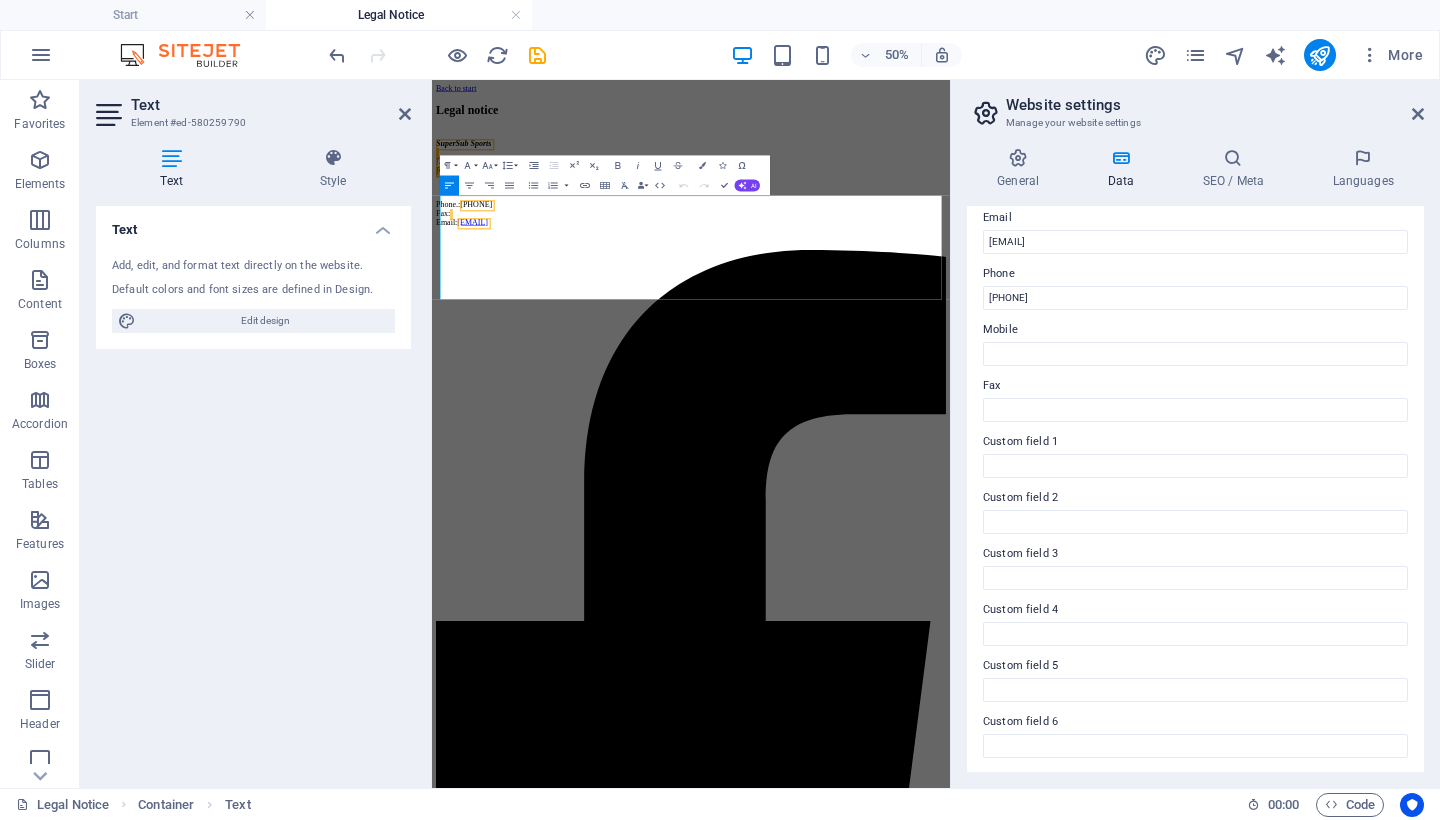 drag, startPoint x: 502, startPoint y: 474, endPoint x: 418, endPoint y: 472, distance: 84.0238 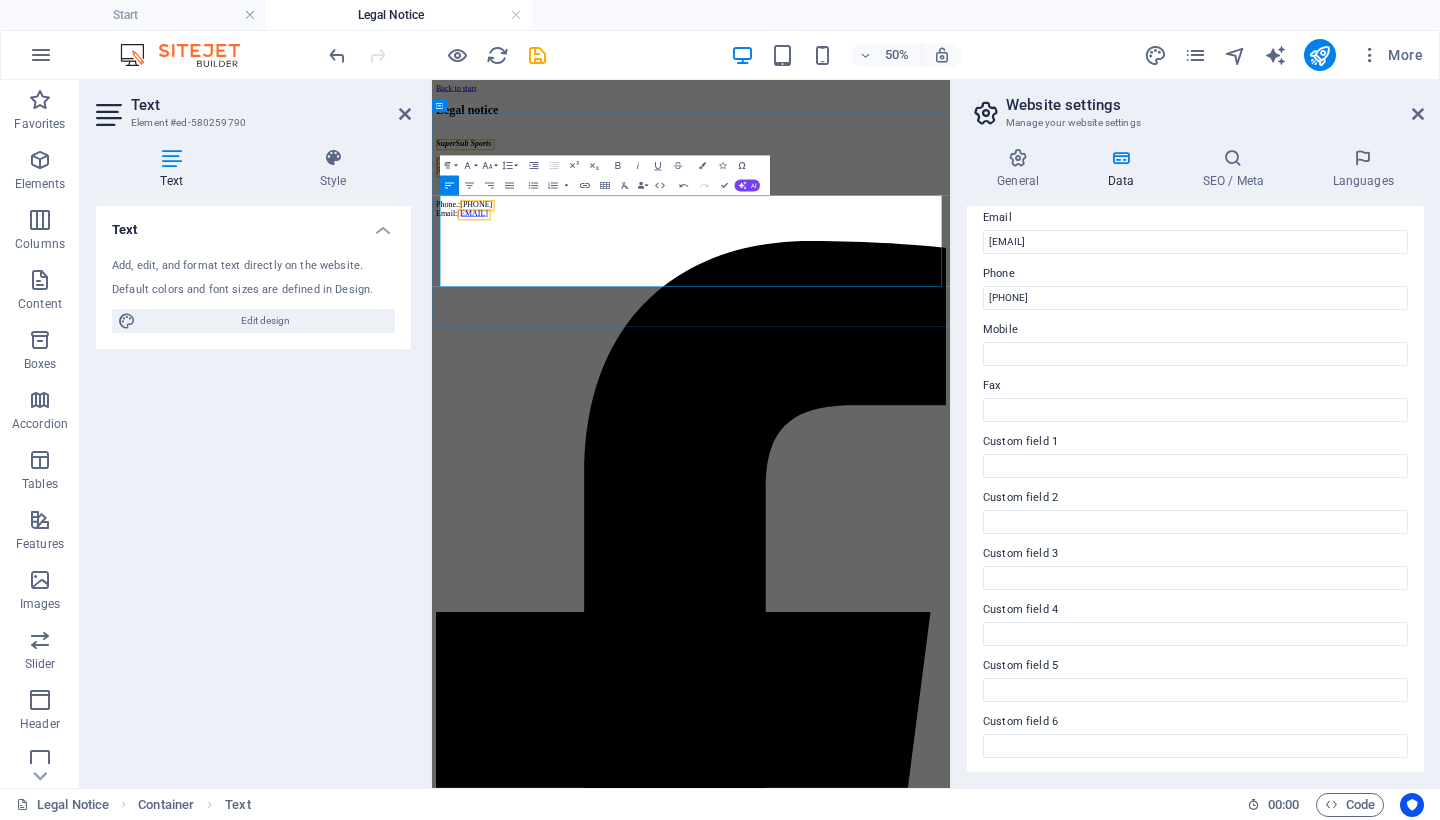 click on "Phone.:  +1 868 728 6316 Email:  info@supersubsports.co.uk" at bounding box center [950, 338] 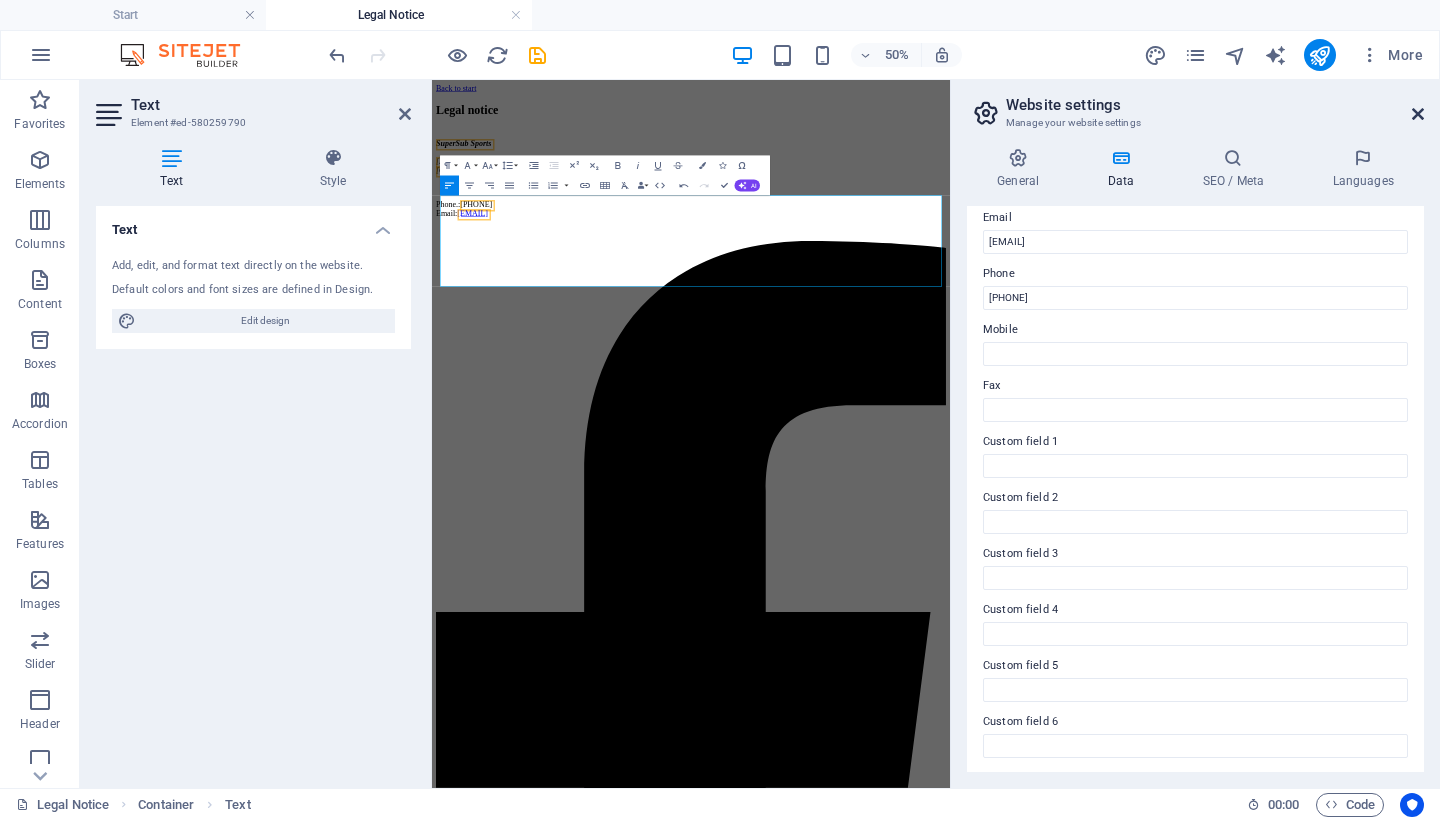 click at bounding box center [1418, 114] 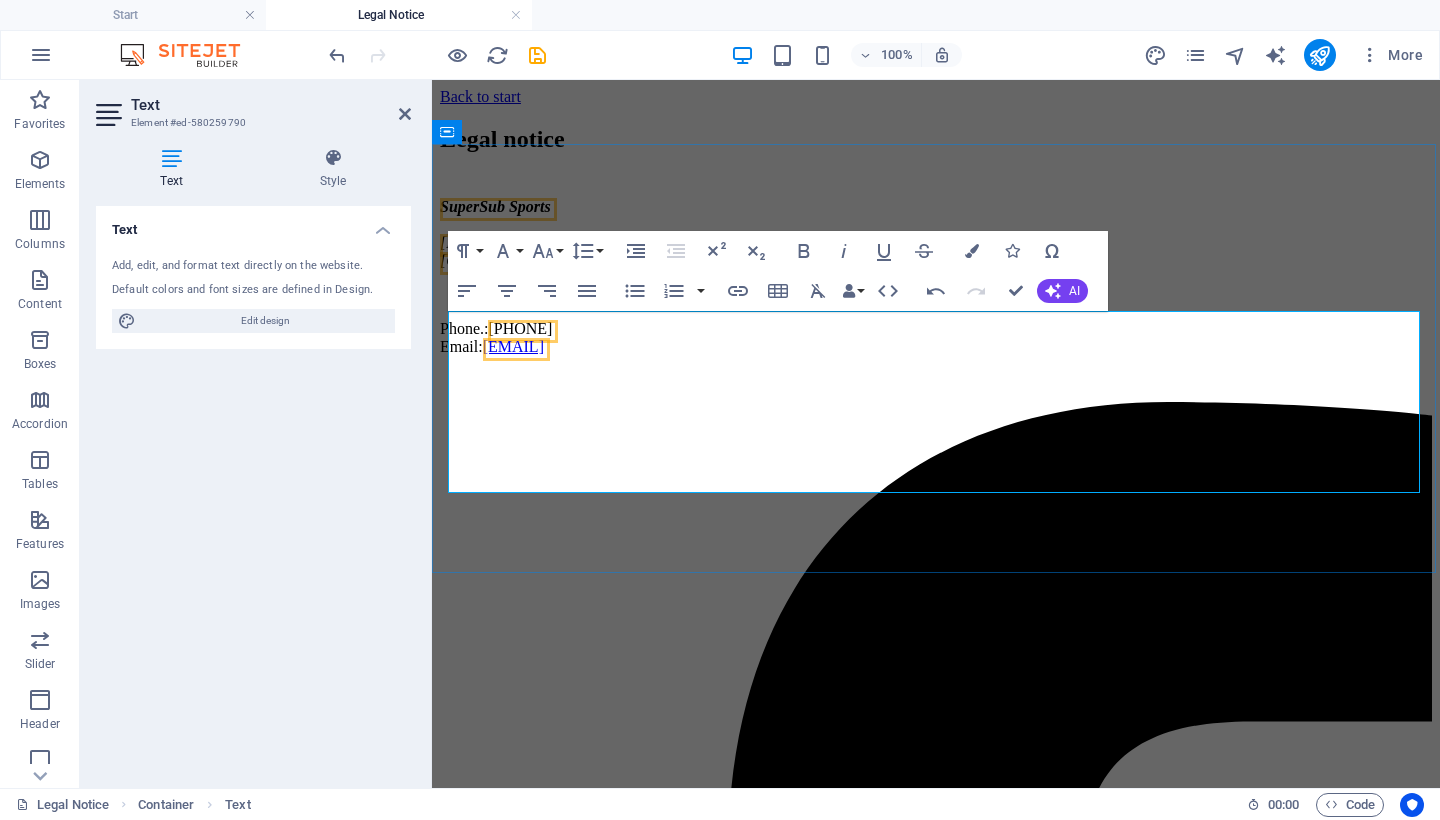 click on "Phone.:  +1 868 728 6316 Email:  info@supersubsports.co.uk" at bounding box center [936, 338] 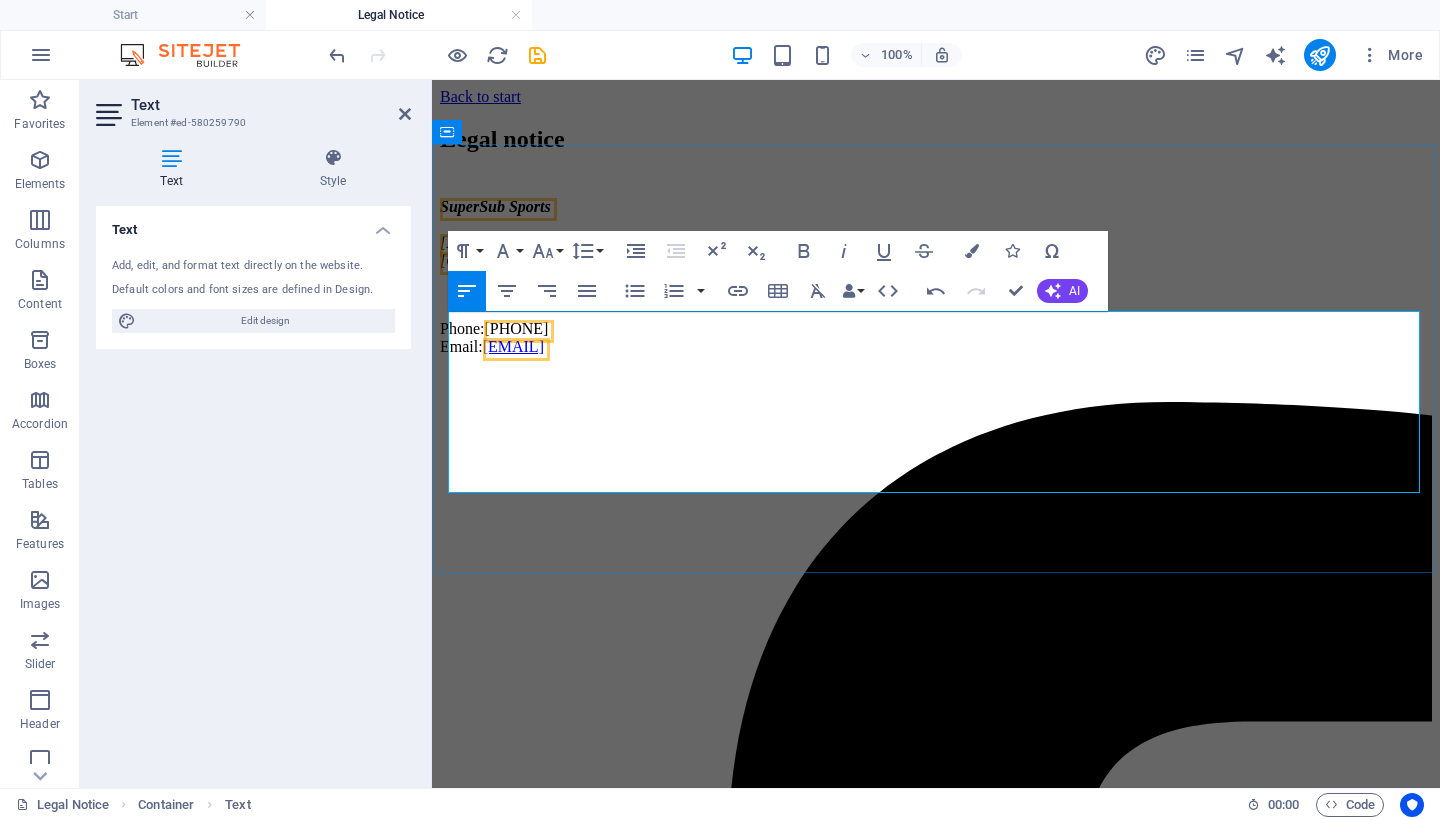 click at bounding box center [936, 295] 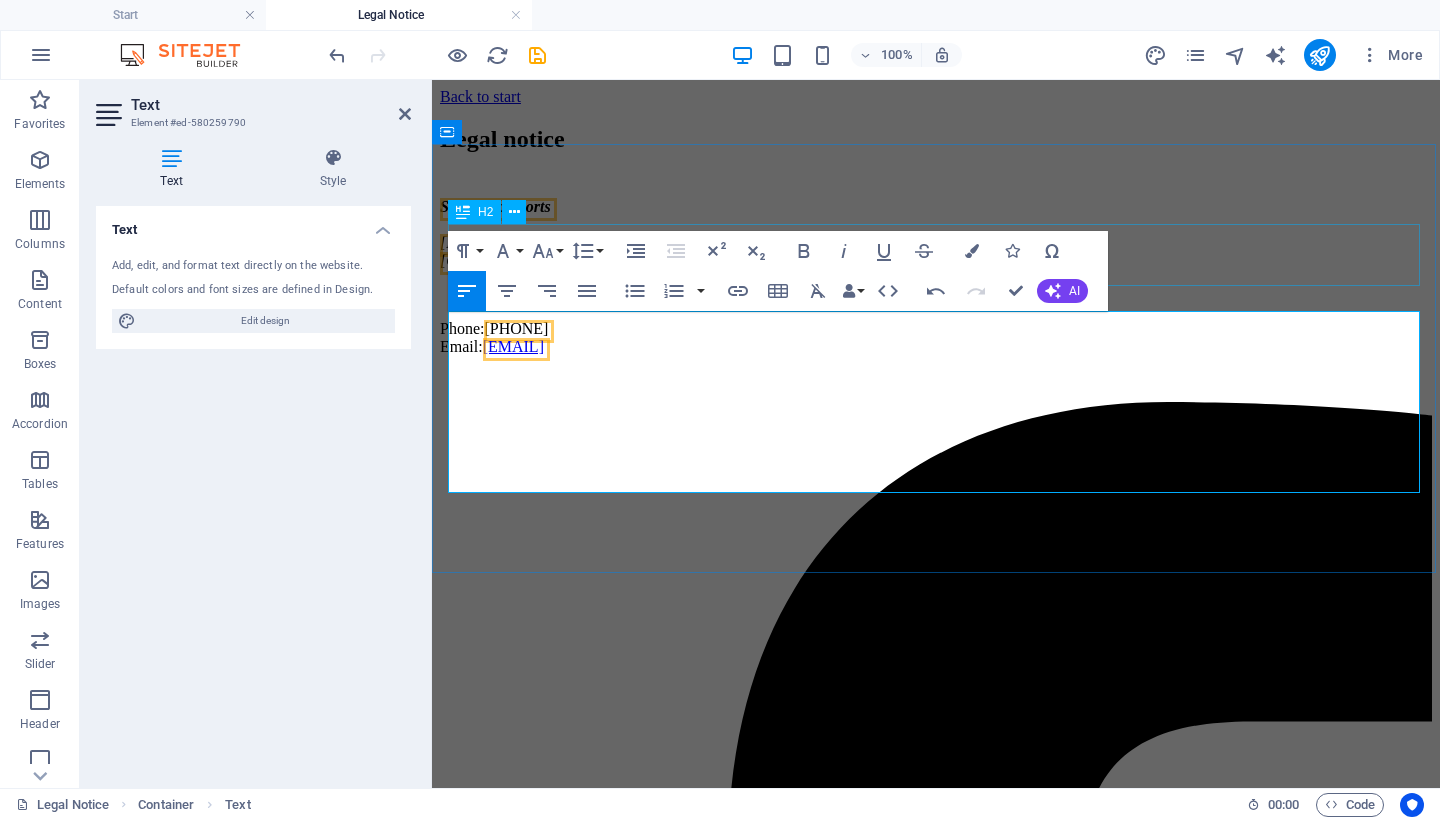 click on "Legal notice" at bounding box center [936, 139] 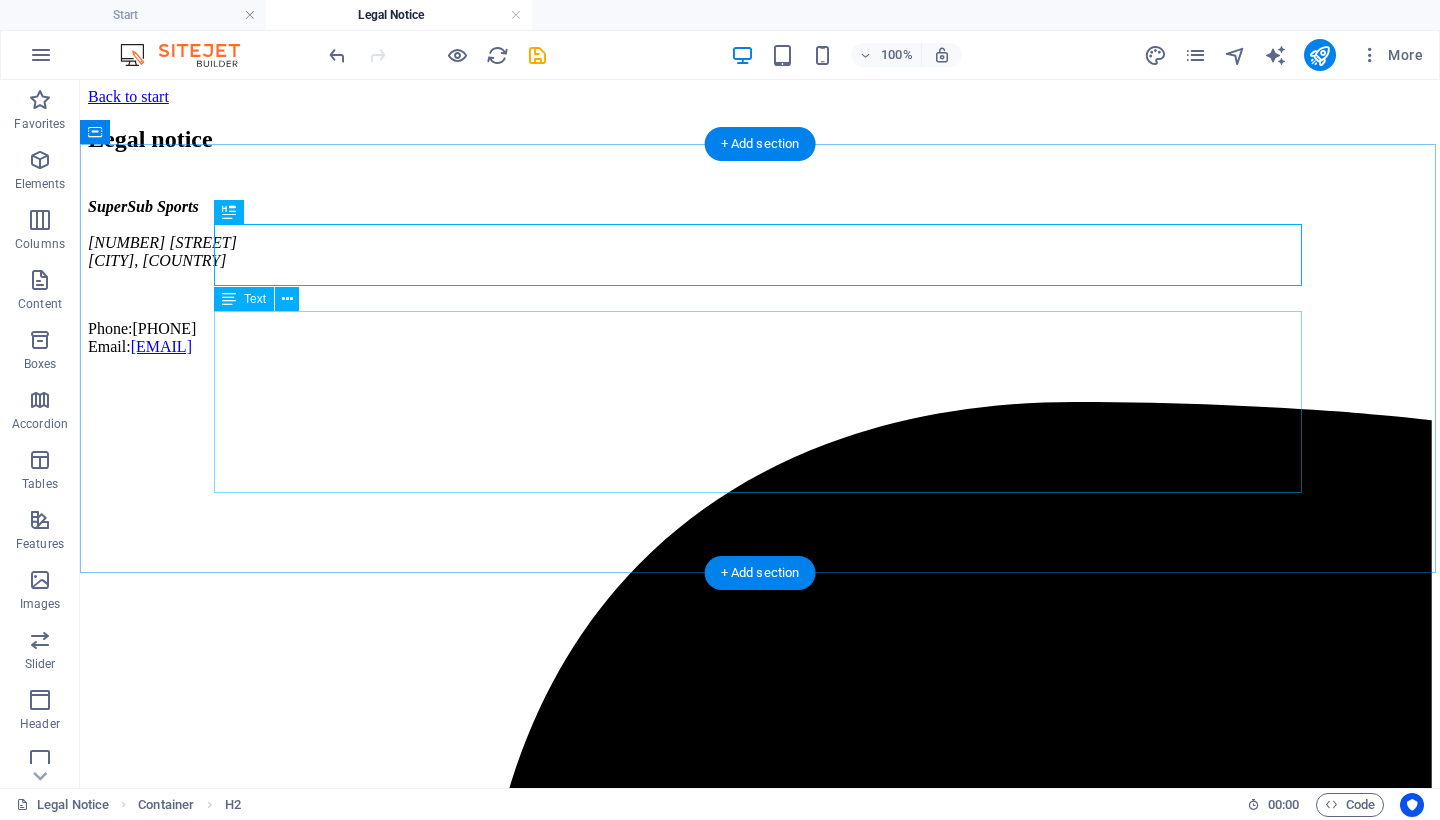 click on "SuperSub Sports   36 Eleanore Street   Chaguanas, Trinidad & Tobago Phone:  +1 868 728 6316 Email:  info@supersubsports.co.uk" at bounding box center (760, 277) 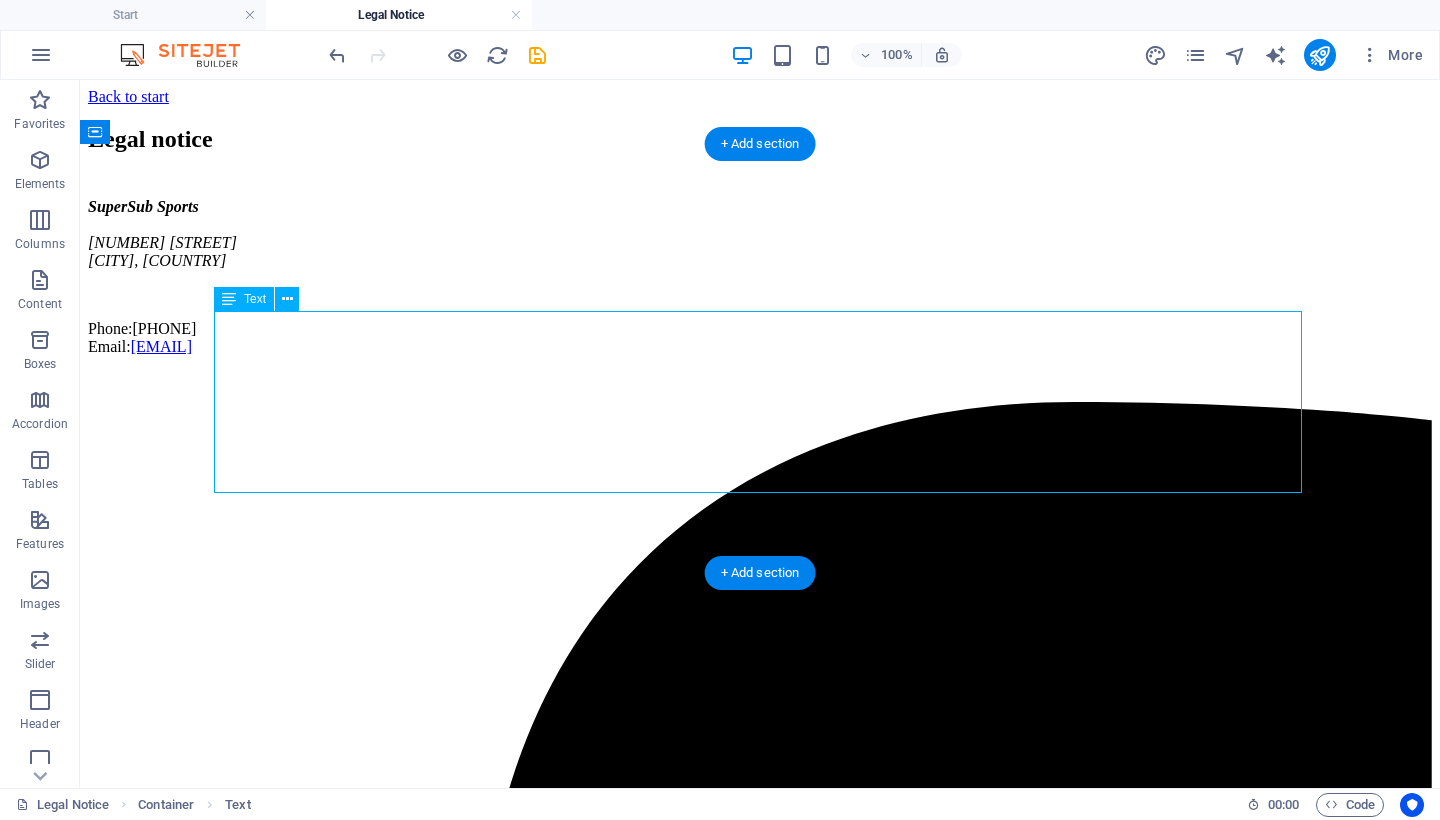 click on "SuperSub Sports   36 Eleanore Street   Chaguanas, Trinidad & Tobago Phone:  +1 868 728 6316 Email:  info@supersubsports.co.uk" at bounding box center [760, 277] 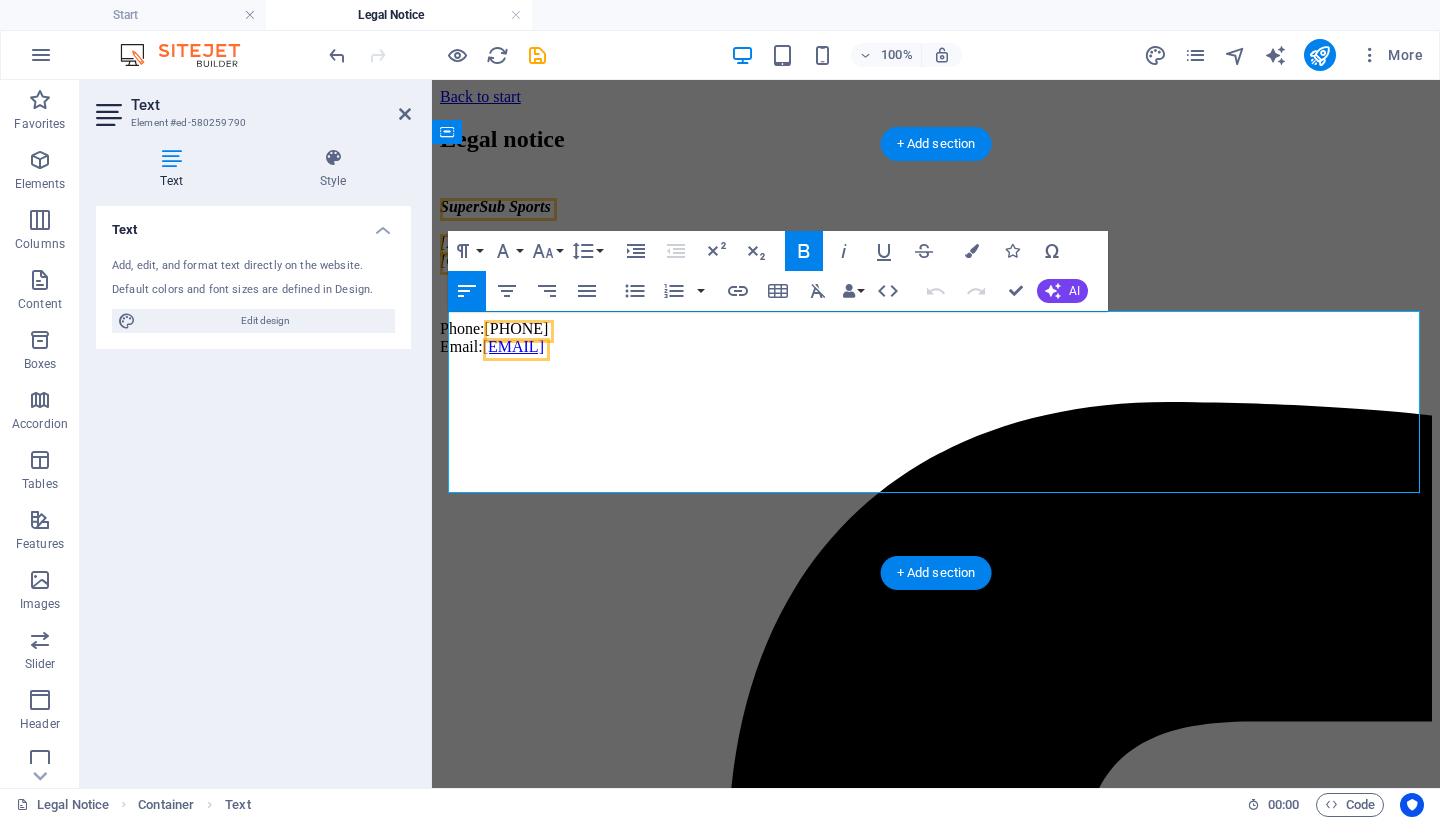 click on "Text Add, edit, and format text directly on the website. Default colors and font sizes are defined in Design. Edit design Alignment Left aligned Centered Right aligned" at bounding box center (253, 489) 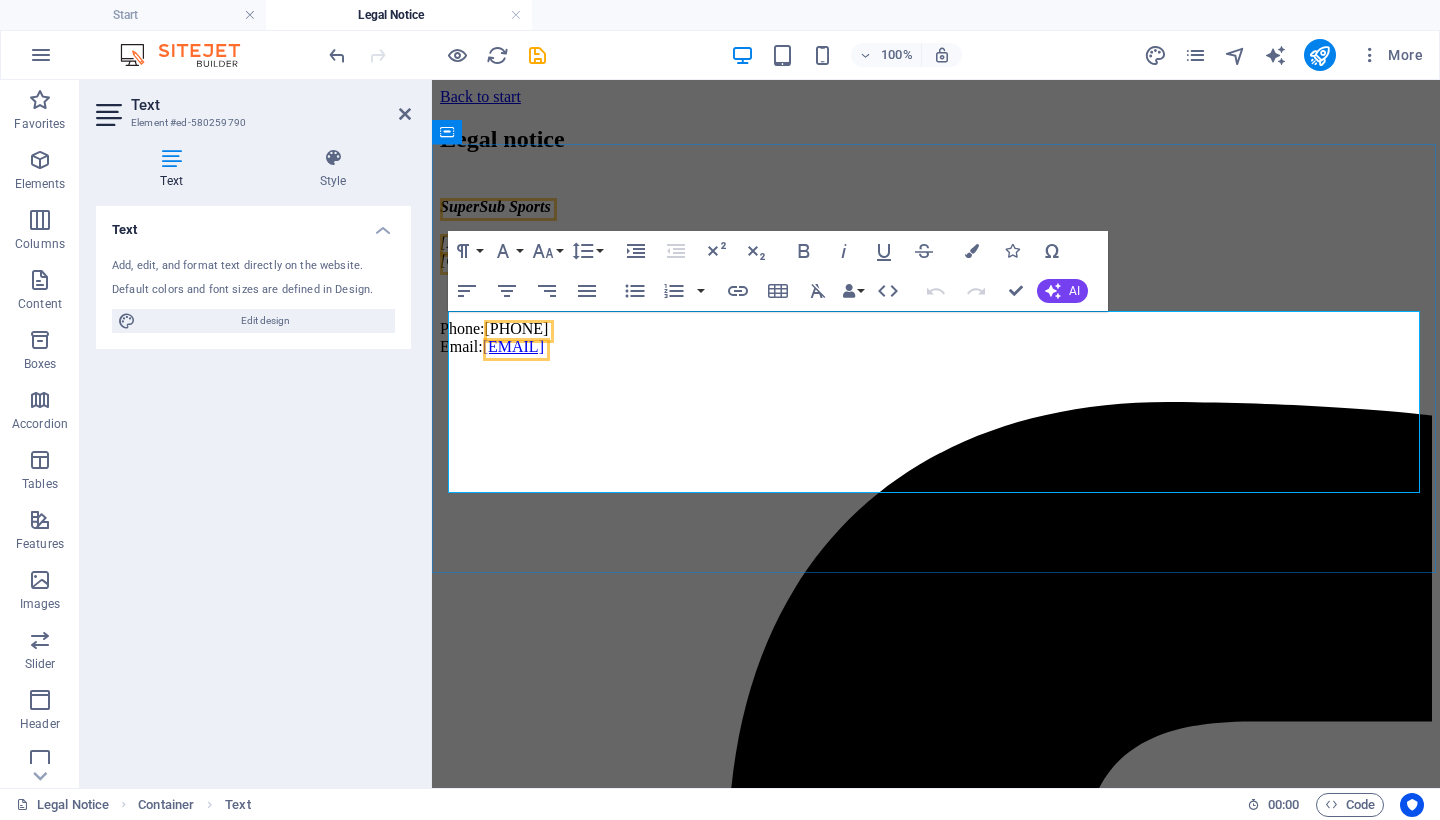click on "Phone:  +1 868 728 6316 Email:  info@supersubsports.co.uk" at bounding box center (936, 338) 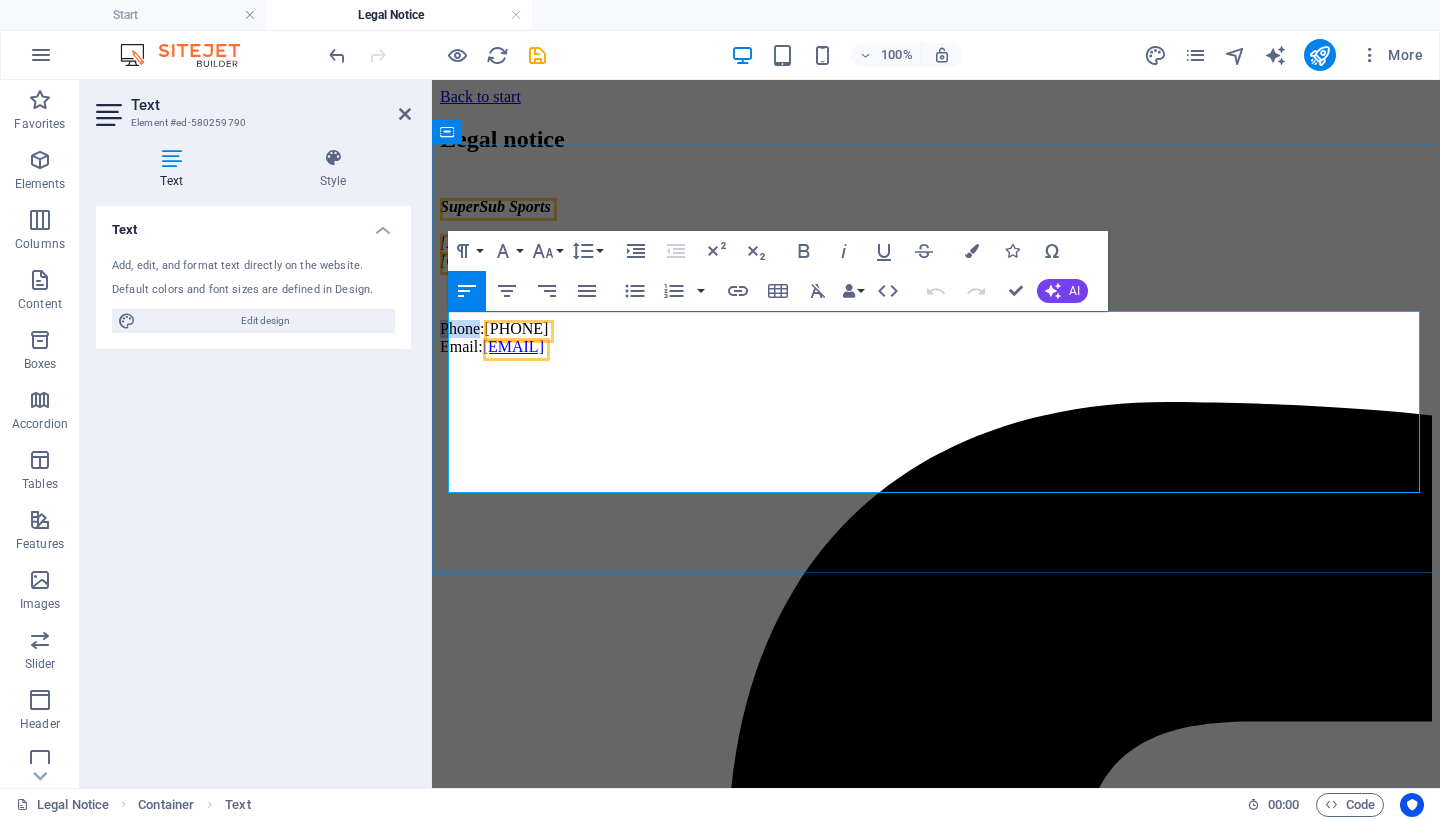 click on "Phone:  +1 868 728 6316 Email:  info@supersubsports.co.uk" at bounding box center (936, 338) 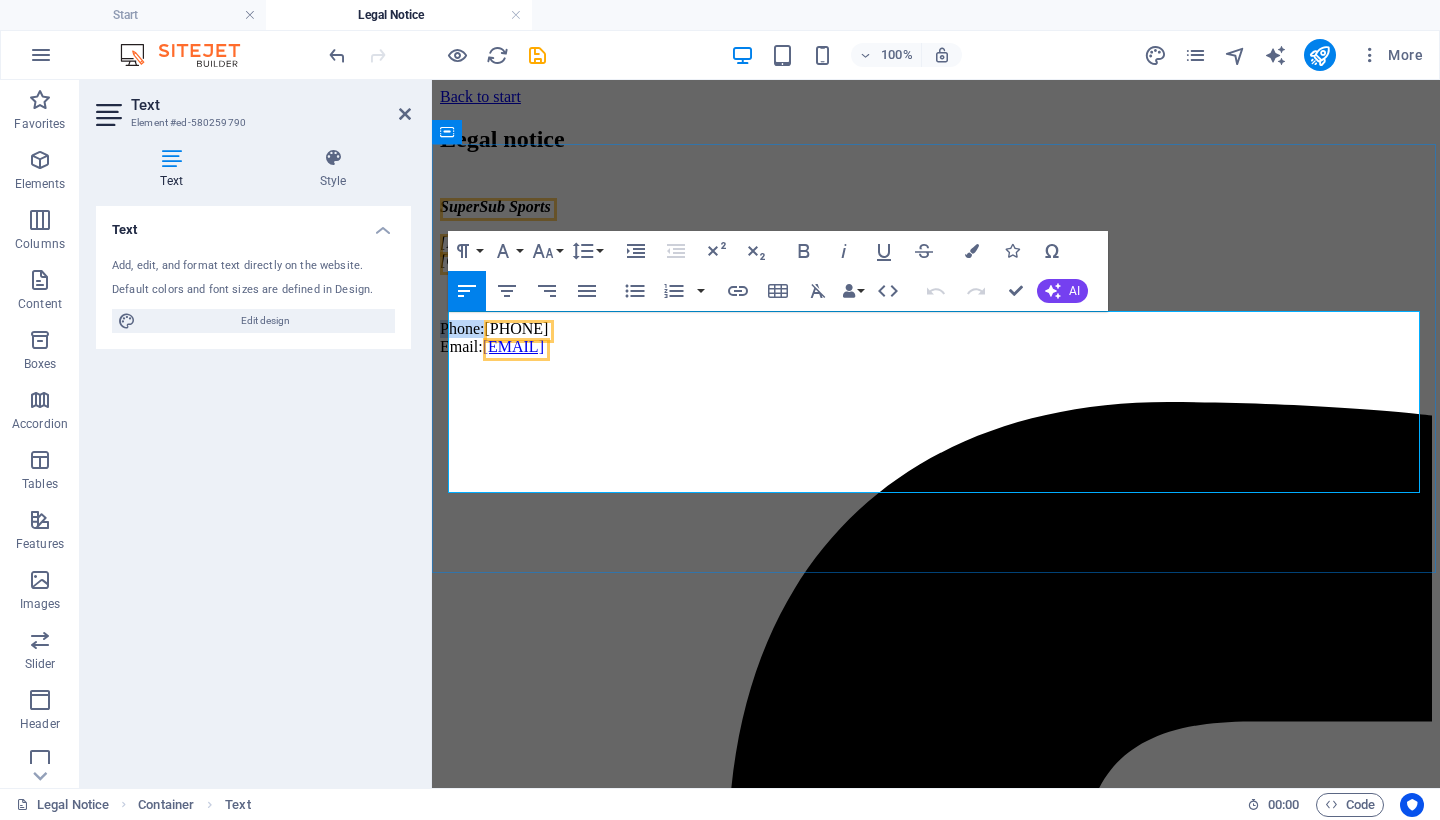 click on "Phone:  +1 868 728 6316 Email:  info@supersubsports.co.uk" at bounding box center (936, 338) 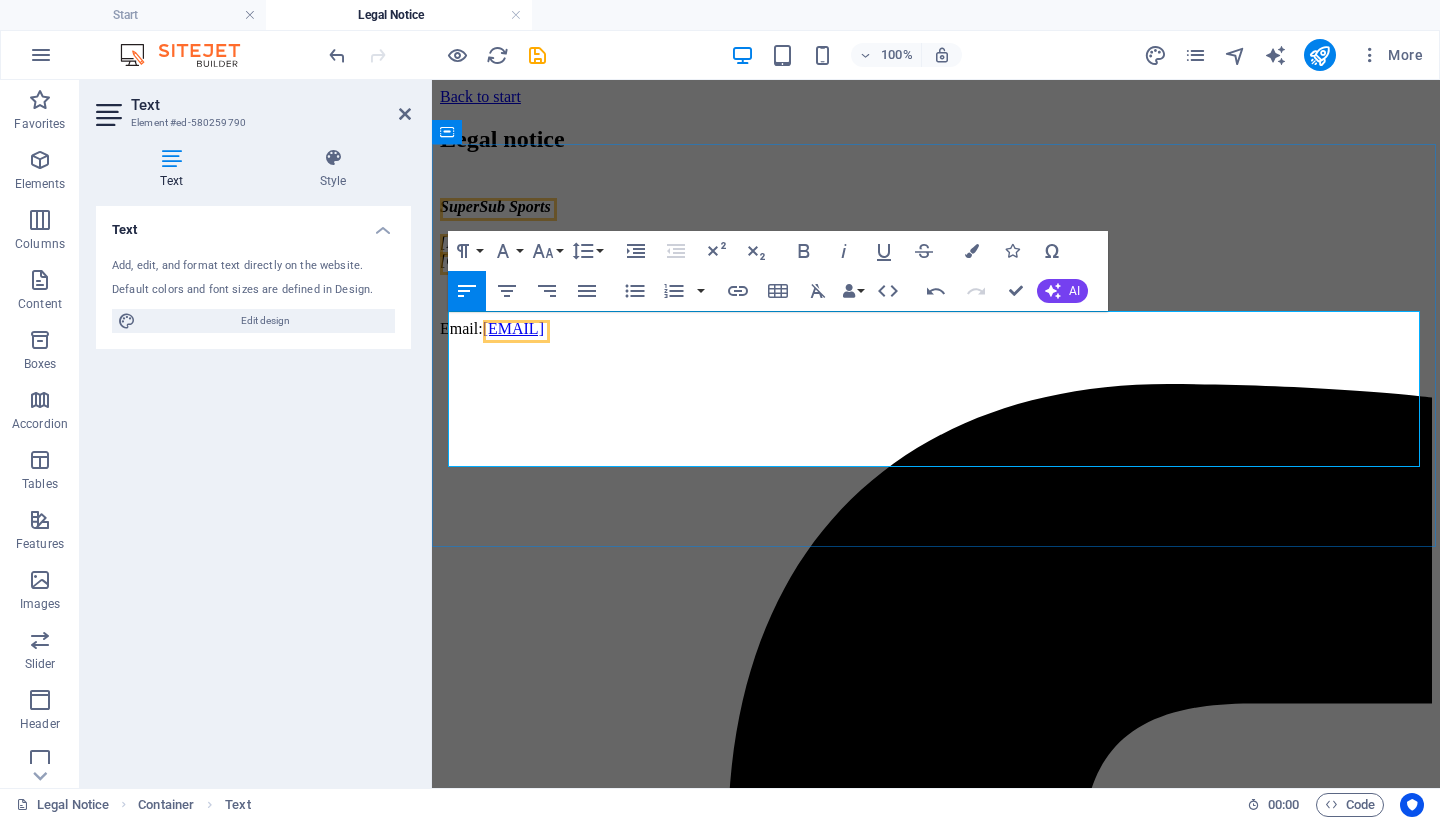 click on "SuperSub Sports   36 Eleanore Street   Chaguanas, Trinidad & Tobago" at bounding box center [936, 234] 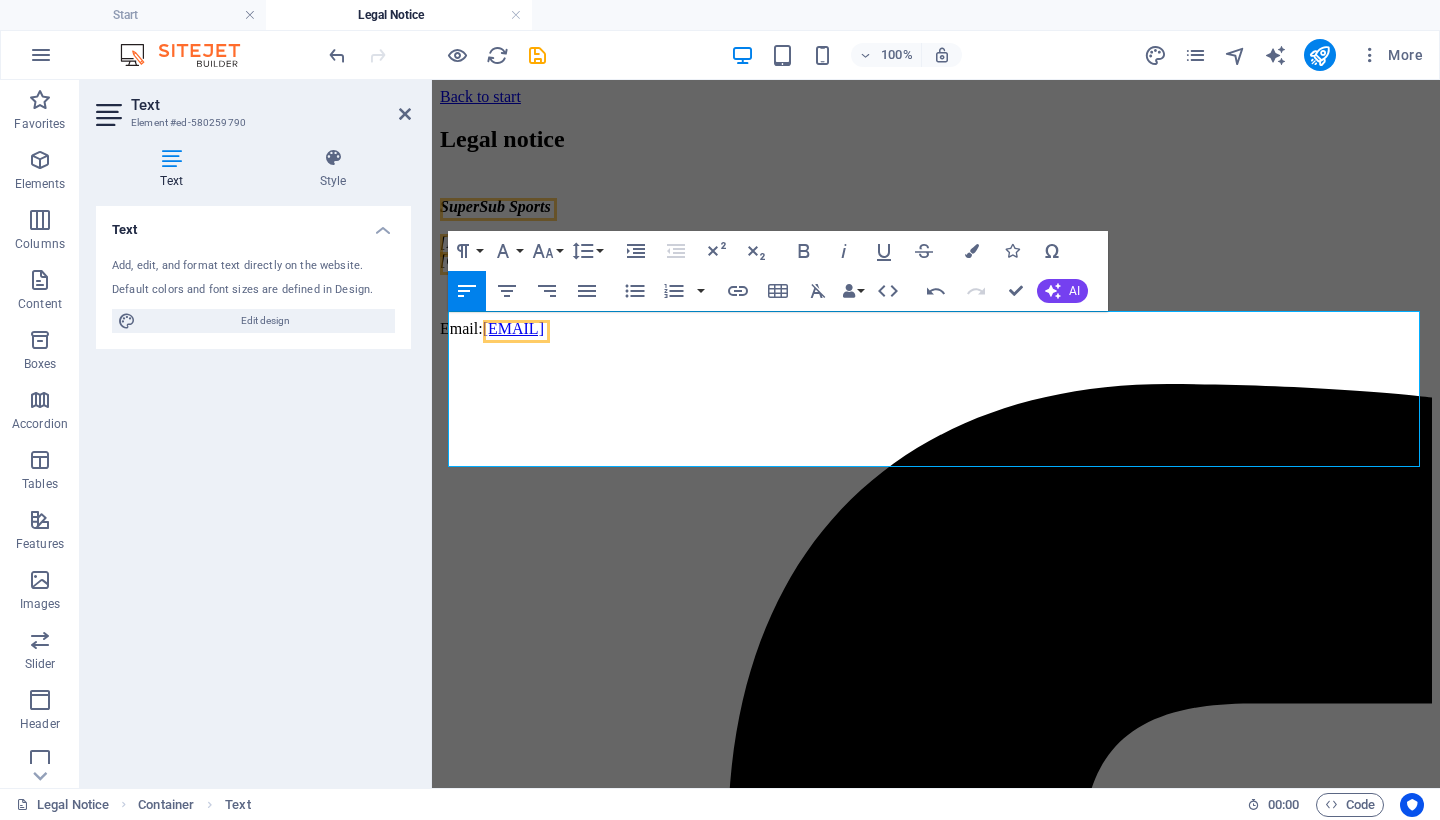 click on "Text Add, edit, and format text directly on the website. Default colors and font sizes are defined in Design. Edit design Alignment Left aligned Centered Right aligned" at bounding box center [253, 489] 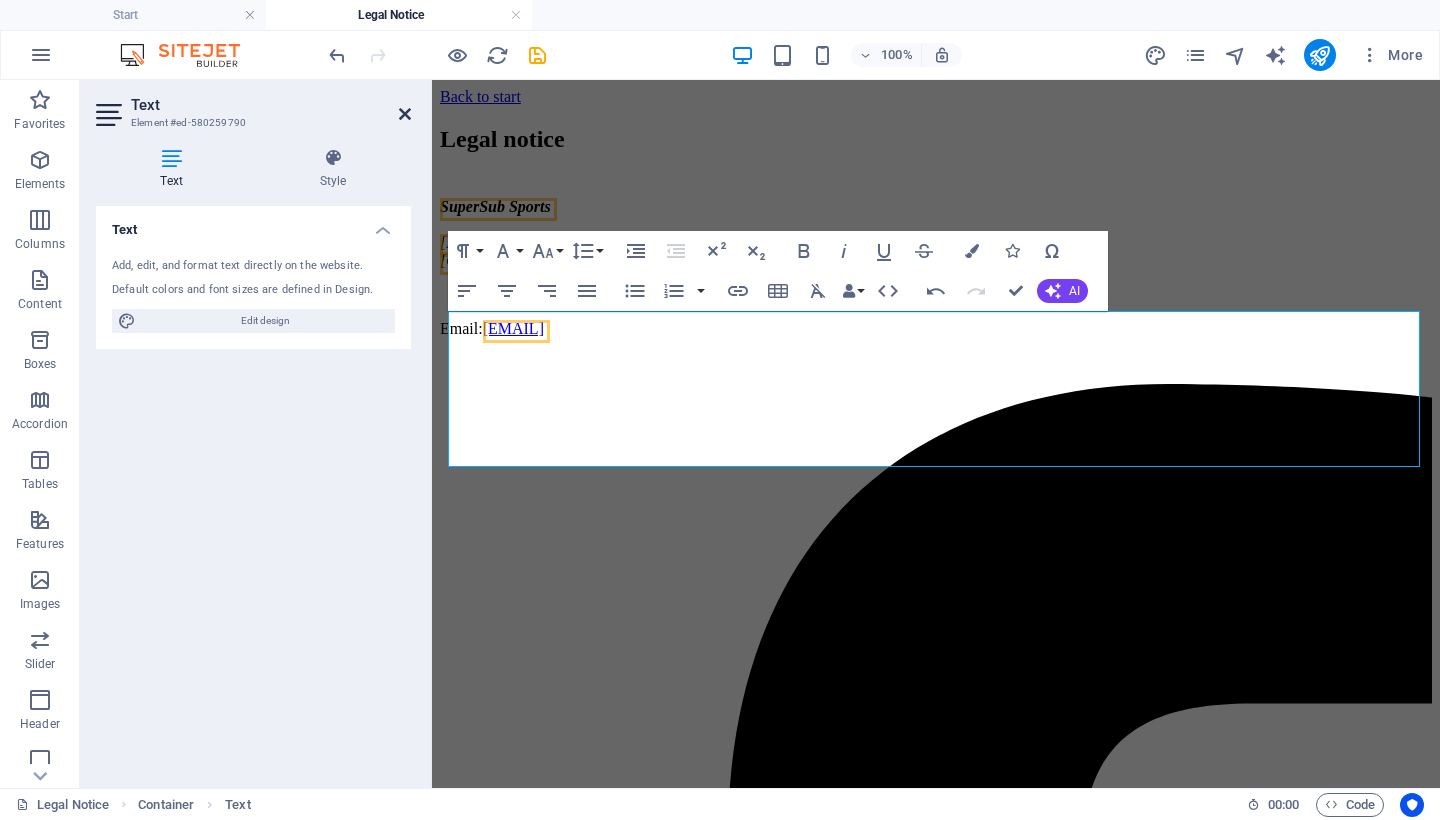click at bounding box center (405, 114) 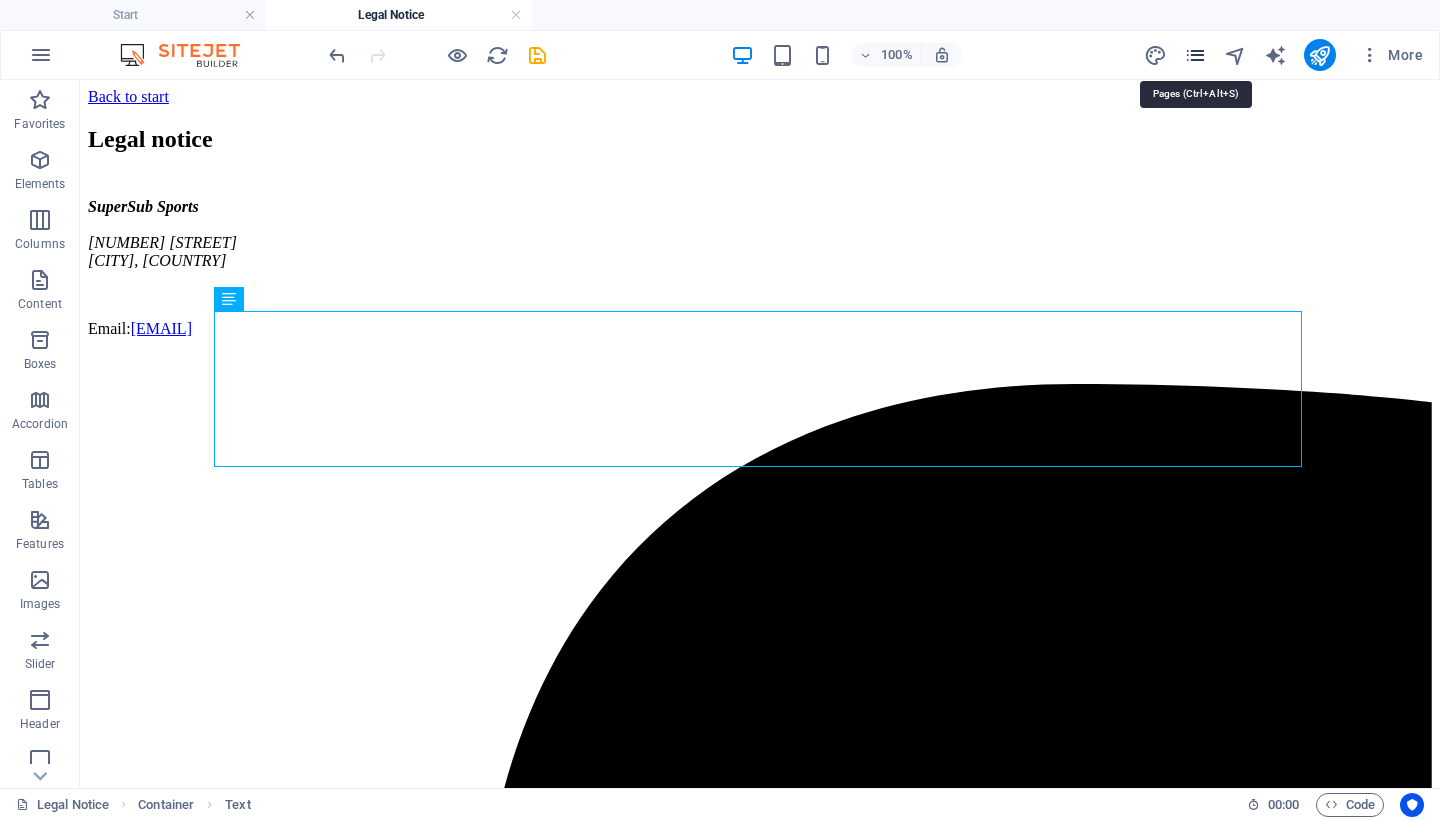 click at bounding box center [1195, 55] 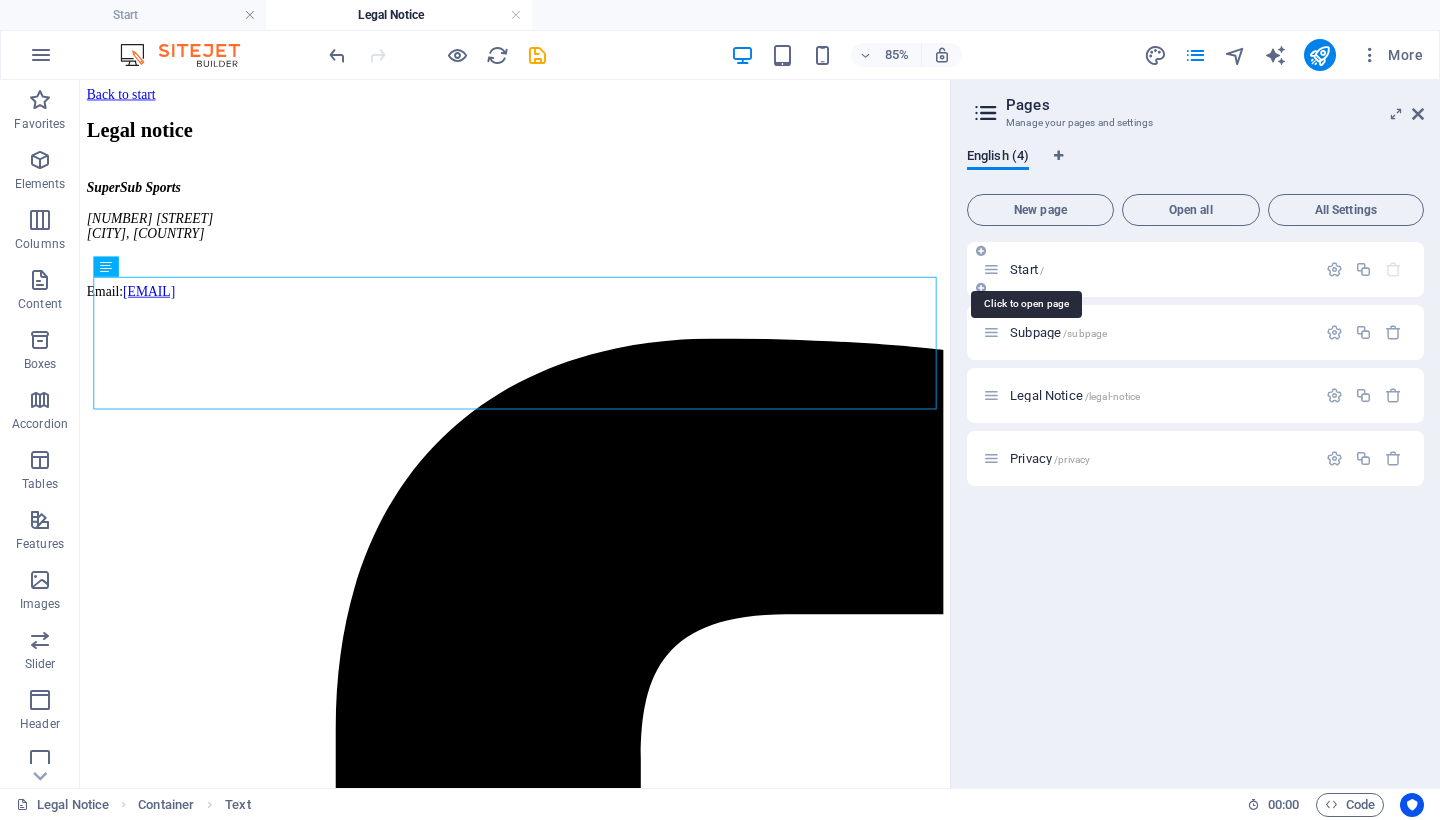click on "Start /" at bounding box center [1027, 269] 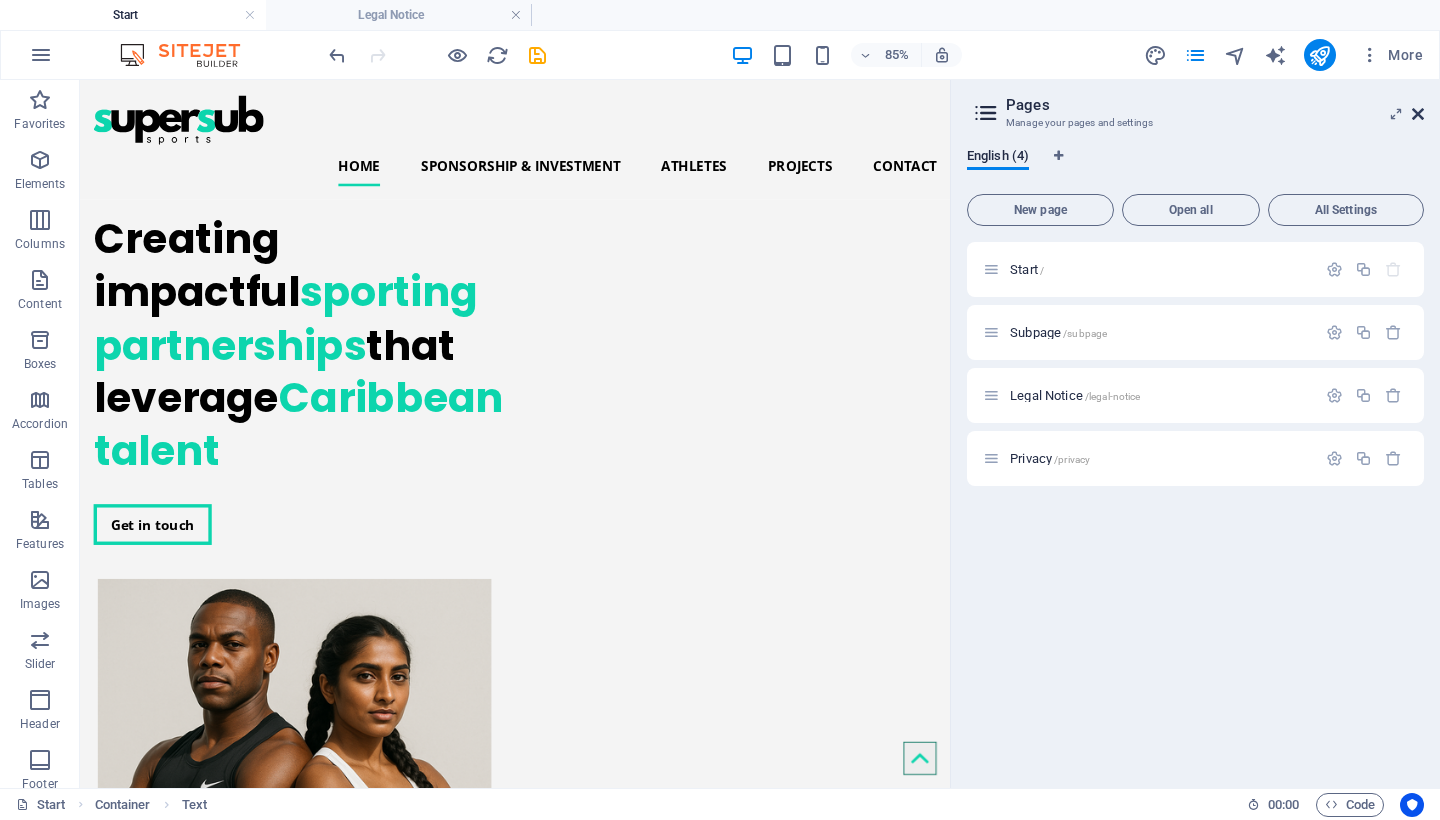 click at bounding box center (1418, 114) 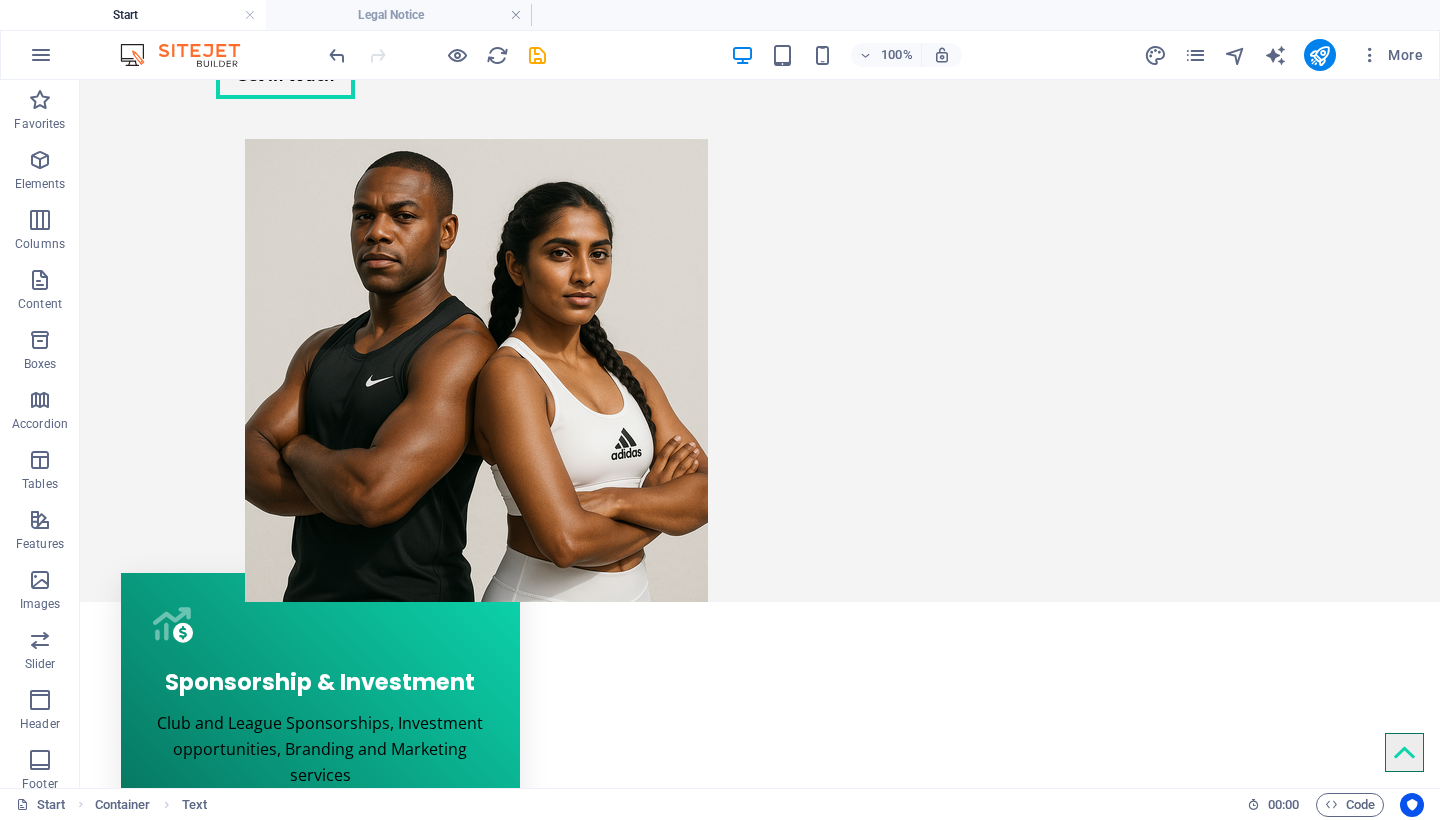 scroll, scrollTop: 668, scrollLeft: 0, axis: vertical 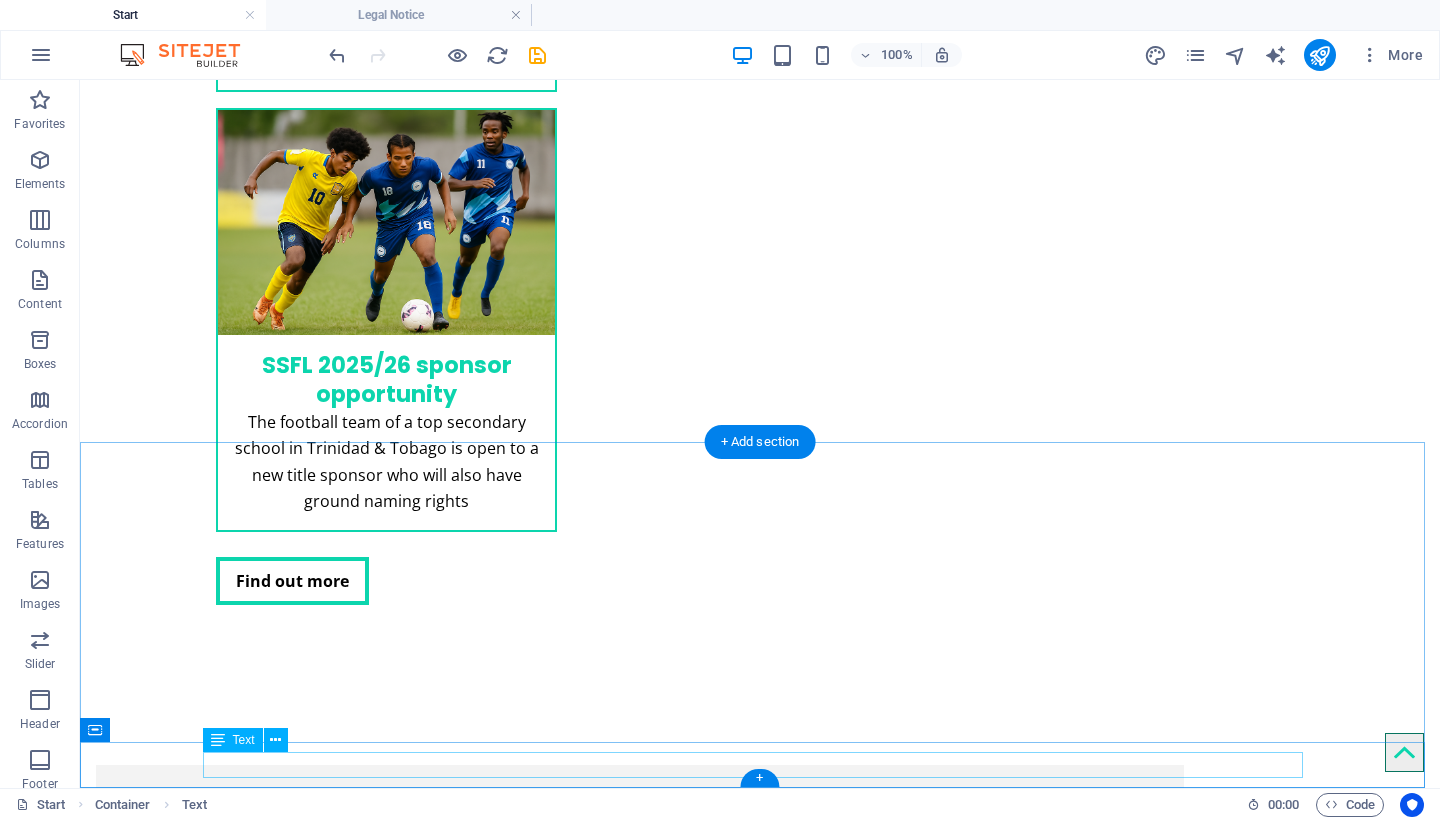 click on "info@supersubsports.co.uk  |  Legal Notice  |  Privacy Policy" at bounding box center [760, 4136] 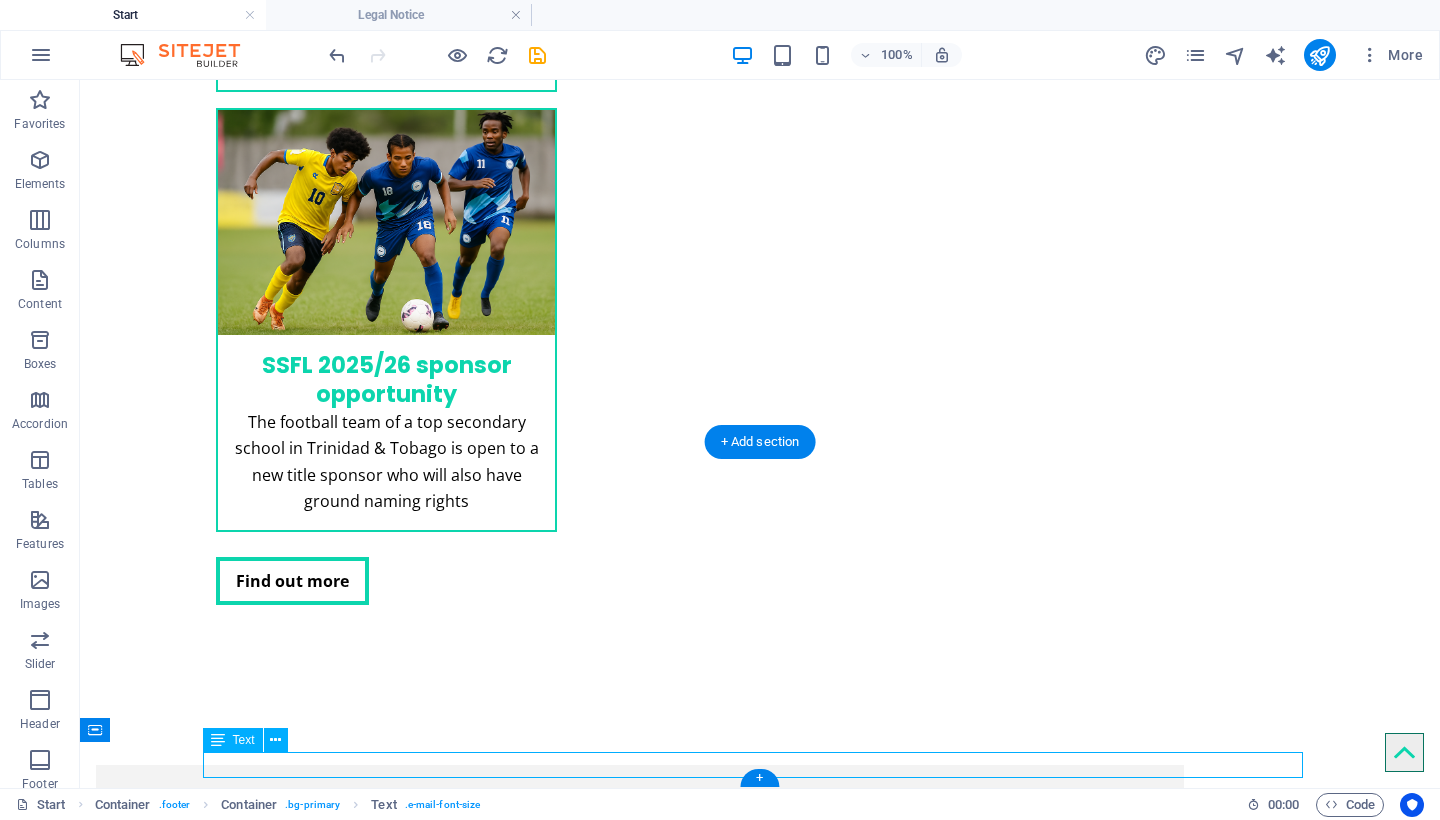 click on "info@supersubsports.co.uk  |  Legal Notice  |  Privacy Policy" at bounding box center (760, 4136) 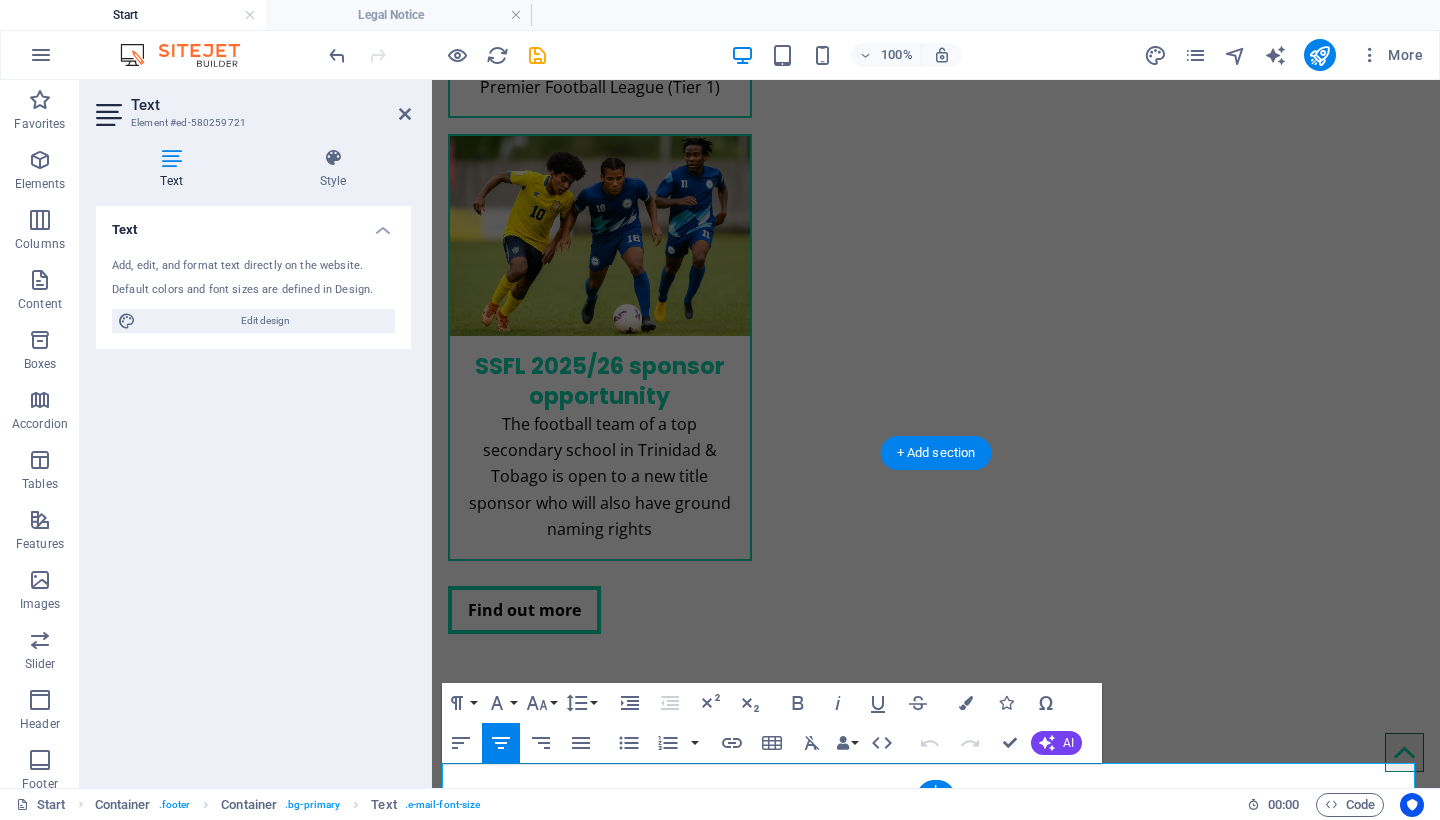 scroll, scrollTop: 2990, scrollLeft: 0, axis: vertical 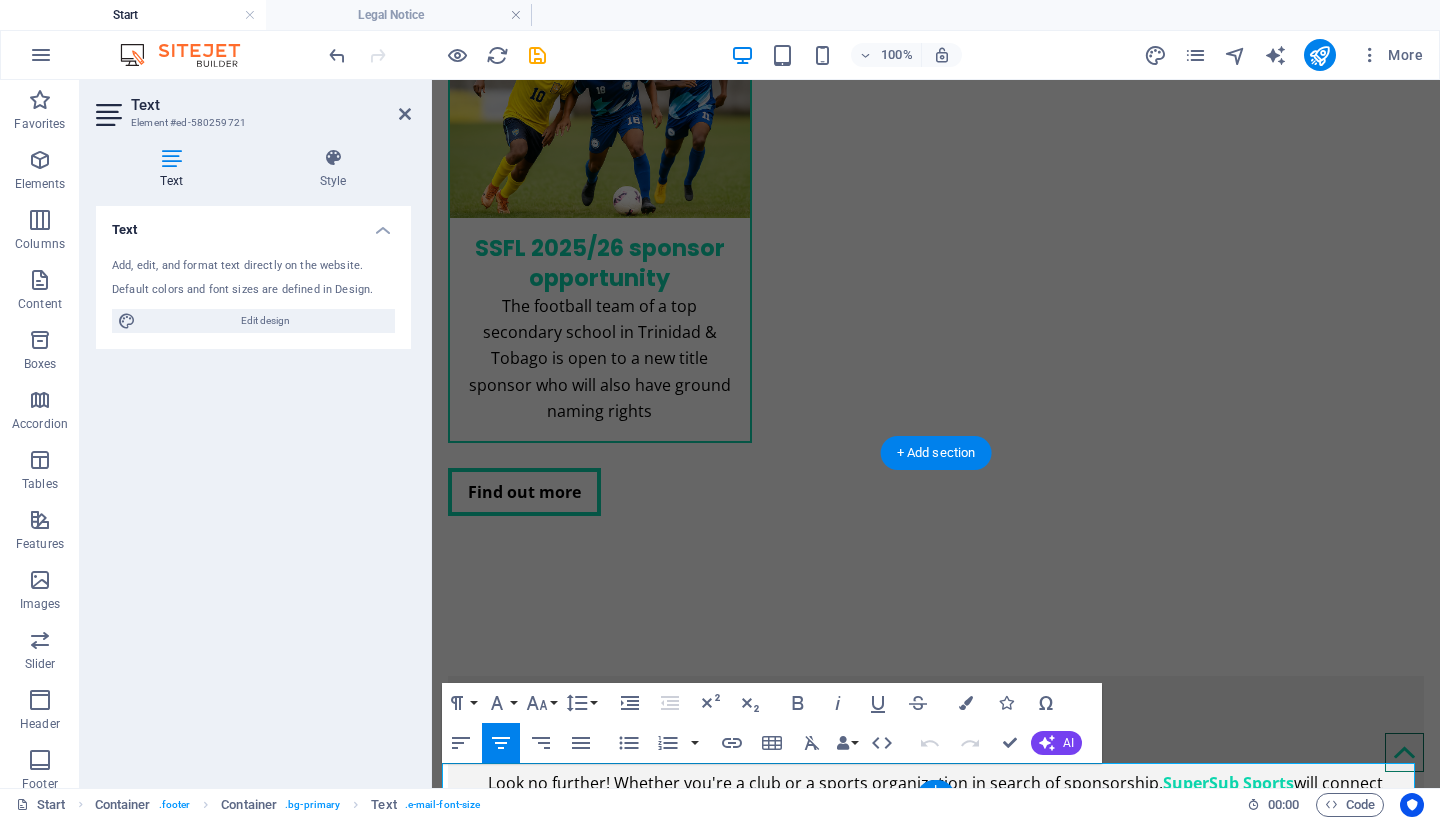 click on "Start Container . footer Container . bg-primary Text . e-mail-font-size 00 : 00 Code" at bounding box center [720, 804] 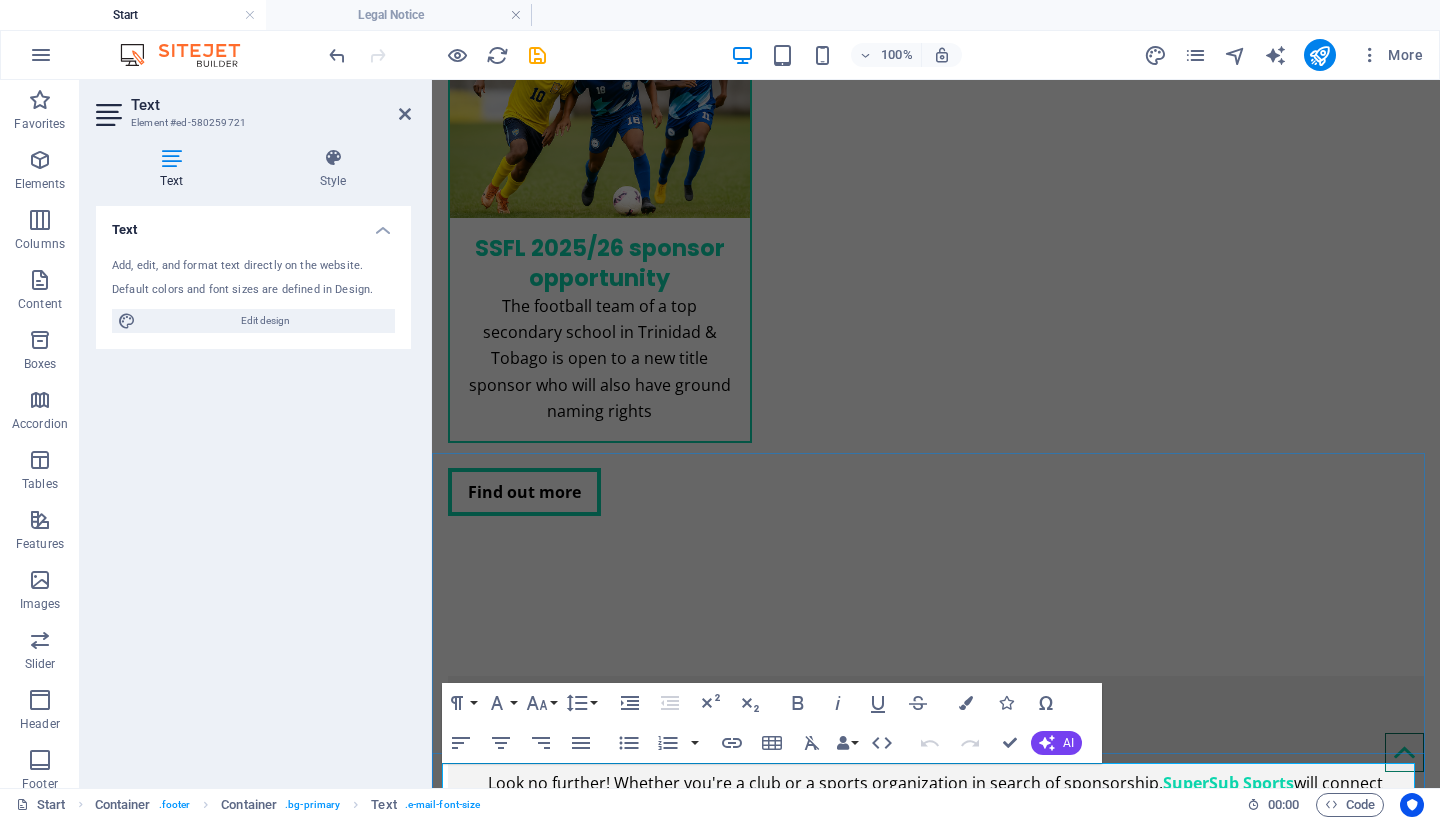 click on "Legal Notice" at bounding box center [917, 3917] 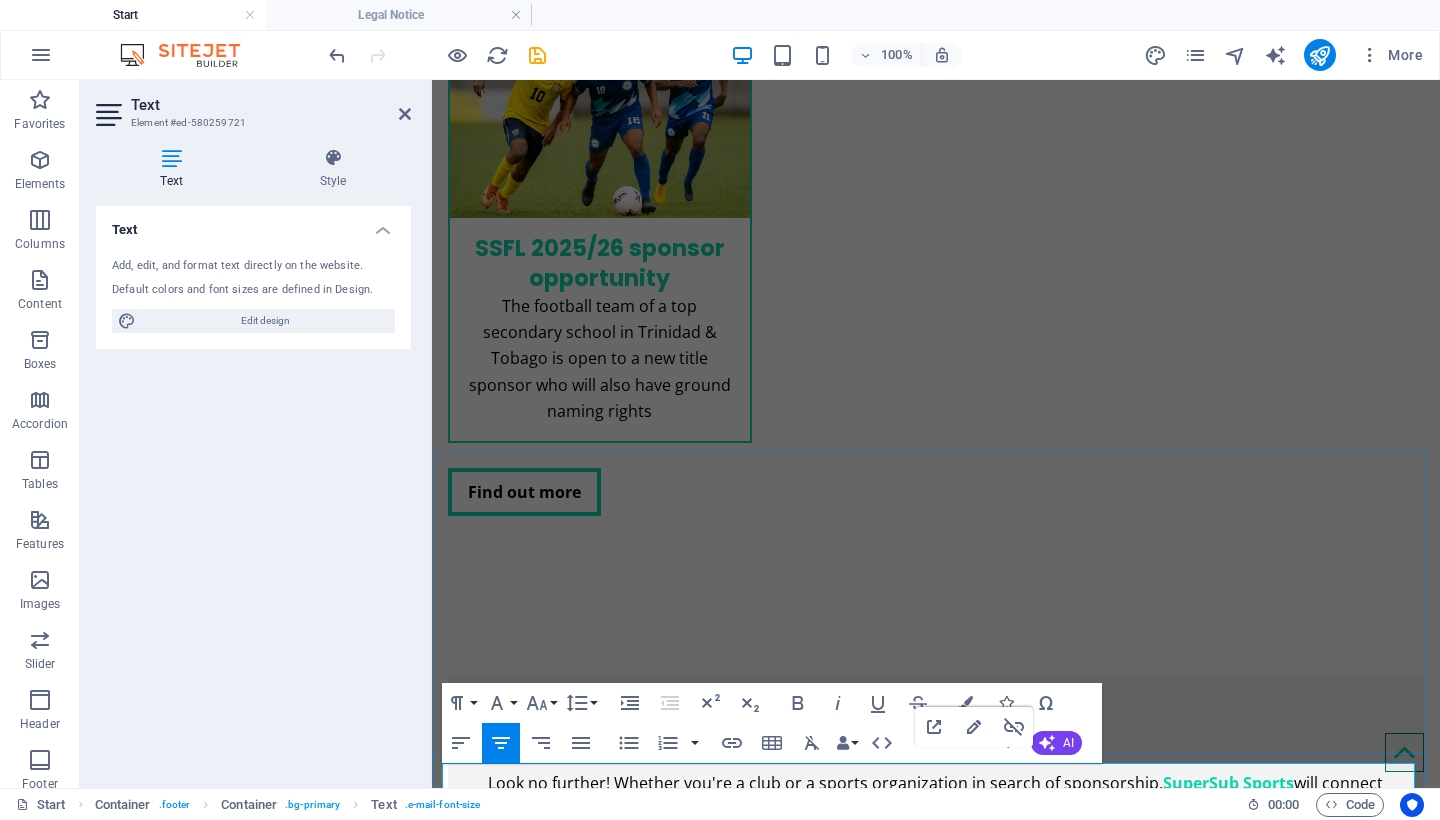 click on "Legal Notice" at bounding box center (917, 3917) 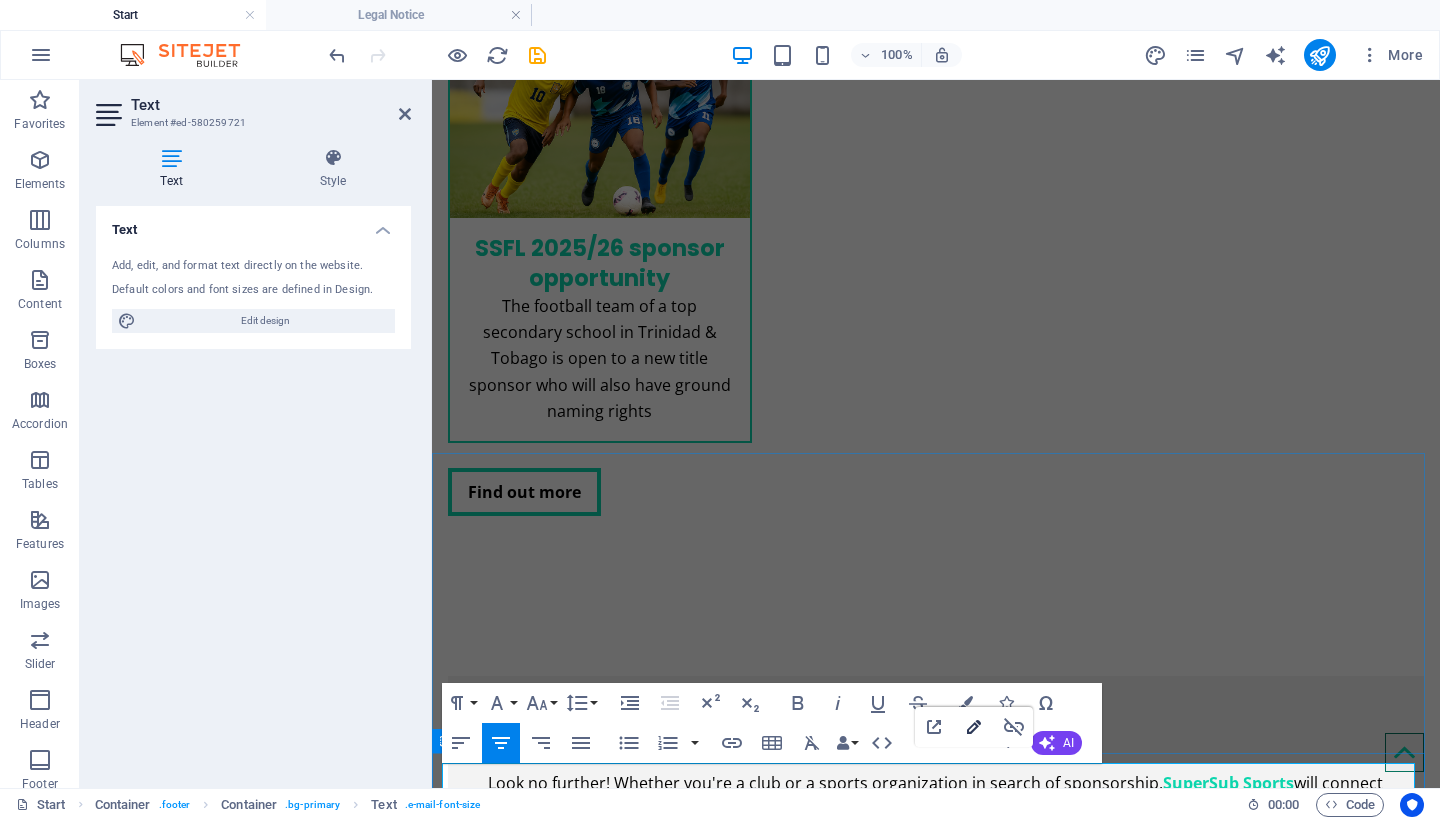 click 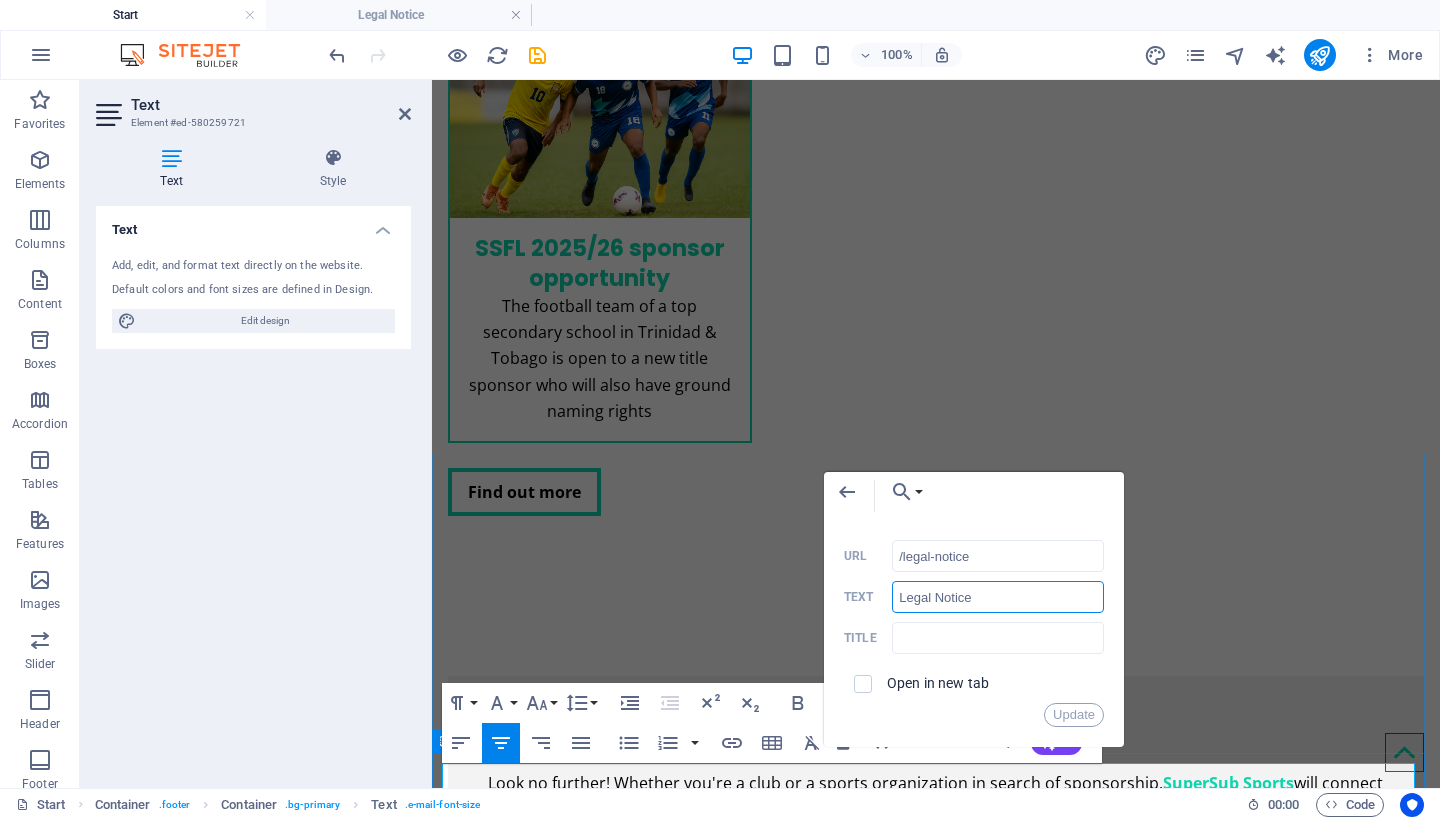 drag, startPoint x: 983, startPoint y: 596, endPoint x: 888, endPoint y: 594, distance: 95.02105 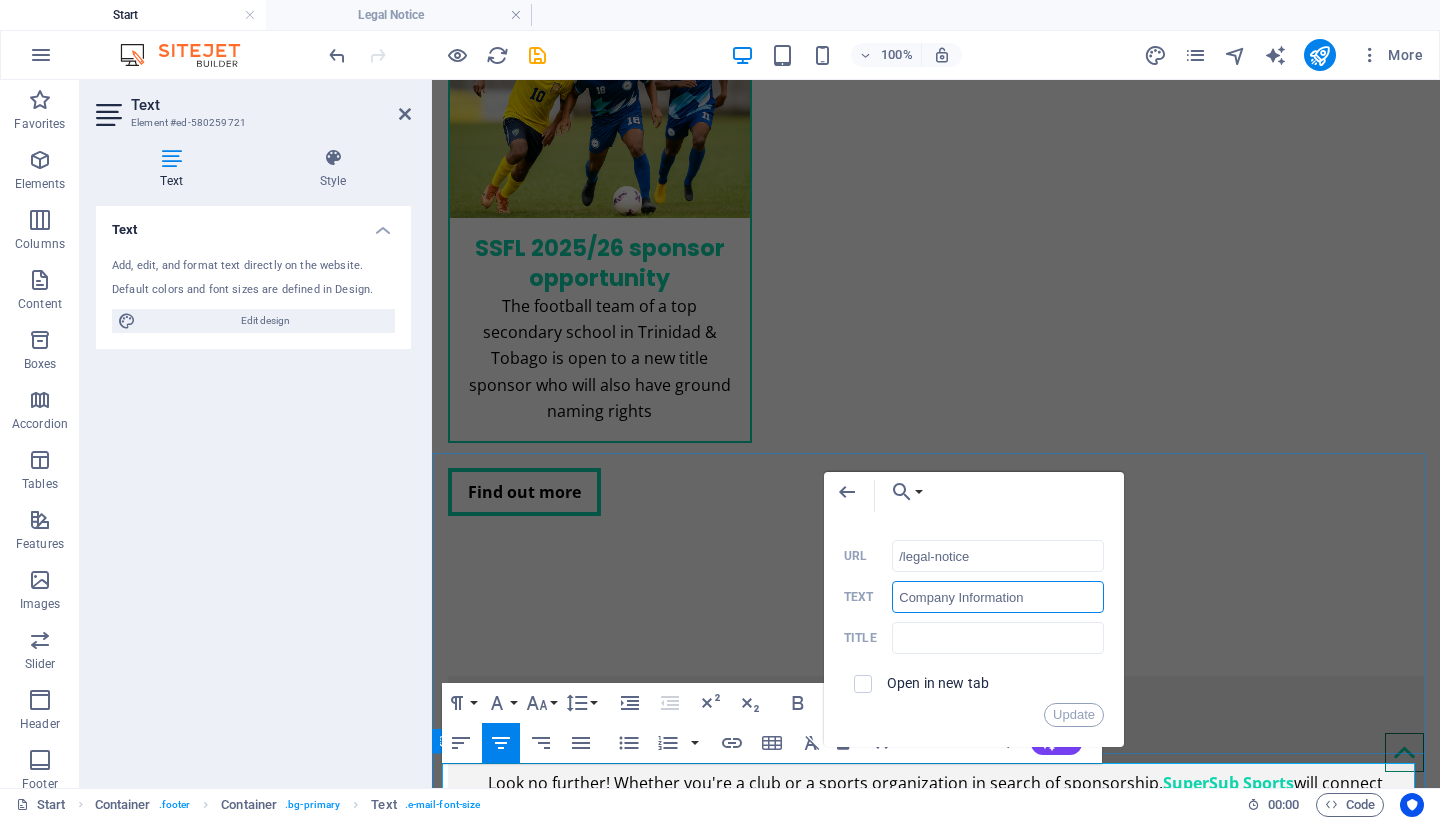 type on "Company Information" 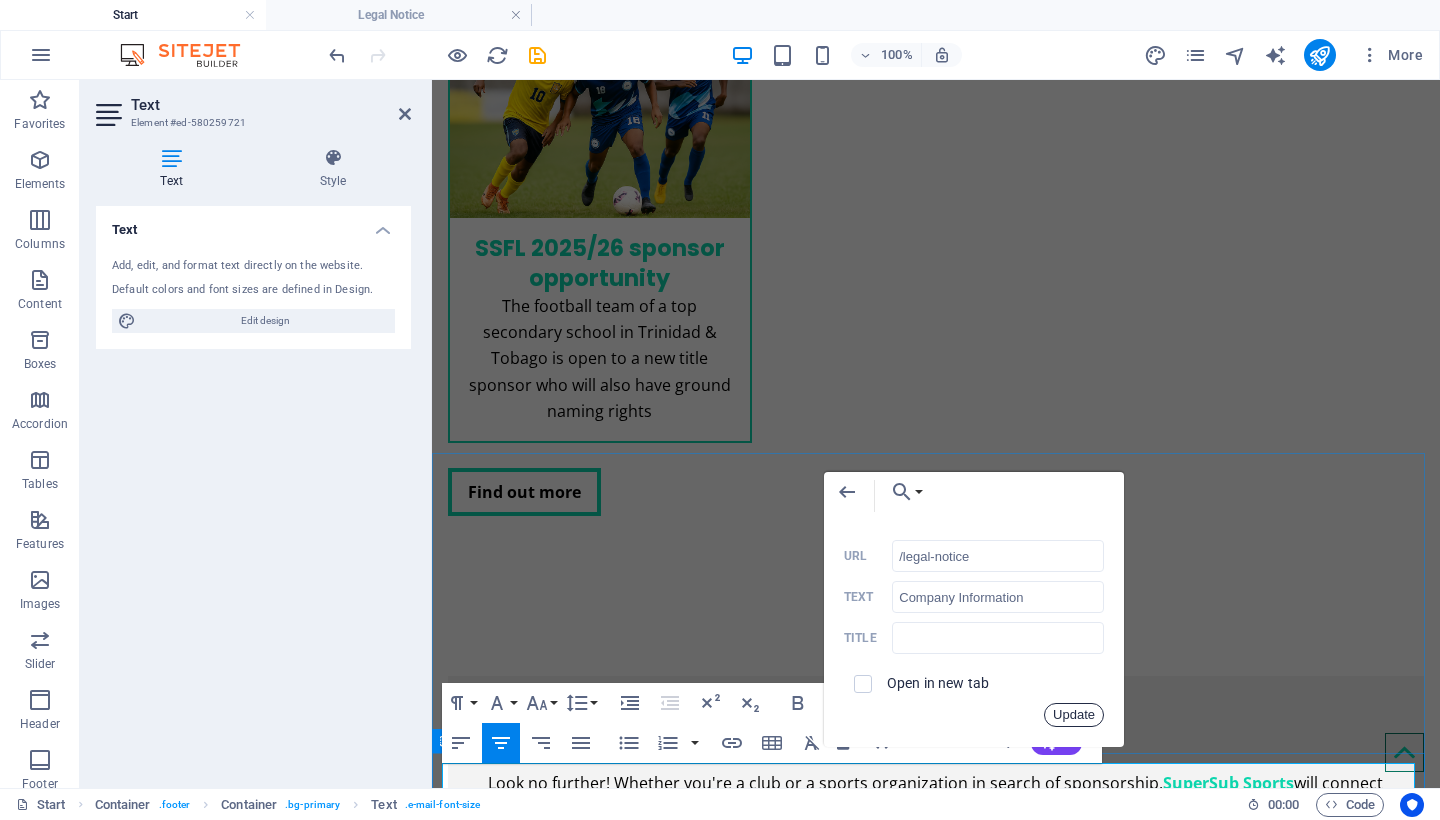 click on "Update" at bounding box center [1074, 715] 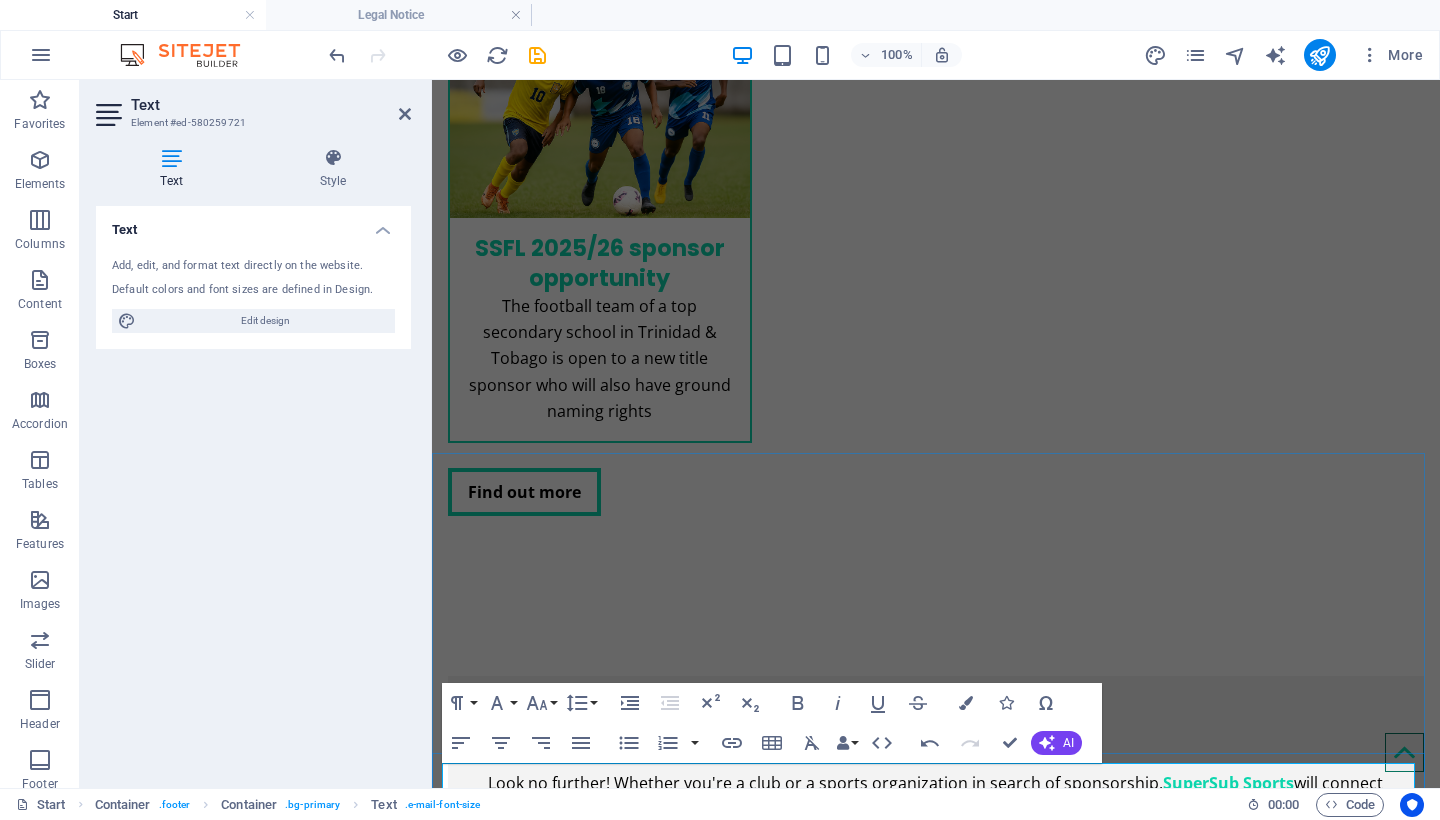 click on "Privacy Policy" at bounding box center [1042, 3917] 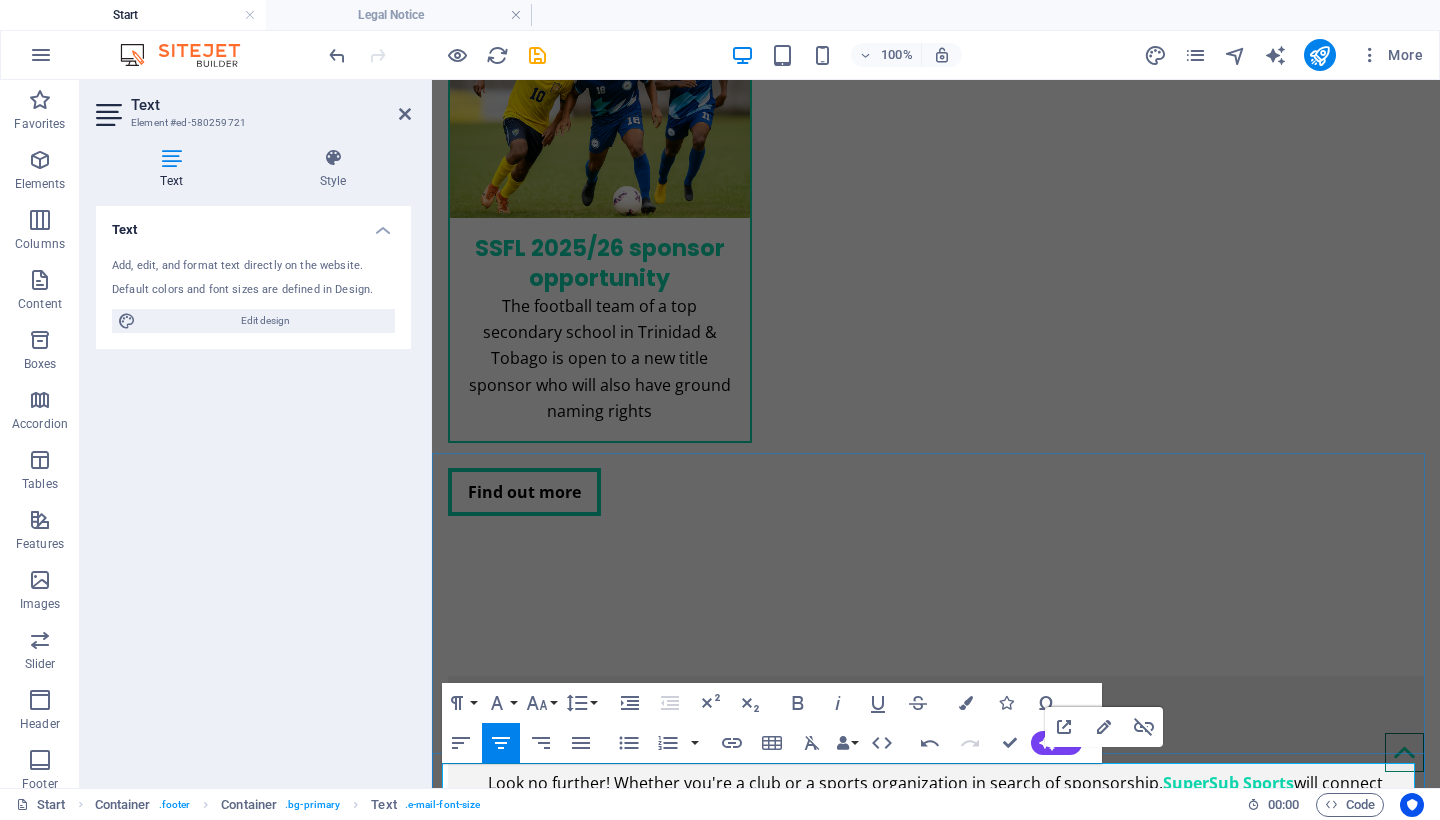 drag, startPoint x: 1166, startPoint y: 779, endPoint x: 1051, endPoint y: 775, distance: 115.06954 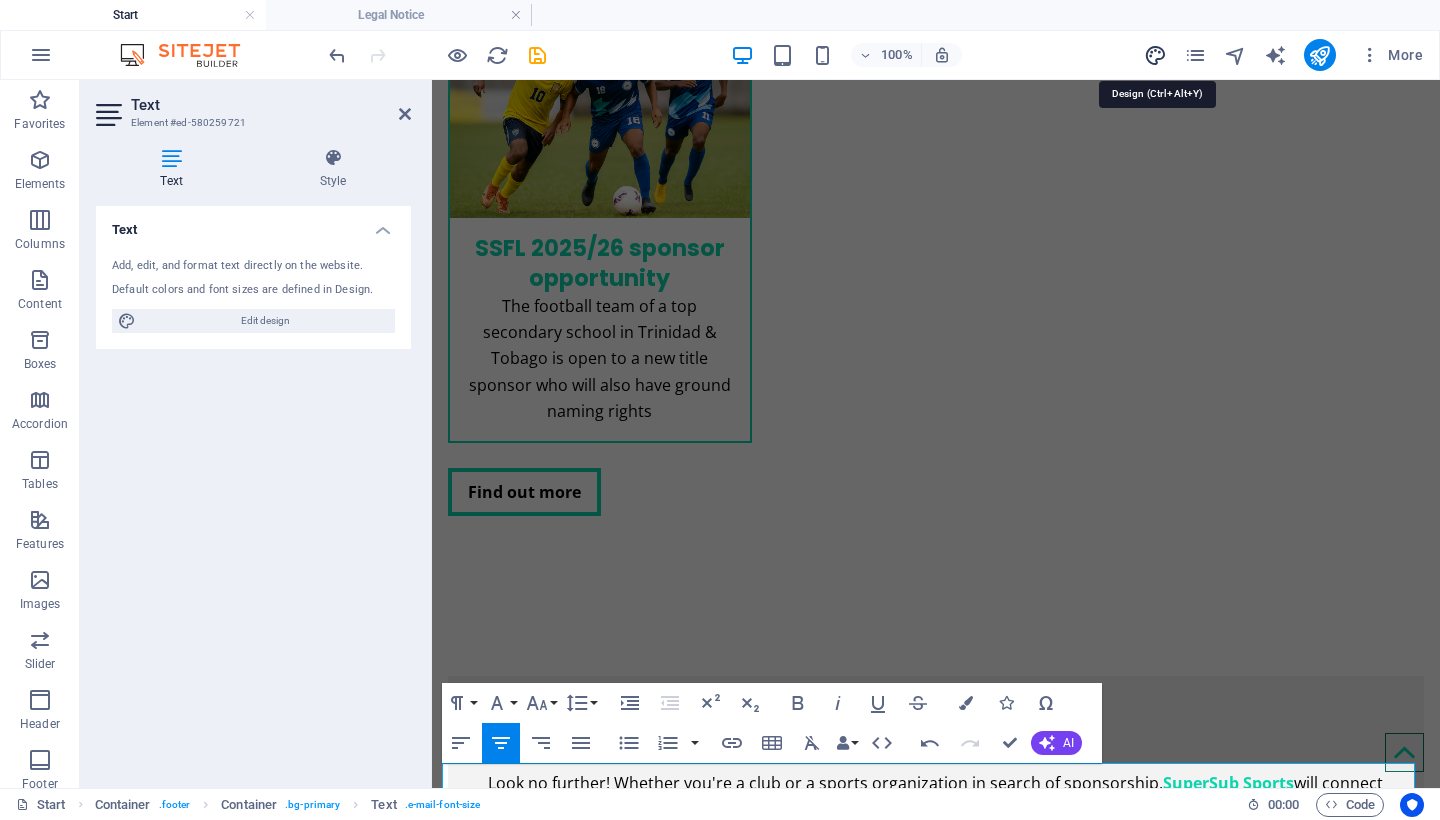 click at bounding box center [1155, 55] 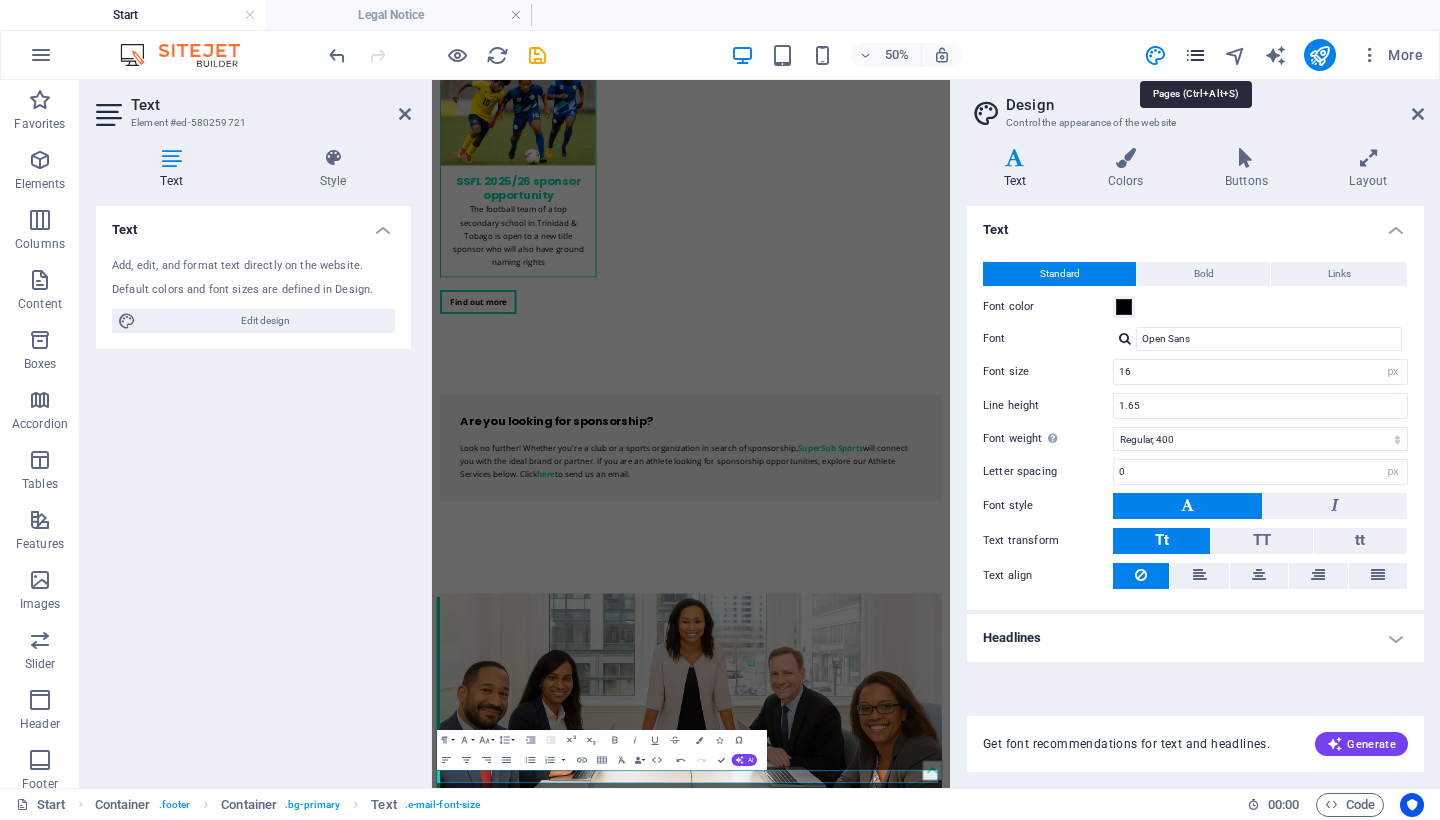 scroll, scrollTop: 2713, scrollLeft: 0, axis: vertical 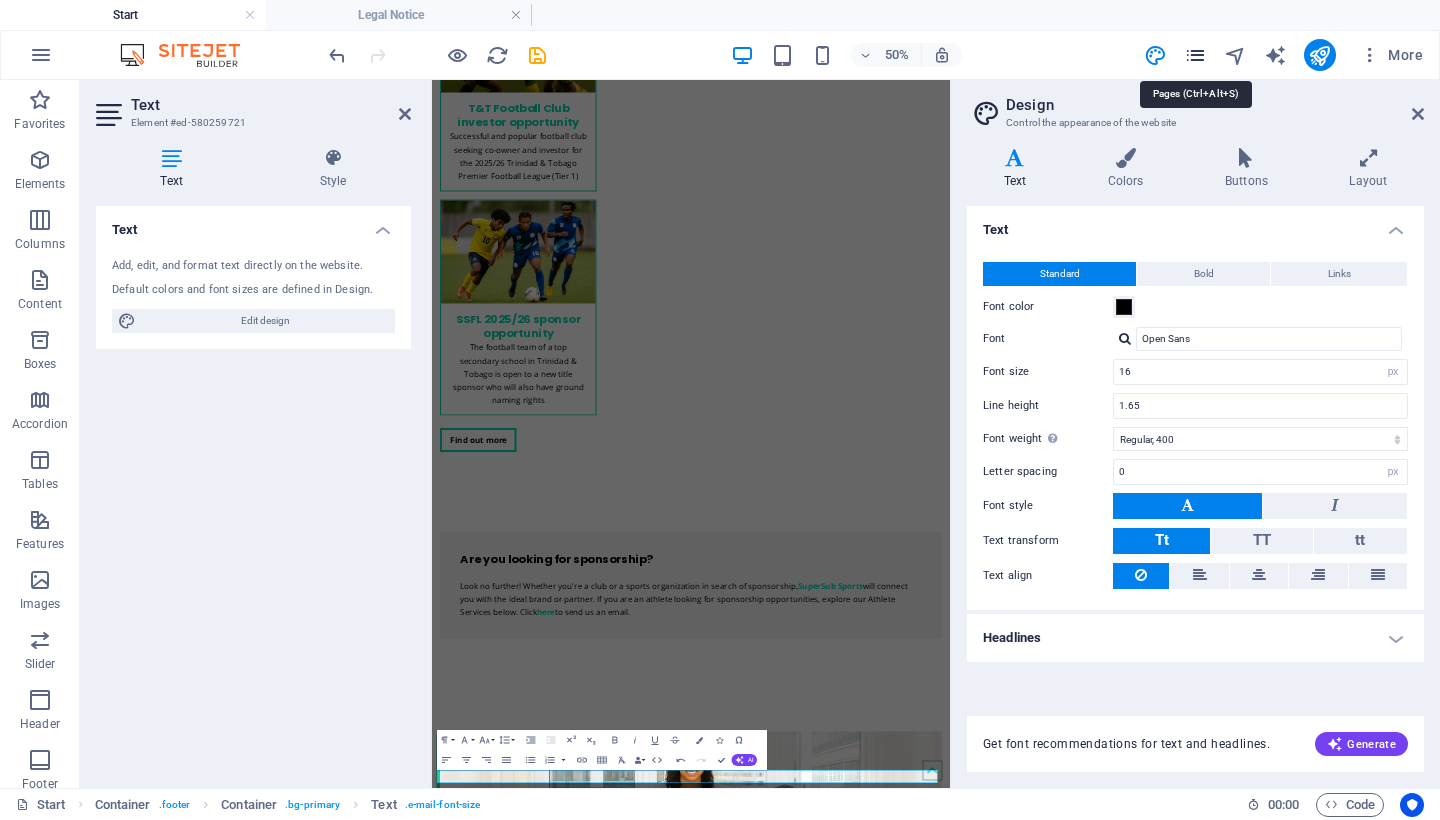 click at bounding box center (1195, 55) 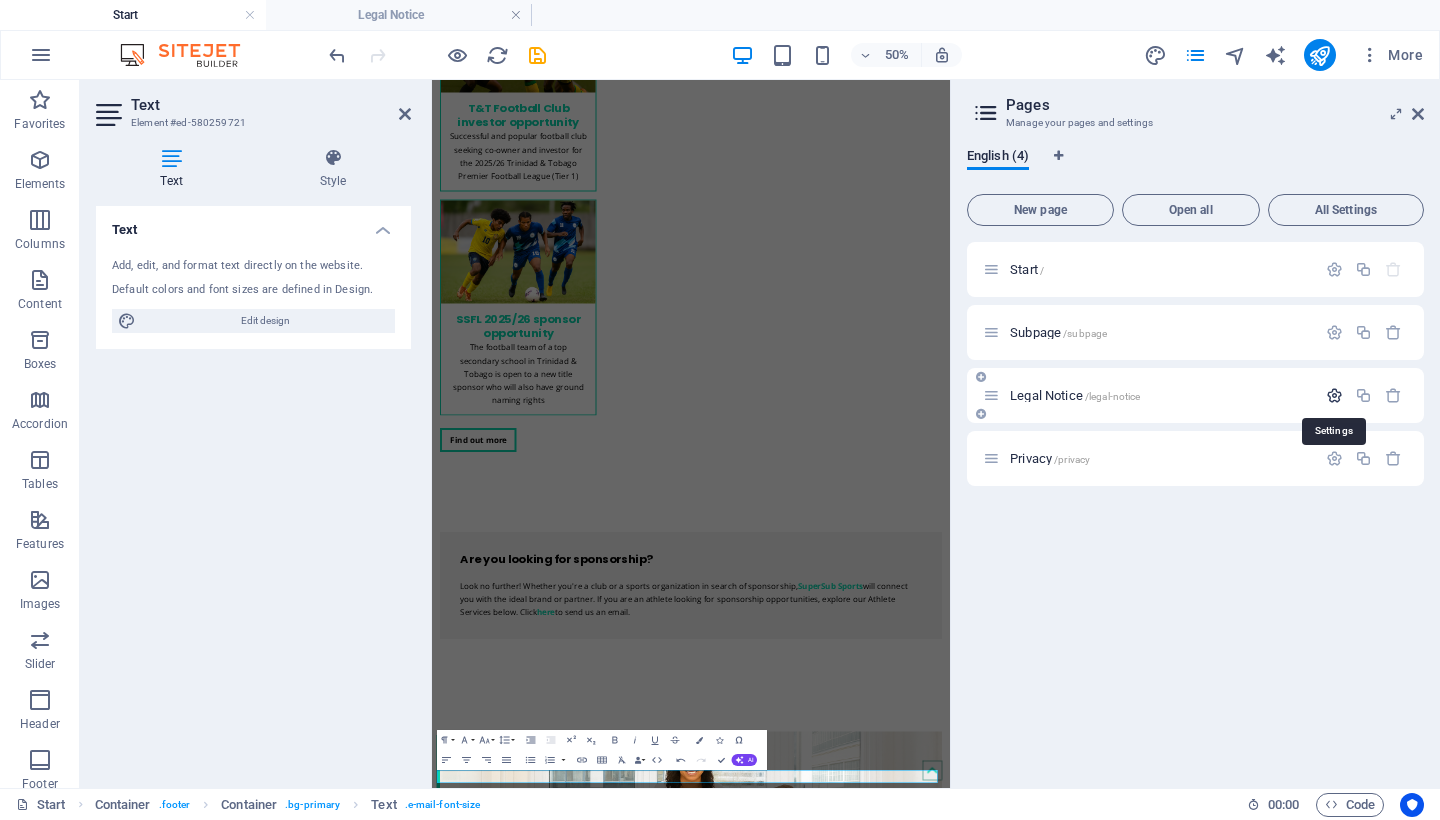 click at bounding box center (1334, 395) 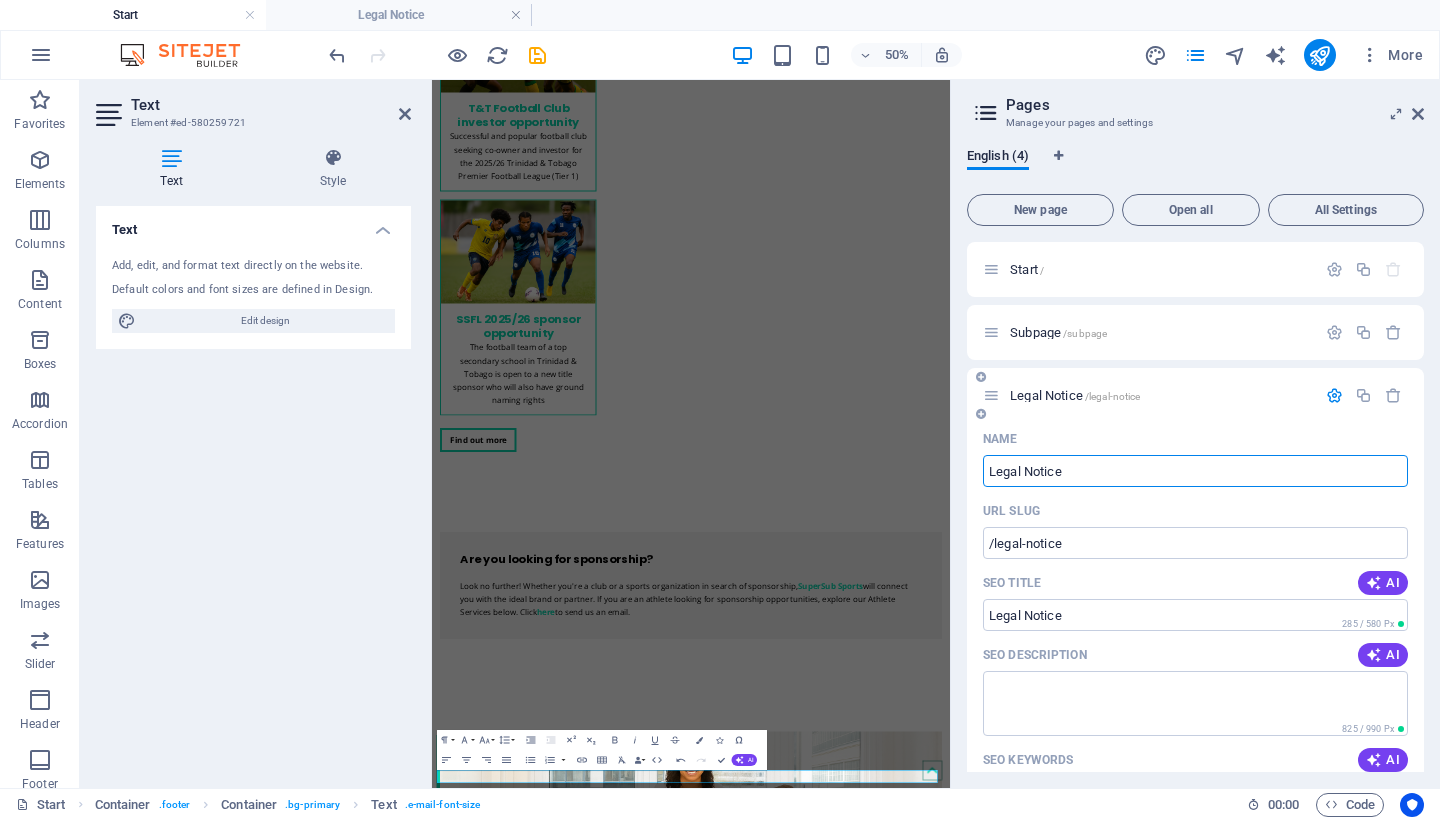 drag, startPoint x: 1088, startPoint y: 474, endPoint x: 973, endPoint y: 474, distance: 115 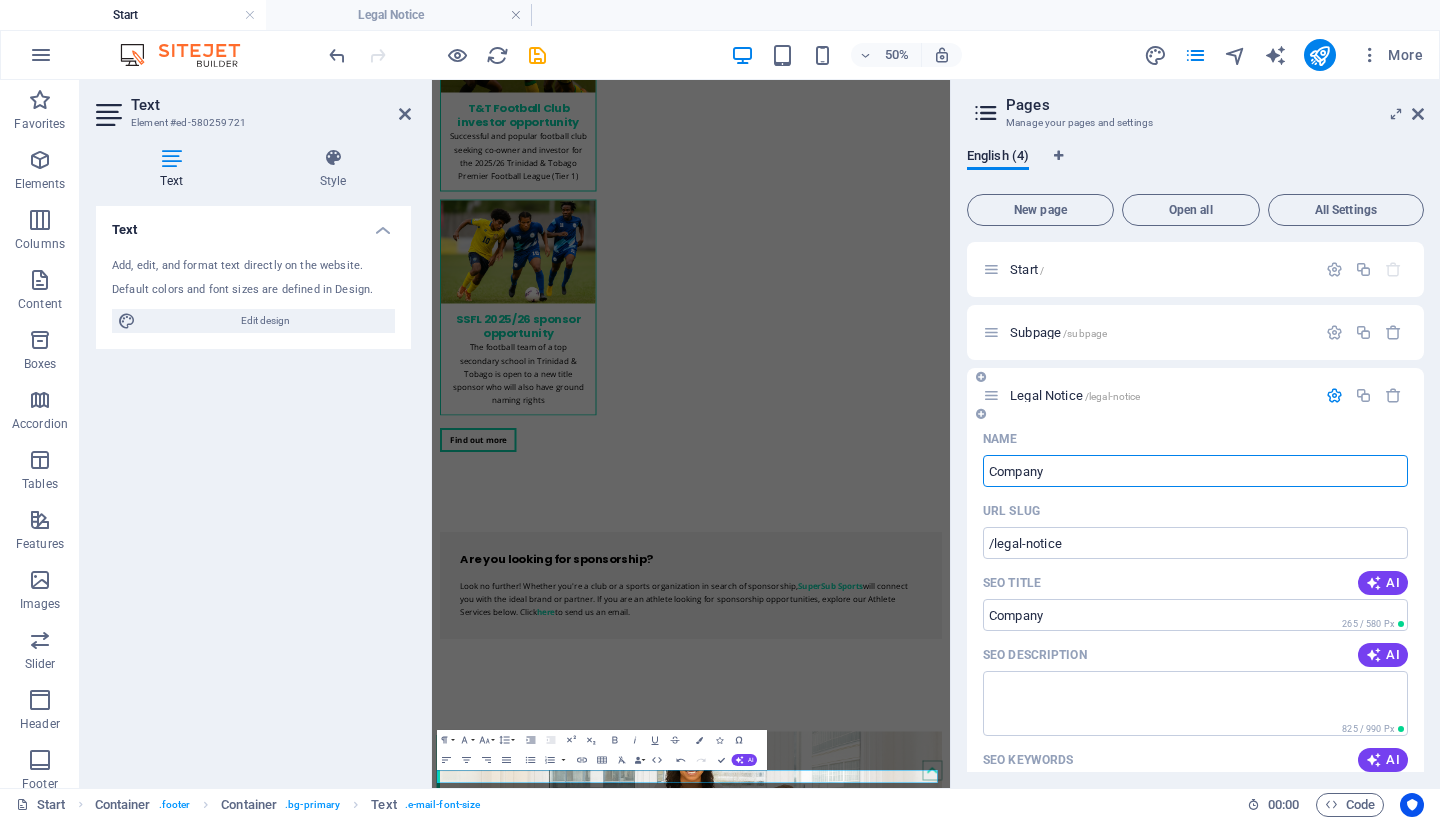 type on "Company" 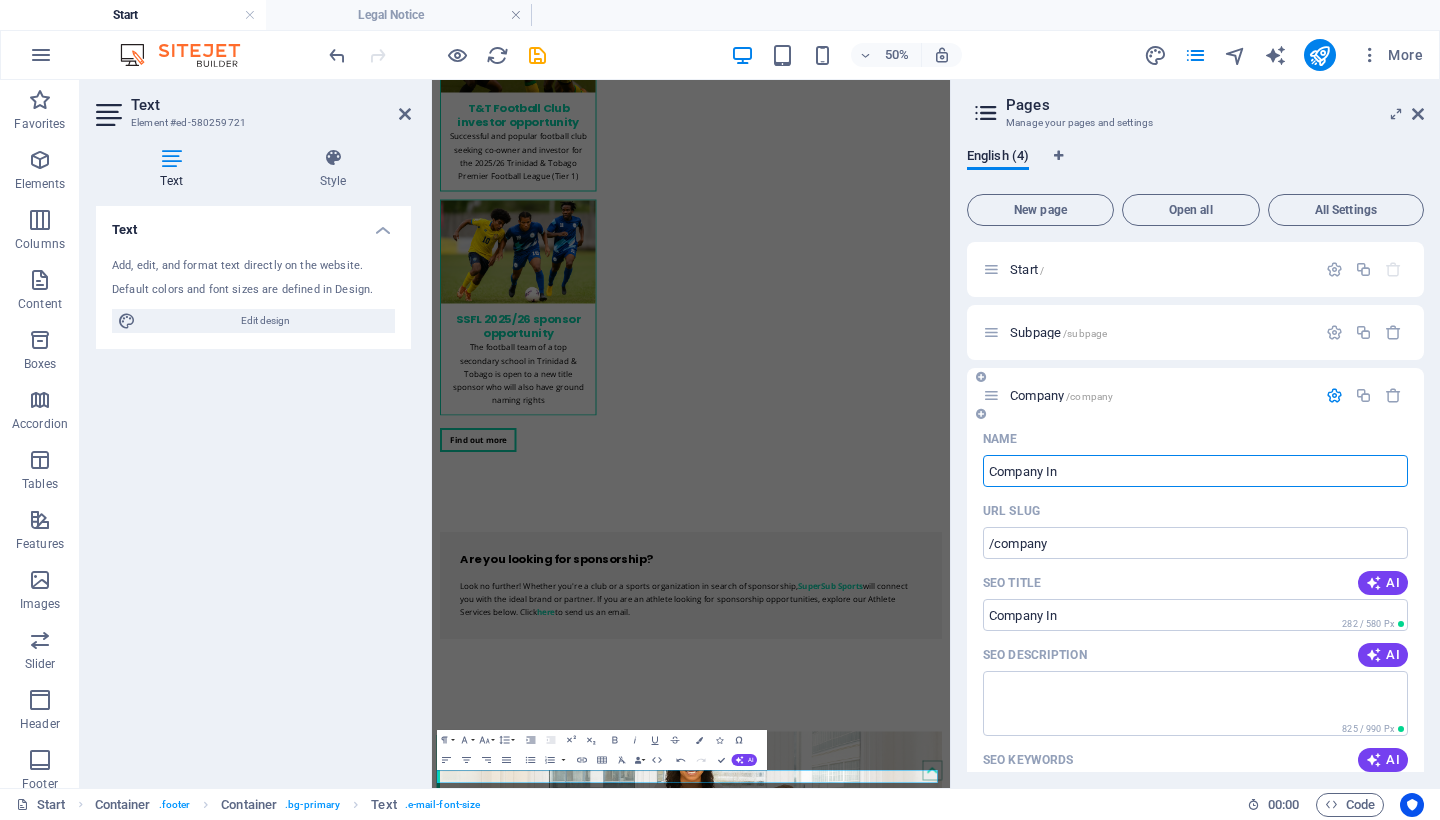 type on "Company In" 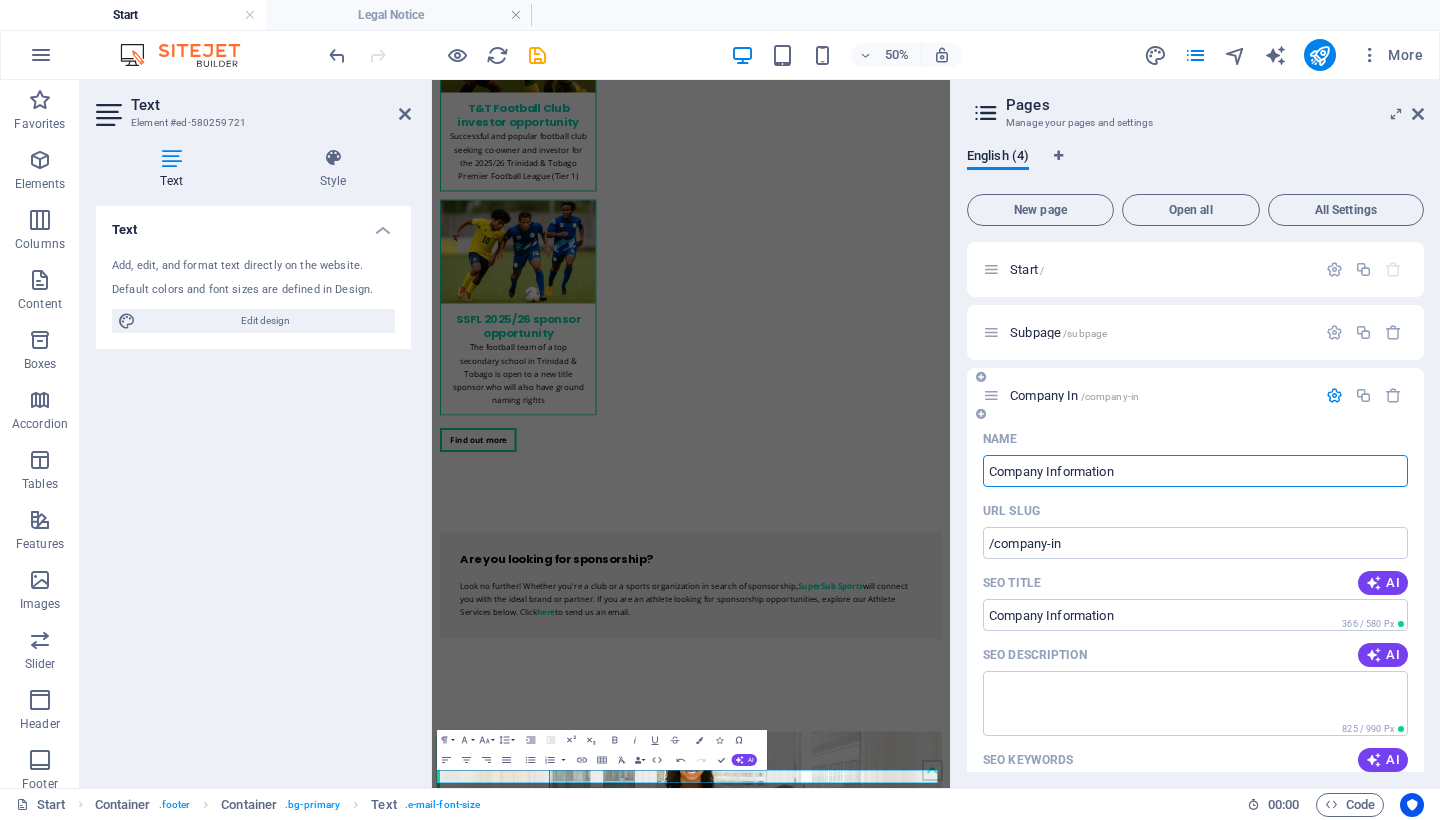 type on "Company Information" 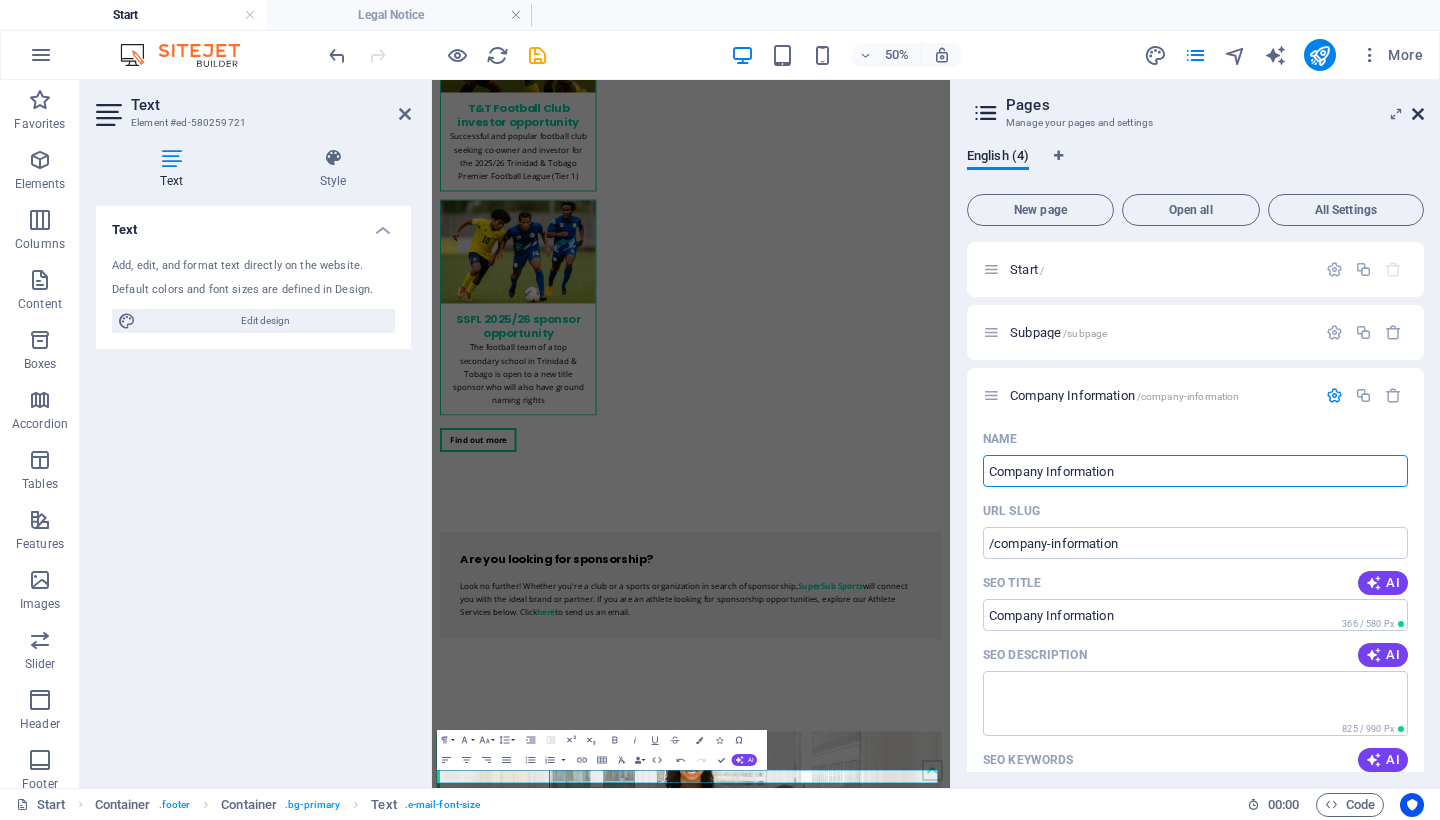 click at bounding box center (1418, 114) 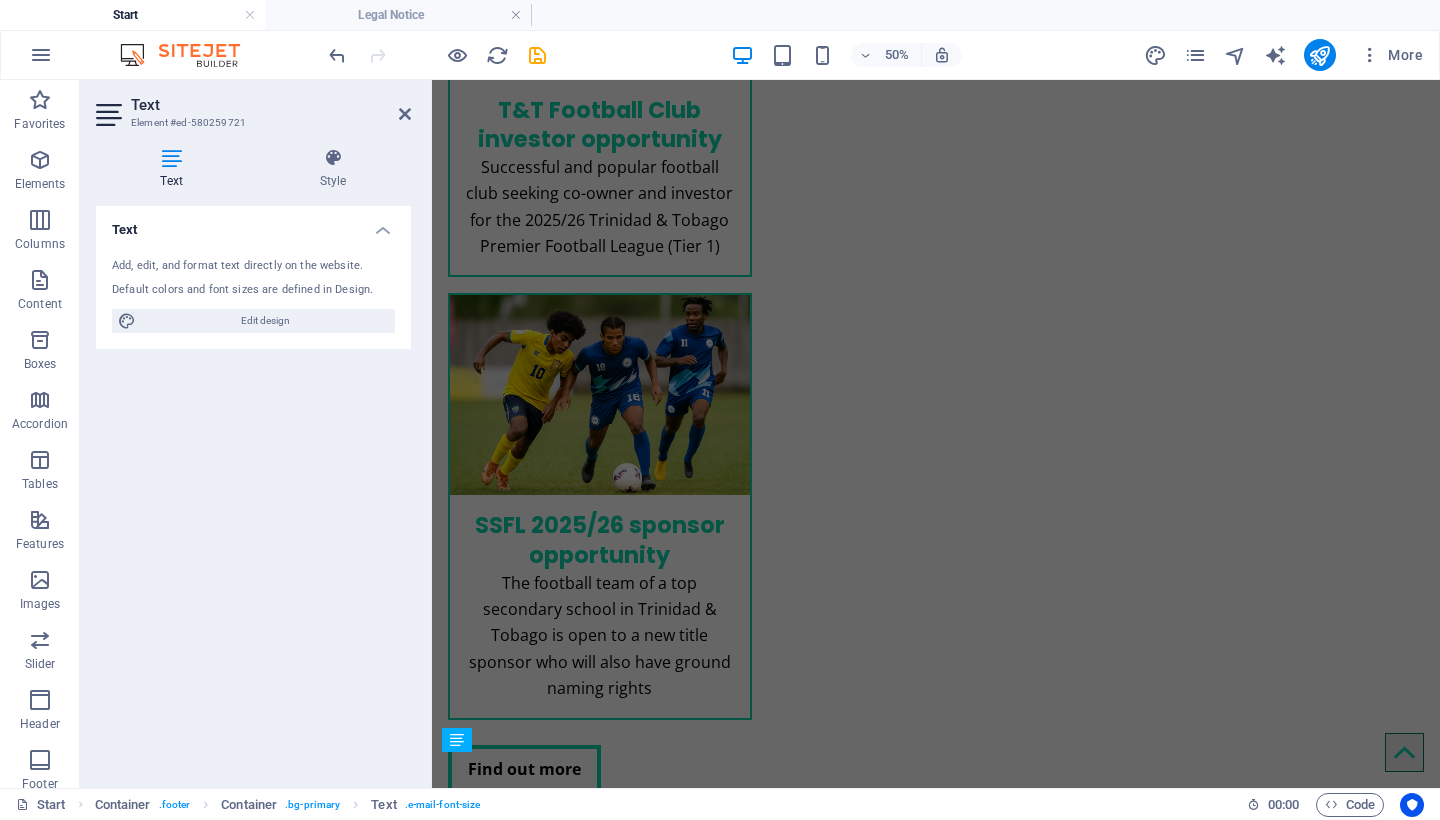 scroll, scrollTop: 3001, scrollLeft: 0, axis: vertical 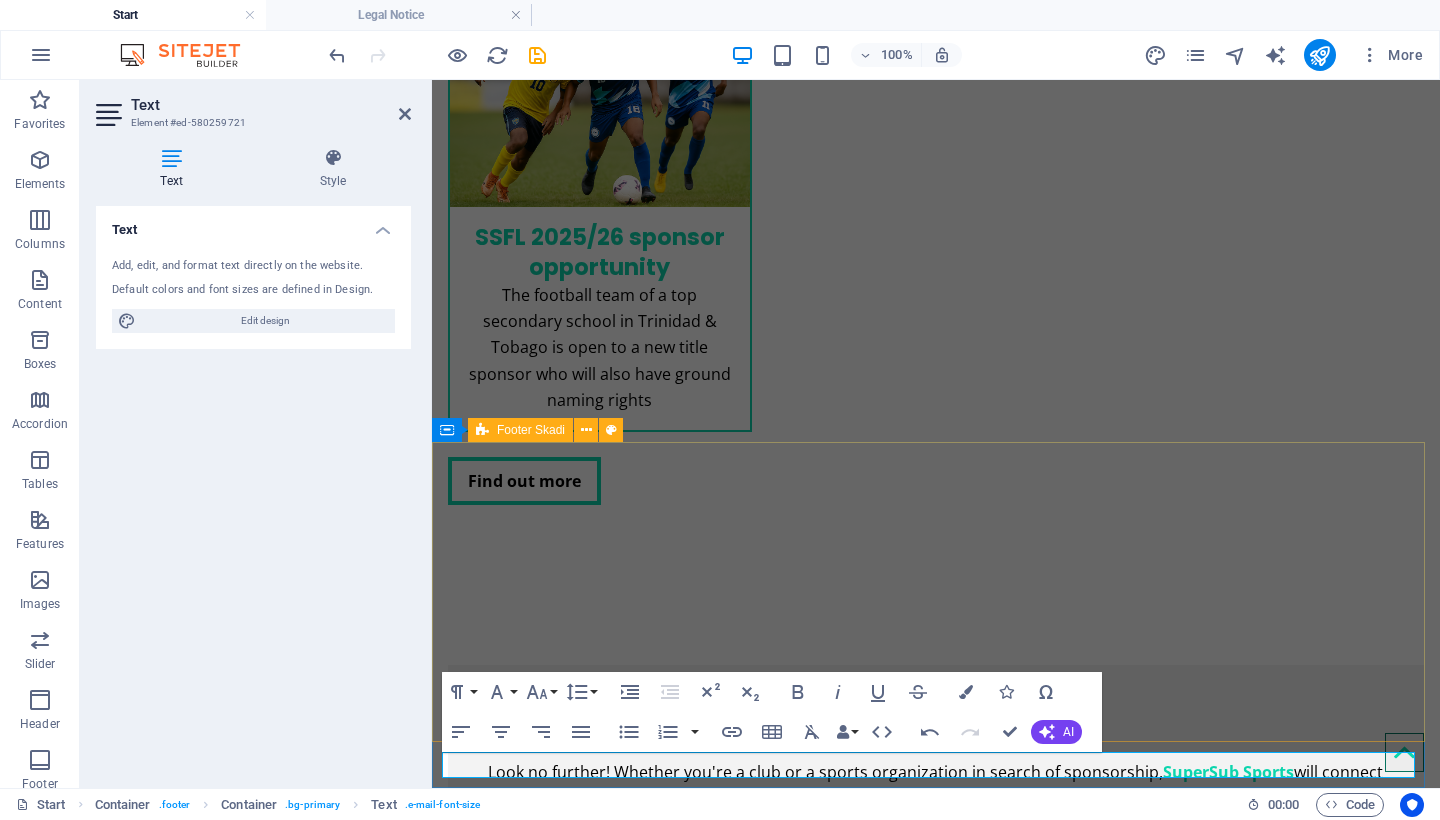 click at bounding box center (936, 3625) 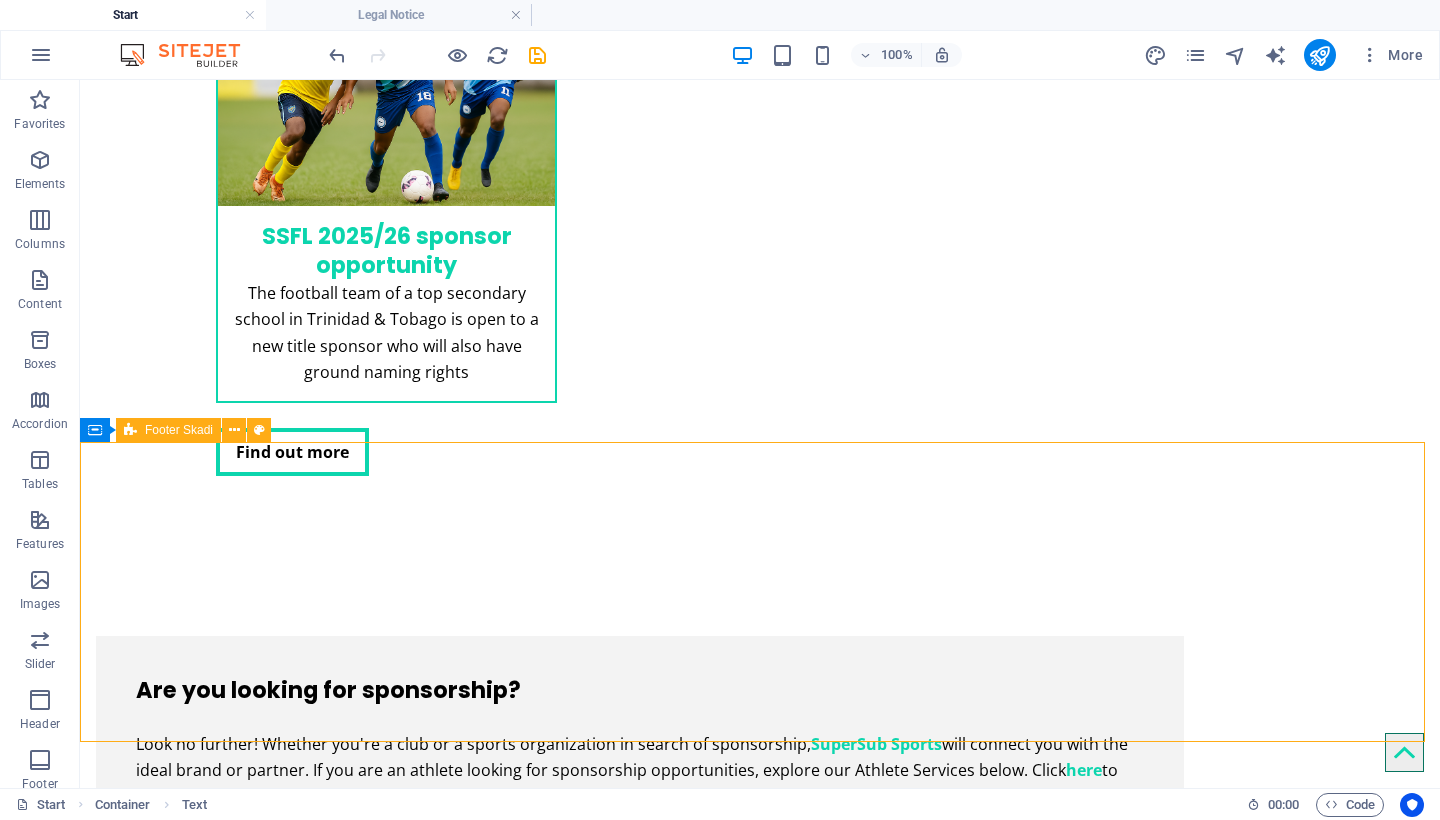 scroll, scrollTop: 2872, scrollLeft: 0, axis: vertical 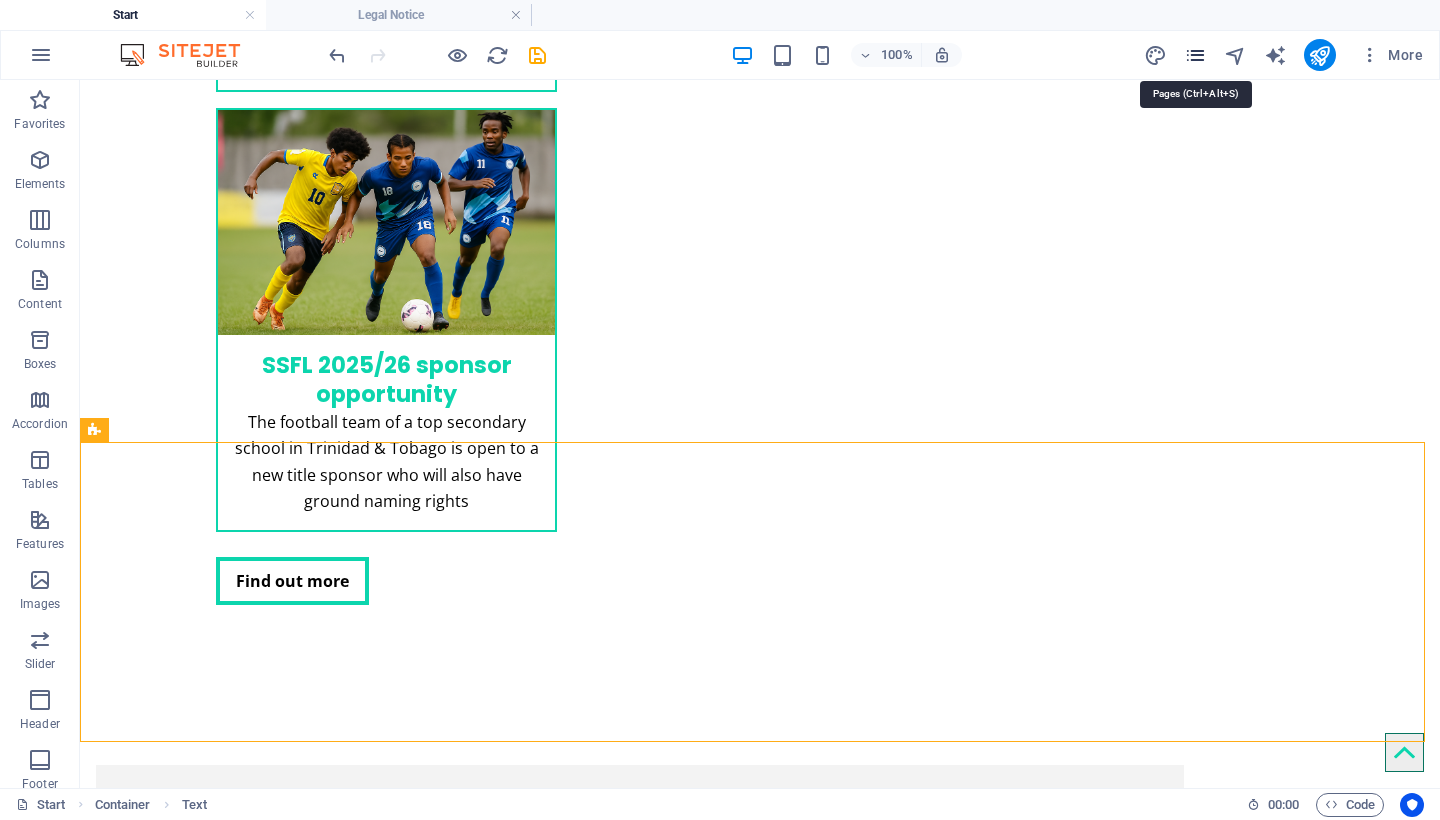 click at bounding box center [1195, 55] 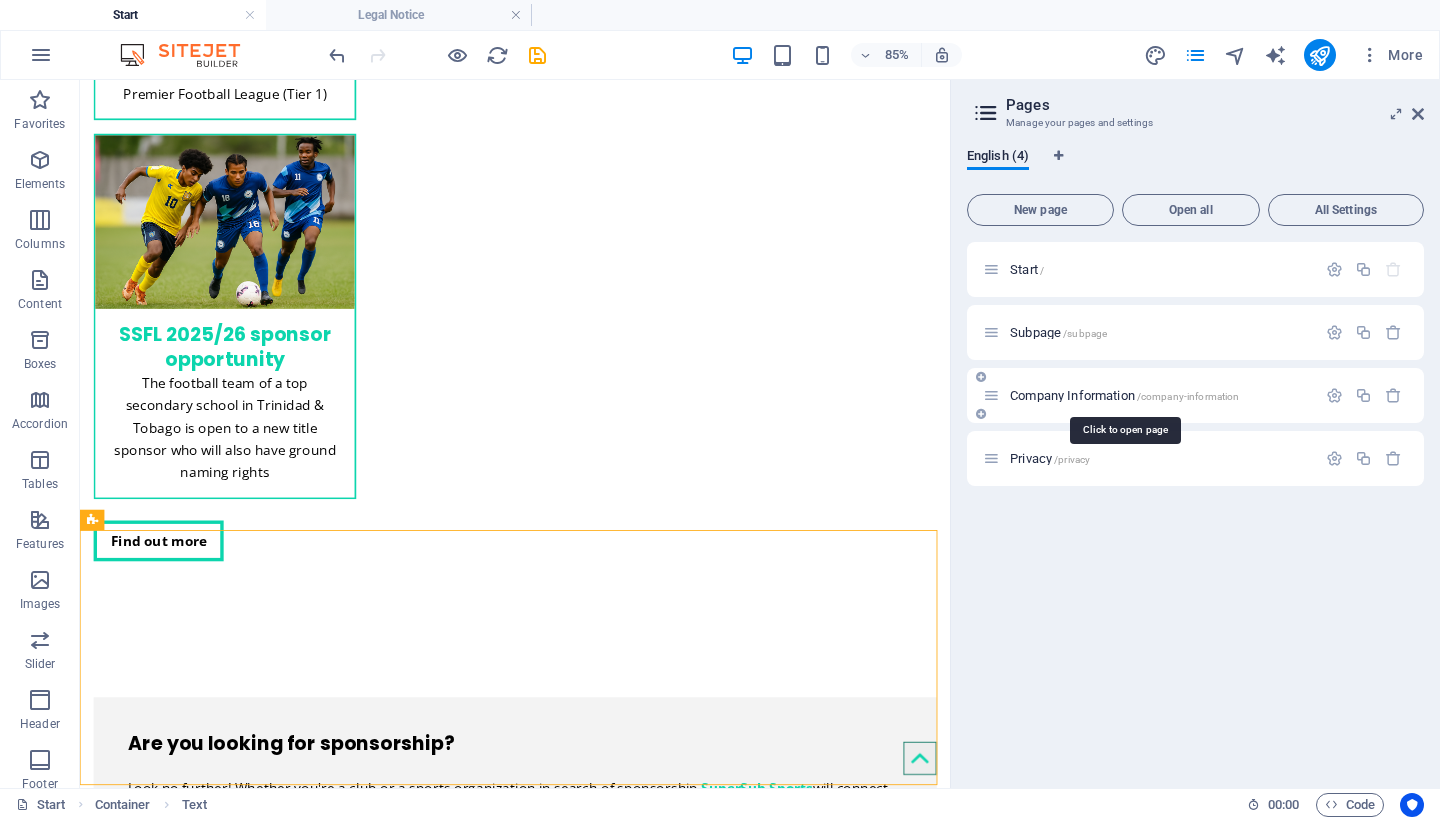 click on "/company-information" at bounding box center [1188, 396] 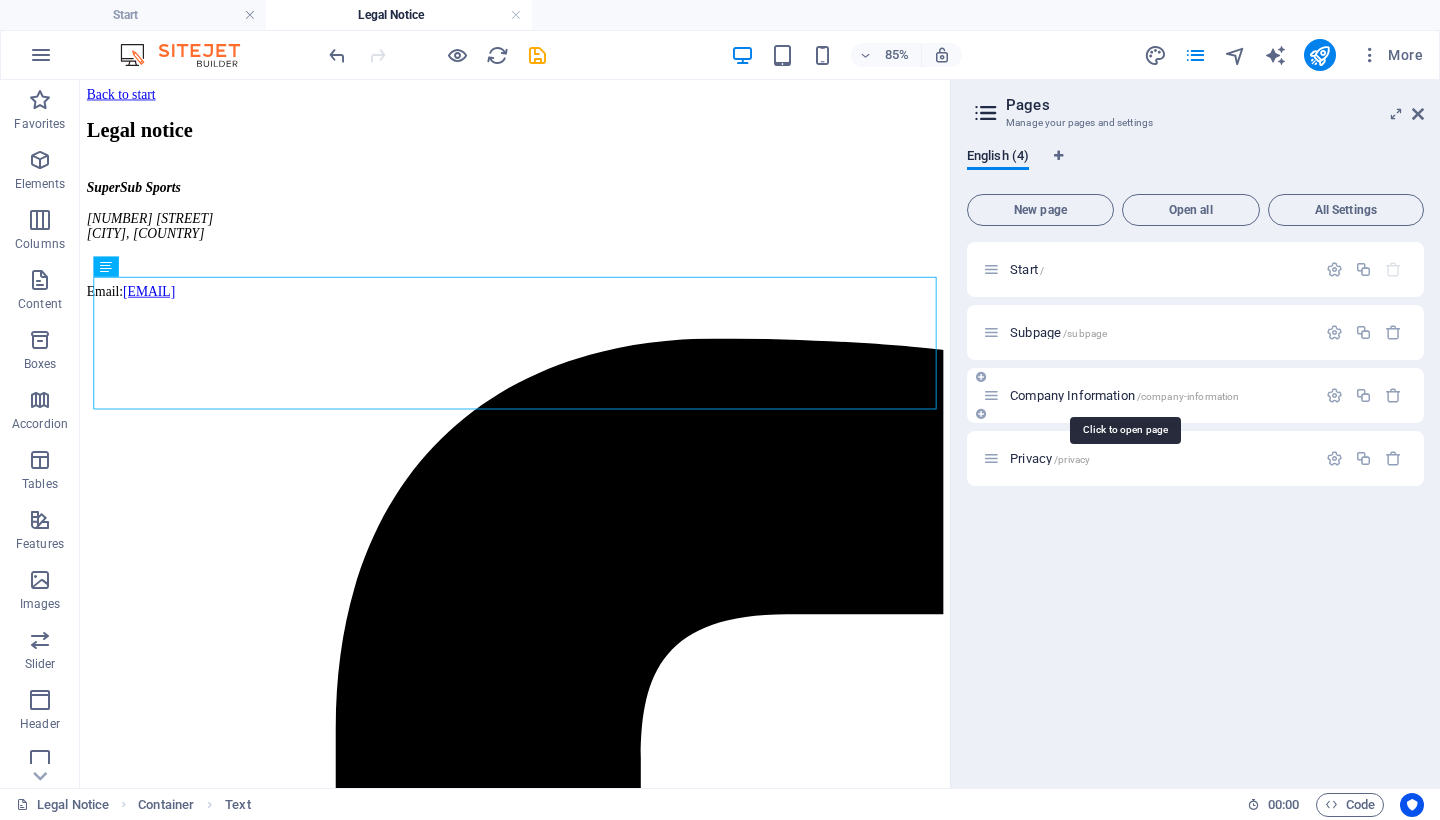 click on "/company-information" at bounding box center [1188, 396] 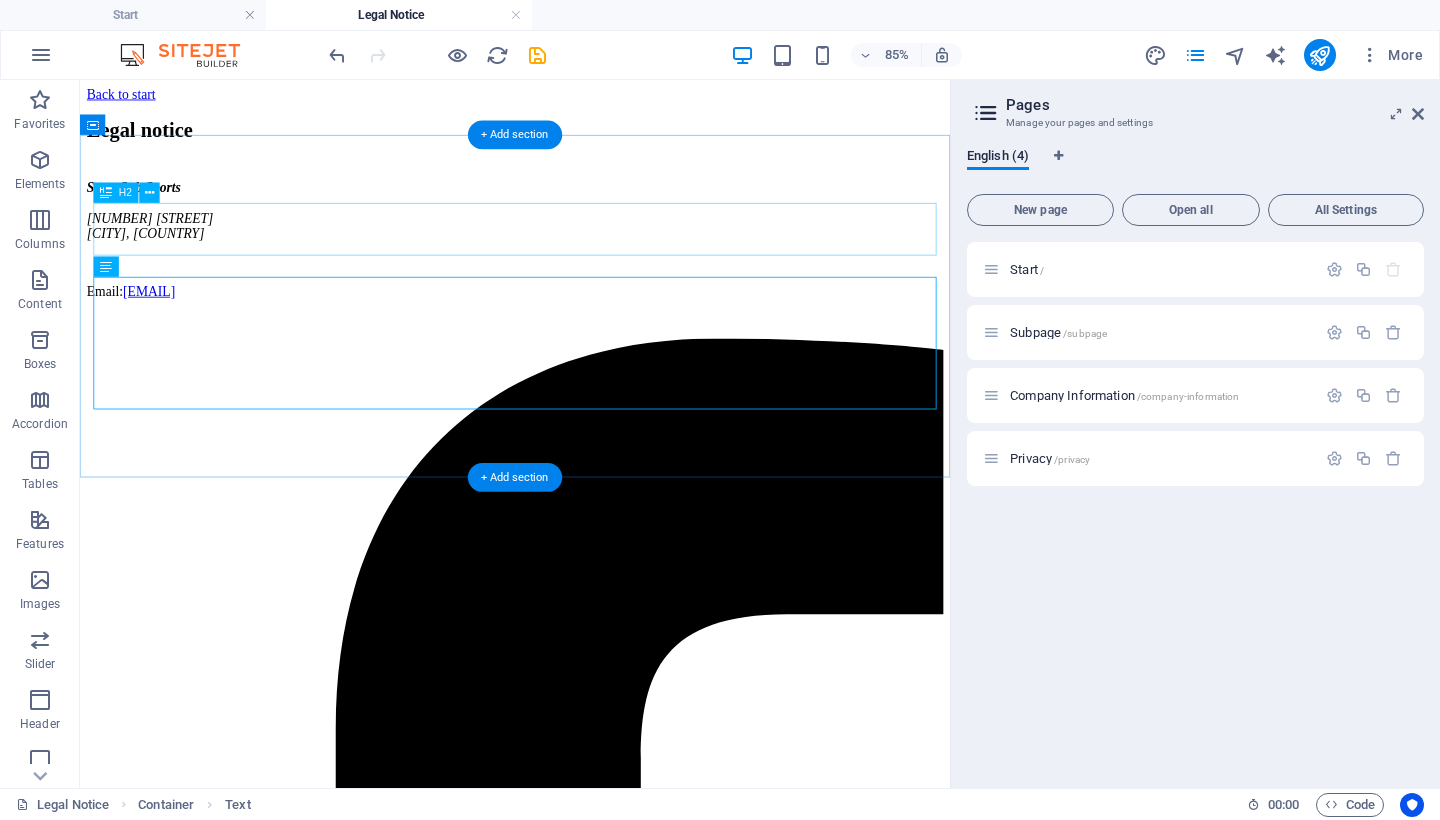 click on "Legal notice" at bounding box center (592, 139) 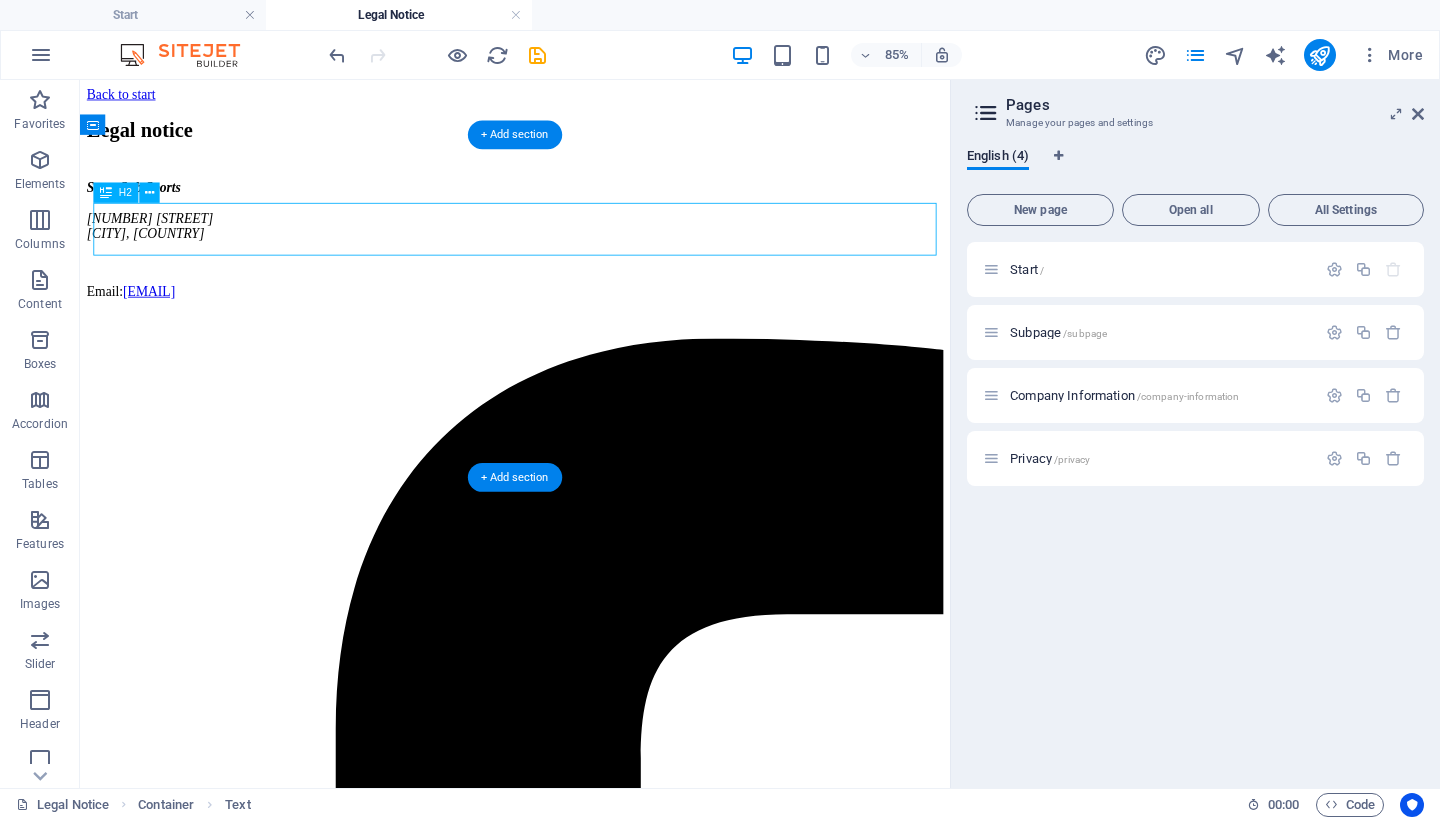 click on "Legal notice" at bounding box center [592, 139] 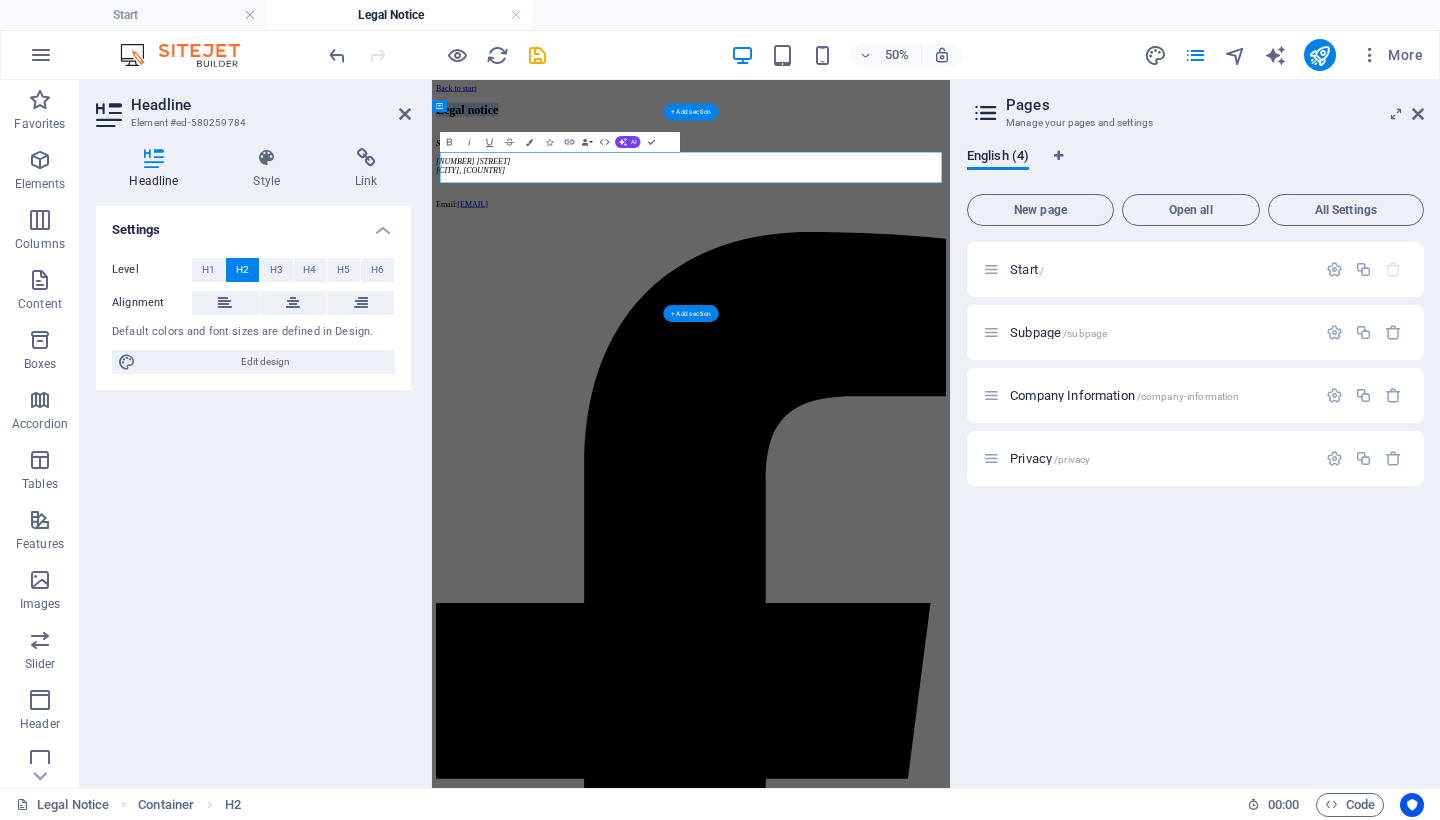 type 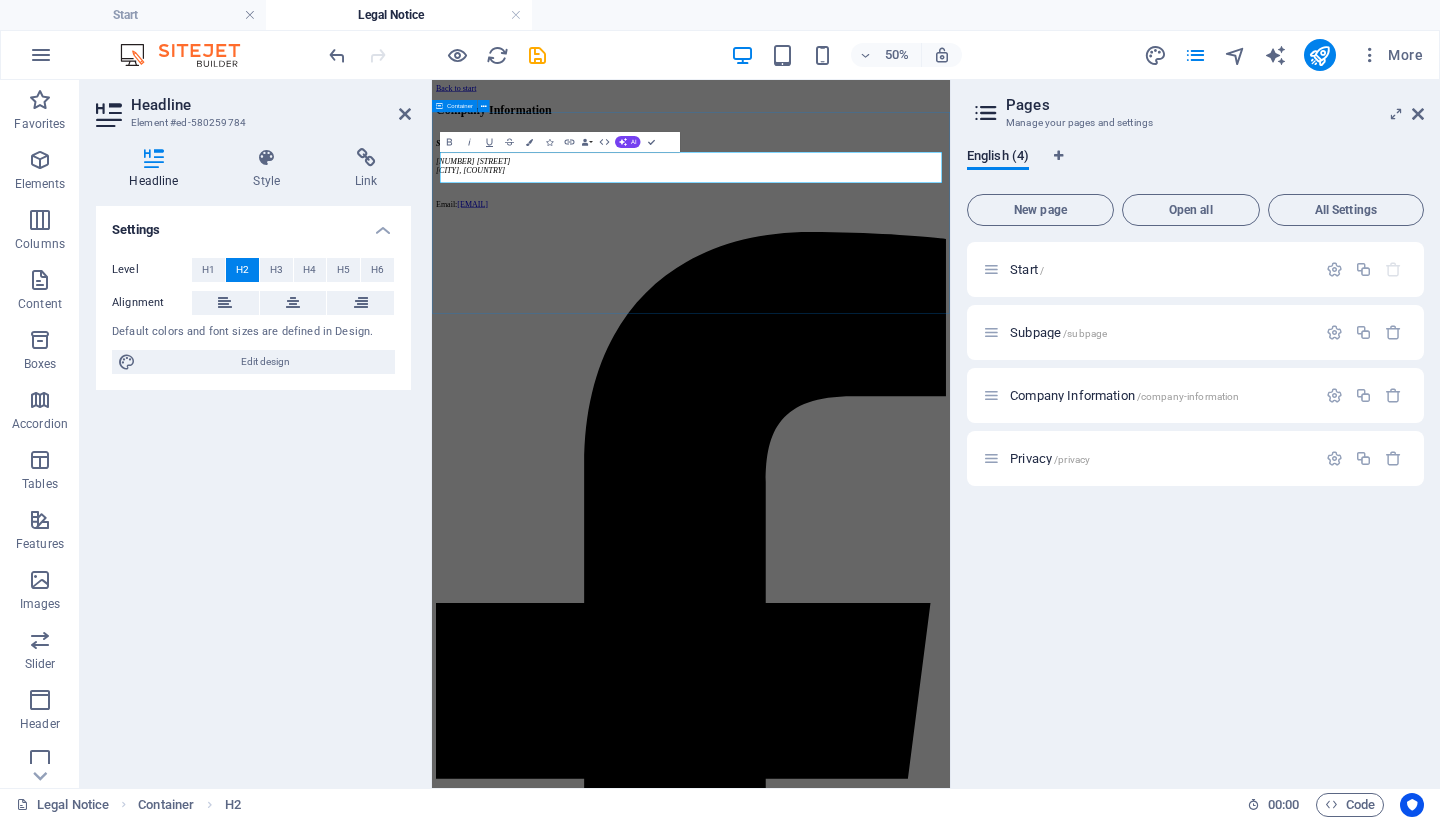 click on "Company Information SuperSub Sports   36 Eleanore Street   Chaguanas, Trinidad & Tobago Email:  info@supersubsports.co.uk" at bounding box center (950, 232) 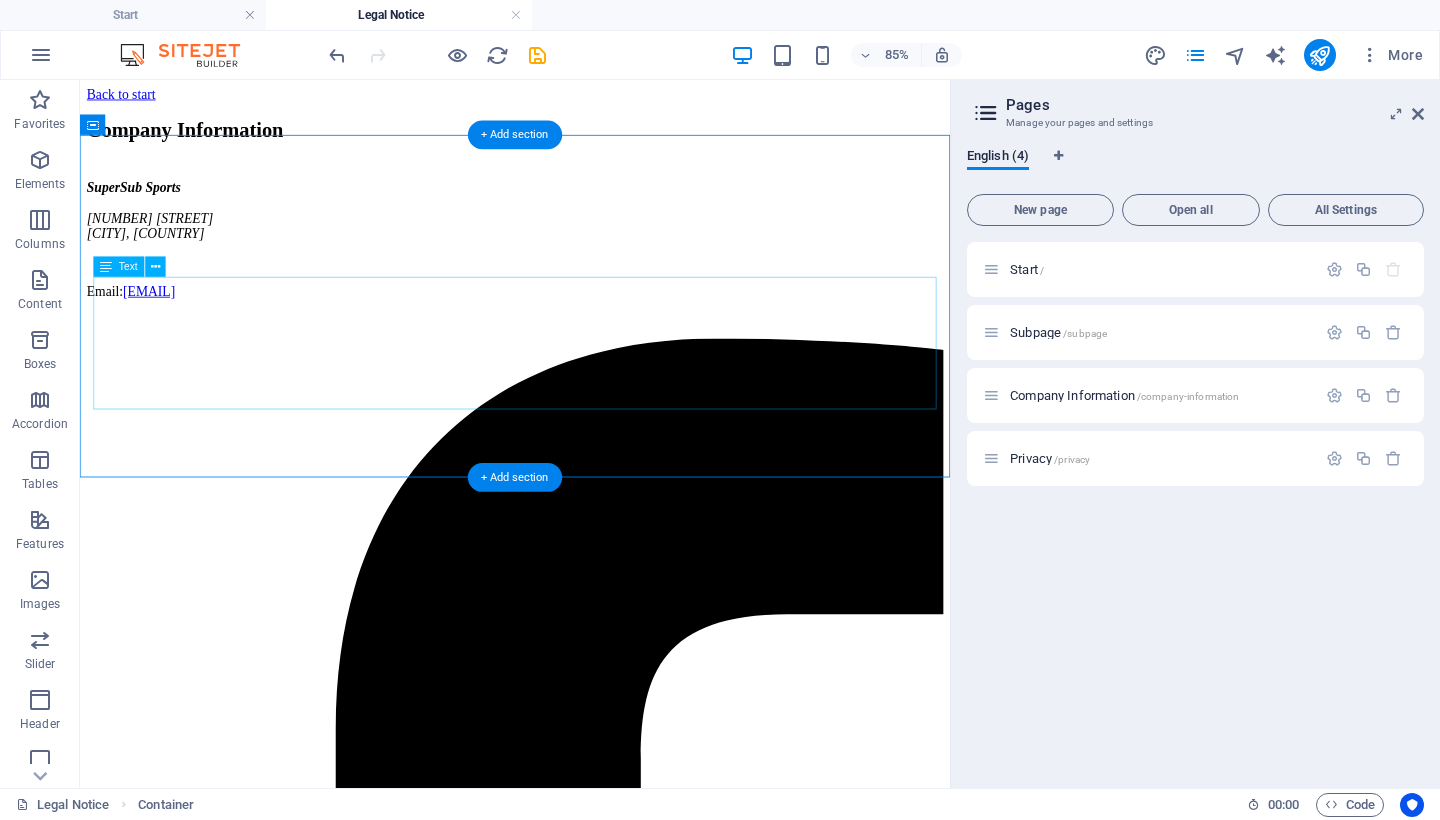 click on "SuperSub Sports   36 Eleanore Street   Chaguanas, Trinidad & Tobago Email:  info@supersubsports.co.uk" at bounding box center (592, 268) 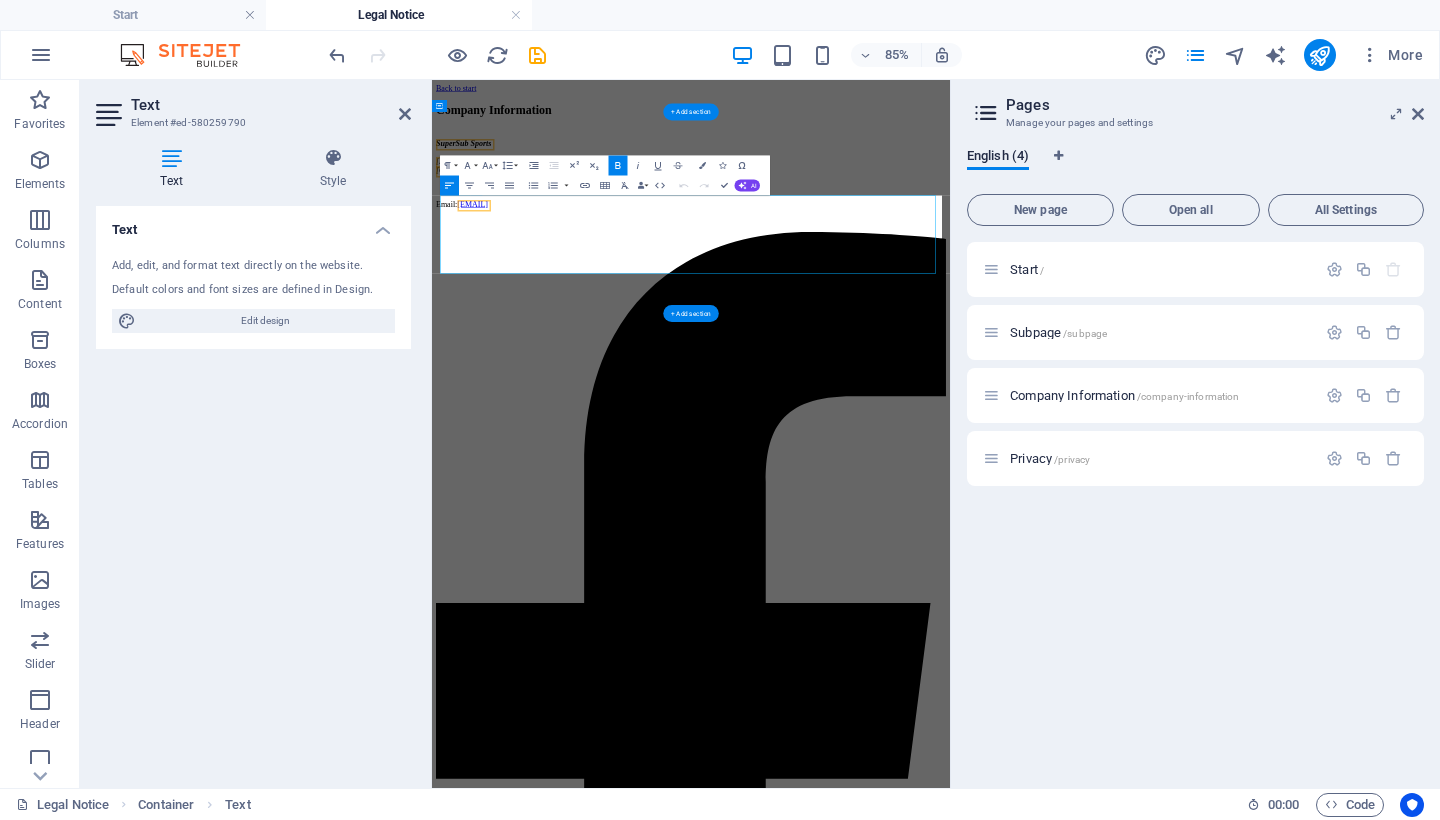 click on "Add, edit, and format text directly on the website. Default colors and font sizes are defined in Design. Edit design" at bounding box center [253, 295] 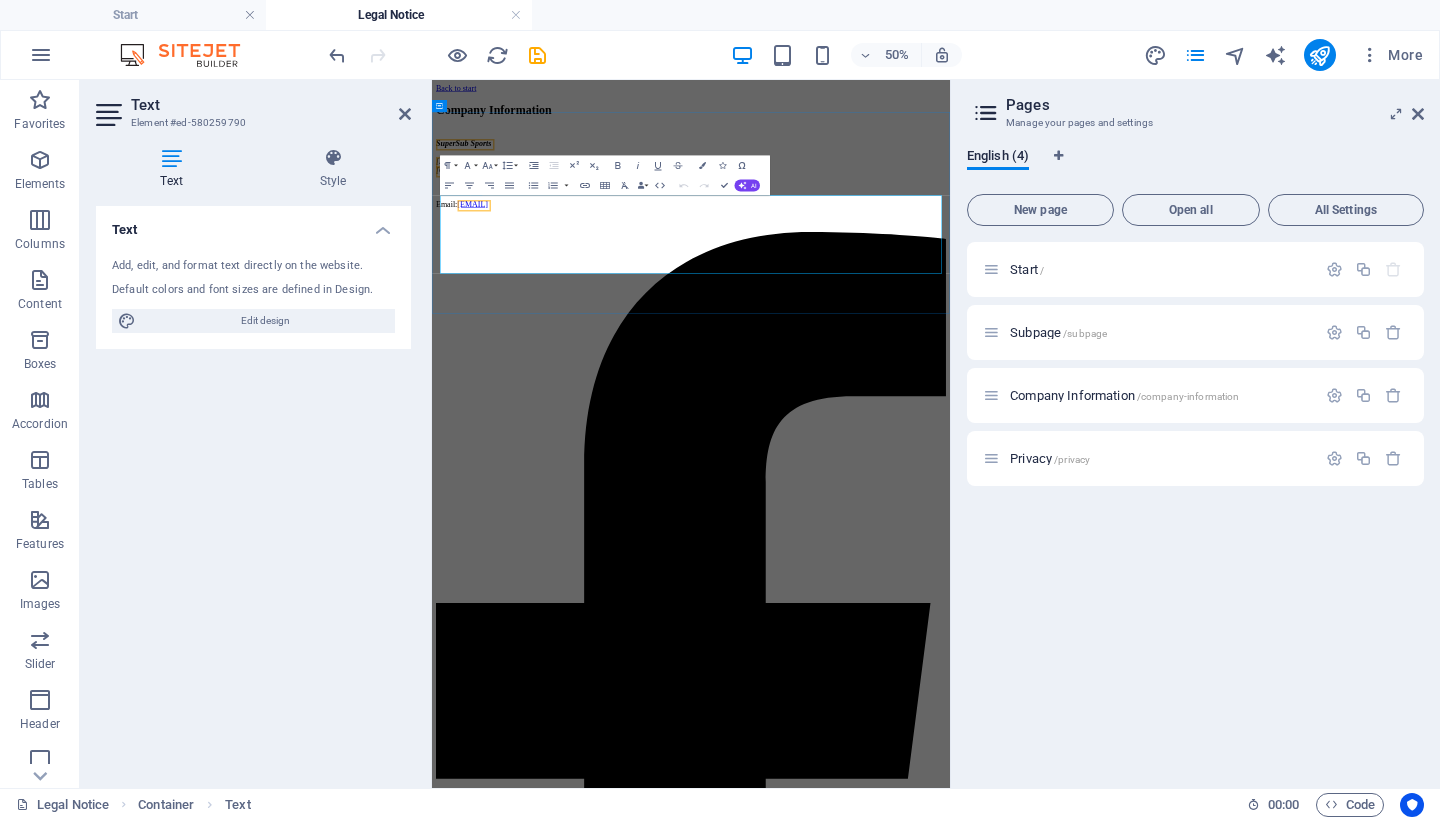 click on "SuperSub Sports   36 Eleanore Street   Chaguanas, Trinidad & Tobago" at bounding box center (950, 234) 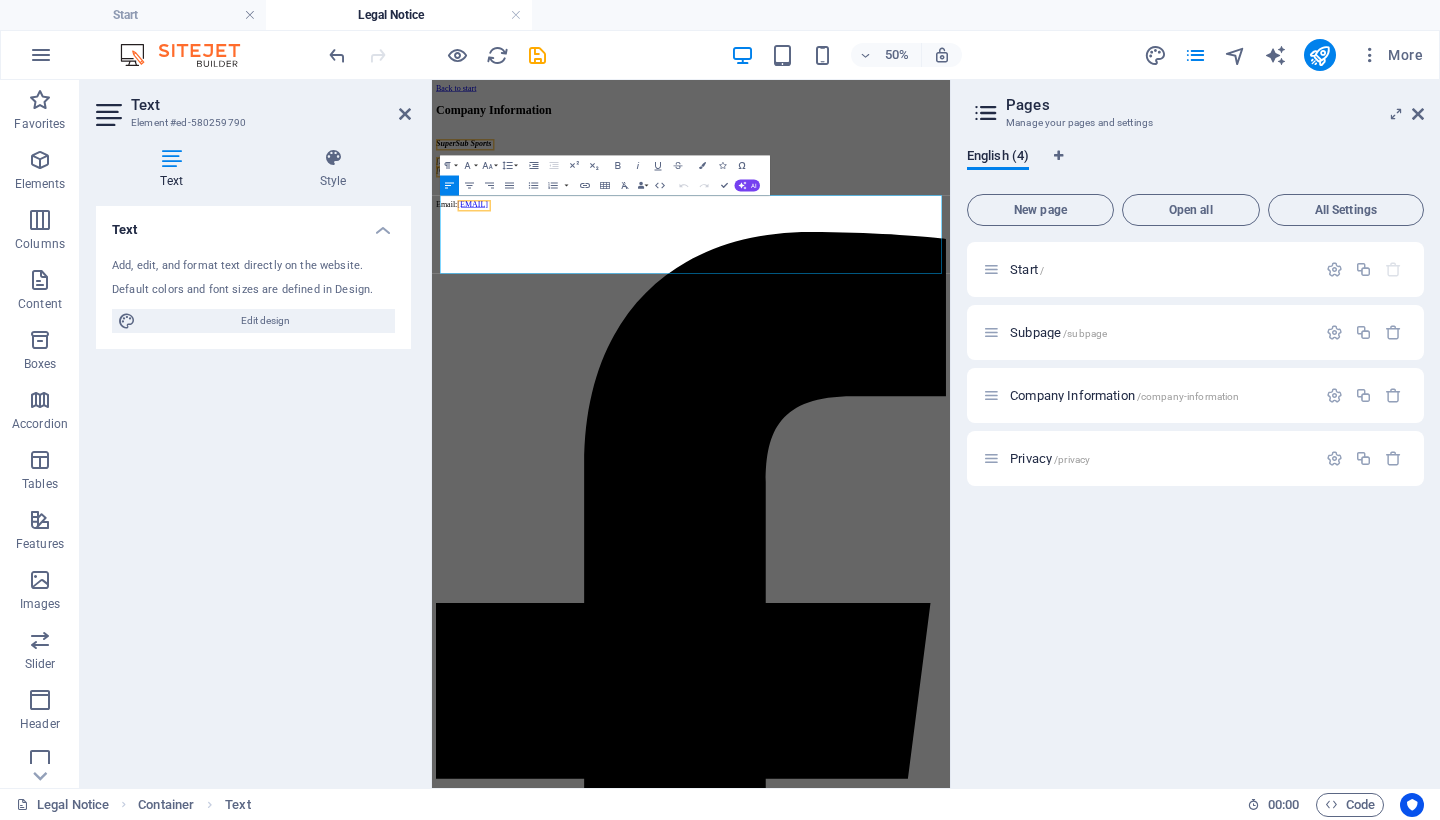 click on "Text Add, edit, and format text directly on the website. Default colors and font sizes are defined in Design. Edit design Alignment Left aligned Centered Right aligned" at bounding box center [253, 489] 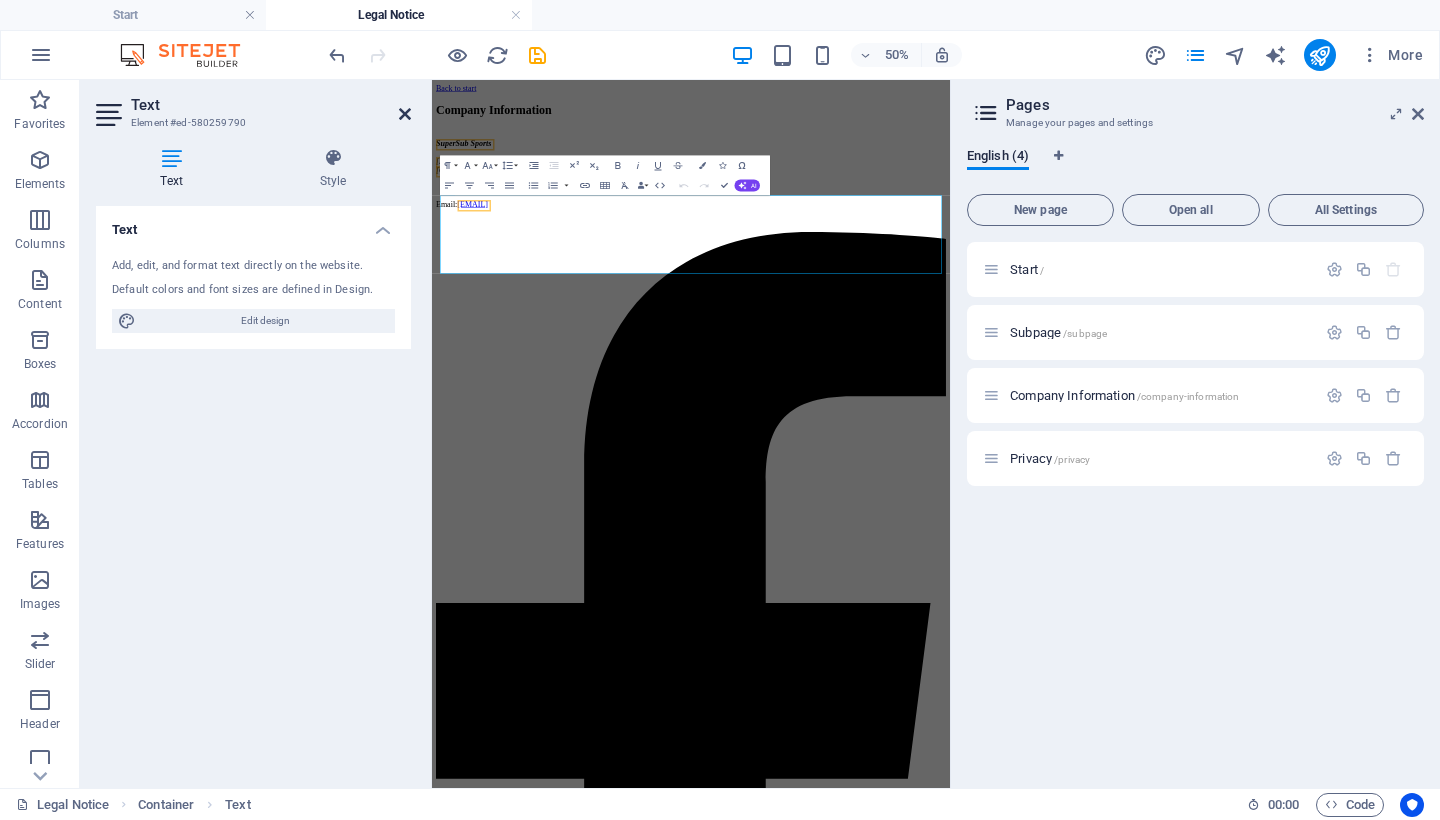 click at bounding box center (405, 114) 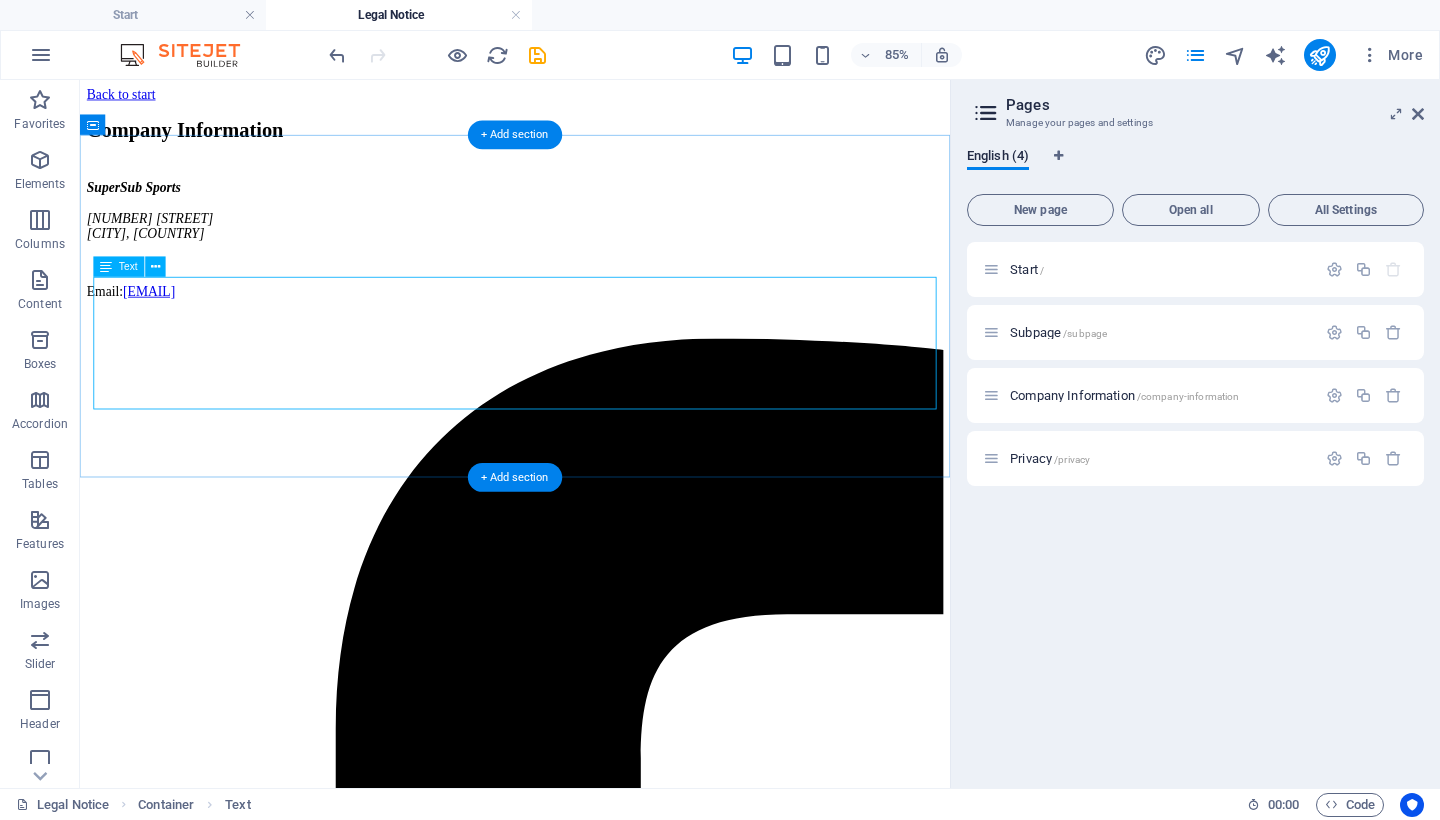 click on "SuperSub Sports   36 Eleanore Street   Chaguanas, Trinidad & Tobago Email:  info@supersubsports.co.uk" at bounding box center (592, 268) 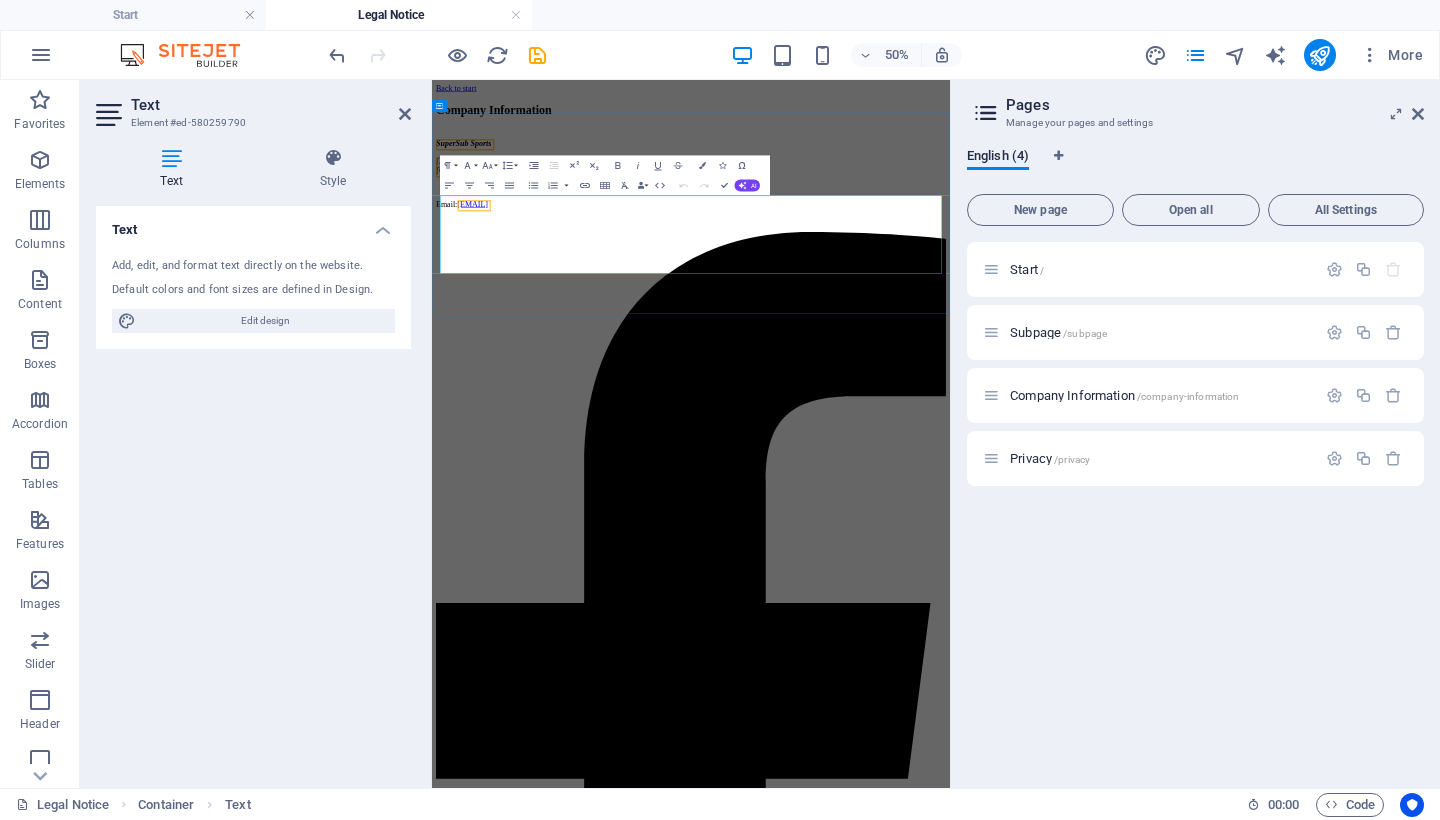 click on "SuperSub Sports   36 Eleanore Street   Chaguanas, Trinidad & Tobago" at bounding box center (950, 234) 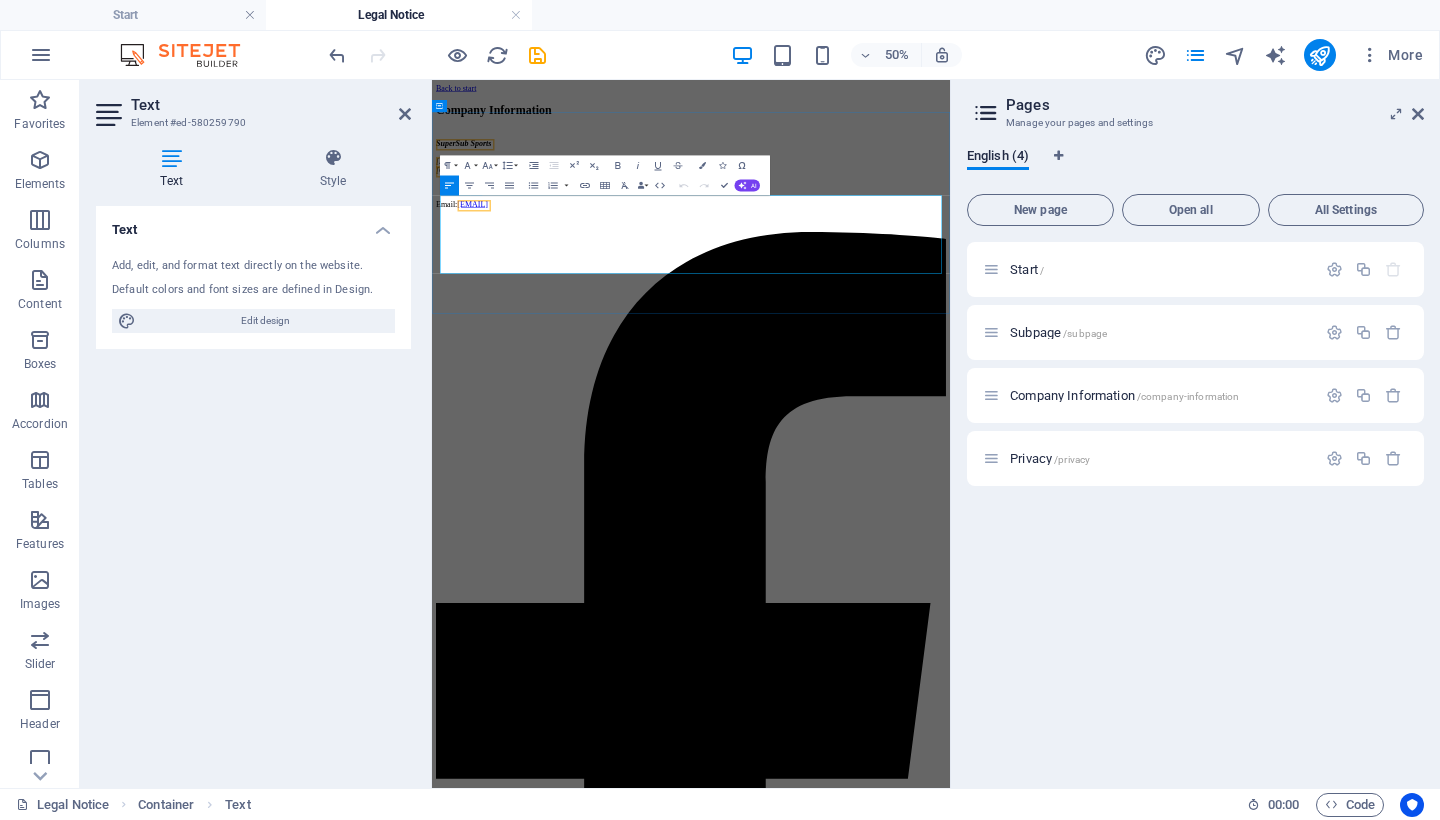 click on "SuperSub Sports   36 Eleanore Street   Chaguanas, Trinidad & Tobago" at bounding box center (950, 234) 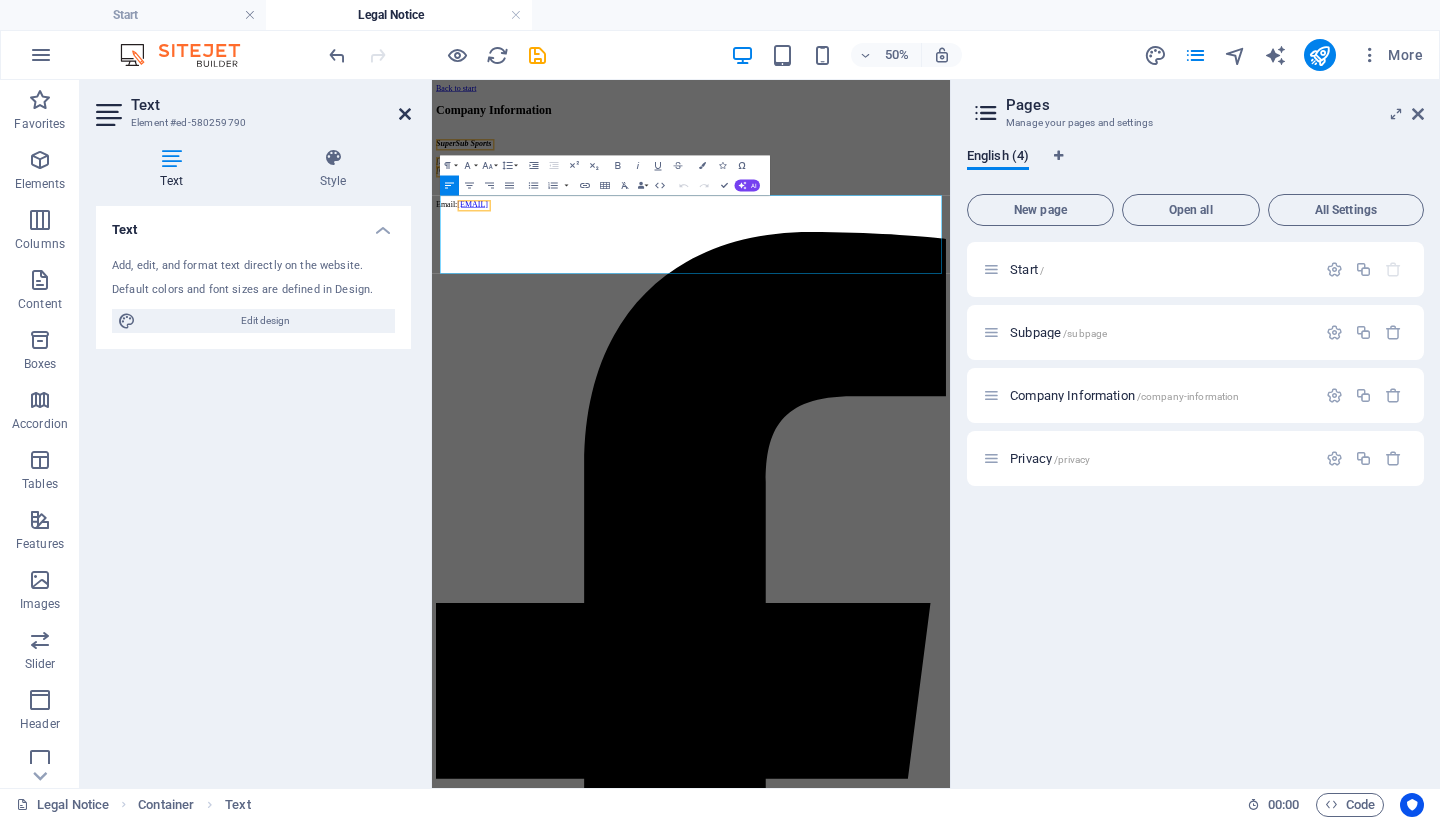 click at bounding box center [405, 114] 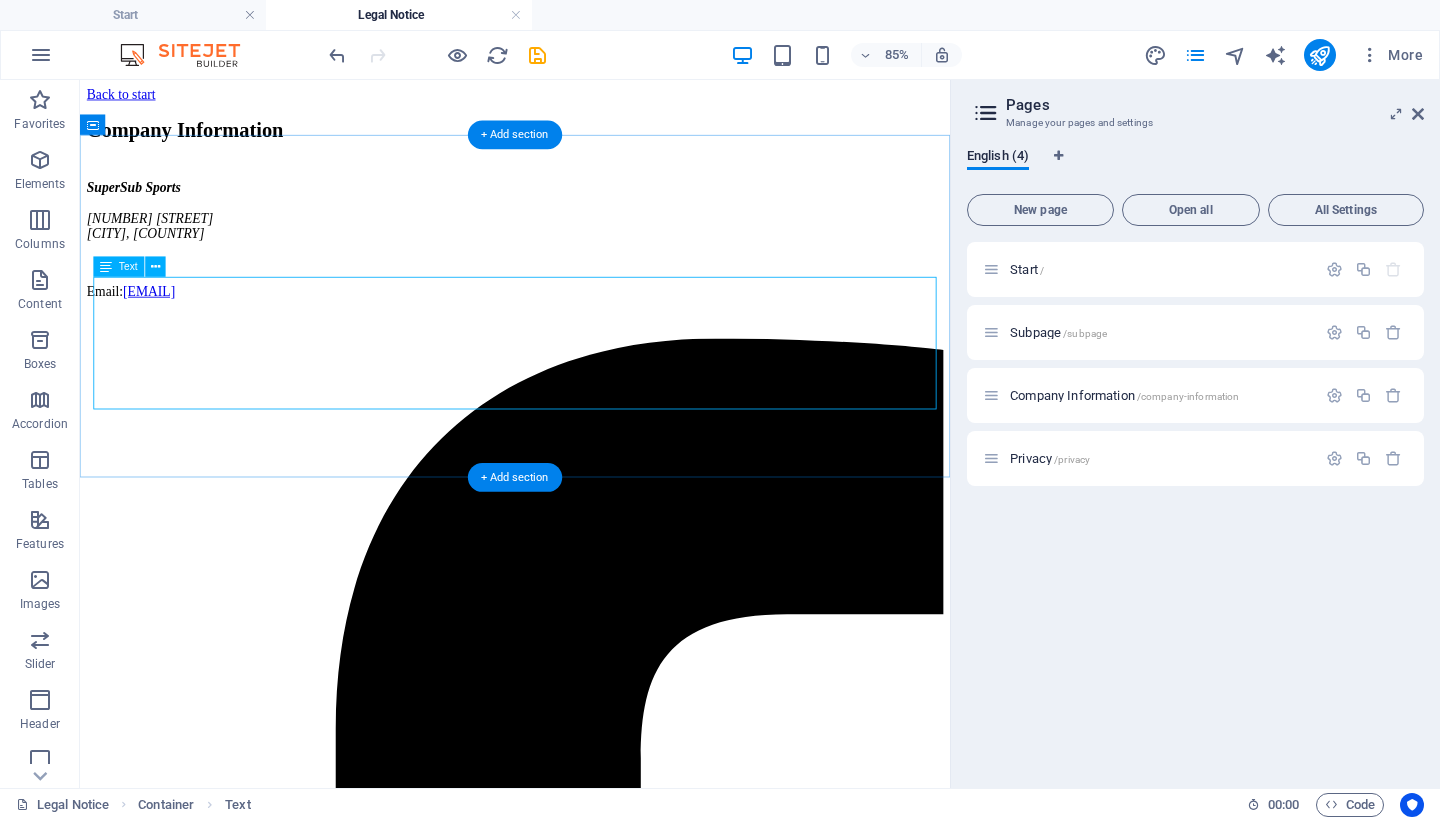 click on "SuperSub Sports   36 Eleanore Street   Chaguanas, Trinidad & Tobago Email:  info@supersubsports.co.uk" at bounding box center (592, 268) 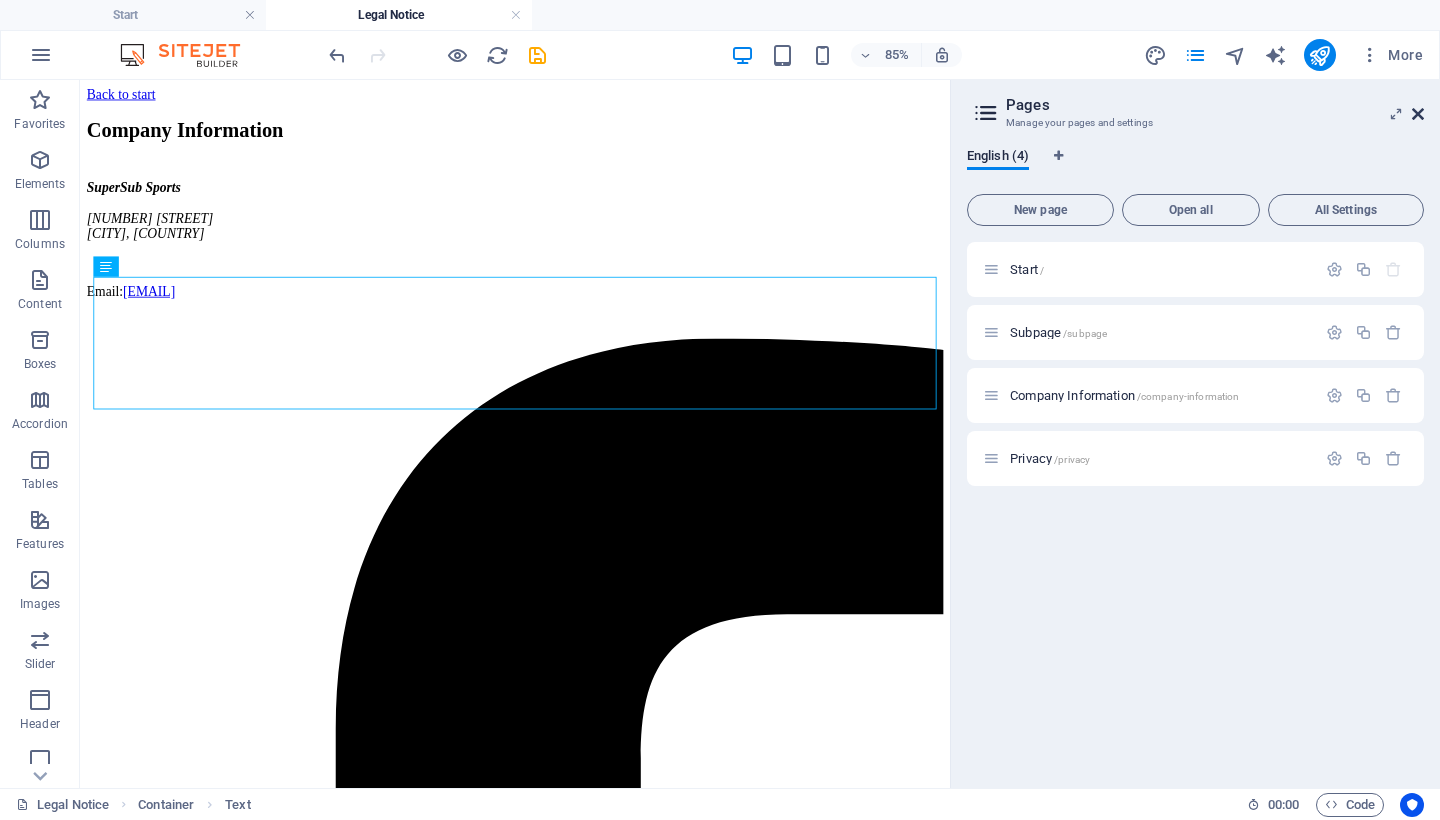 click at bounding box center [1418, 114] 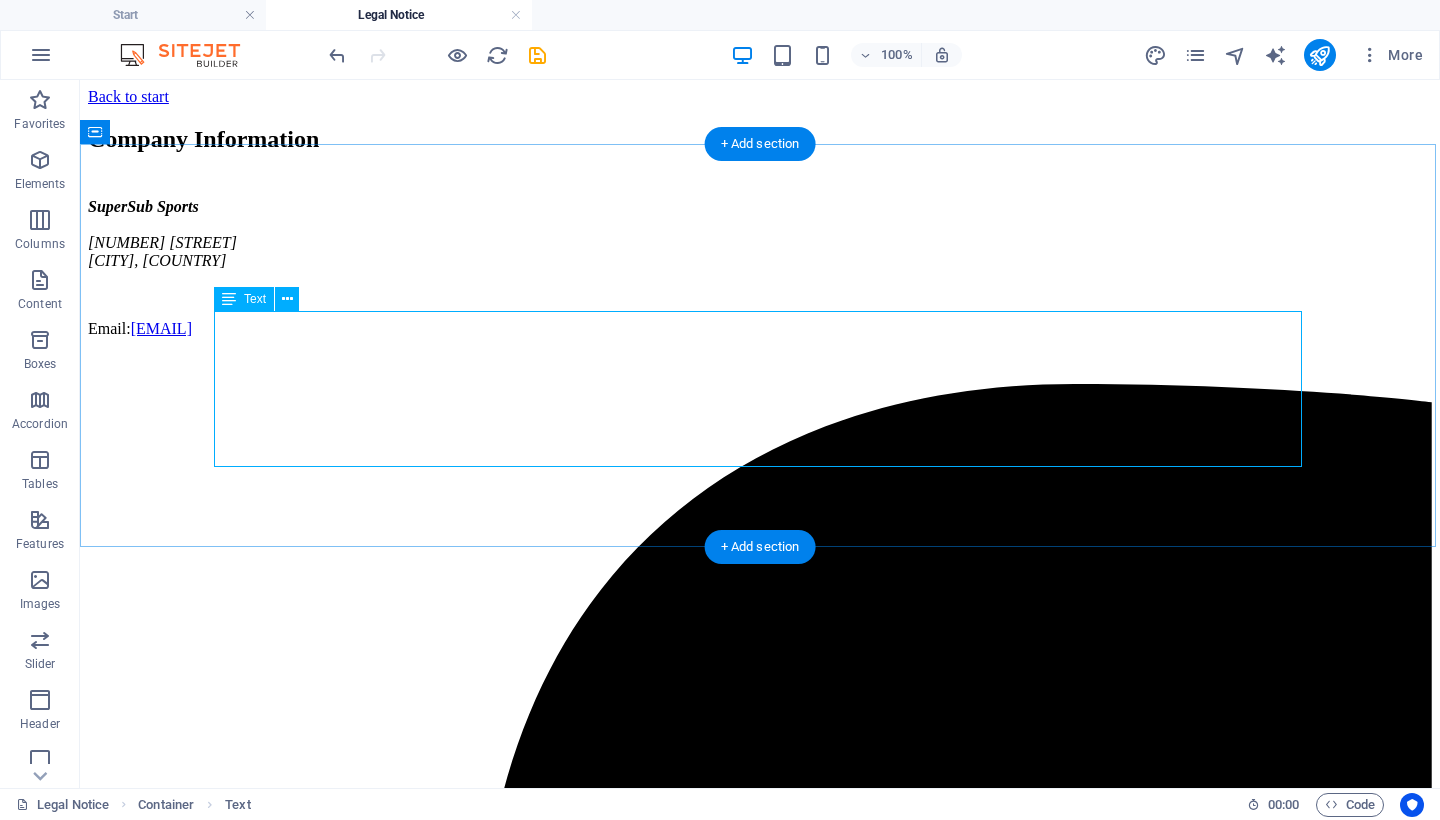click on "SuperSub Sports   36 Eleanore Street   Chaguanas, Trinidad & Tobago Email:  info@supersubsports.co.uk" at bounding box center (760, 268) 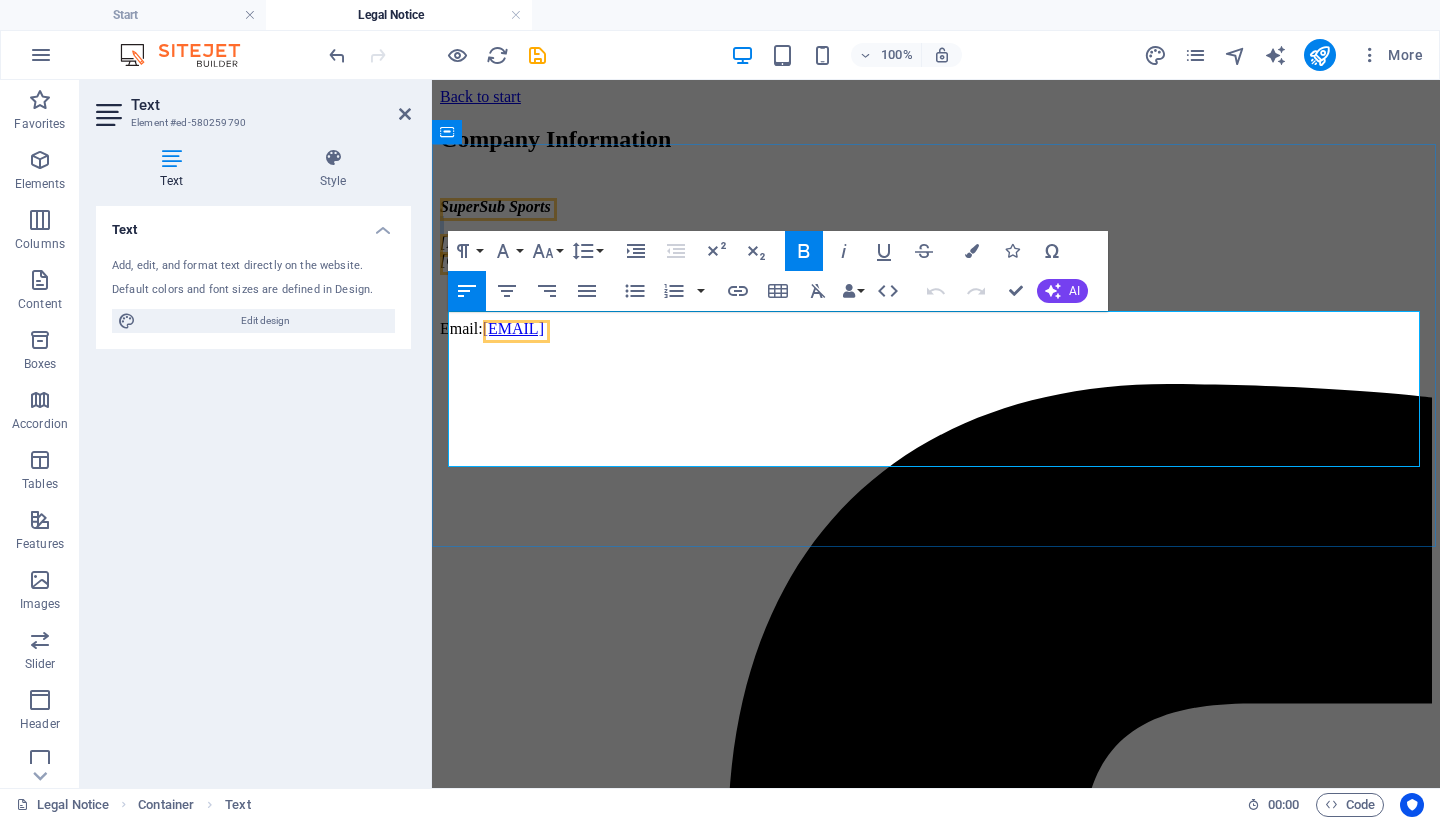 click on "36 Eleanore Street" at bounding box center (514, 242) 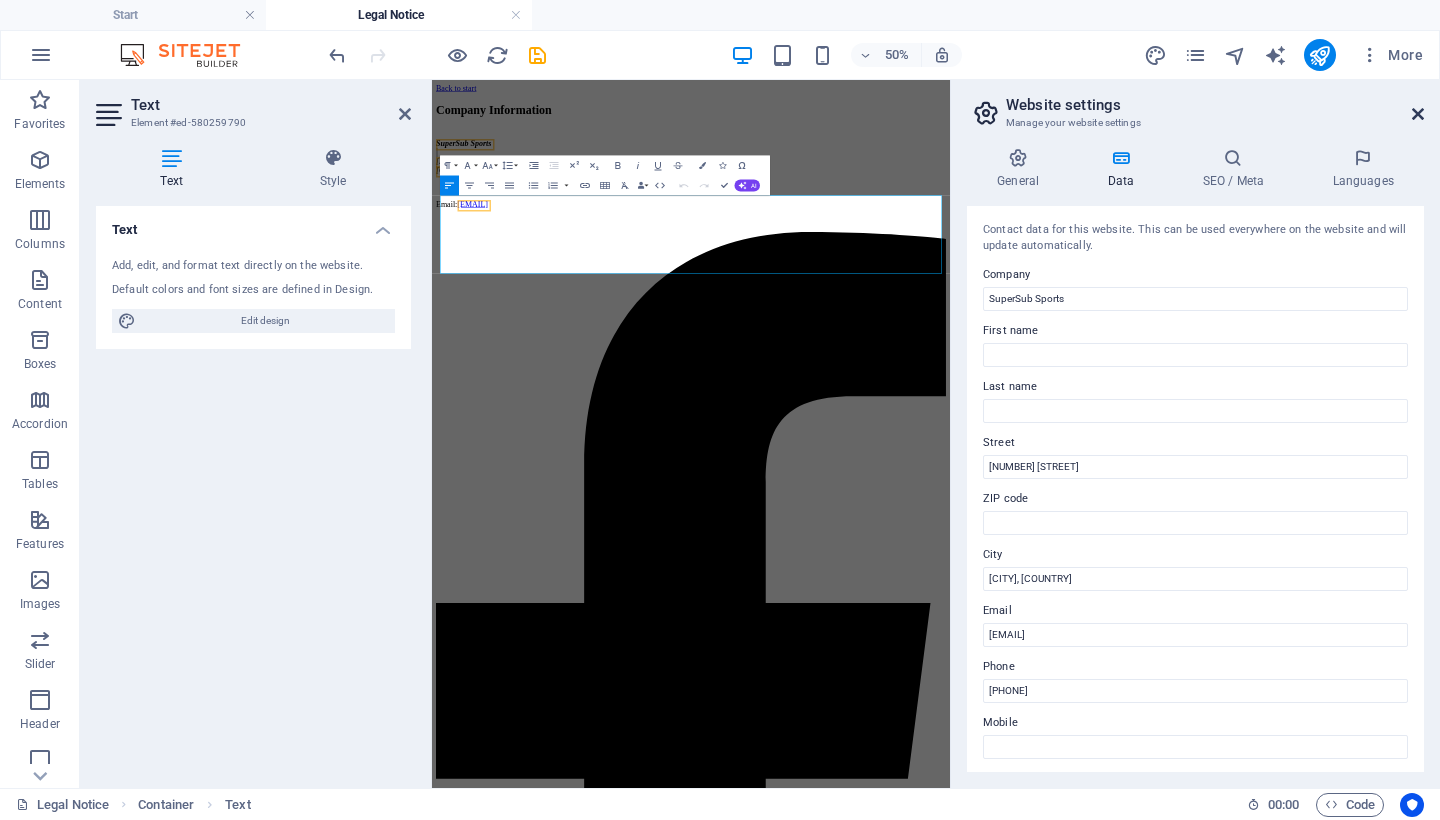 click at bounding box center [1418, 114] 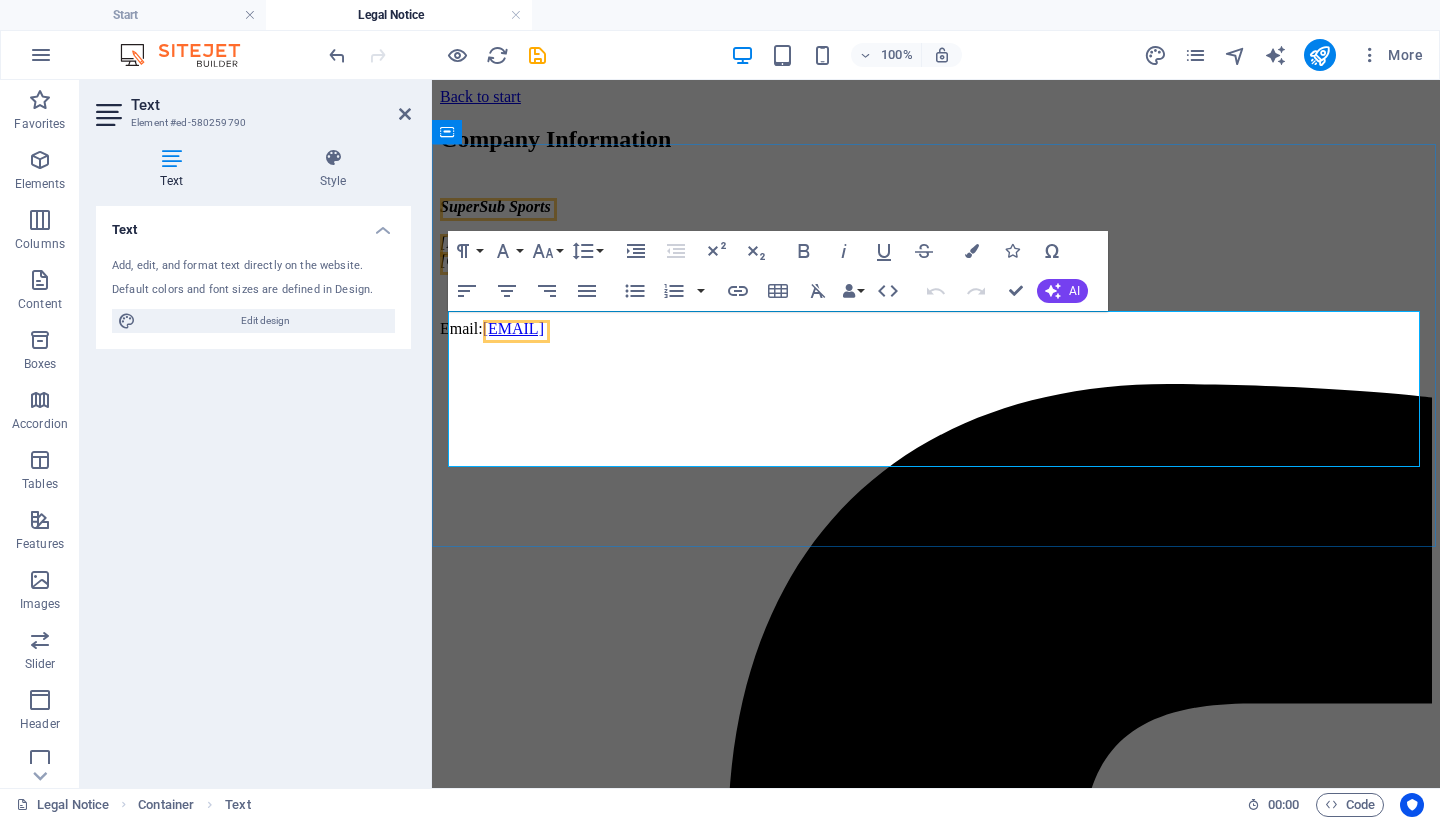 click on "SuperSub Sports   36 Eleanore Street   Chaguanas, Trinidad & Tobago" at bounding box center (936, 234) 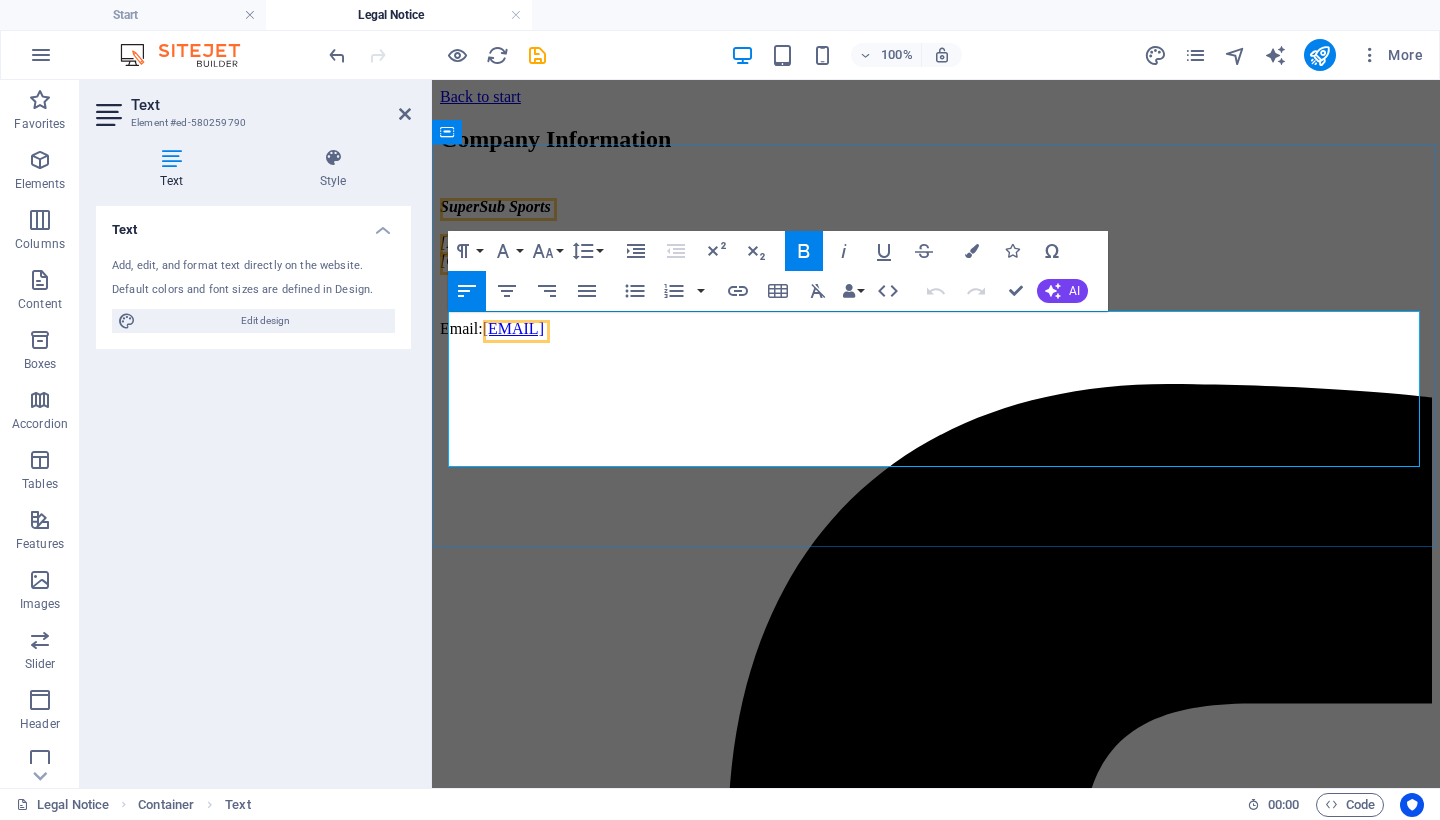 click on "SuperSub Sports   36 Eleanore Street   Chaguanas, Trinidad & Tobago" at bounding box center [936, 234] 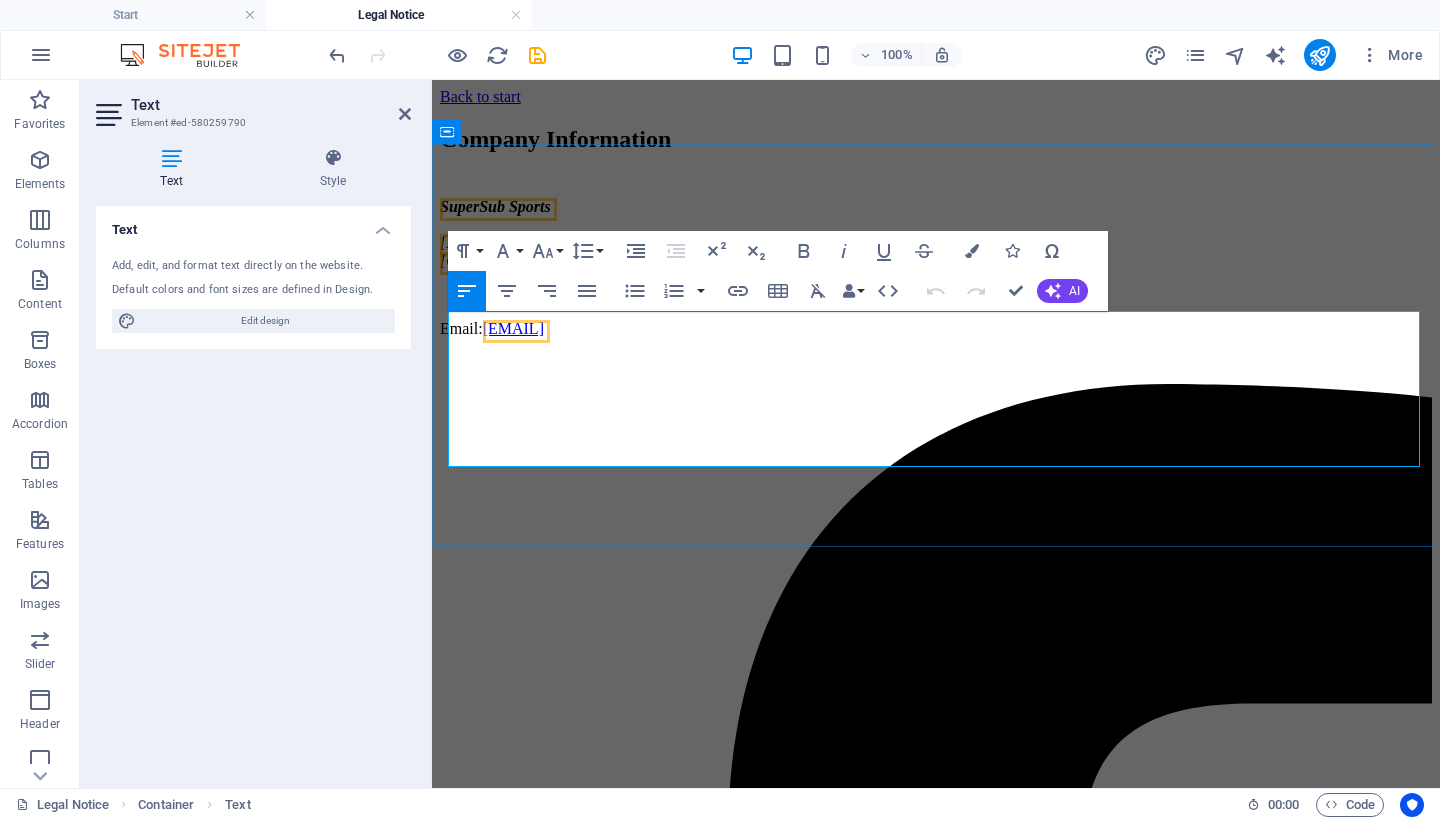 click on "SuperSub Sports   36 Eleanore Street   Chaguanas, Trinidad & Tobago" at bounding box center [936, 234] 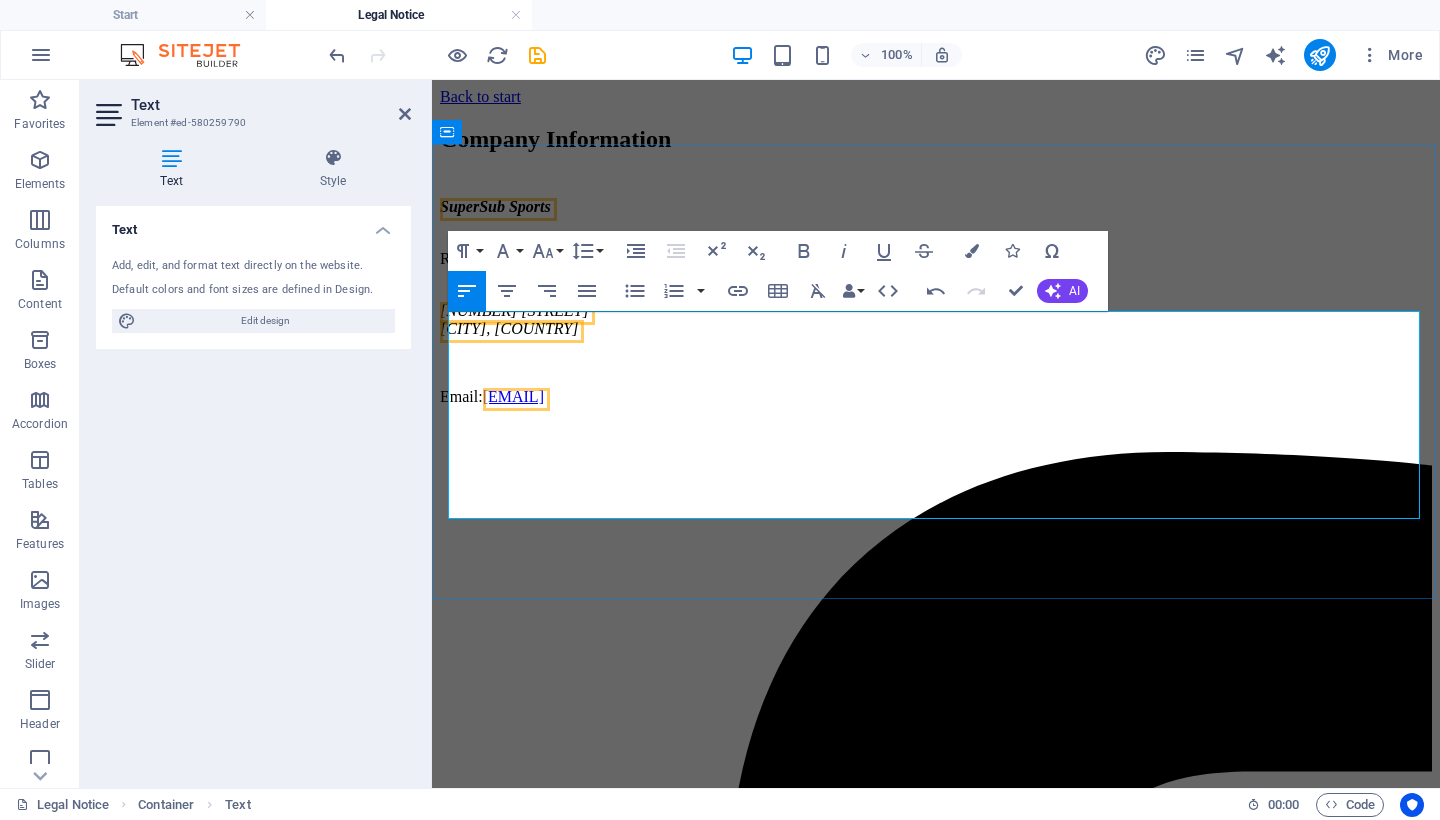 type 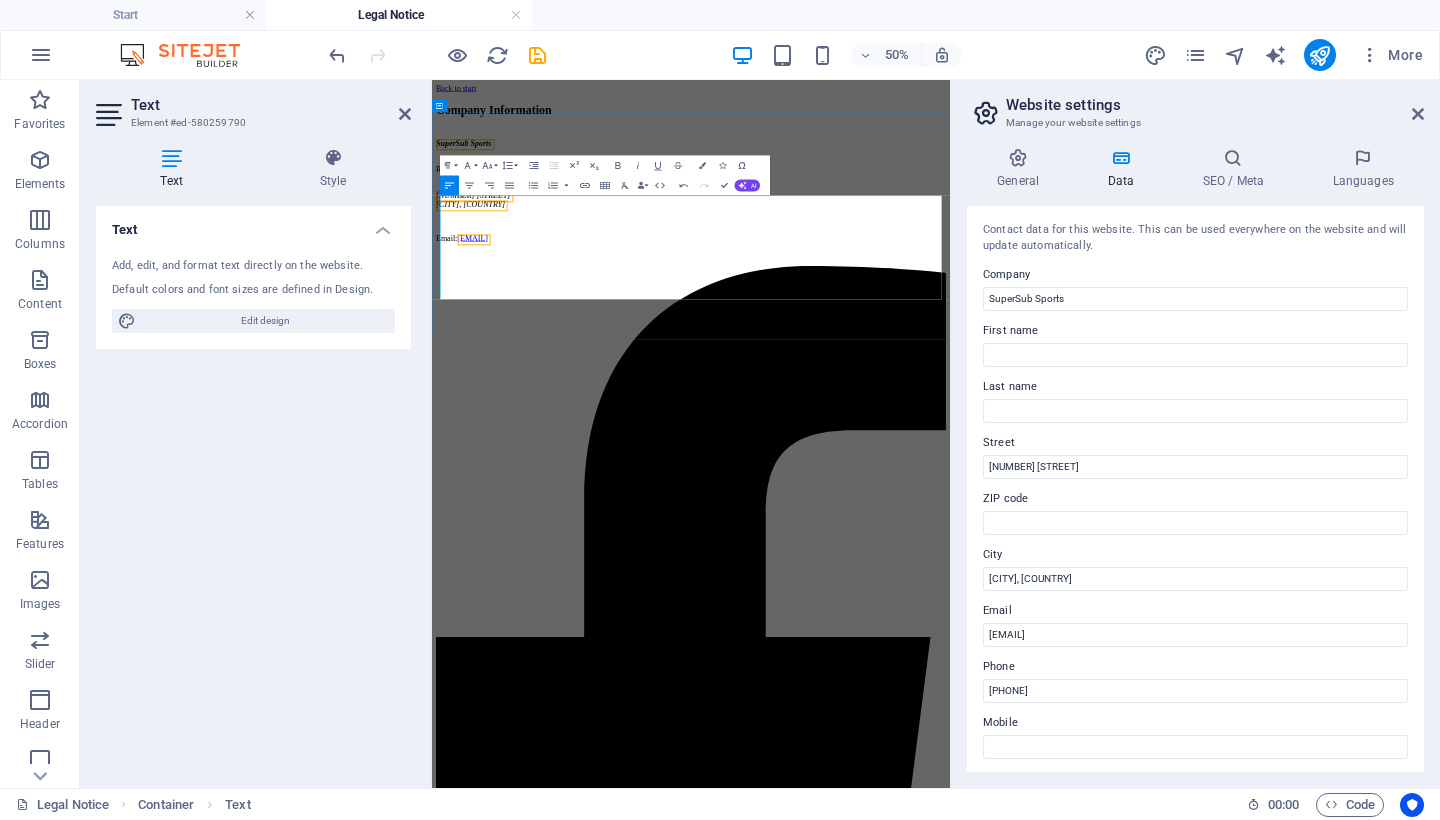 click at bounding box center [950, 3358] 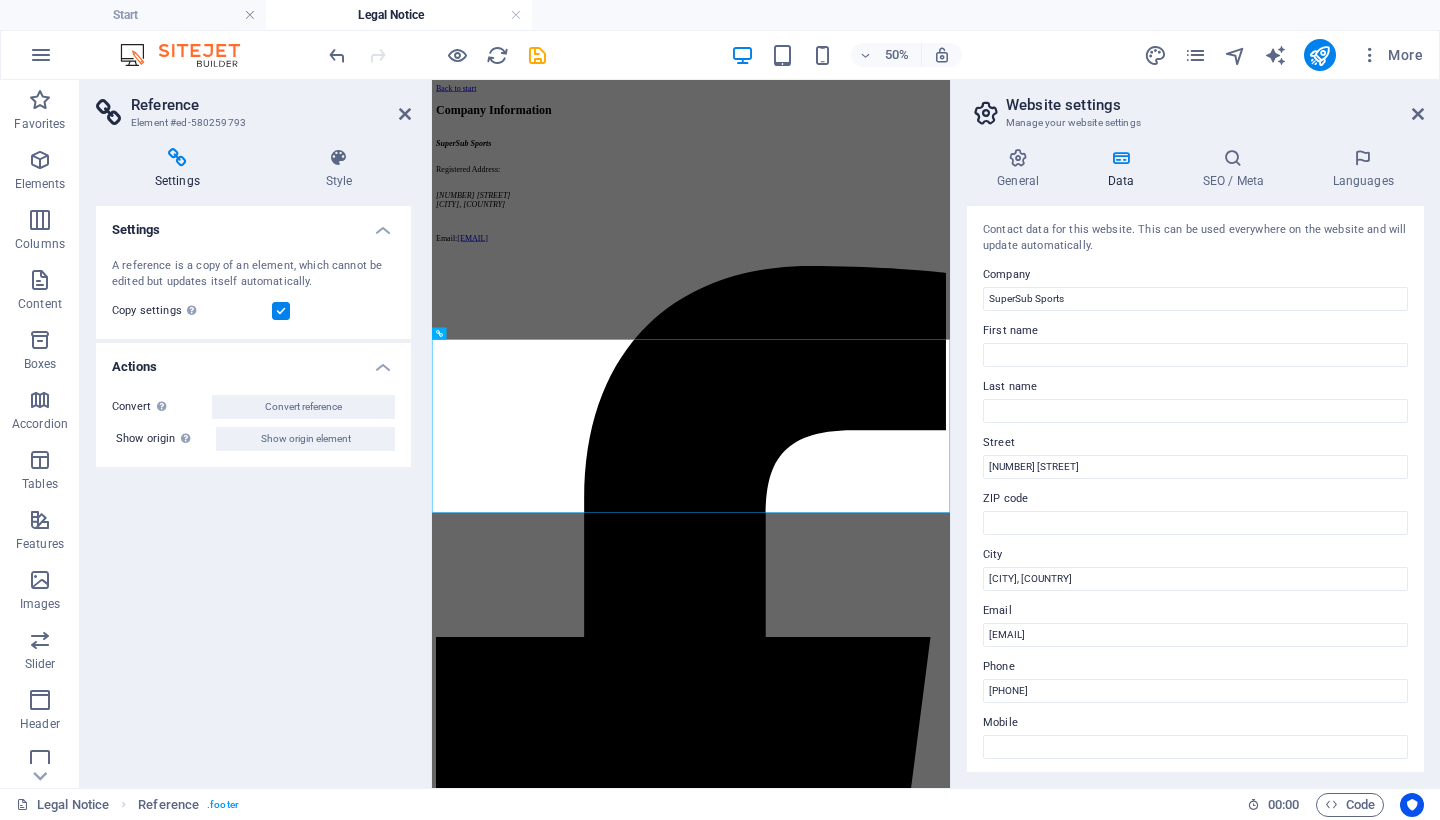 click on "Website settings Manage your website settings  General  Data  SEO / Meta  Languages Website name supersubsports.co.uk Logo Drag files here, click to choose files or select files from Files or our free stock photos & videos Select files from the file manager, stock photos, or upload file(s) Upload Favicon Set the favicon of your website here. A favicon is a small icon shown in the browser tab next to your website title. It helps visitors identify your website. Drag files here, click to choose files or select files from Files or our free stock photos & videos Select files from the file manager, stock photos, or upload file(s) Upload Preview Image (Open Graph) This image will be shown when the website is shared on social networks Drag files here, click to choose files or select files from Files or our free stock photos & videos Select files from the file manager, stock photos, or upload file(s) Upload Contact data for this website. This can be used everywhere on the website and will update automatically. Company" at bounding box center [1195, 434] 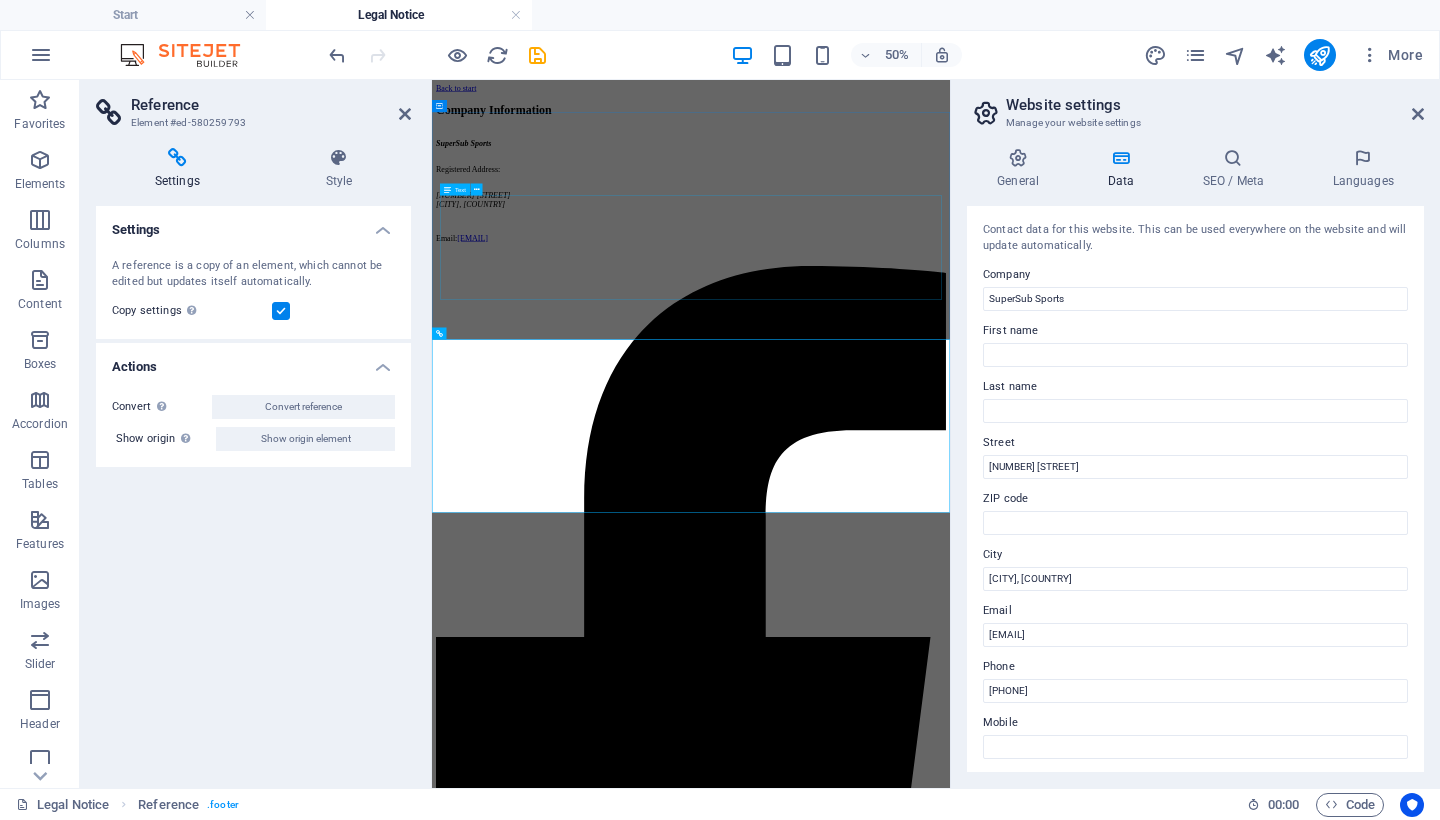 click on "SuperSub Sports   Registered Address: 36 Eleanore Street   Chaguanas, Trinidad & Tobago Email:  info@supersubsports.co.uk" at bounding box center (950, 302) 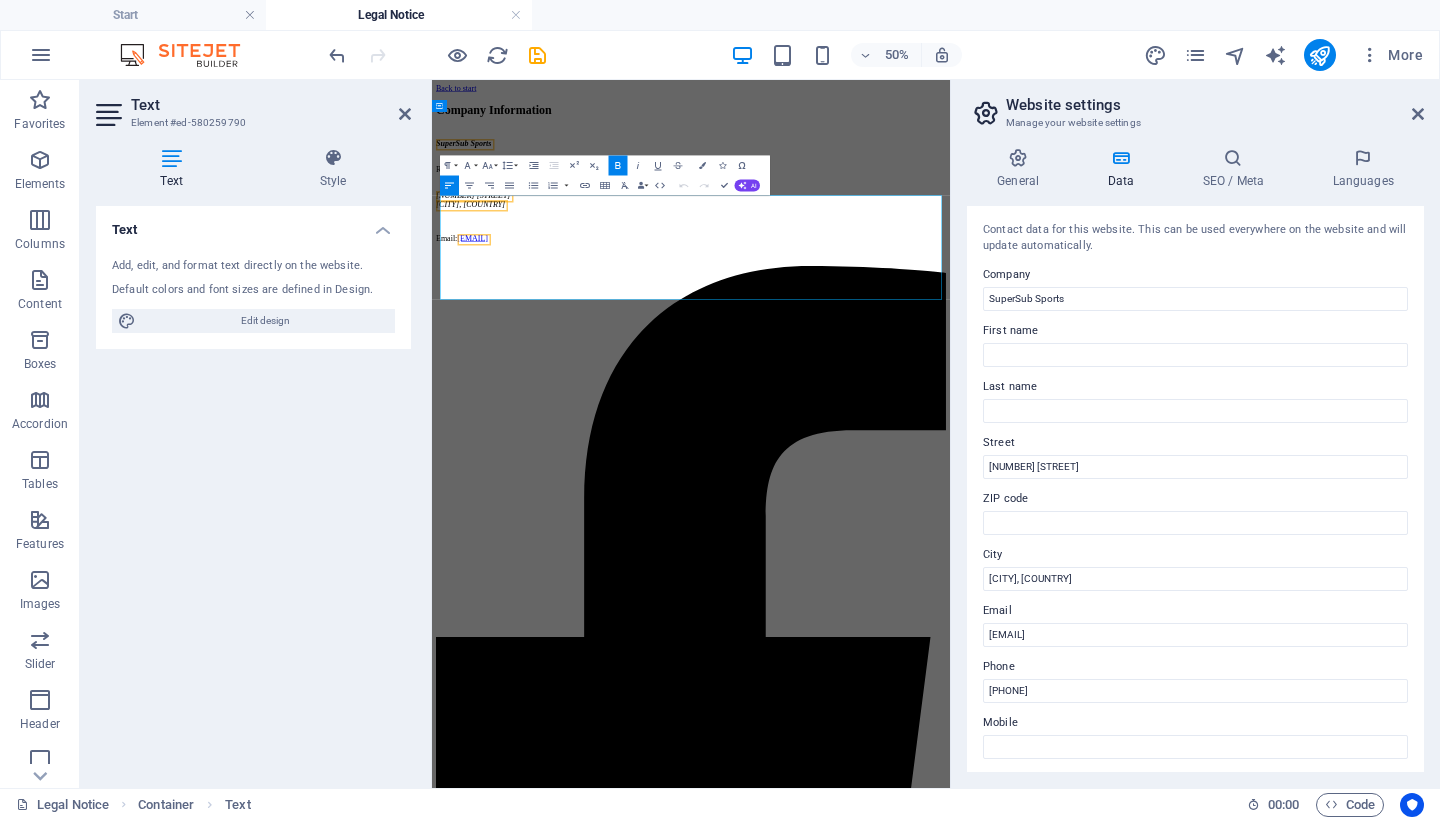 click on "36 Eleanore Street   Chaguanas, Trinidad & Tobago" at bounding box center [950, 311] 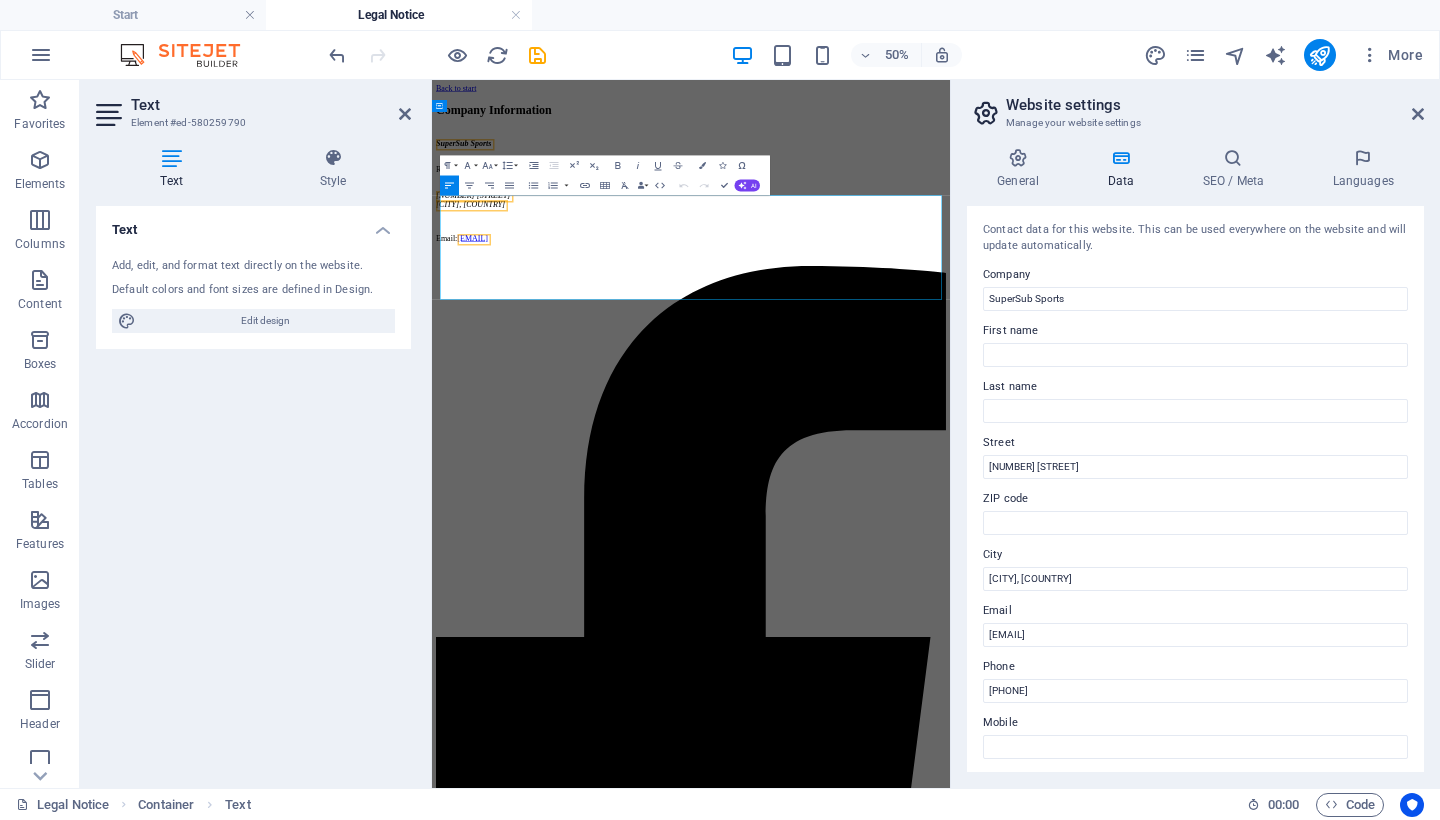 click on "36 Eleanore Street   Chaguanas, Trinidad & Tobago" at bounding box center (950, 311) 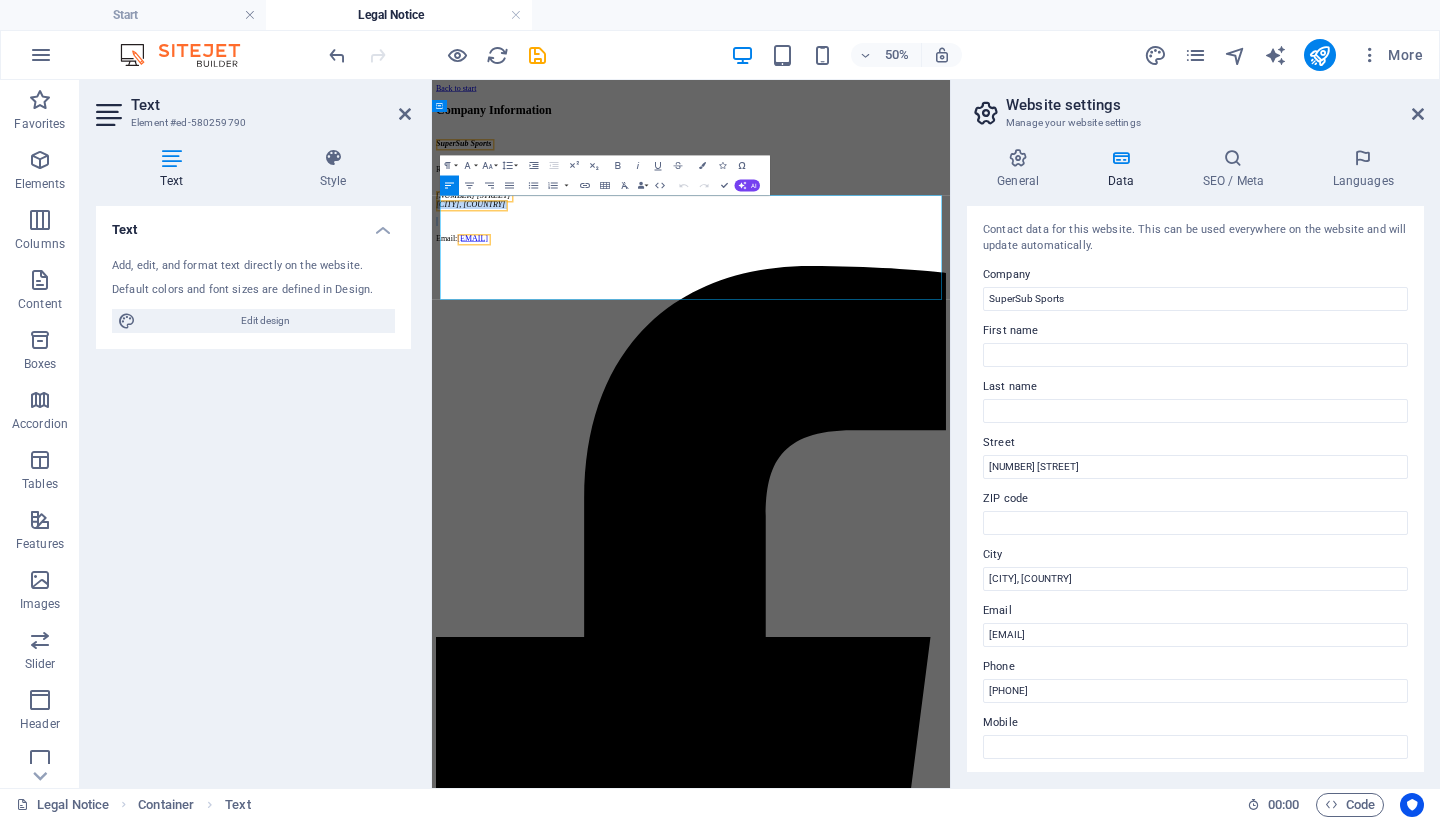 click on "36 Eleanore Street   Chaguanas, Trinidad & Tobago" at bounding box center [950, 311] 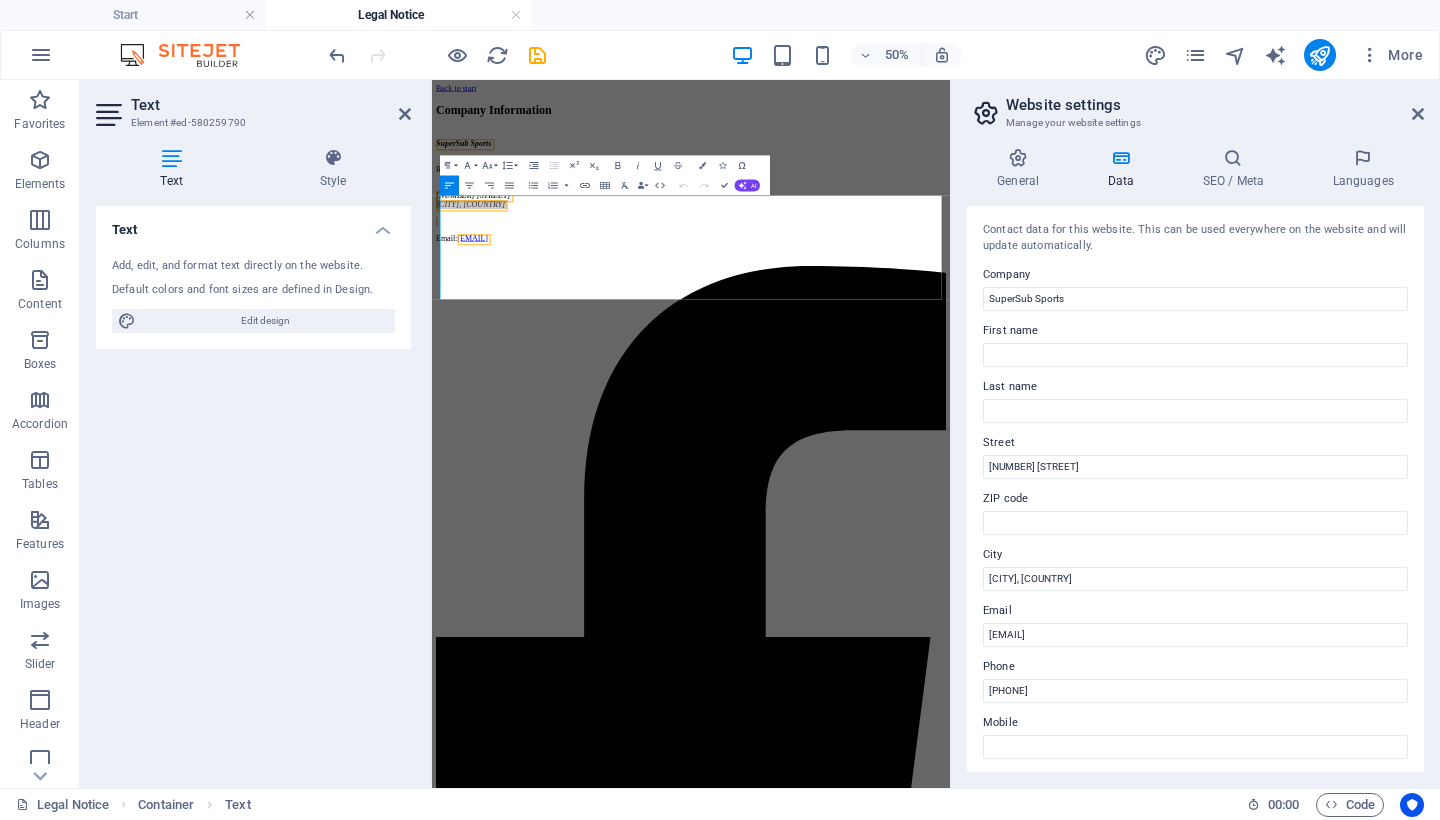 click on "Text" at bounding box center [271, 105] 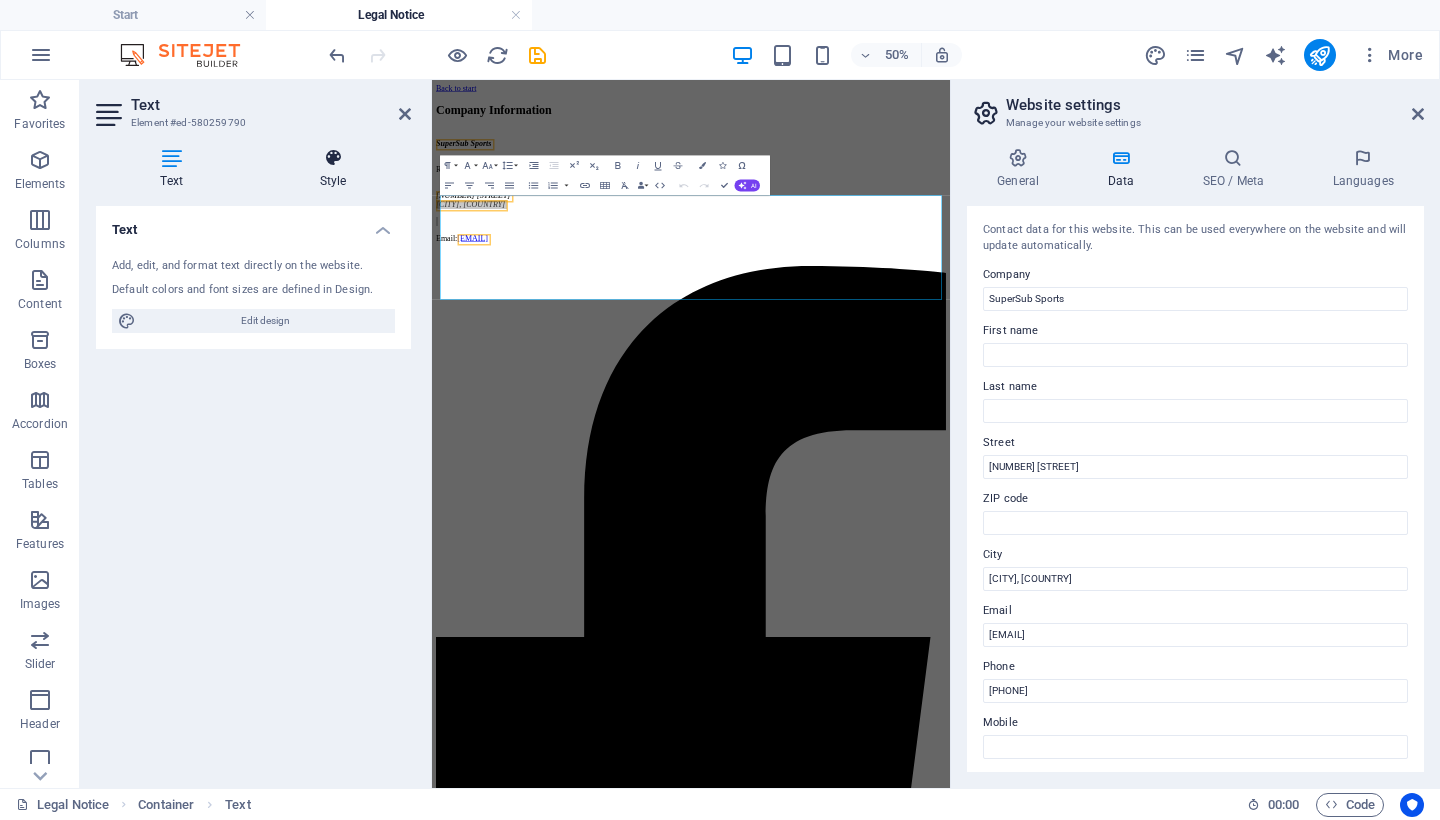 click at bounding box center (333, 158) 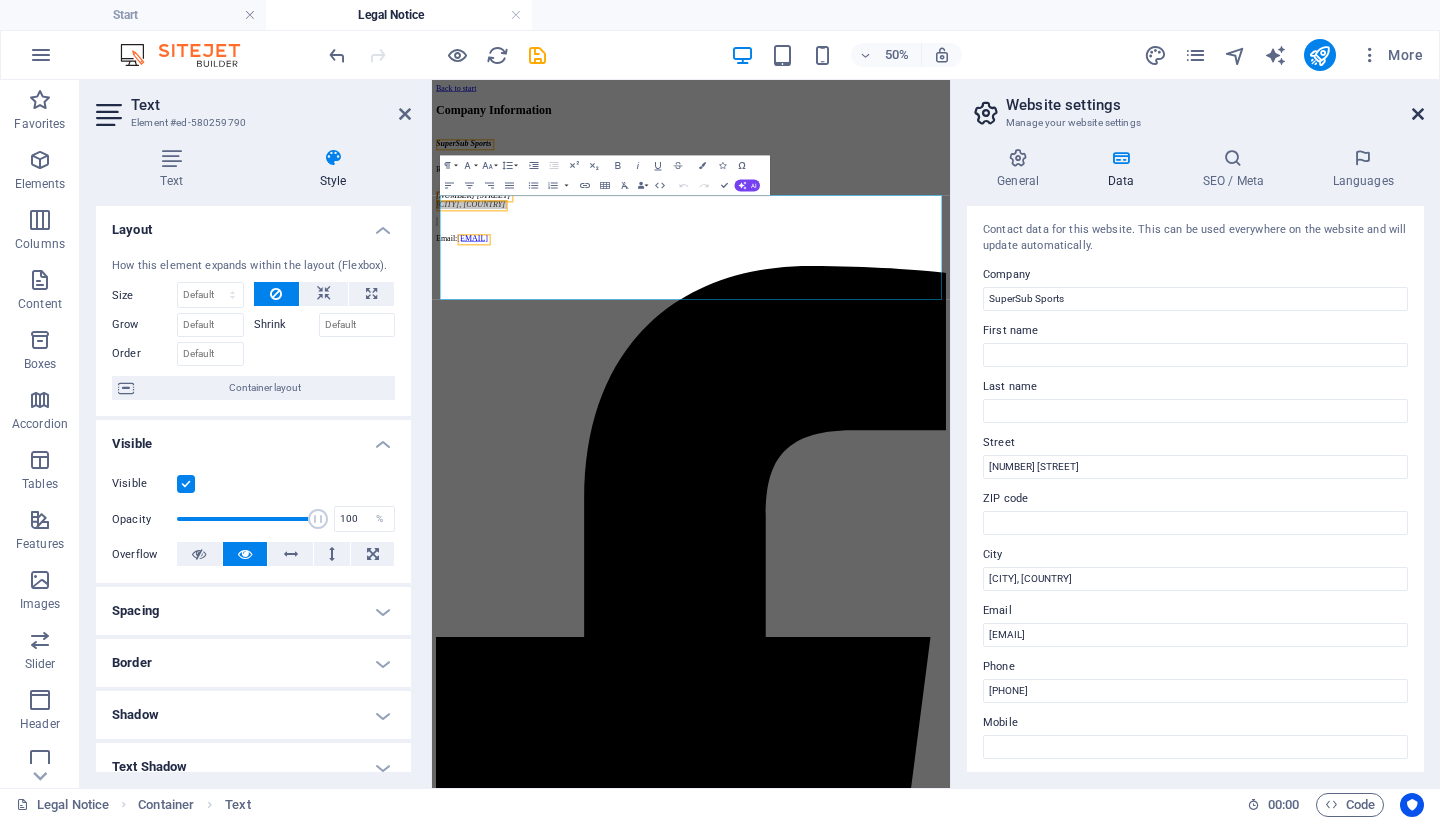 click at bounding box center [1418, 114] 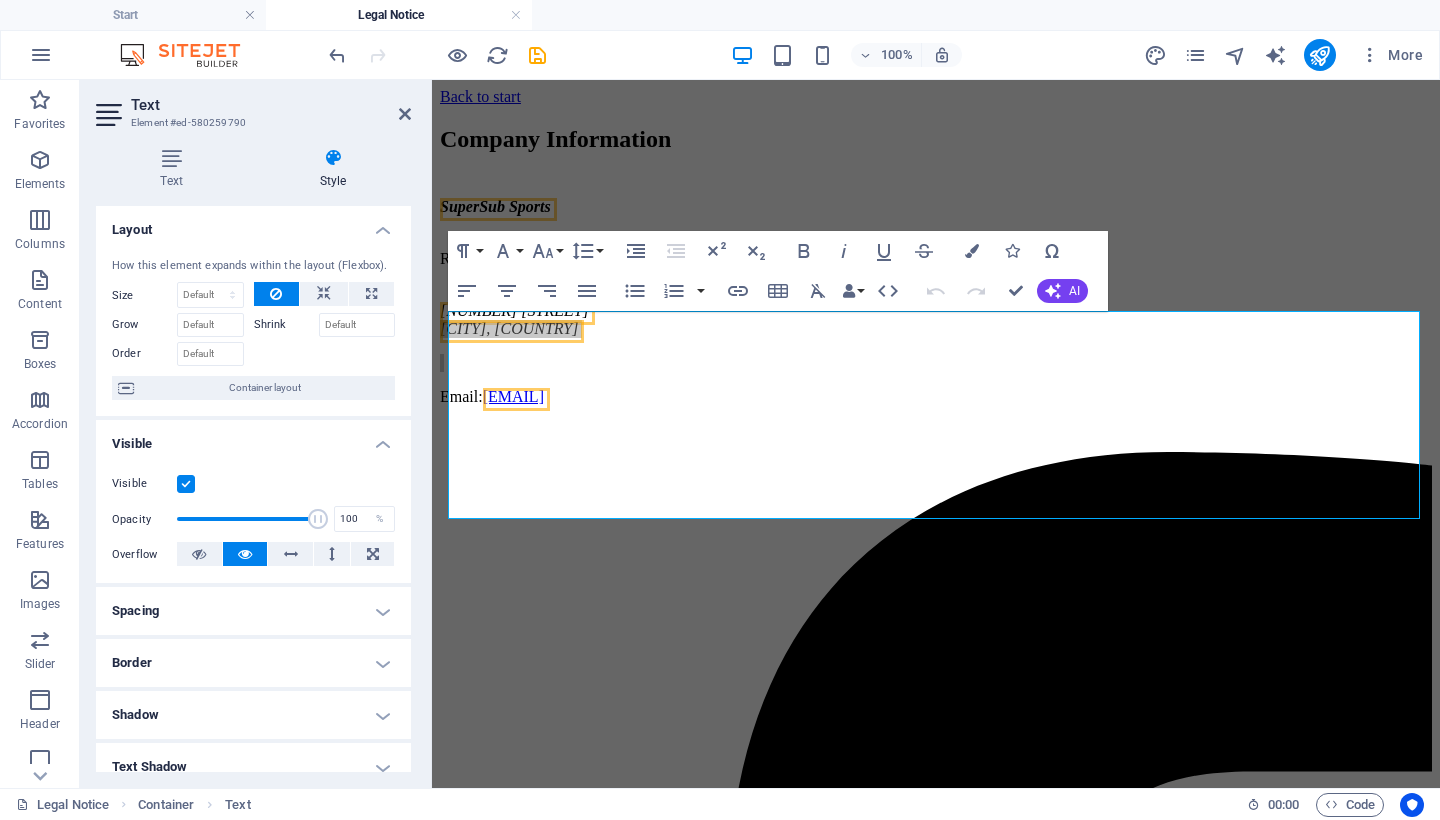 click on "Text Element #ed-580259790" at bounding box center [253, 106] 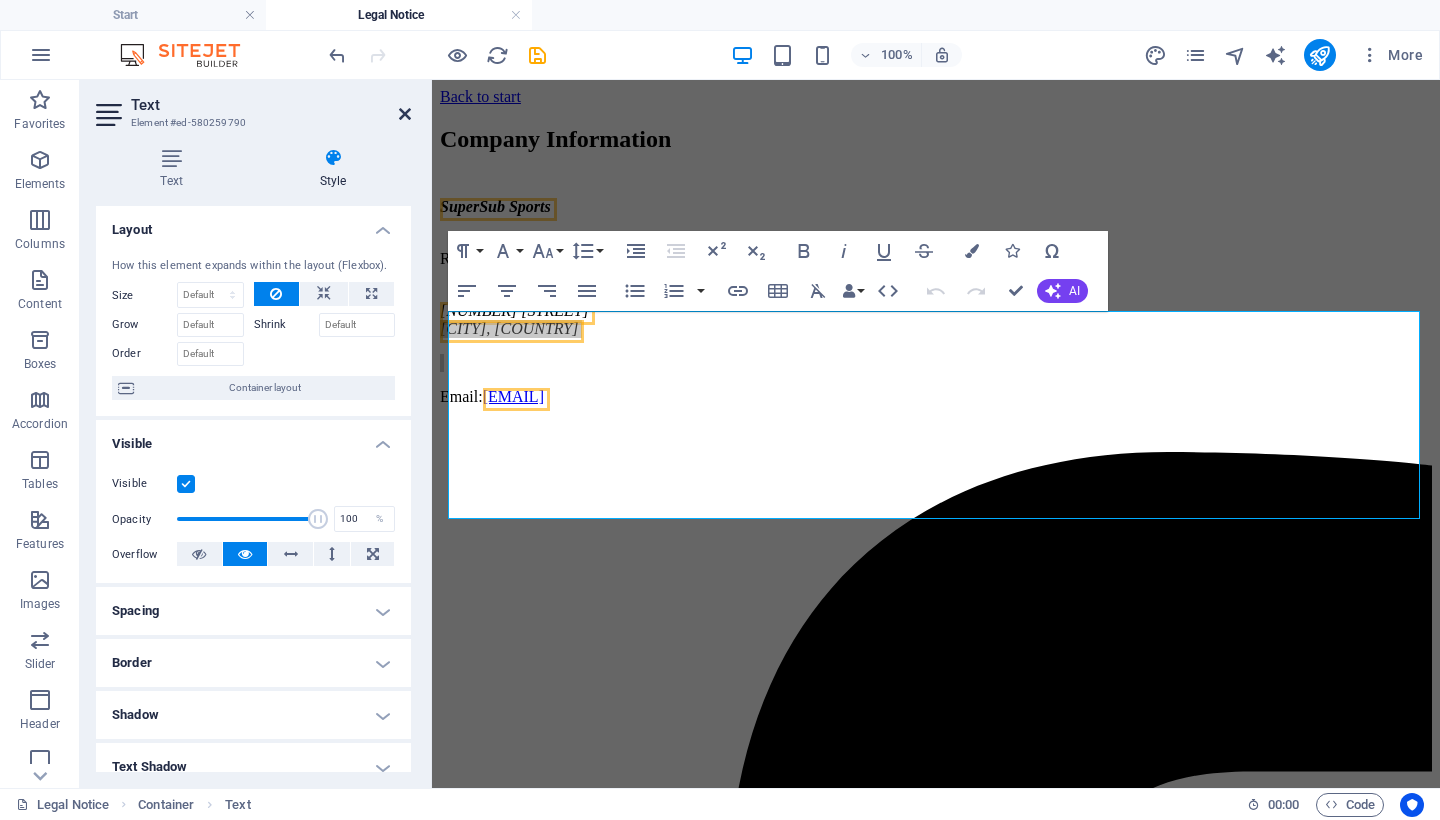 click at bounding box center (405, 114) 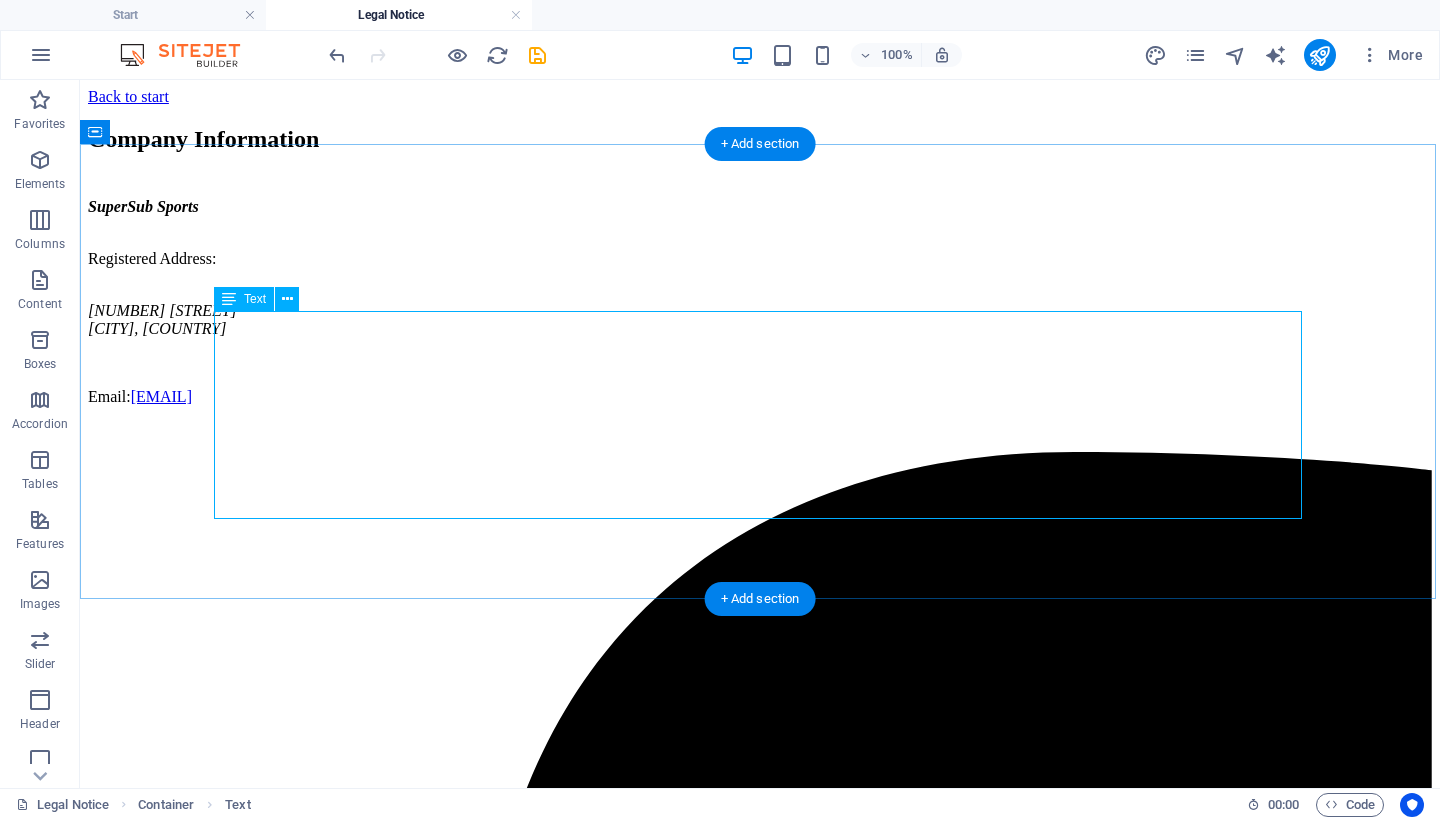 click on "SuperSub Sports   Registered Address: 36 Eleanore Street   Chaguanas, Trinidad & Tobago Email:  info@supersubsports.co.uk" at bounding box center [760, 302] 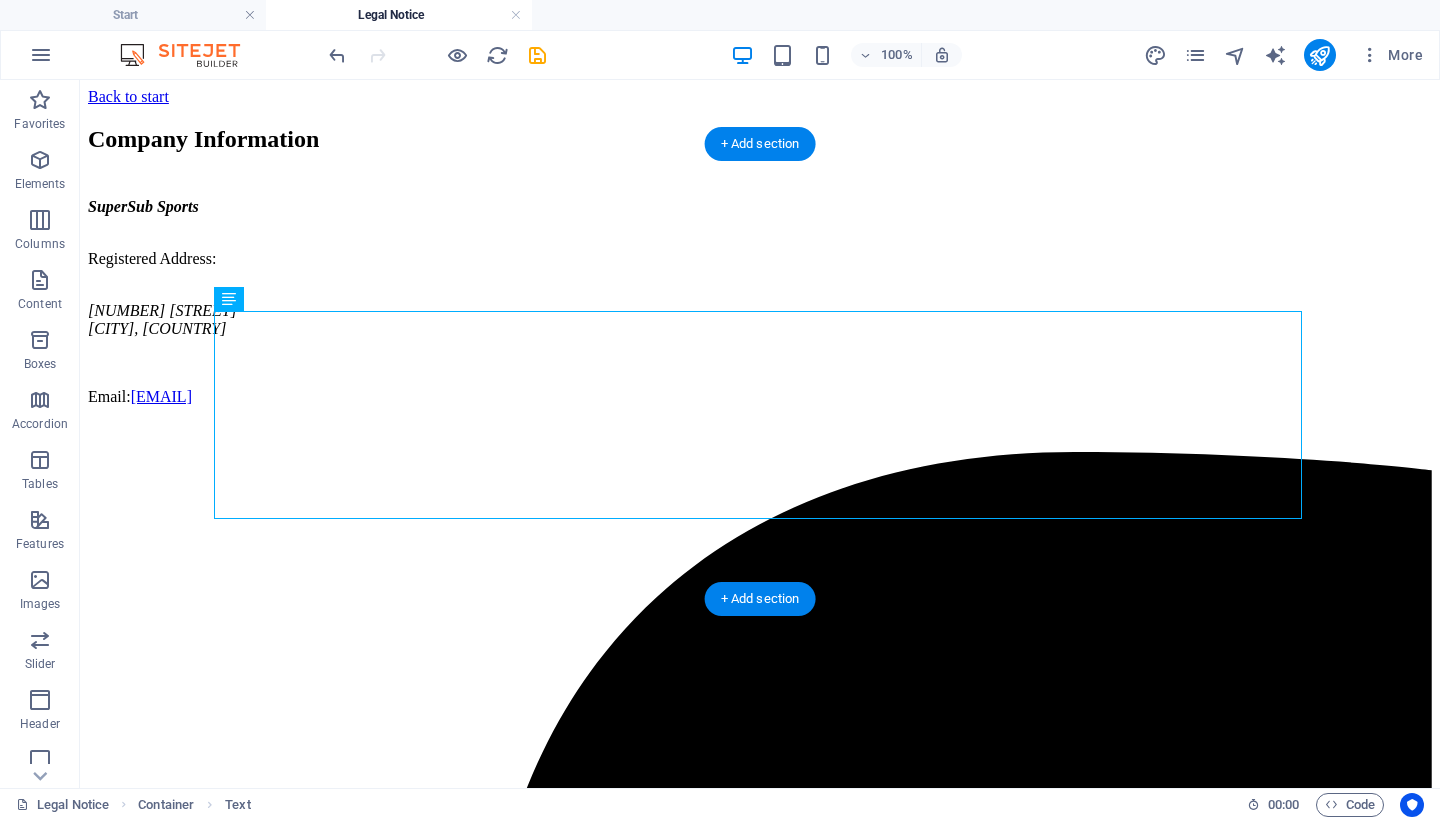 click on "SuperSub Sports   Registered Address: 36 Eleanore Street   Chaguanas, Trinidad & Tobago Email:  info@supersubsports.co.uk" at bounding box center [760, 302] 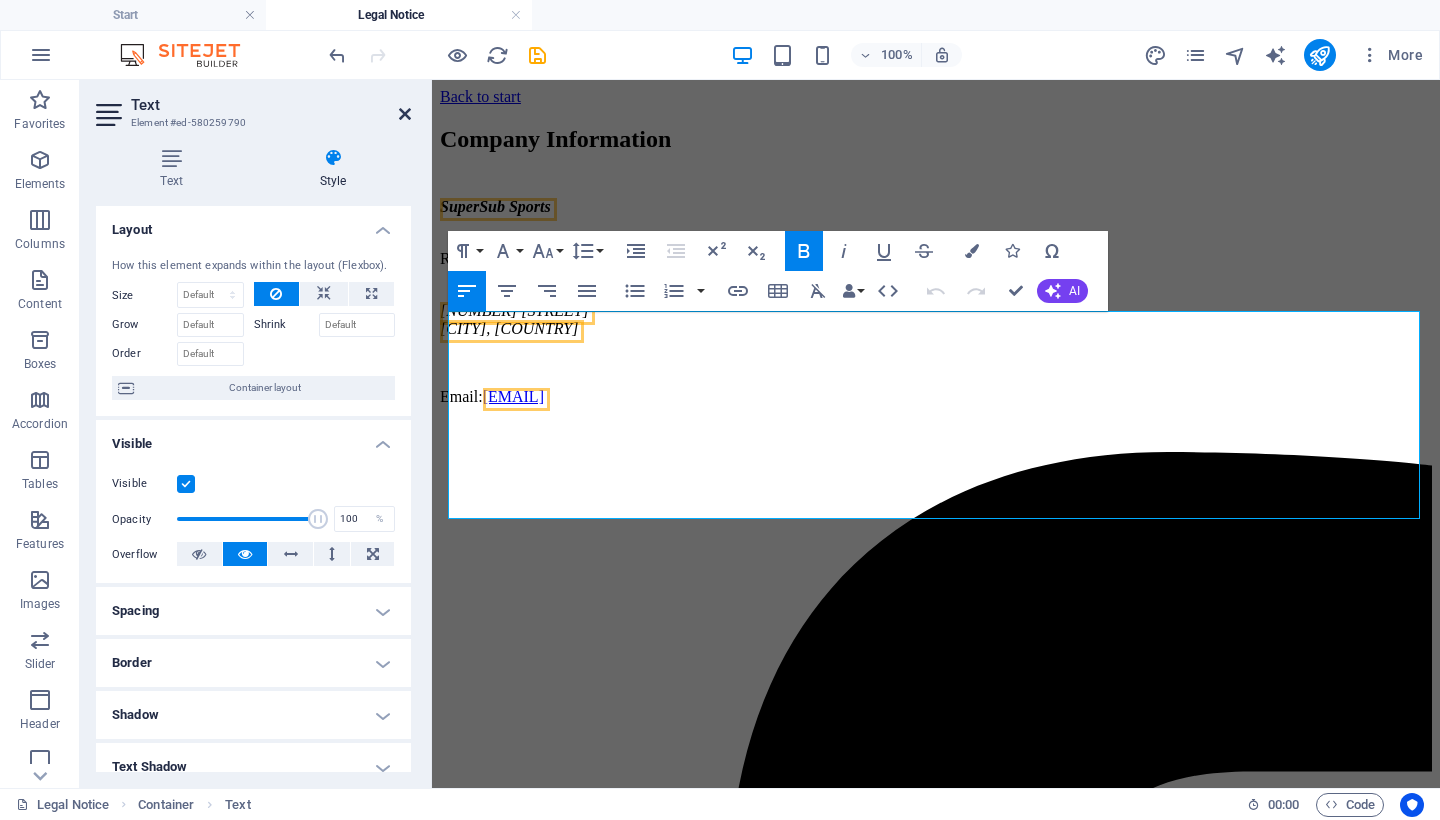 click at bounding box center [405, 114] 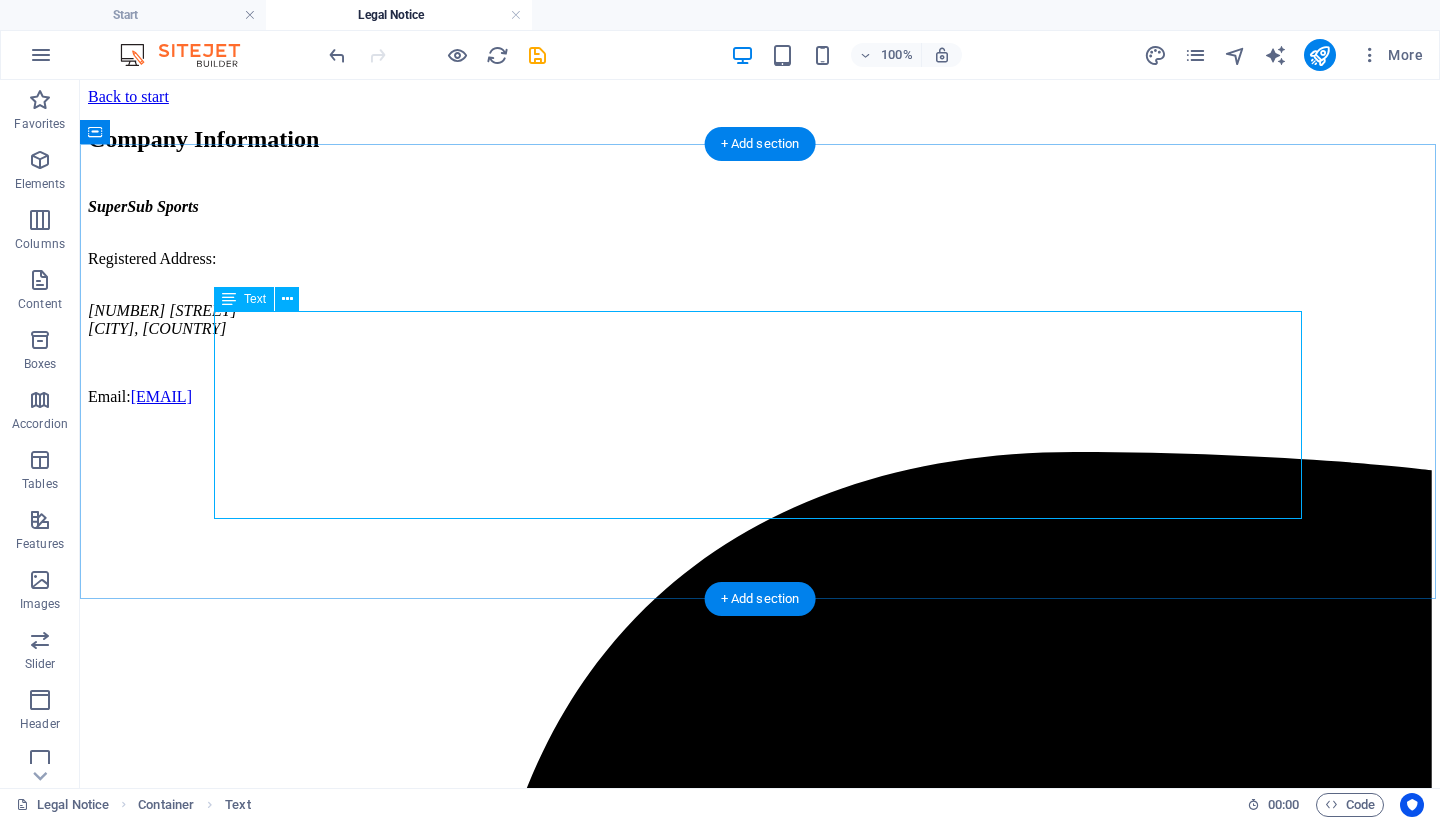 click on "SuperSub Sports   Registered Address: 36 Eleanore Street   Chaguanas, Trinidad & Tobago Email:  info@supersubsports.co.uk" at bounding box center [760, 302] 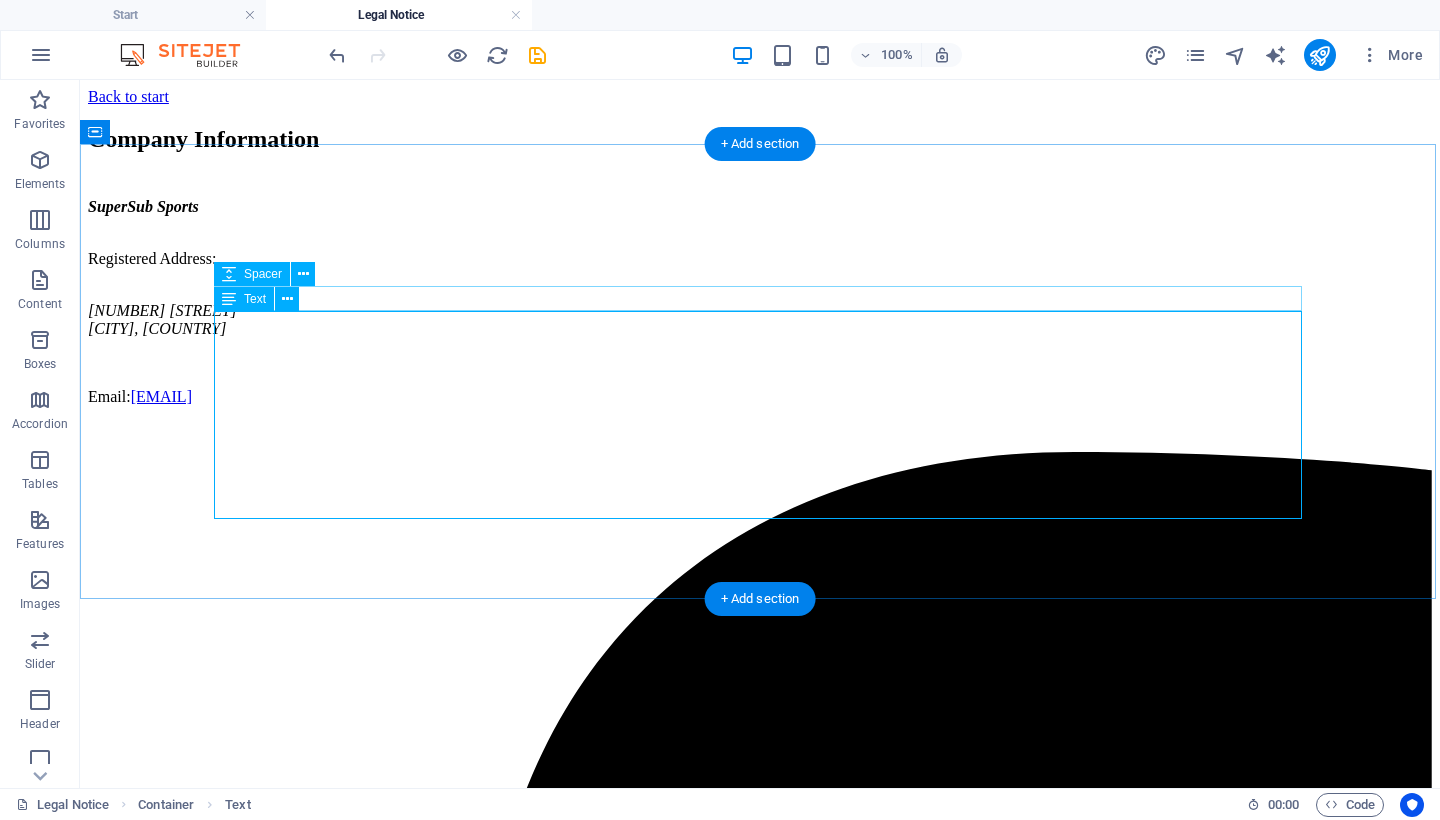click on "Text" at bounding box center [255, 299] 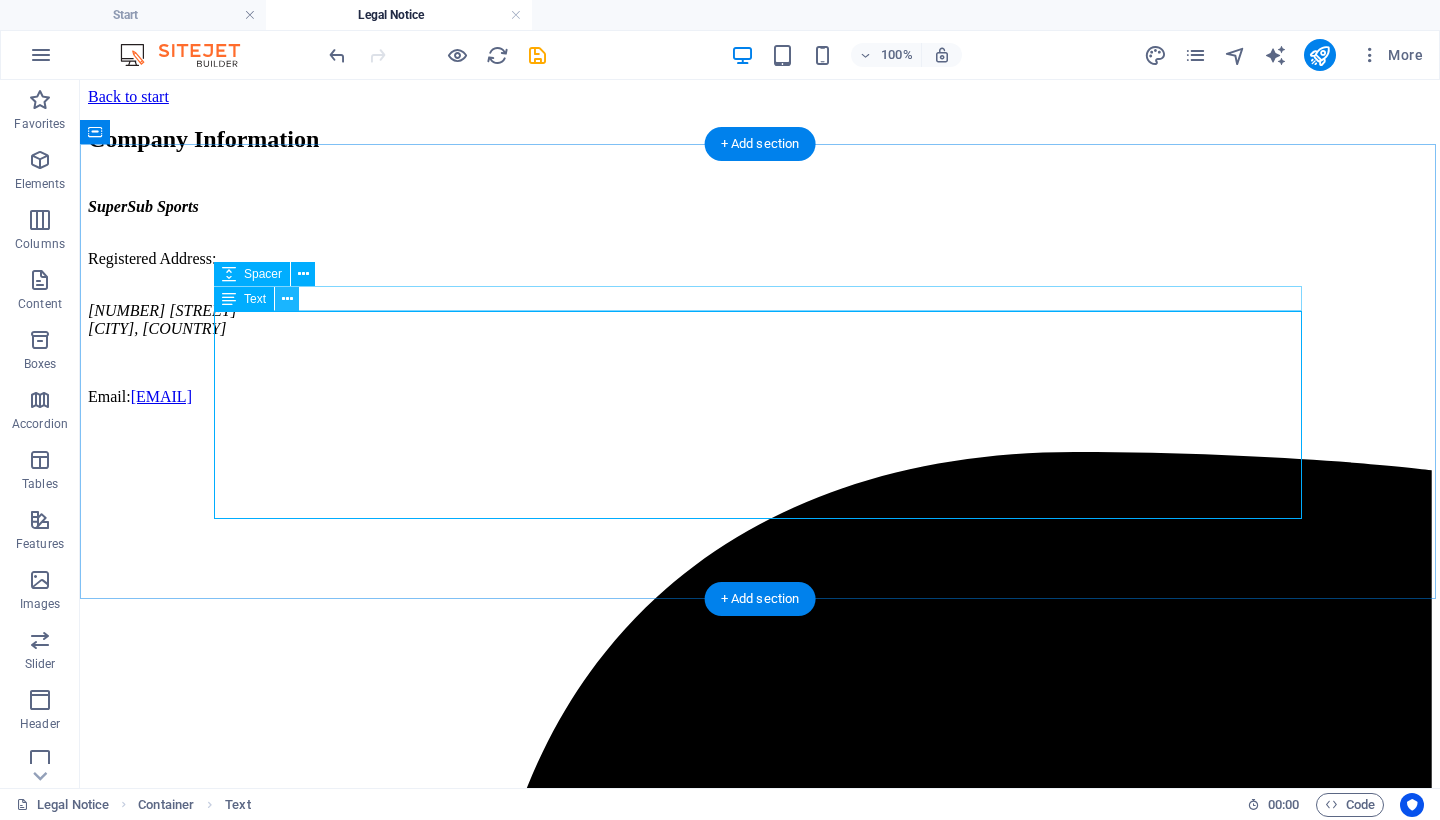 click at bounding box center (287, 299) 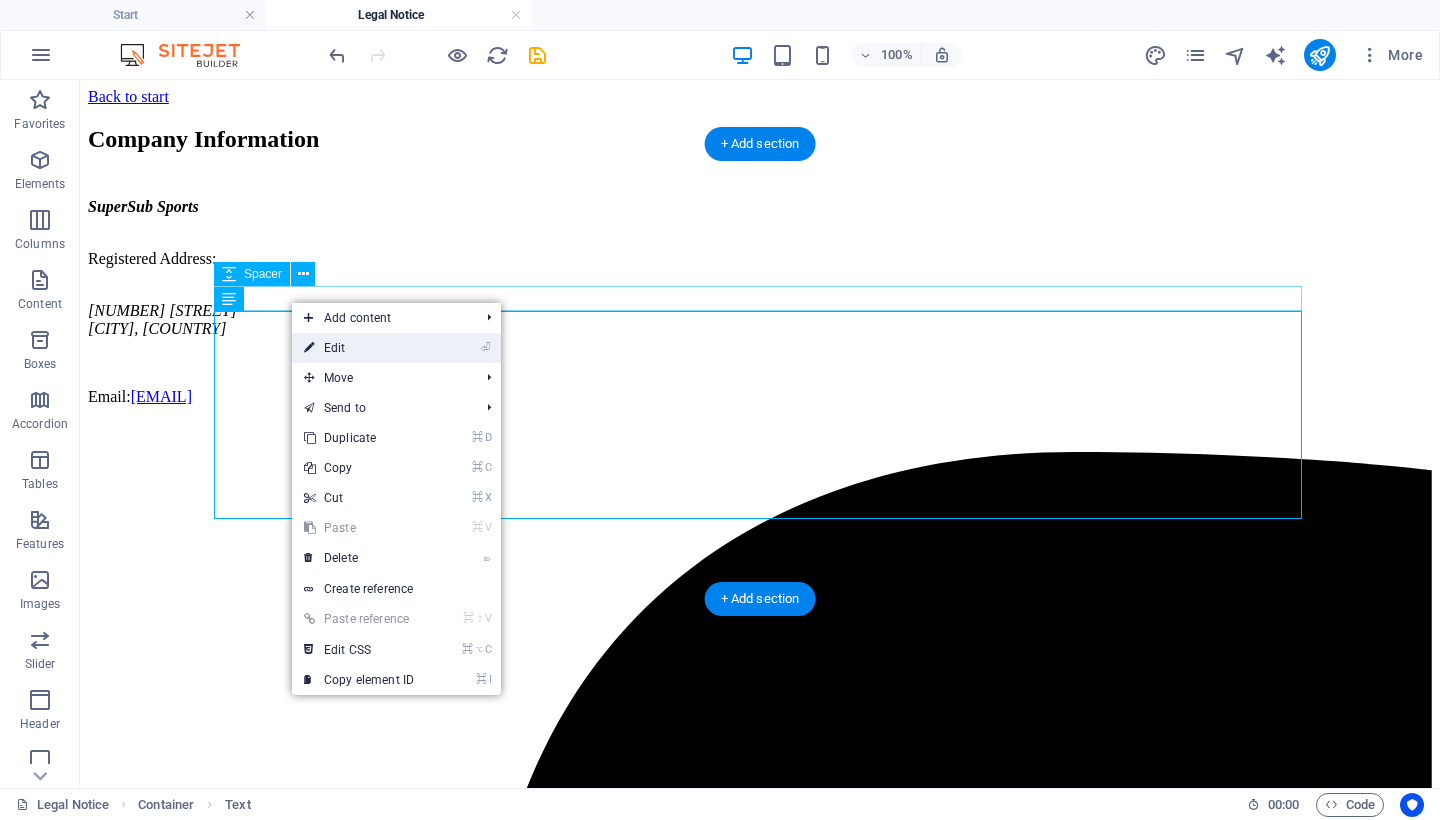 click on "⏎  Edit" at bounding box center (359, 348) 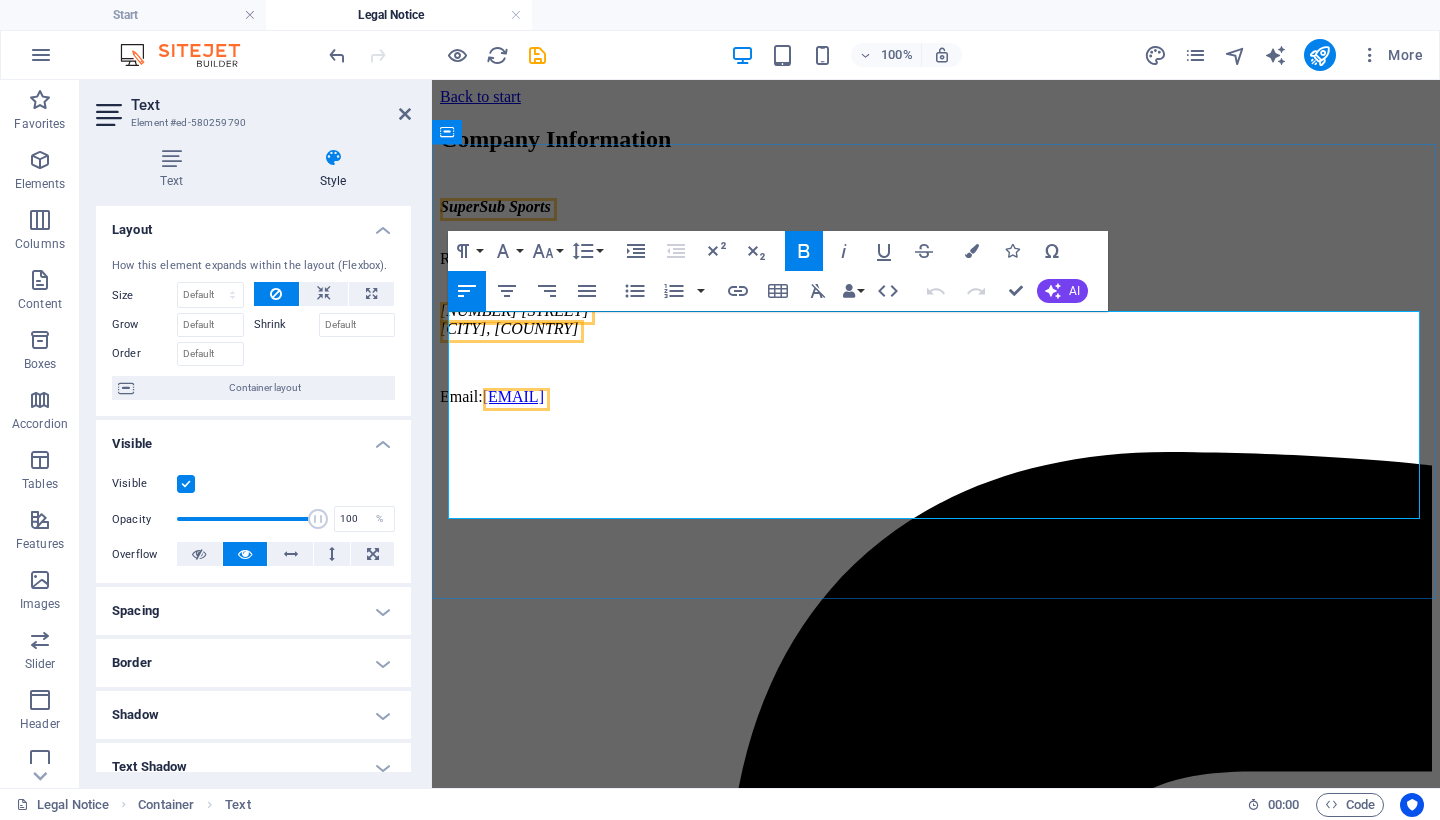 click on "36 Eleanore Street   Chaguanas, Trinidad & Tobago" at bounding box center (936, 311) 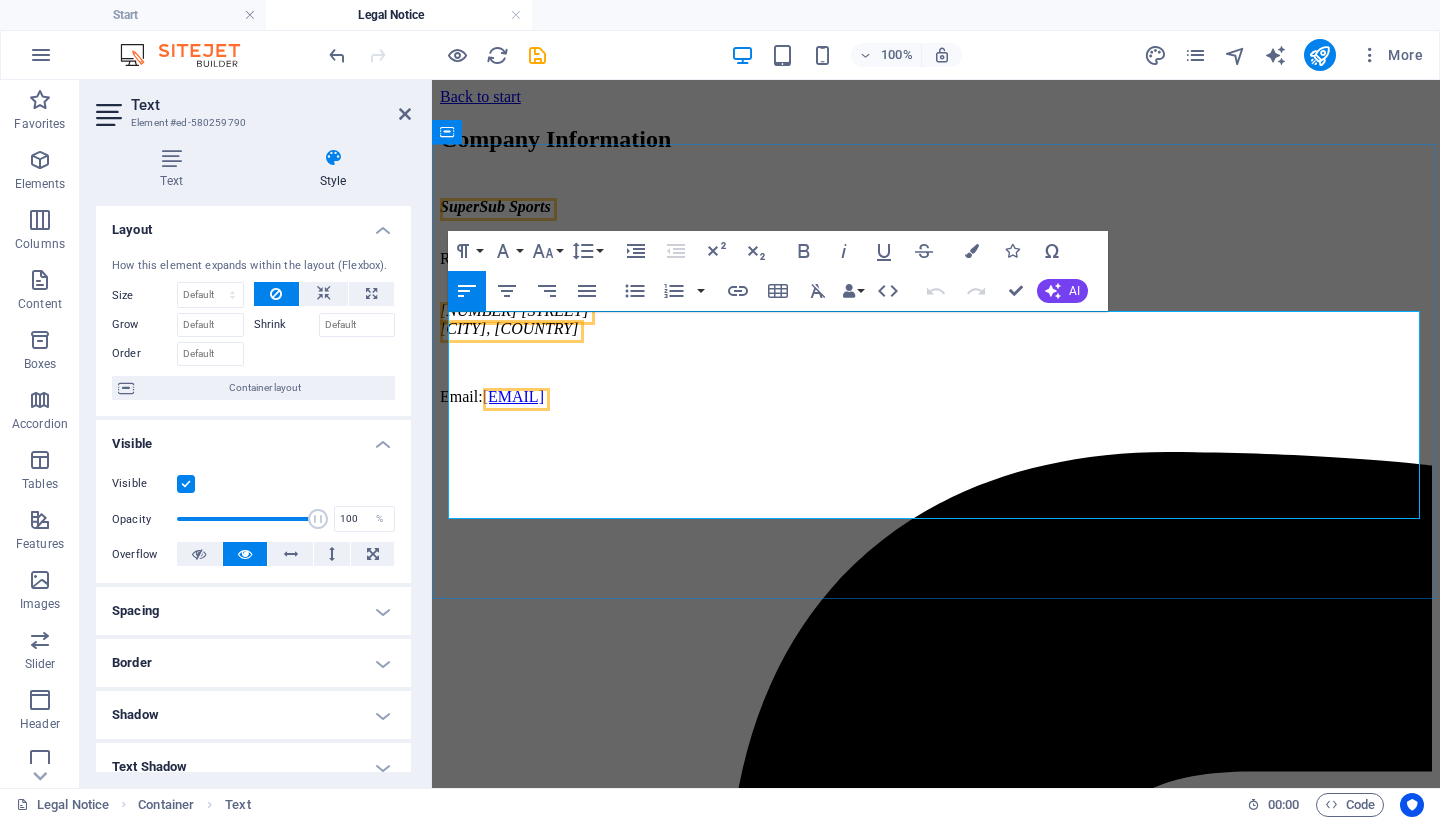 click on "36 Eleanore Street   Chaguanas, Trinidad & Tobago" at bounding box center [936, 311] 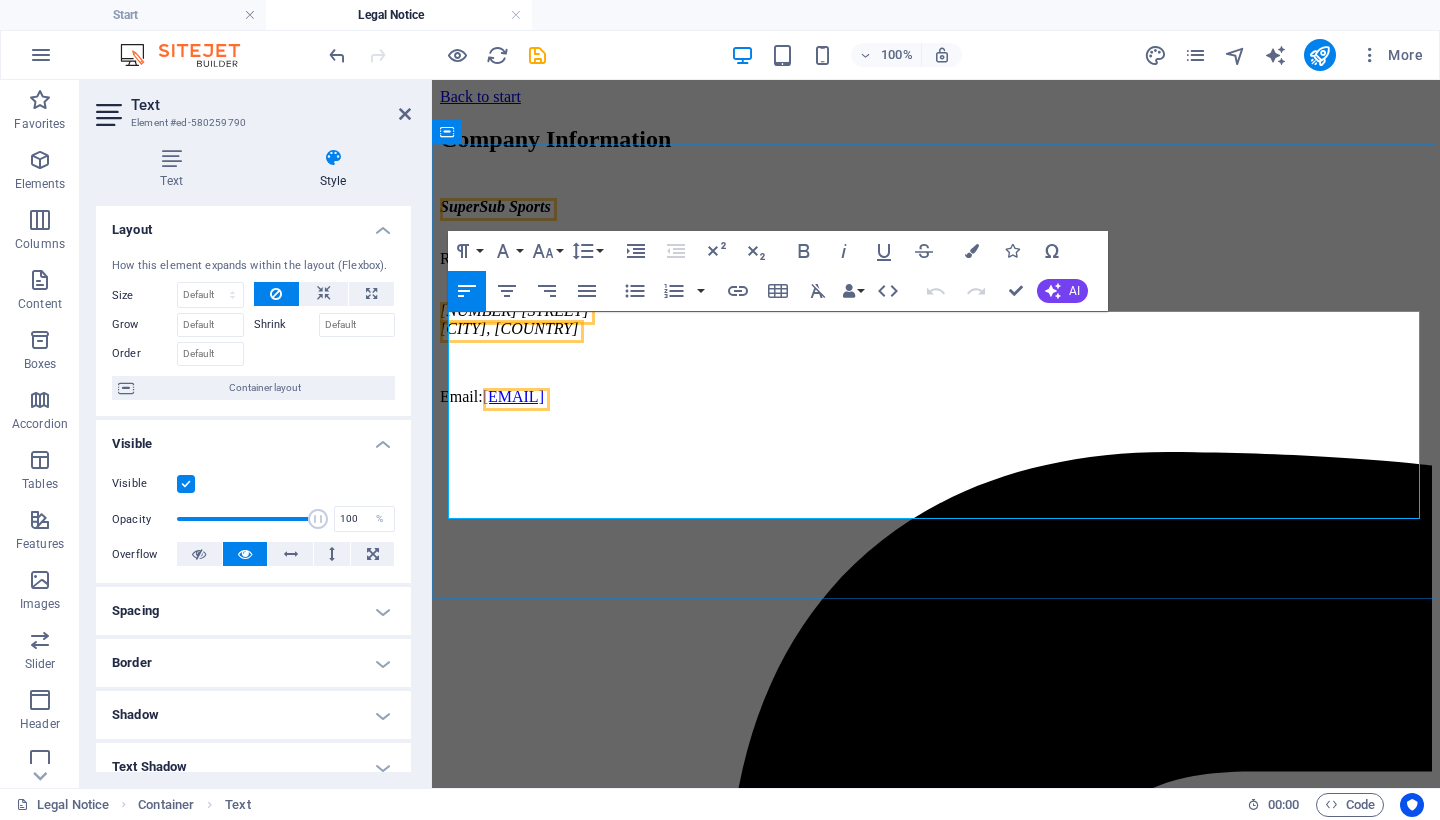 drag, startPoint x: 600, startPoint y: 373, endPoint x: 456, endPoint y: 369, distance: 144.05554 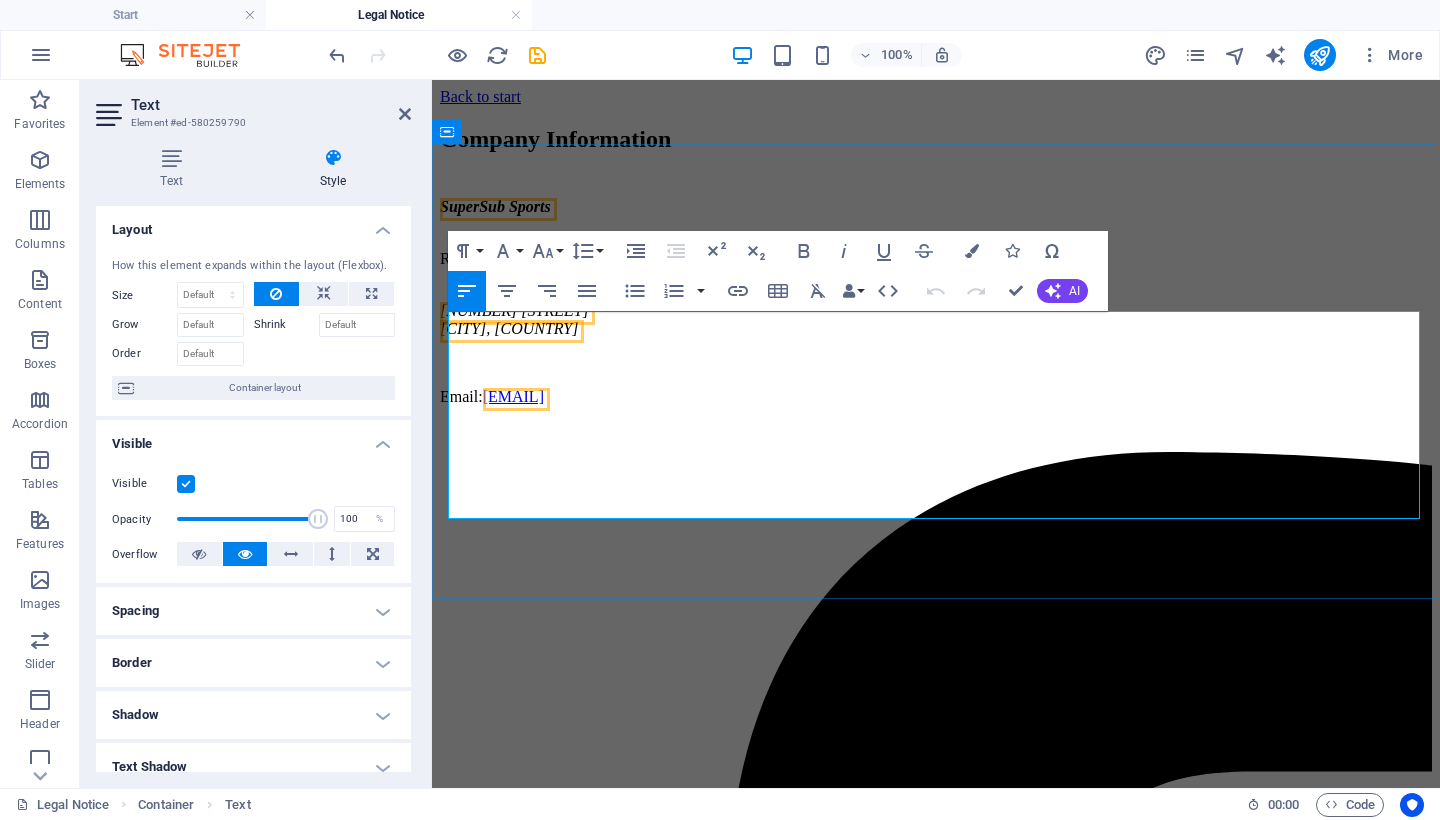 click on "Registered Address:" at bounding box center [936, 259] 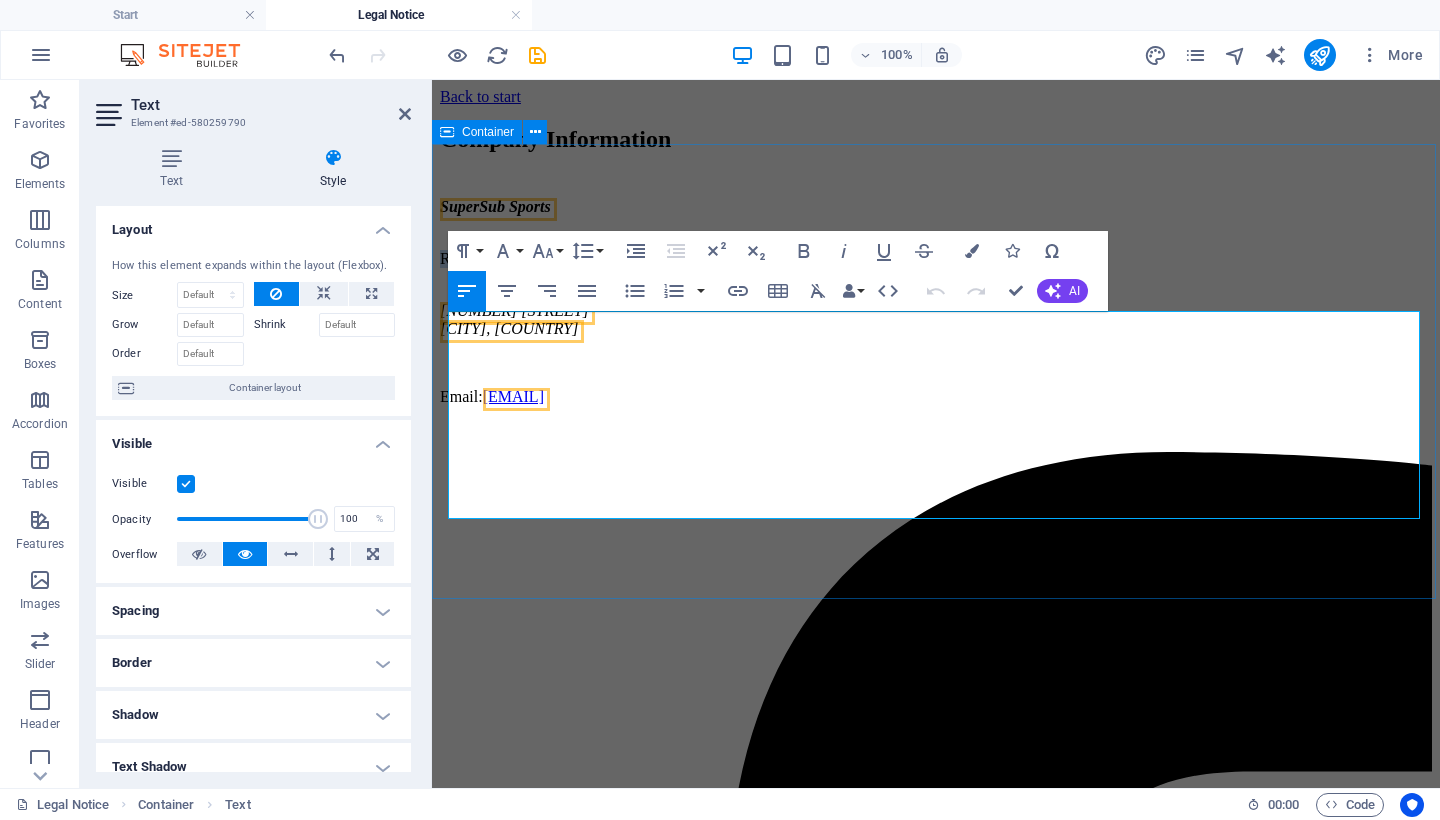 drag, startPoint x: 595, startPoint y: 376, endPoint x: 446, endPoint y: 370, distance: 149.12076 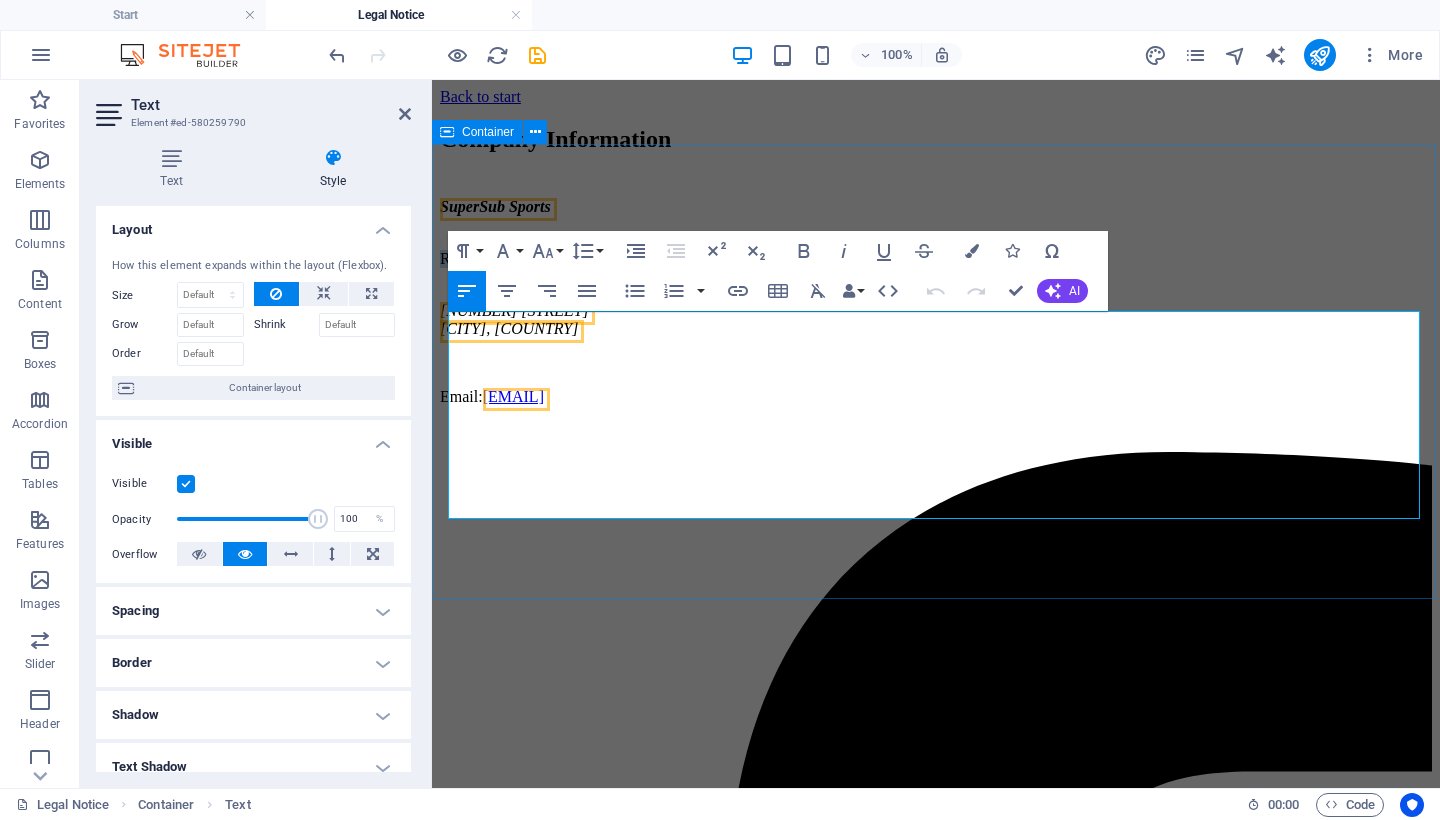 click on "Company Information SuperSub Sports   Registered Address: 36 Eleanore Street   Chaguanas, Trinidad & Tobago Email:  info@supersubsports.co.uk" at bounding box center (936, 266) 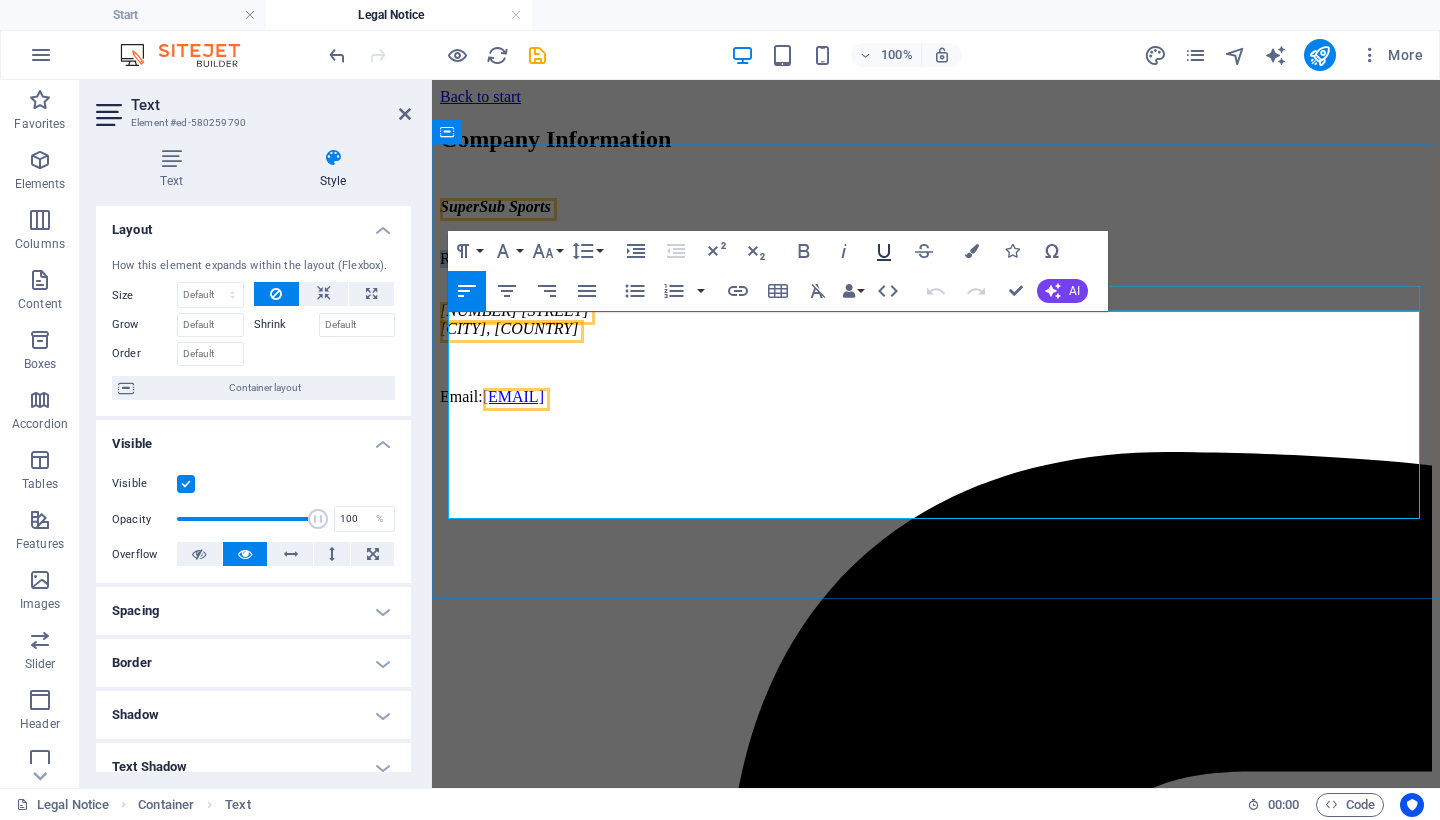 click 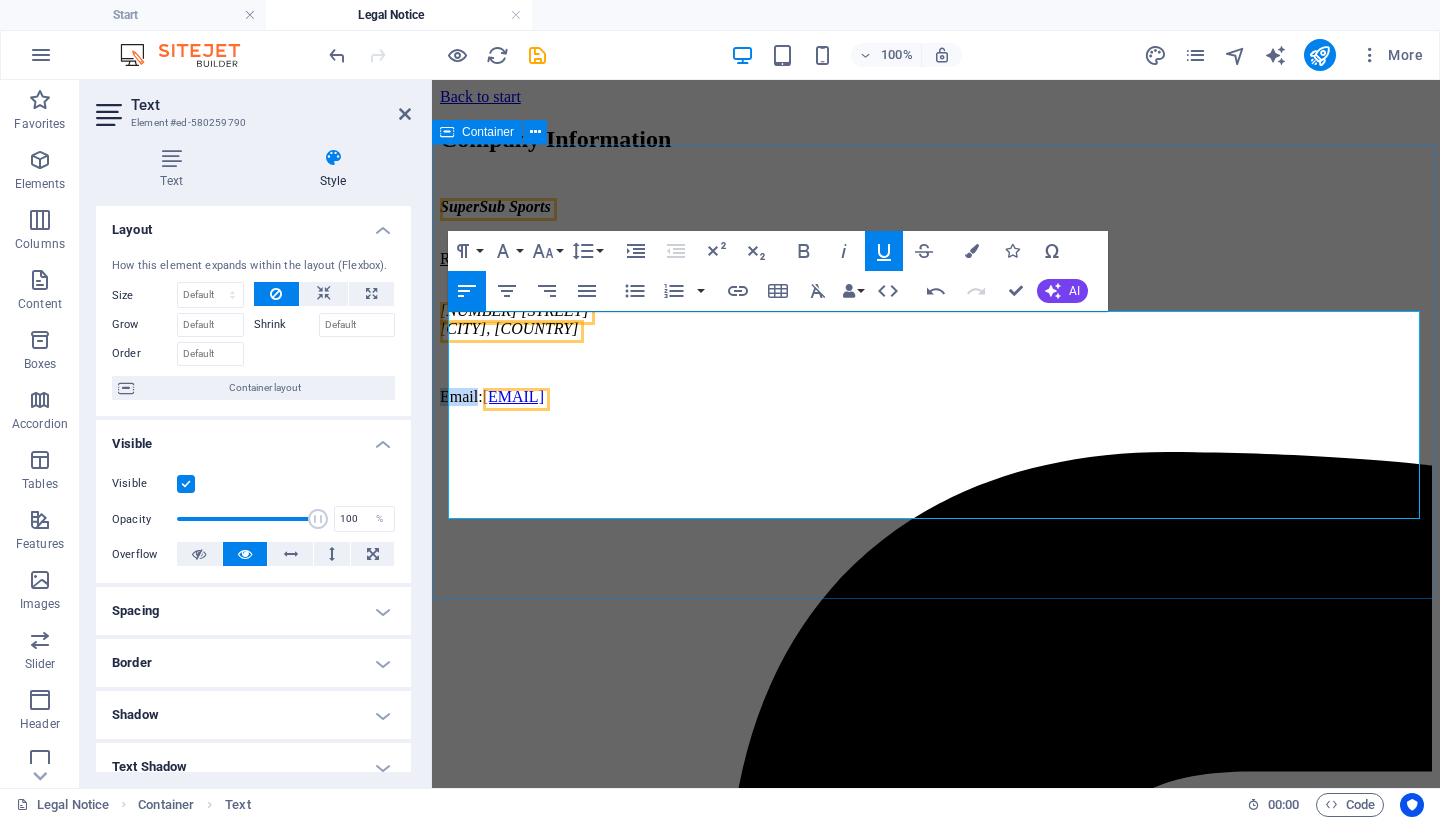 drag, startPoint x: 490, startPoint y: 509, endPoint x: 438, endPoint y: 504, distance: 52.23983 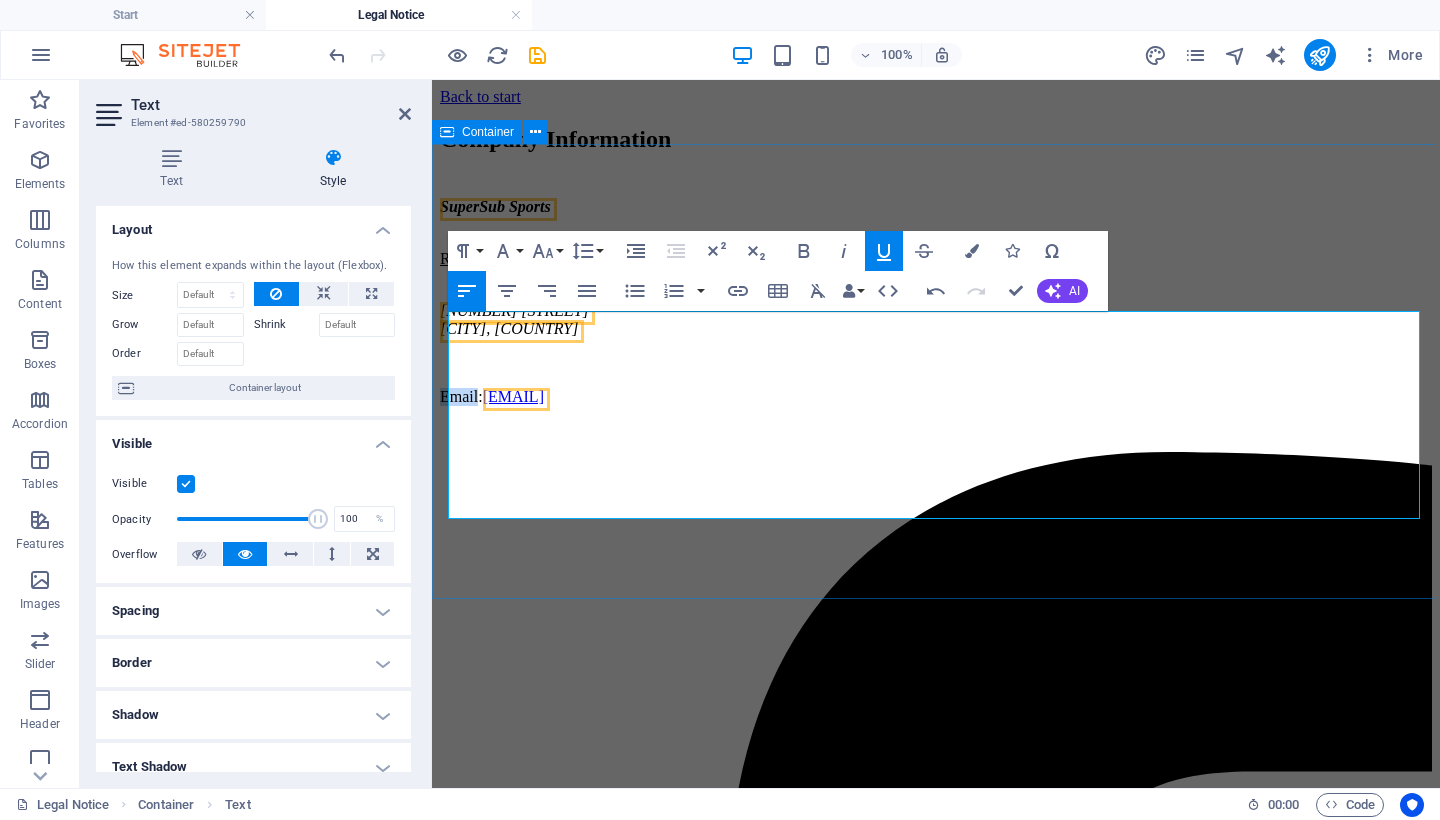 click on "Company Information SuperSub Sports   Registered Address: 36 Eleanore Street   Chaguanas, Trinidad & Tobago Email:  info@supersubsports.co.uk" at bounding box center (936, 266) 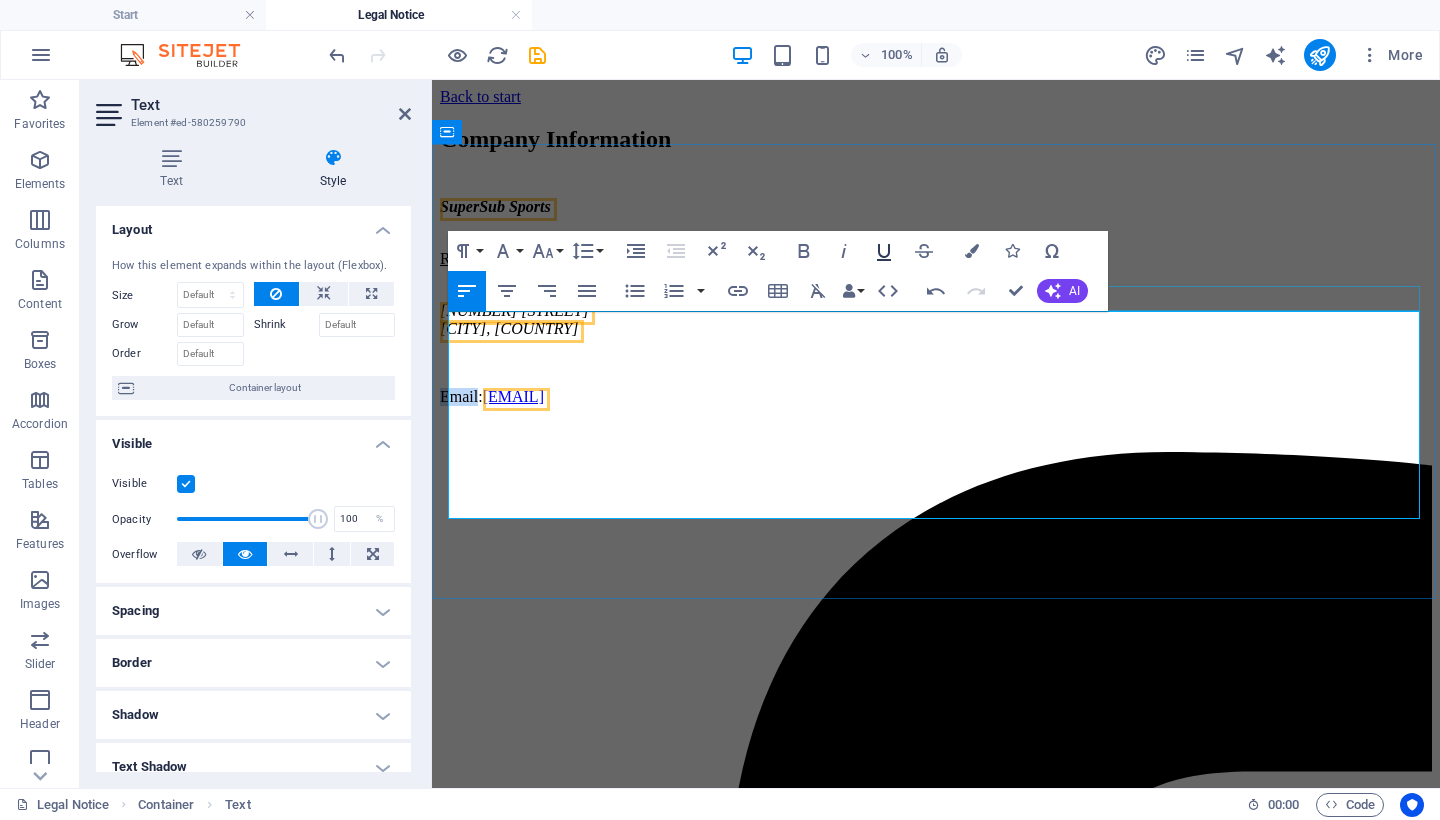 click 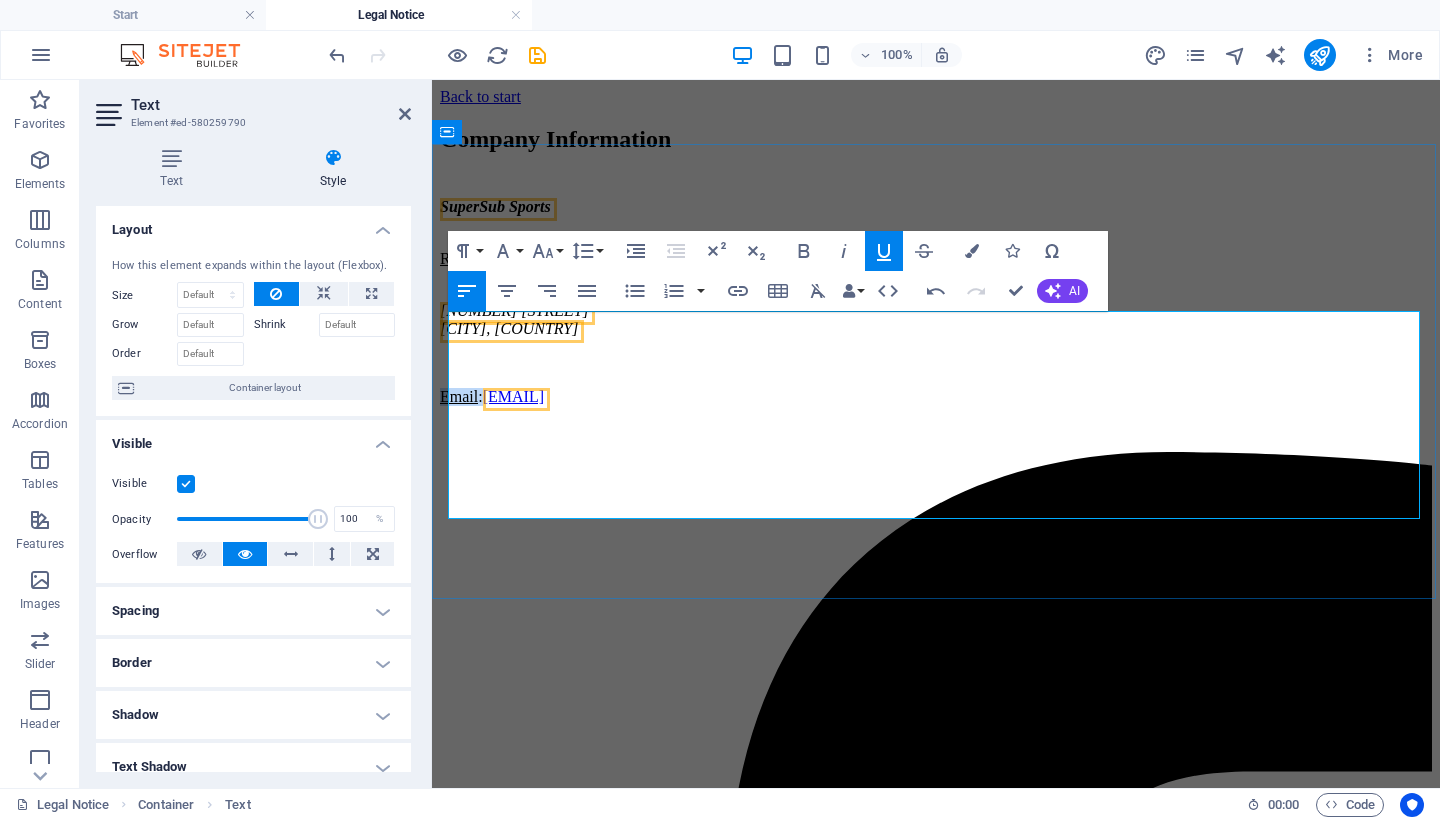 click on "36 Eleanore Street   Chaguanas, Trinidad & Tobago" at bounding box center (936, 311) 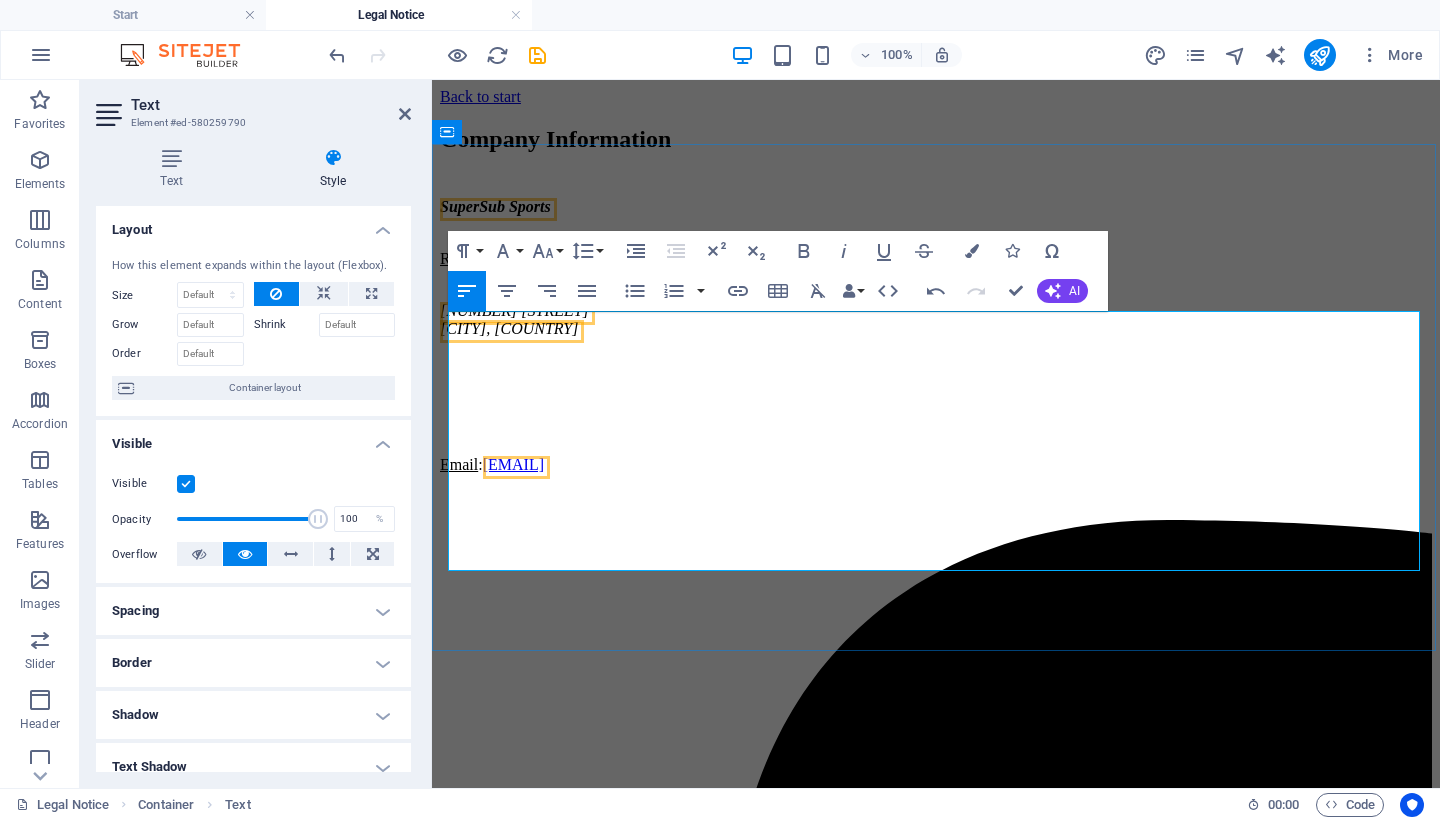 type 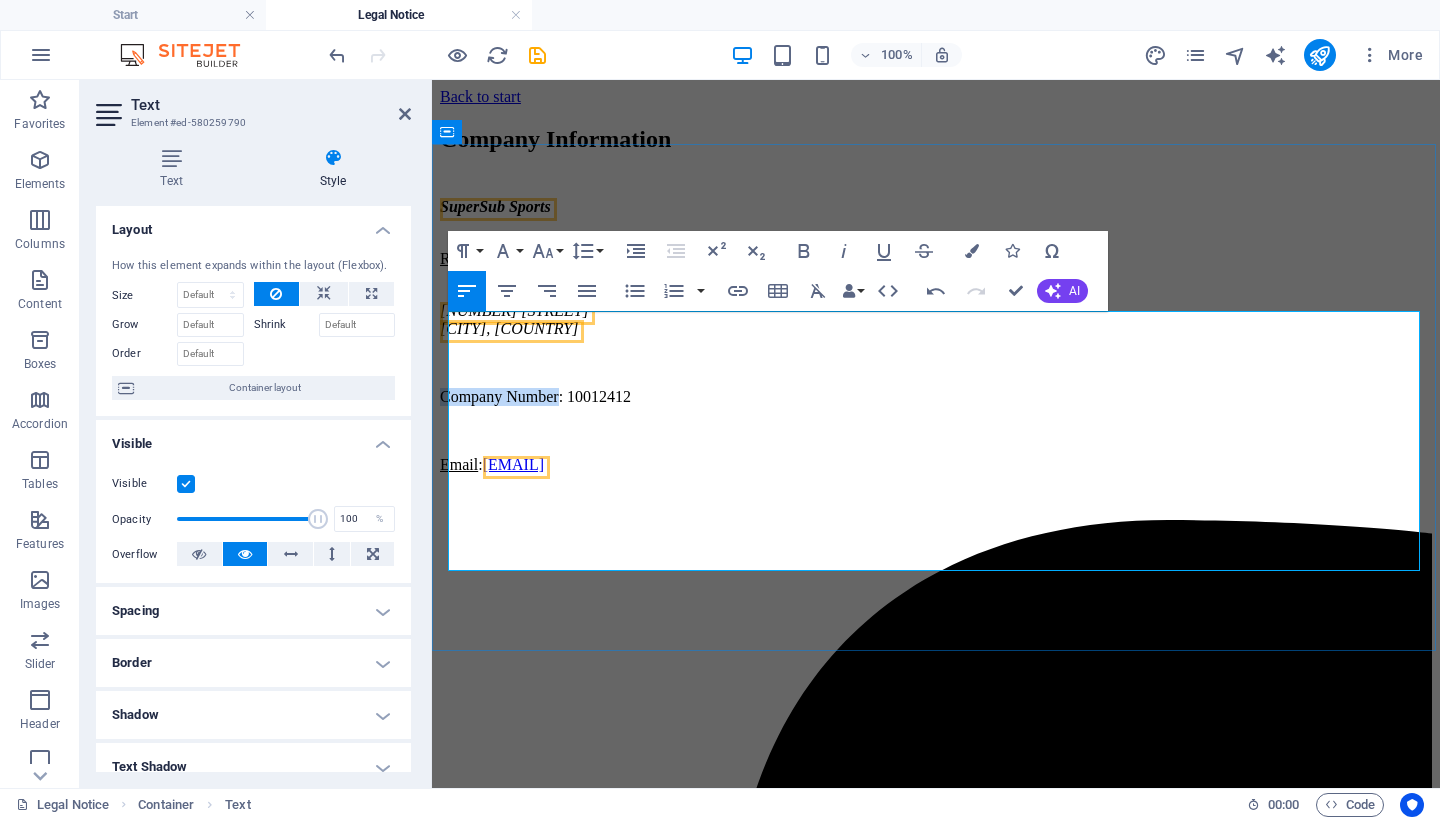 drag, startPoint x: 587, startPoint y: 509, endPoint x: 449, endPoint y: 513, distance: 138.05795 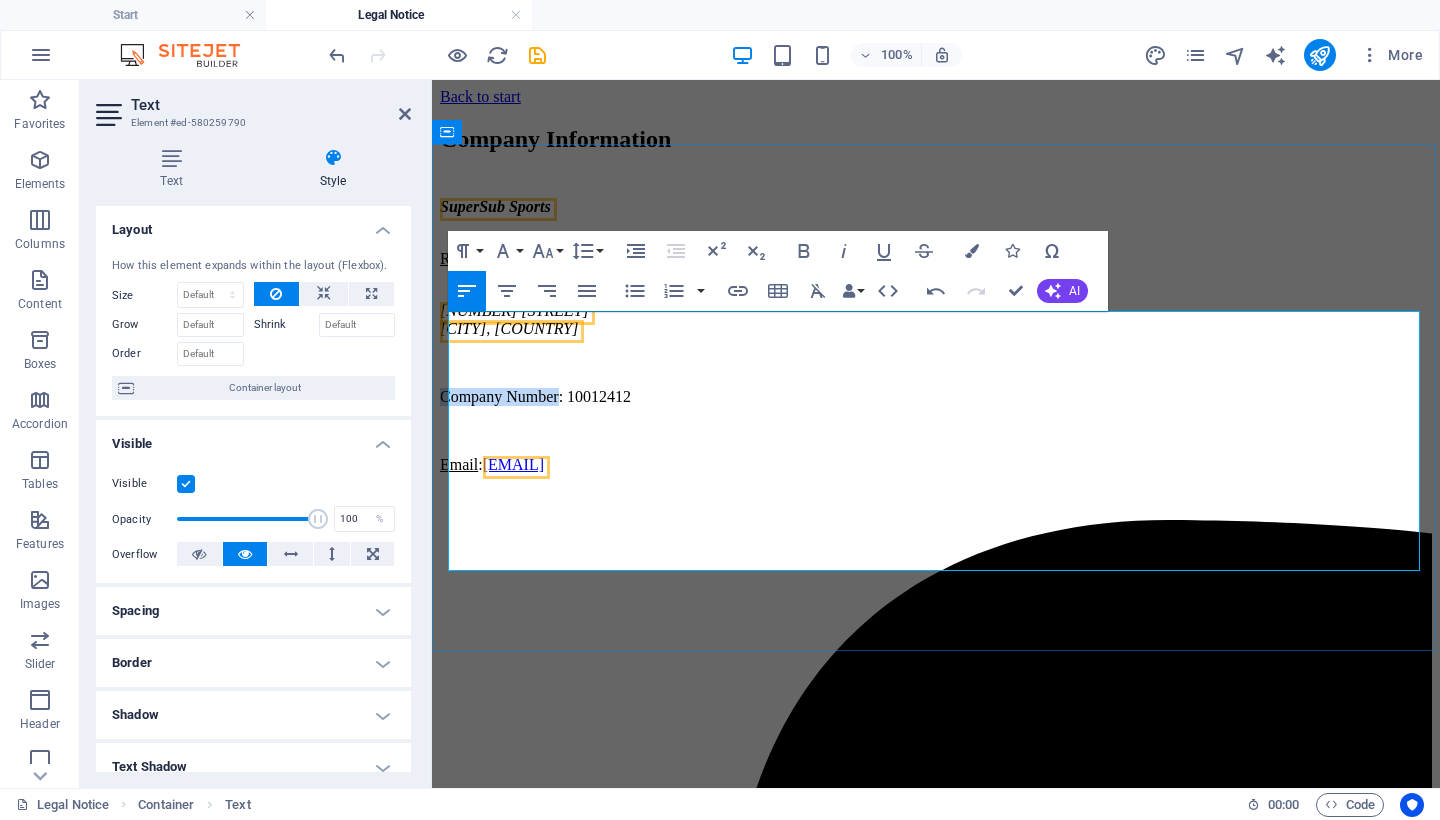 click on "Company Number: 10012412" at bounding box center [936, 397] 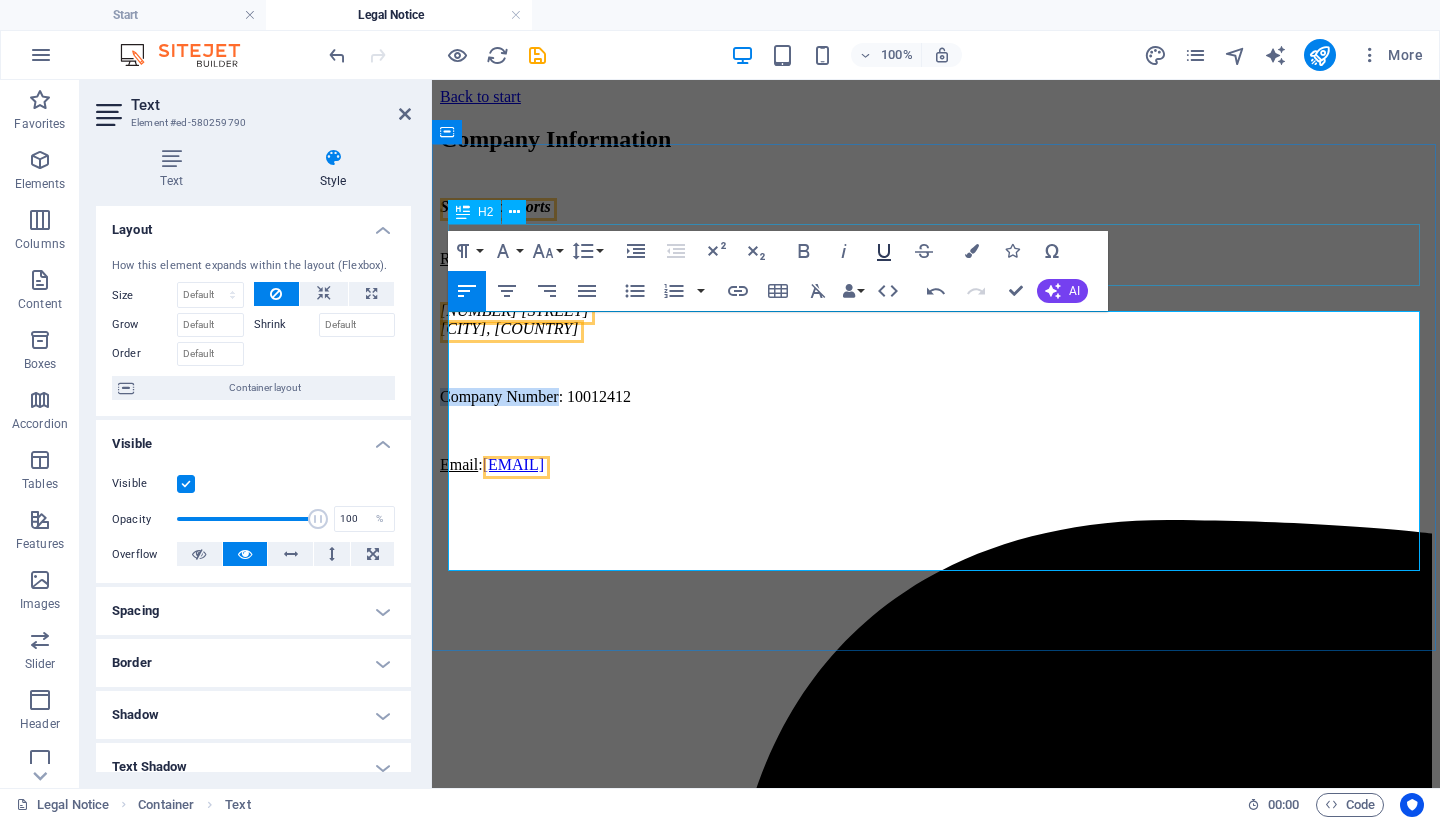click 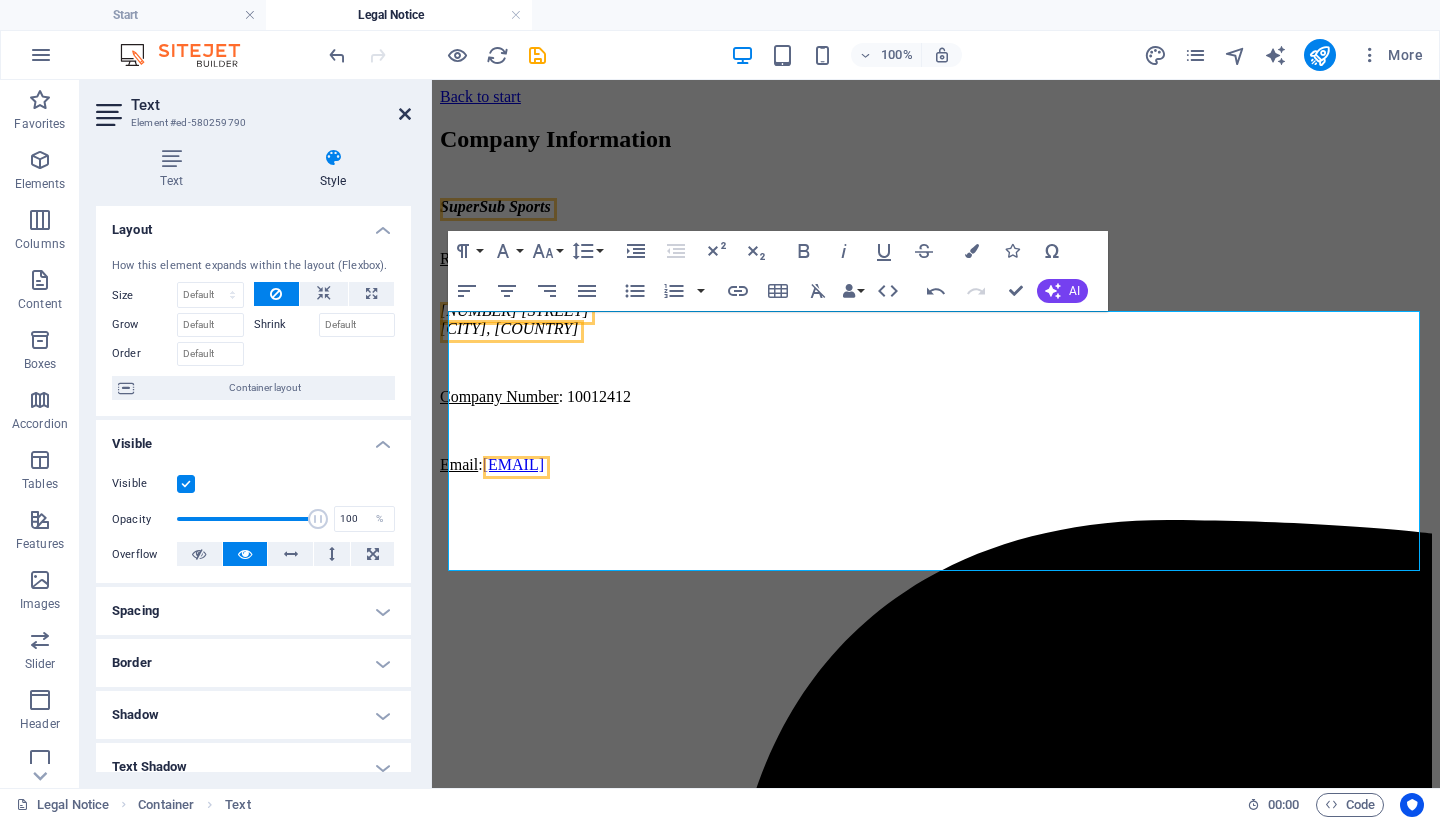 click at bounding box center [405, 114] 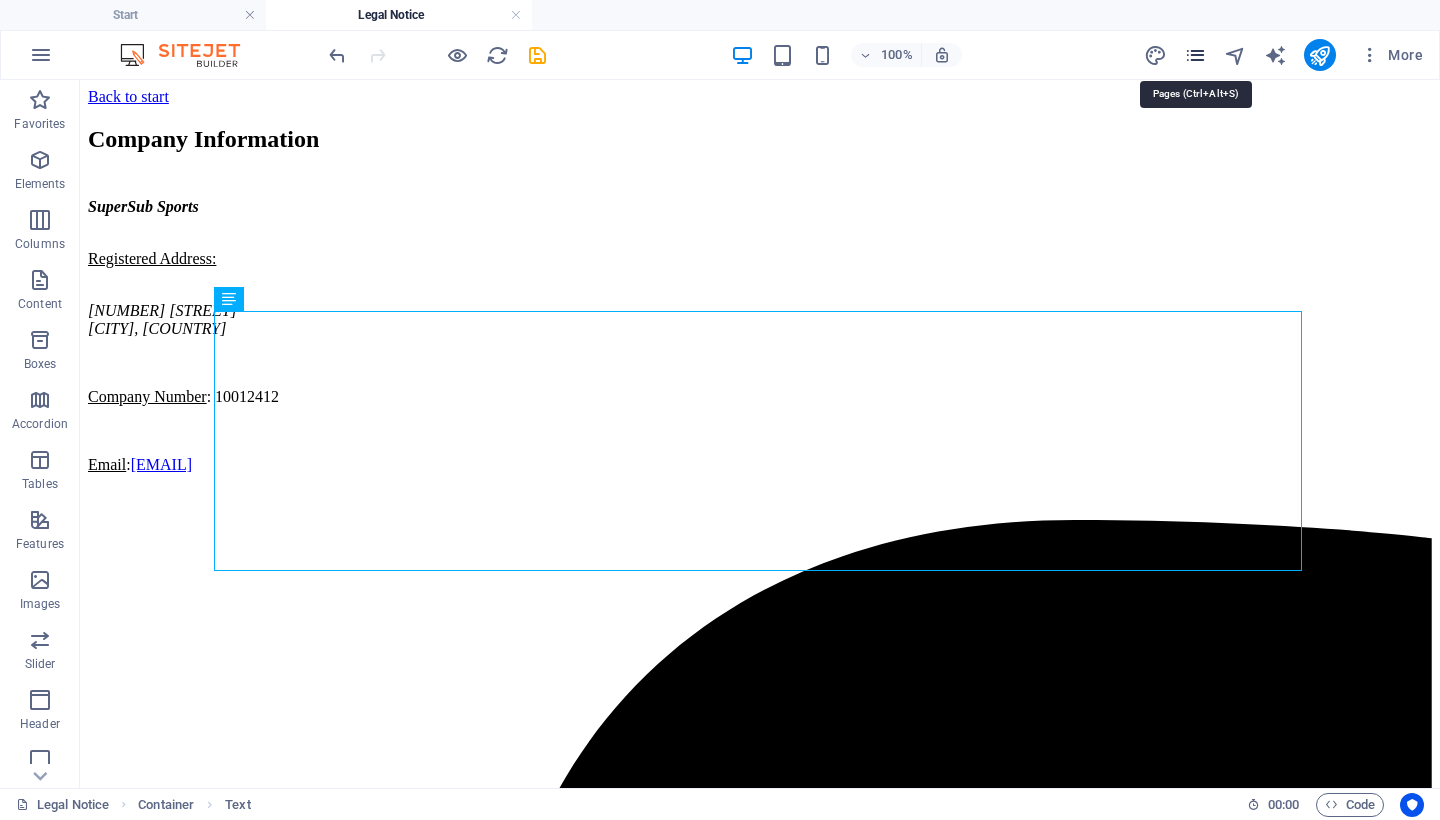 click at bounding box center (1195, 55) 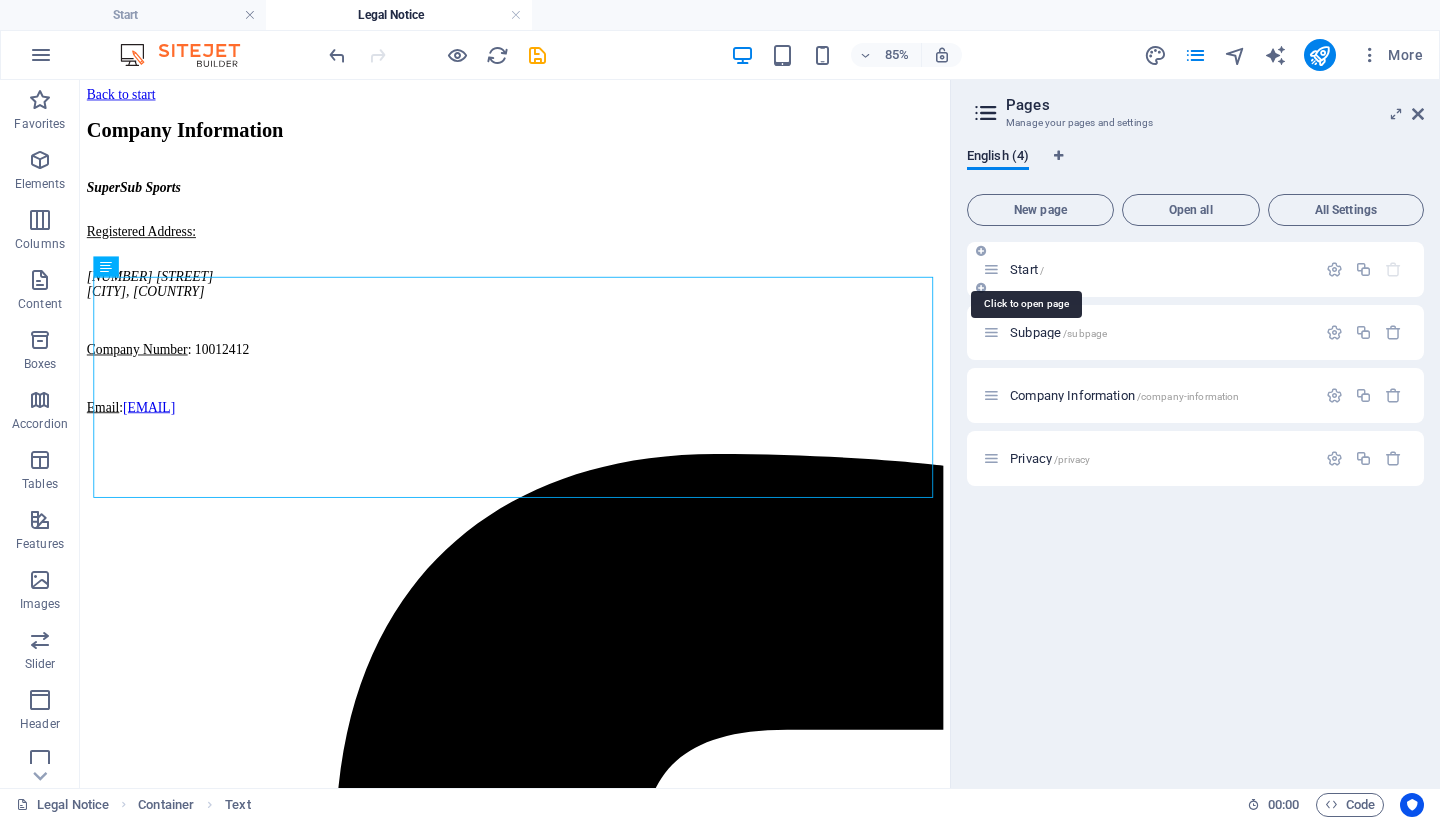 click on "/" at bounding box center (1042, 270) 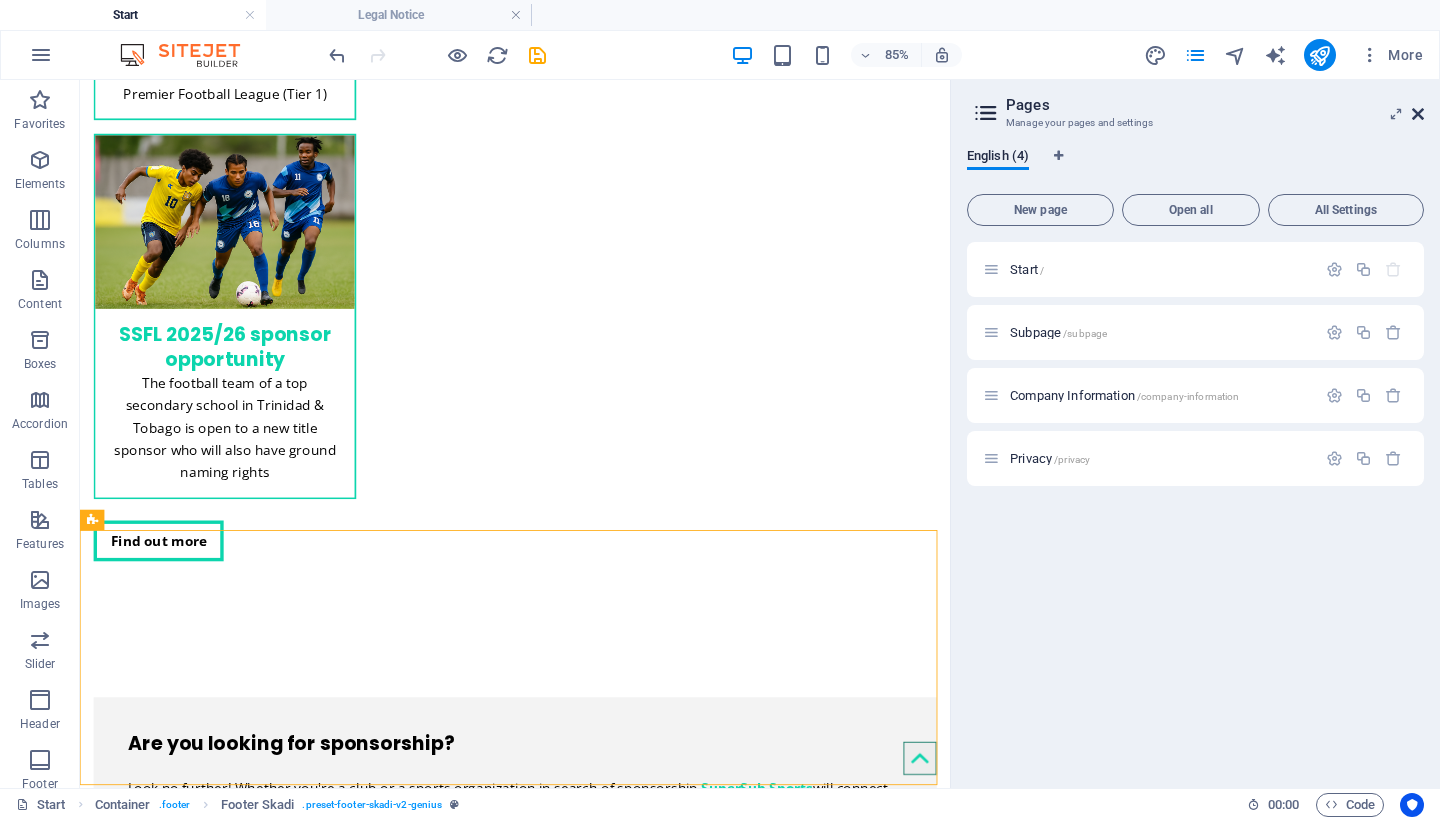 click at bounding box center (1418, 114) 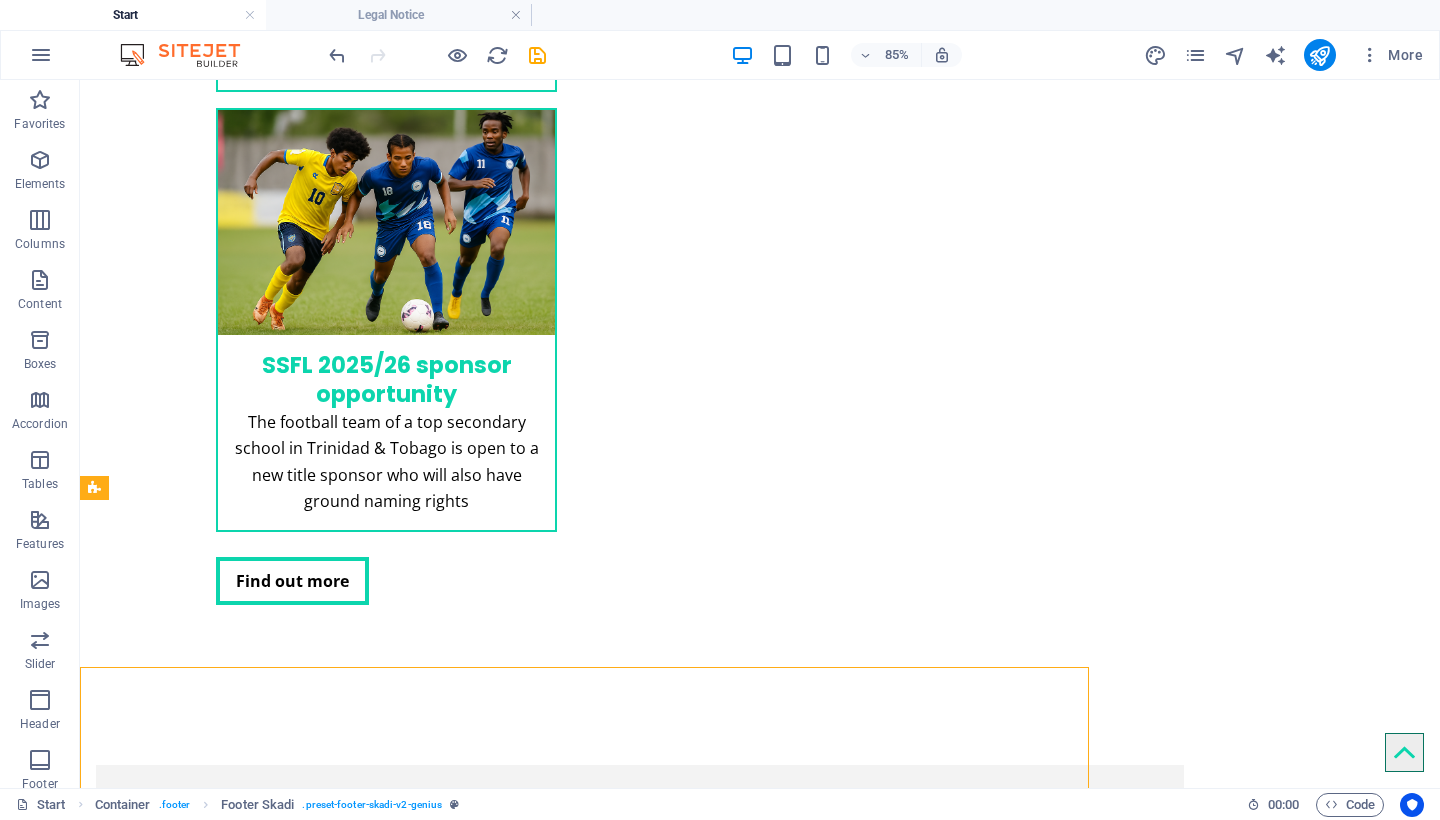 scroll, scrollTop: 2814, scrollLeft: 0, axis: vertical 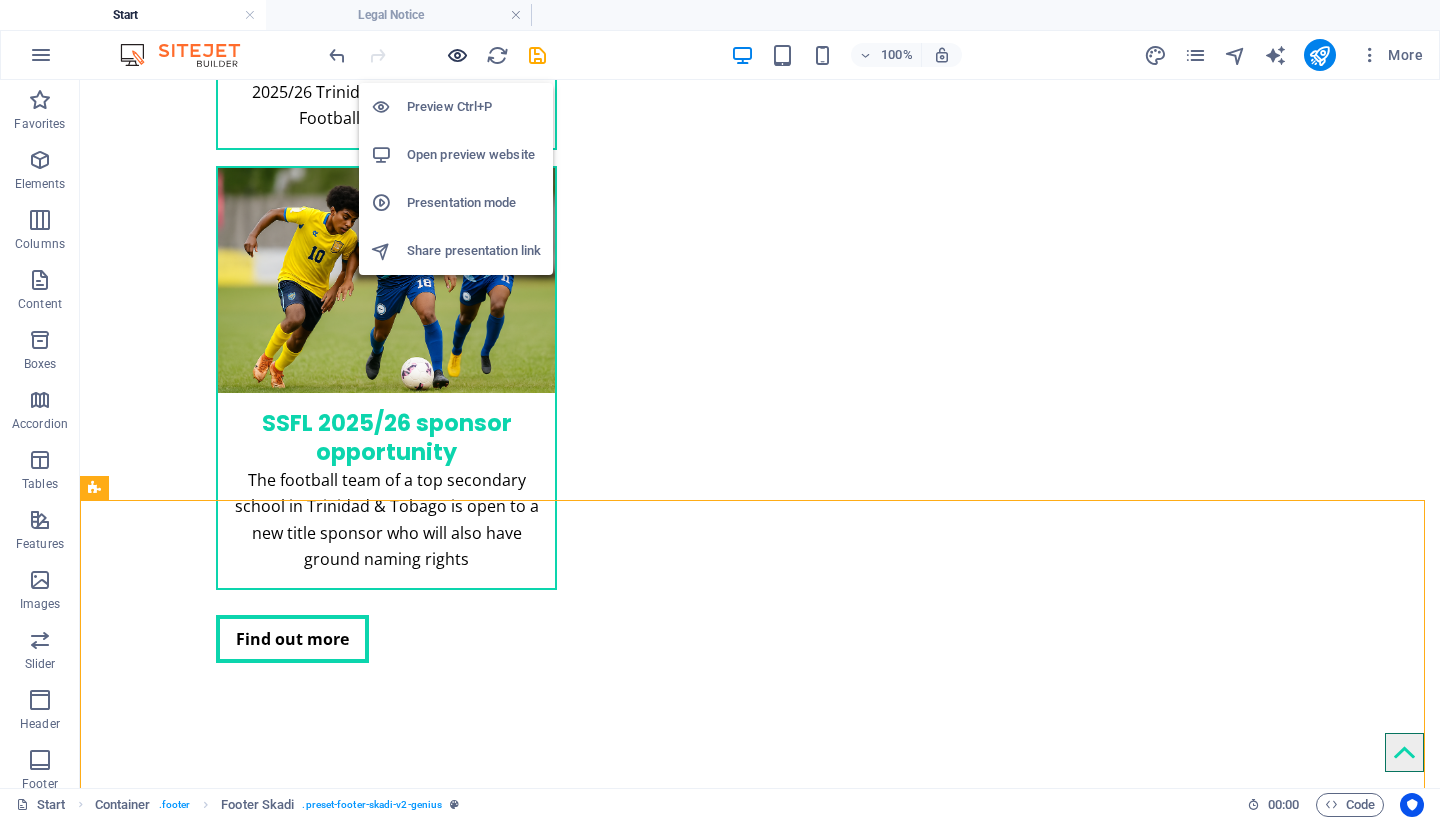 click at bounding box center (457, 55) 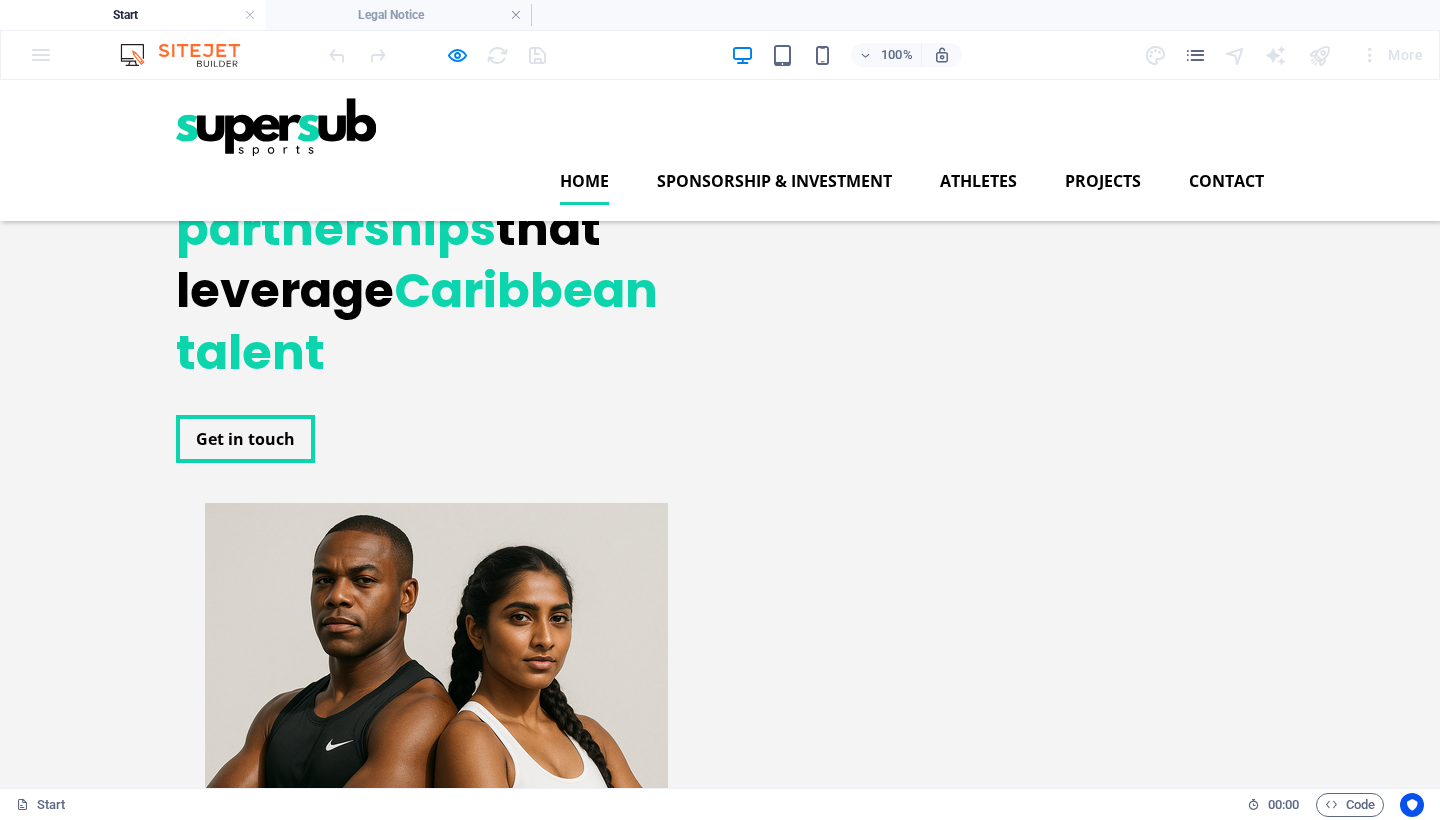 scroll, scrollTop: 0, scrollLeft: 0, axis: both 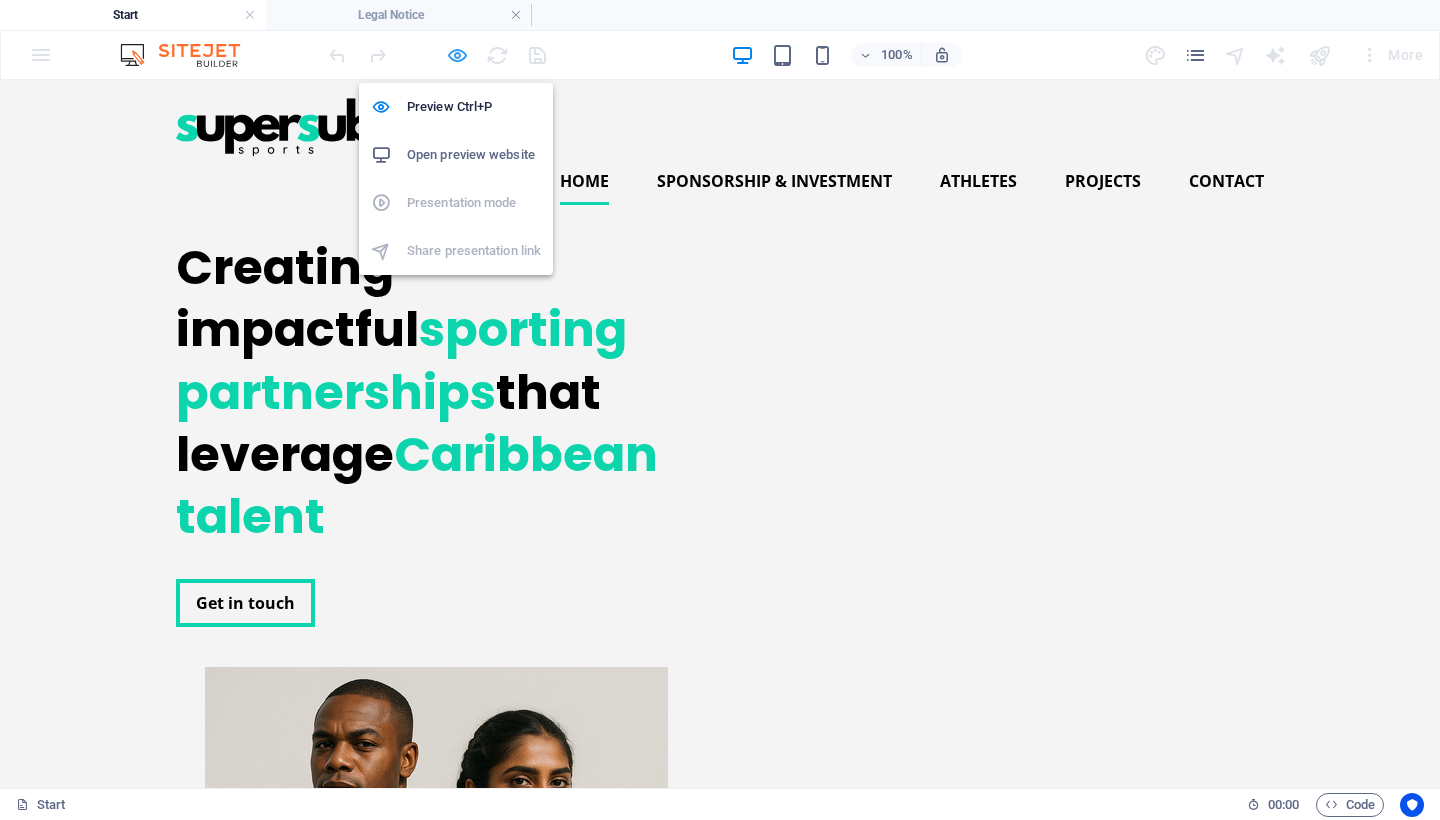 click at bounding box center (457, 55) 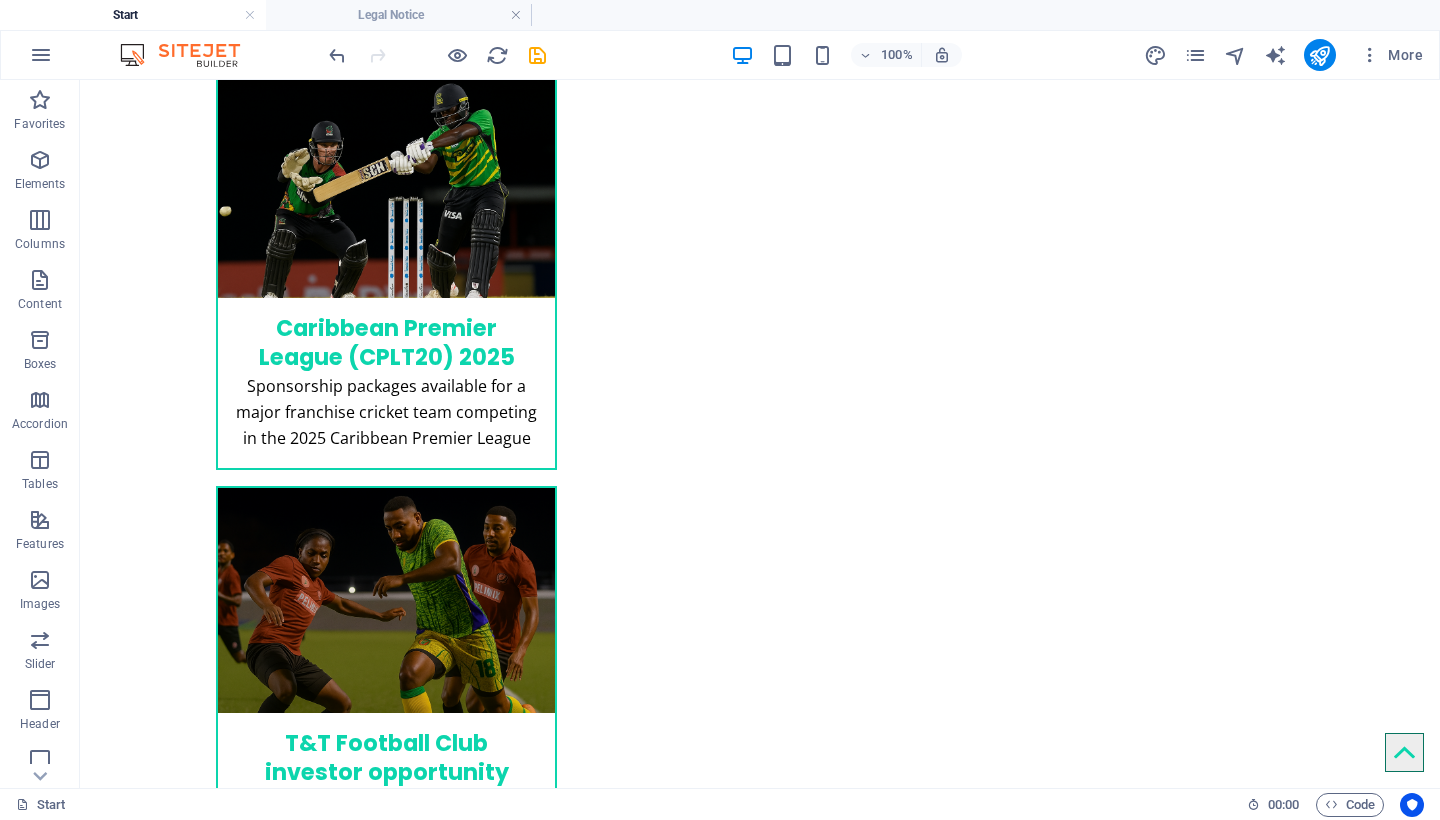 scroll, scrollTop: 2068, scrollLeft: 0, axis: vertical 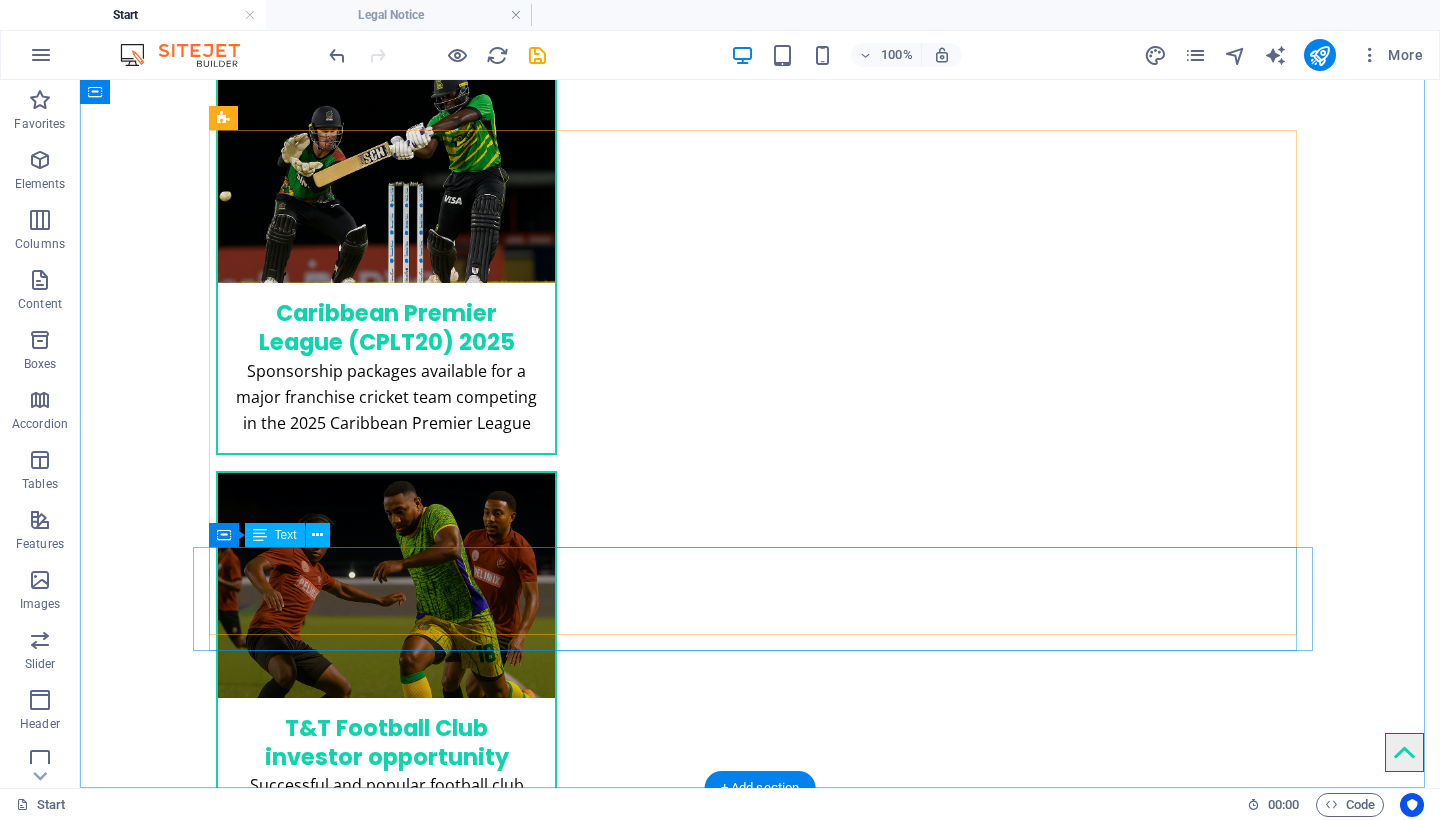 click on "Off‑pitch,  SuperSub Sports  shapes strong personal brands through strategic media exposure, endorsements, sponsorships, and bespoke content creation. Clients receive concierge support, including exclusive travel, events, and tailored experiences. Financial advisory services are available to support fiscal planning and reputation management throughout a client’s career journey. Together, these services ensure our athletes achieve both elite sporting success and sustained personal and commercial growth." at bounding box center (760, 2819) 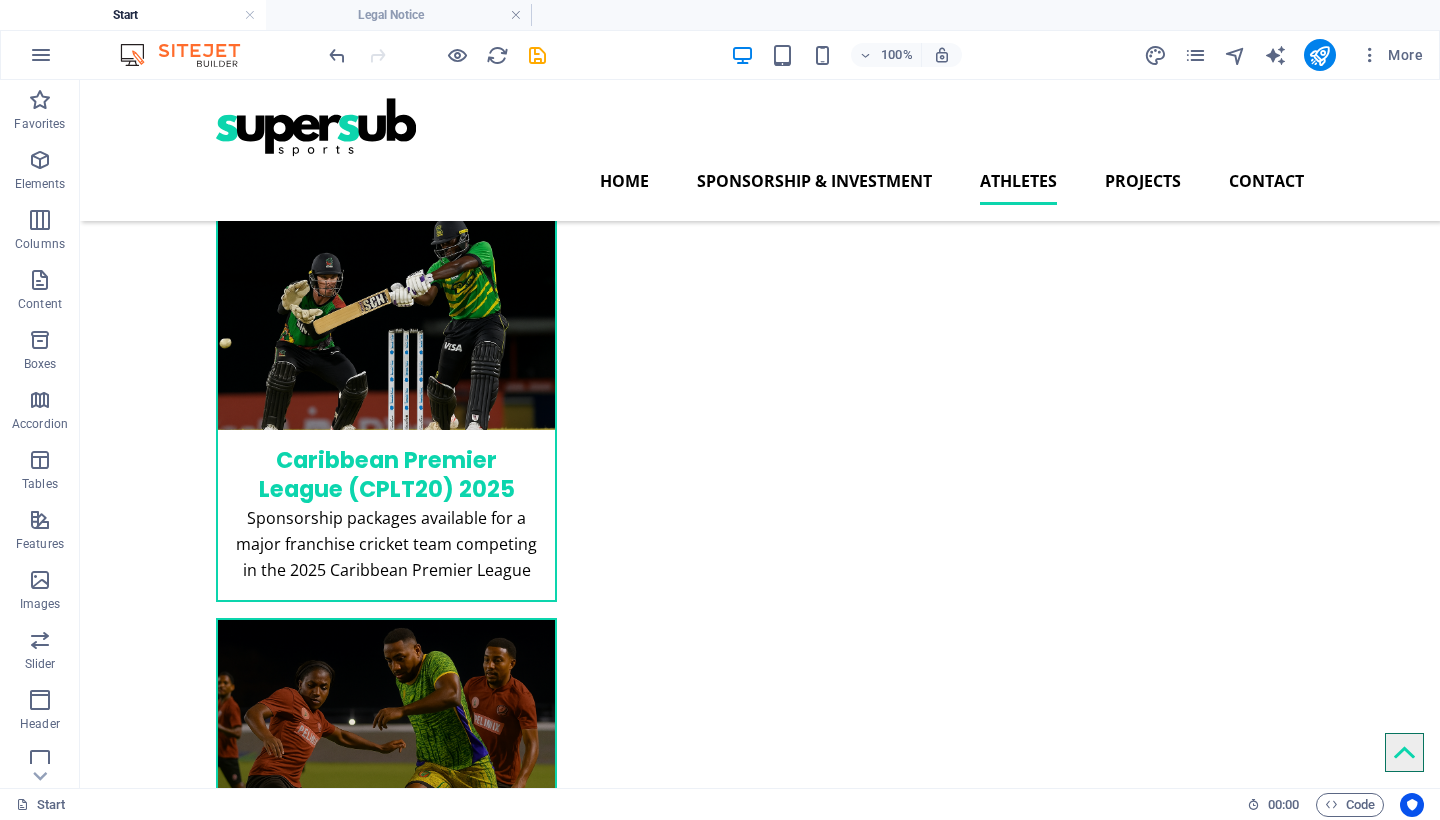 scroll, scrollTop: 1868, scrollLeft: 0, axis: vertical 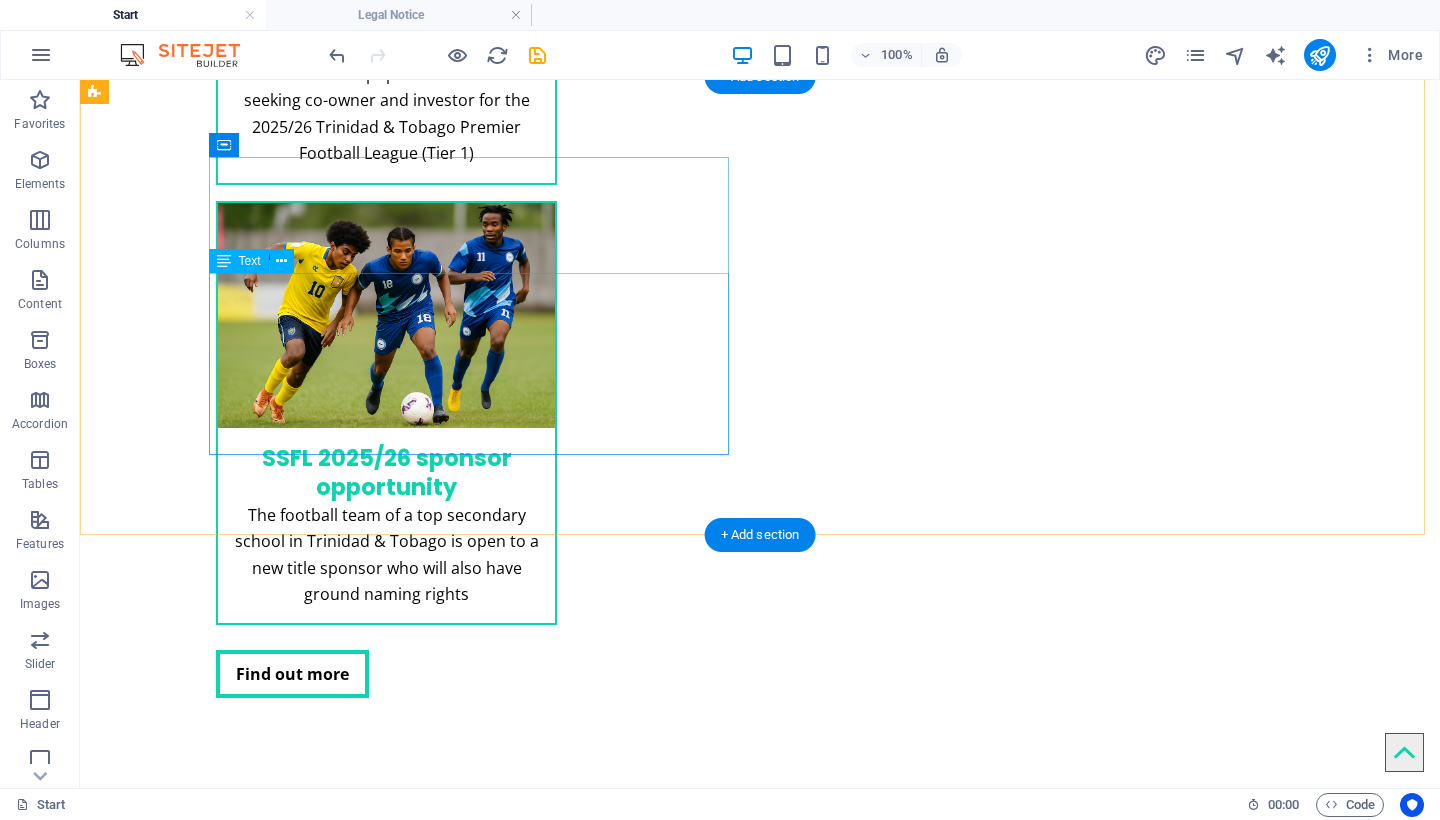 click on "SuperSub Sports  is partnering with top international clubs, brands, and organizations to bring groundbreaking sporting initiatives to the Caribbean, focusing on analytics and entertainment that harness cutting-edge sports and digital technology. If you're interested in investing in the initial wave of projects in Barbados, Guyana, Jamaica, and Trinidad & Tobago, we would be thrilled to connect with you! Click  here  to send us an email." at bounding box center [356, 2586] 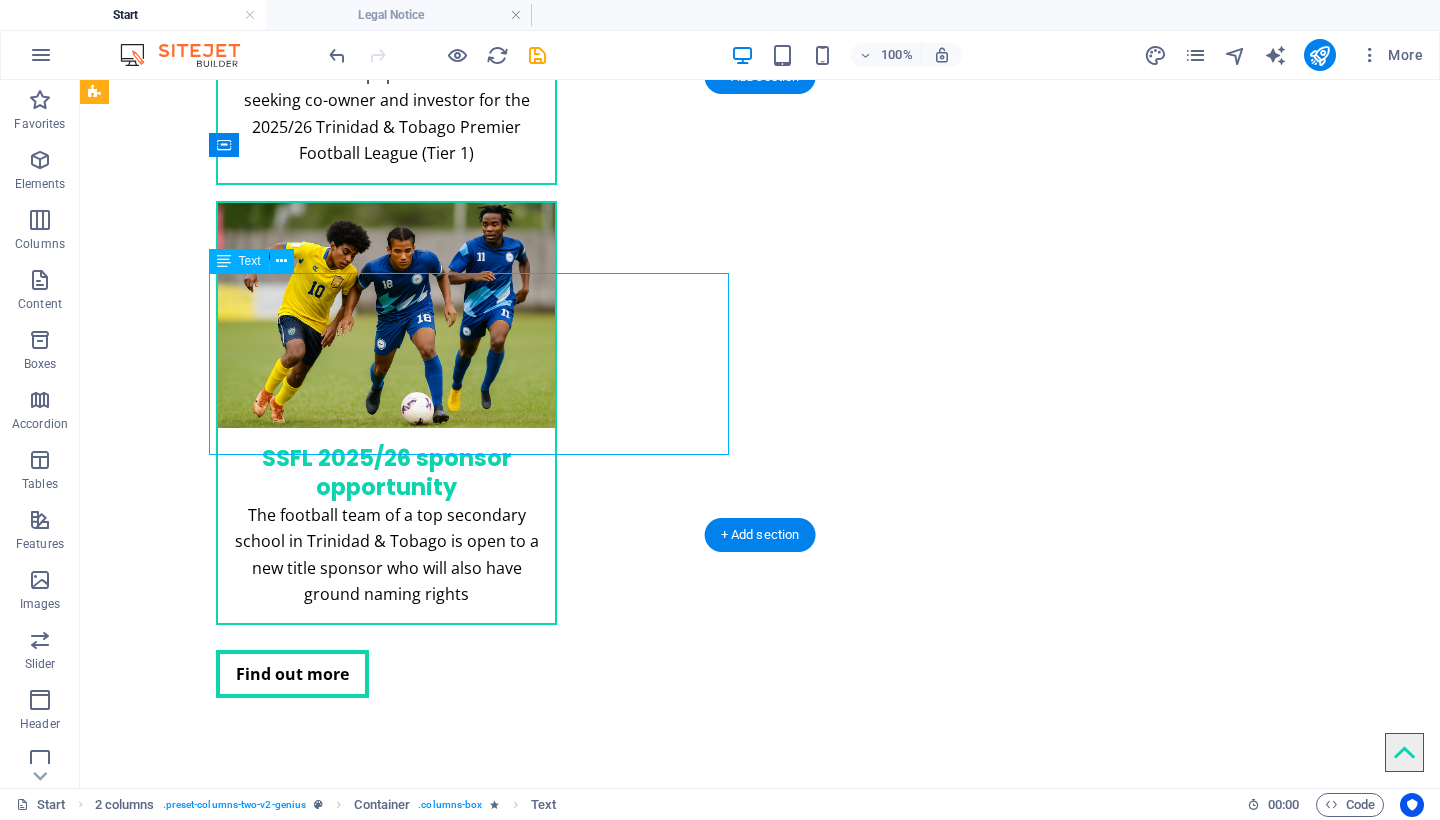 click on "SuperSub Sports  is partnering with top international clubs, brands, and organizations to bring groundbreaking sporting initiatives to the Caribbean, focusing on analytics and entertainment that harness cutting-edge sports and digital technology. If you're interested in investing in the initial wave of projects in Barbados, Guyana, Jamaica, and Trinidad & Tobago, we would be thrilled to connect with you! Click  here  to send us an email." at bounding box center (356, 2586) 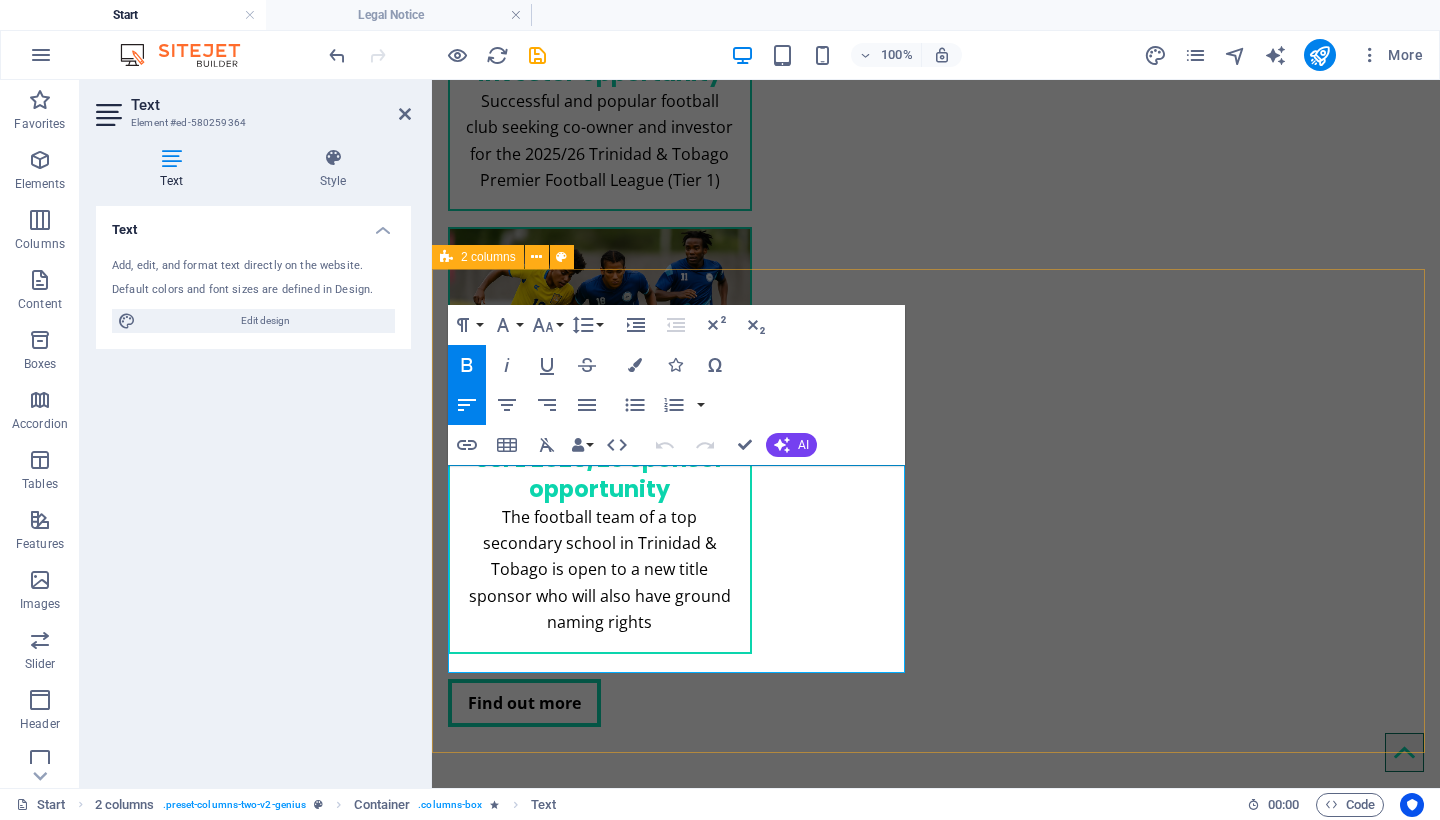 scroll, scrollTop: 2690, scrollLeft: 0, axis: vertical 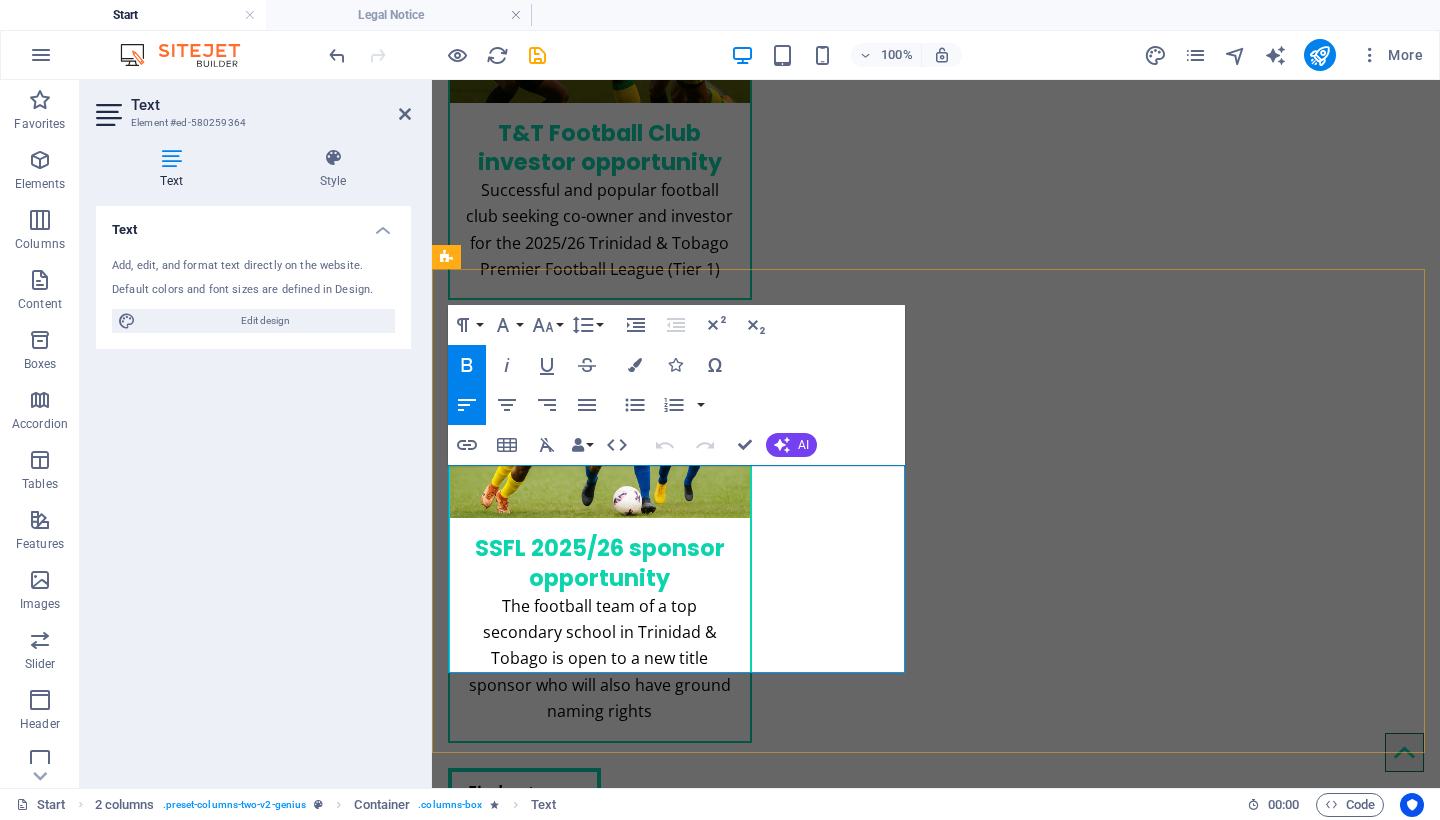 drag, startPoint x: 719, startPoint y: 479, endPoint x: 536, endPoint y: 583, distance: 210.48753 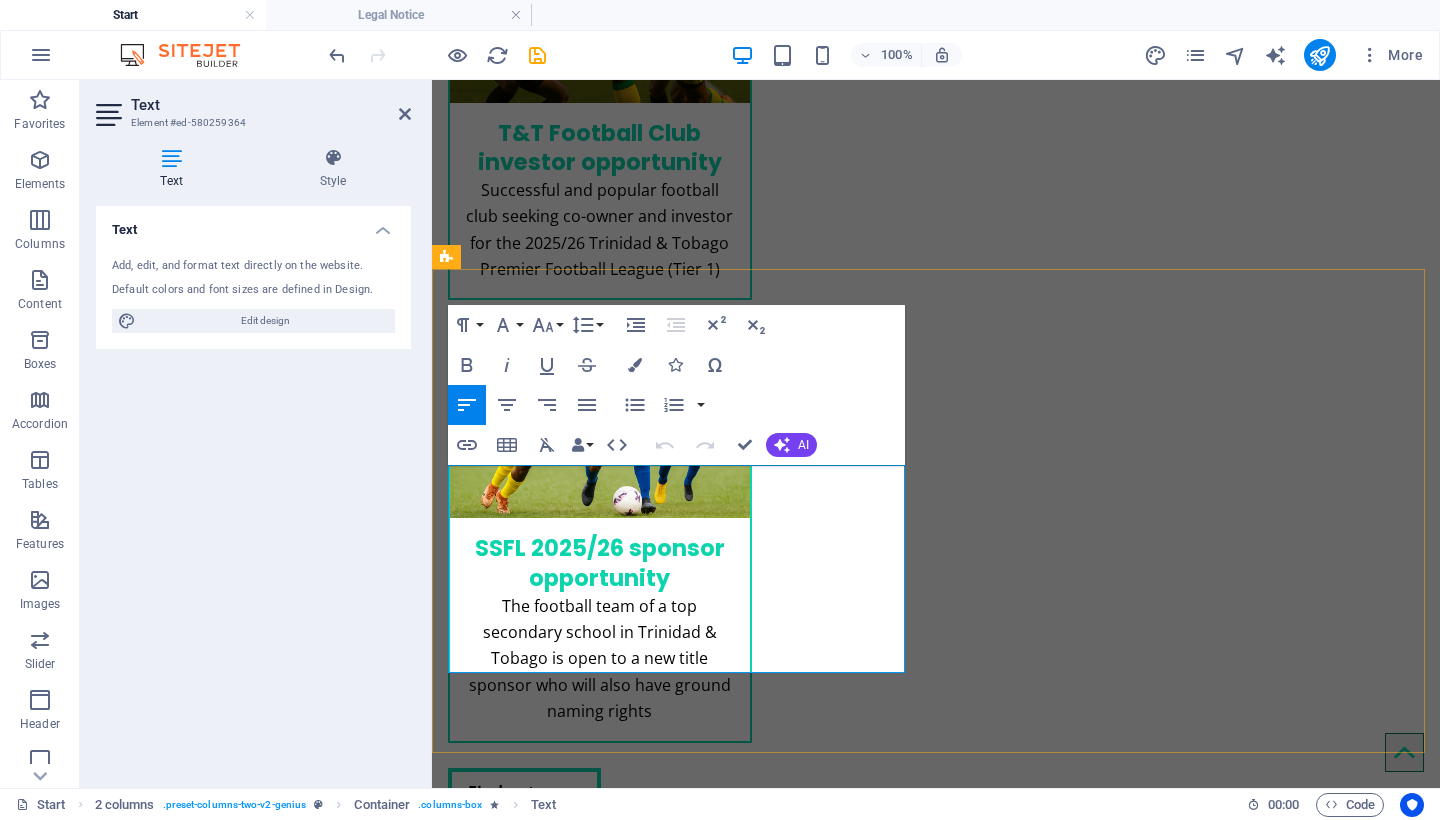 copy on "top international clubs, brands, and organizations to bring groundbreaking sporting initiatives to the Caribbean, focusing on analytics and entertainment that harness cutting-edge sports and digital technology." 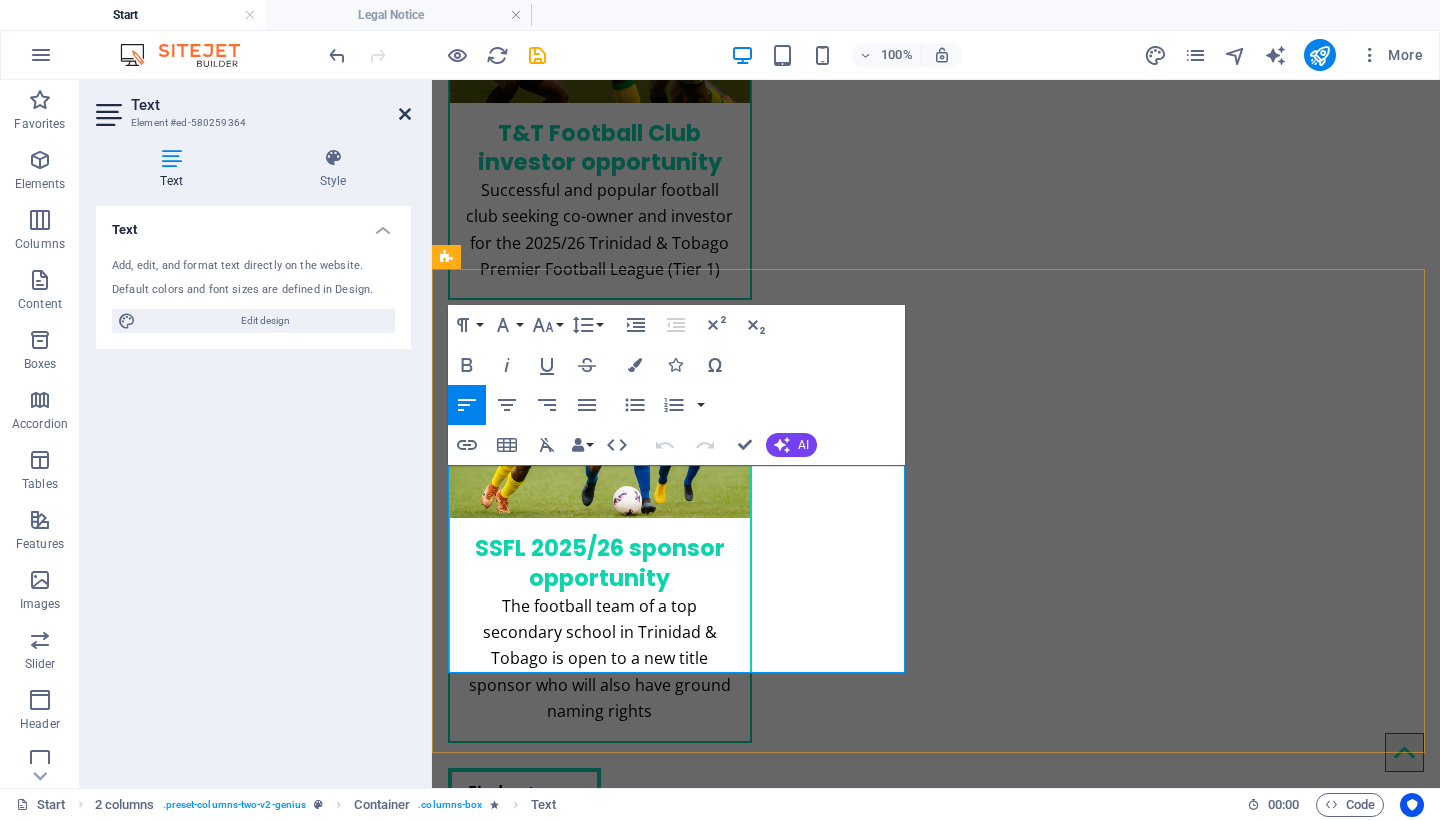click at bounding box center (405, 114) 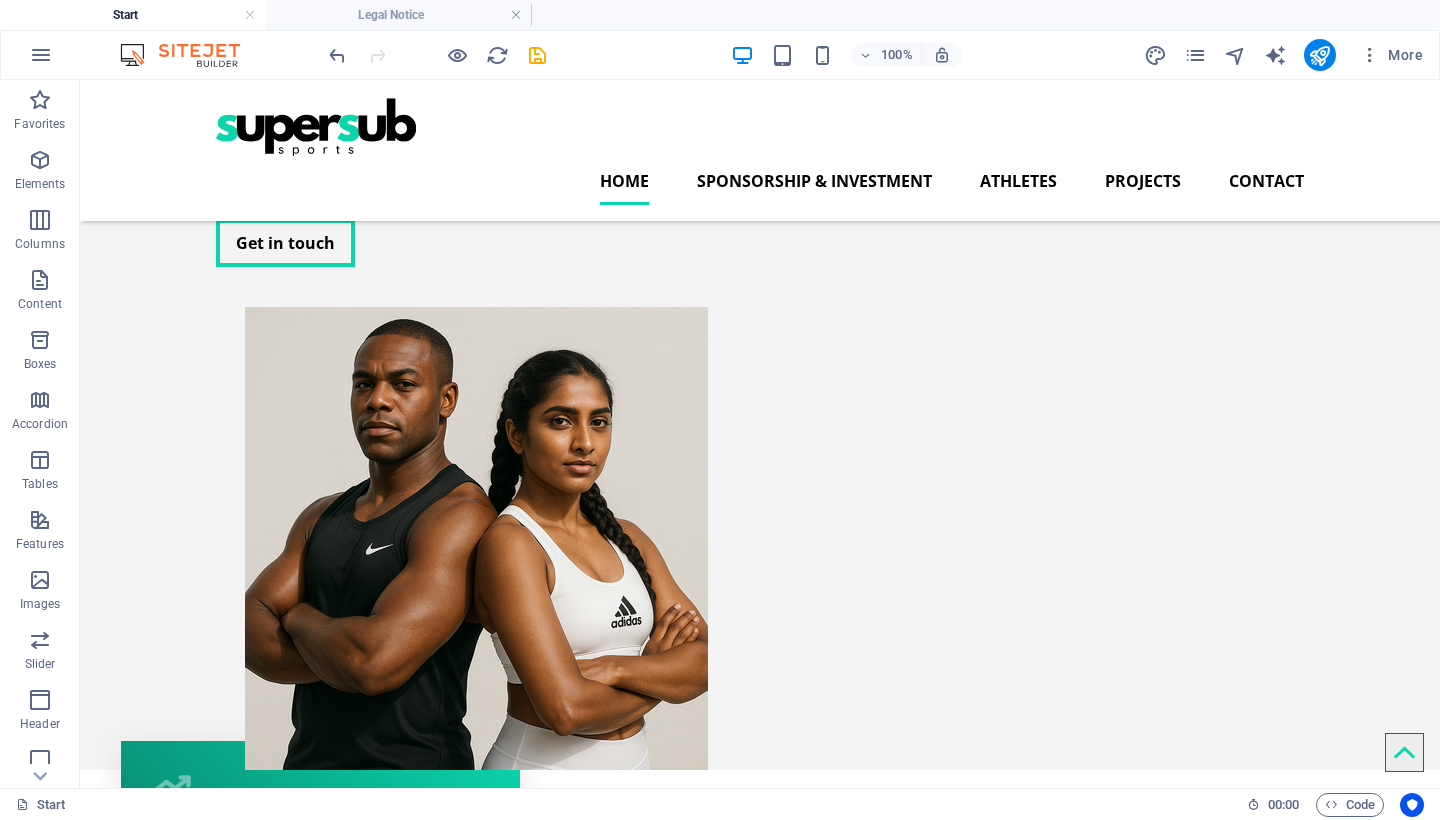 scroll, scrollTop: 303, scrollLeft: 0, axis: vertical 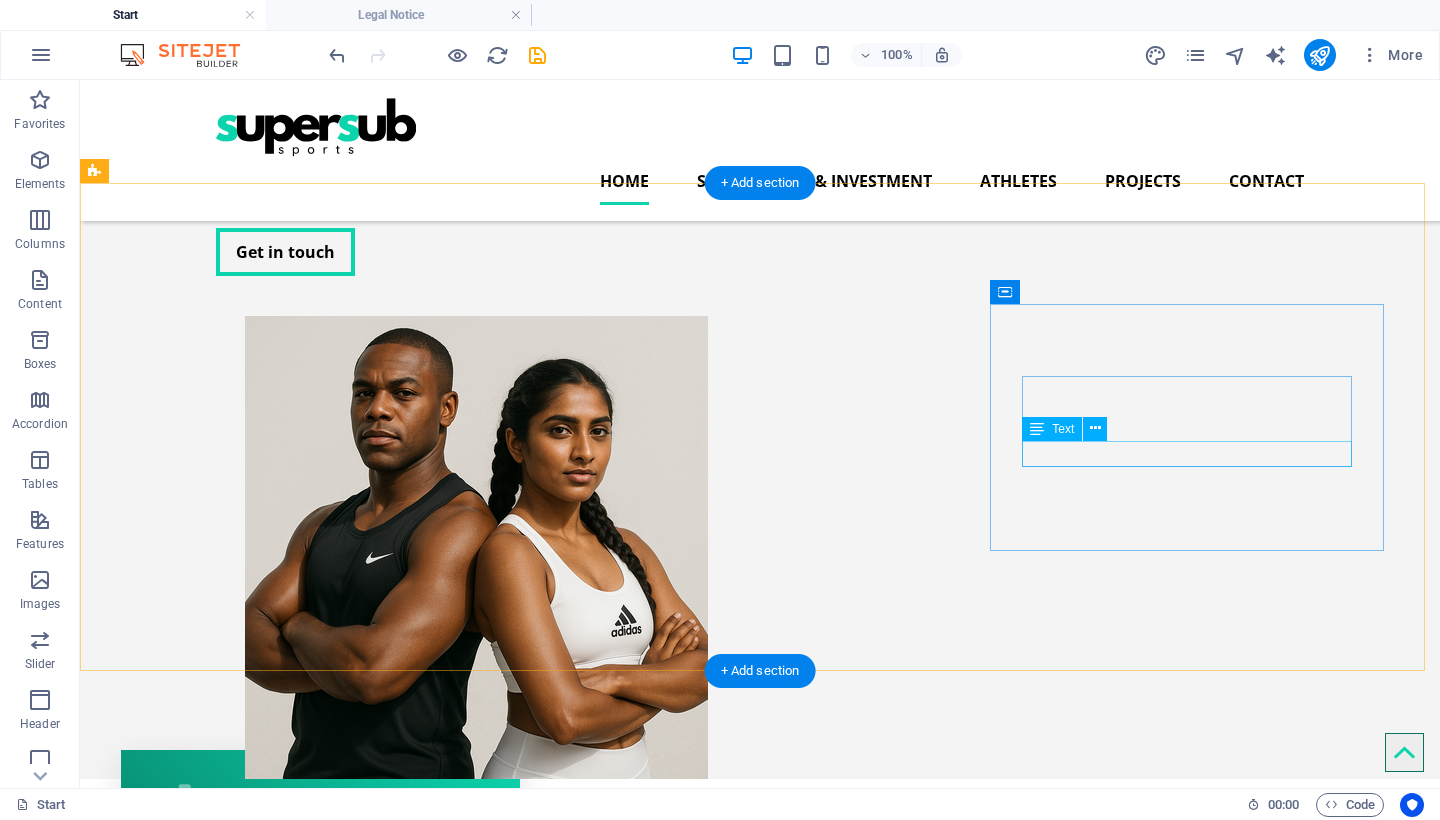 click on "Coming Soon!" at bounding box center [320, 1411] 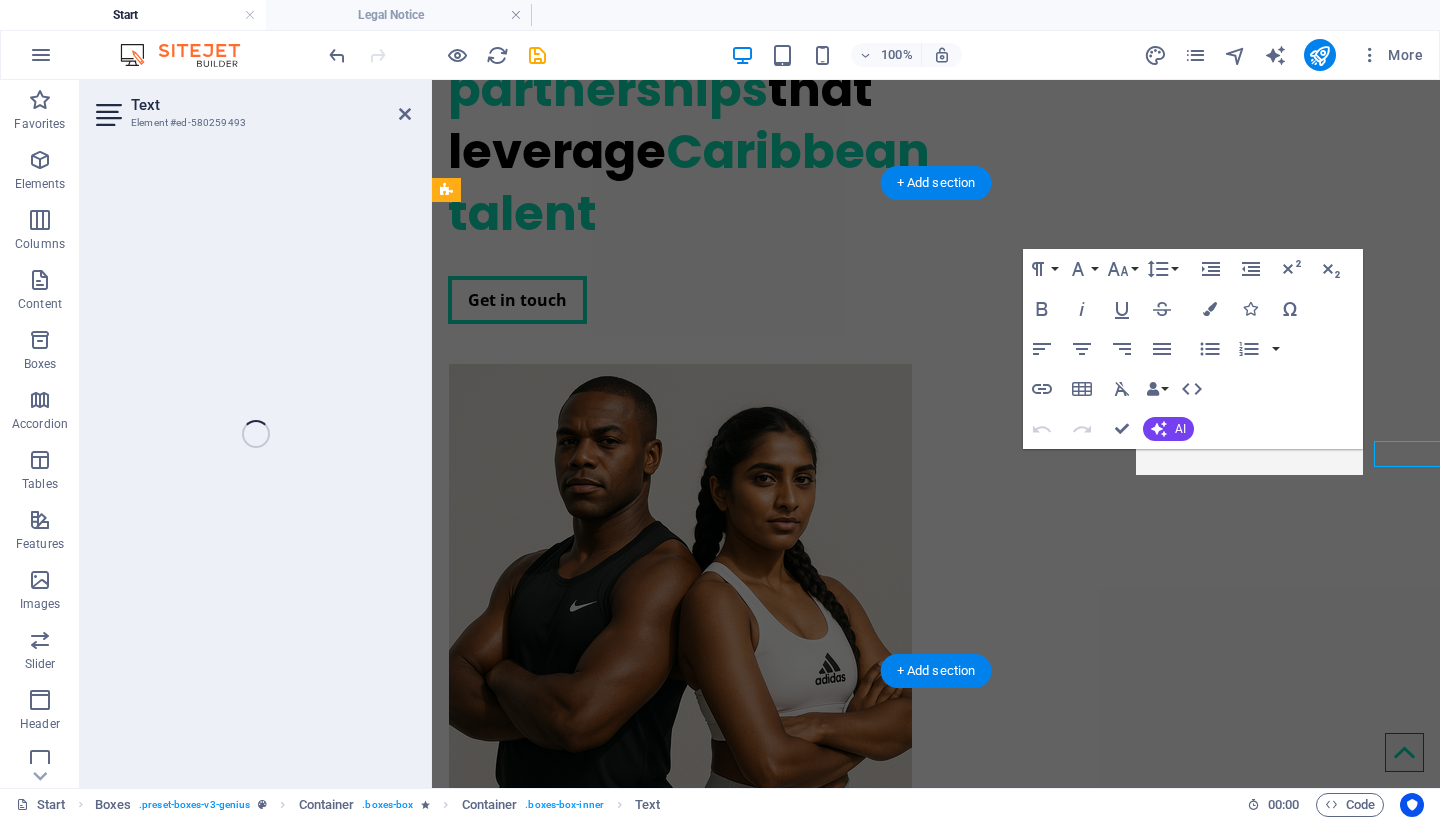 click on "Coming Soon!" at bounding box center [610, 1519] 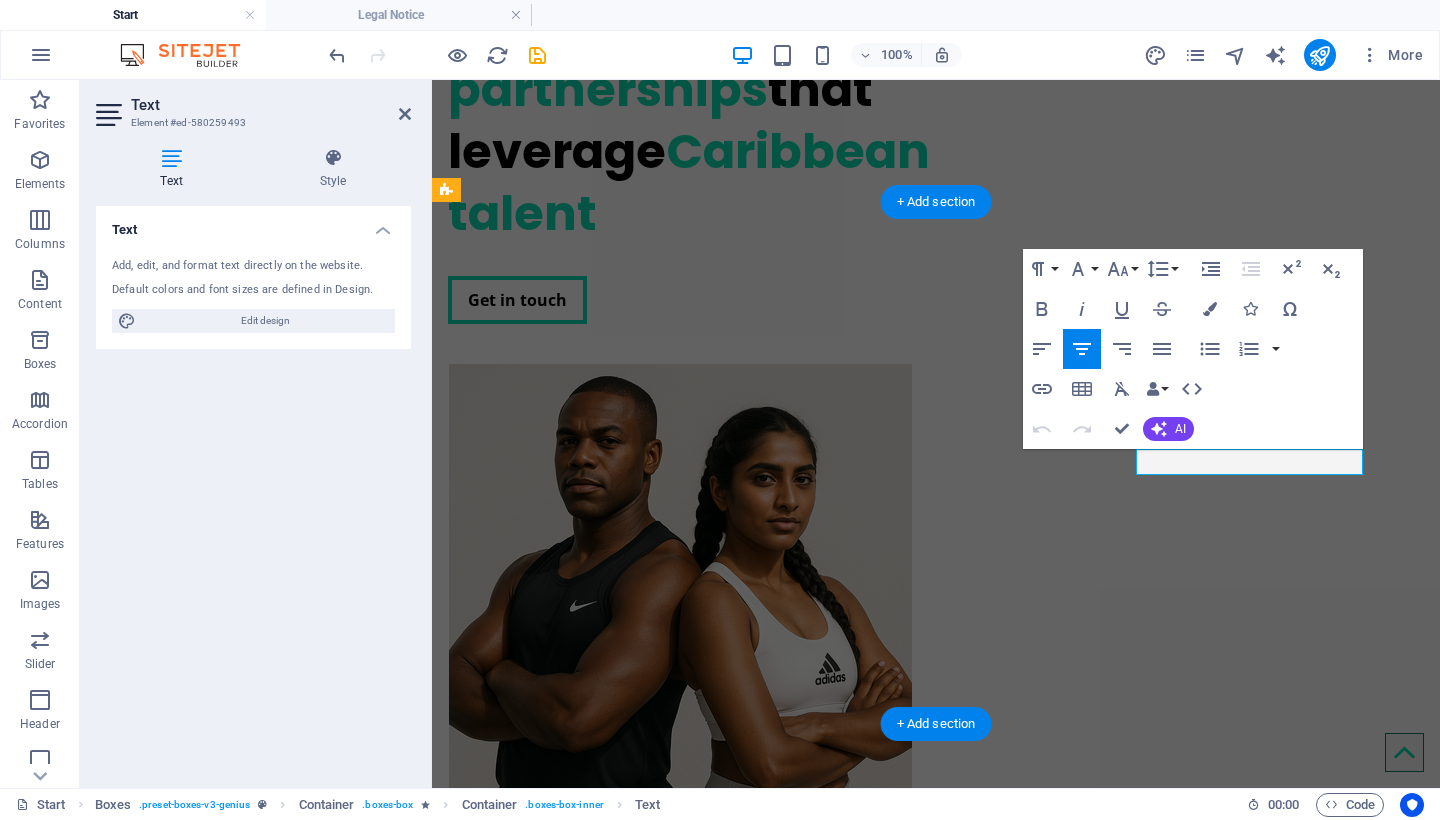 click on "Coming Soon!" at bounding box center (610, 1519) 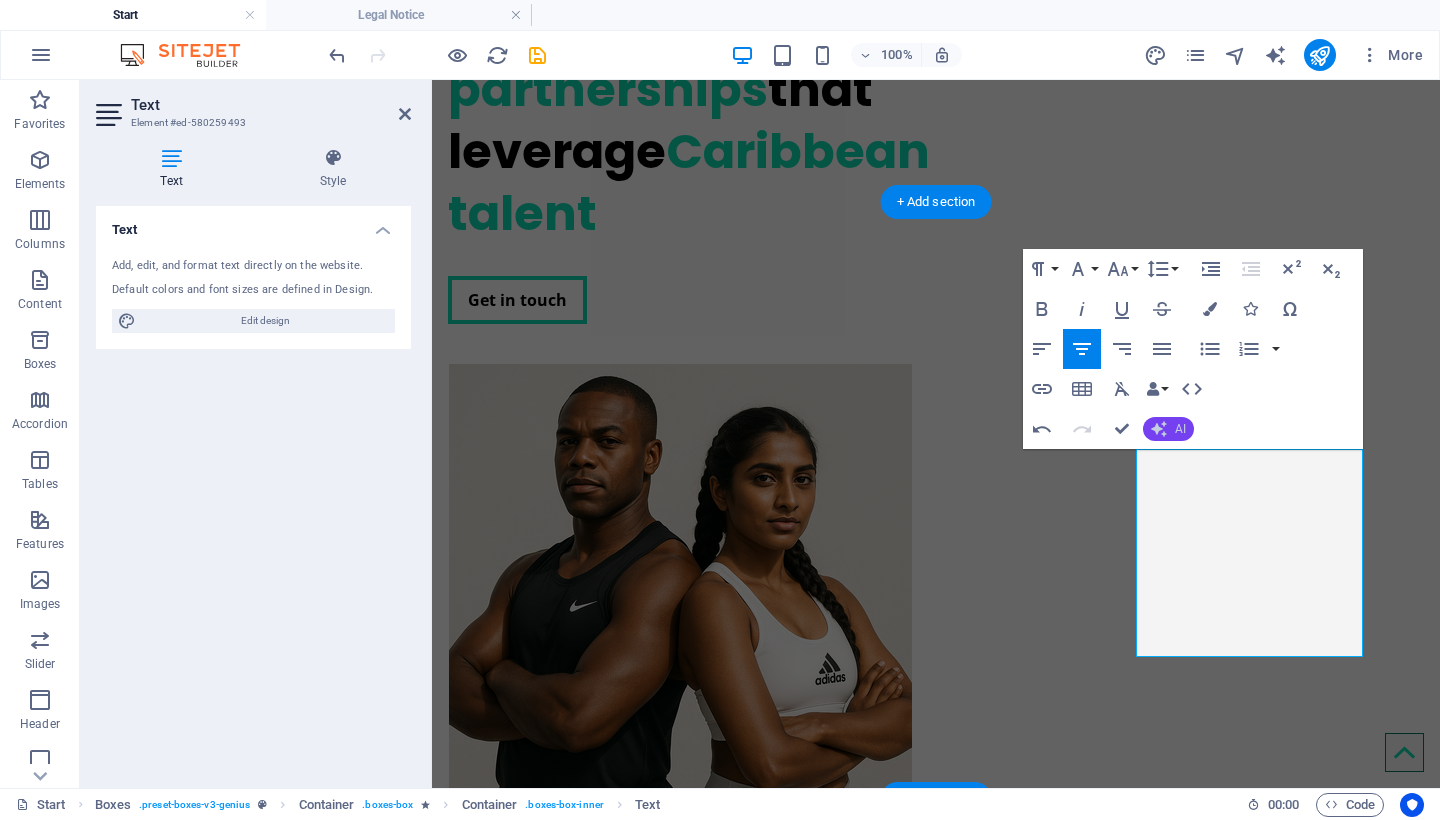 click on "AI" at bounding box center [1180, 429] 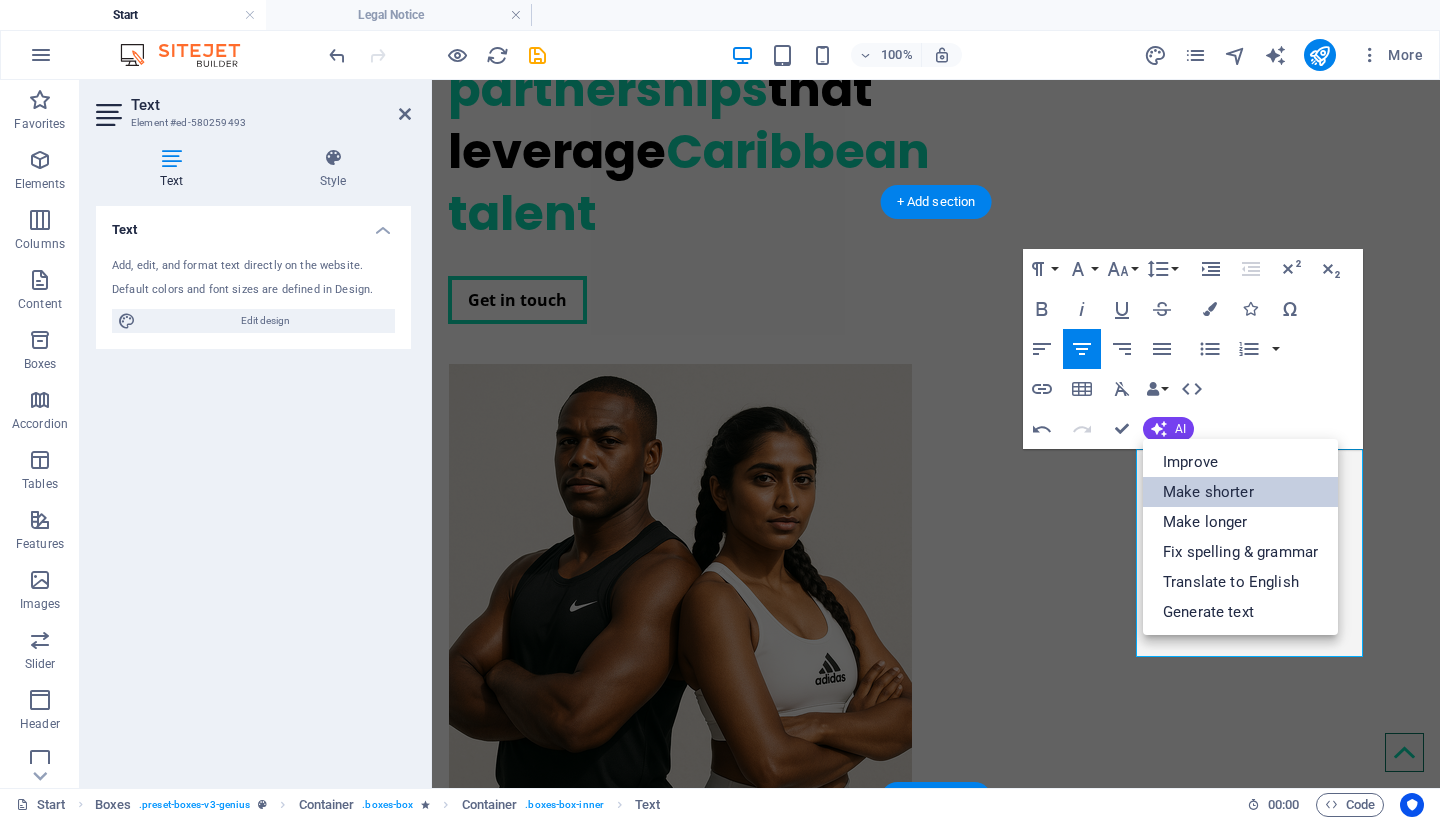 click on "Make shorter" at bounding box center [1240, 492] 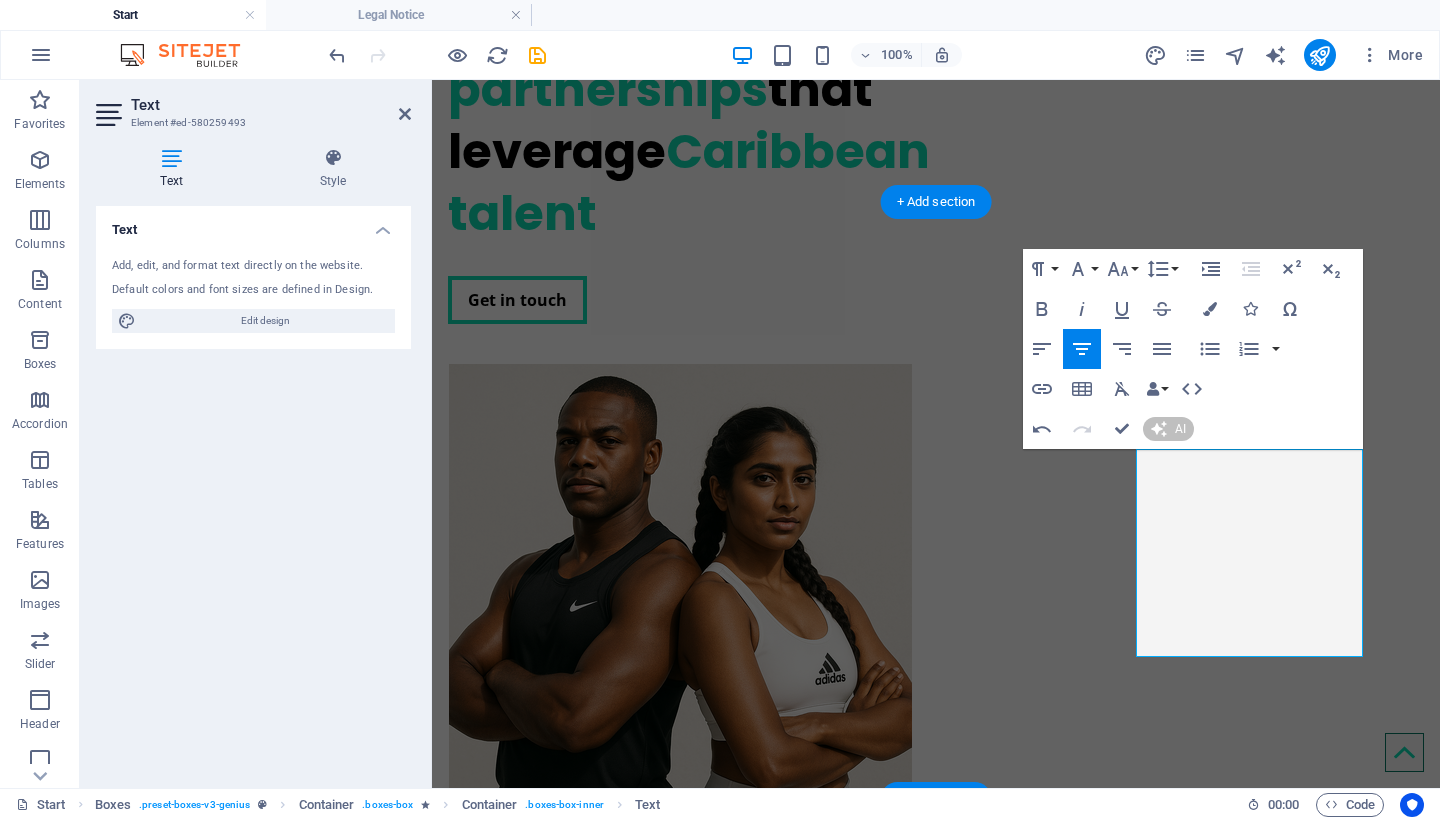type 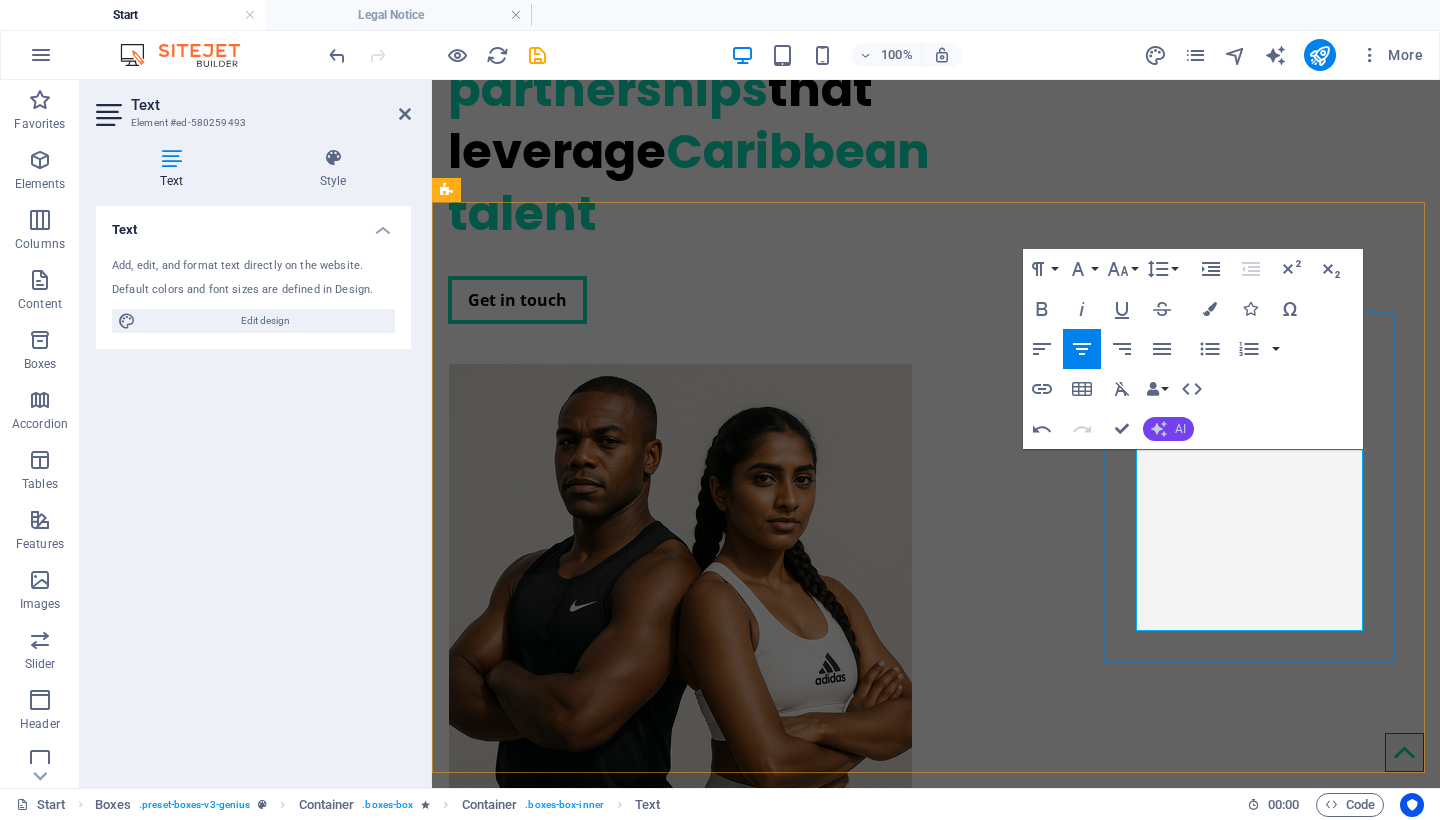 click on "AI" at bounding box center (1180, 429) 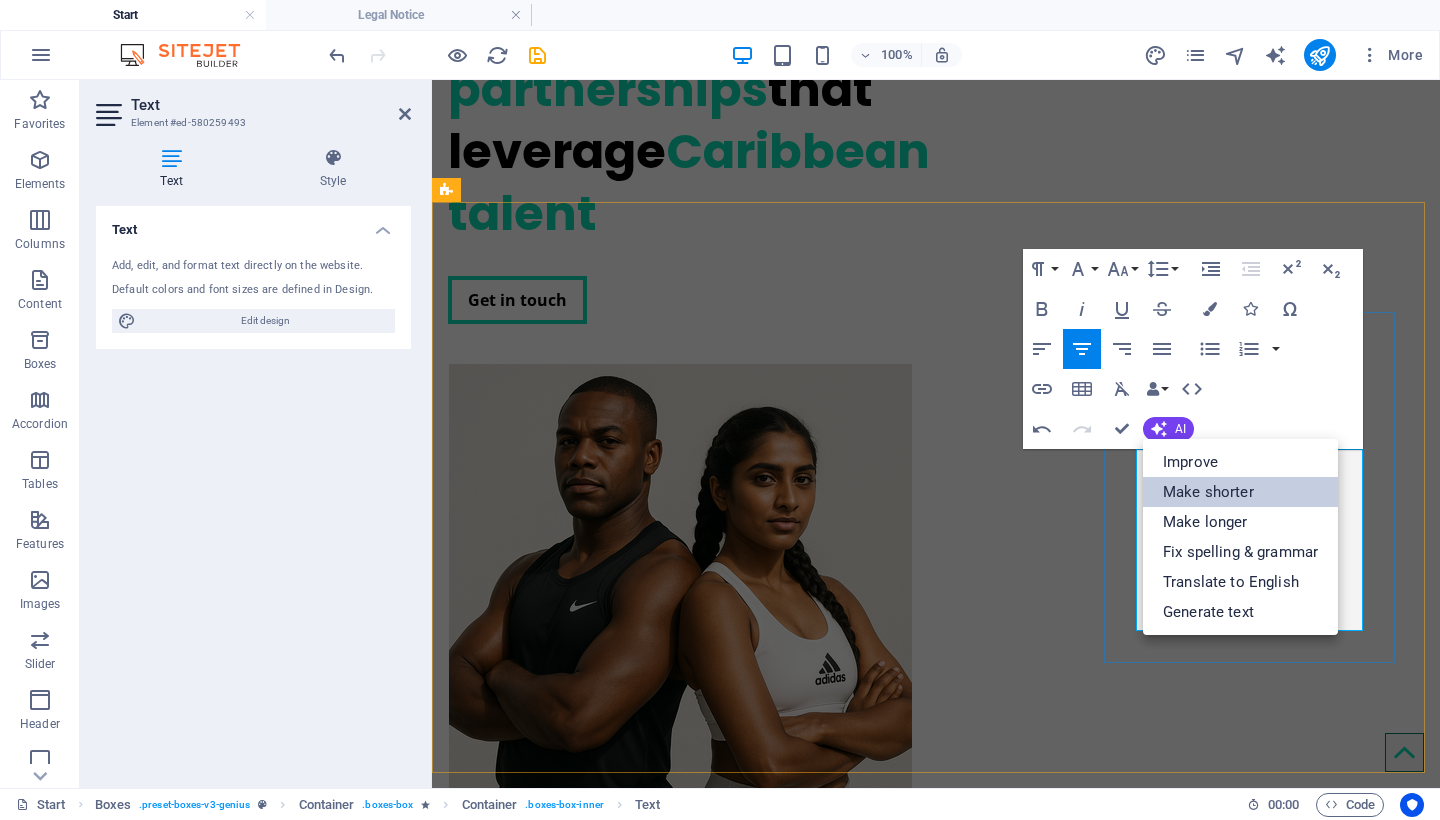 click on "Make shorter" at bounding box center [1240, 492] 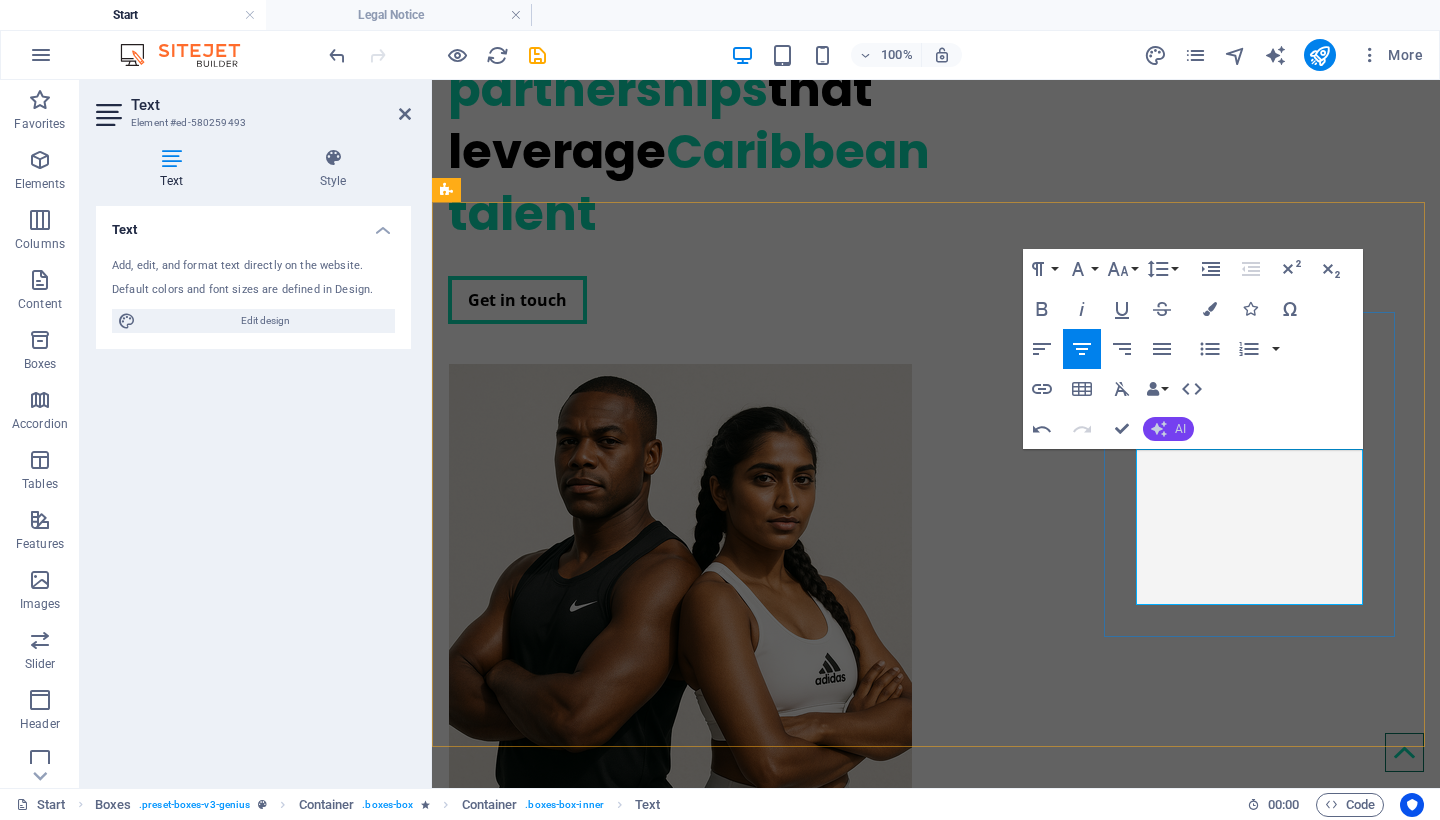 click on "AI" at bounding box center [1168, 429] 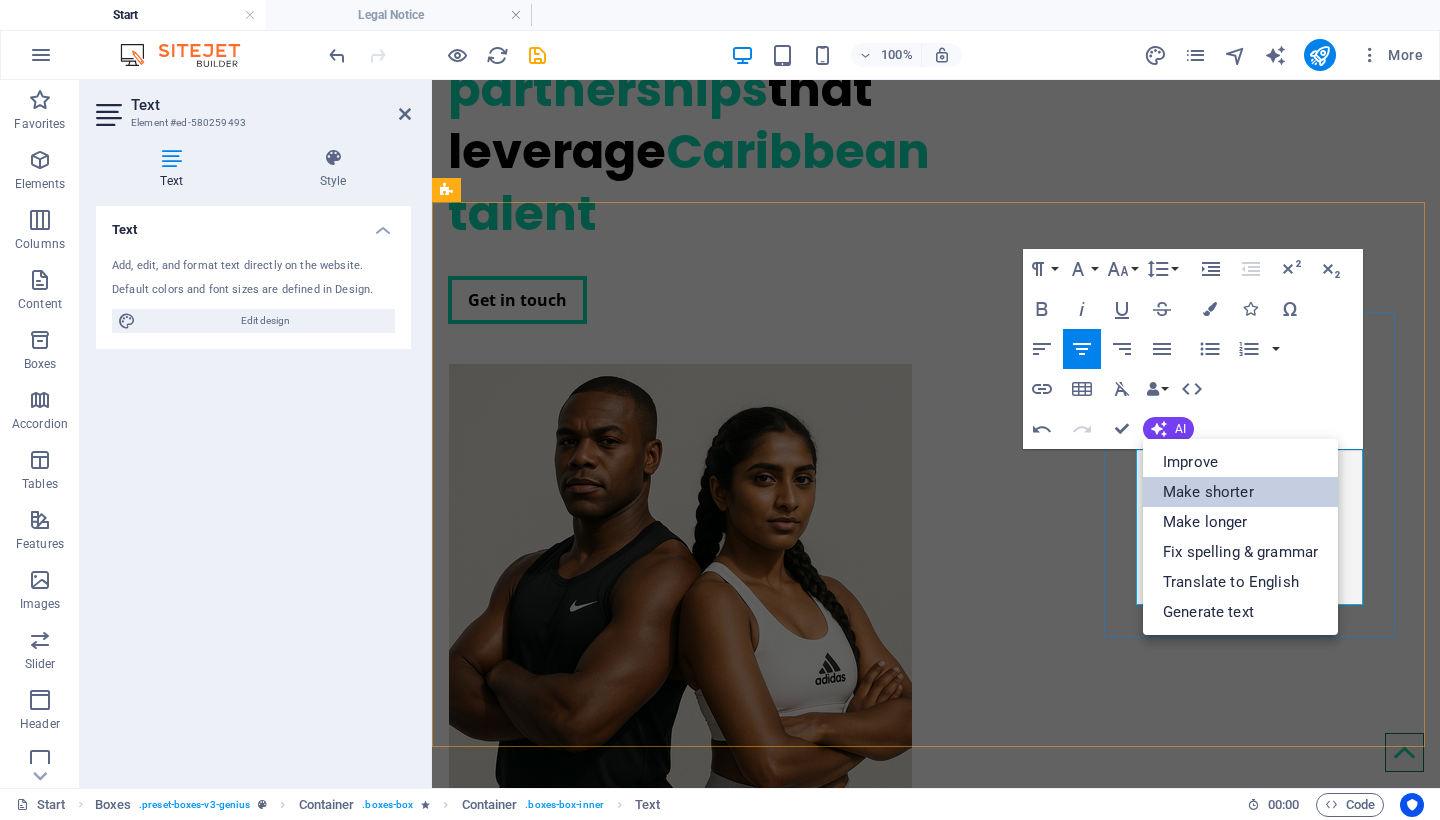 click on "Make shorter" at bounding box center (1240, 492) 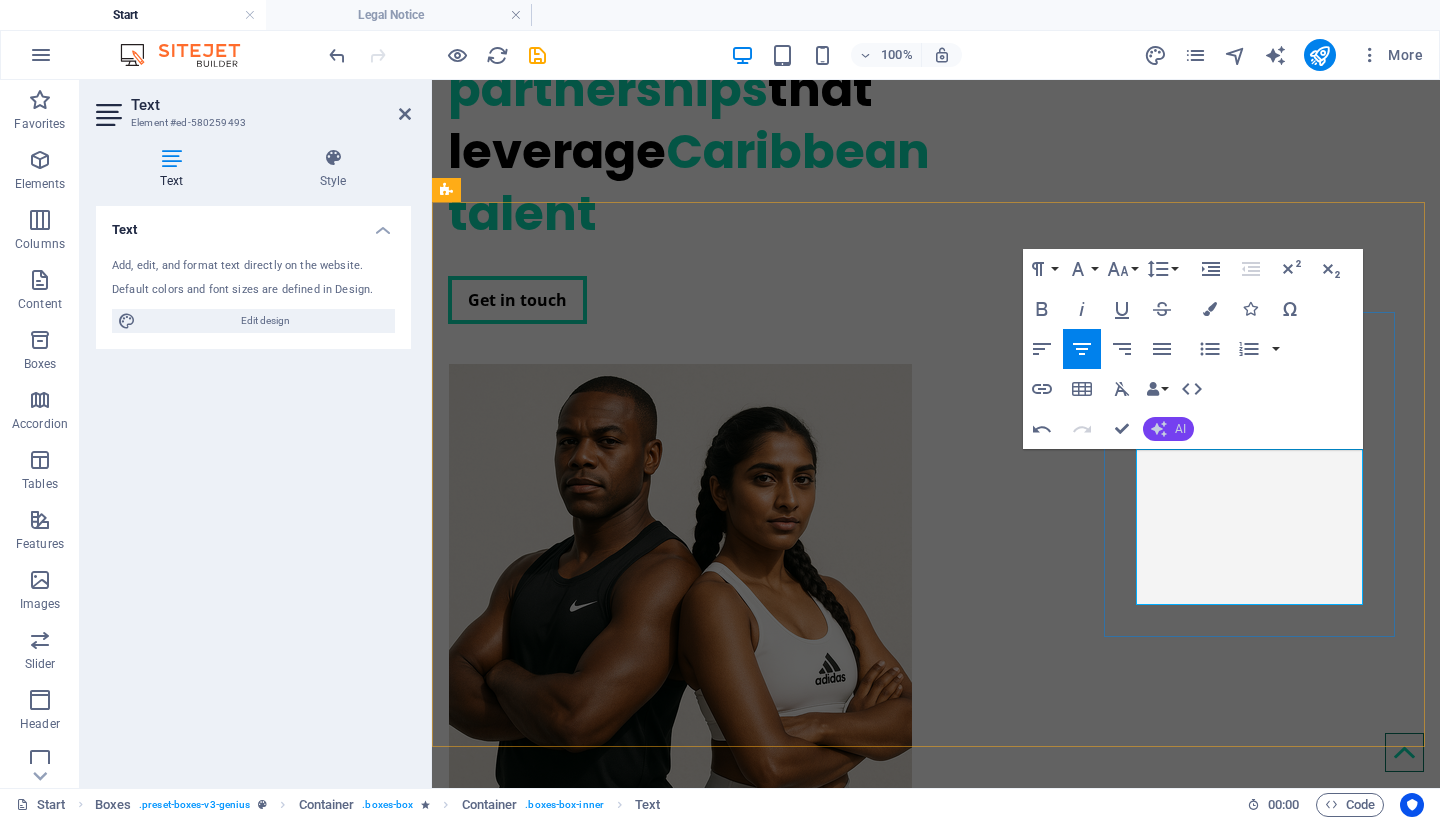 click on "AI" at bounding box center [1168, 429] 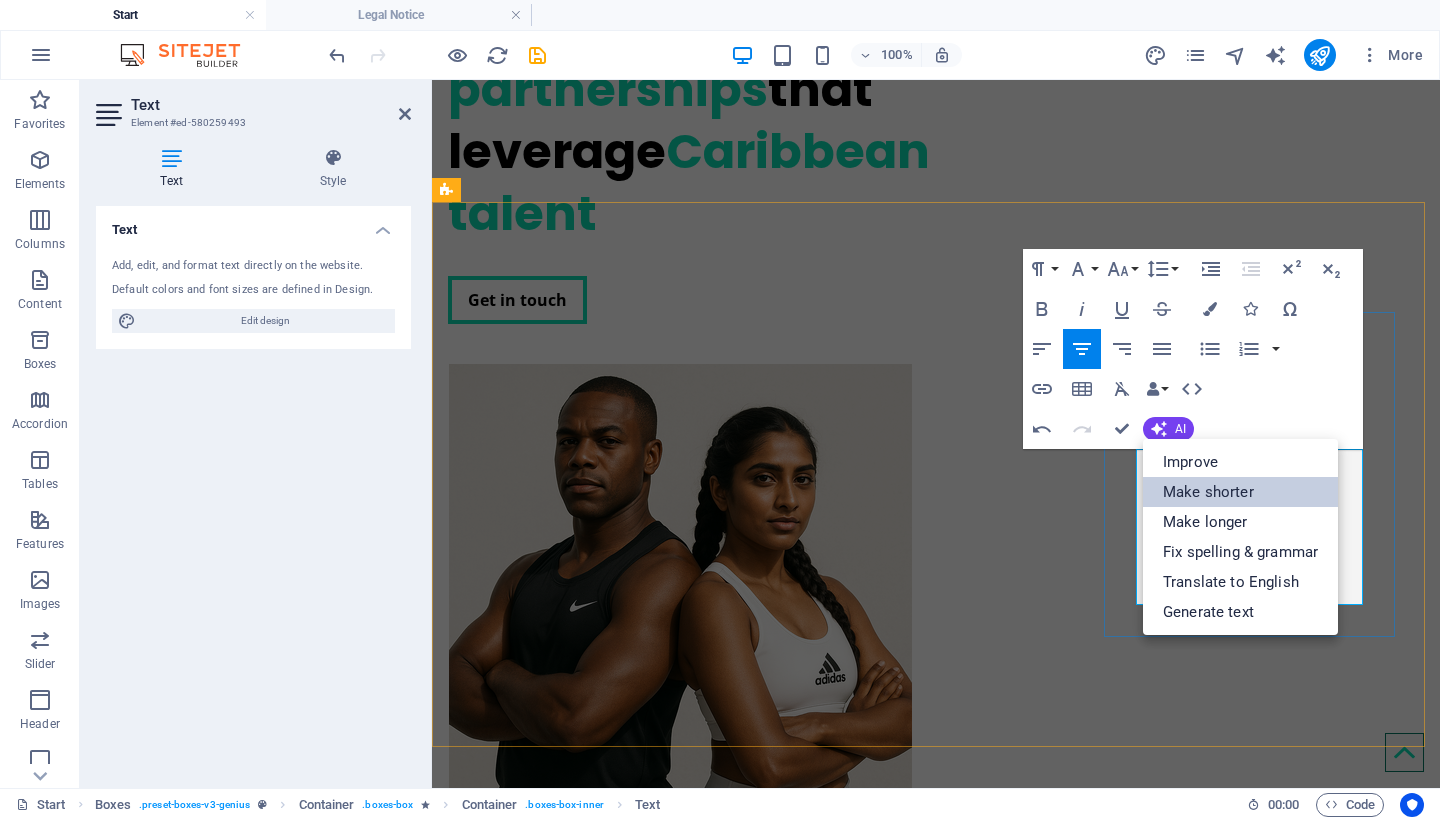 click on "Make shorter" at bounding box center (1240, 492) 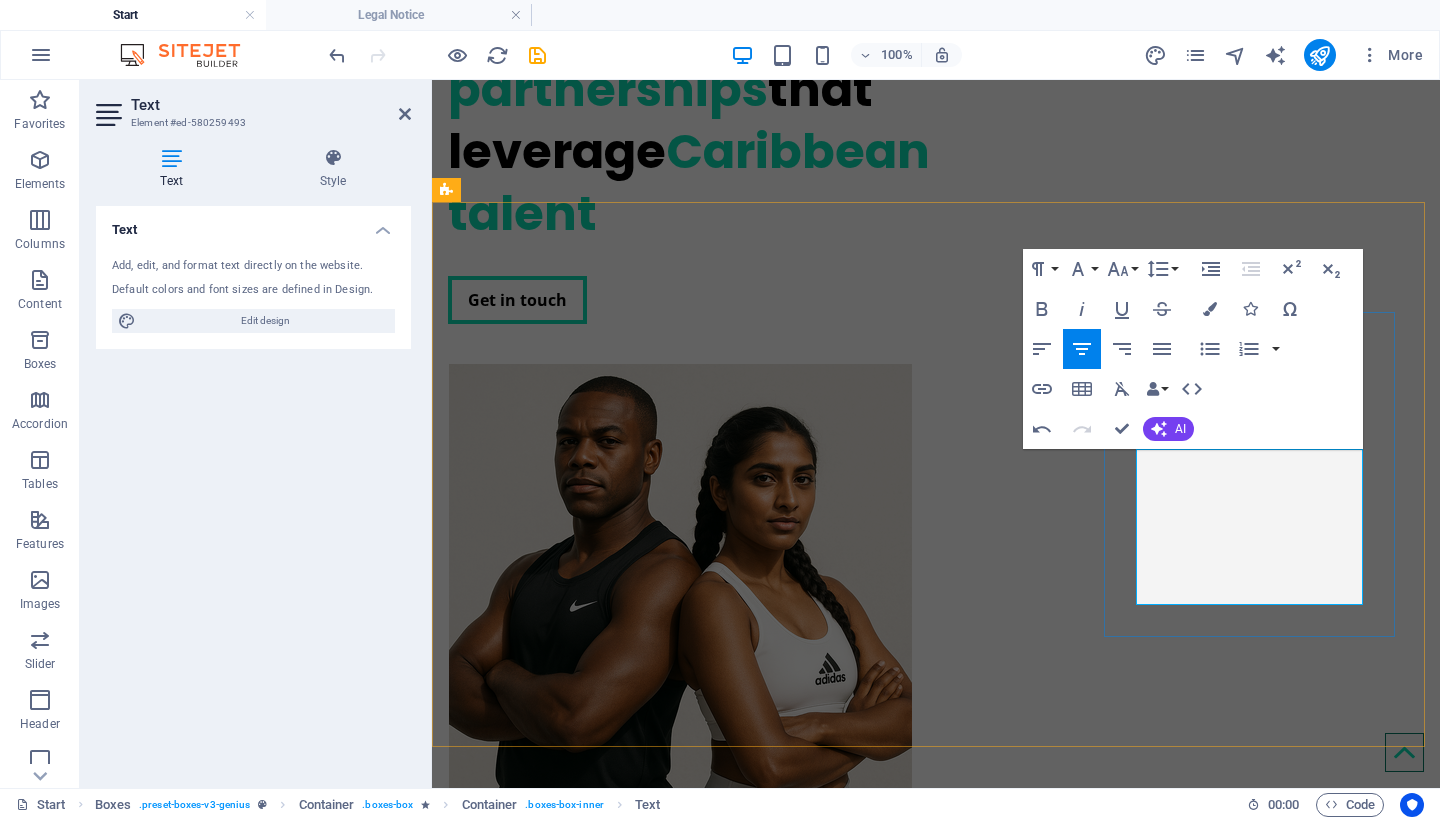 click on "International clubs and brands are introducing innovative sports initiatives in the Caribbean, focusing on analytics and entertainment through advanced technology." at bounding box center [610, 1585] 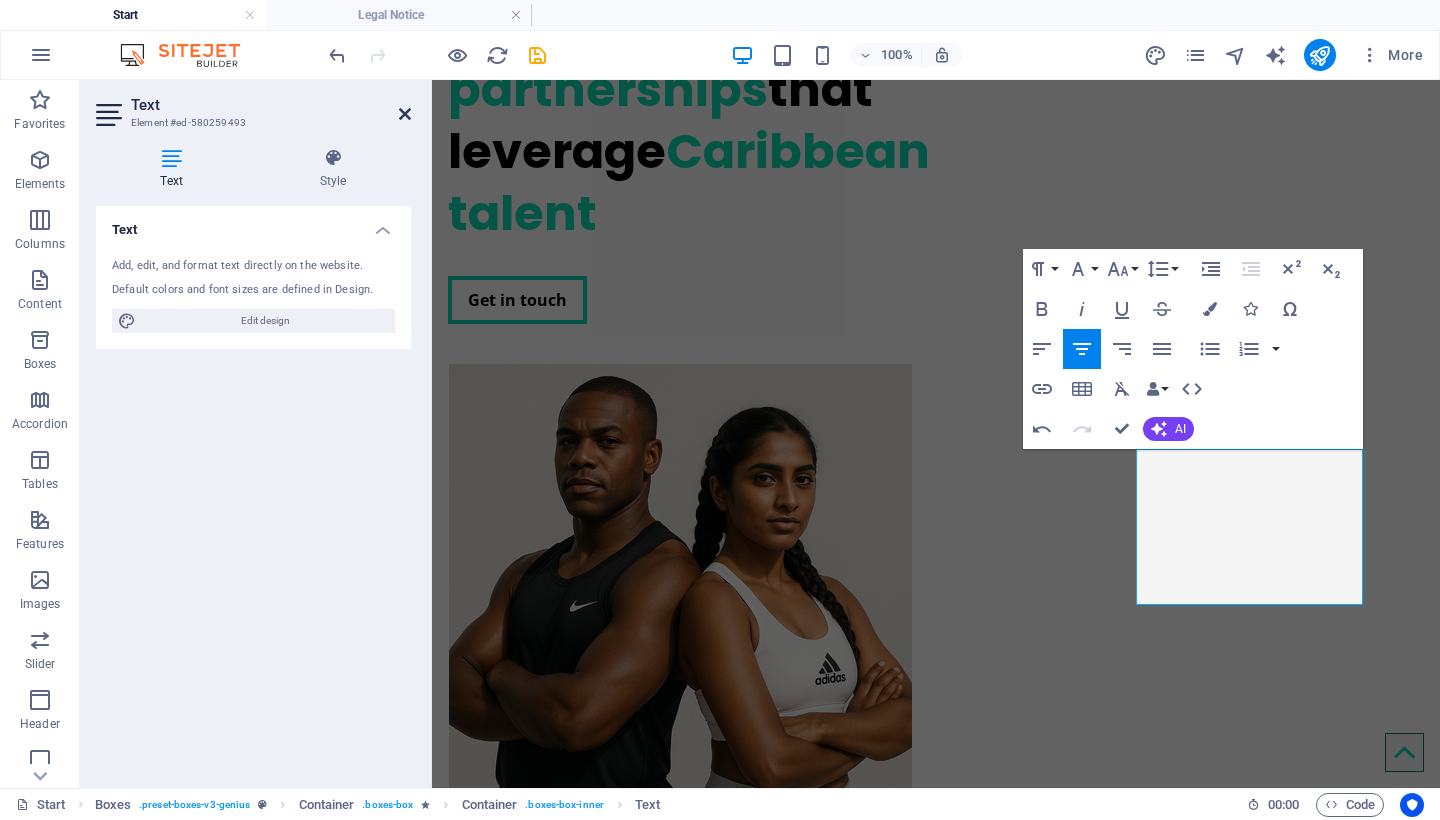 click at bounding box center [405, 114] 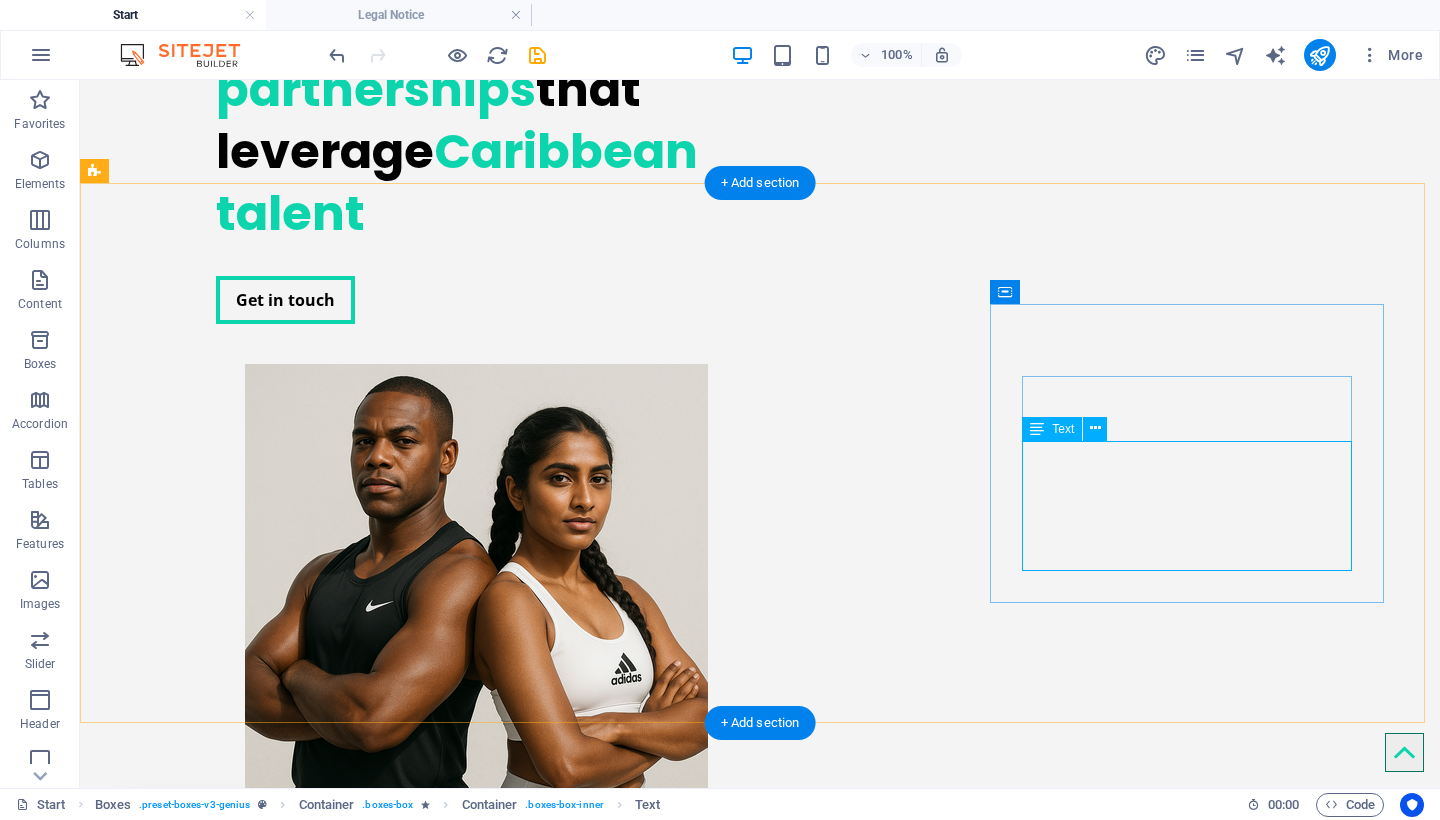click on "International clubs and brands are introducing innovative sports initiatives in the Caribbean, focusing on analytics and entertainment through advanced technology." at bounding box center (320, 1512) 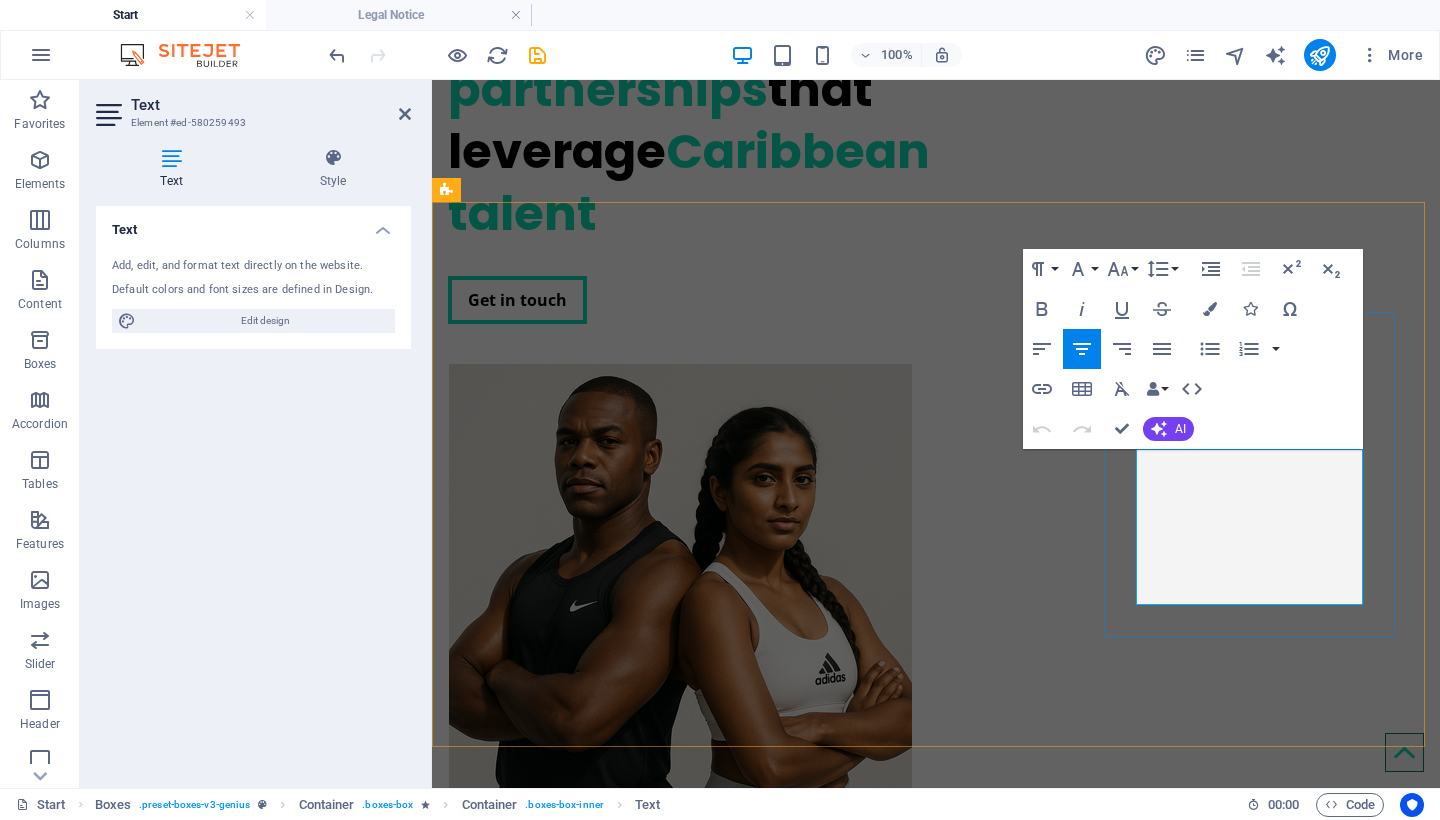 click on "International clubs and brands are introducing innovative sports initiatives in the Caribbean, focusing on analytics and entertainment through advanced technology." at bounding box center (610, 1585) 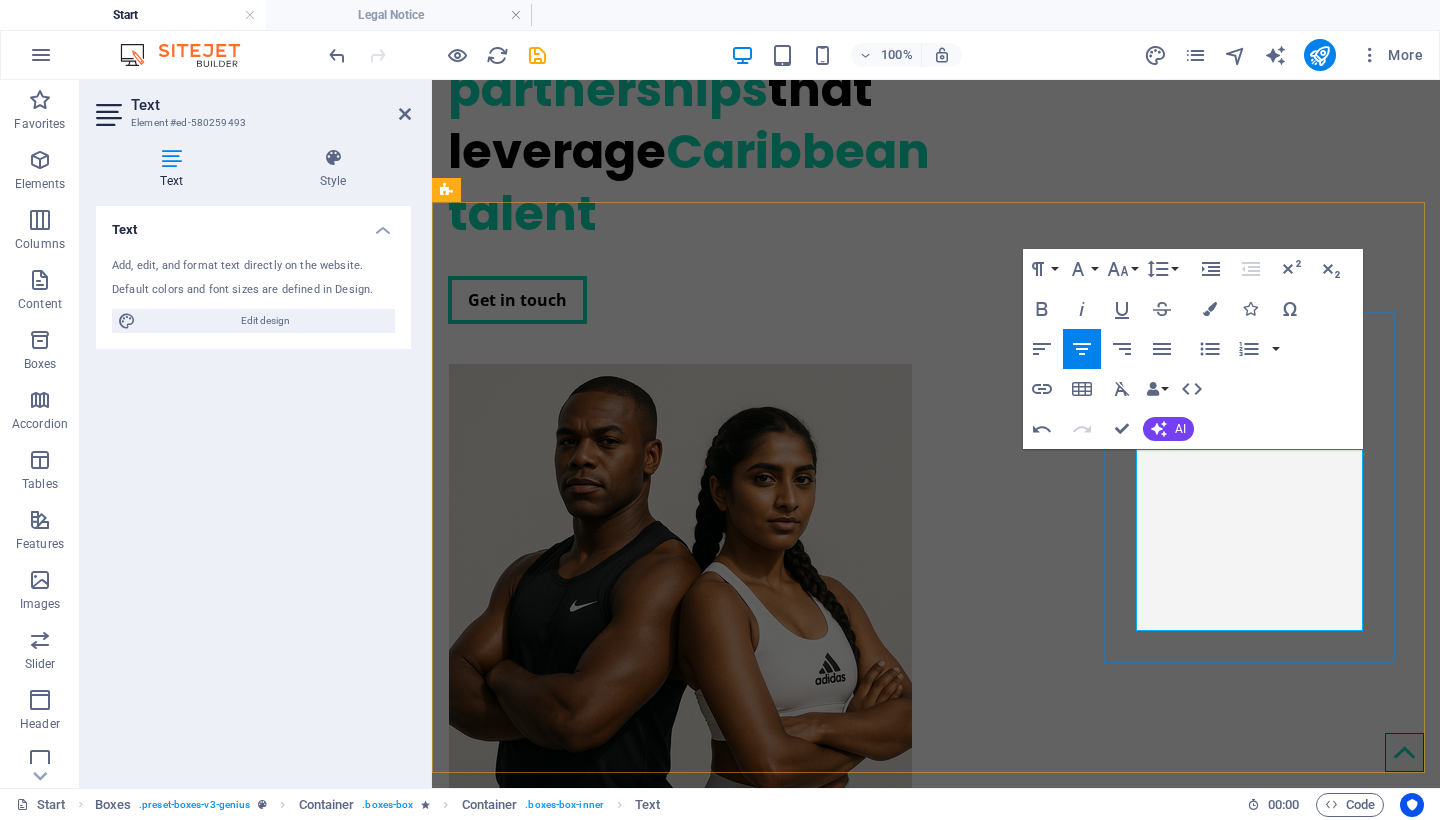 drag, startPoint x: 1162, startPoint y: 487, endPoint x: 1250, endPoint y: 520, distance: 93.98404 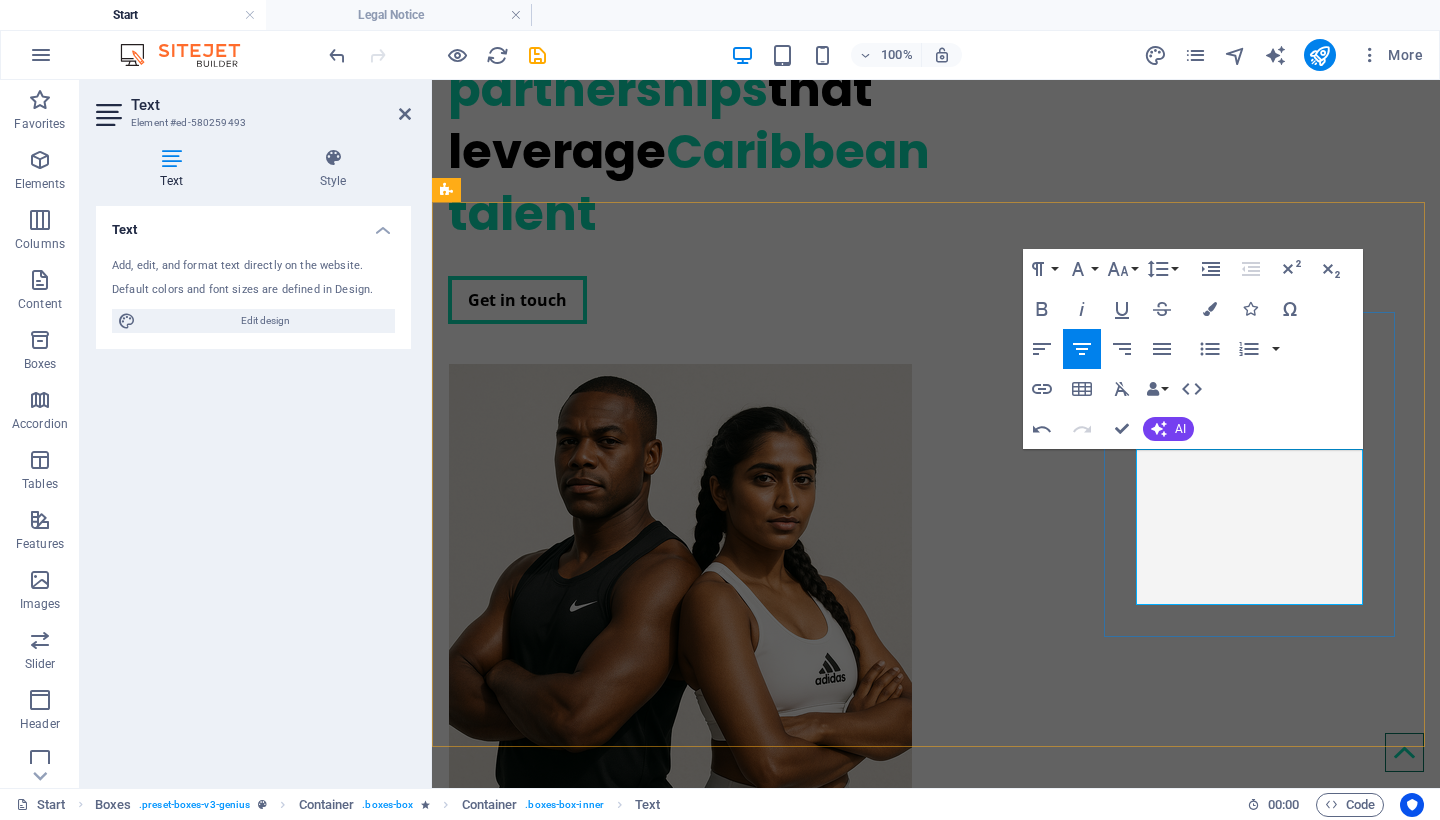 drag, startPoint x: 1271, startPoint y: 490, endPoint x: 1376, endPoint y: 623, distance: 169.45206 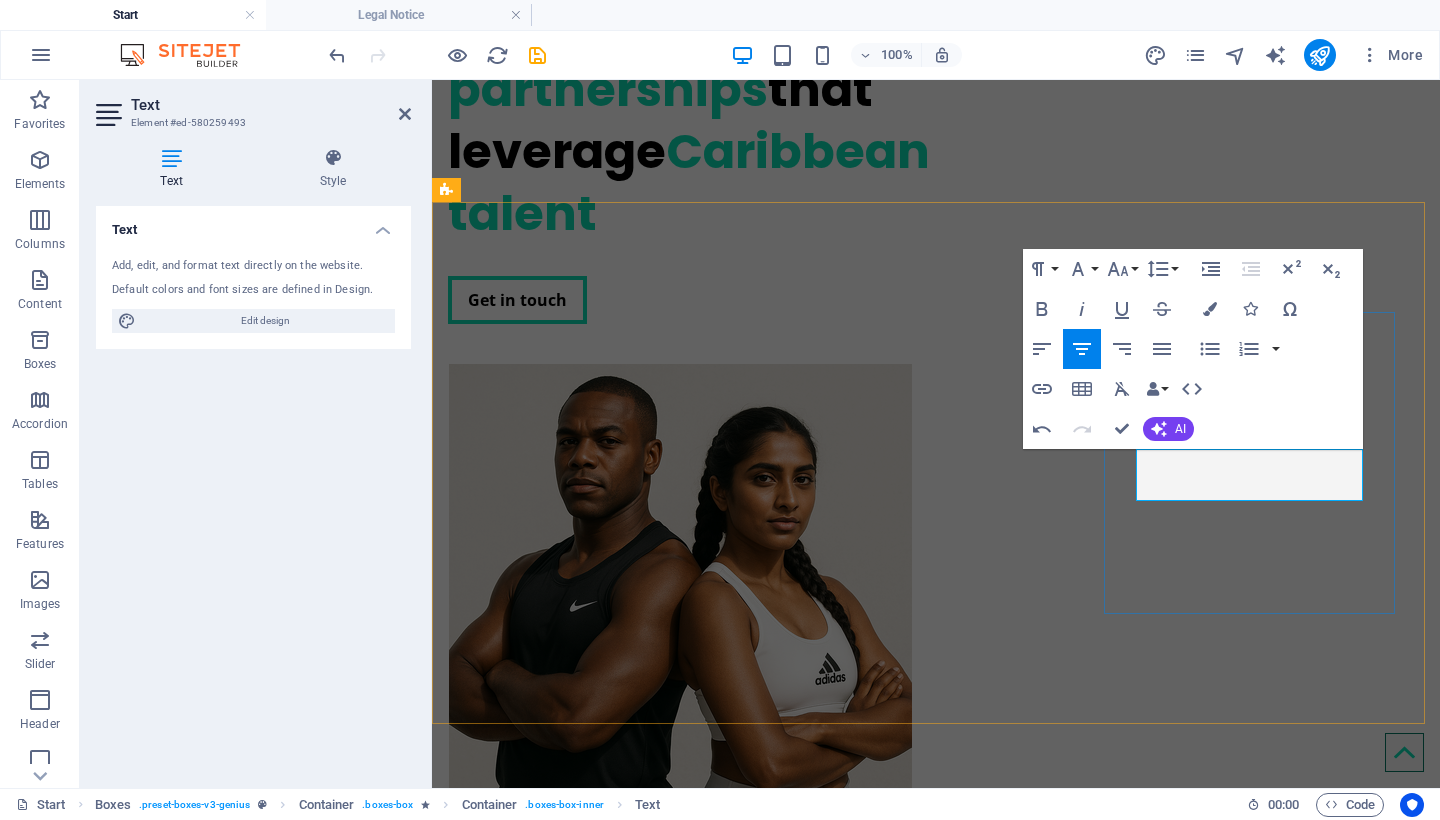 scroll, scrollTop: 0, scrollLeft: 1, axis: horizontal 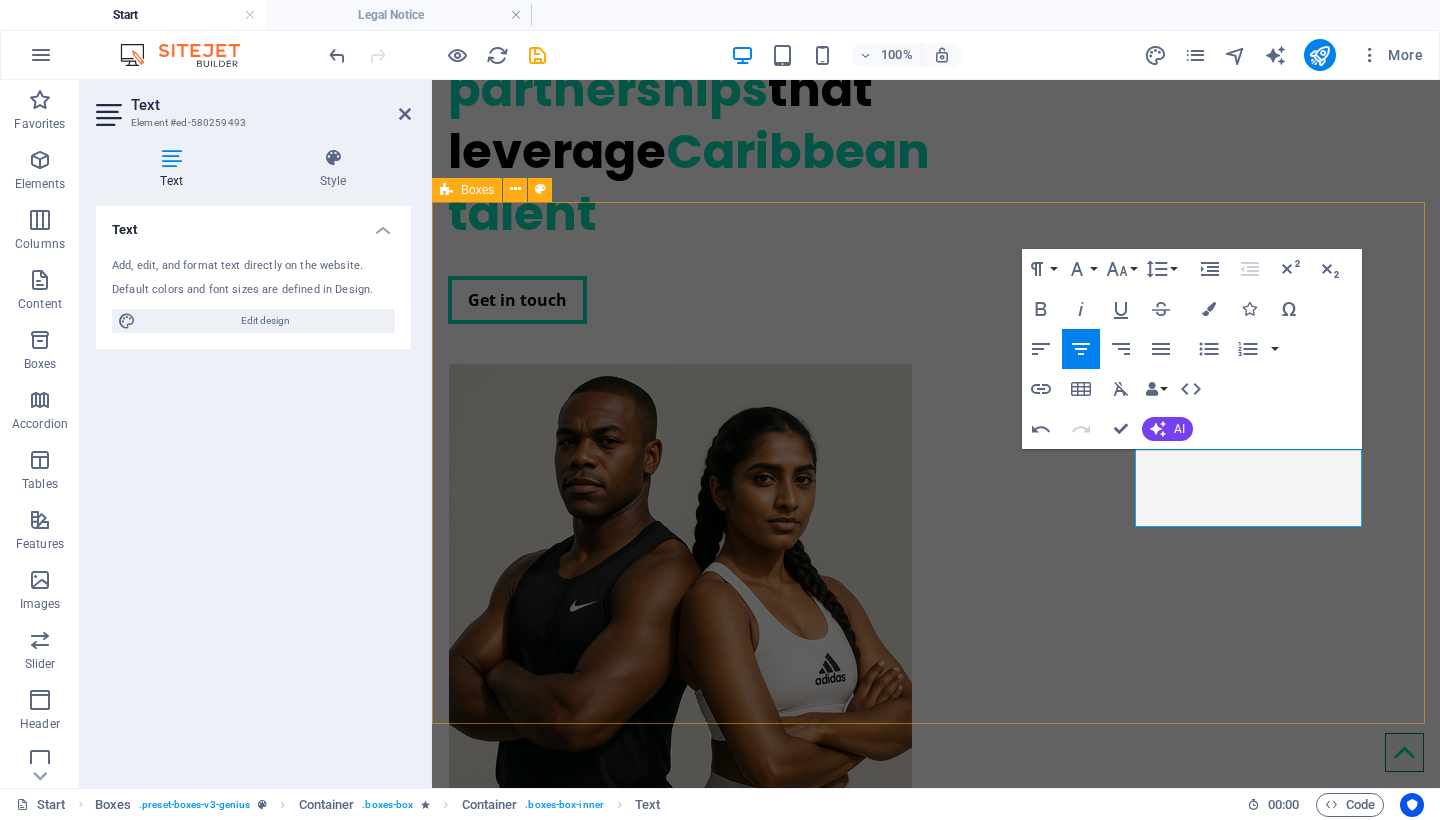 click on ".fa-secondary{opacity:.4} Sponsorship & Investment Club and League Sponsorships, Investment opportunities, Branding and Marketing services Athlete Services Transfers, Contract Negotiation, Sponsorship, Public Relations and Media Projects We’re partnering with industry leaders to bring innovation to Caribbean sport" at bounding box center [936, 1202] 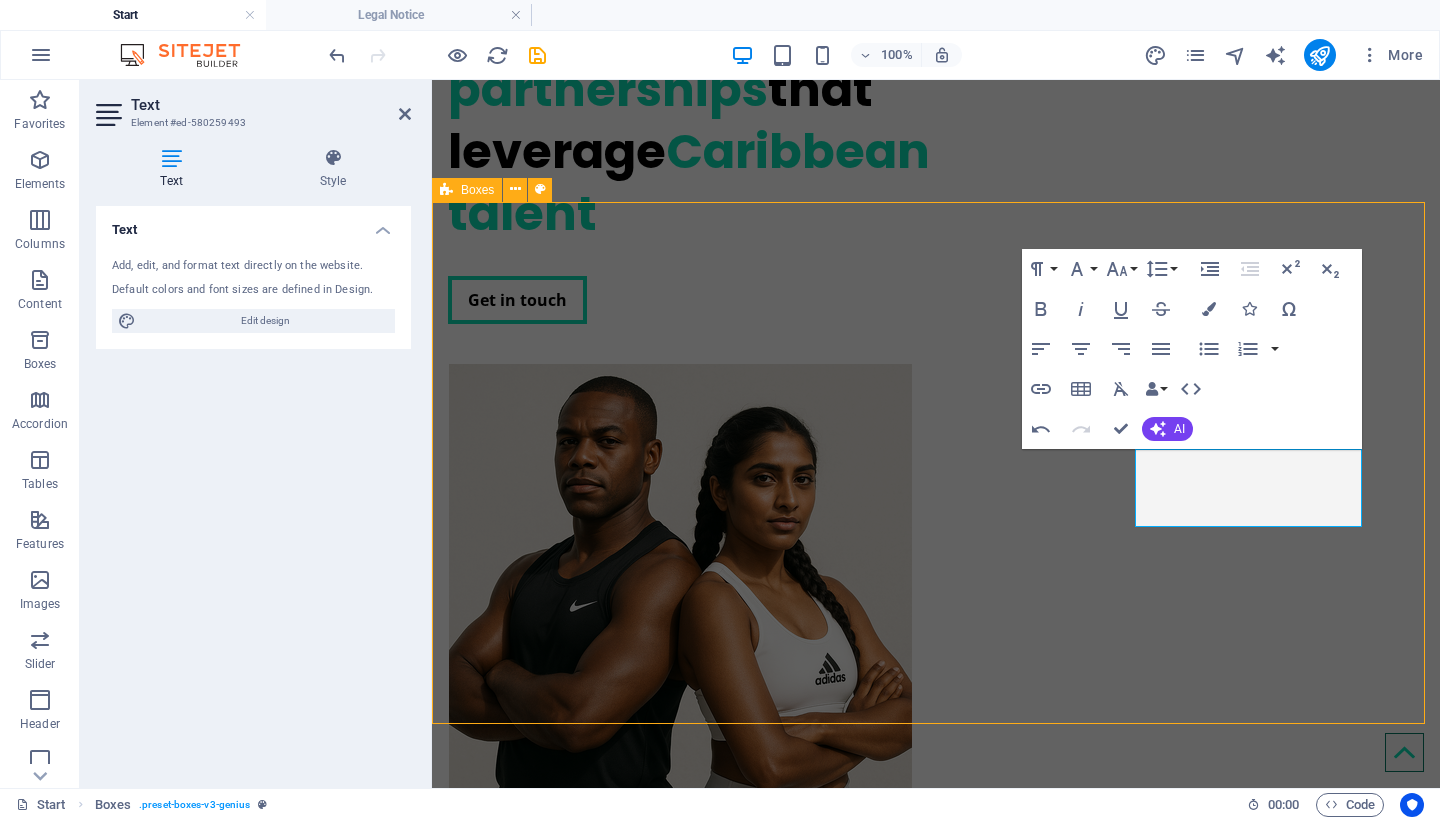 scroll, scrollTop: 0, scrollLeft: 0, axis: both 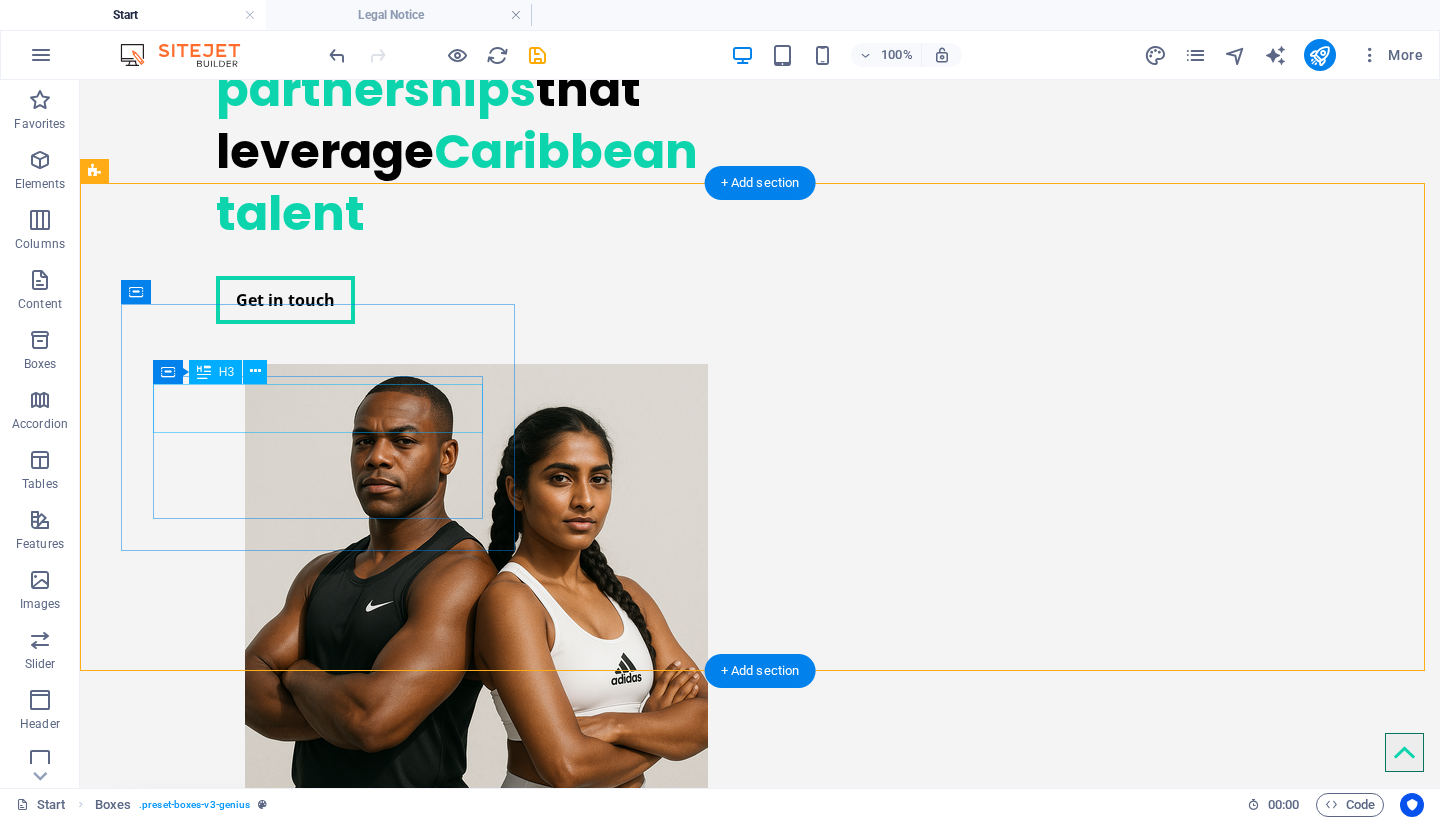 click on "Sponsorship & Investment" at bounding box center (320, 902) 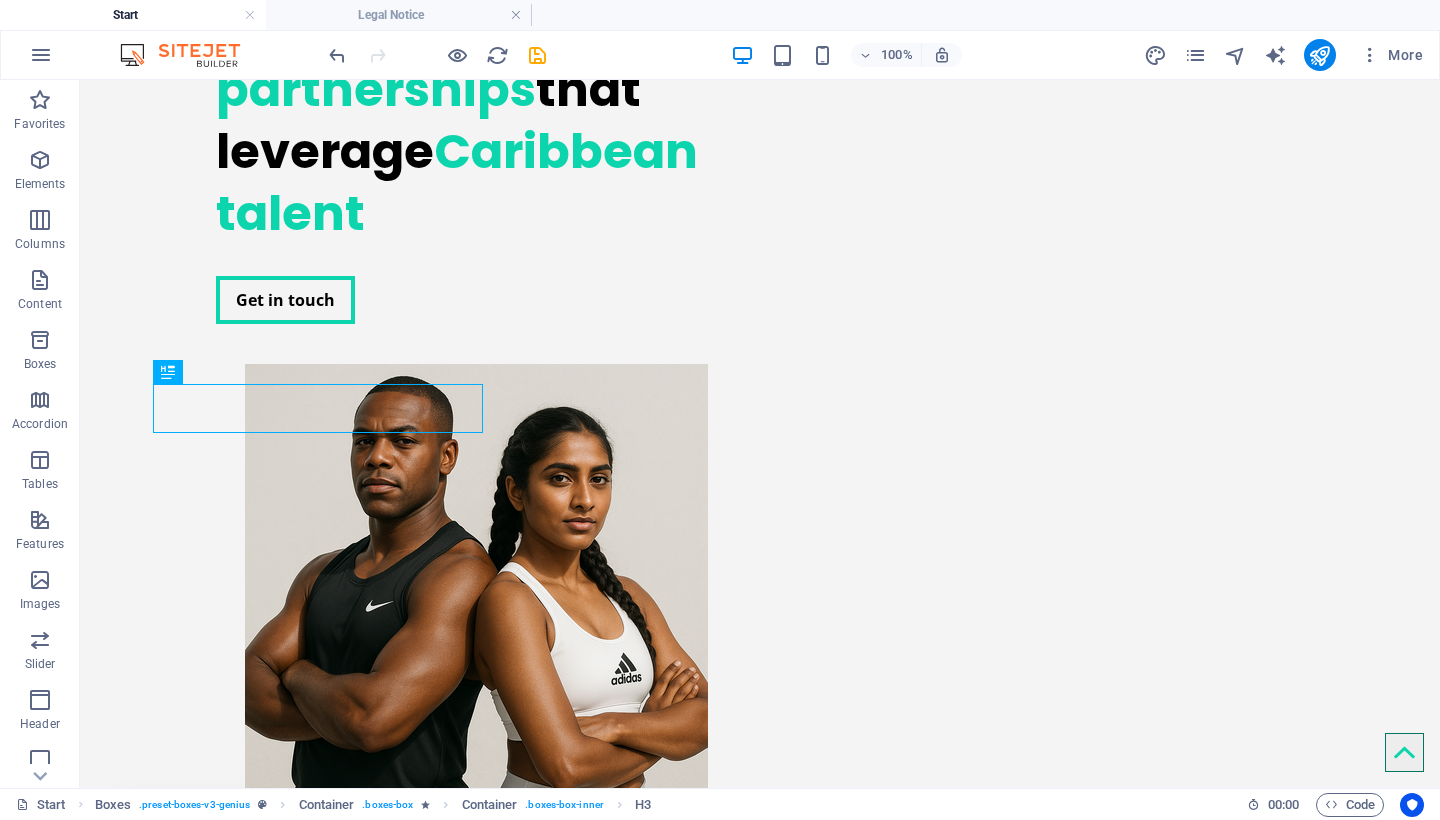 scroll, scrollTop: 8, scrollLeft: 0, axis: vertical 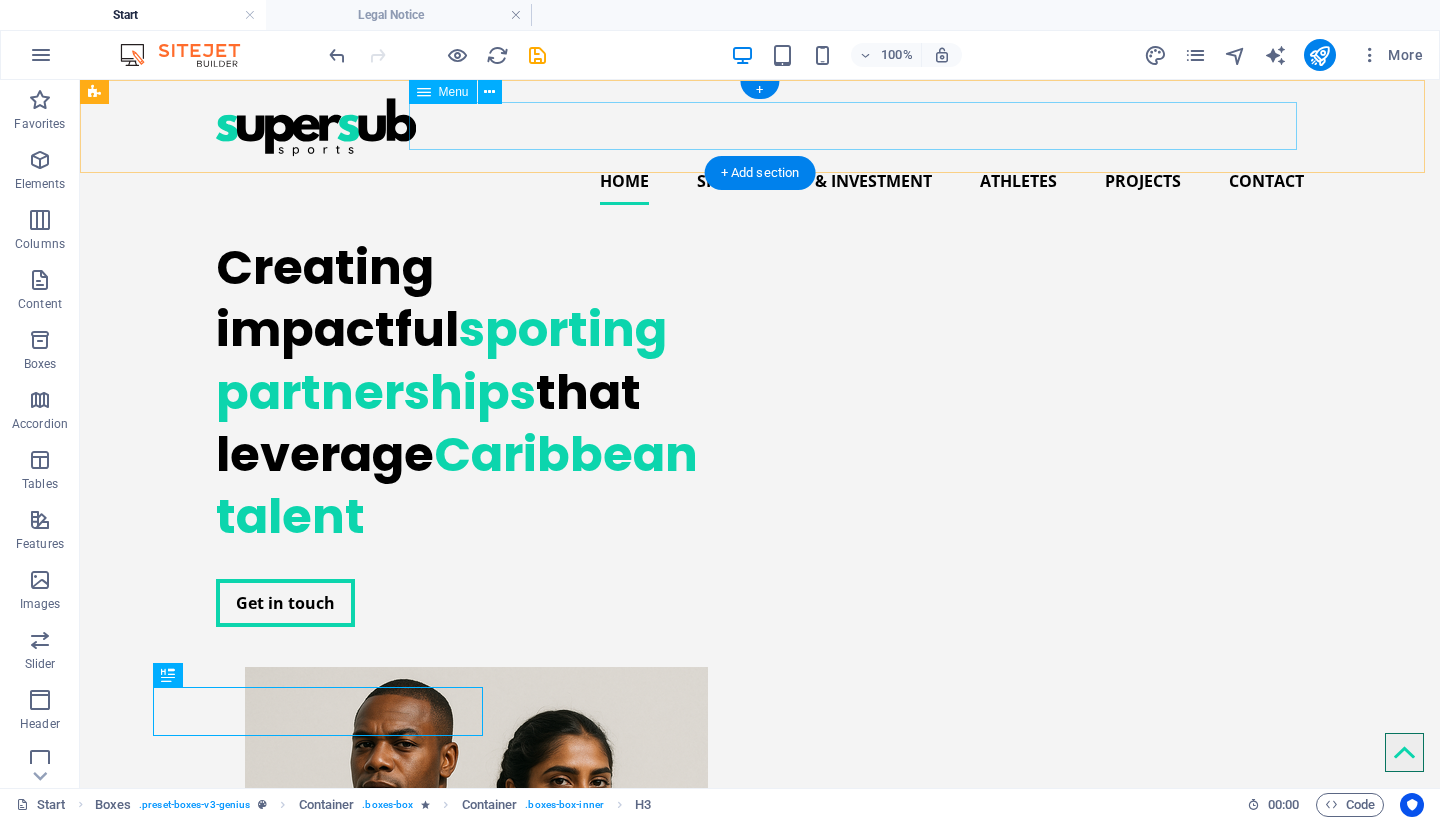 click on "Home Sponsorship & Investment Athletes Projects Contact" at bounding box center [760, 181] 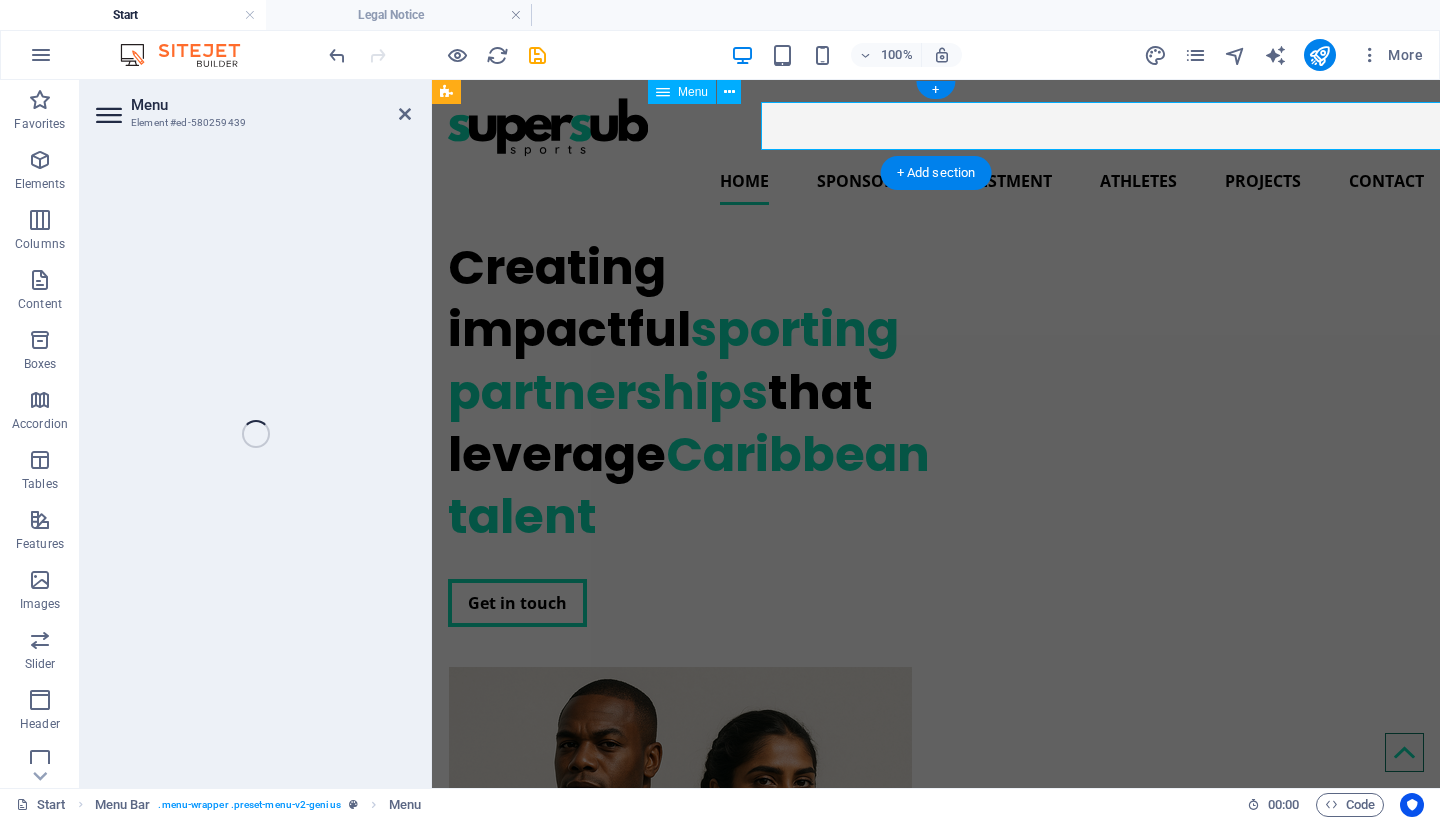 select 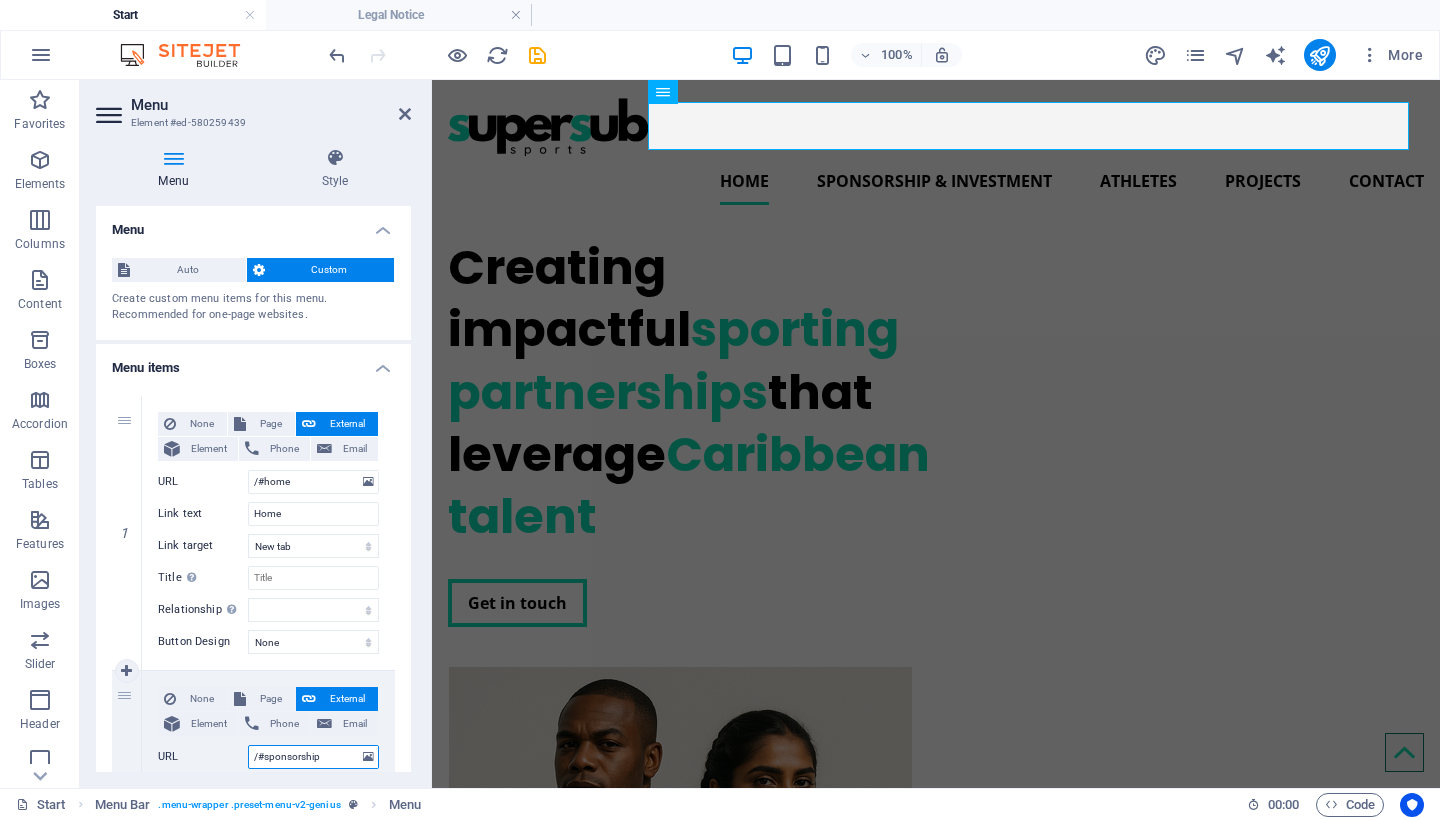 click on "/#sponsorship" at bounding box center [313, 757] 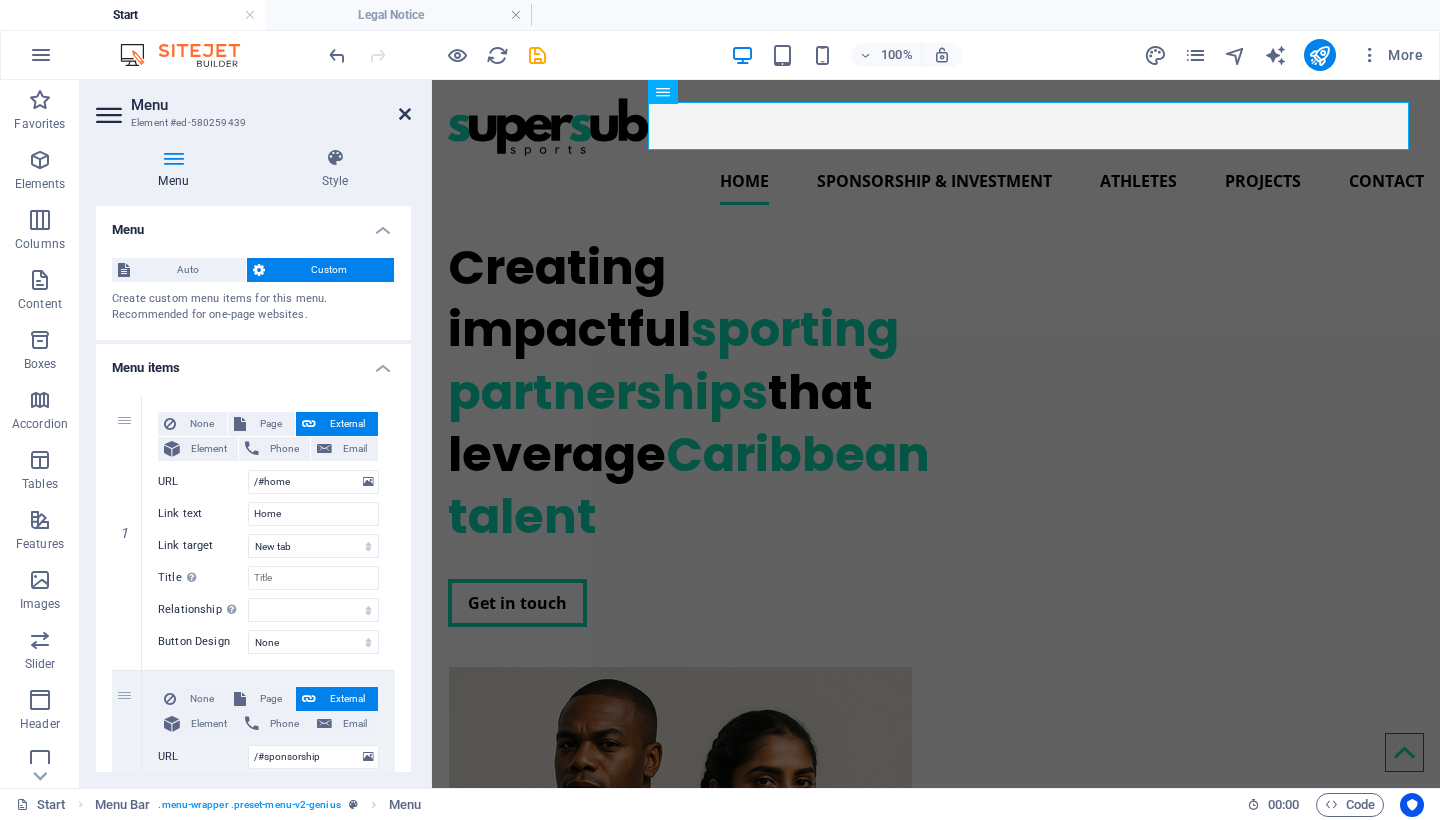 click at bounding box center (405, 114) 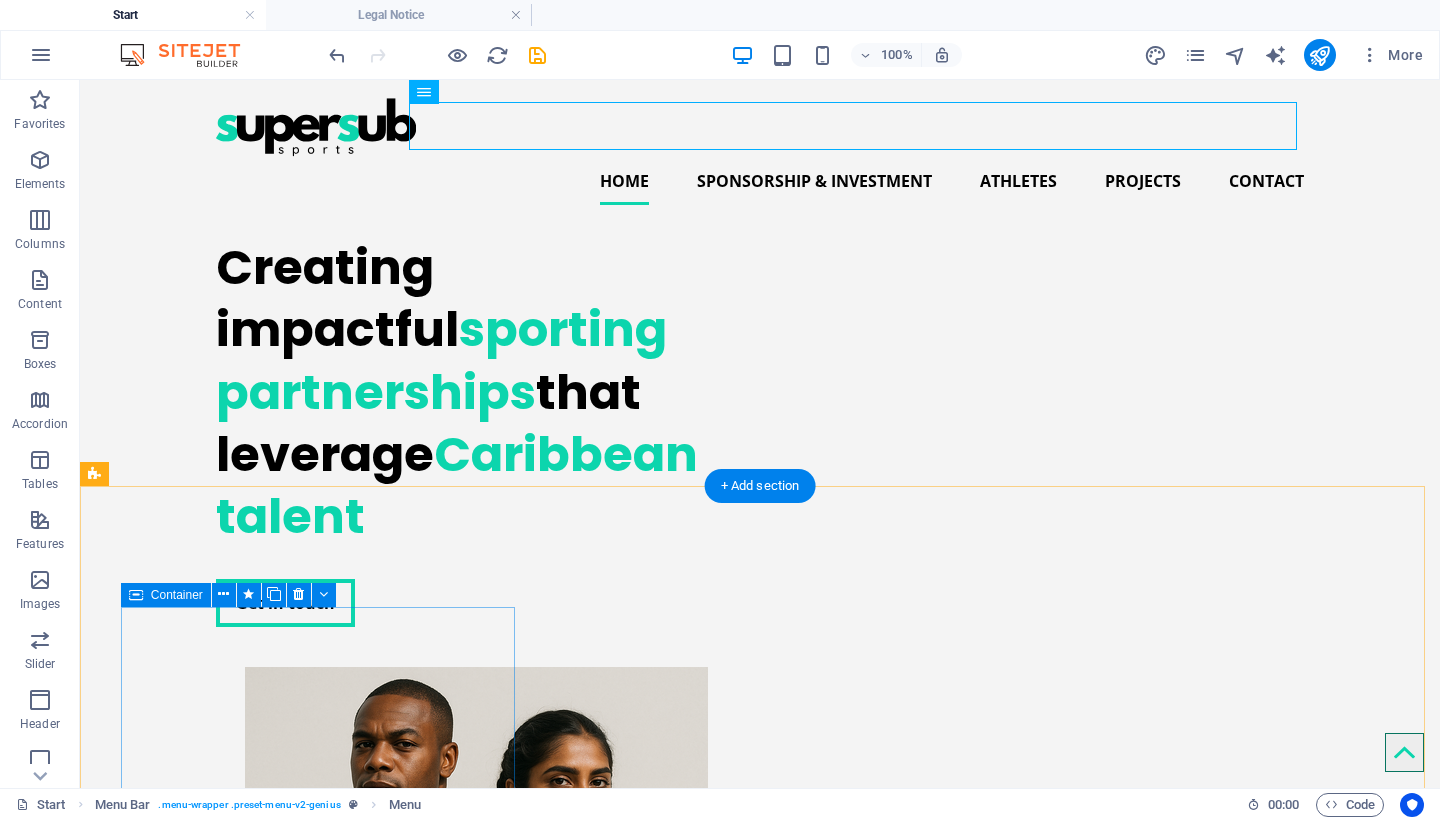 click on "Container" at bounding box center (177, 595) 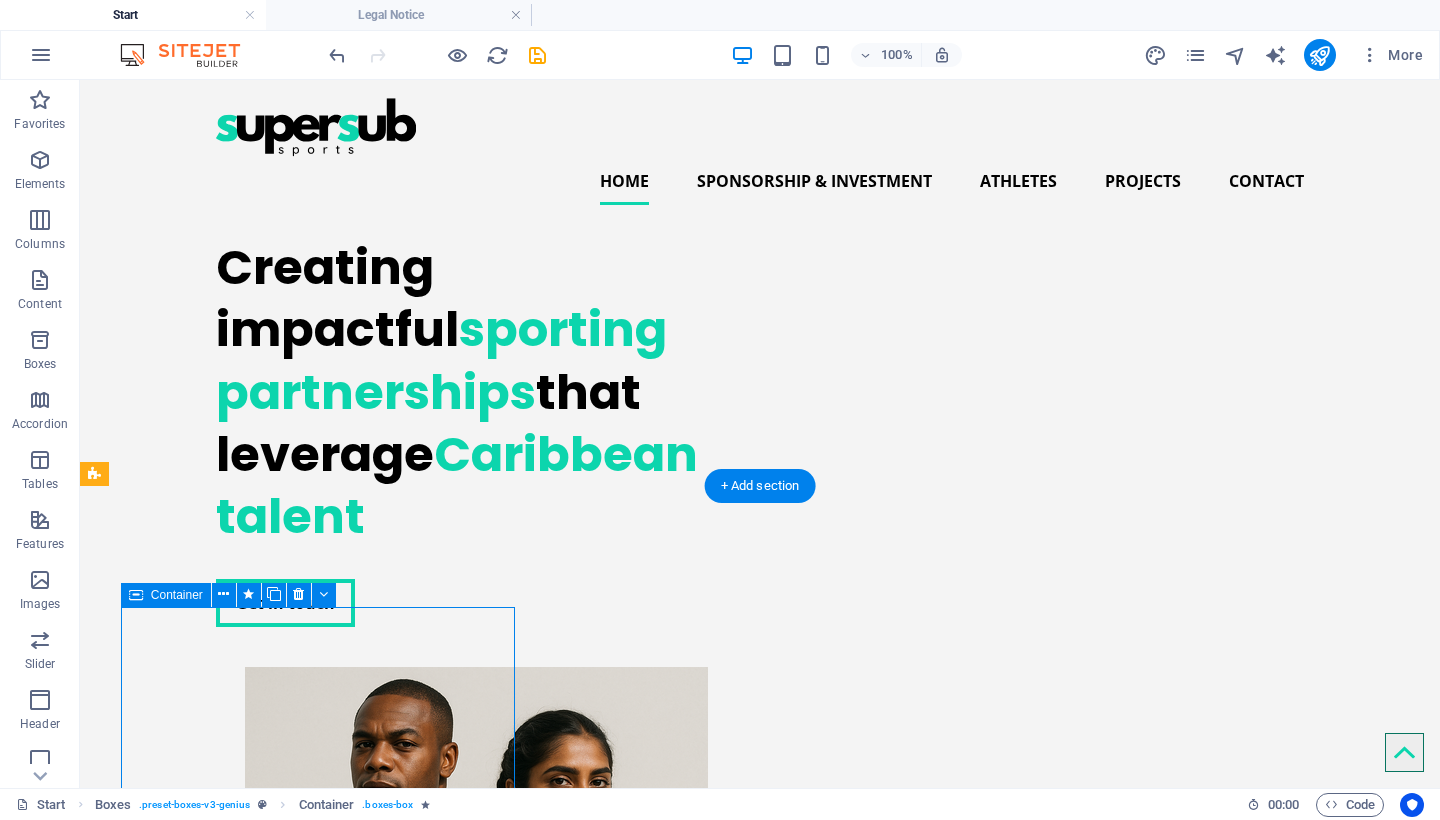 click on "Container" at bounding box center [177, 595] 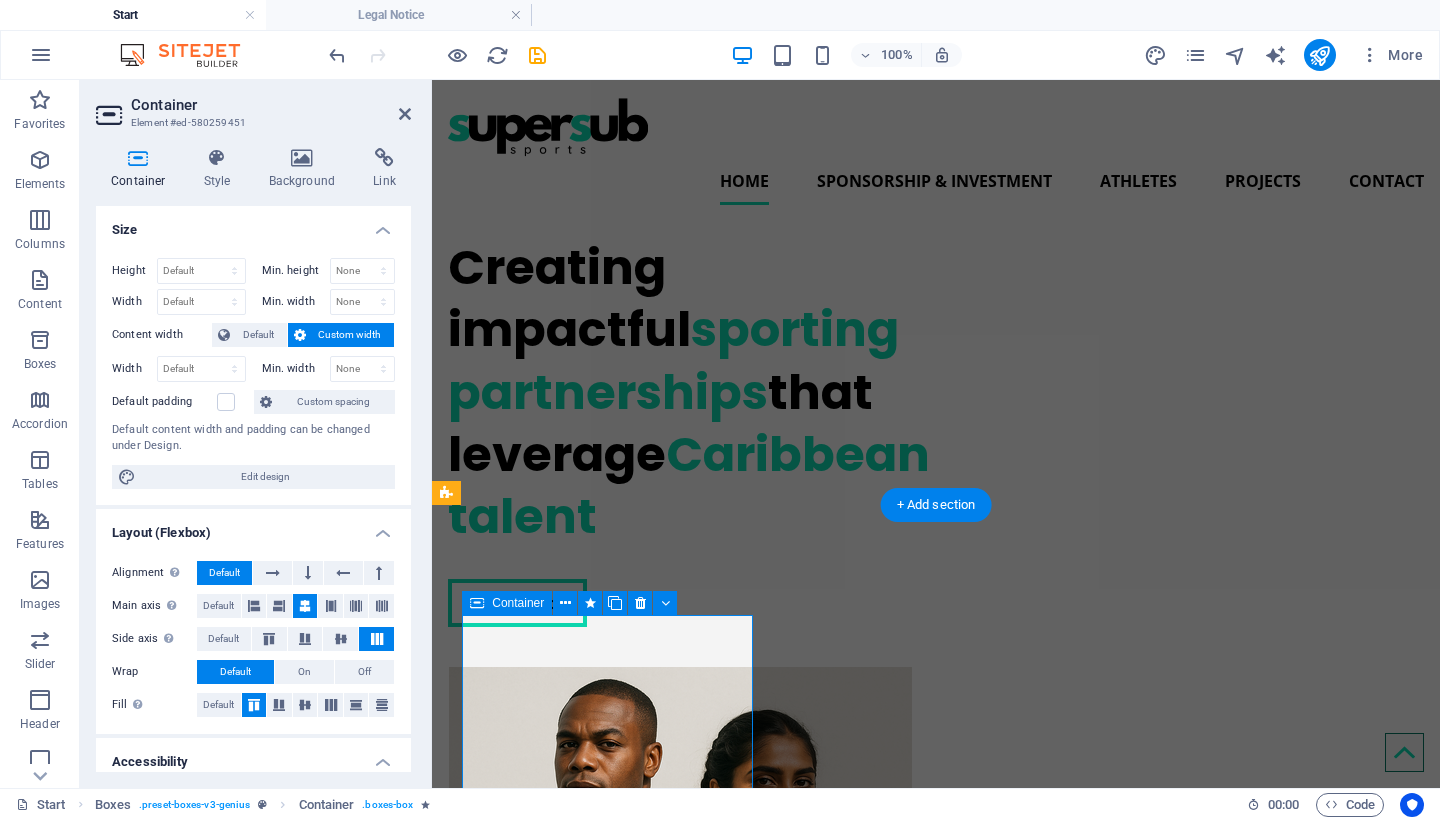 click on "Determine how elements should behave along the main axis inside this container (justify content)." at bounding box center (230, 556) 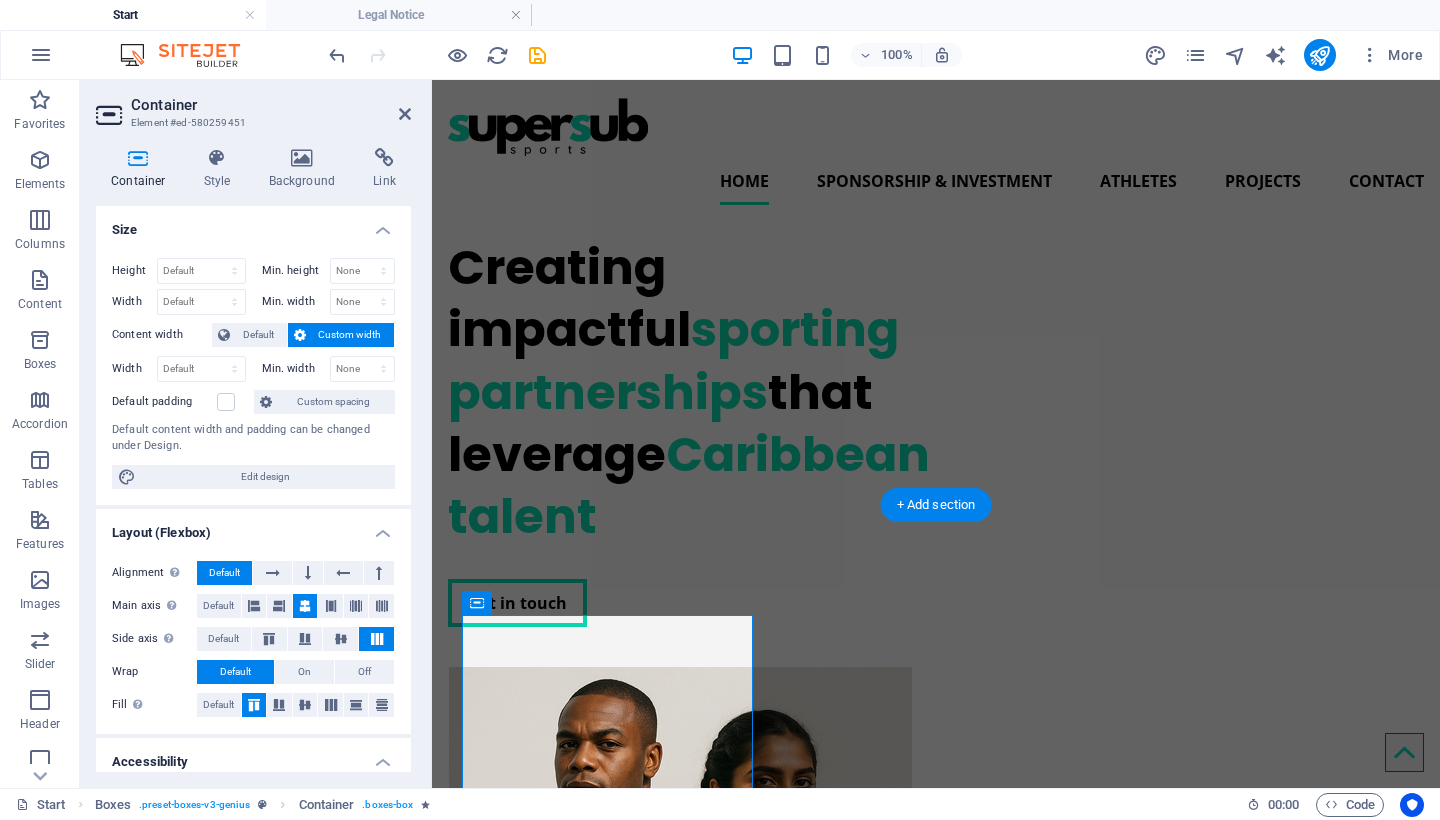 click on "Determine how elements should behave along the main axis inside this container (justify content)." at bounding box center (230, 556) 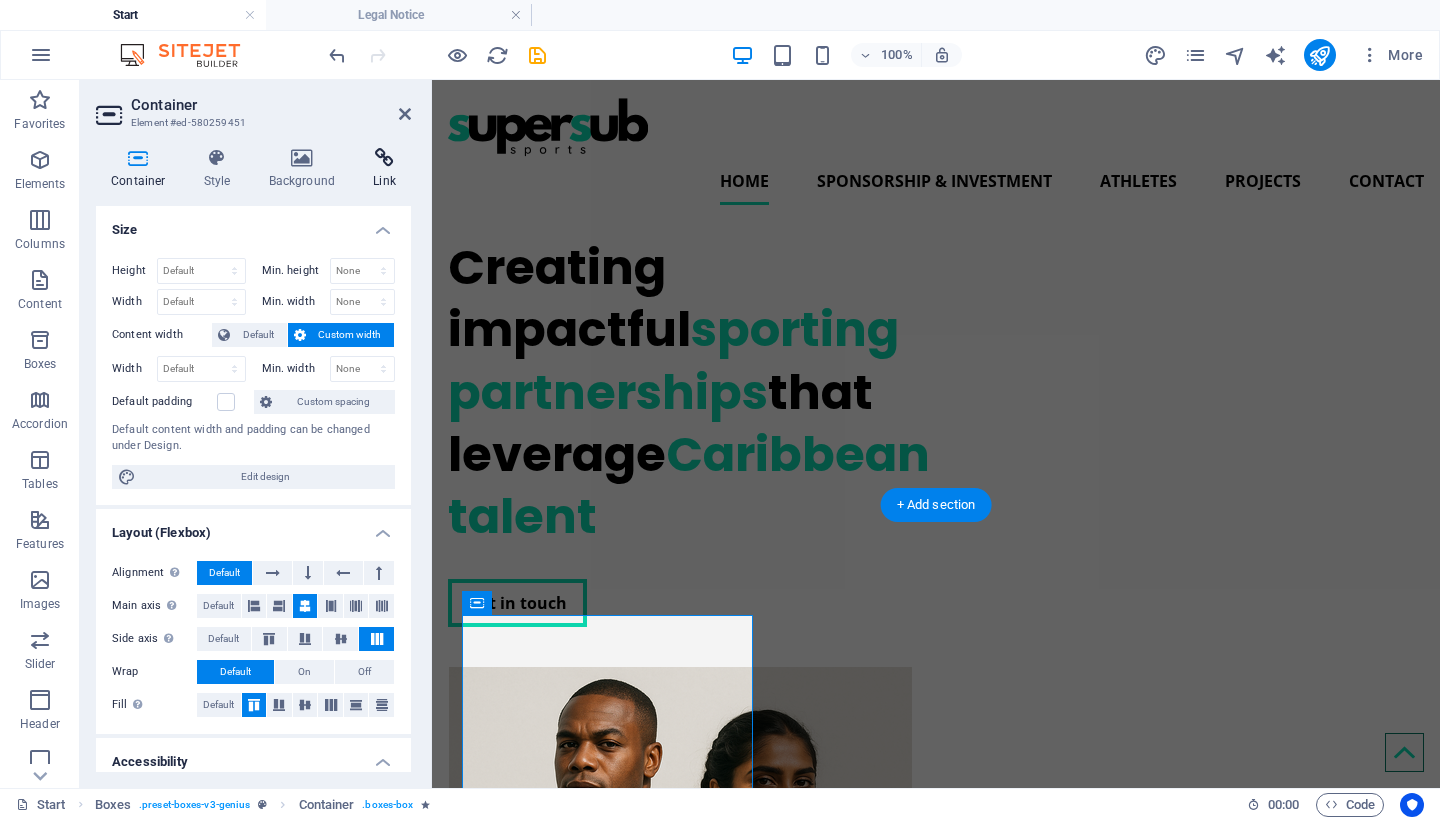 click at bounding box center (384, 158) 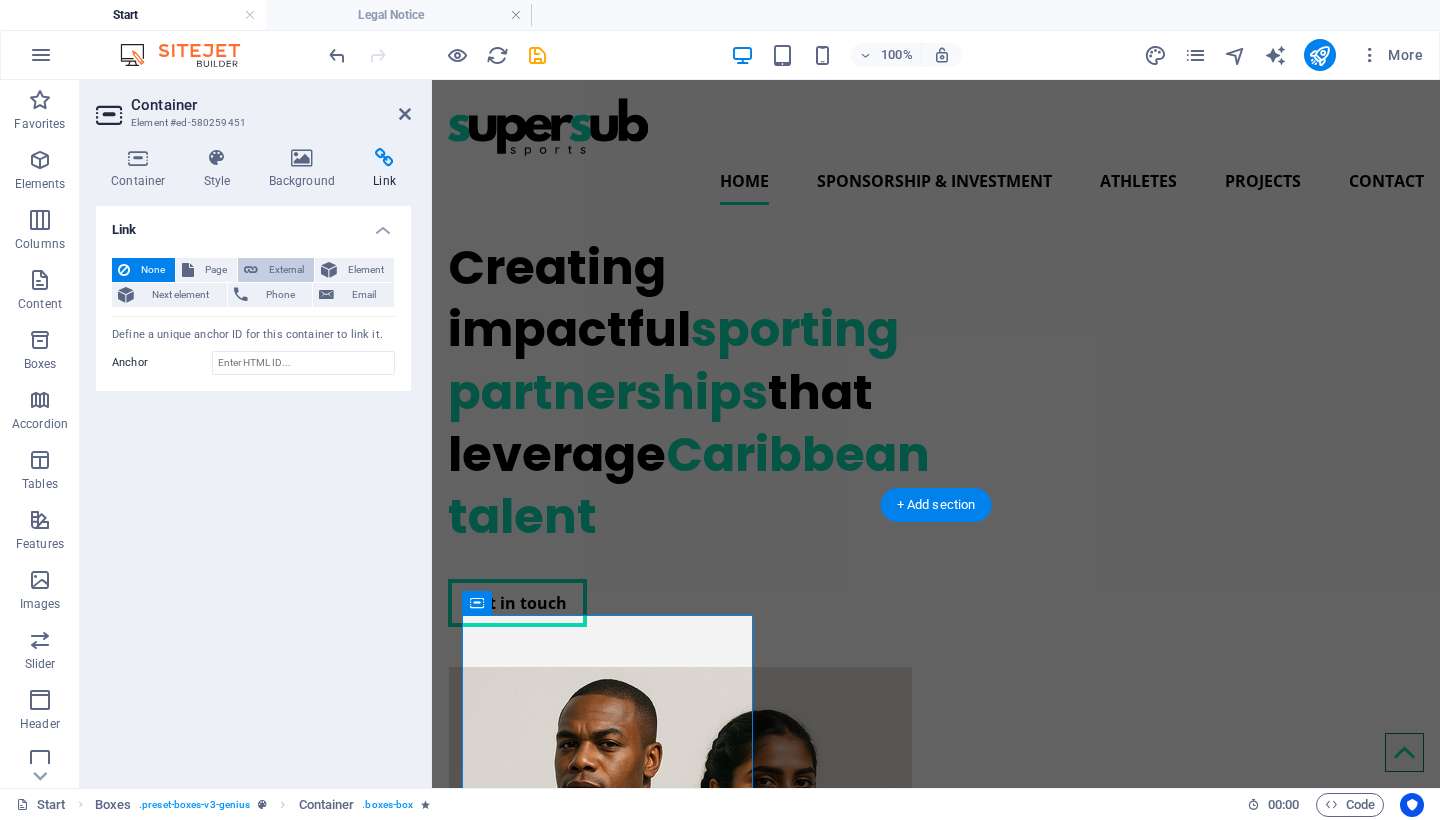 click on "External" at bounding box center (286, 270) 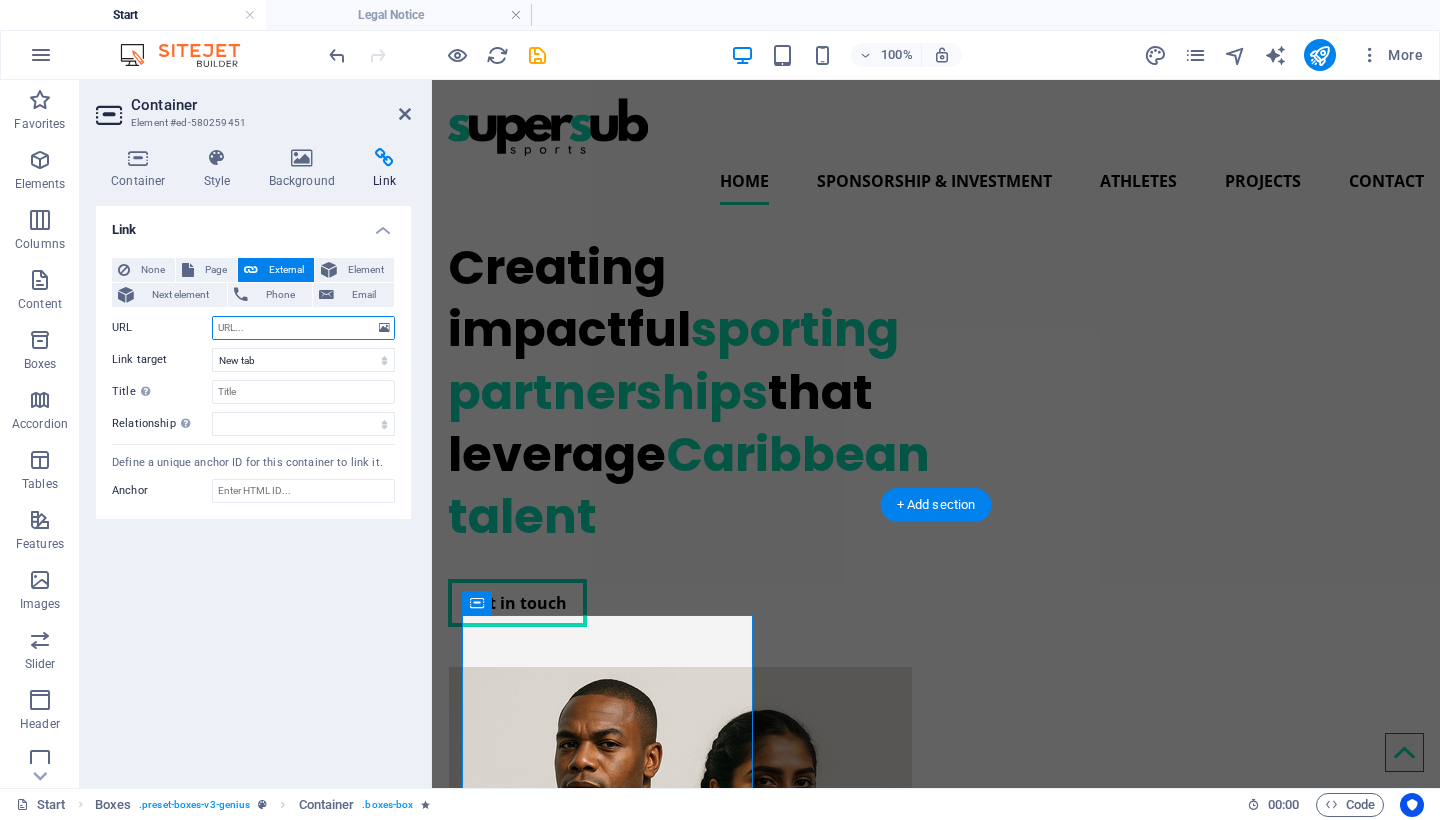 paste on "/#sponsorship" 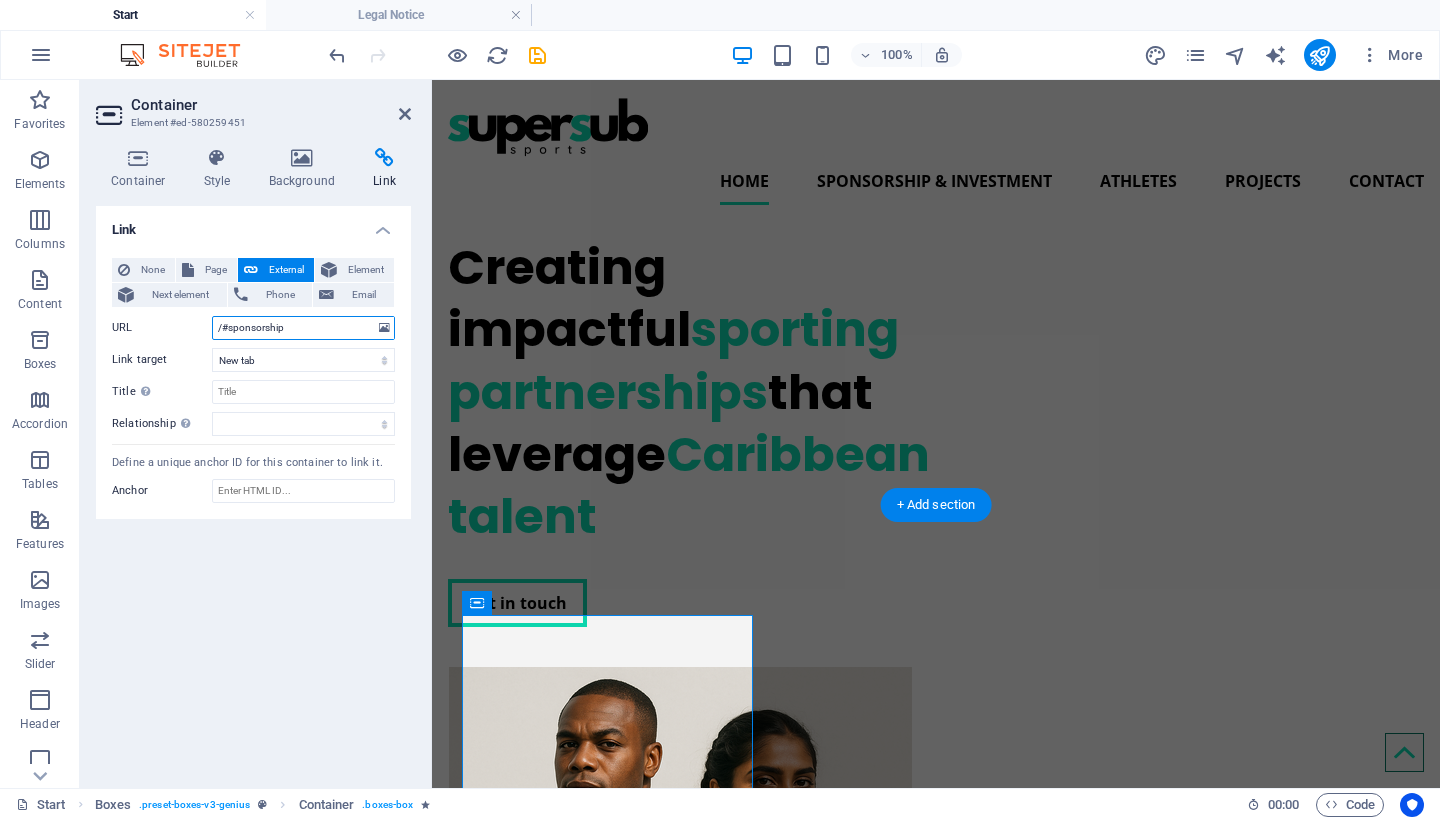 type on "/#sponsorship" 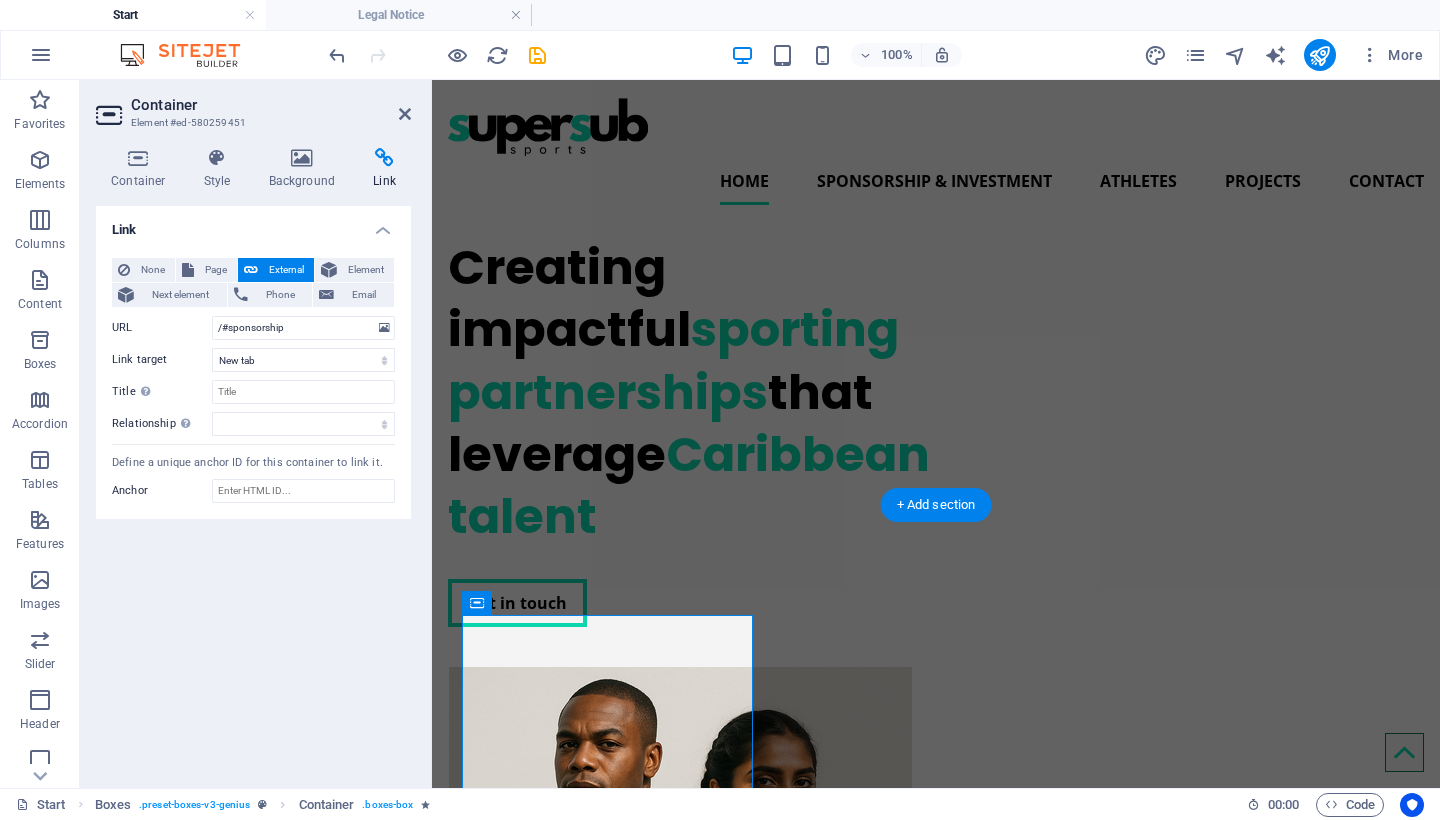click on "Link None Page External Element Next element Phone Email Page Start Subpage Company Information Privacy Element
URL /#sponsorship Phone Email Link target New tab Same tab Overlay Title Additional link description, should not be the same as the link text. The title is most often shown as a tooltip text when the mouse moves over the element. Leave empty if uncertain. Relationship Sets the  relationship of this link to the link target . For example, the value "nofollow" instructs search engines not to follow the link. Can be left empty. alternate author bookmark external help license next nofollow noreferrer noopener prev search tag Define a unique anchor ID for this container to link it. Anchor" at bounding box center [253, 489] 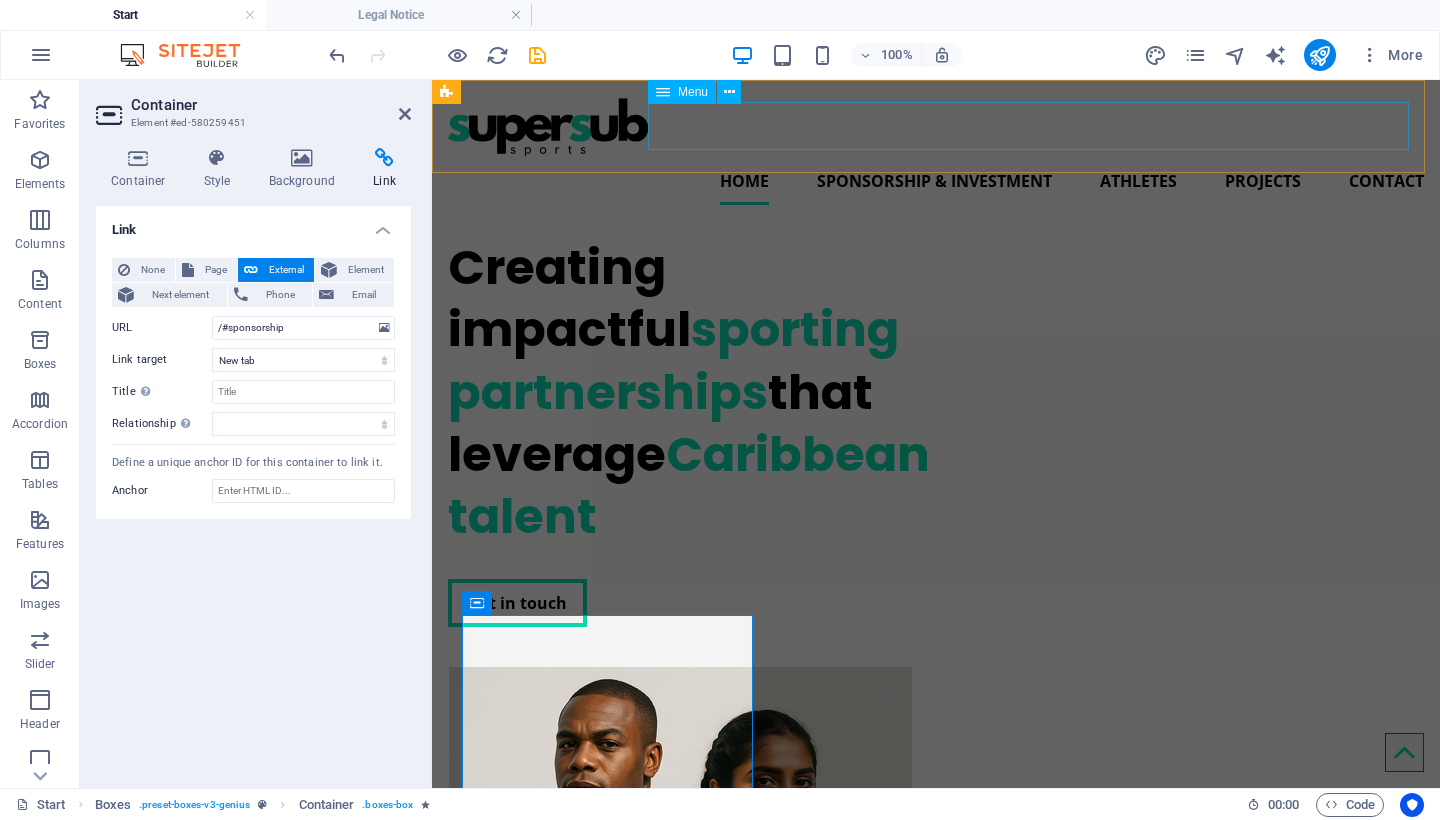 click on "Home Sponsorship & Investment Athletes Projects Contact" at bounding box center [936, 181] 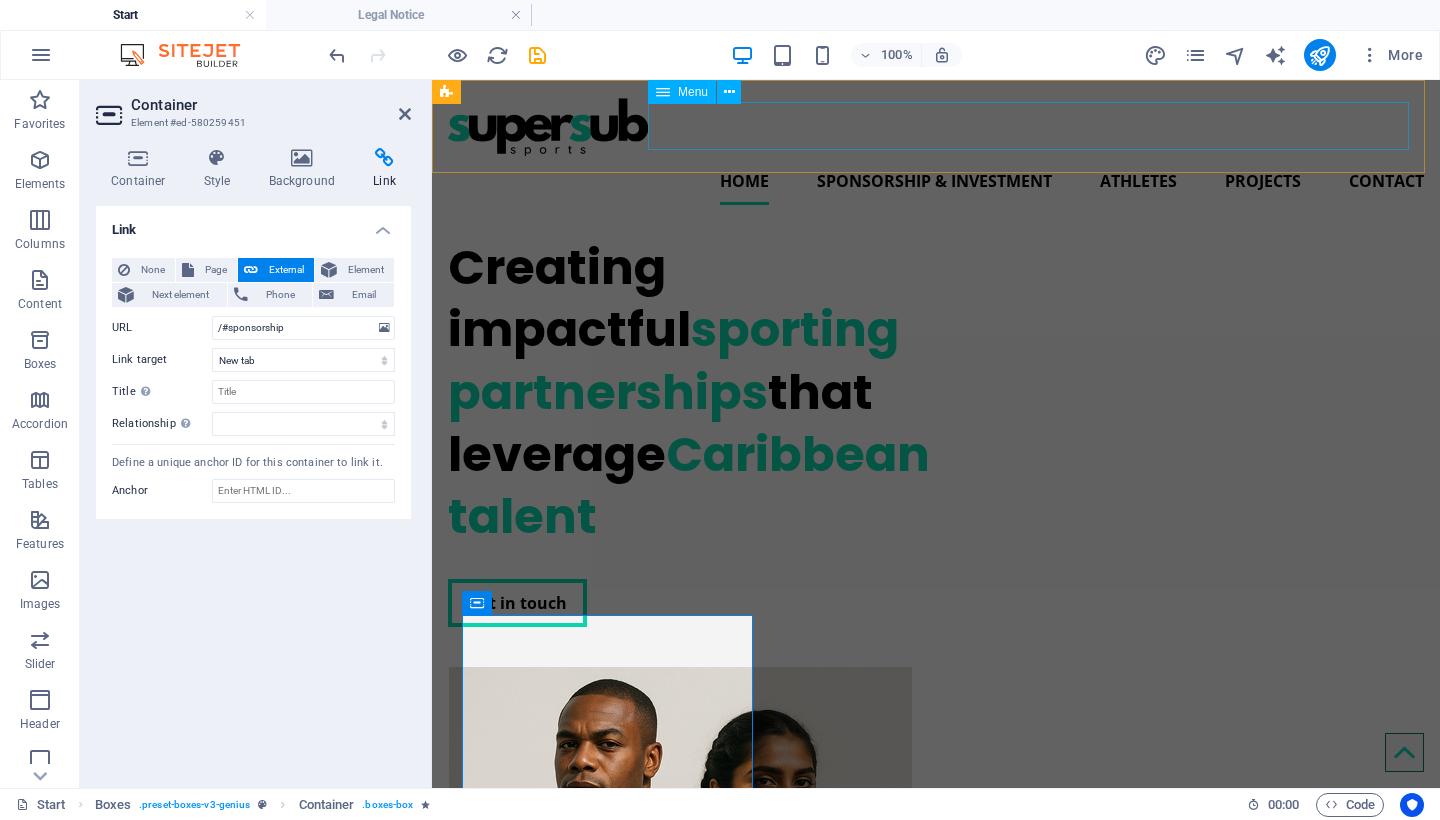click on "Home Sponsorship & Investment Athletes Projects Contact" at bounding box center [936, 181] 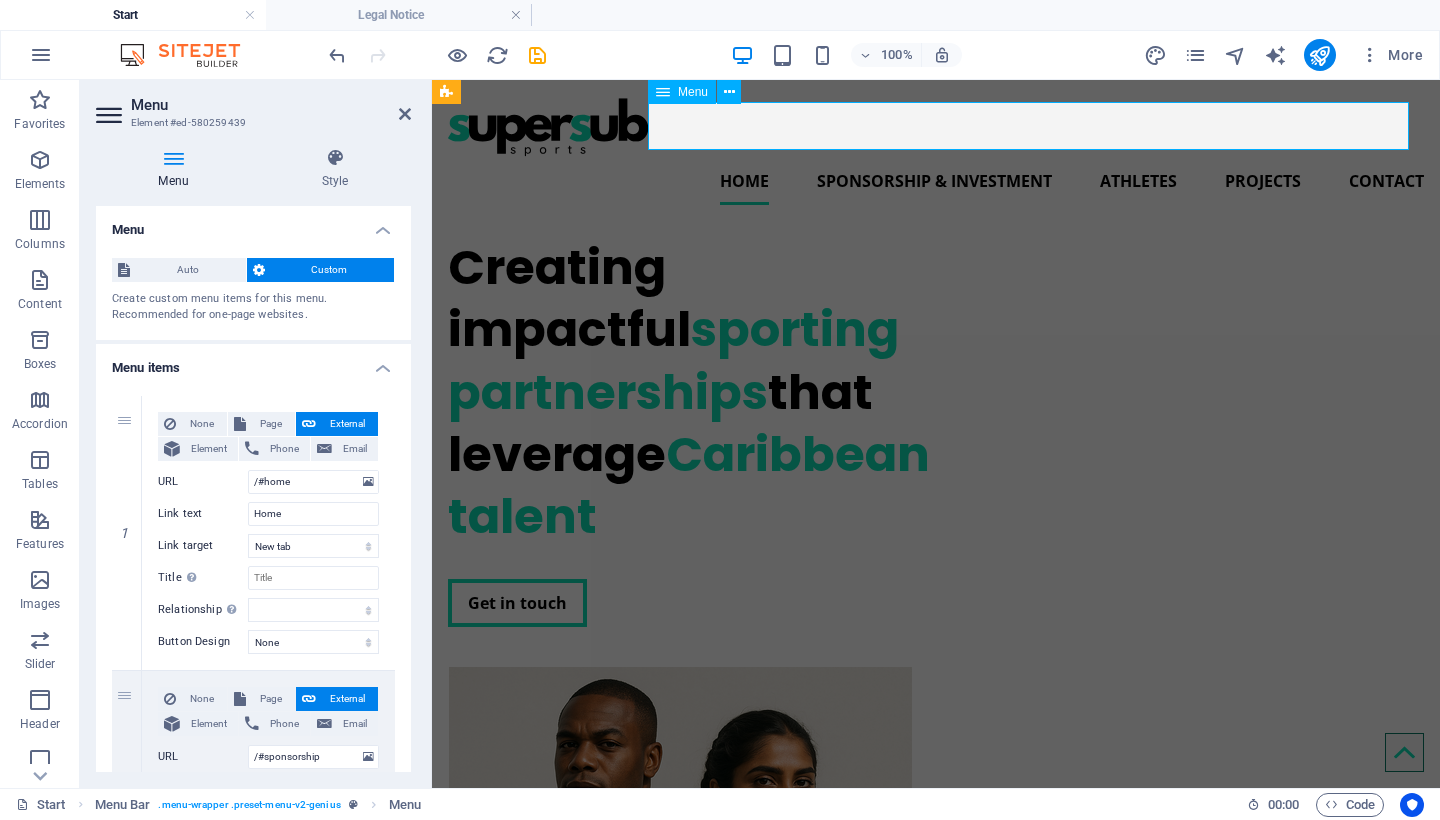 click on "Home Sponsorship & Investment Athletes Projects Contact" at bounding box center [936, 181] 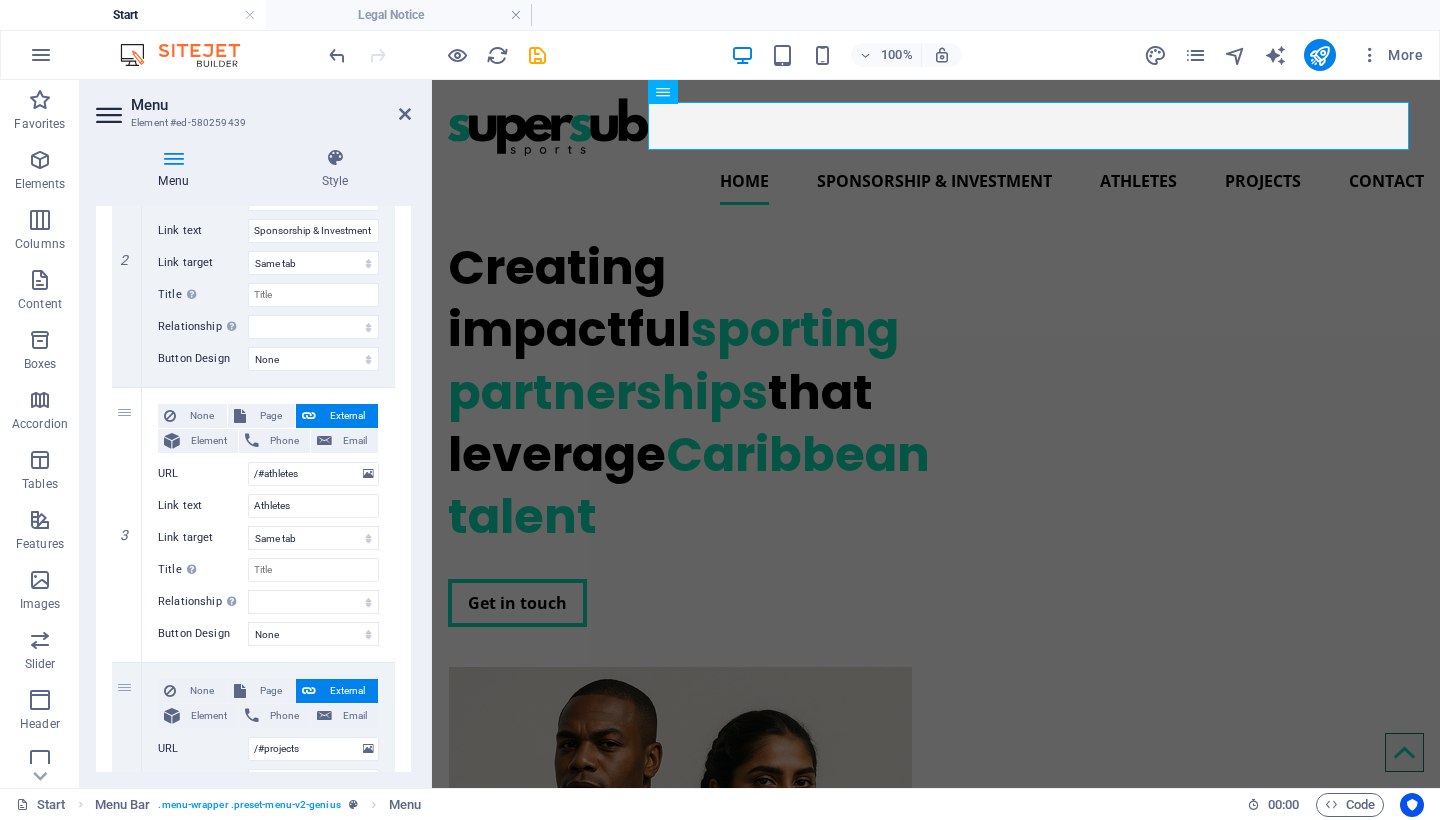 scroll, scrollTop: 564, scrollLeft: 0, axis: vertical 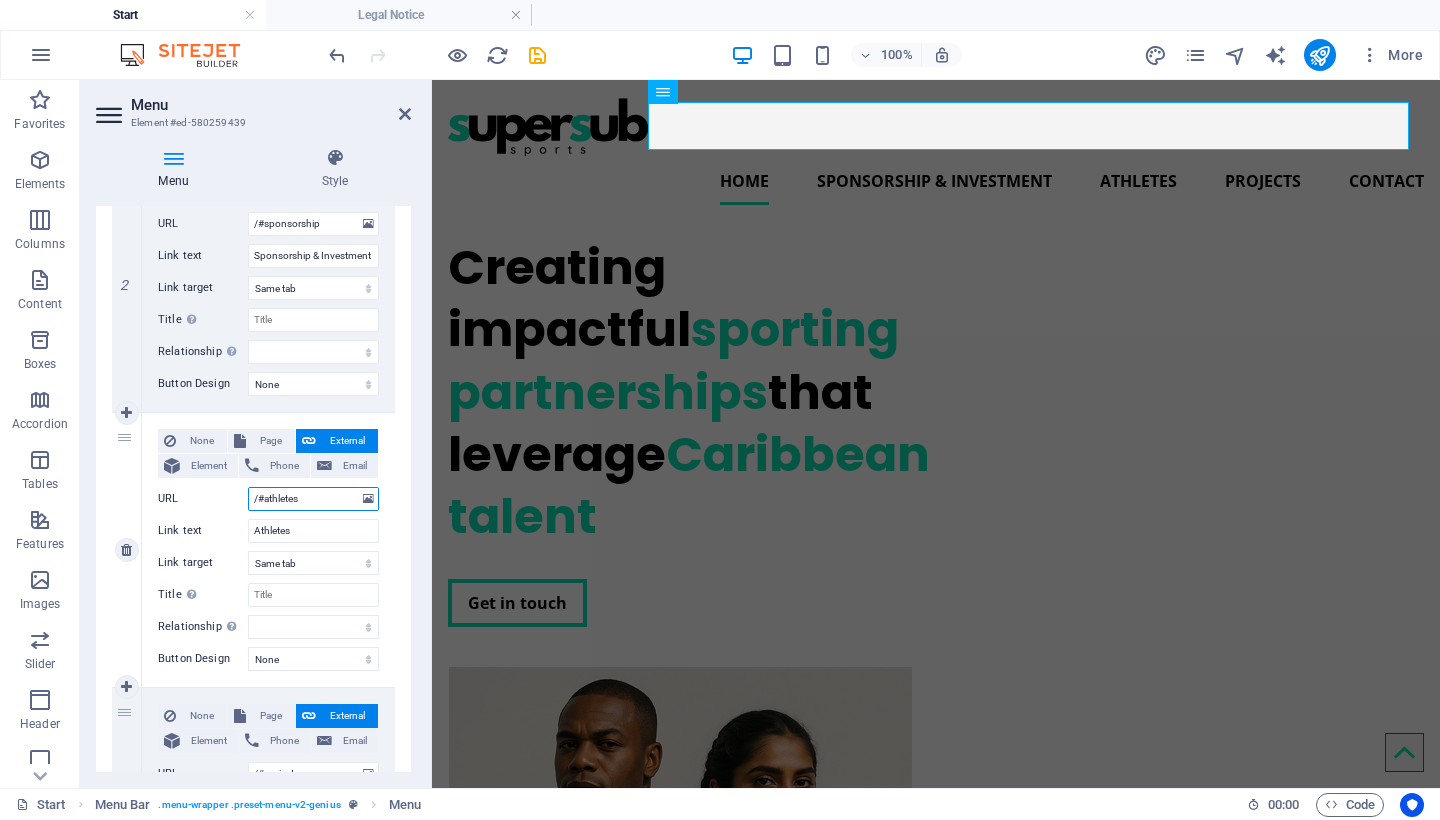 click on "/#athletes" at bounding box center (313, 499) 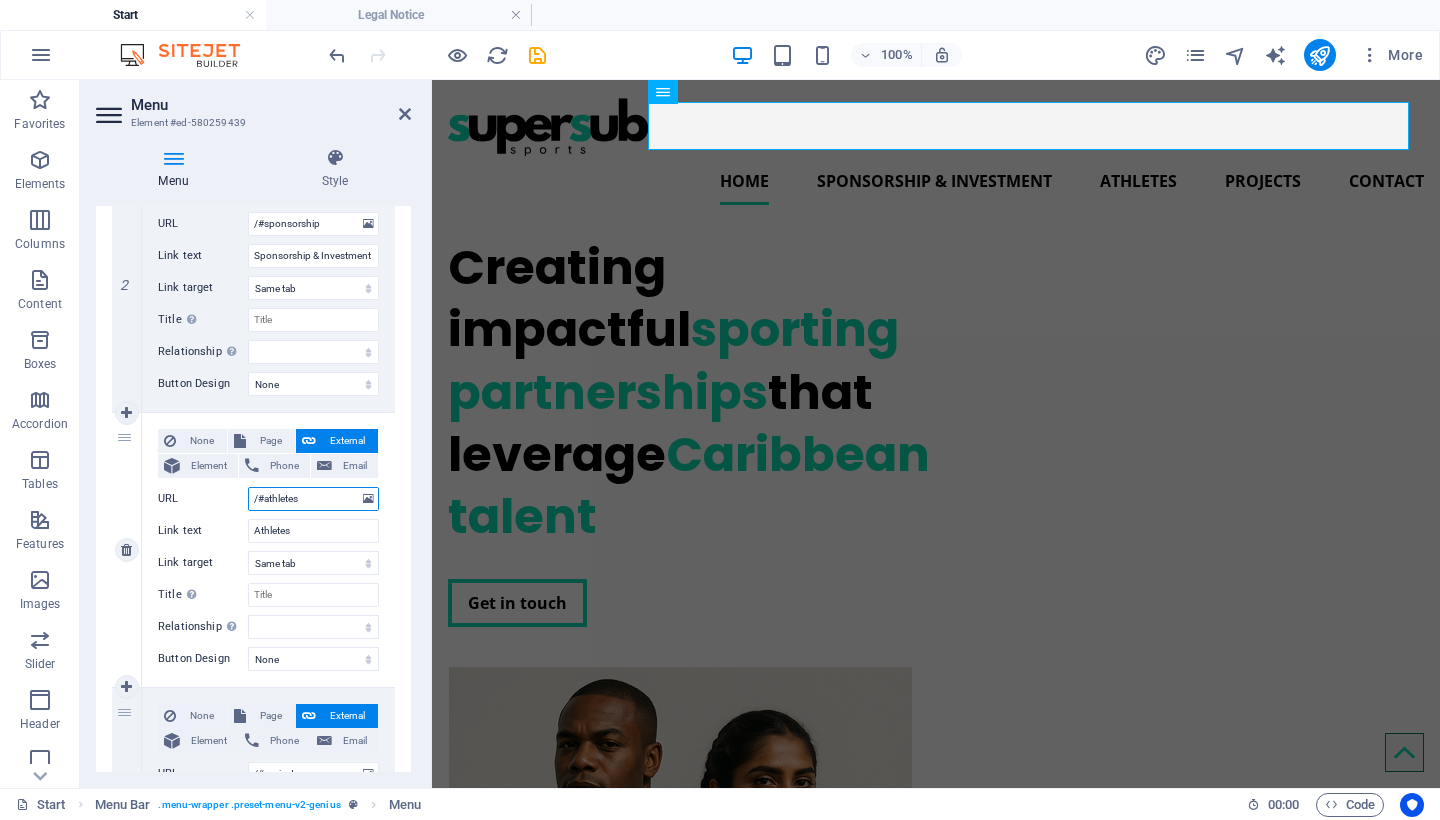 click on "/#athletes" at bounding box center [313, 499] 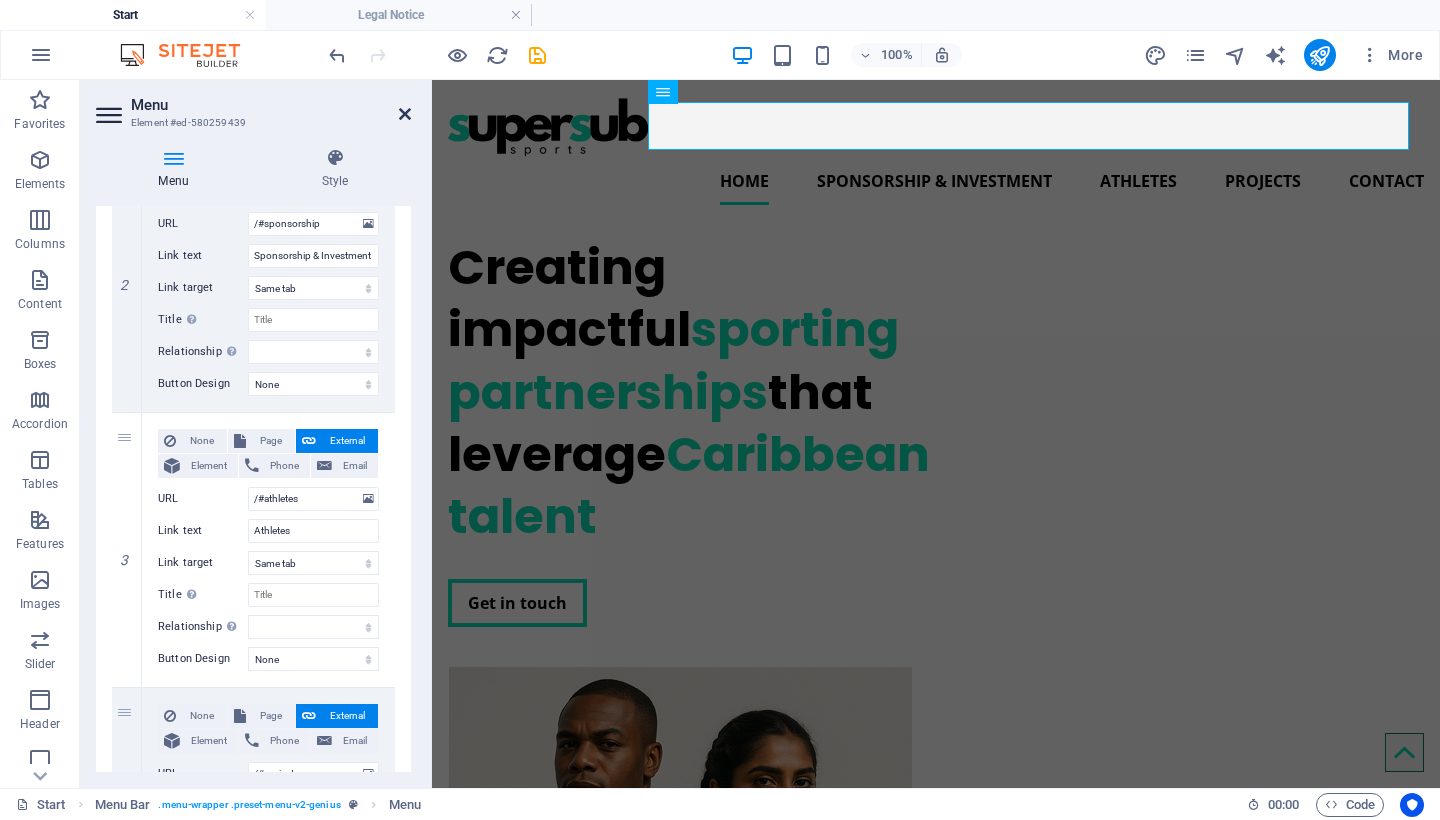 click at bounding box center (405, 114) 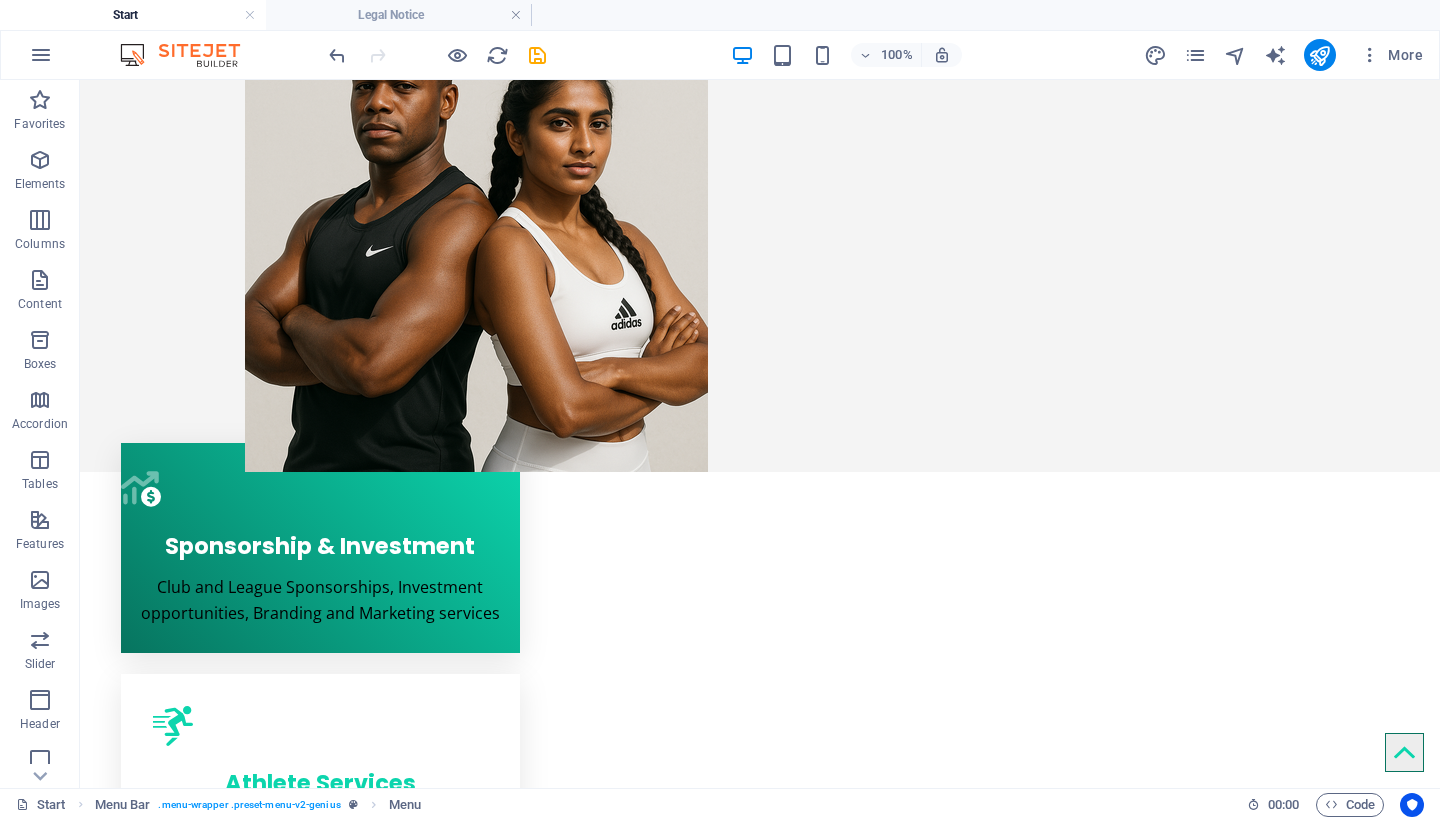 scroll, scrollTop: 668, scrollLeft: 0, axis: vertical 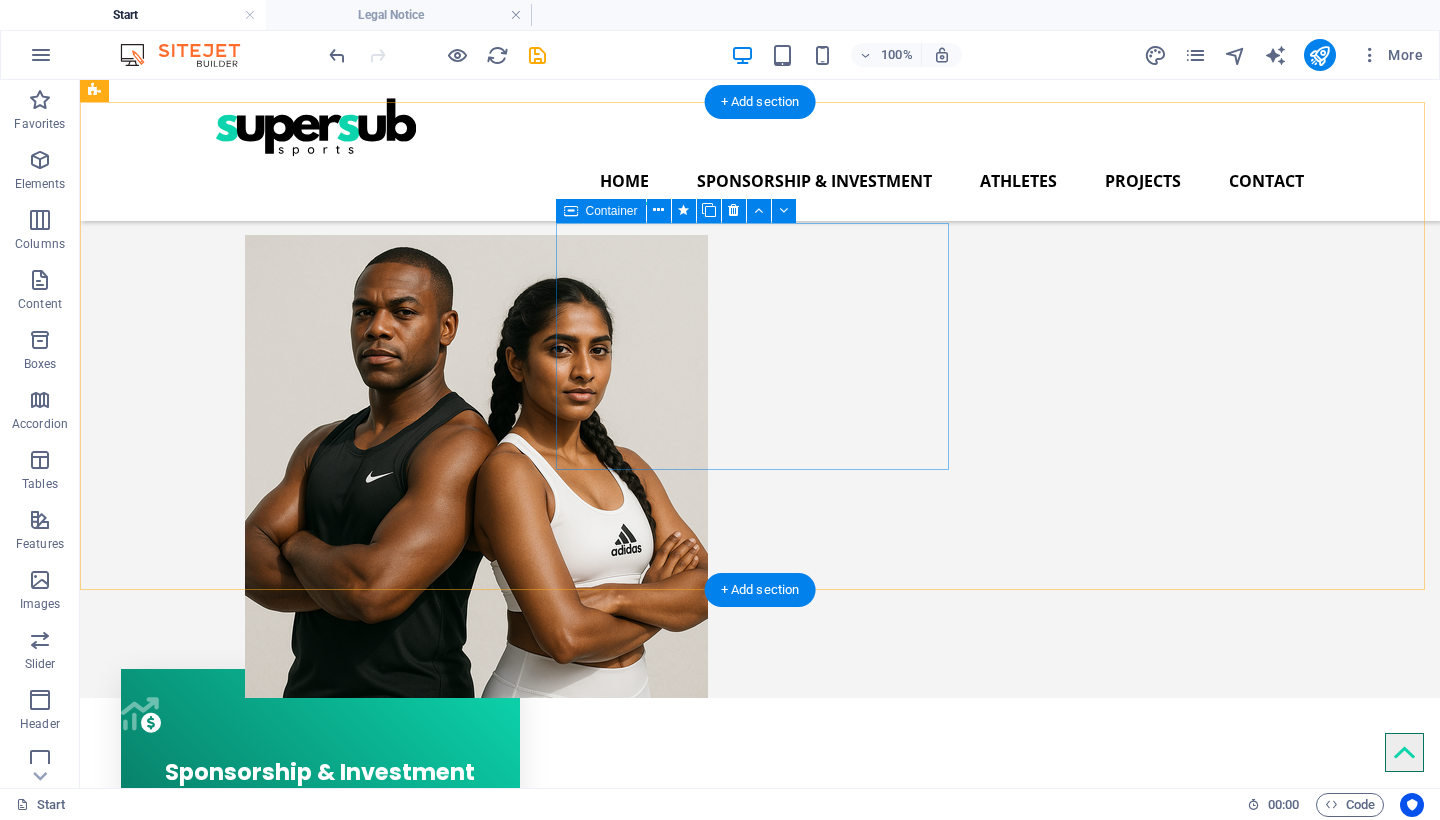 click on "Athlete Services Transfers, Contract Negotiation, Sponsorship, Public Relations and Media" at bounding box center (320, 1011) 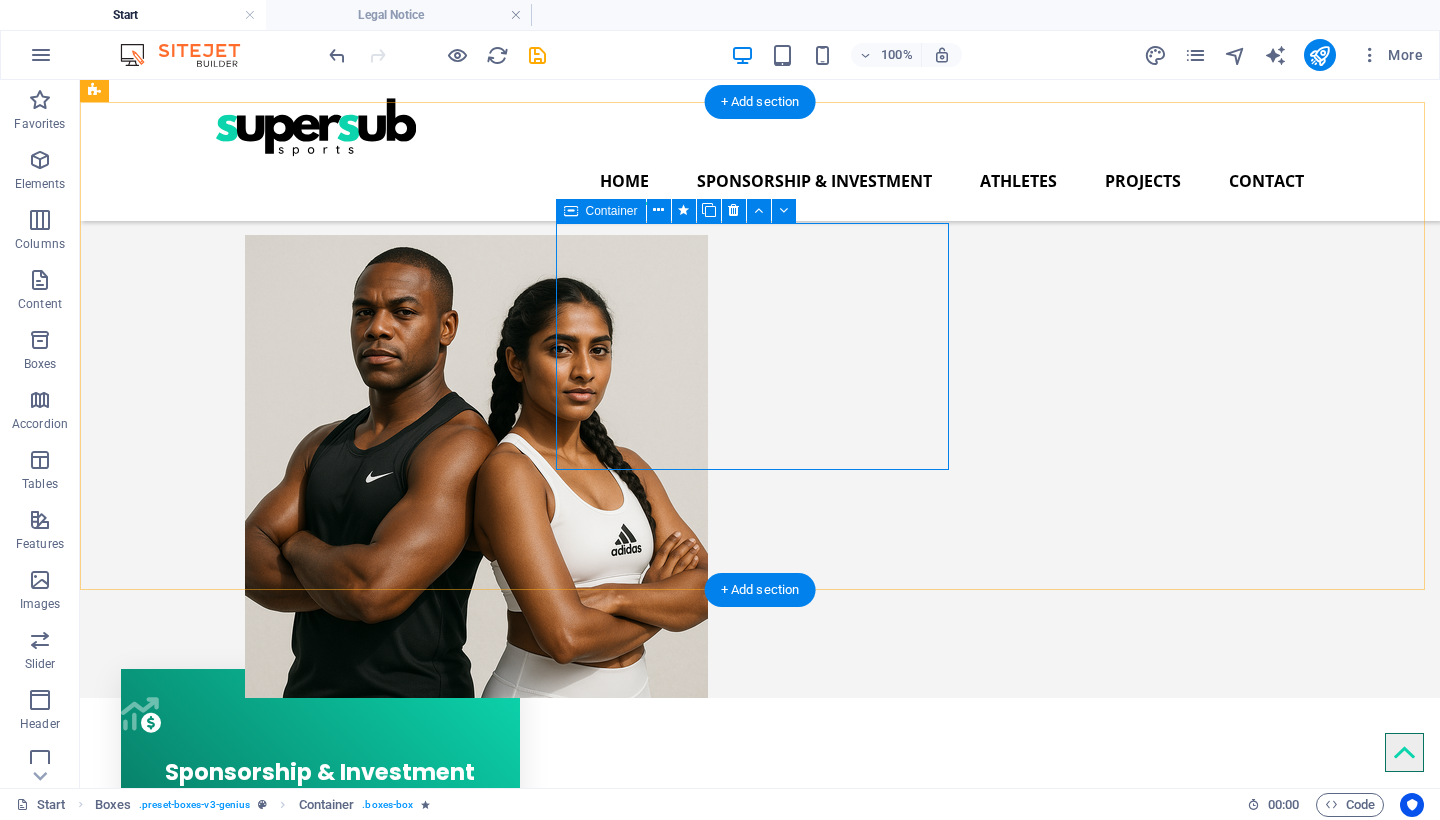 click on "Container" at bounding box center [612, 211] 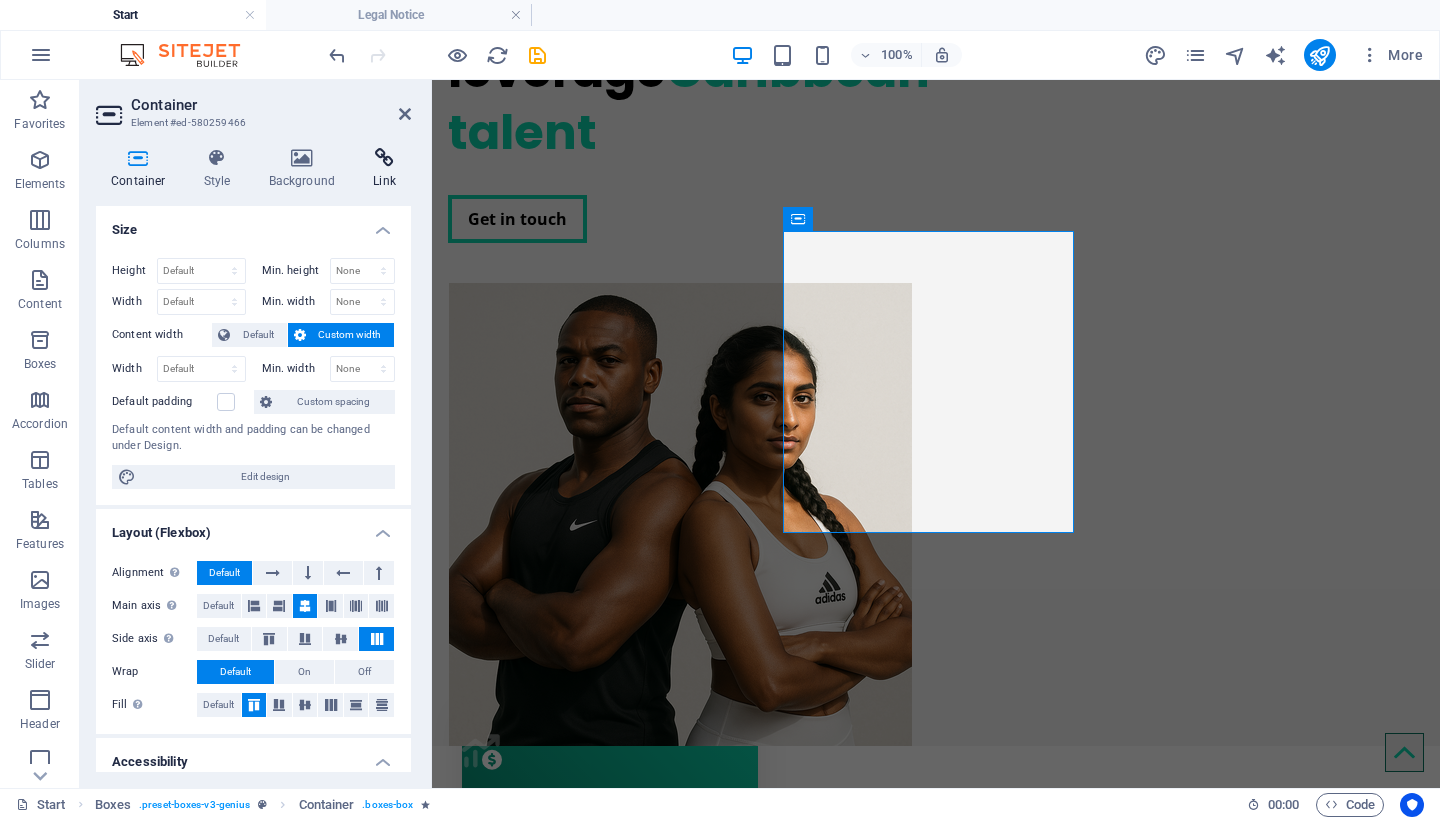 click on "Link" at bounding box center [384, 169] 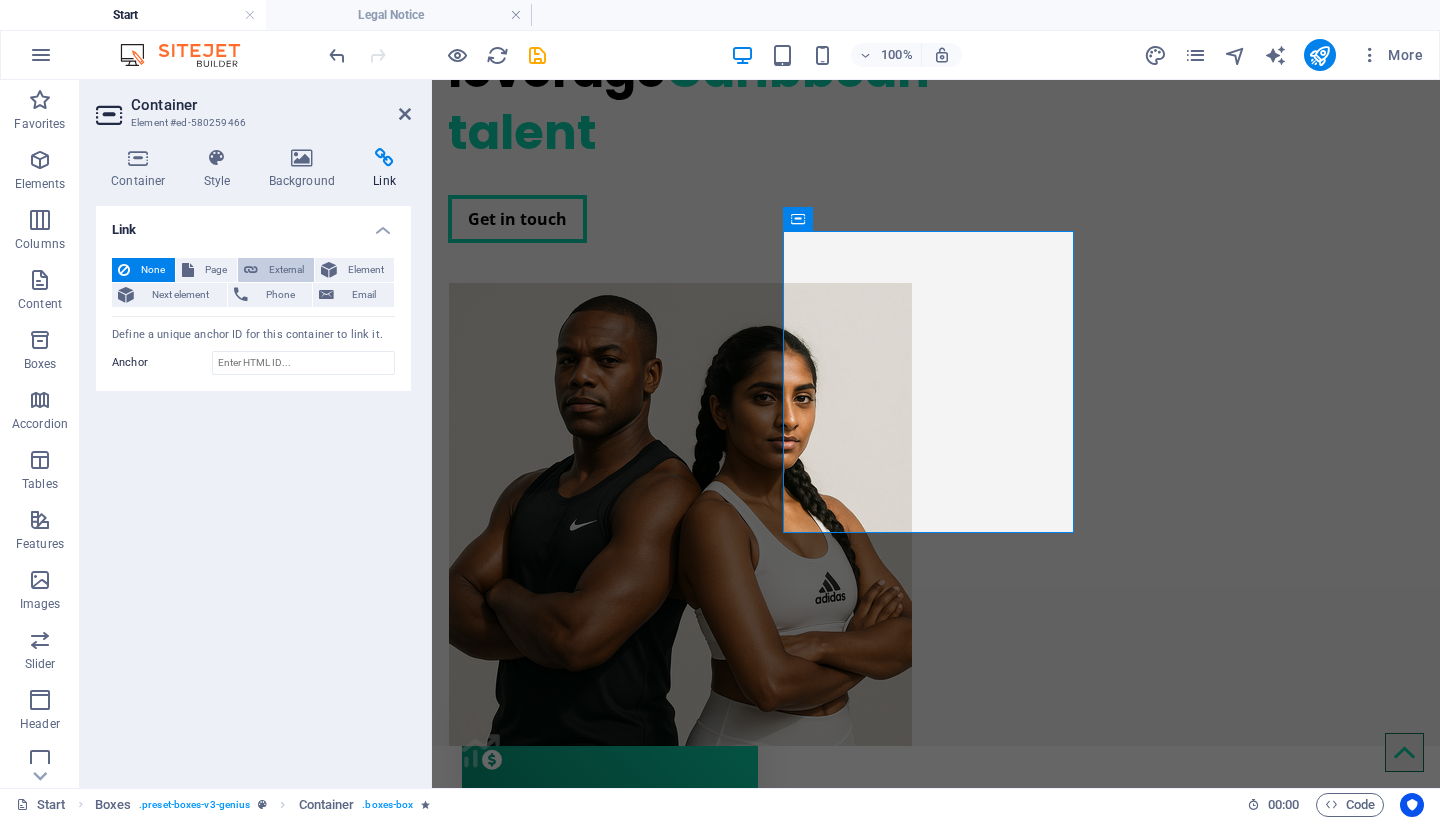 click on "External" at bounding box center (286, 270) 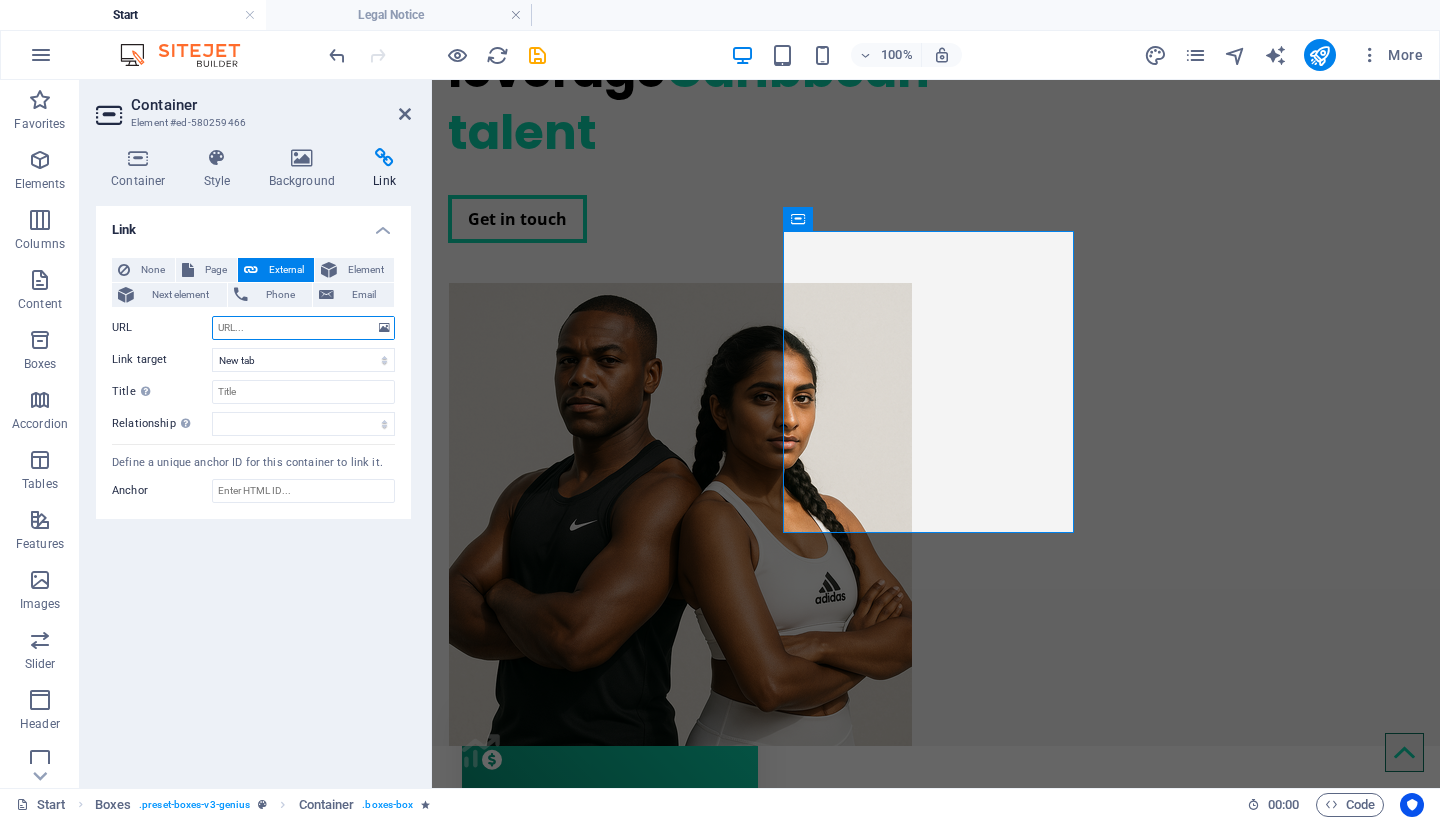 paste on "/#athletes" 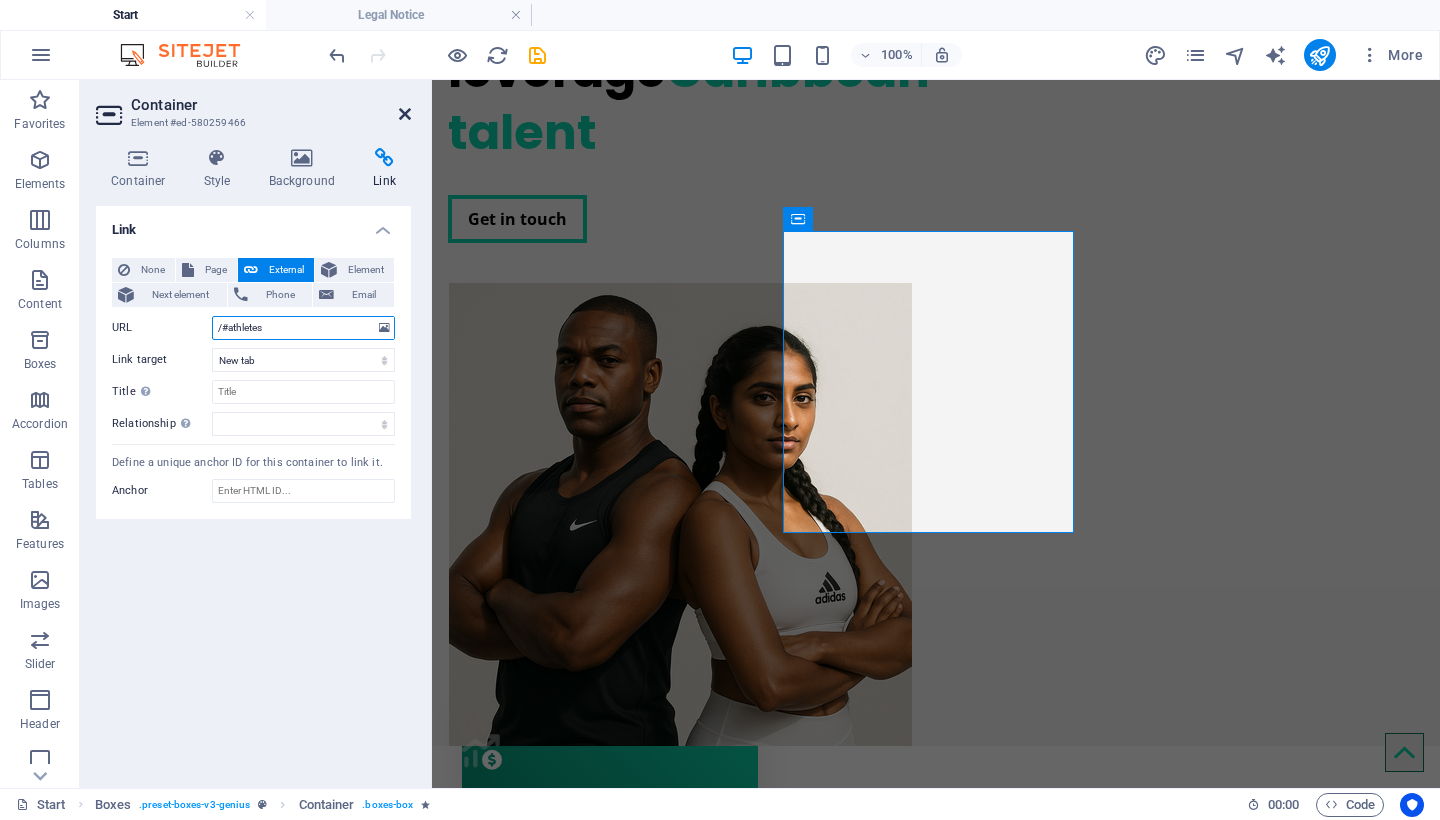 type on "/#athletes" 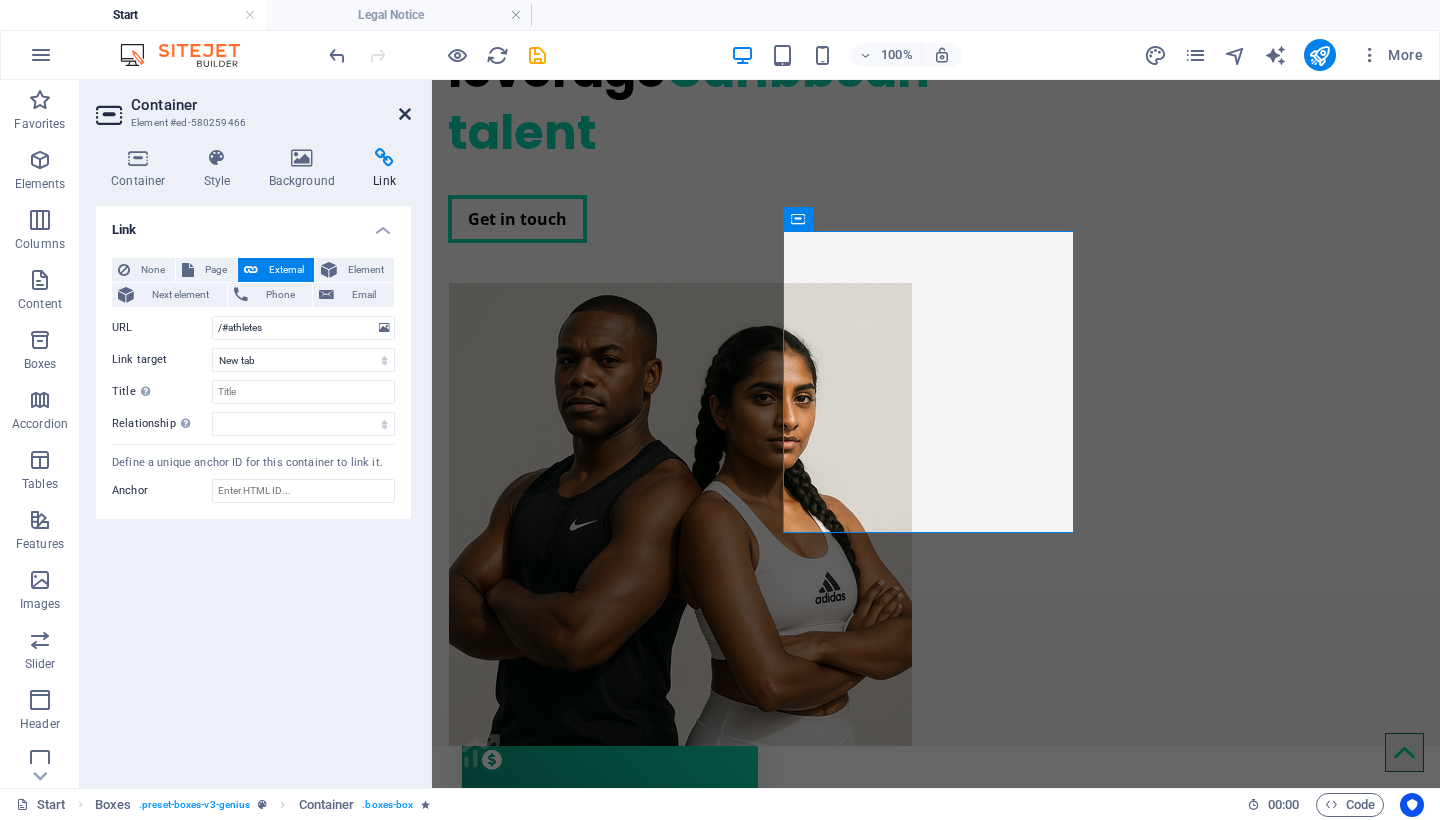 click at bounding box center [405, 114] 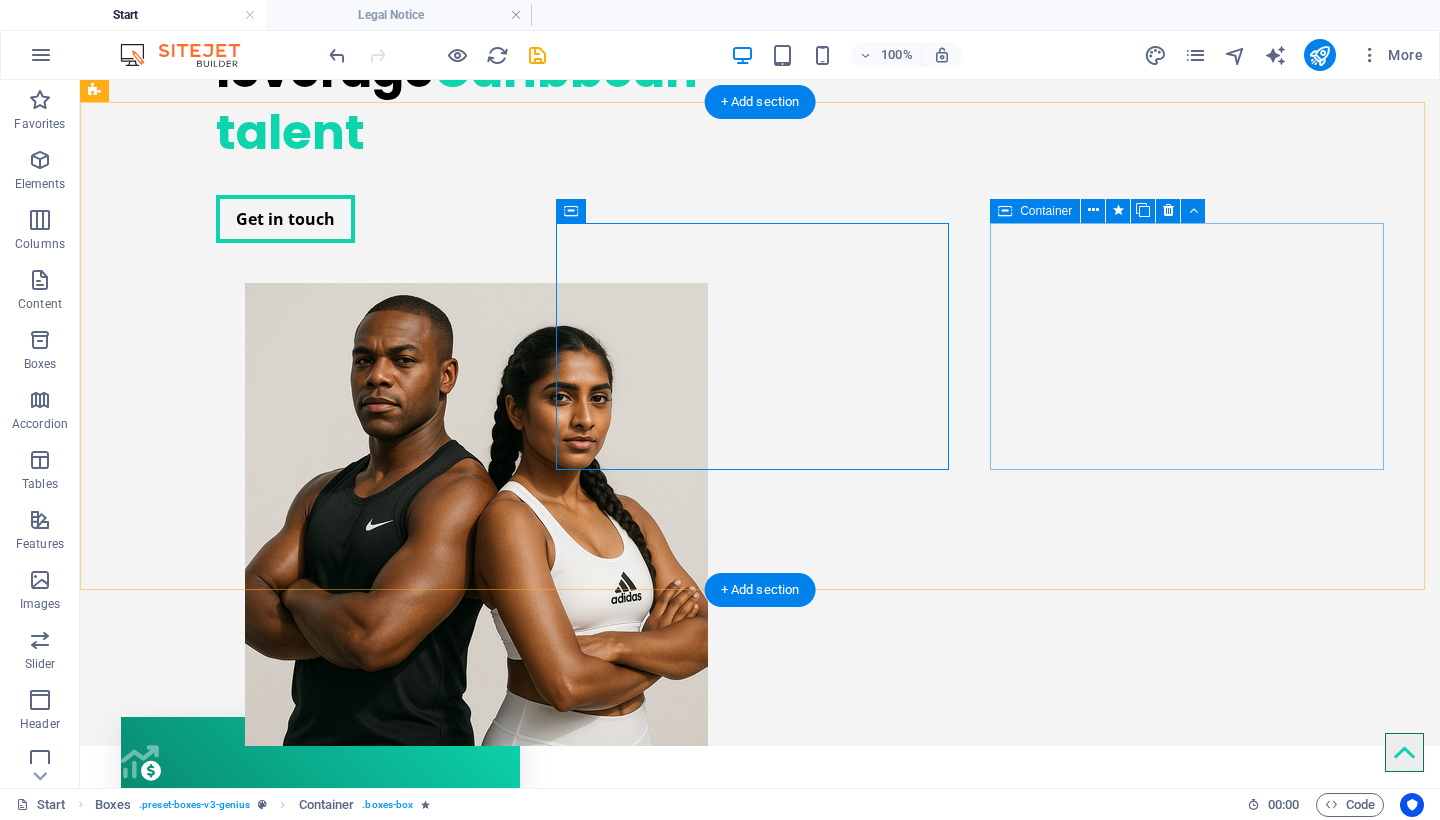 click on "Container" at bounding box center (1035, 211) 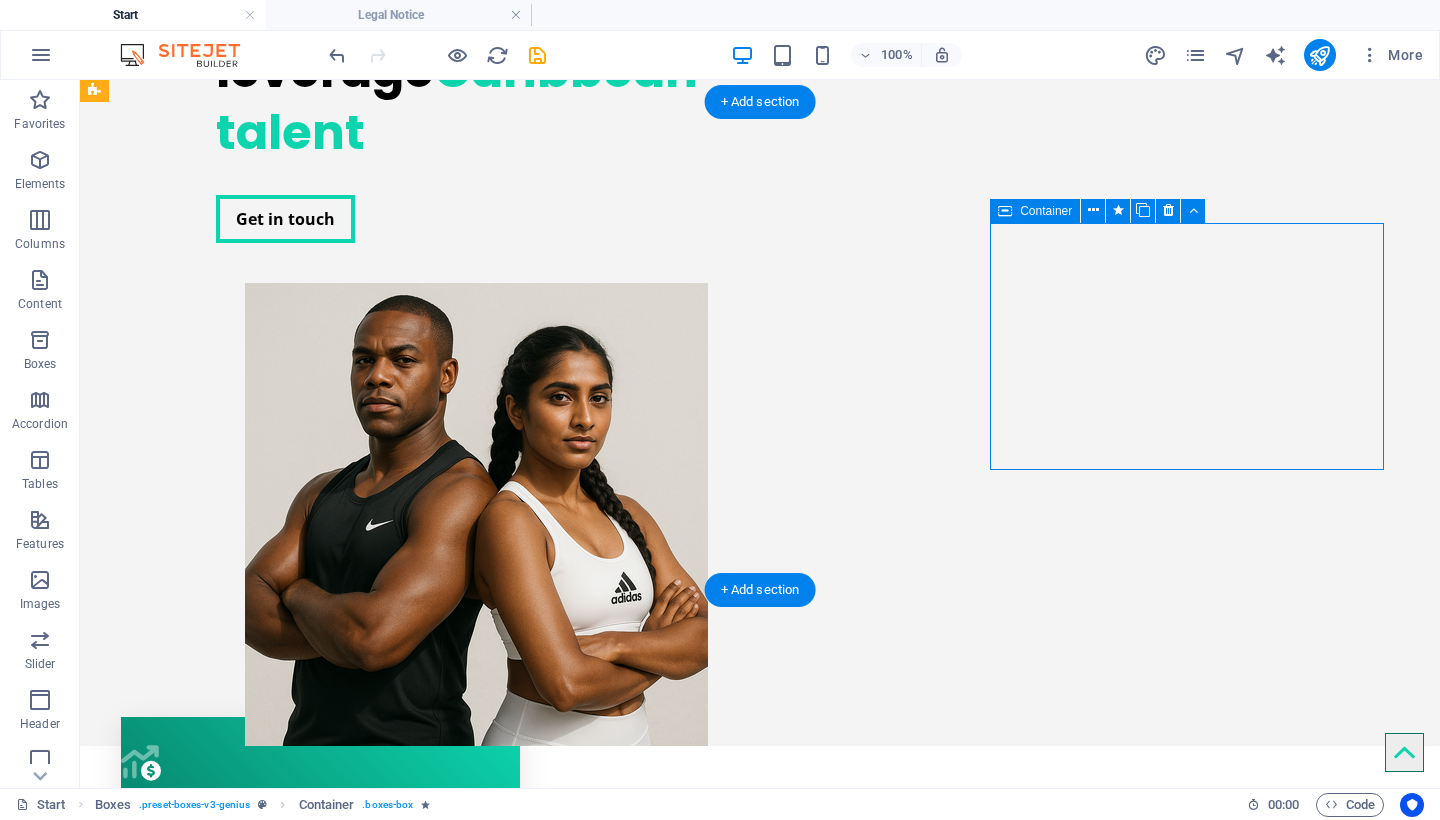 click on "Container" at bounding box center (1035, 211) 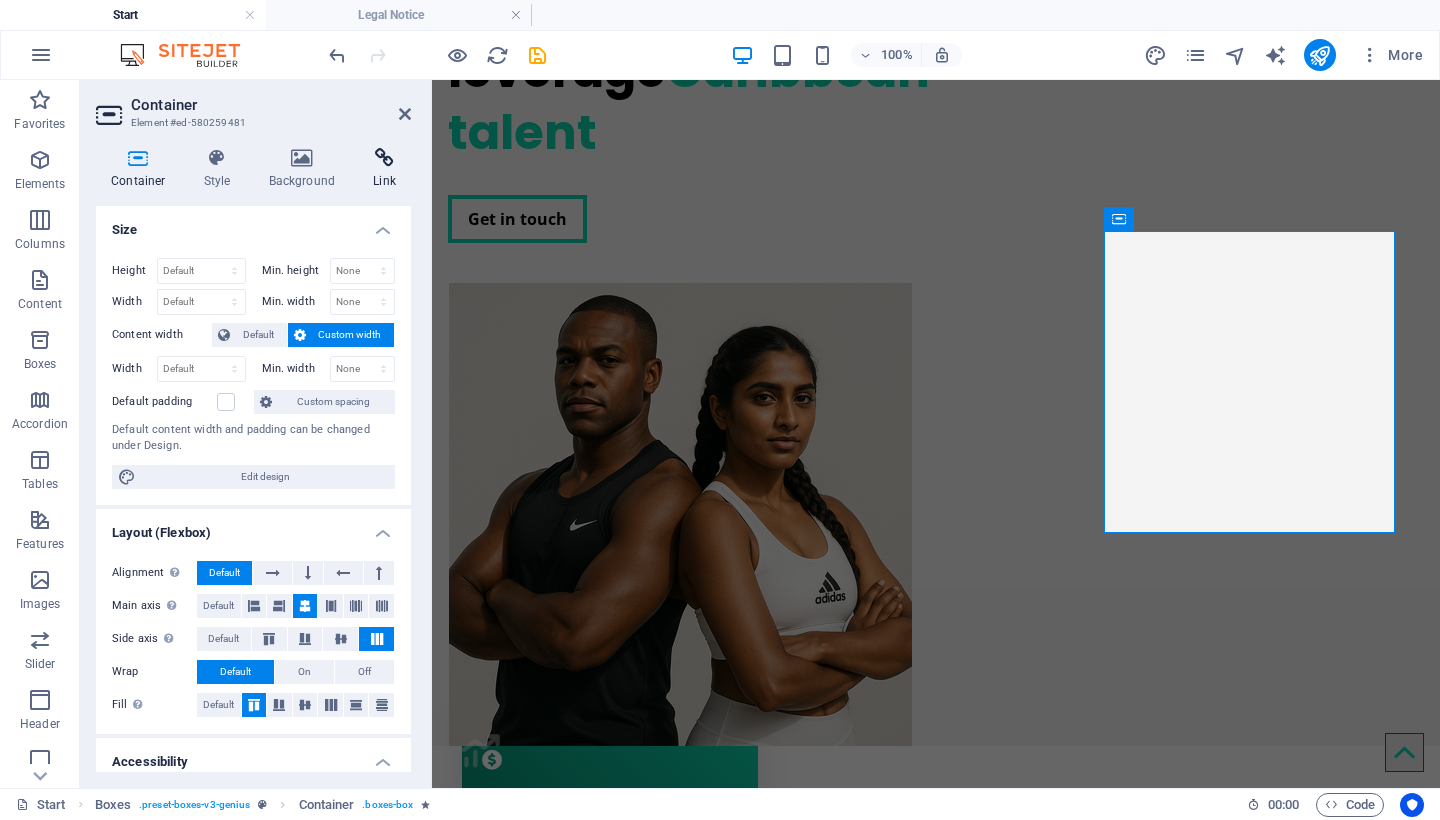 click at bounding box center [384, 158] 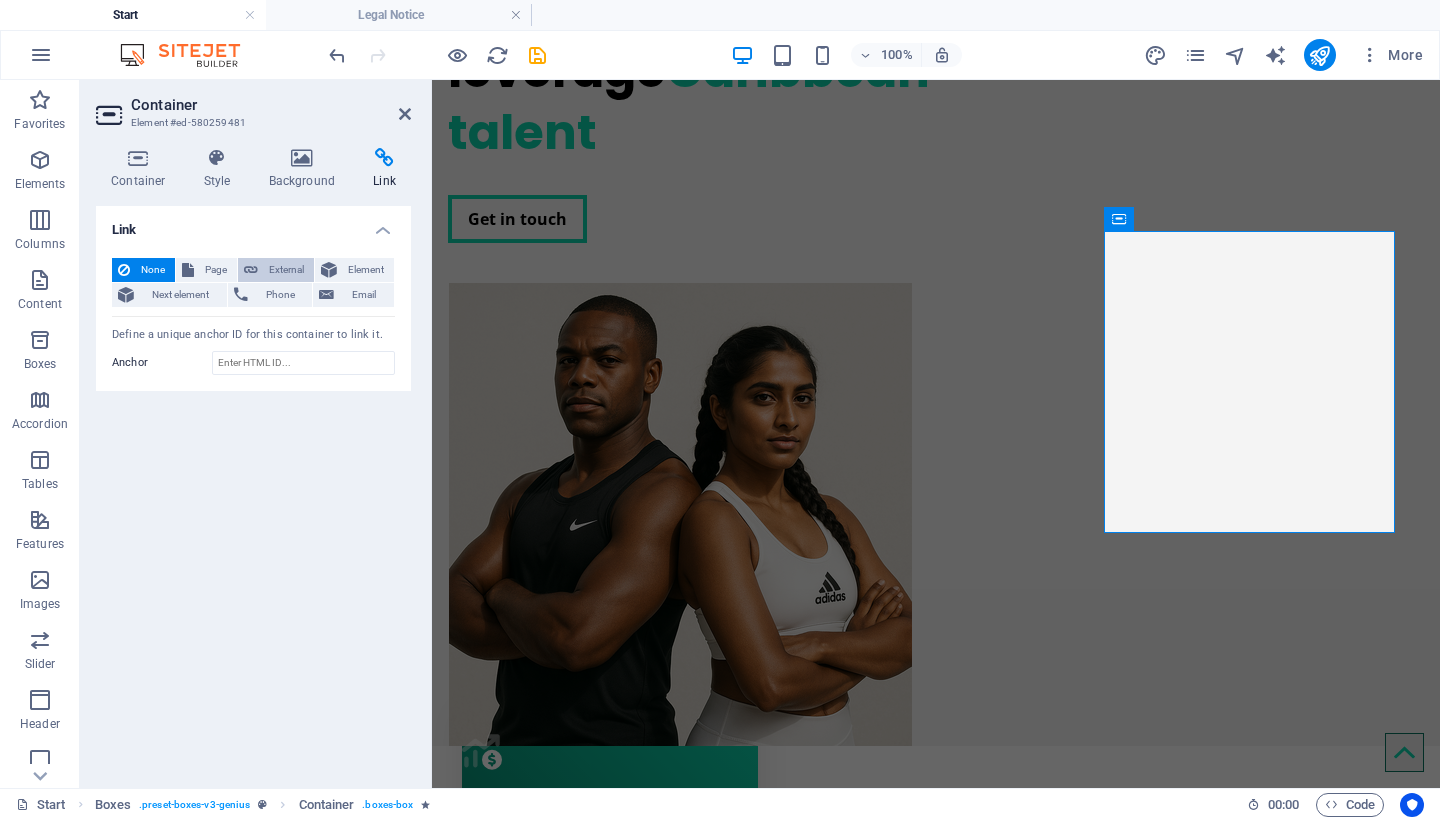 click on "External" at bounding box center [286, 270] 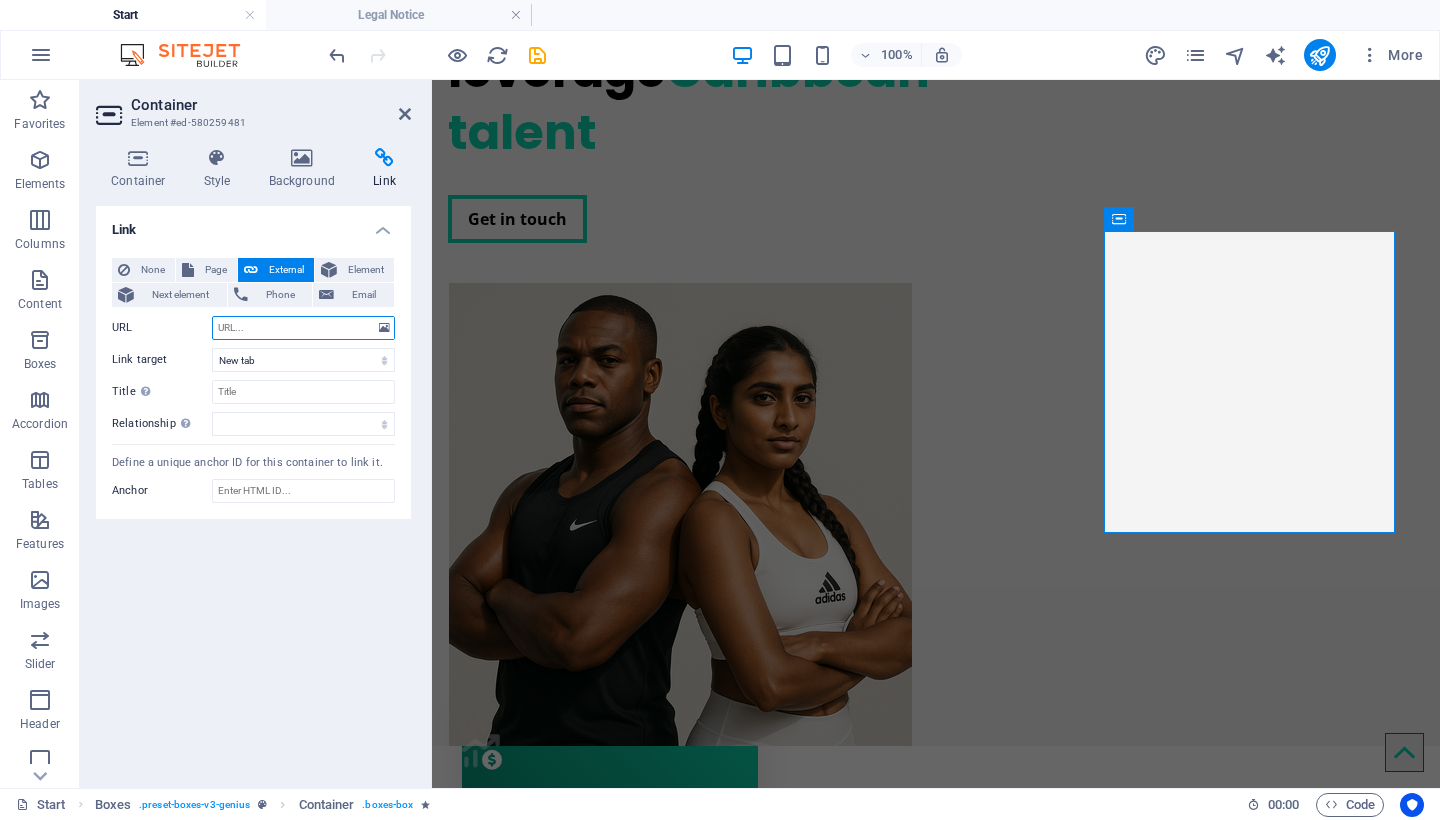 paste on "/#athletes" 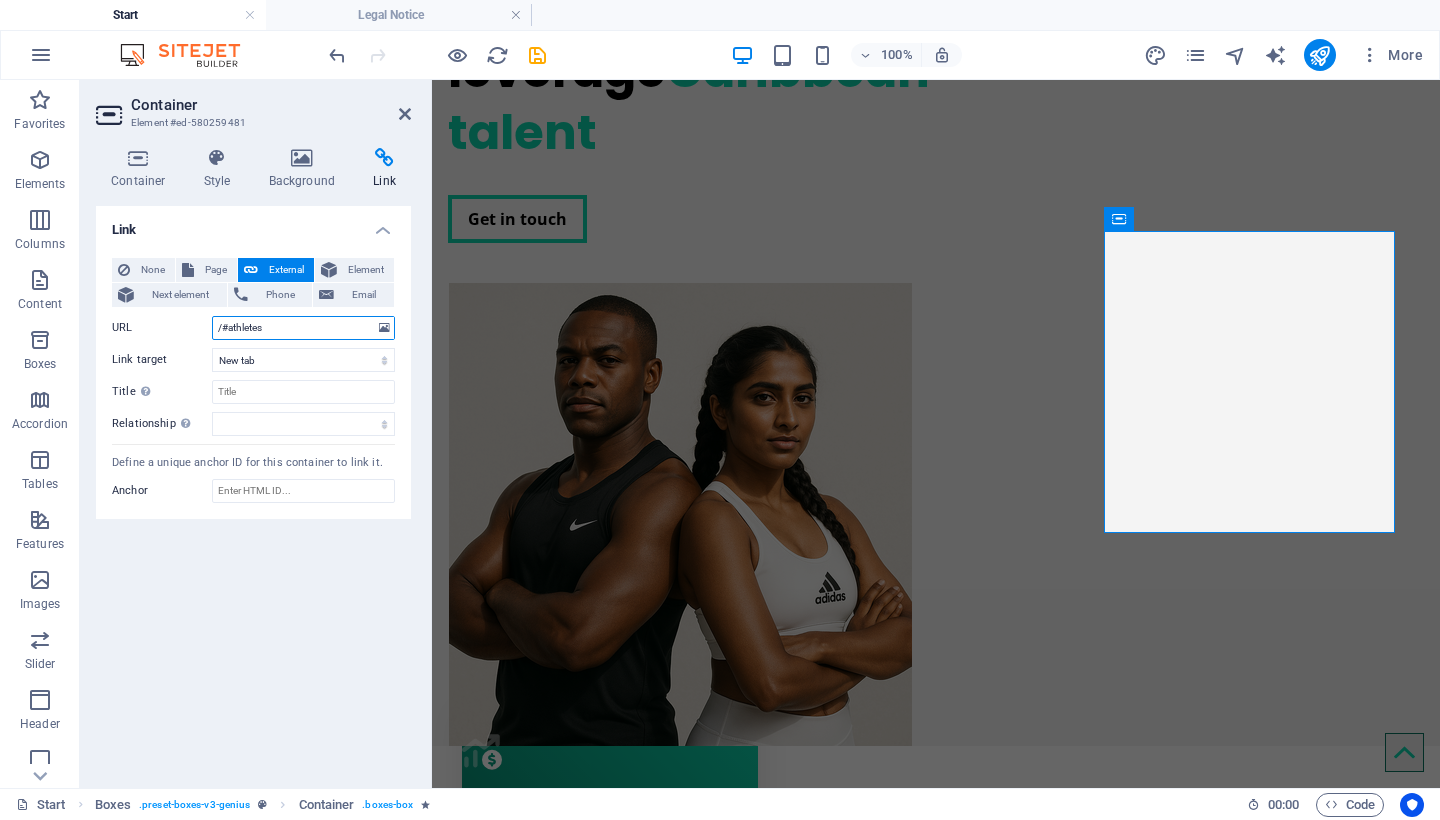 drag, startPoint x: 287, startPoint y: 328, endPoint x: 230, endPoint y: 330, distance: 57.035076 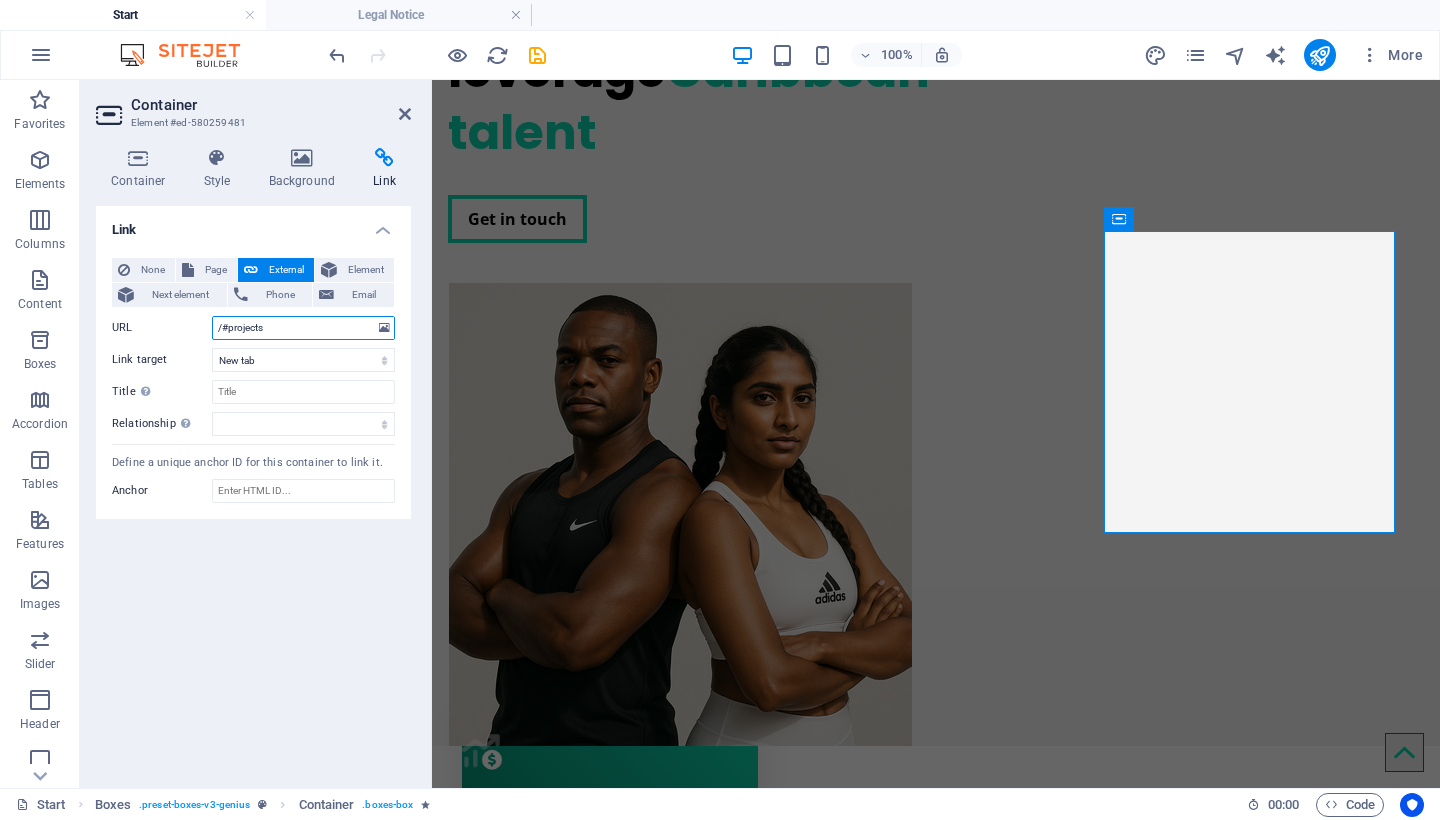 type on "/#projects" 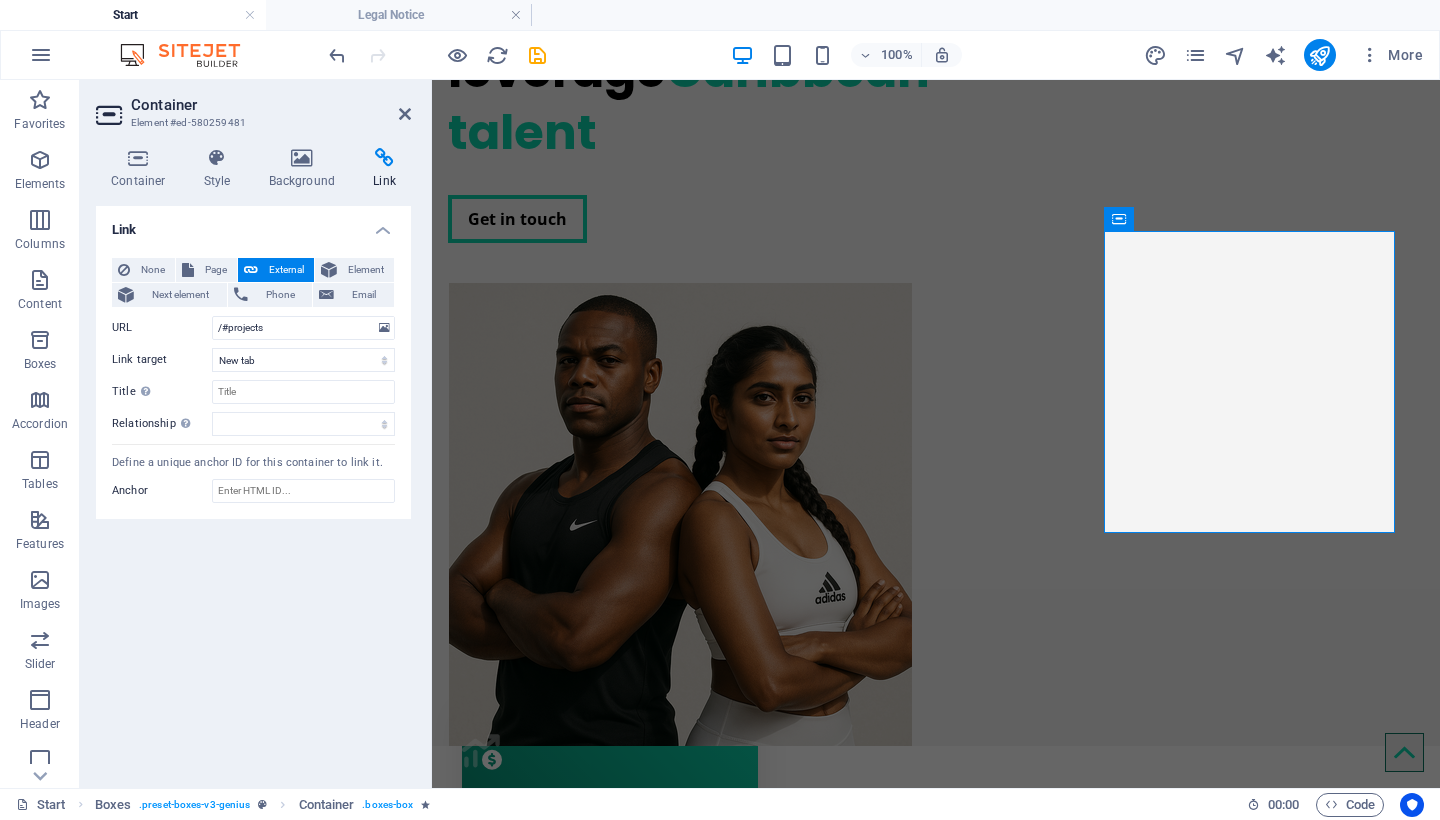 click on "Link None Page External Element Next element Phone Email Page Start Subpage Company Information Privacy Element
URL /#projects Phone Email Link target New tab Same tab Overlay Title Additional link description, should not be the same as the link text. The title is most often shown as a tooltip text when the mouse moves over the element. Leave empty if uncertain. Relationship Sets the  relationship of this link to the link target . For example, the value "nofollow" instructs search engines not to follow the link. Can be left empty. alternate author bookmark external help license next nofollow noreferrer noopener prev search tag Define a unique anchor ID for this container to link it. Anchor" at bounding box center (253, 489) 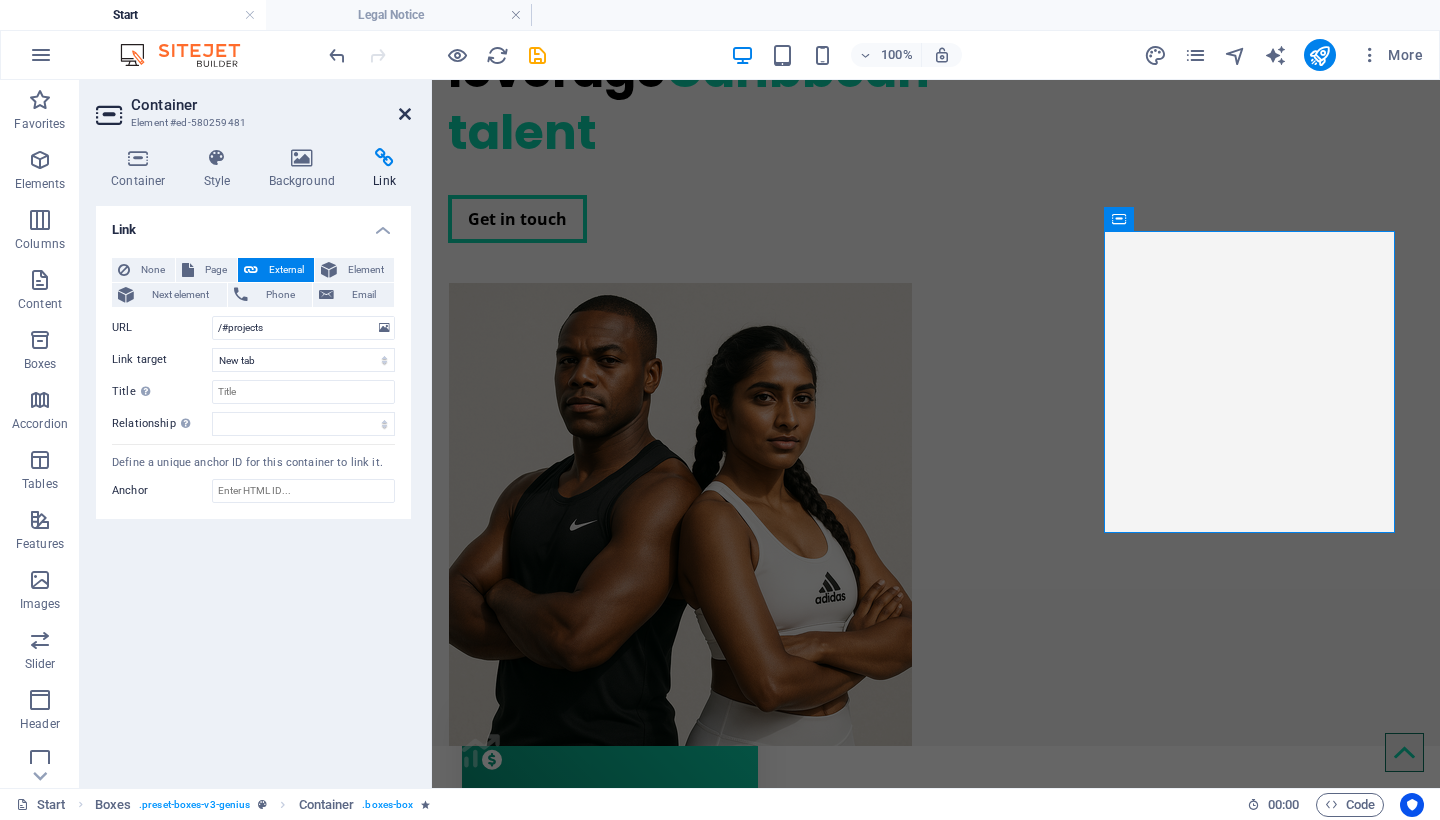 click at bounding box center [405, 114] 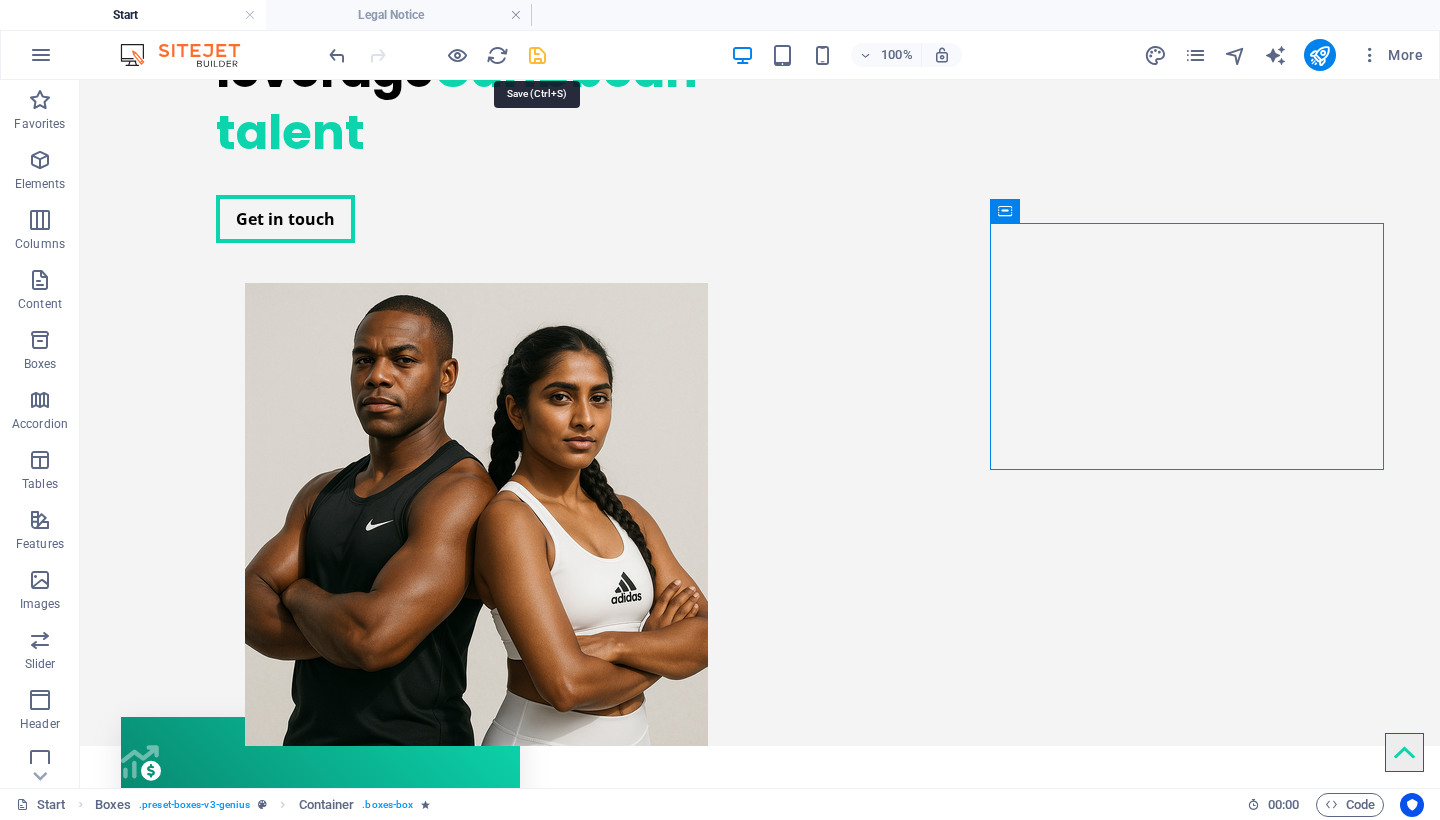 click at bounding box center (537, 55) 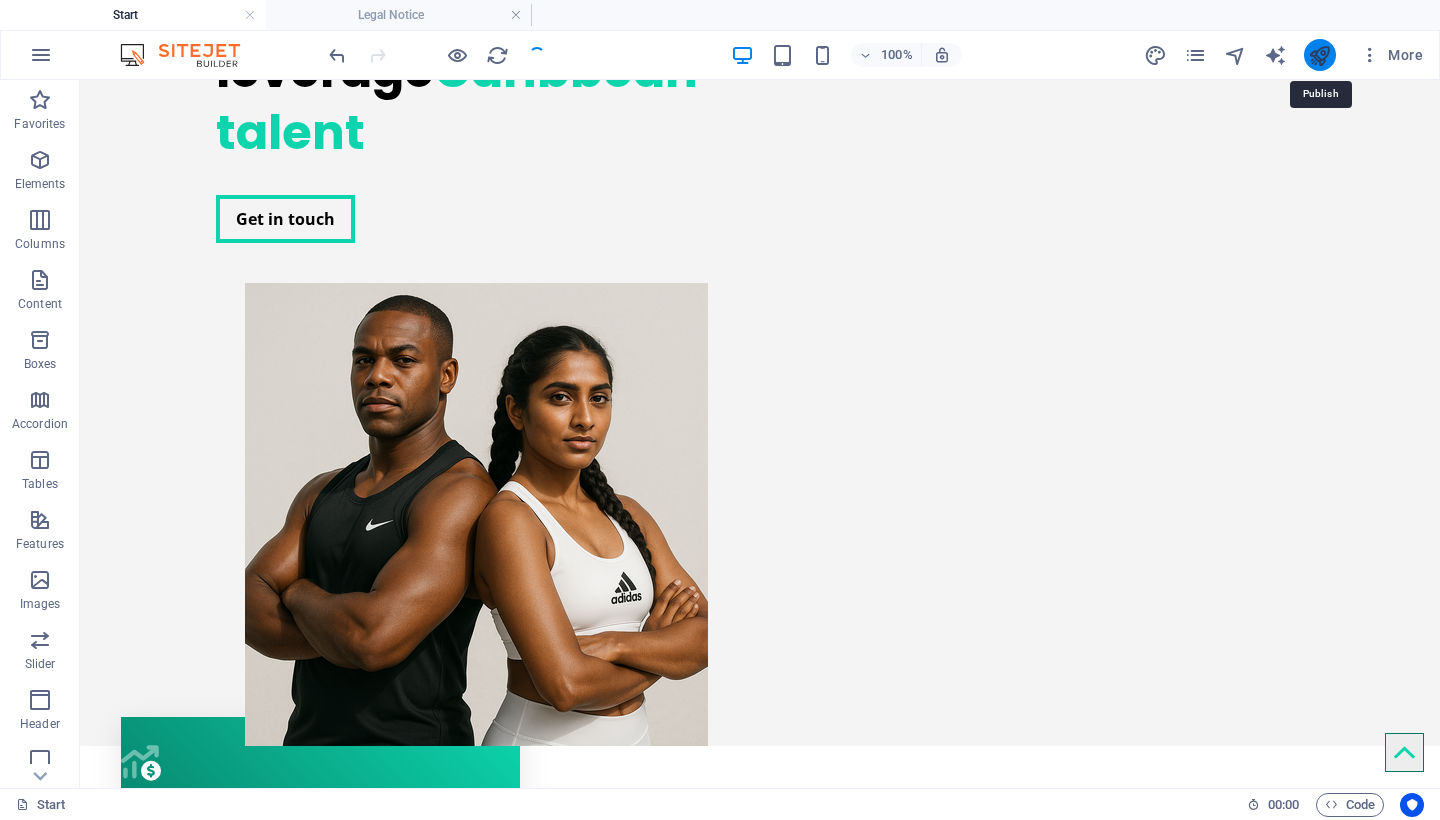 click at bounding box center (1319, 55) 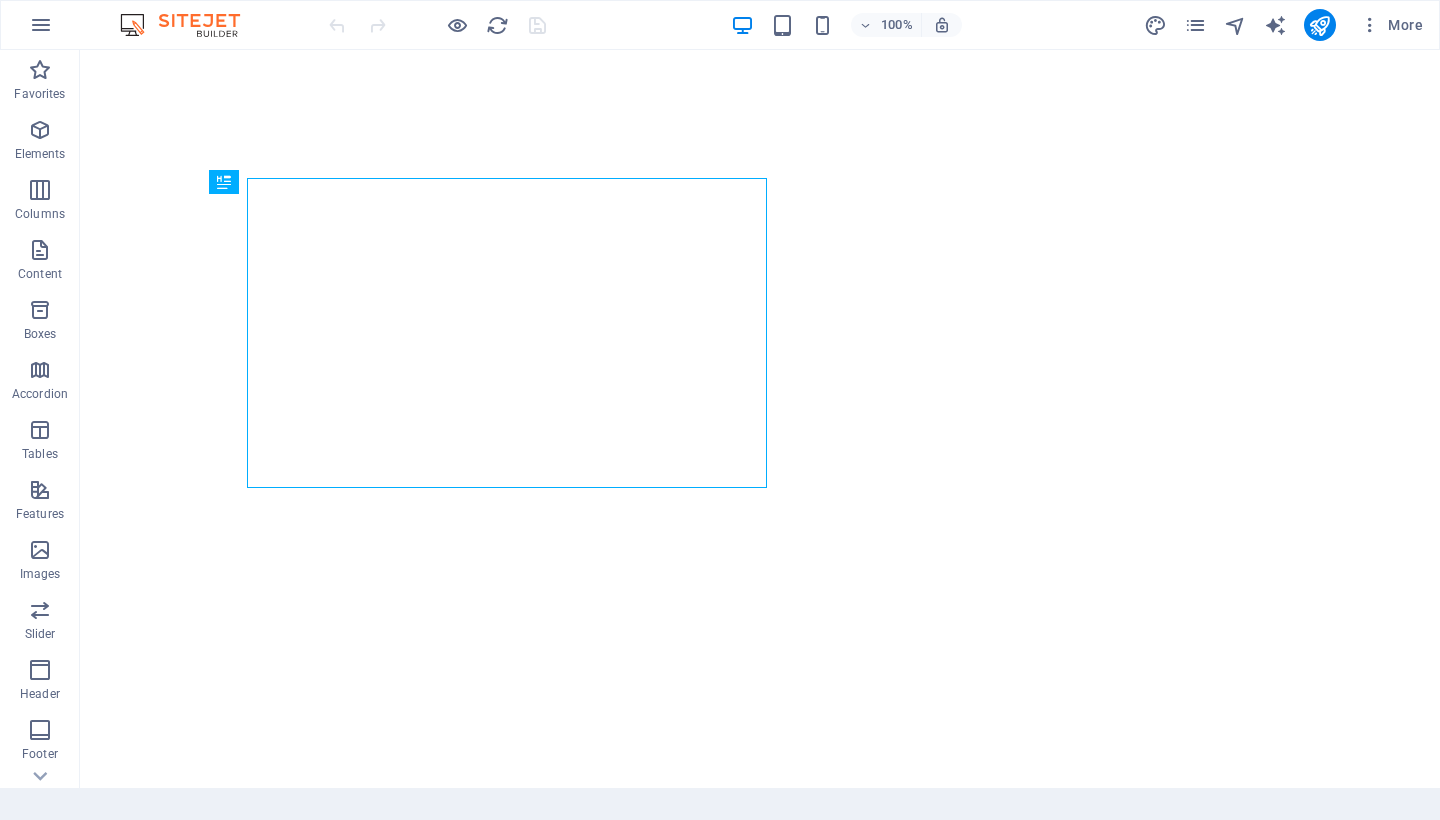 scroll, scrollTop: 0, scrollLeft: 0, axis: both 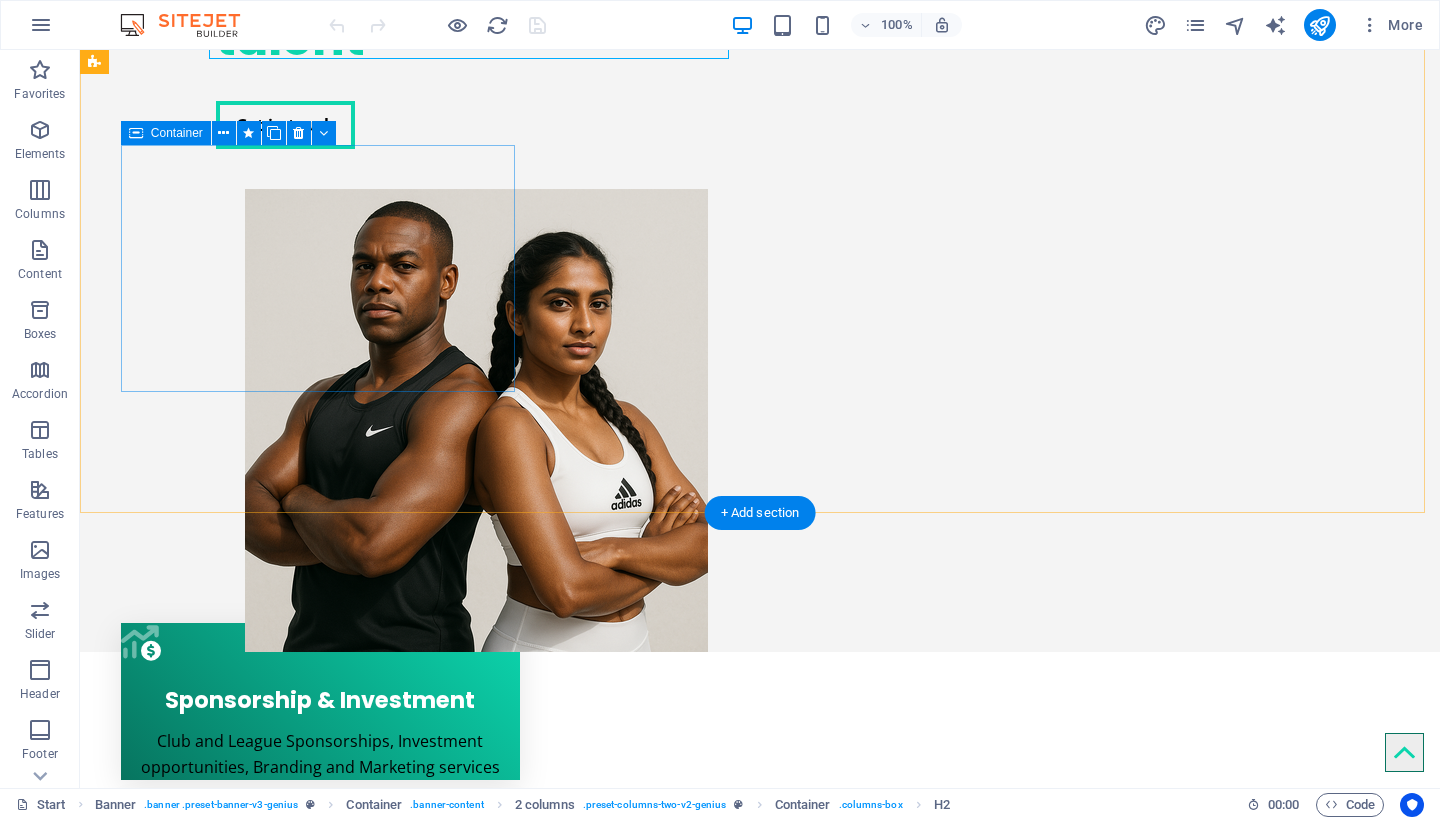 click on "Container" at bounding box center [177, 133] 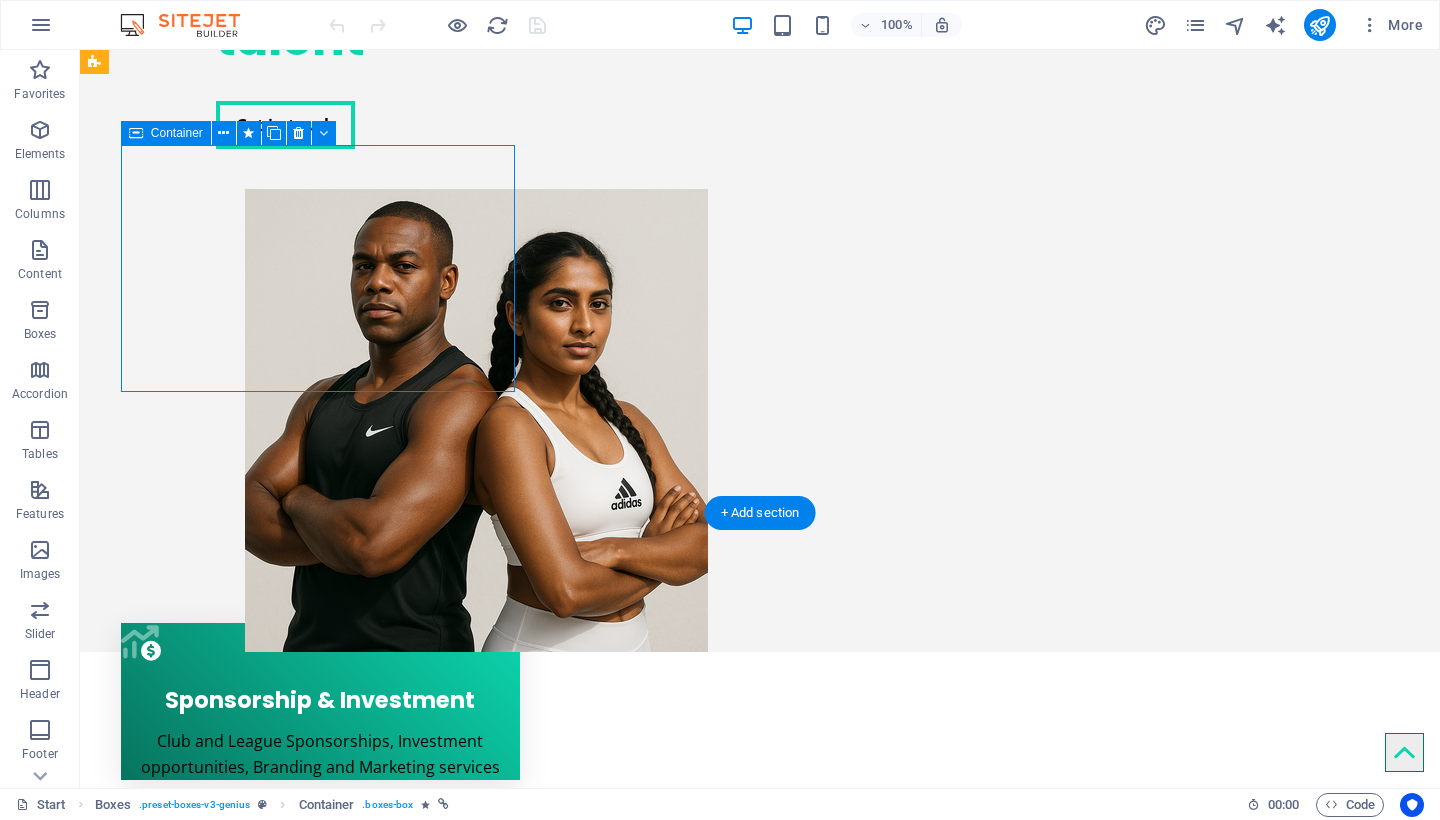 click on "Container" at bounding box center (177, 133) 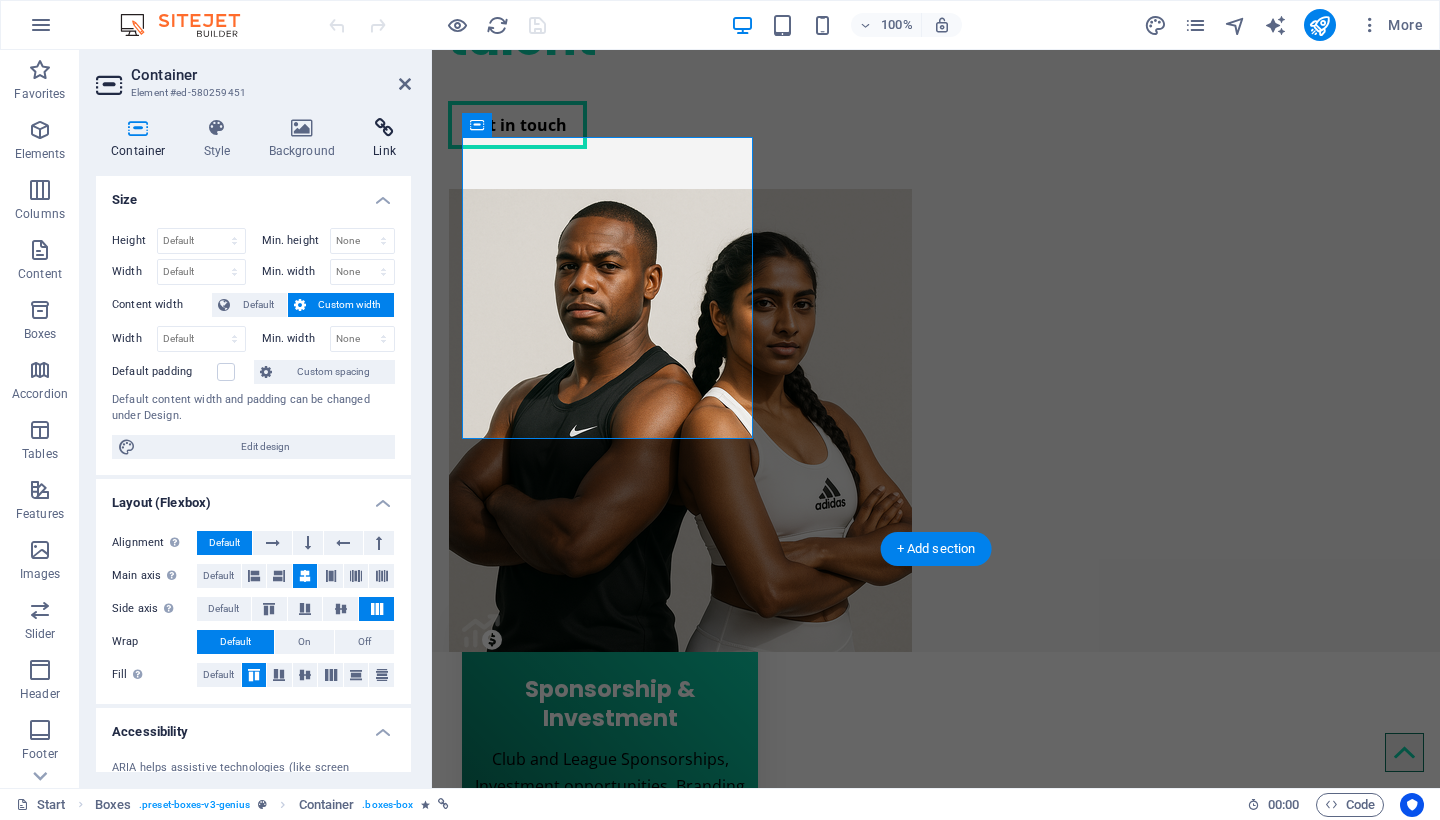 click on "Link" at bounding box center (384, 139) 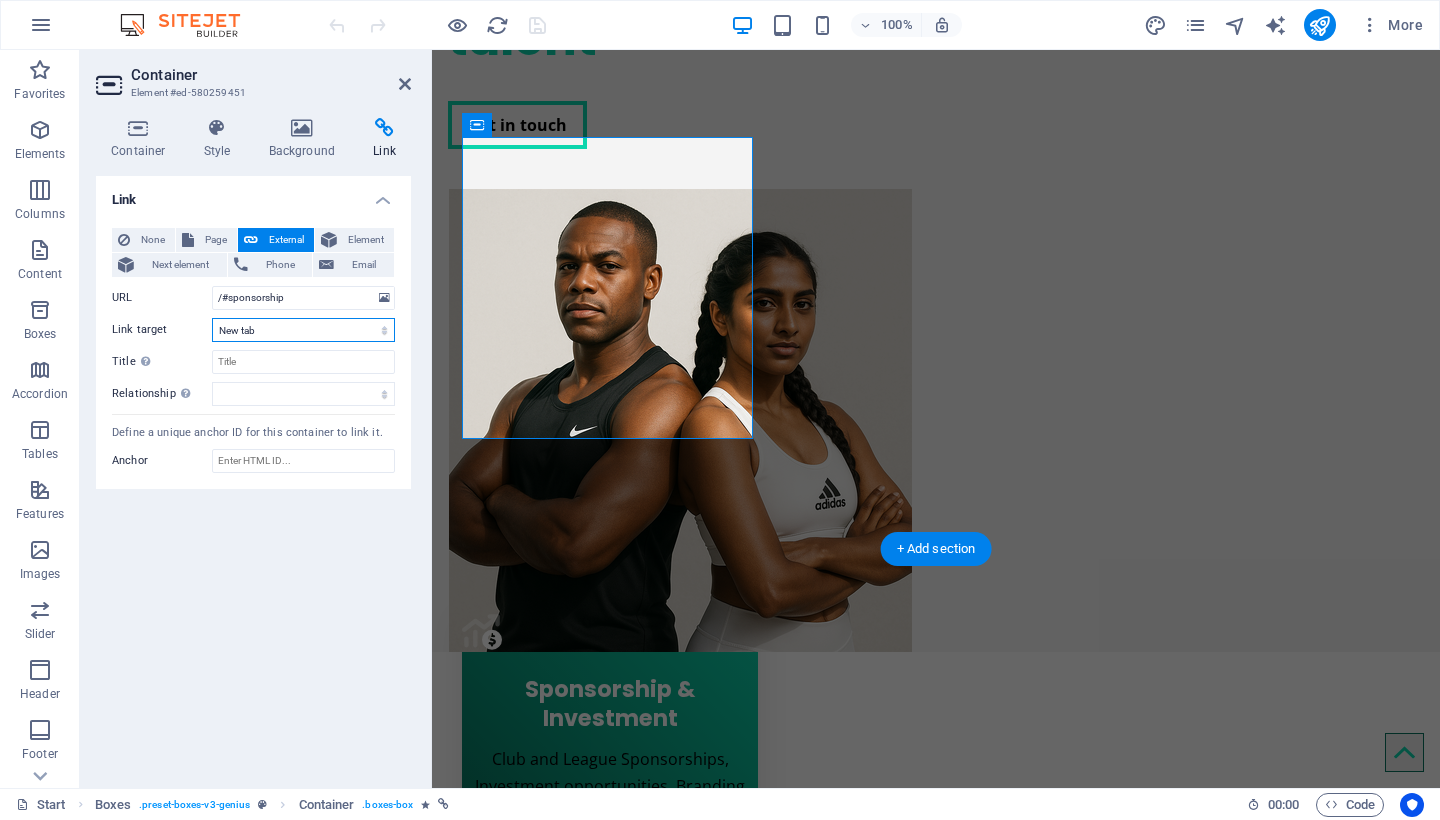 select 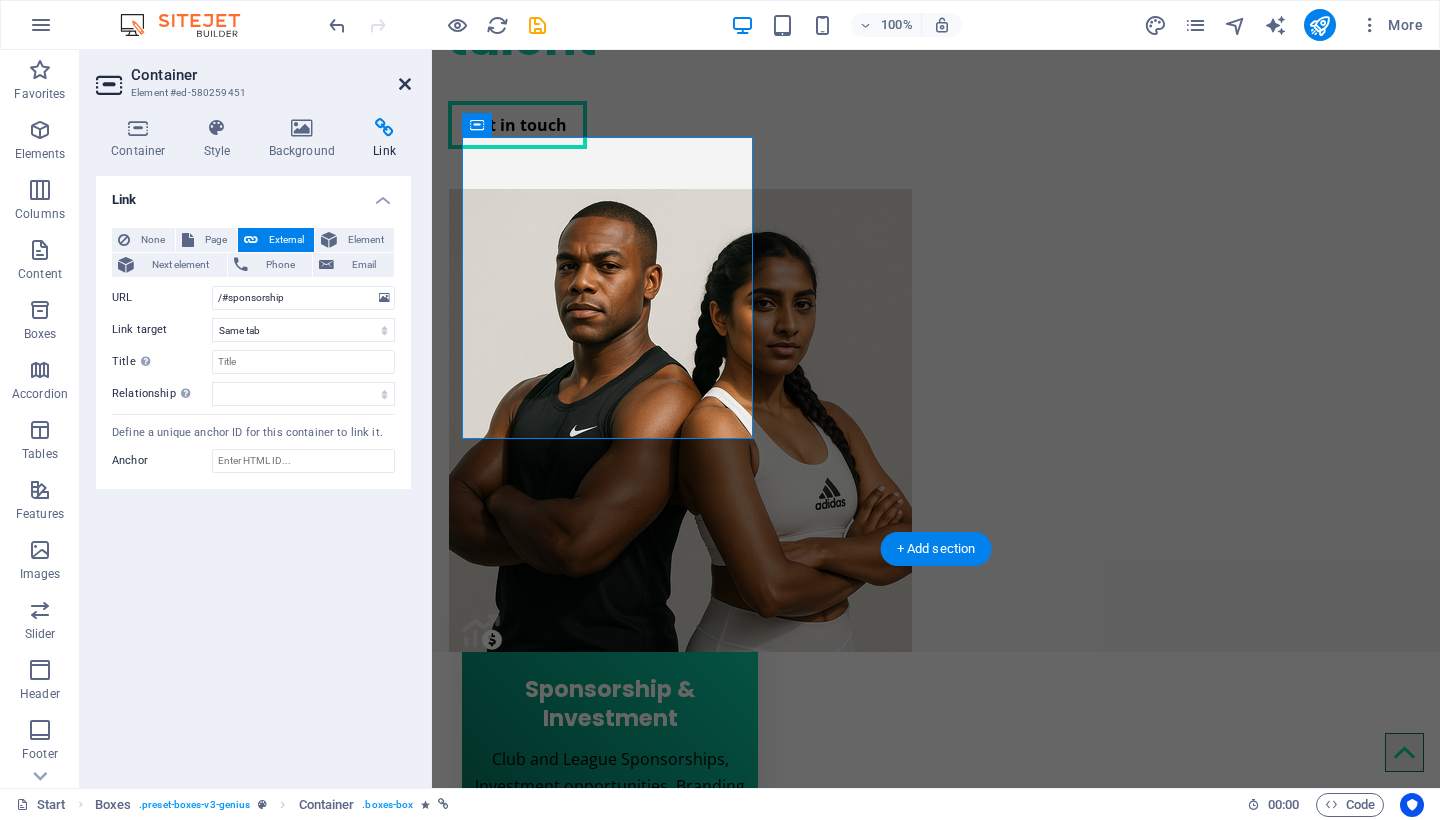 click at bounding box center [405, 84] 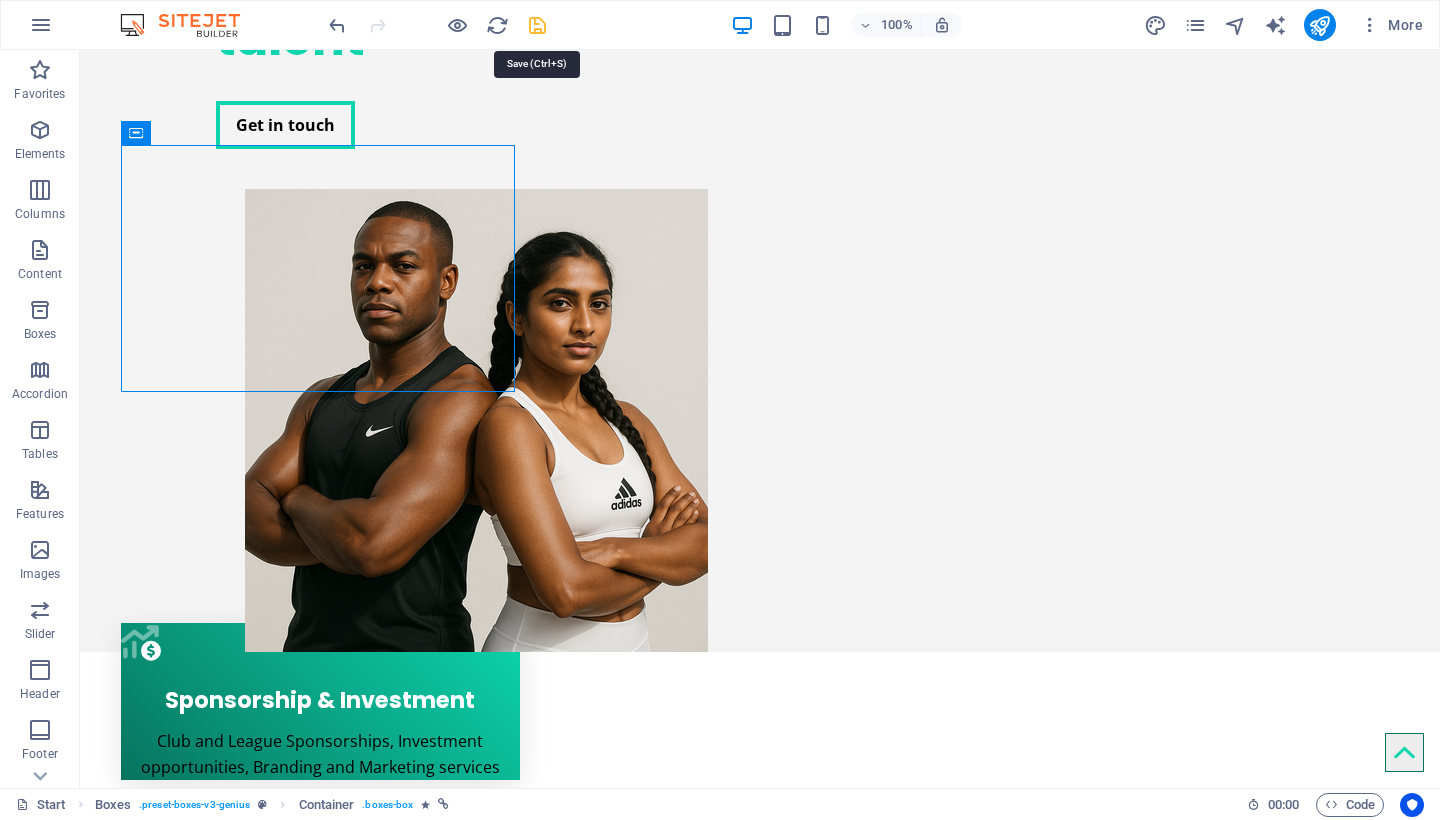 click at bounding box center [537, 25] 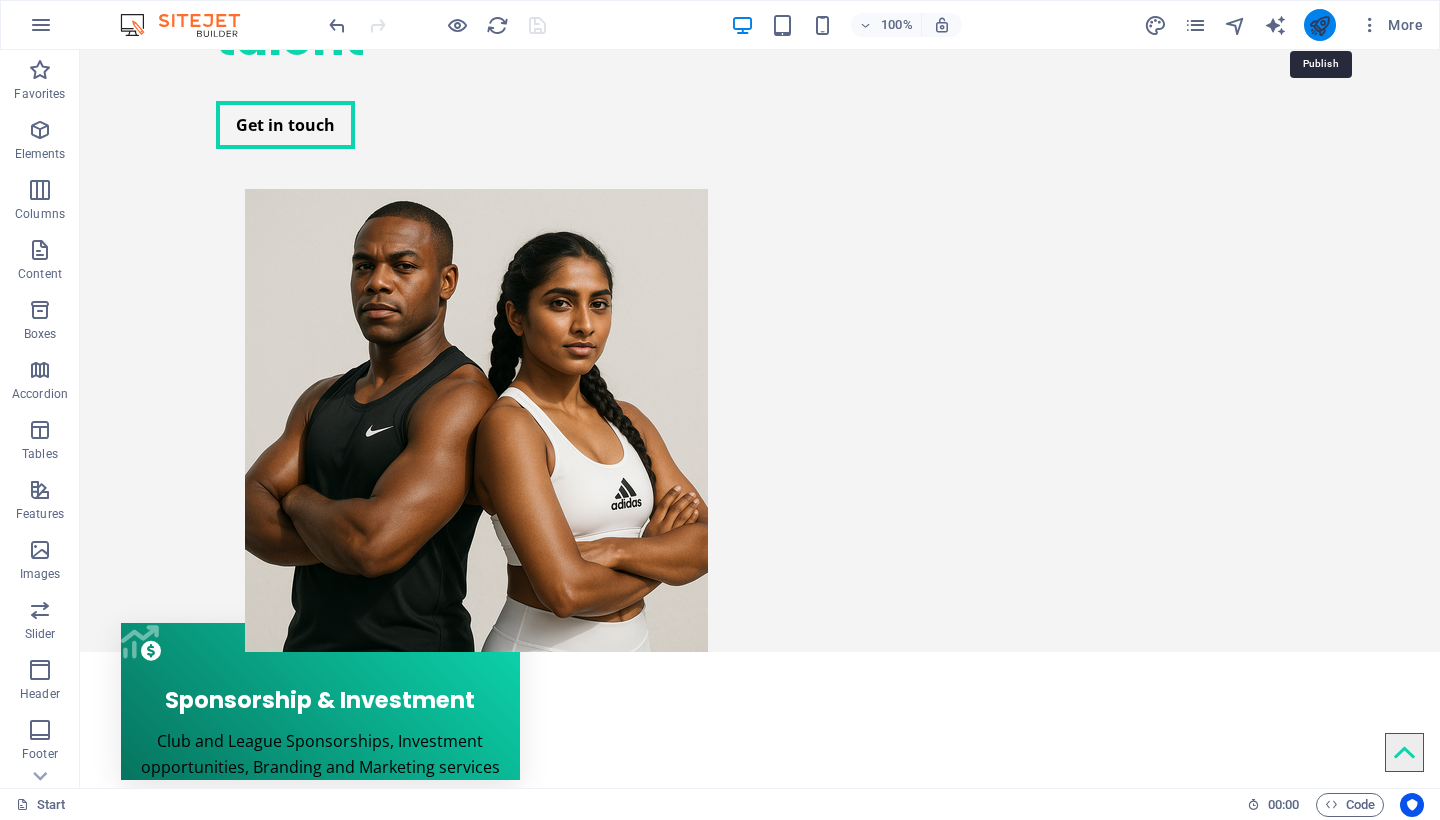 click at bounding box center [1319, 25] 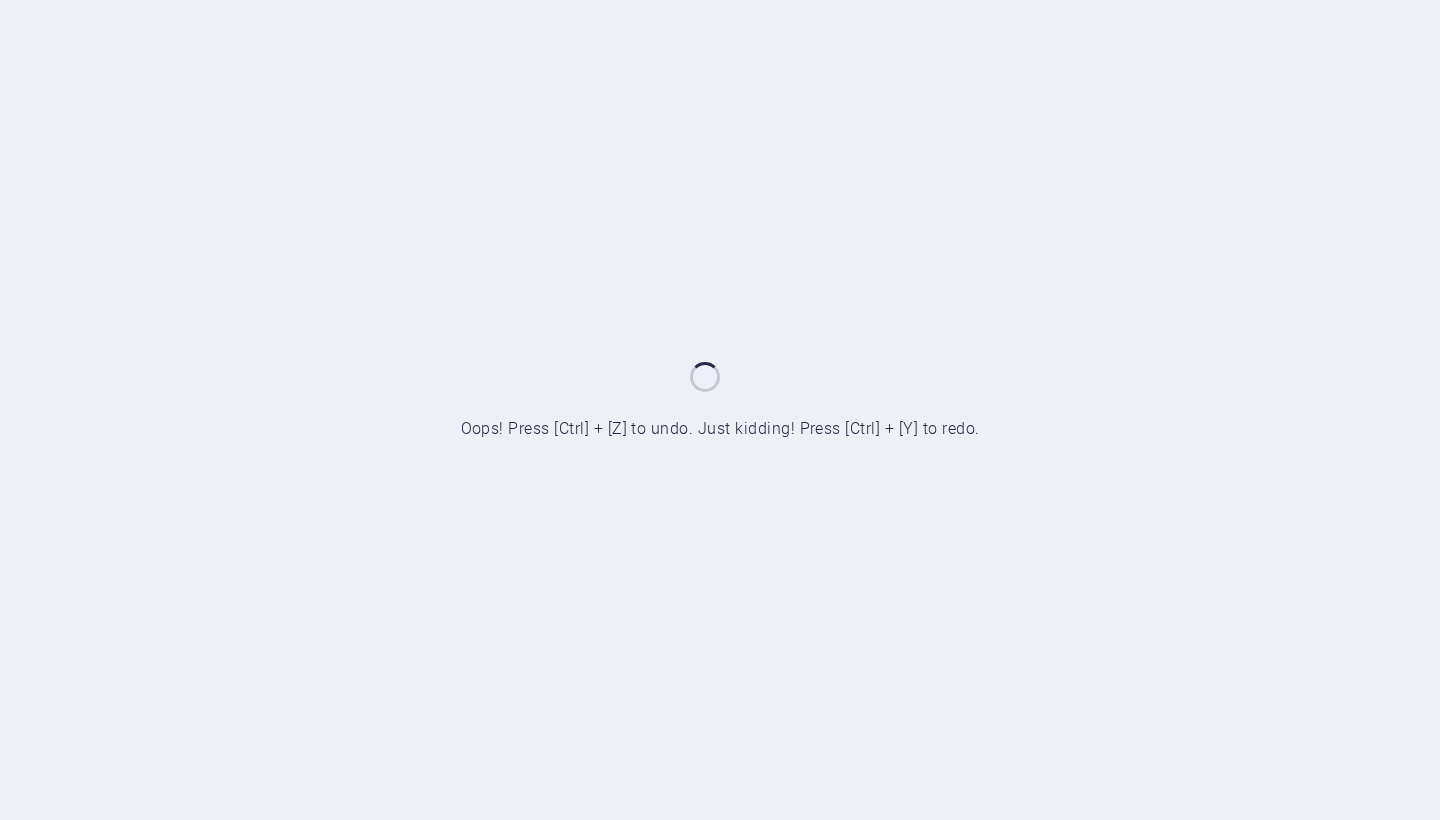 scroll, scrollTop: 0, scrollLeft: 0, axis: both 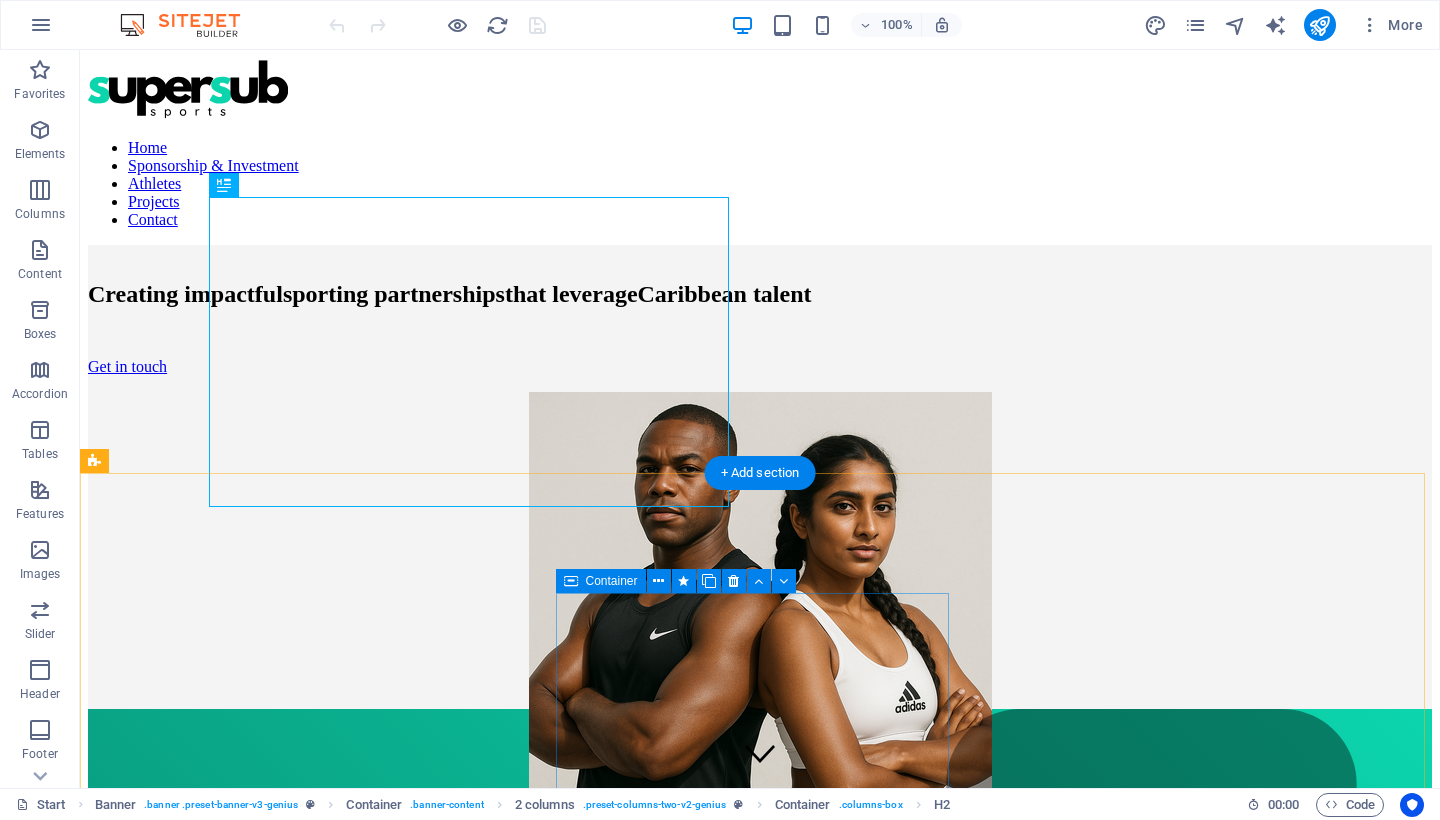 click on "Container" at bounding box center (612, 581) 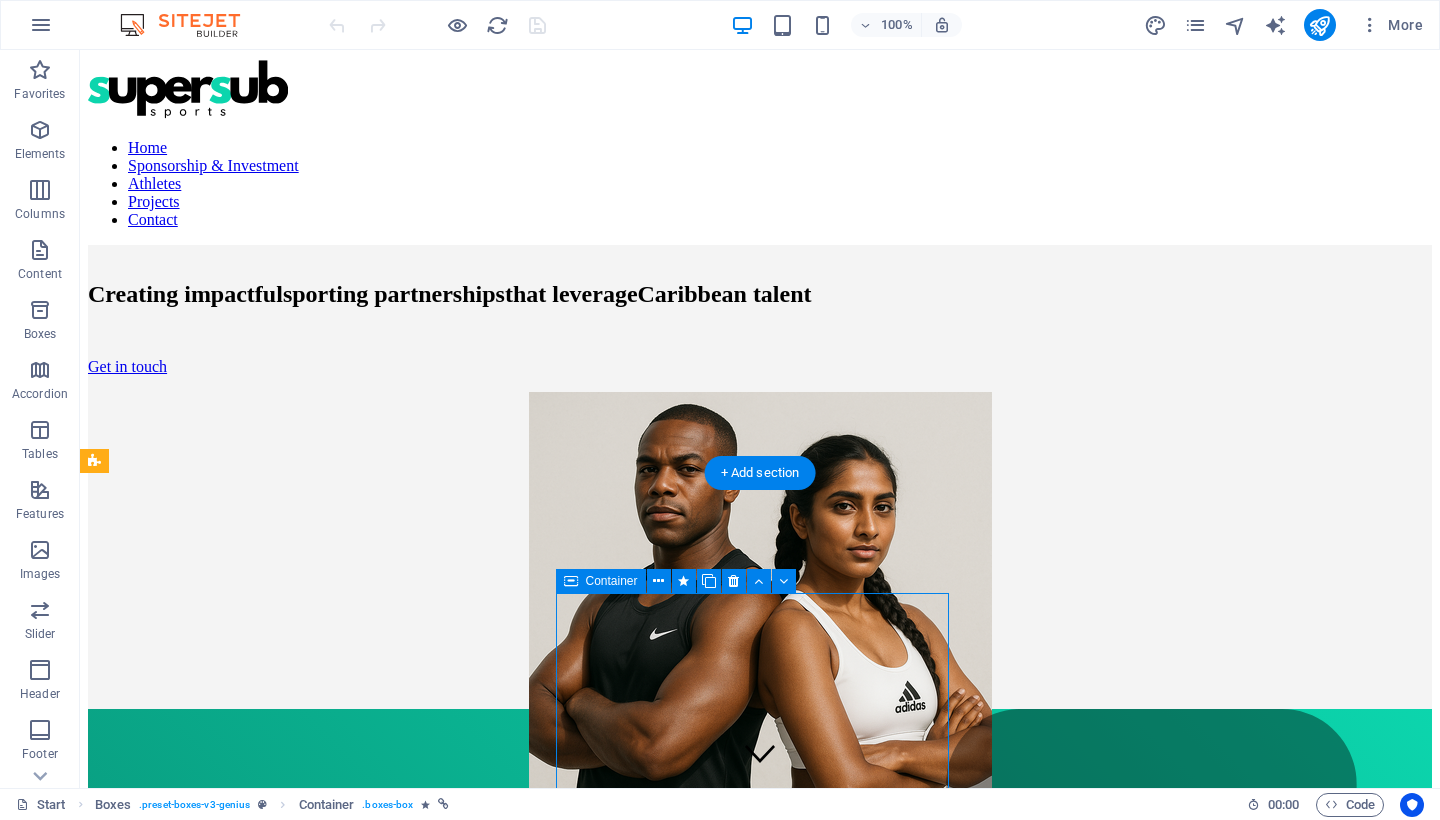 click on "Container" at bounding box center [612, 581] 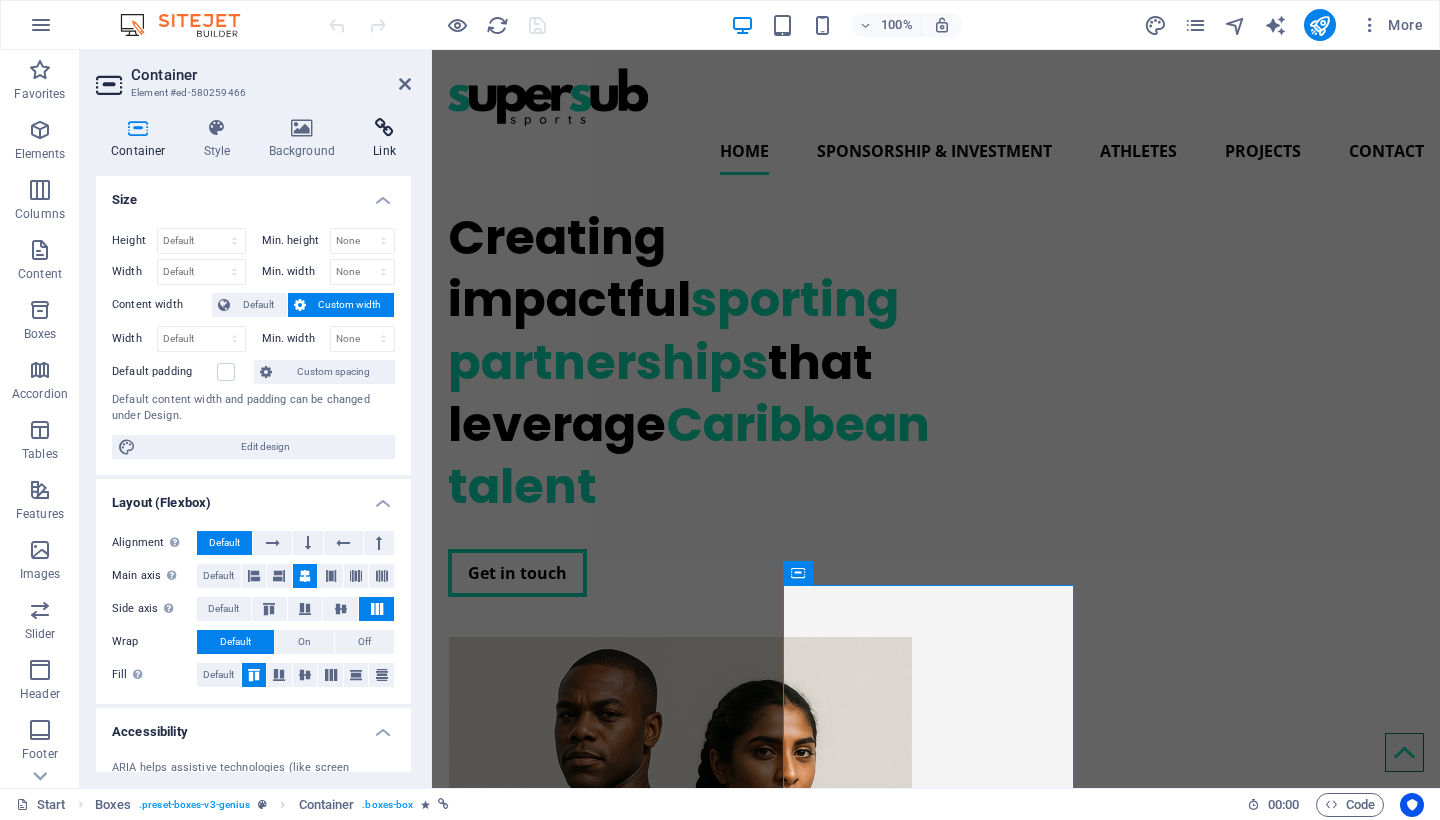 click at bounding box center [384, 128] 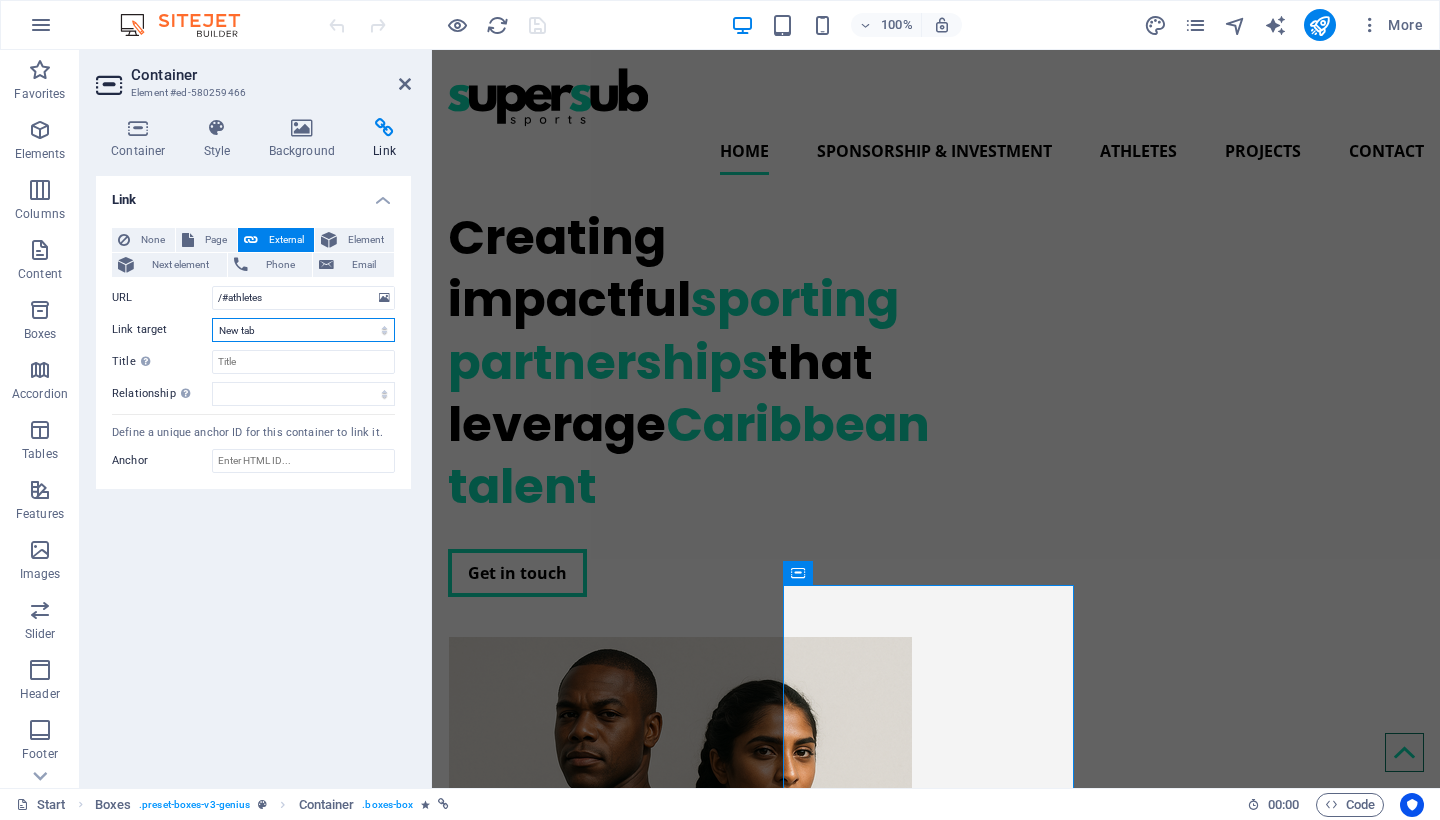 select 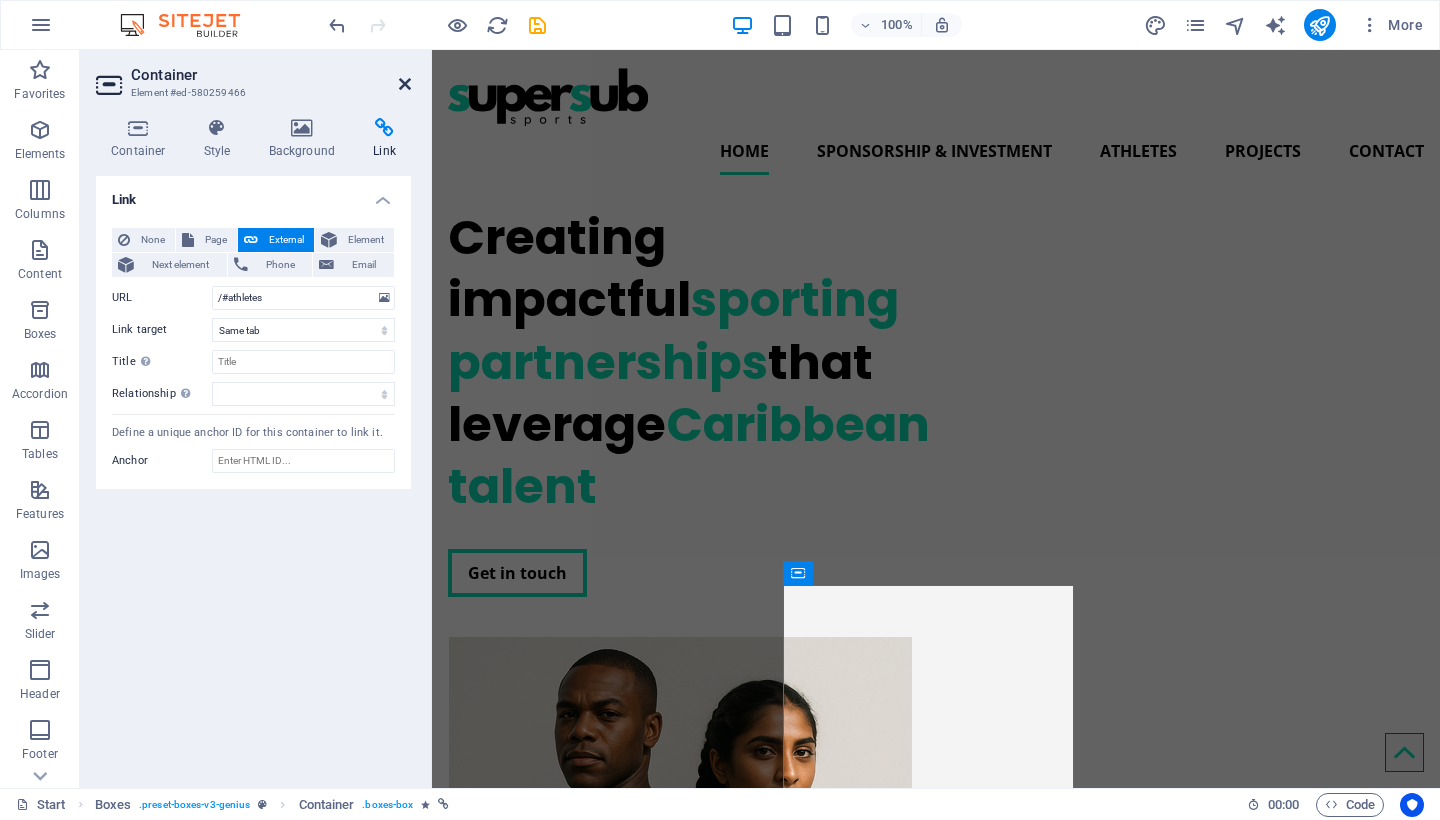 click at bounding box center [405, 84] 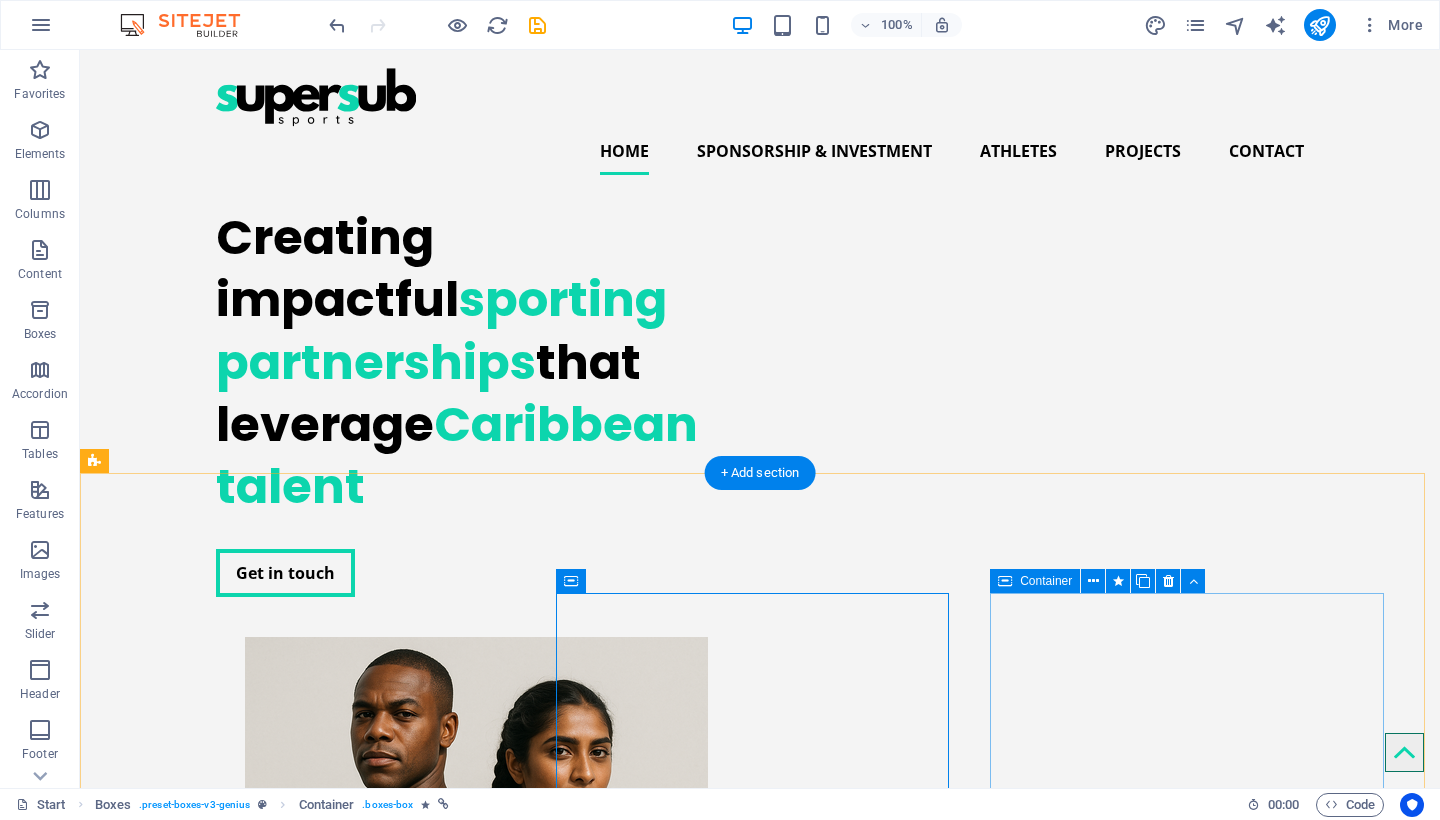 click on "Container" at bounding box center [1046, 581] 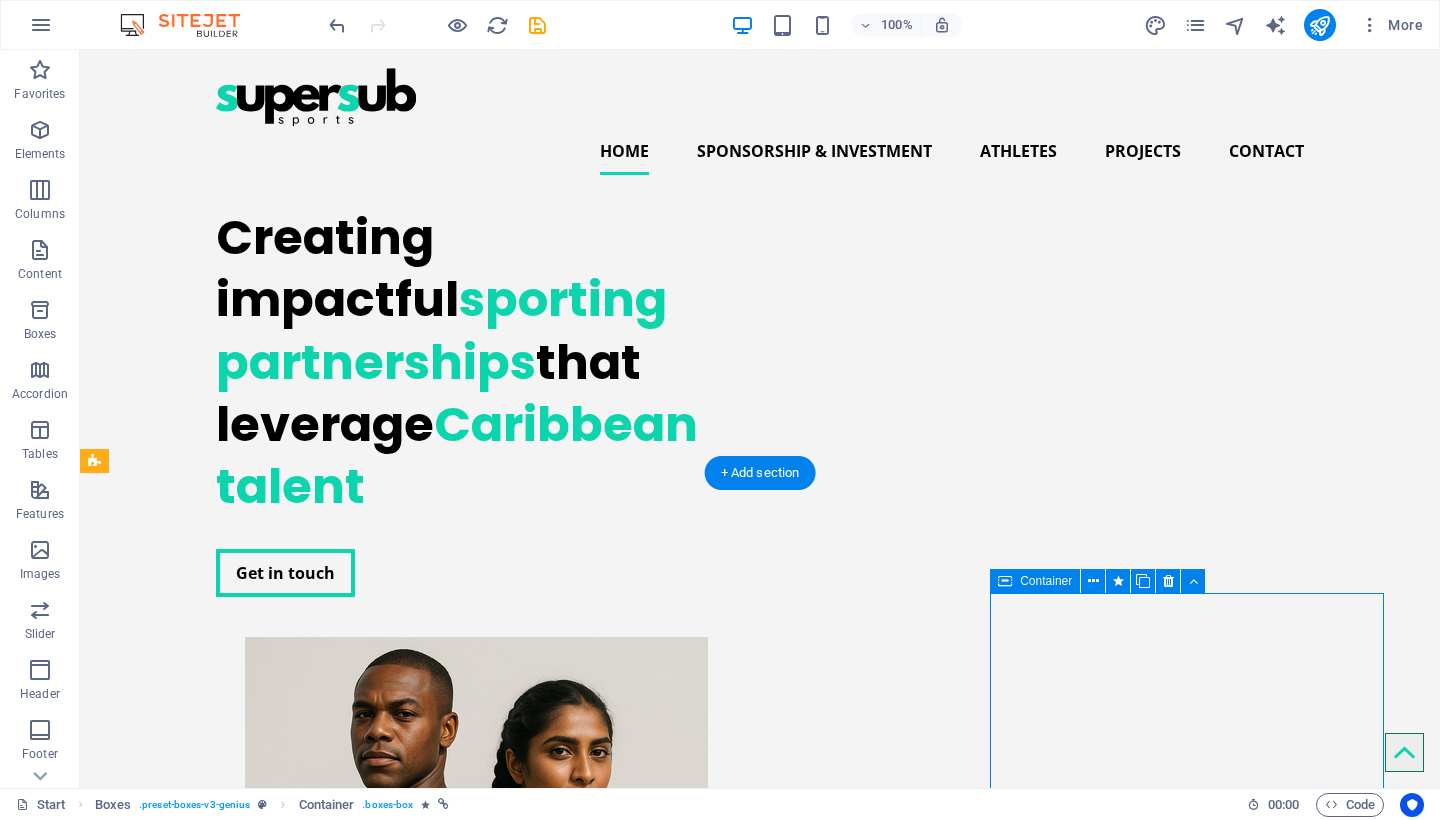 click on "Container" at bounding box center [1046, 581] 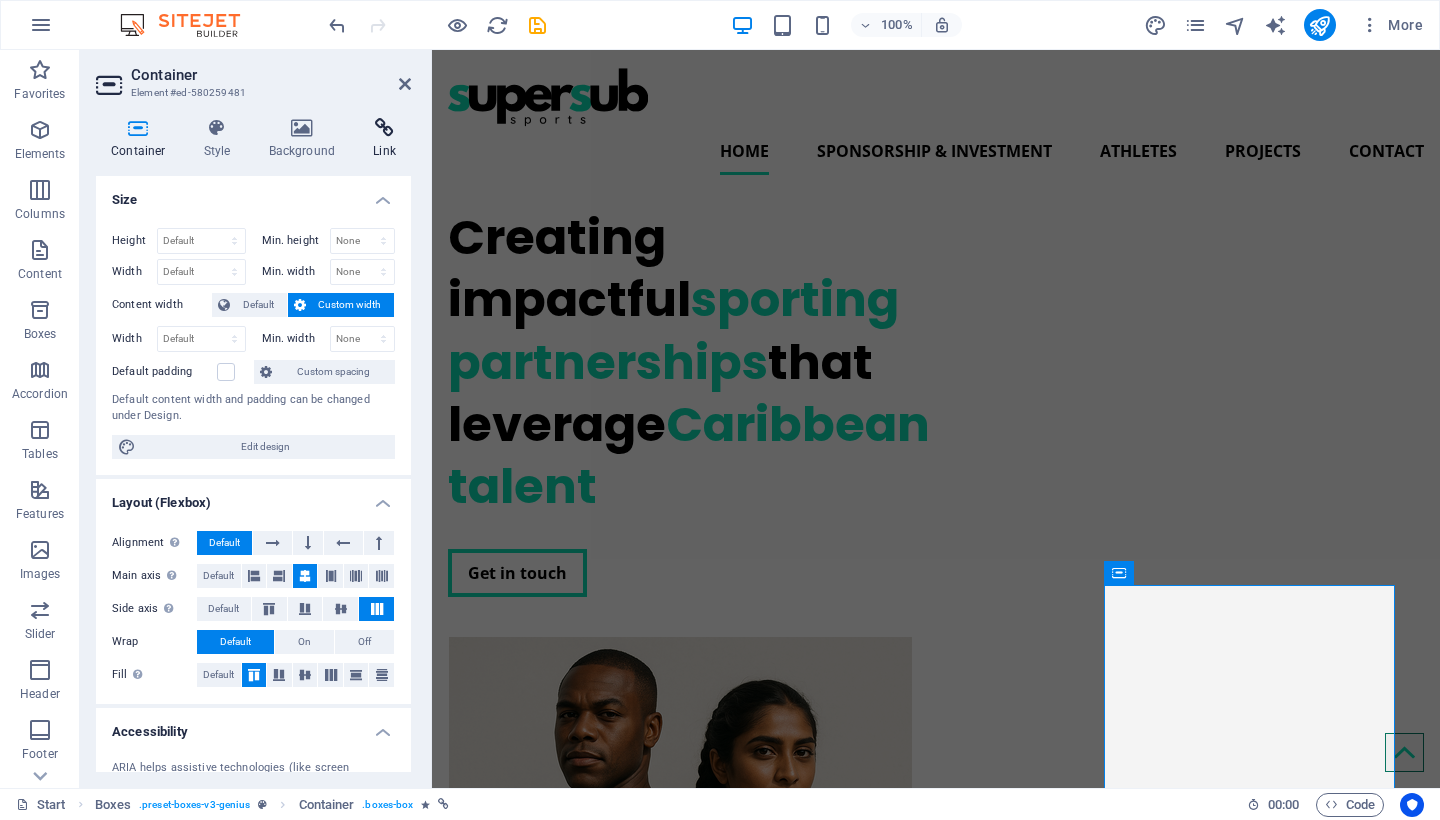 click on "Link" at bounding box center [384, 139] 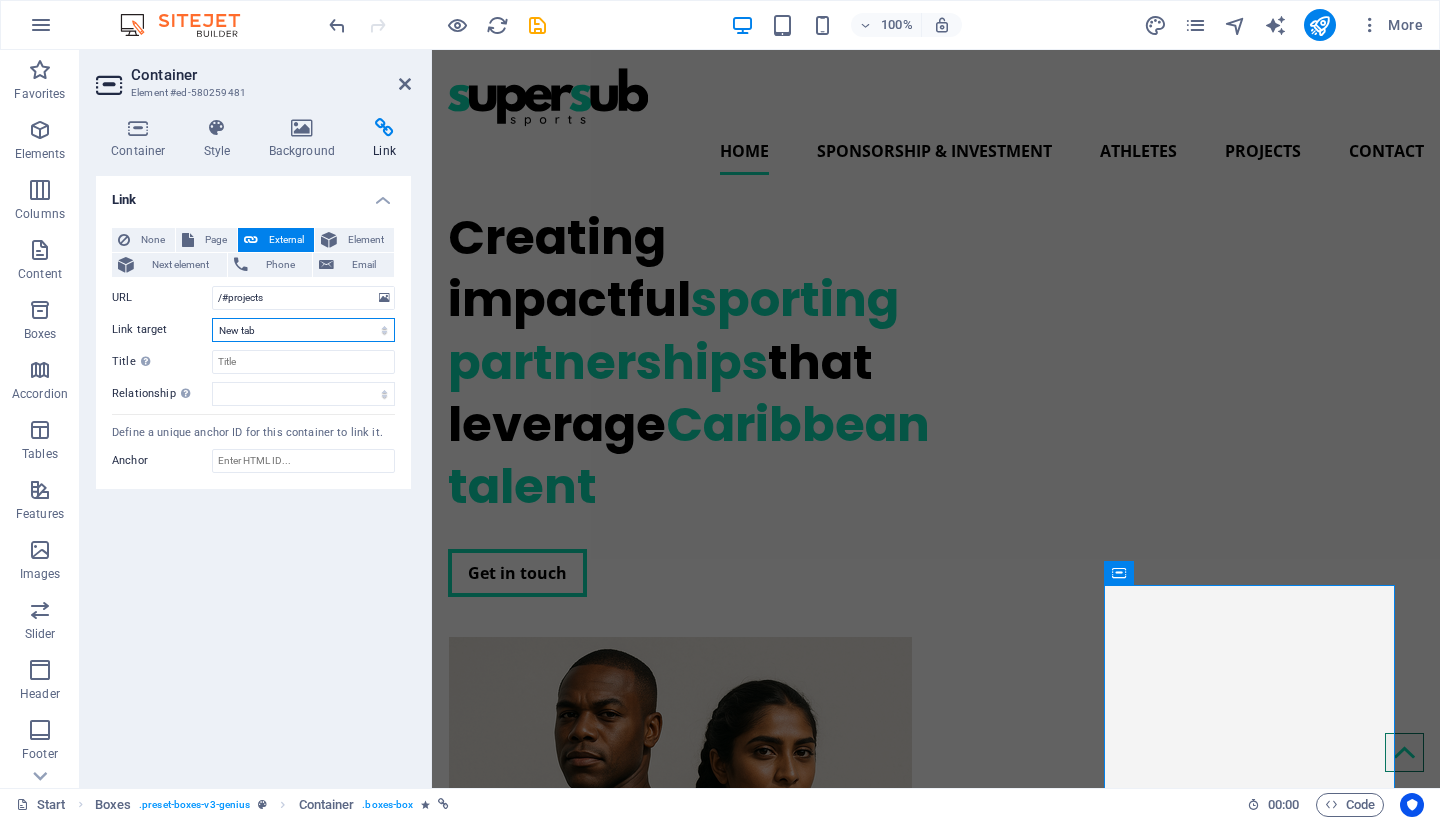 select 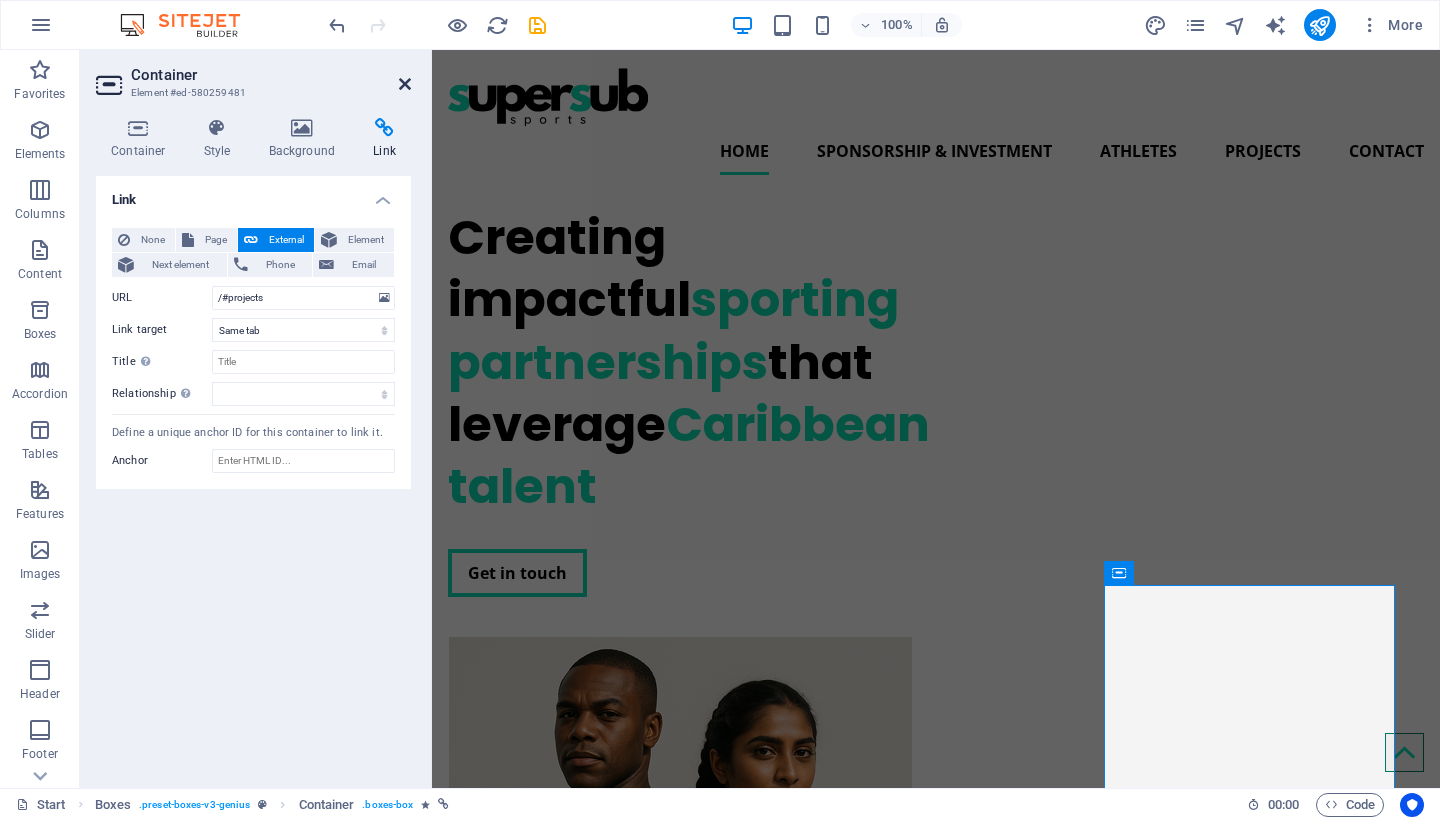 click at bounding box center [405, 84] 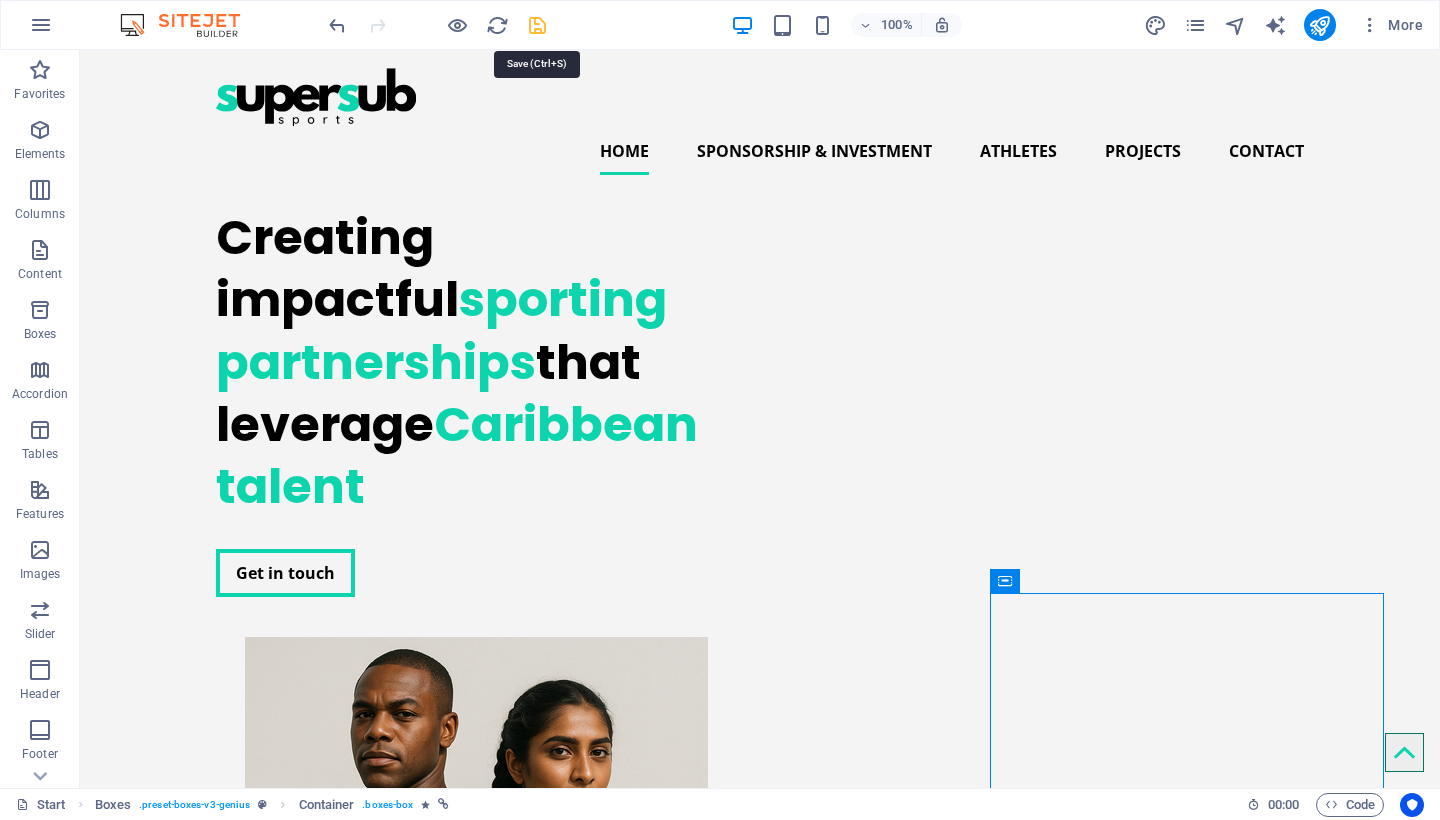 click at bounding box center [537, 25] 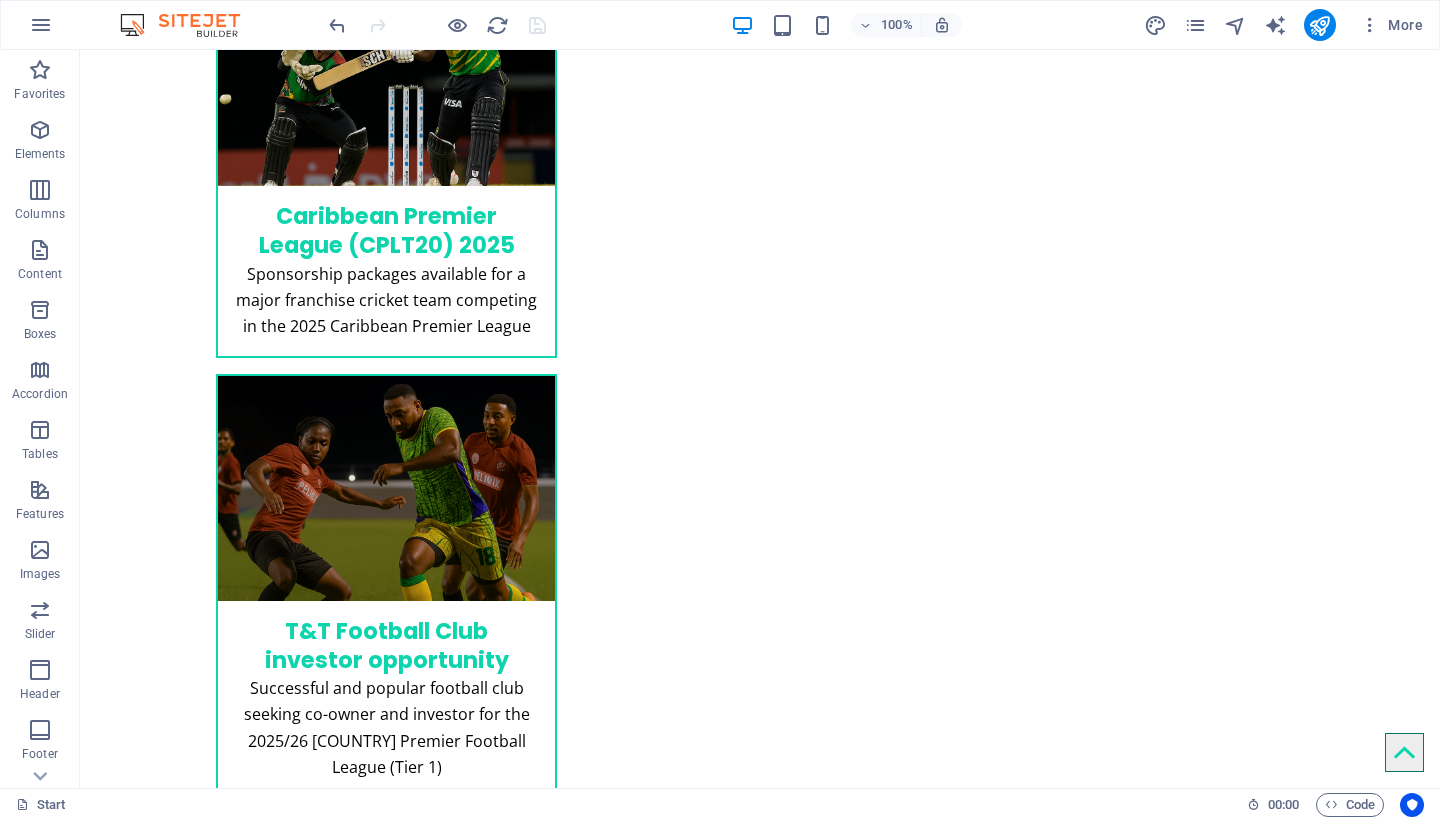 scroll, scrollTop: 1973, scrollLeft: 0, axis: vertical 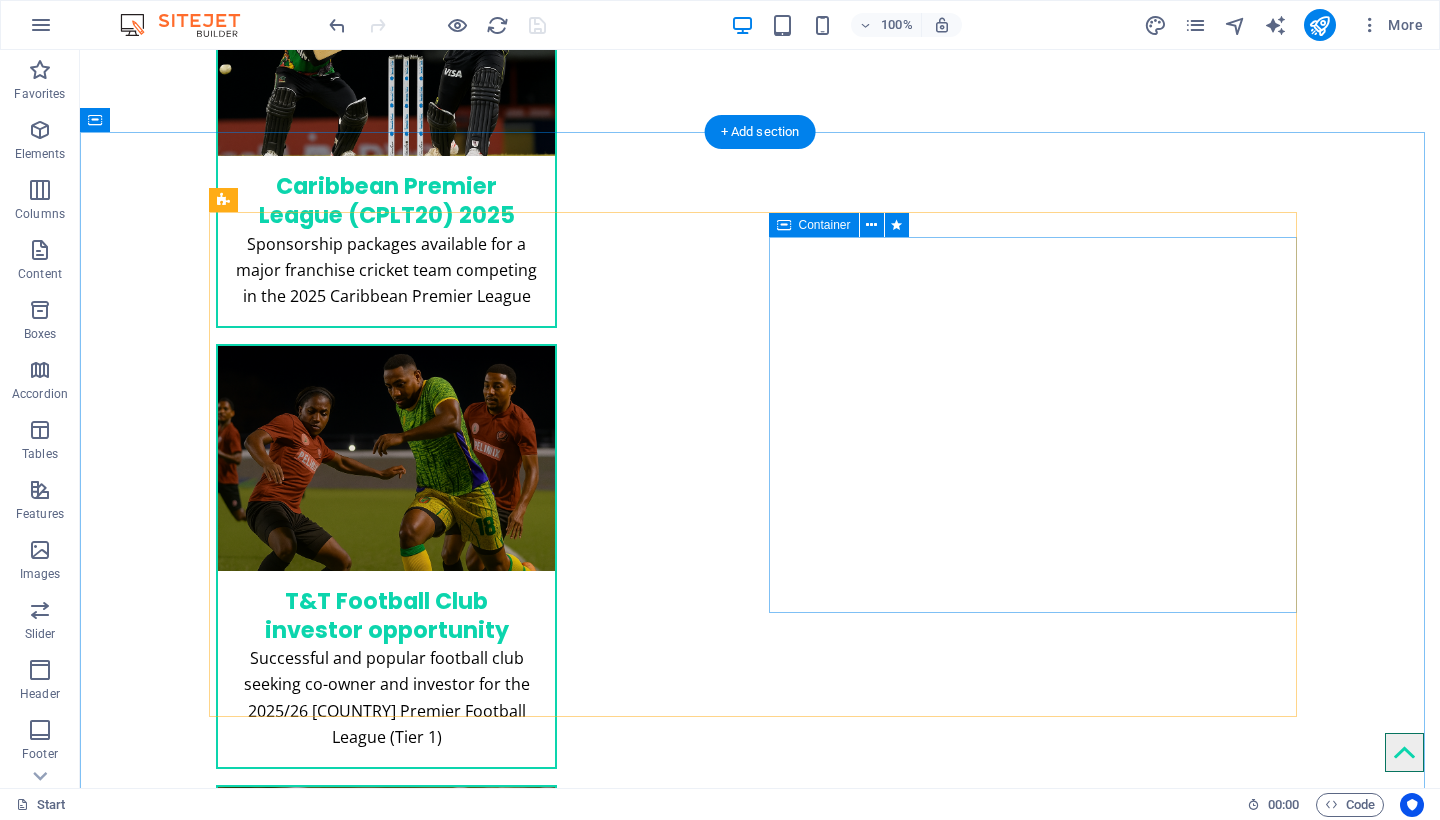 click at bounding box center [784, 225] 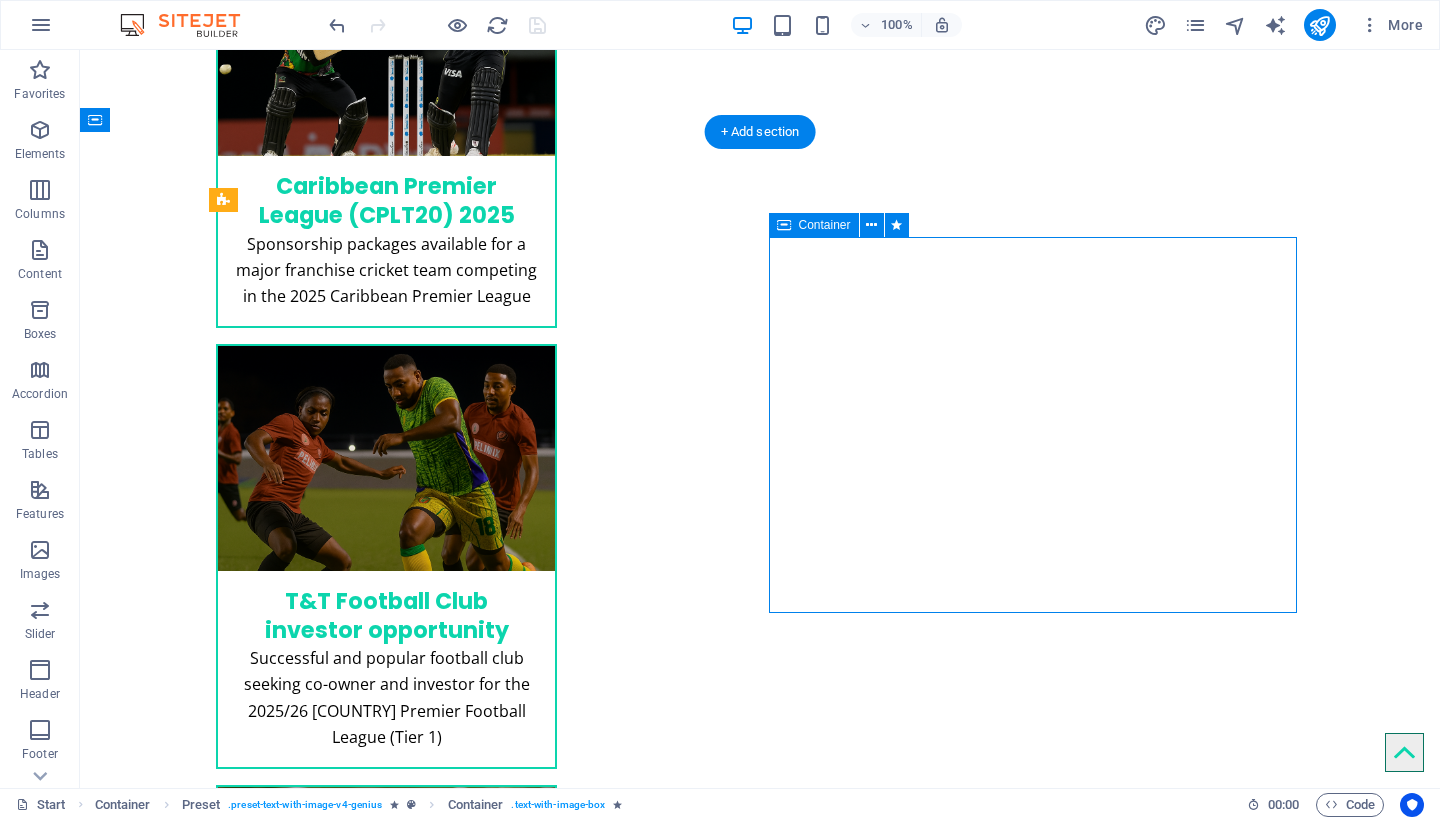 click at bounding box center [784, 225] 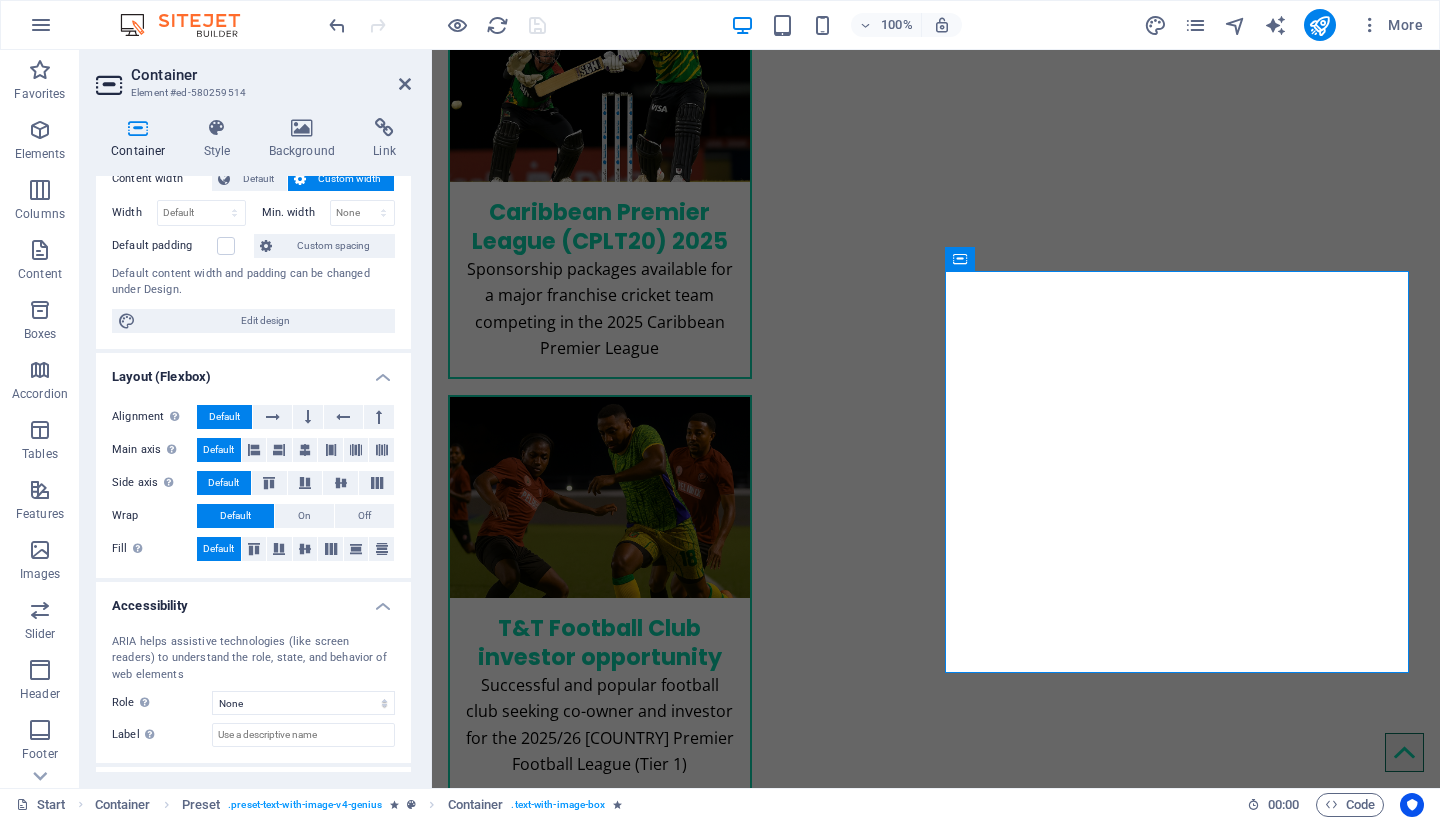 scroll, scrollTop: 210, scrollLeft: 0, axis: vertical 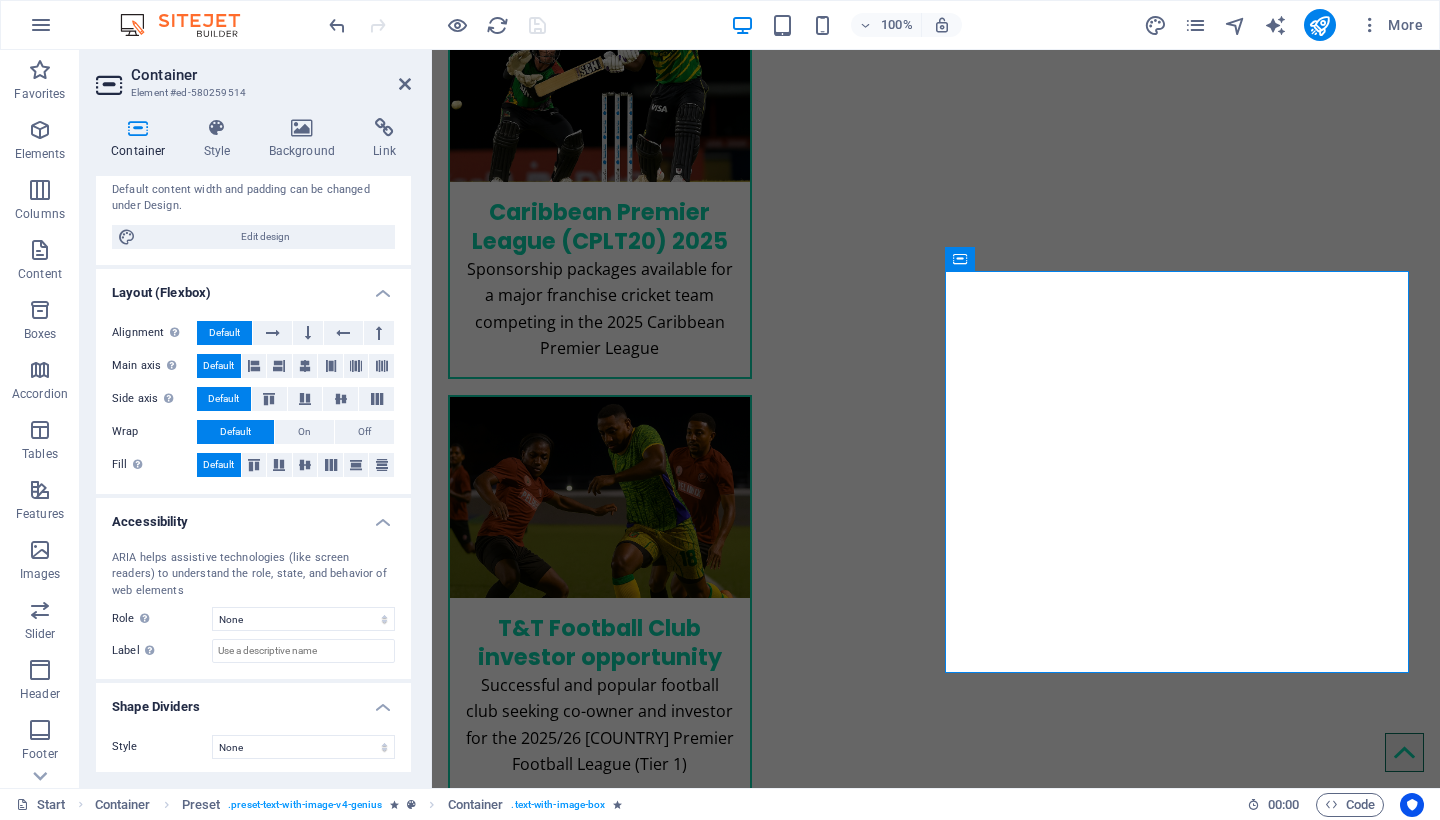 drag, startPoint x: 411, startPoint y: 480, endPoint x: 422, endPoint y: 390, distance: 90.66973 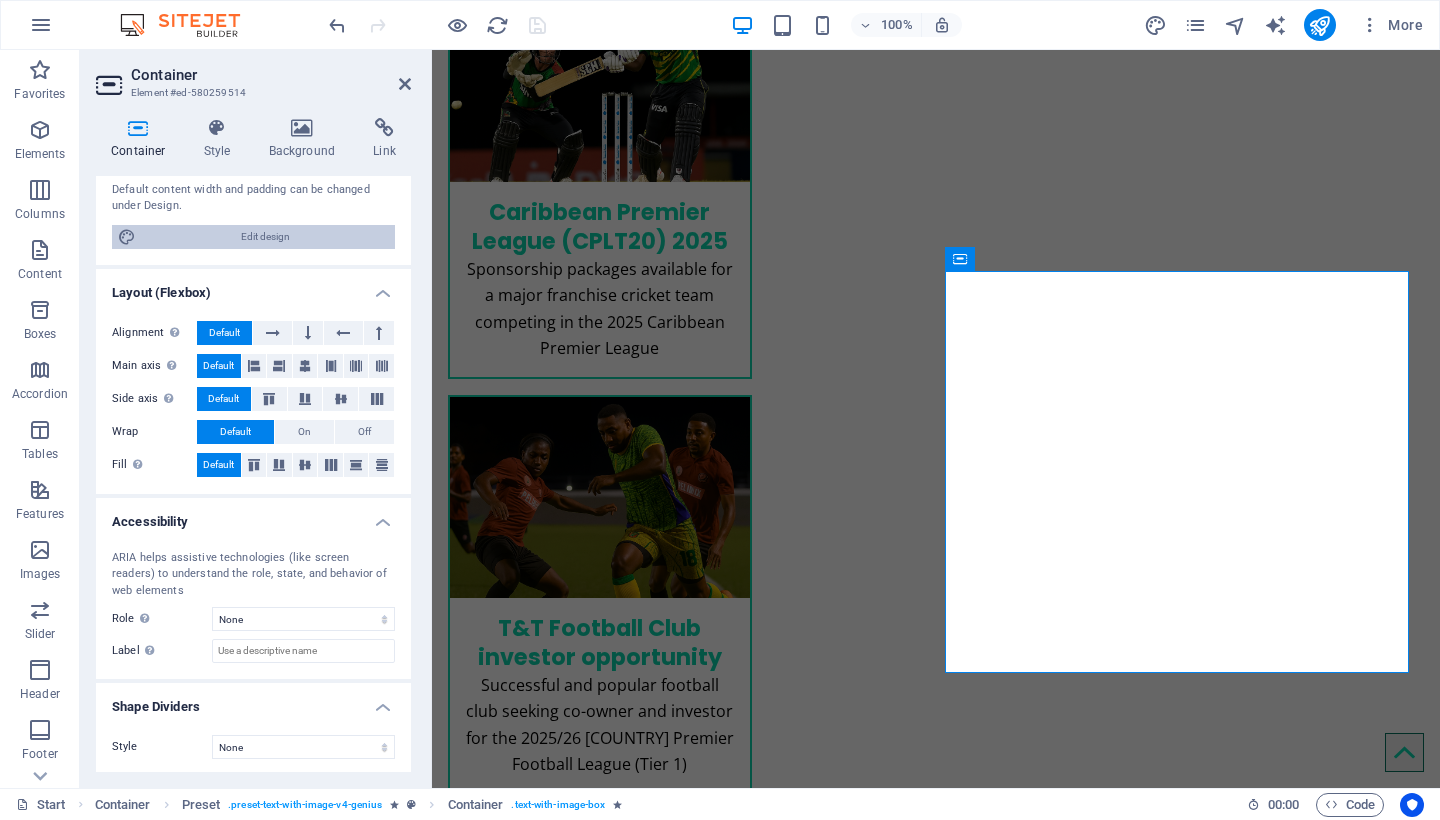 click on "Edit design" at bounding box center (265, 237) 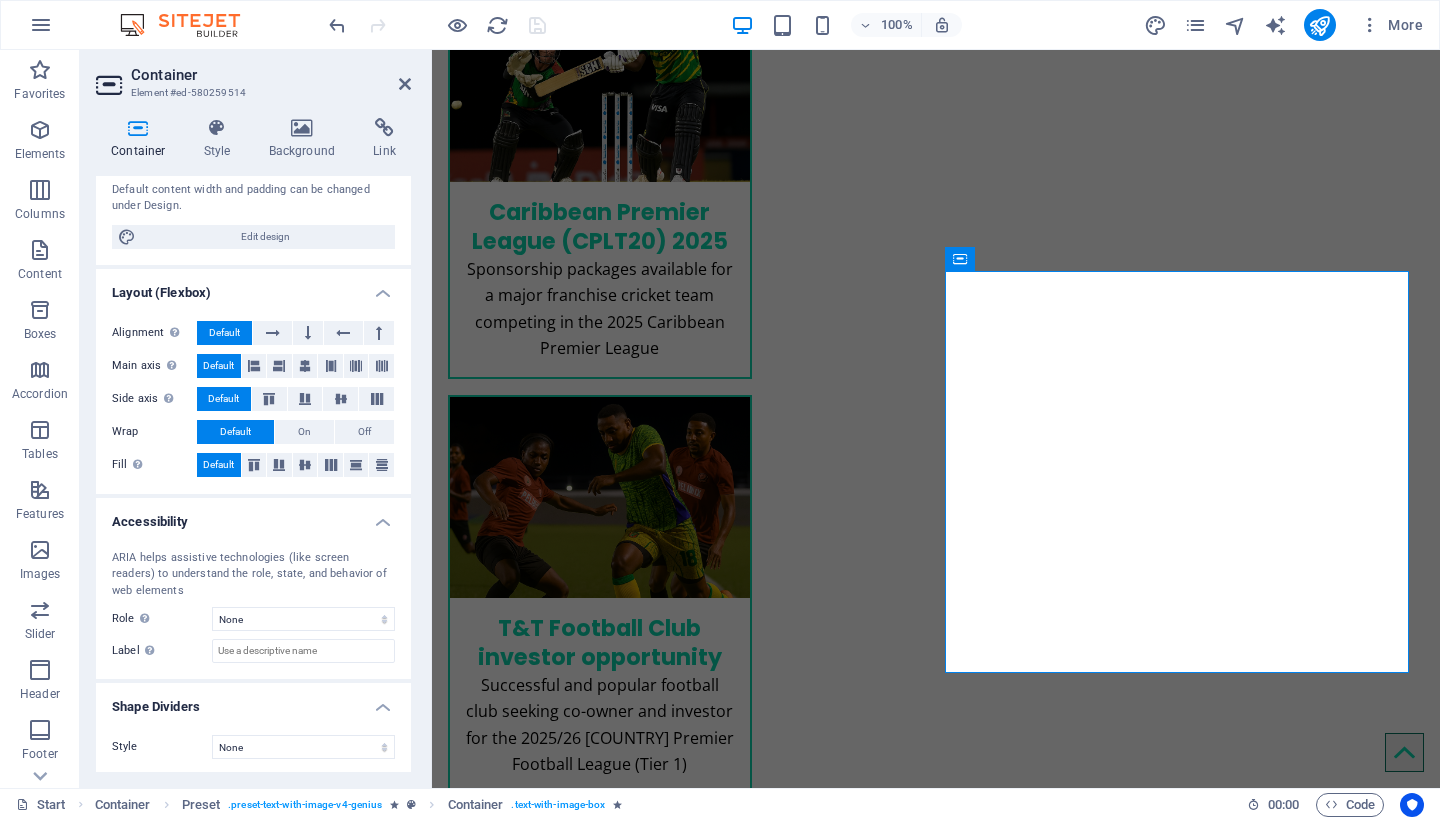 select on "rem" 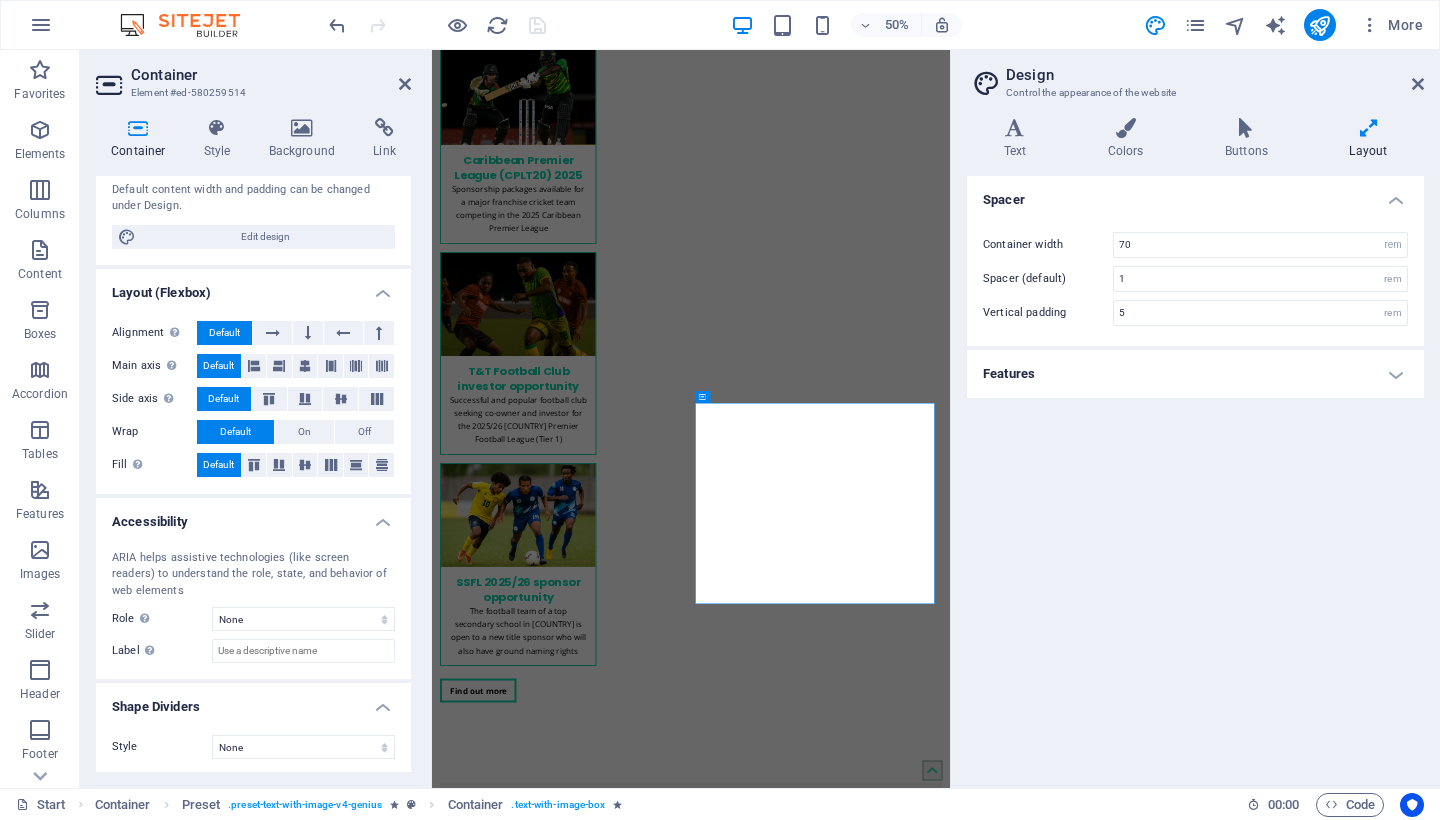 click on "Features" at bounding box center (1195, 374) 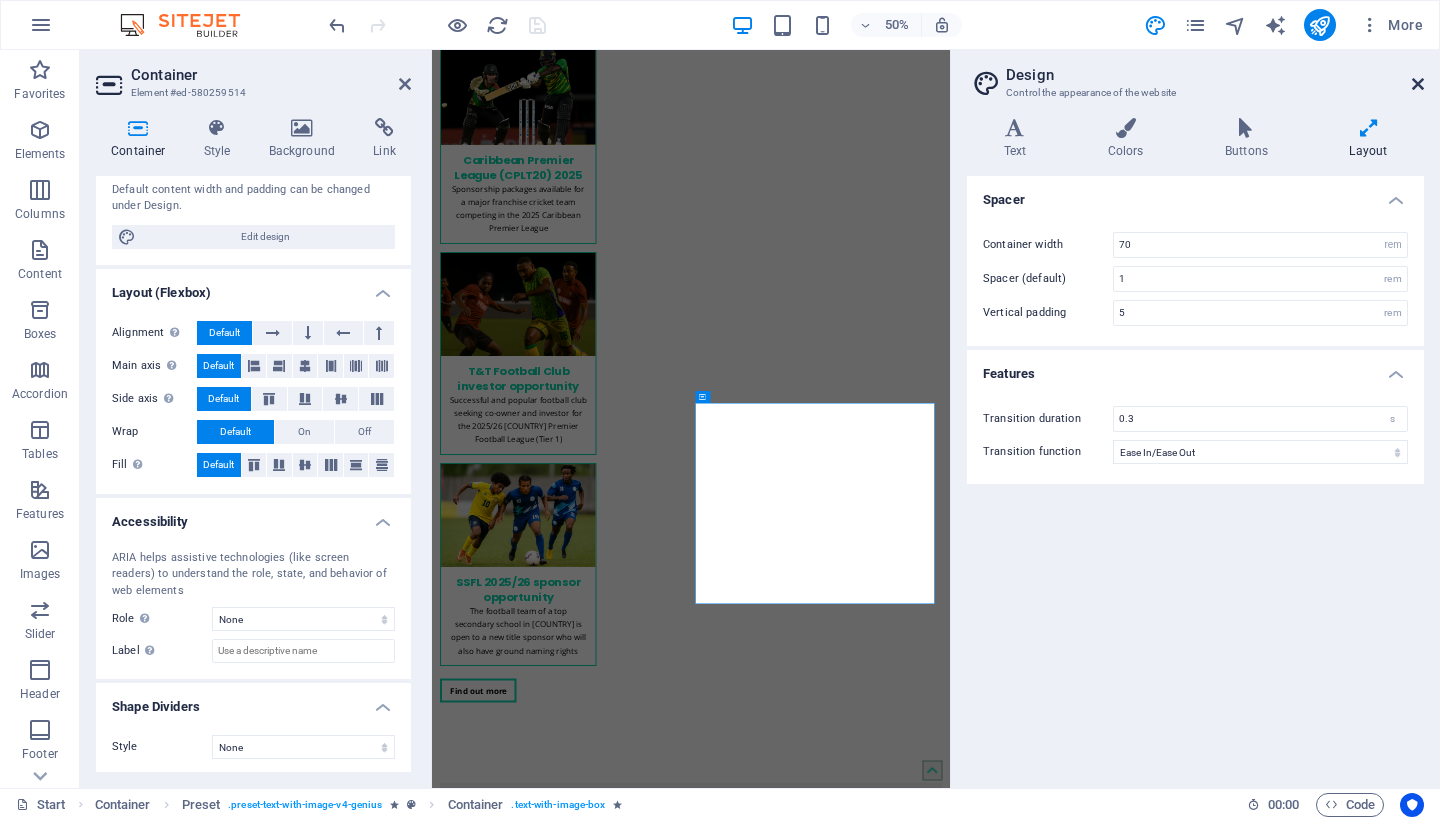 click at bounding box center [1418, 84] 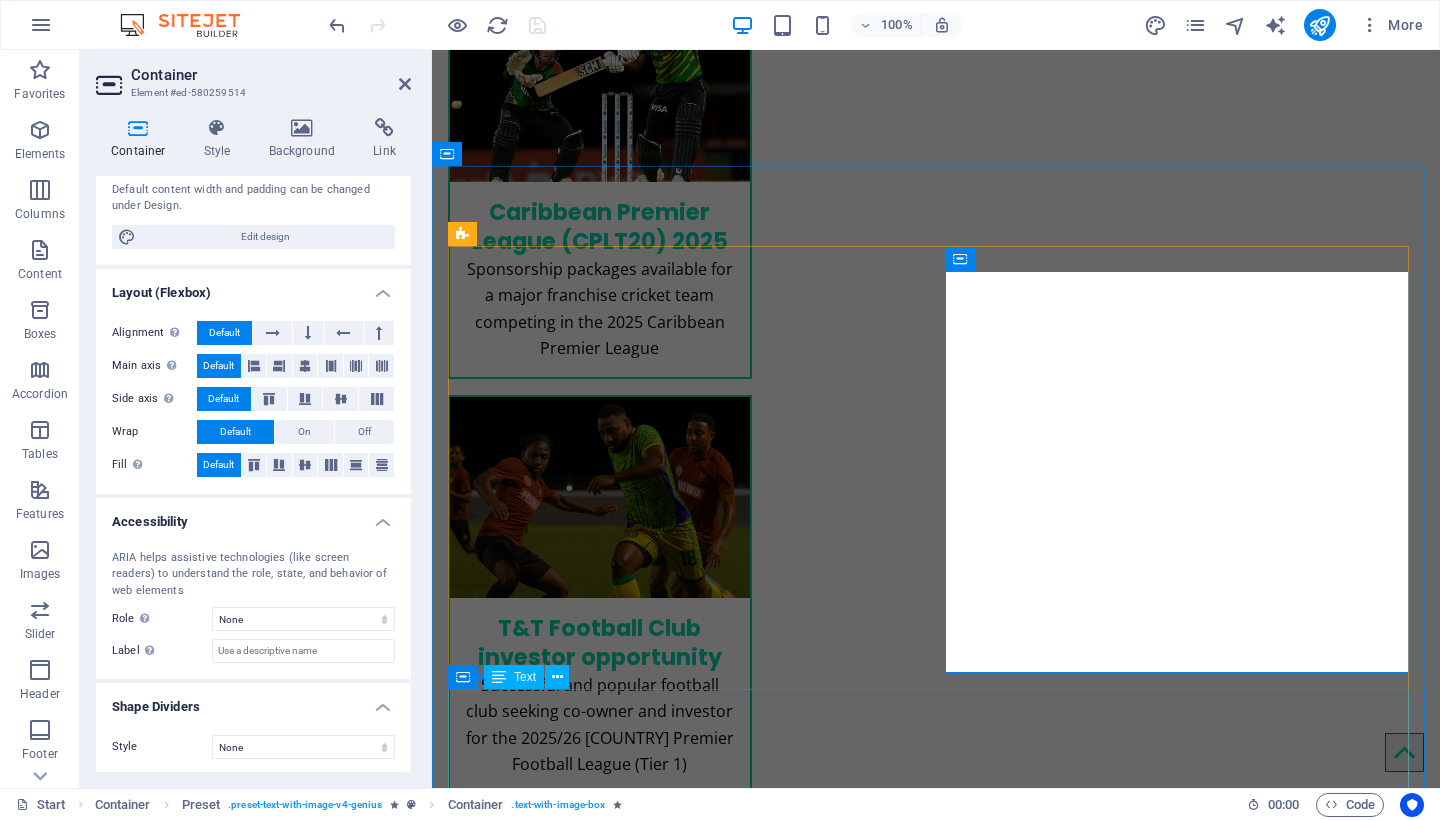 click on "Off‑pitch,  SuperSub Sports  shapes strong personal brands through strategic media exposure, endorsements, sponsorships, and bespoke content creation. Clients receive concierge support, including exclusive travel, events, and tailored experiences. Financial advisory services are available to support fiscal planning and reputation management throughout a client’s career journey. Together, these services ensure our athletes achieve both elite sporting success and sustained personal and commercial growth." at bounding box center (936, 2733) 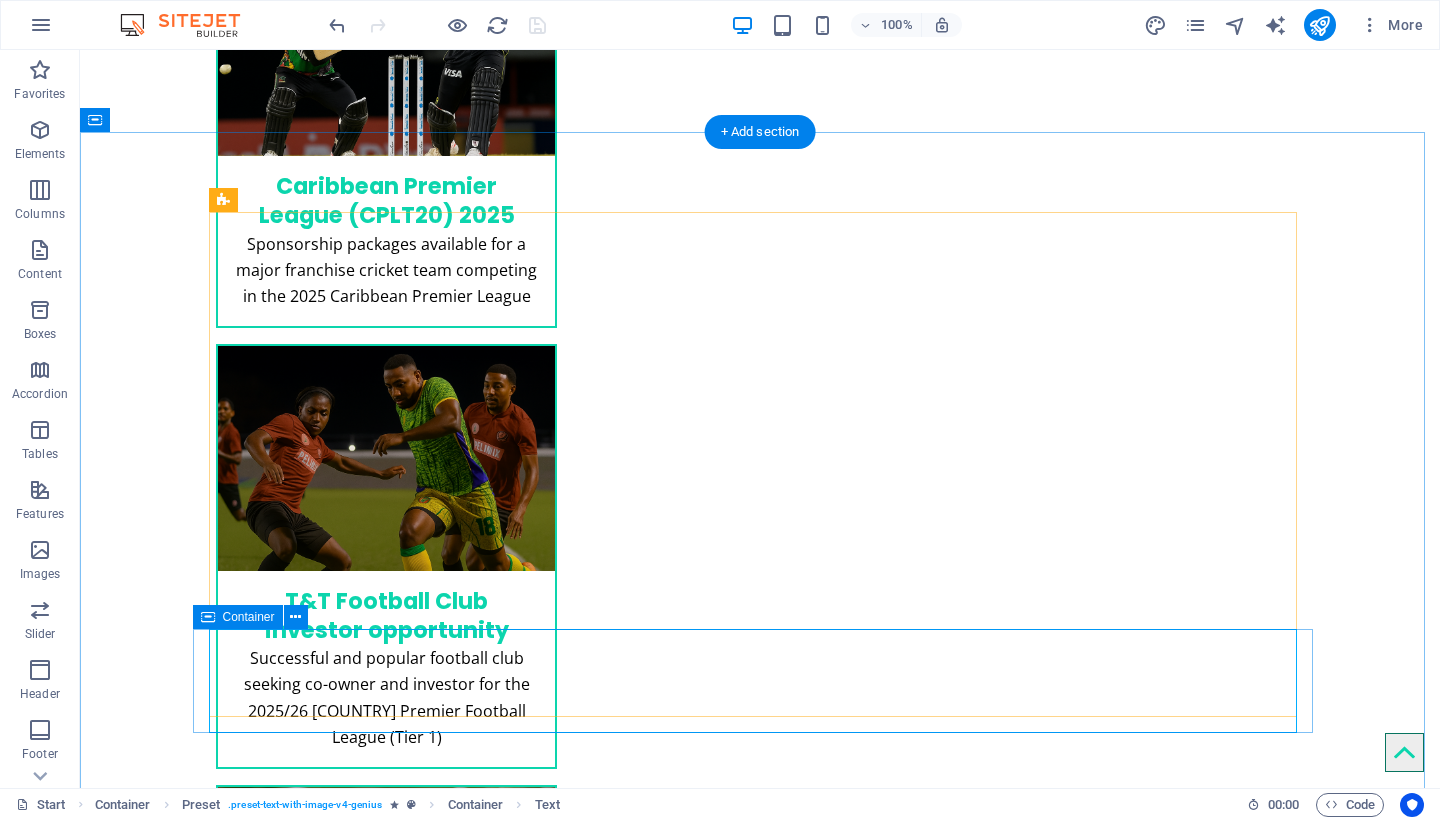 click on "Container" at bounding box center [238, 617] 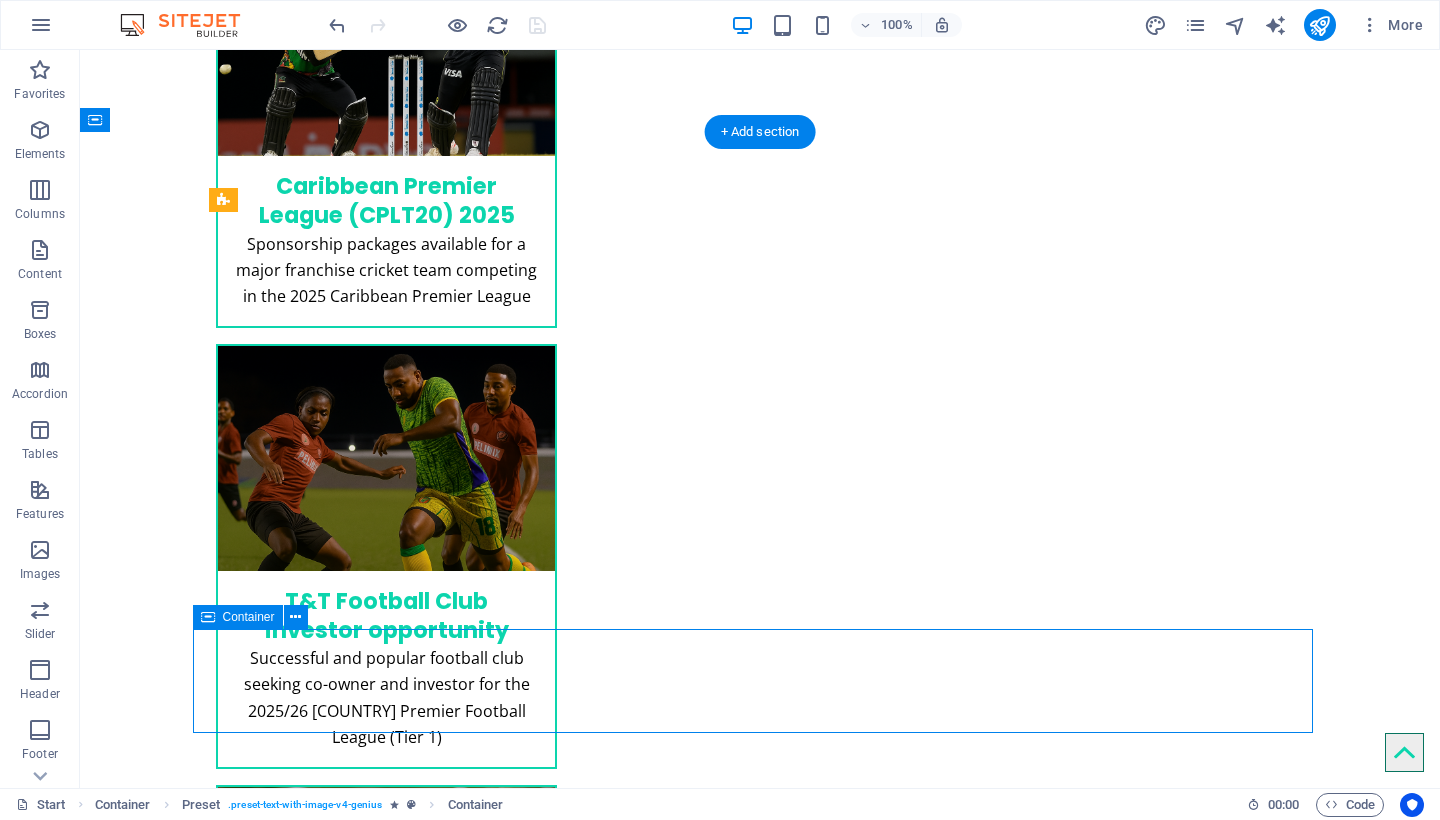 click on "Container" at bounding box center (238, 617) 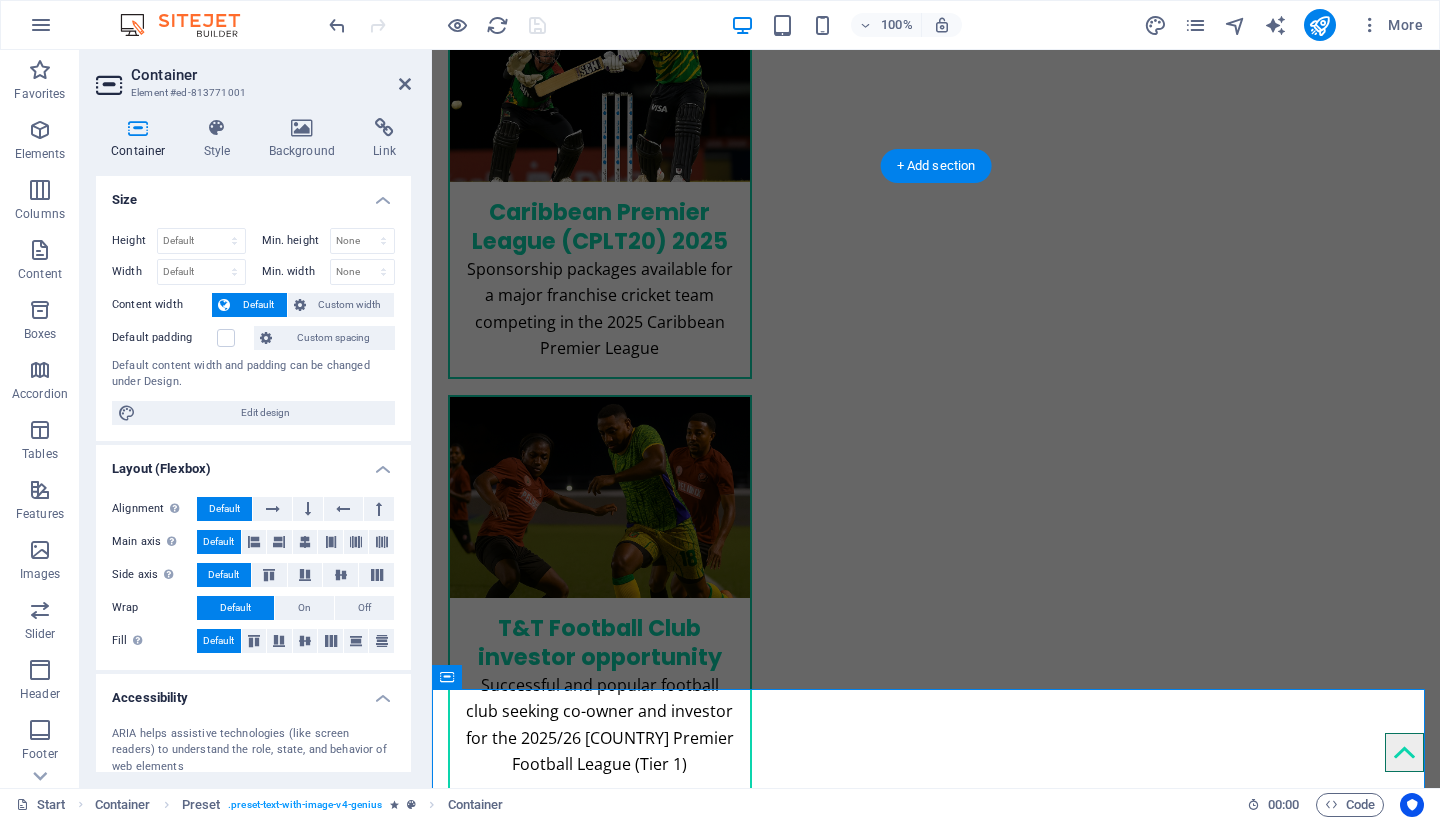 click on "Container" at bounding box center [142, 139] 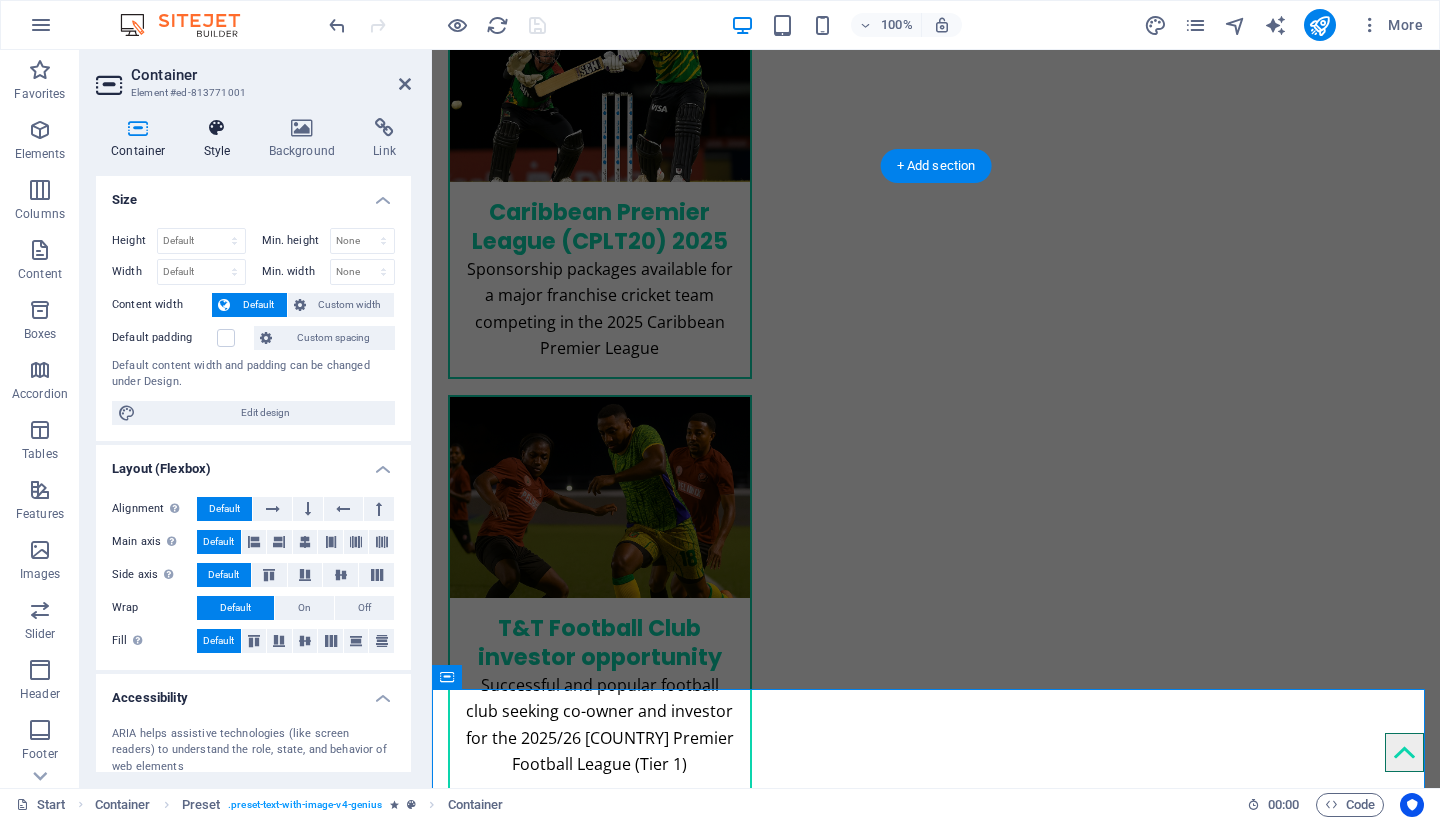 click at bounding box center (217, 128) 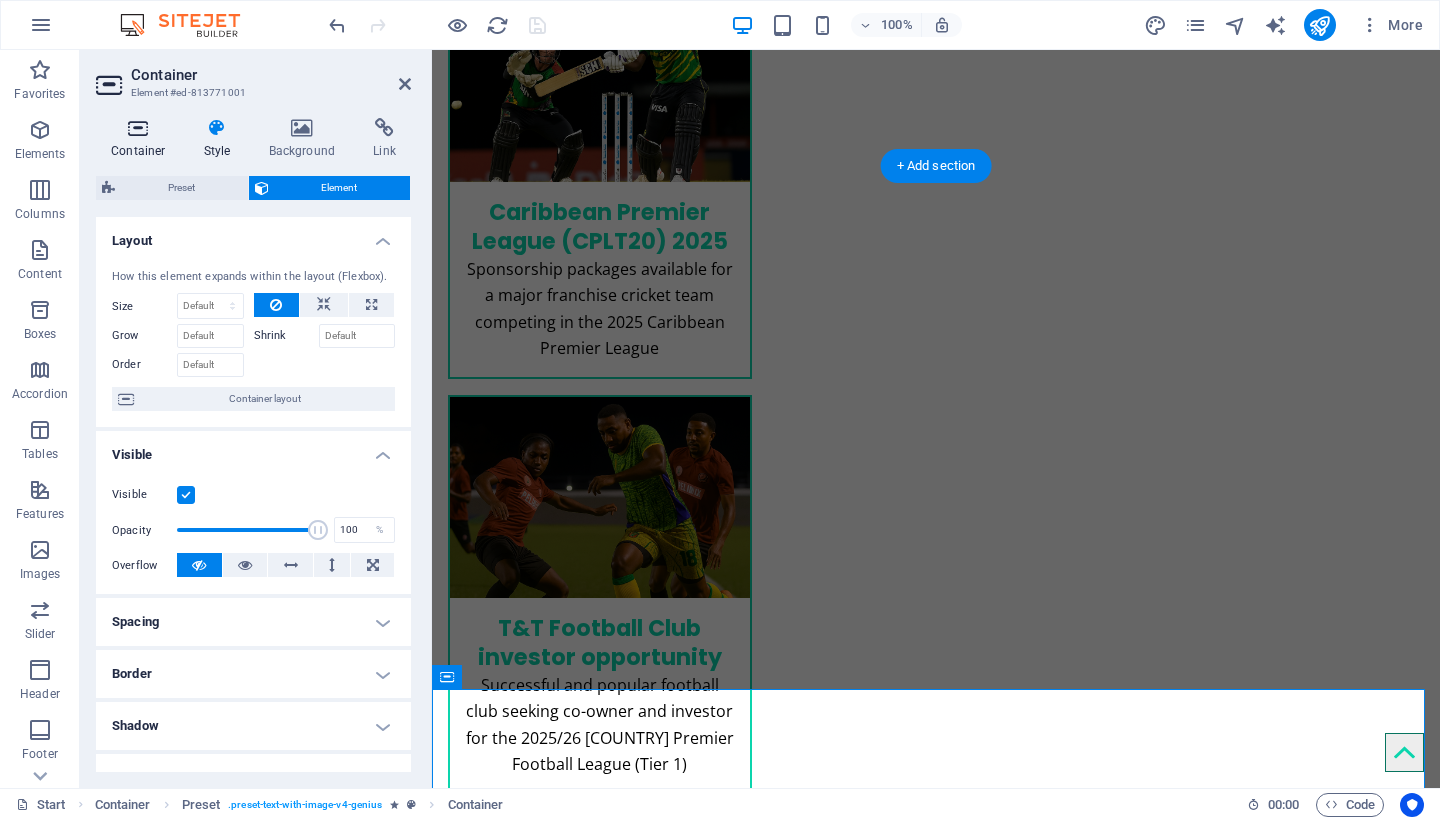 click at bounding box center [138, 128] 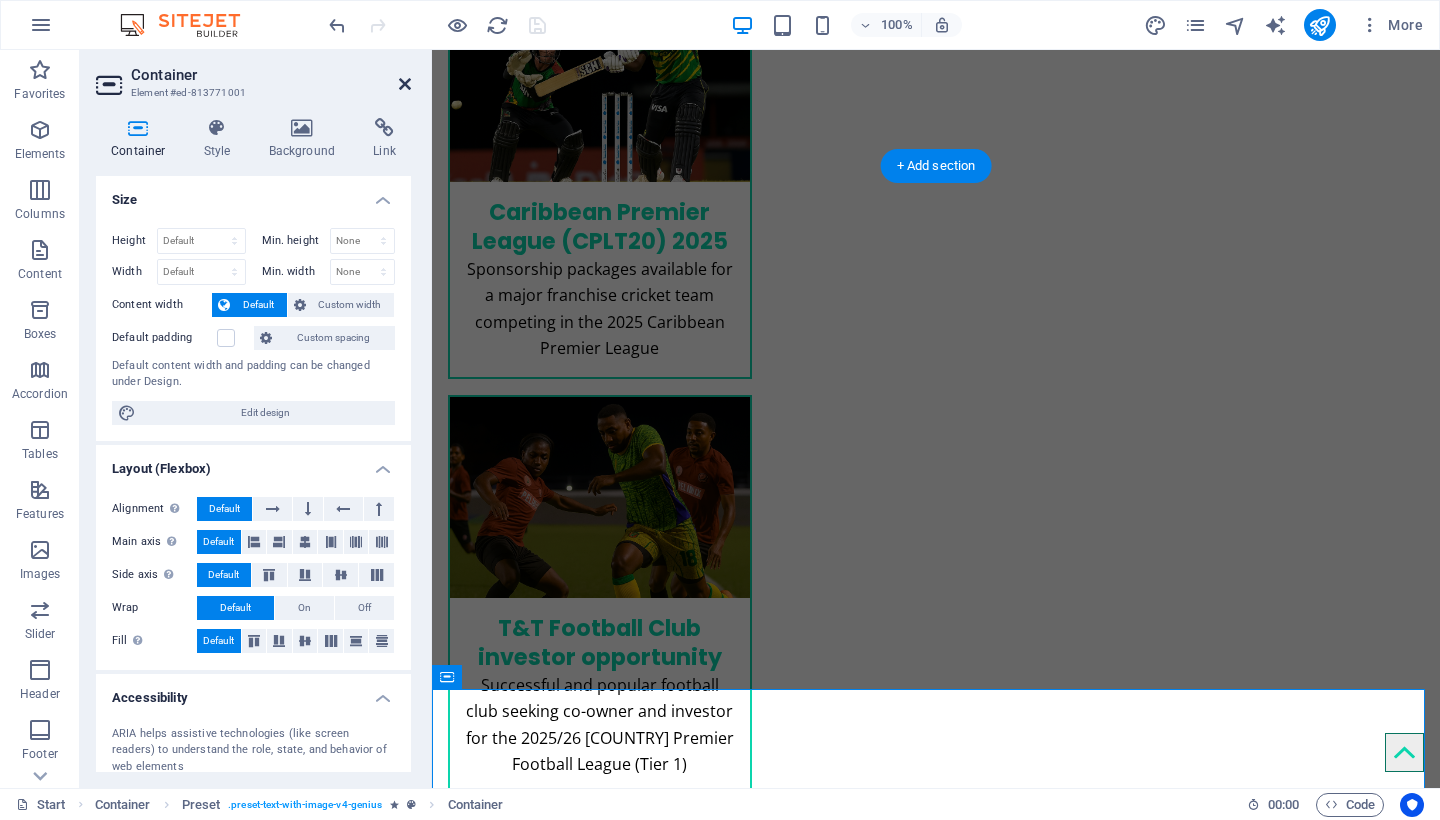 click at bounding box center (405, 84) 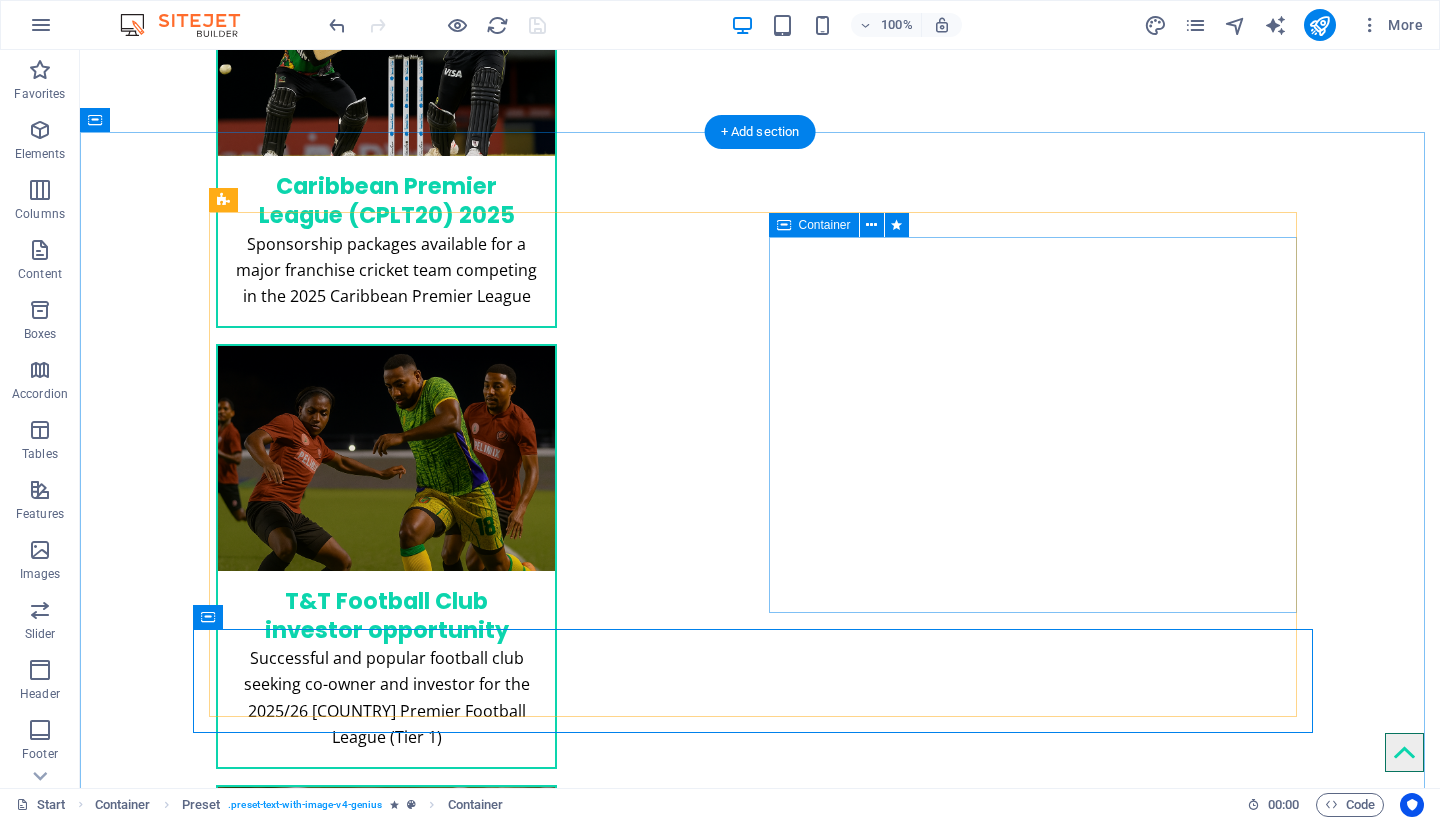 click at bounding box center [784, 225] 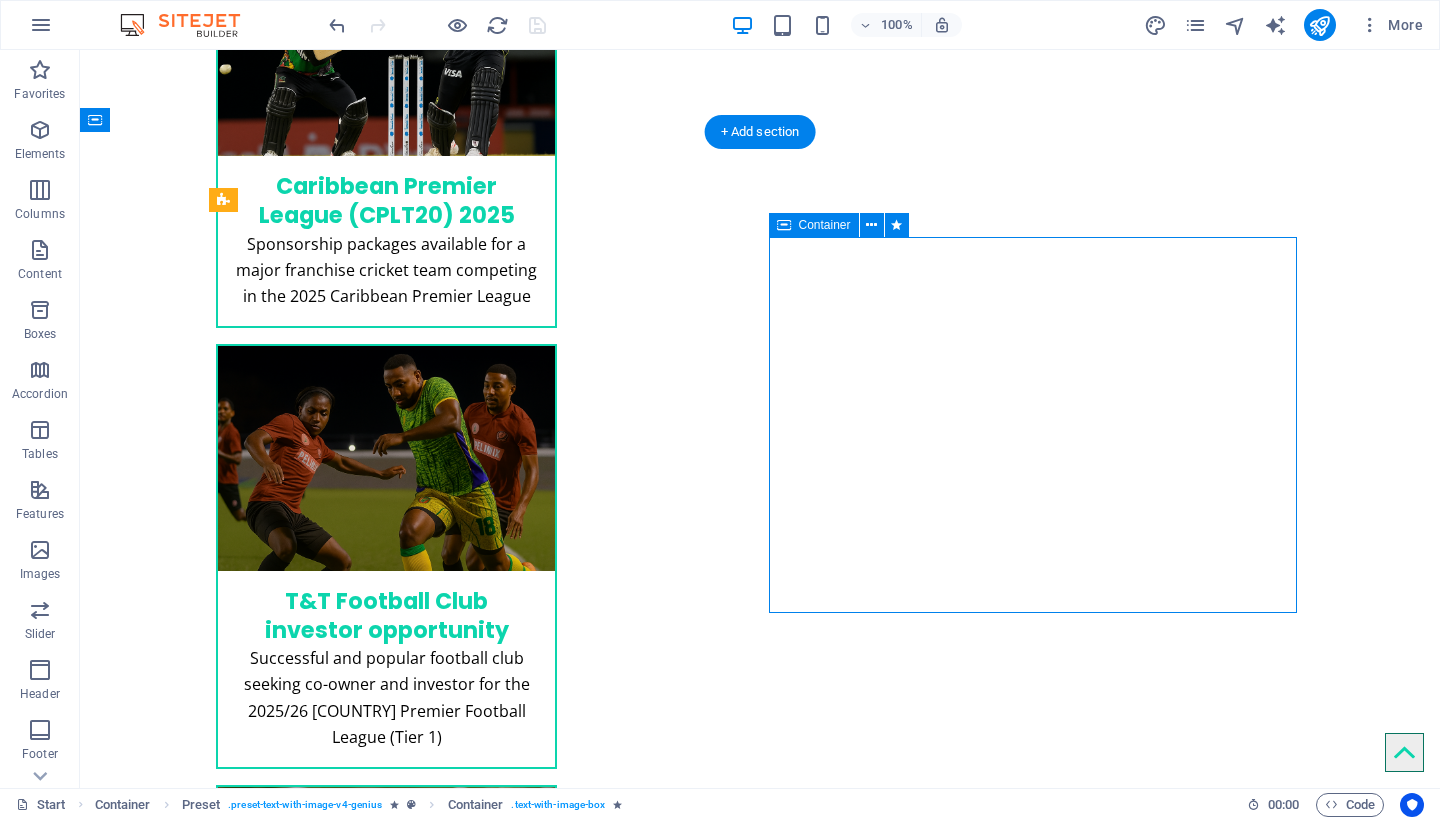click at bounding box center (784, 225) 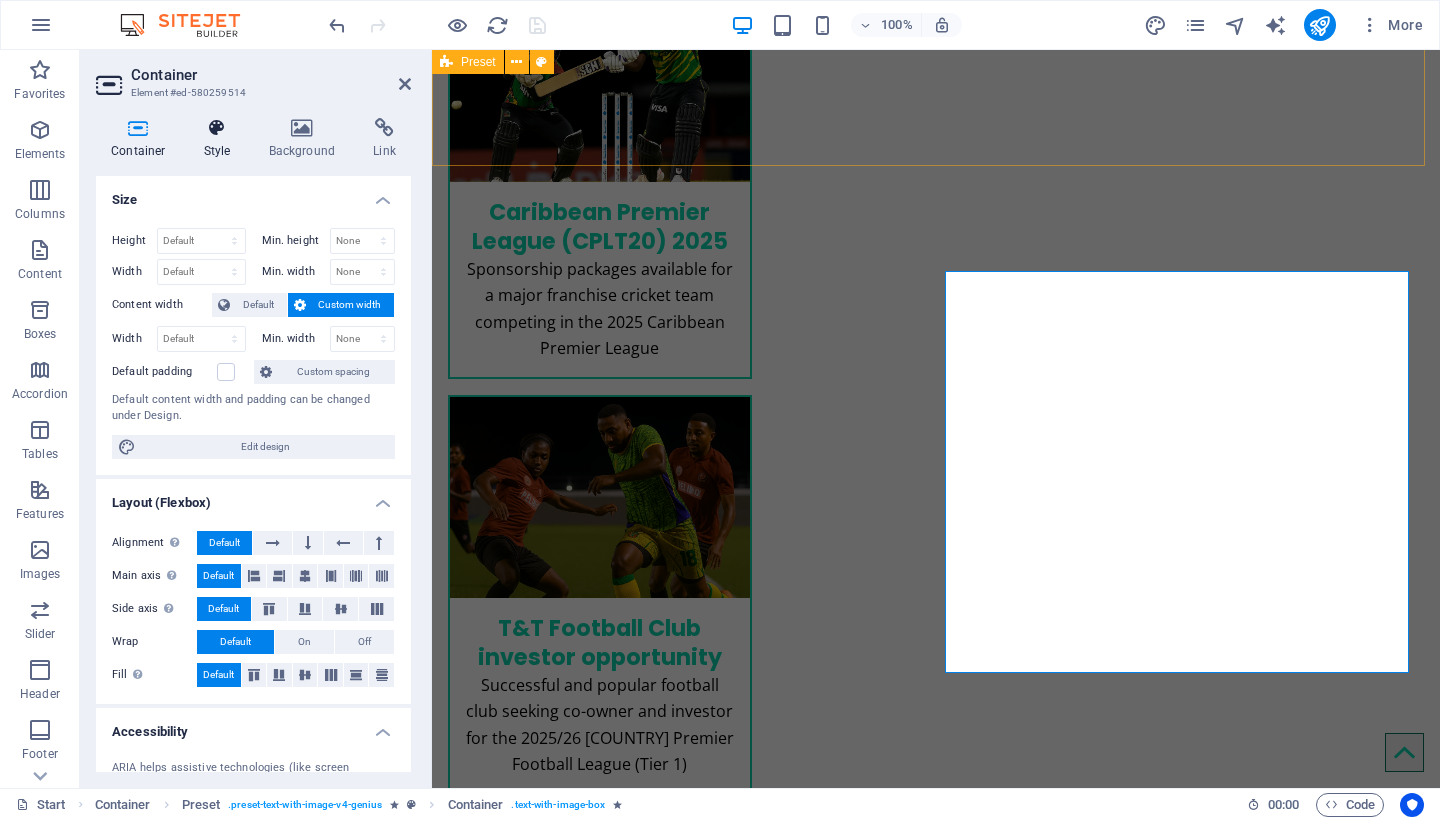 click on "Style" at bounding box center [221, 139] 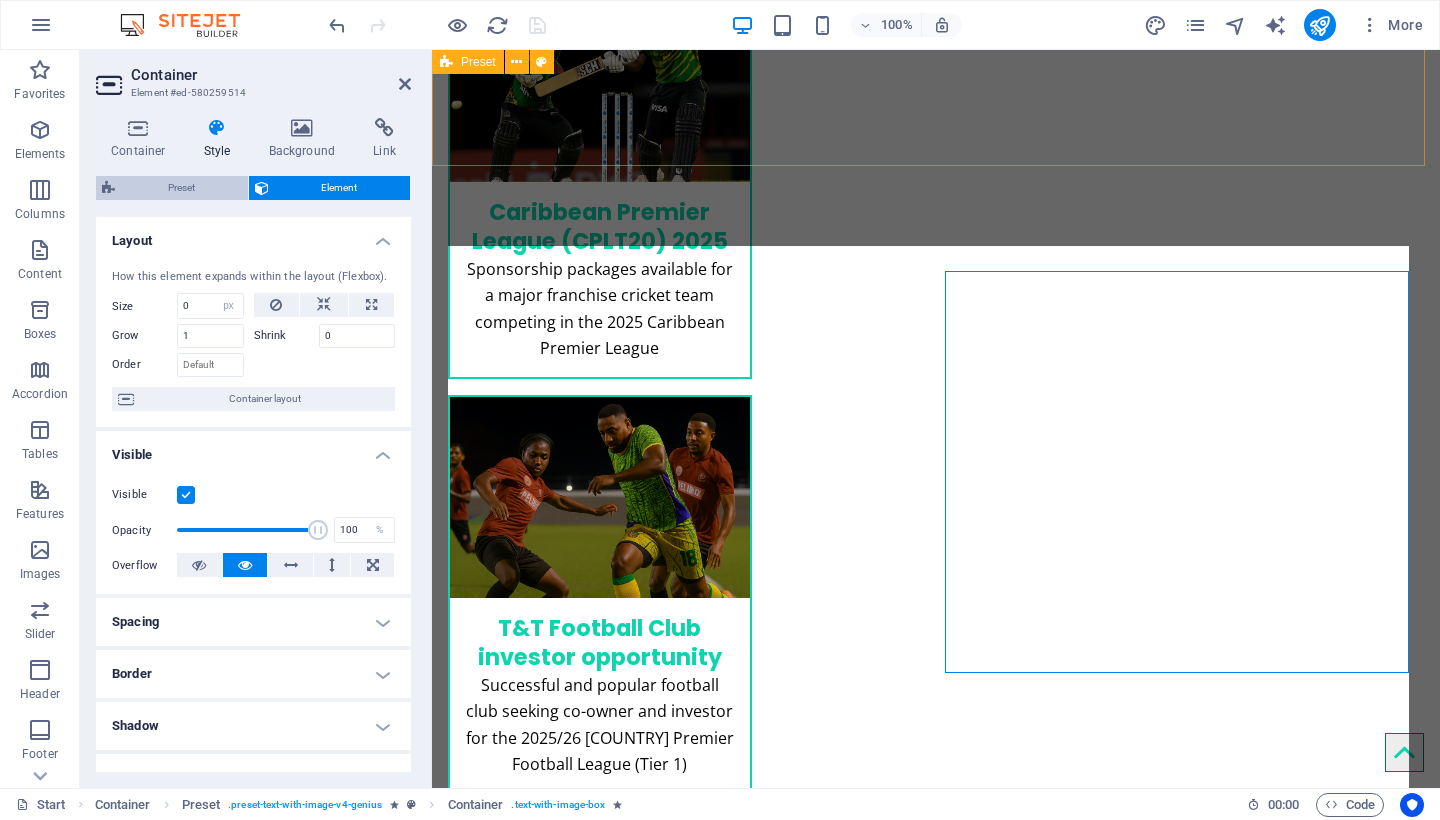 click on "Preset" at bounding box center [181, 188] 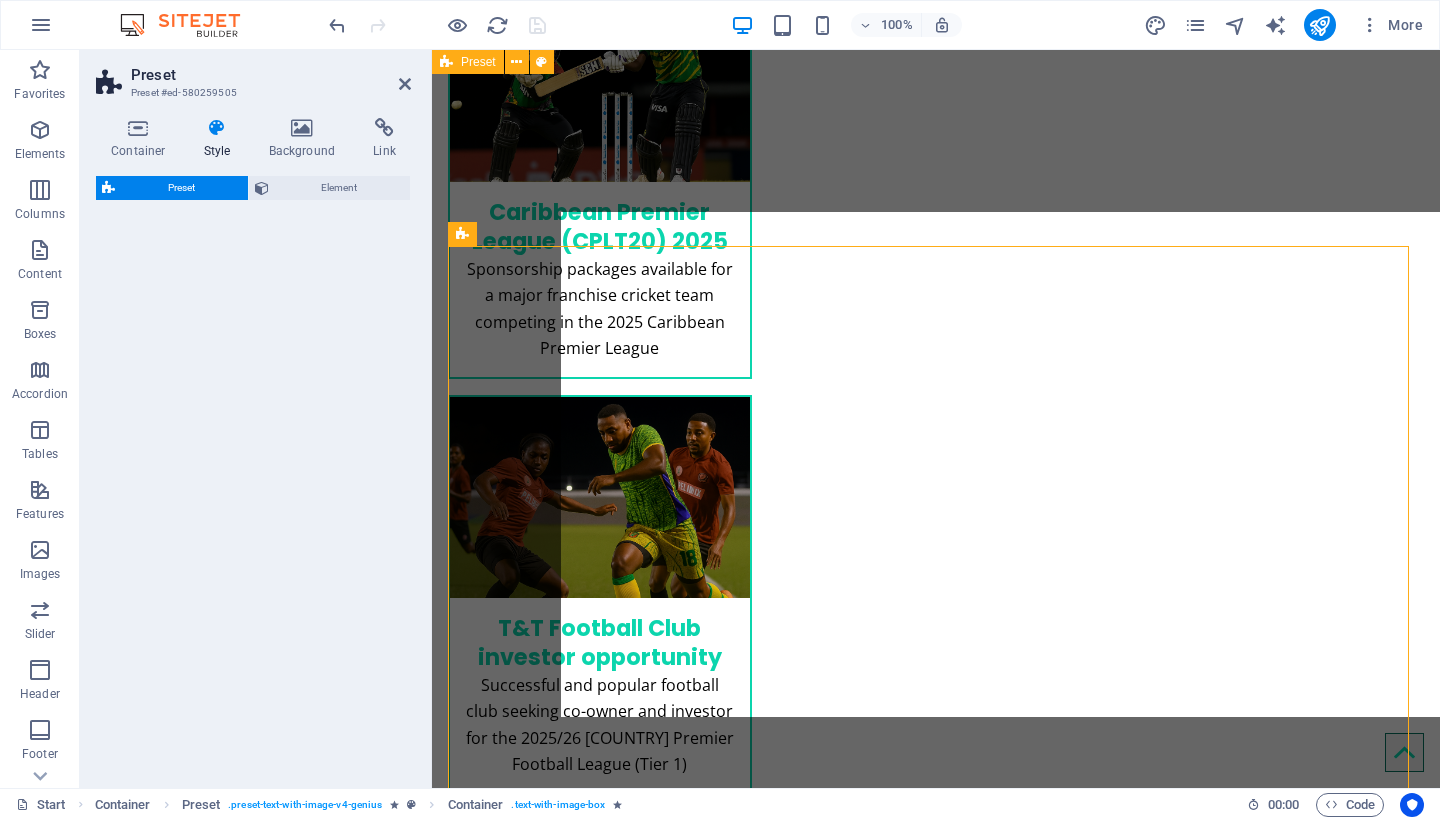 select on "rem" 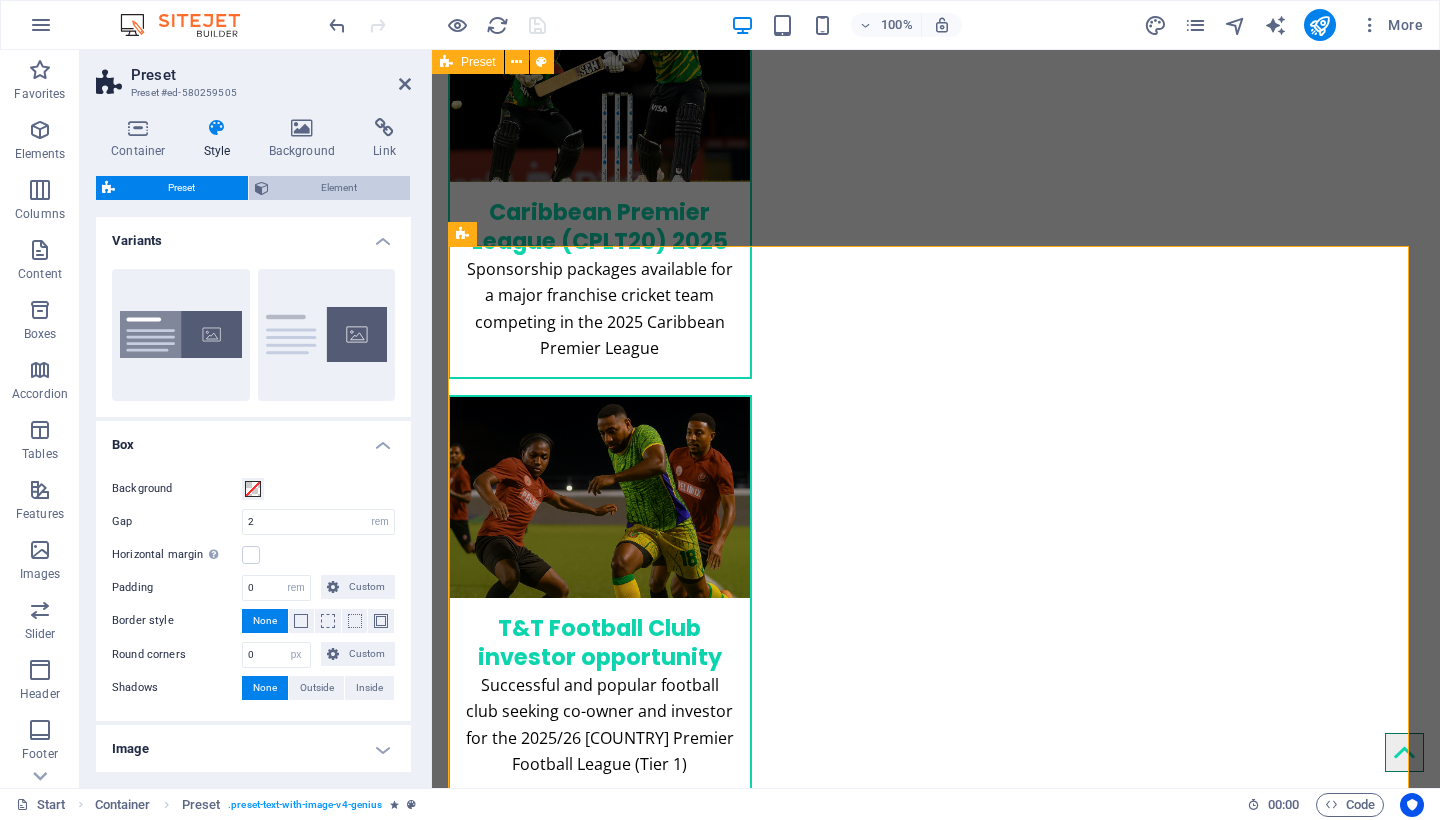 click on "Element" at bounding box center (340, 188) 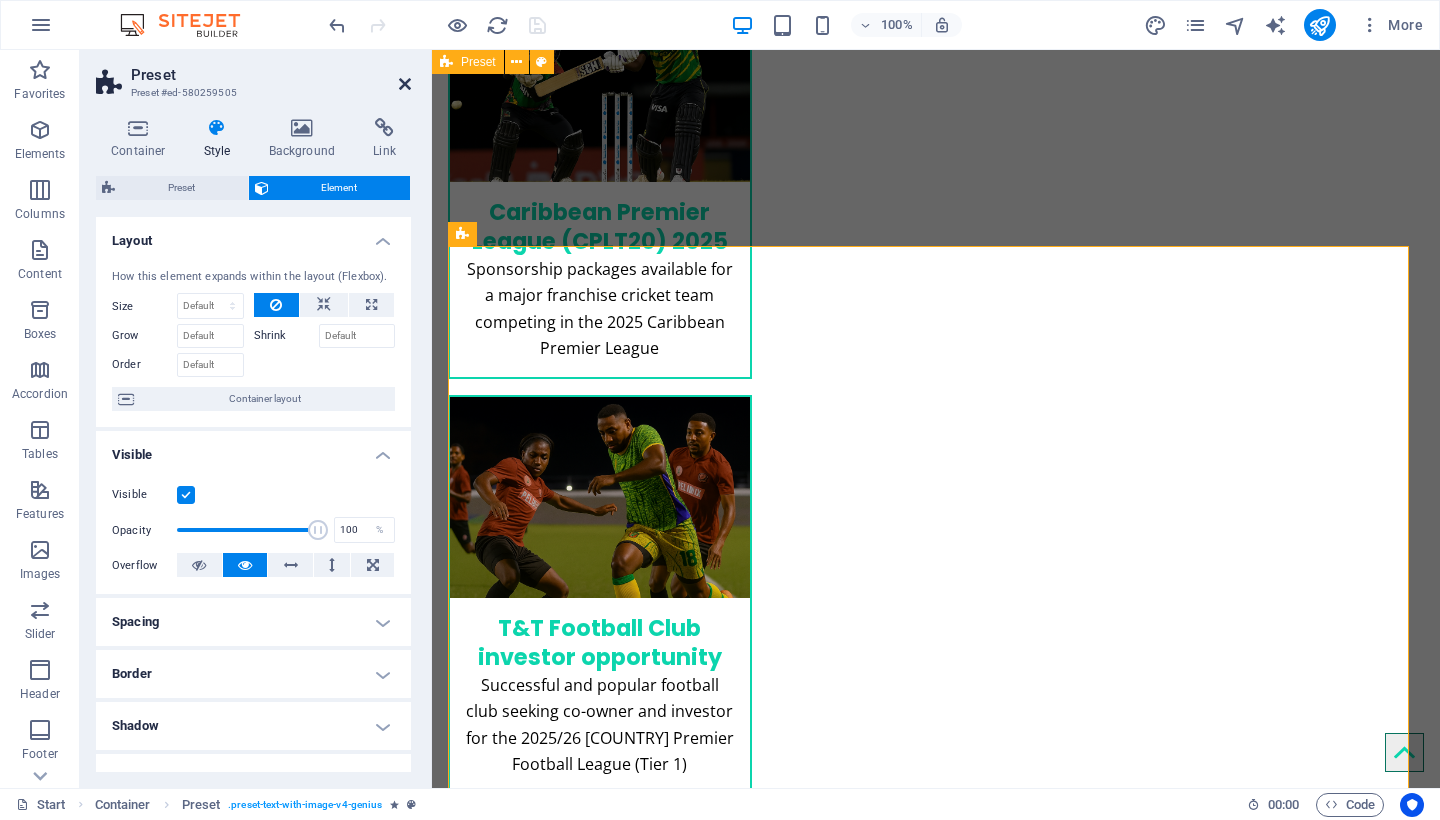 click at bounding box center (405, 84) 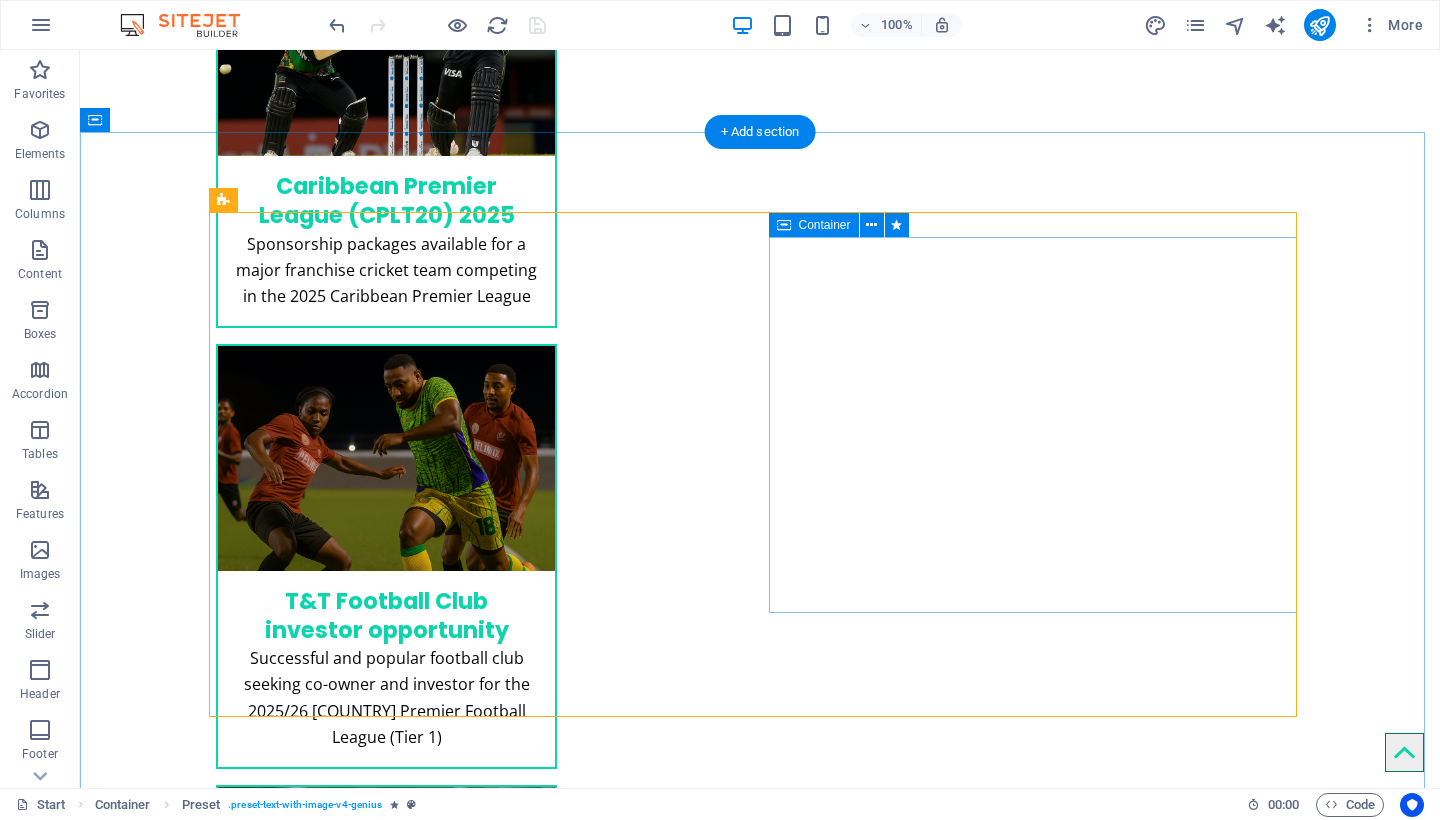click at bounding box center [784, 225] 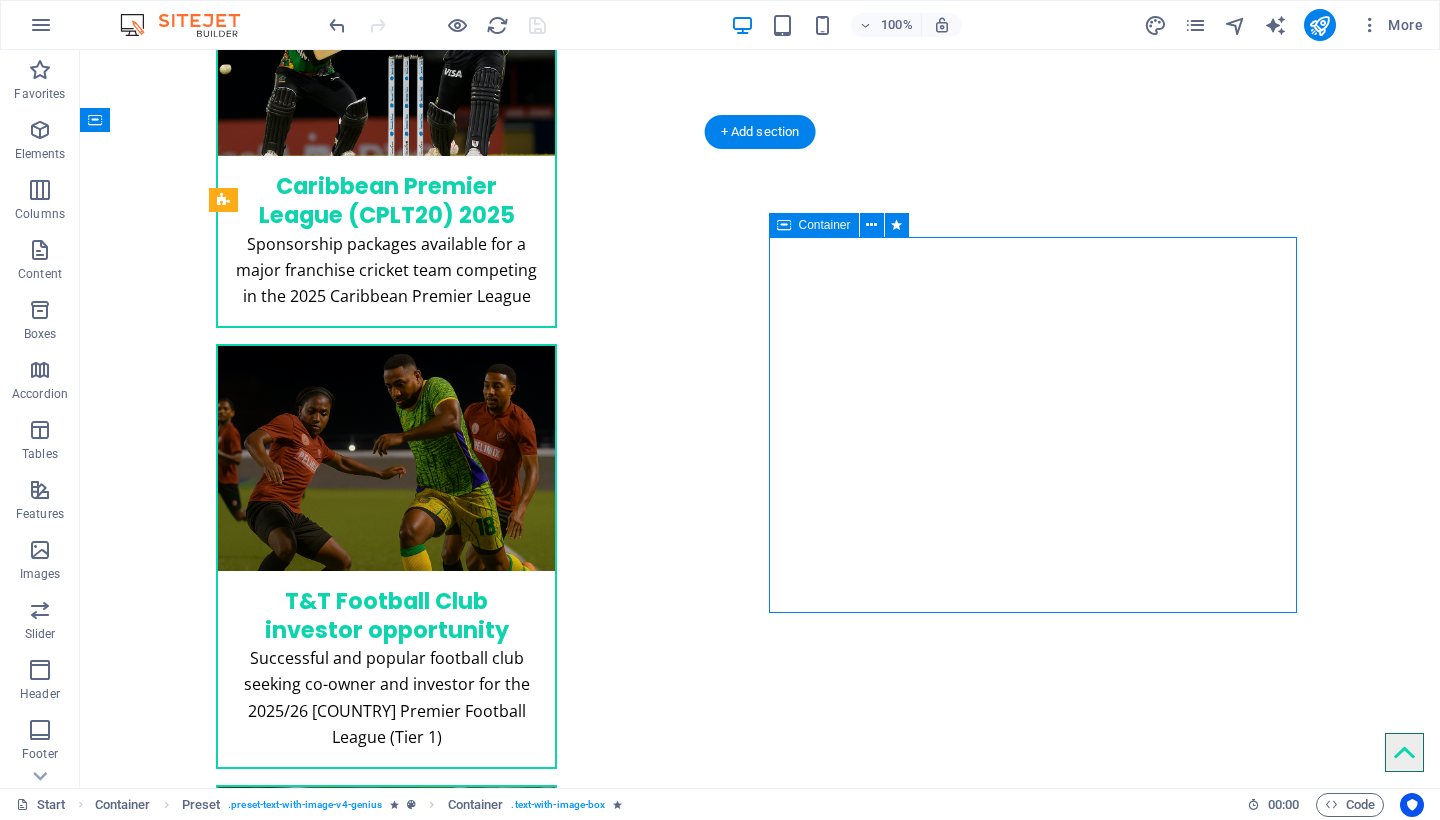 click at bounding box center [784, 225] 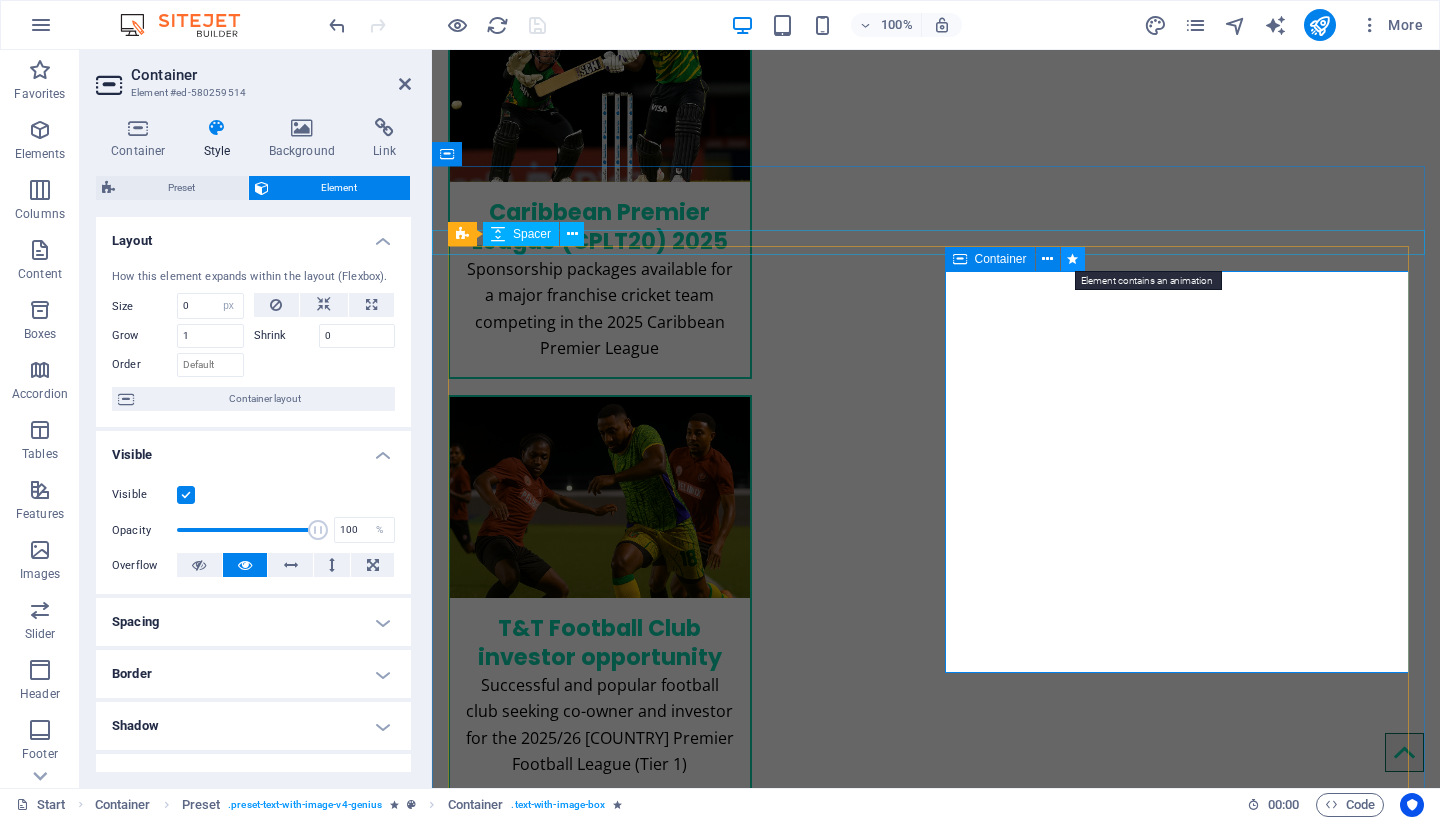 click at bounding box center [1072, 259] 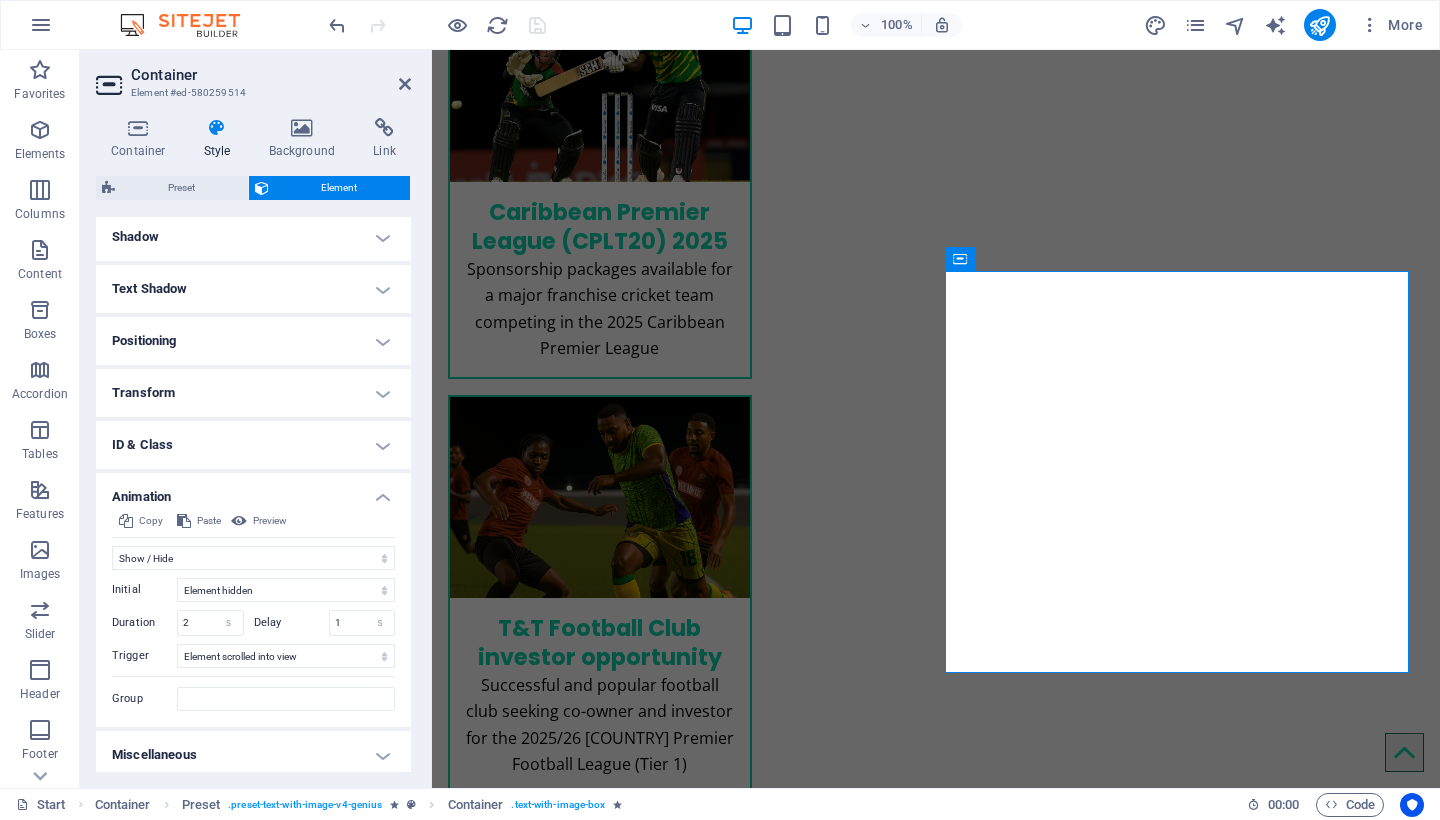 scroll, scrollTop: 218, scrollLeft: 0, axis: vertical 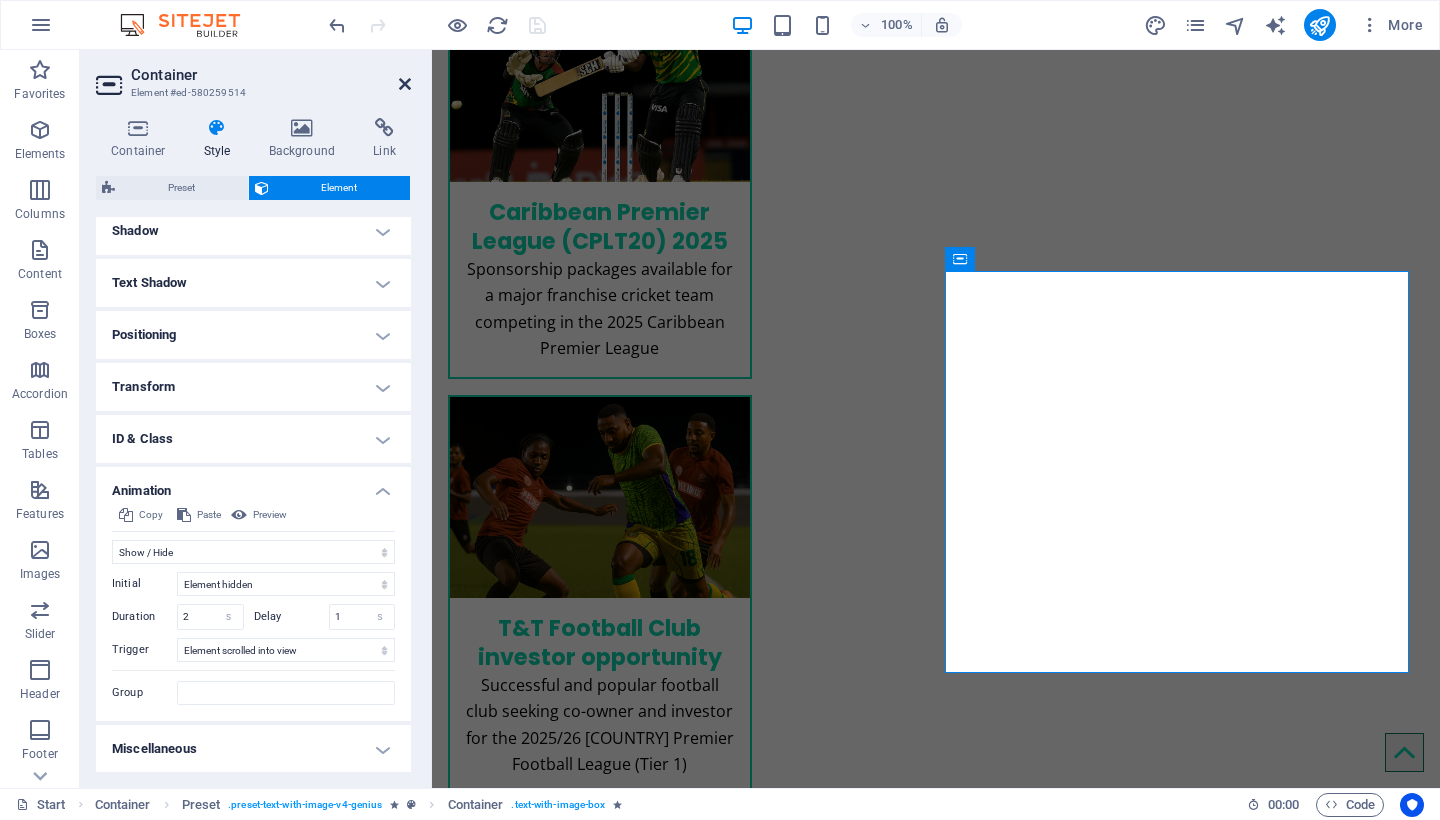click at bounding box center (405, 84) 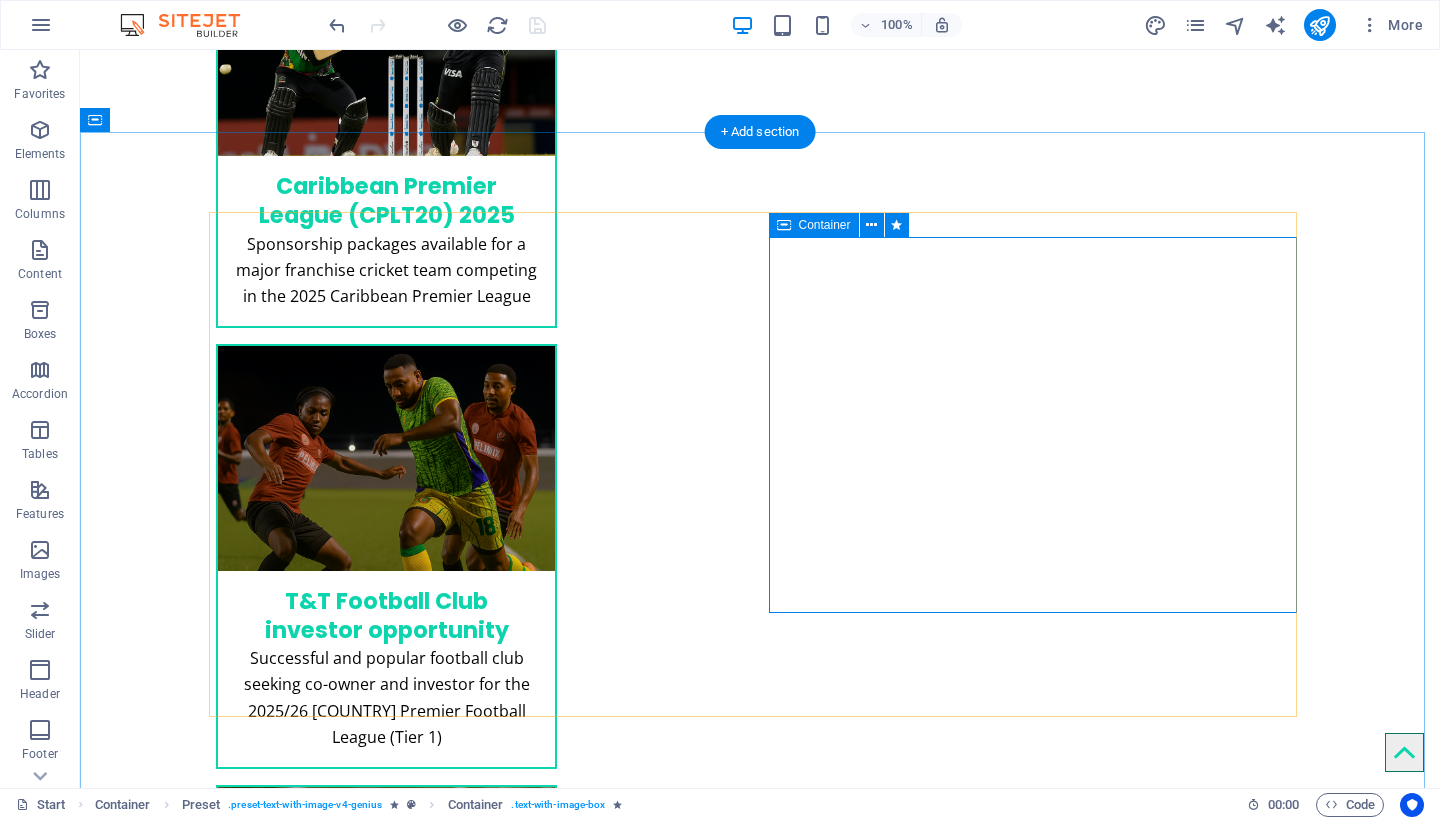 click on "Container" at bounding box center (825, 225) 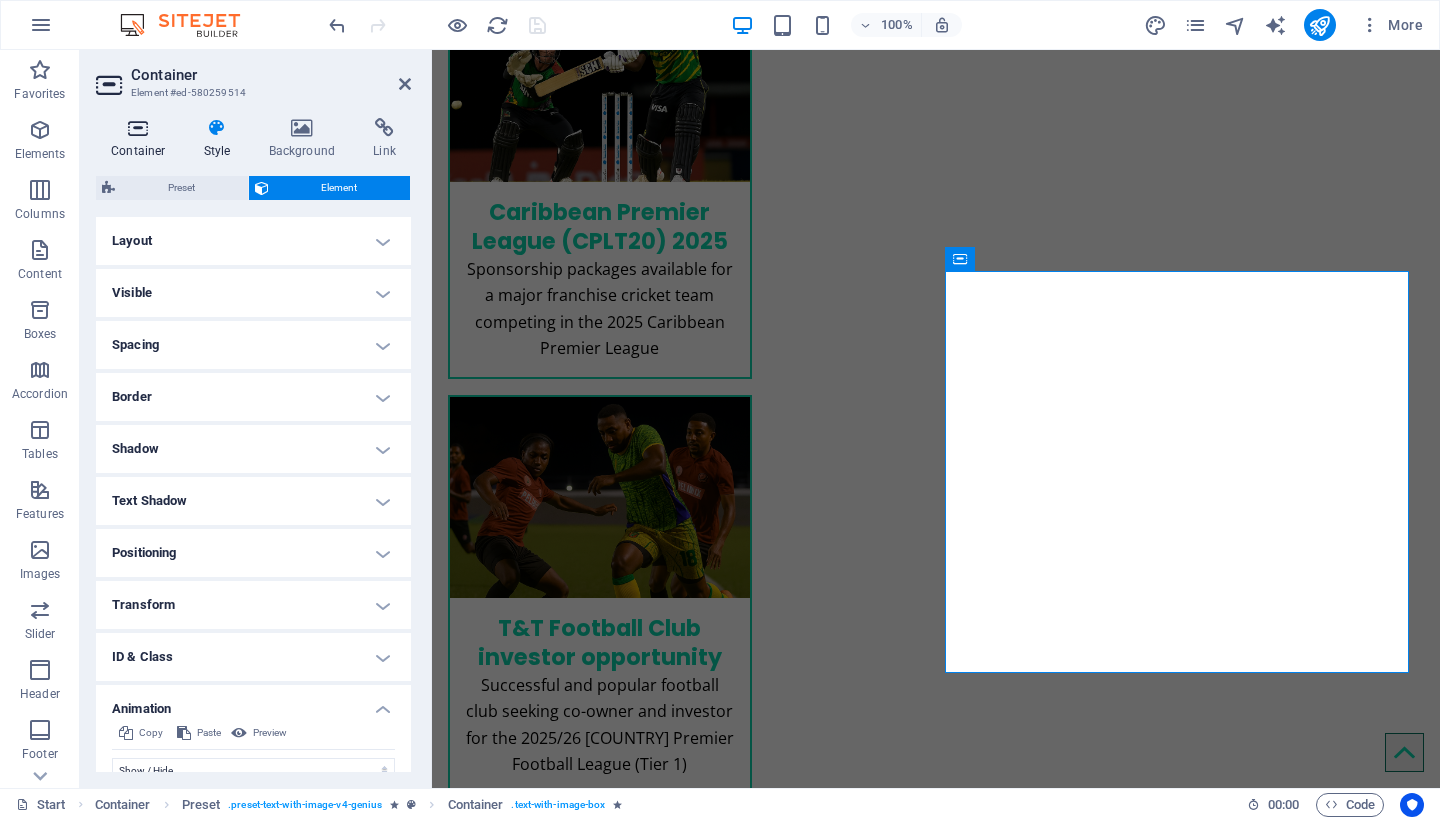 click at bounding box center (138, 128) 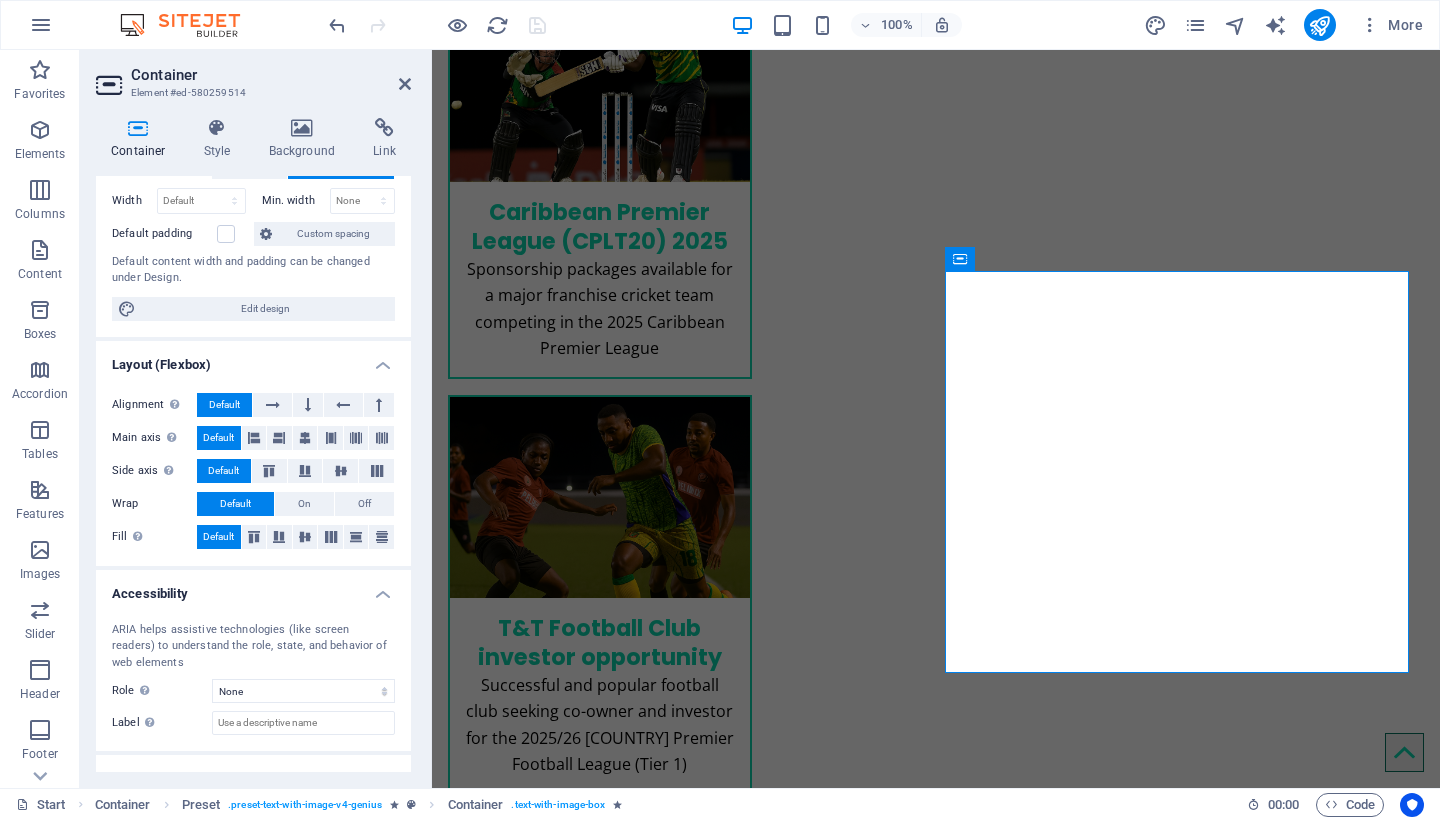 scroll, scrollTop: 0, scrollLeft: 0, axis: both 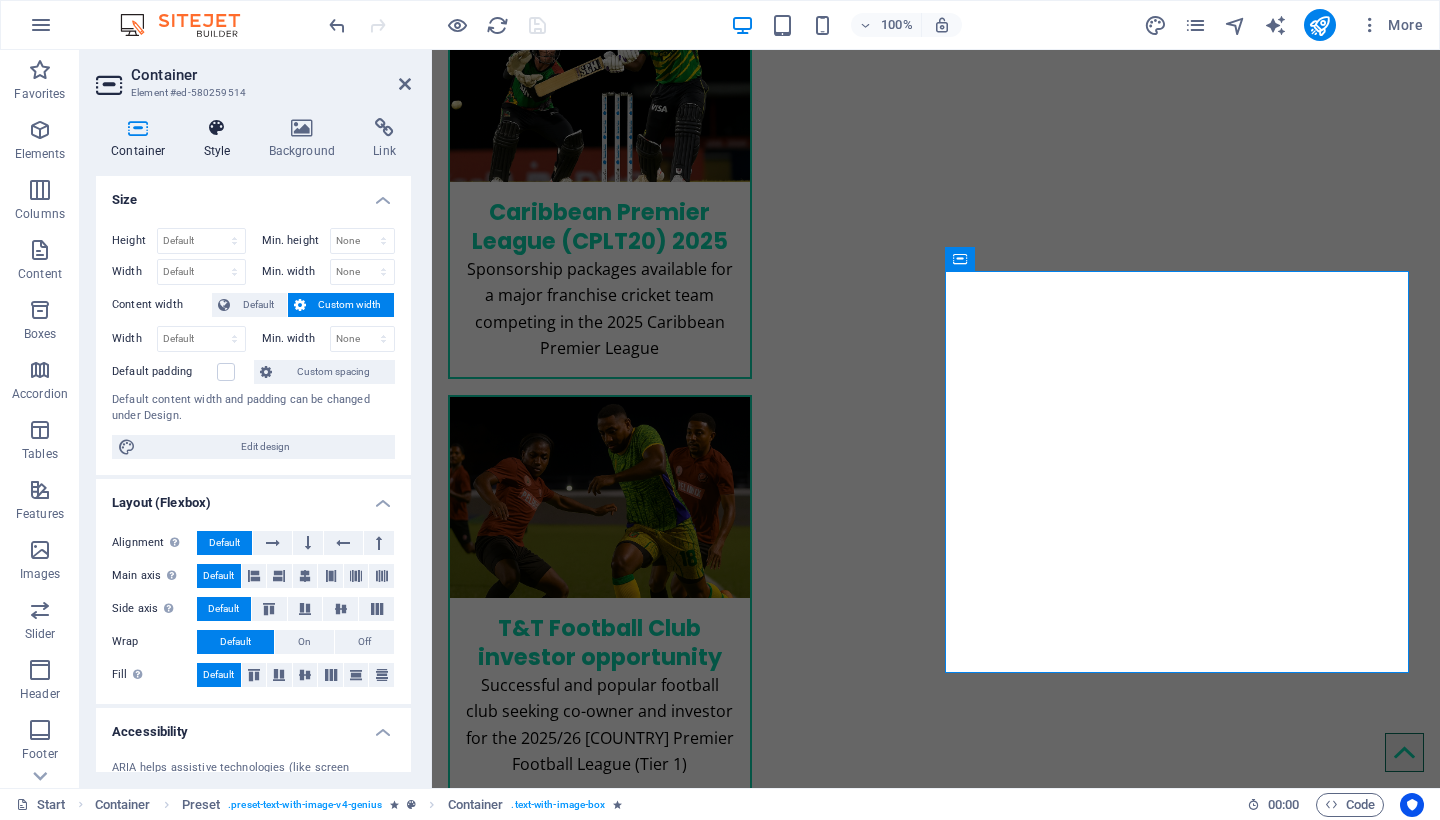 click on "Style" at bounding box center (221, 139) 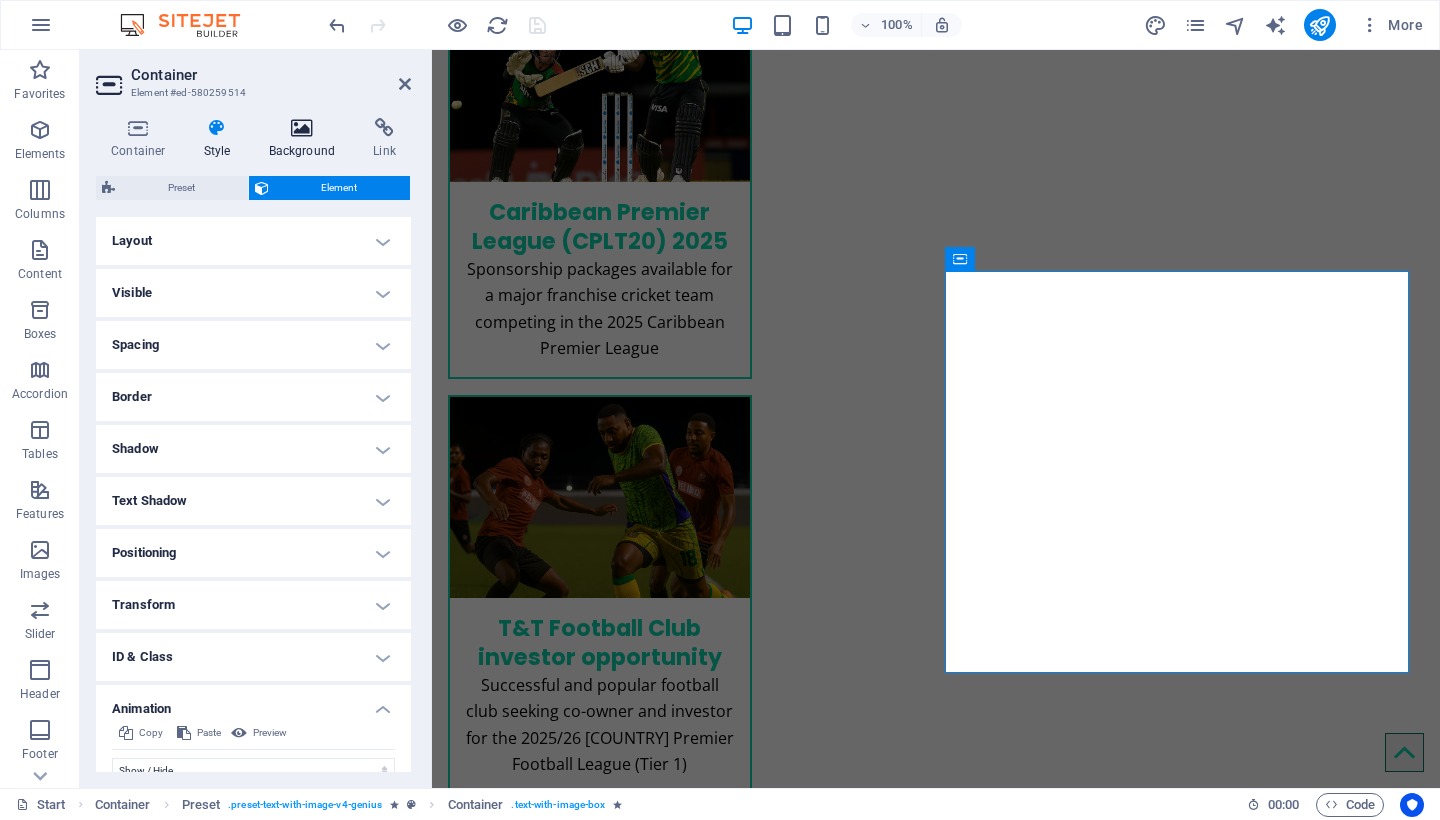 click at bounding box center [302, 128] 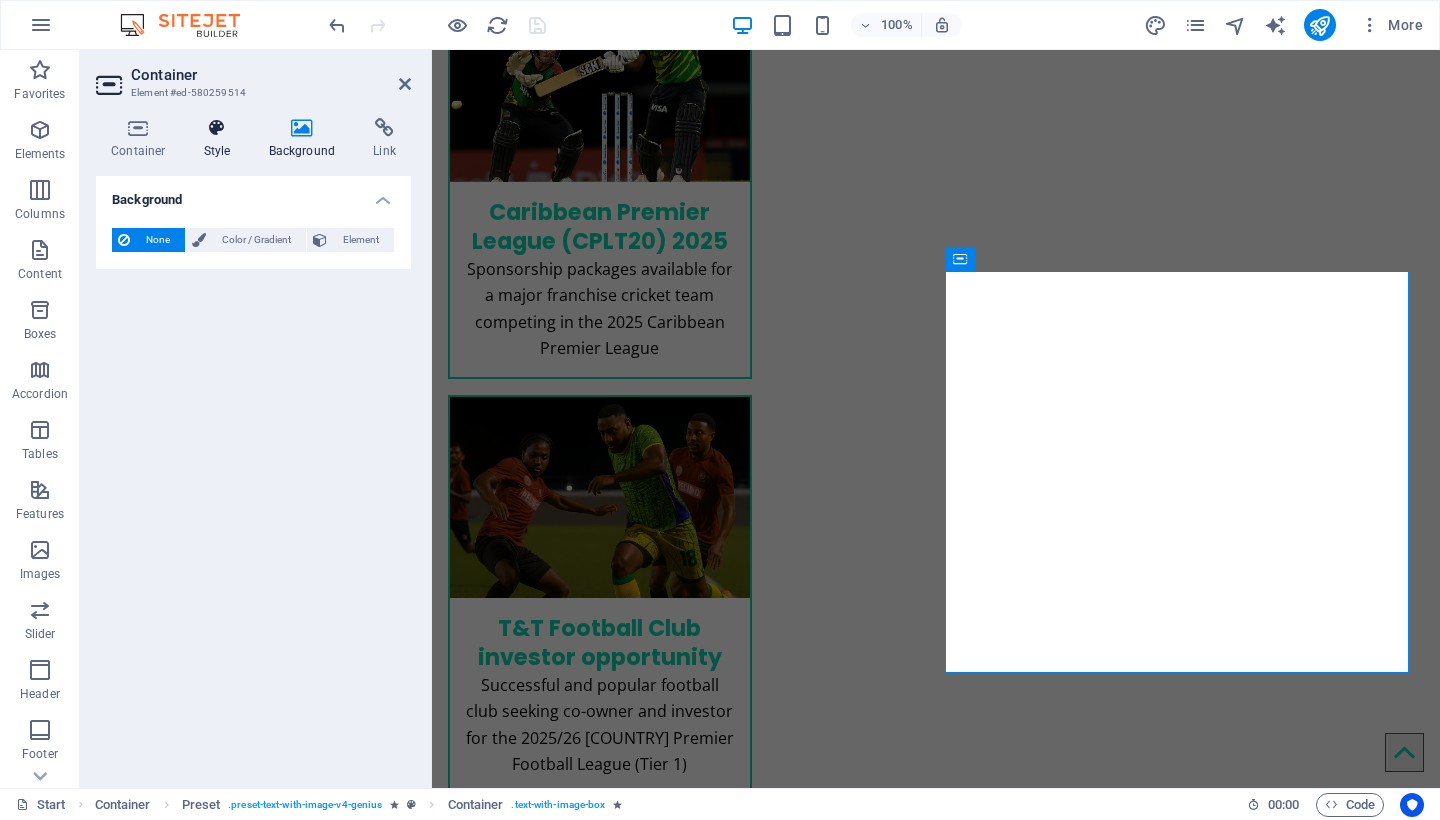 click at bounding box center [217, 128] 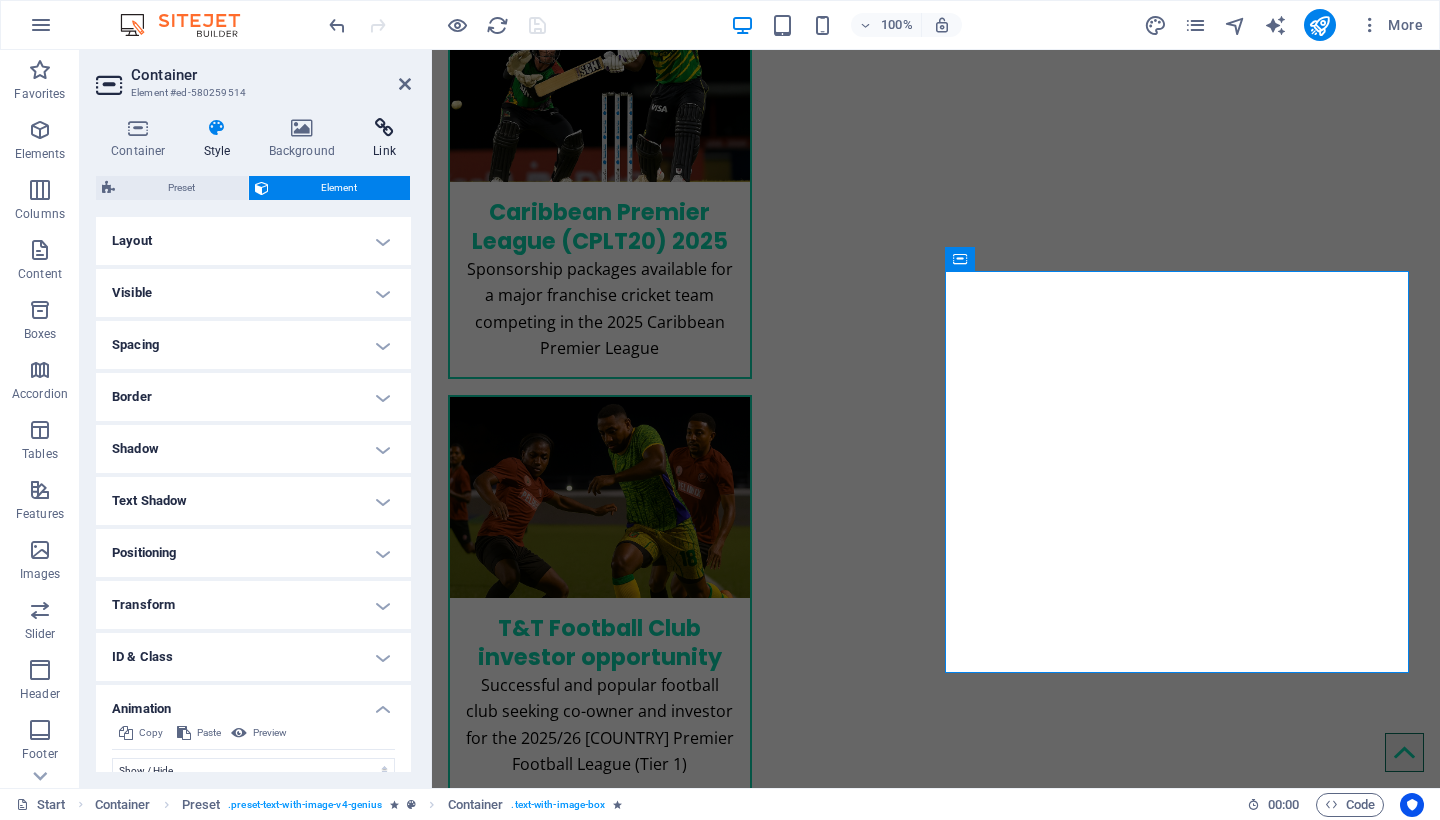 click on "Link" at bounding box center [384, 139] 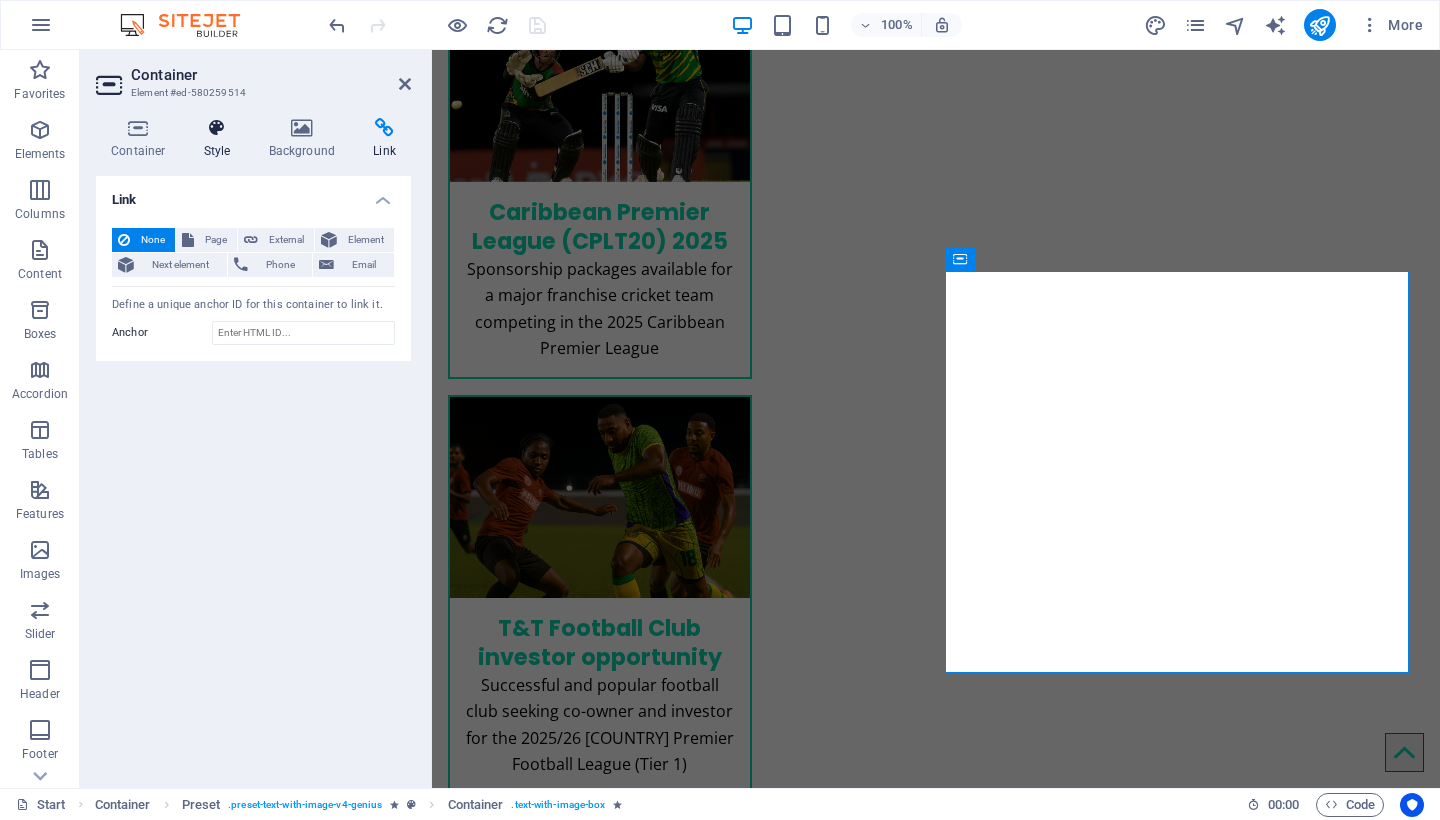click at bounding box center [217, 128] 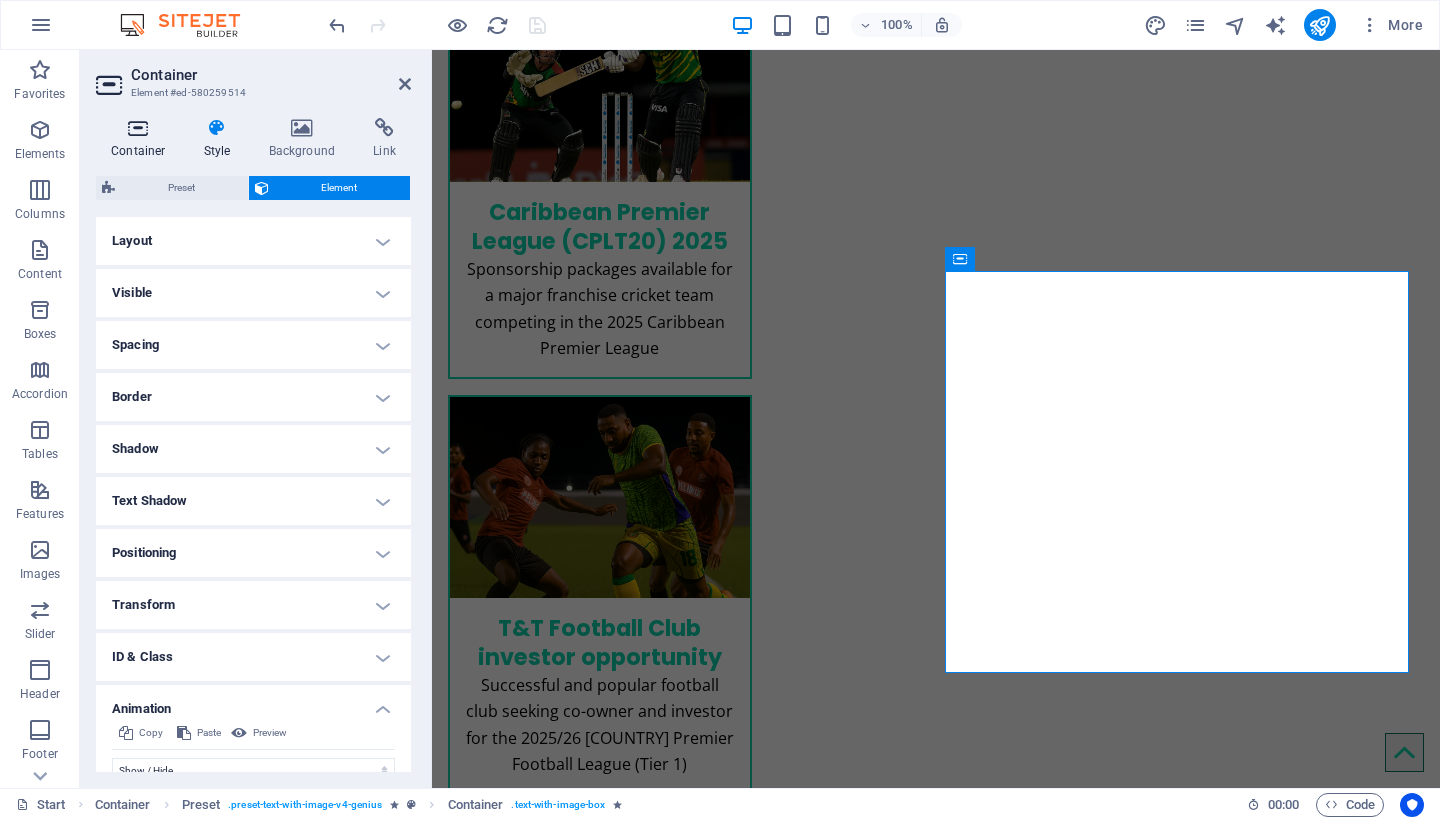 click on "Container" at bounding box center (142, 139) 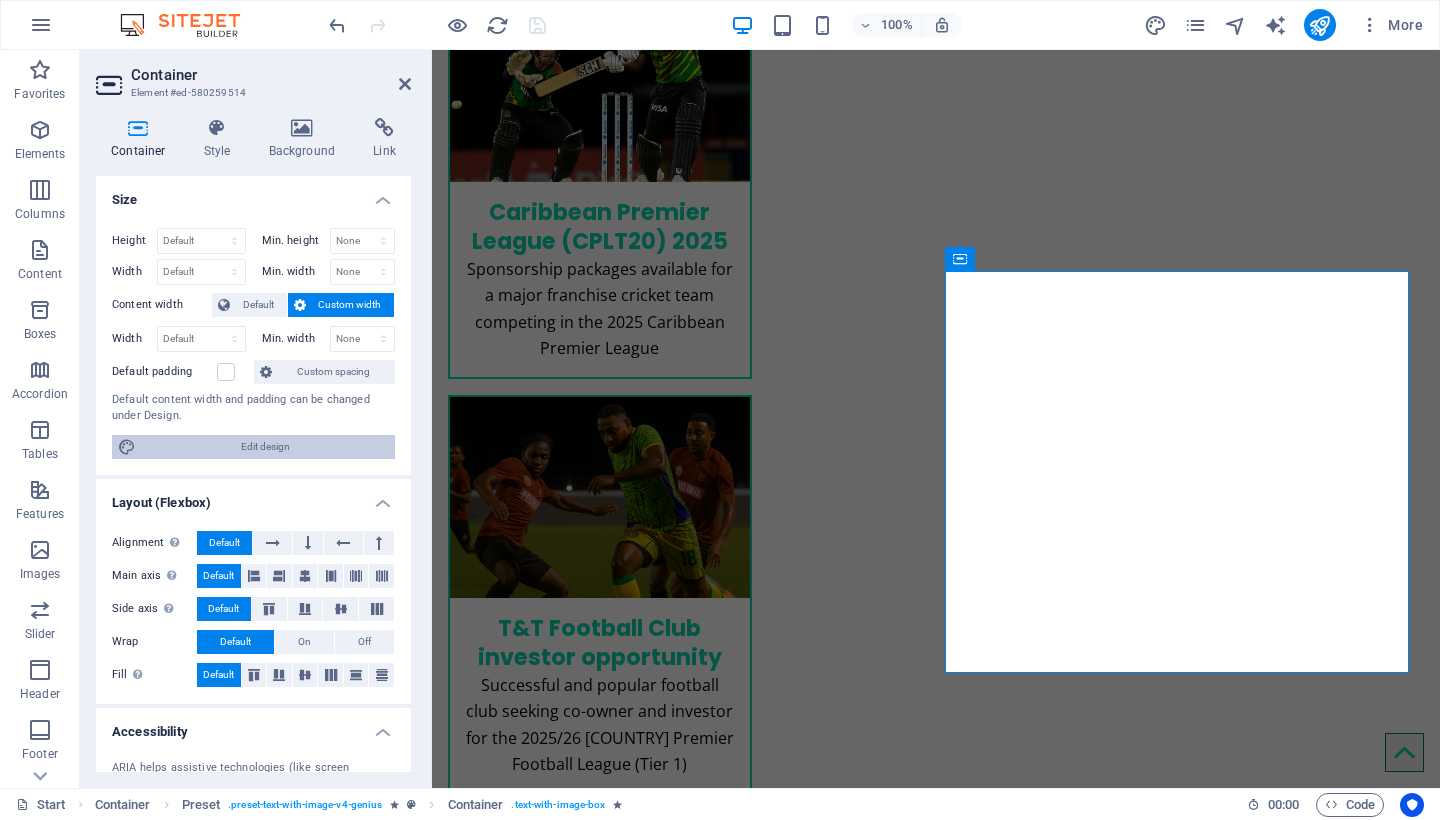 click on "Edit design" at bounding box center (265, 447) 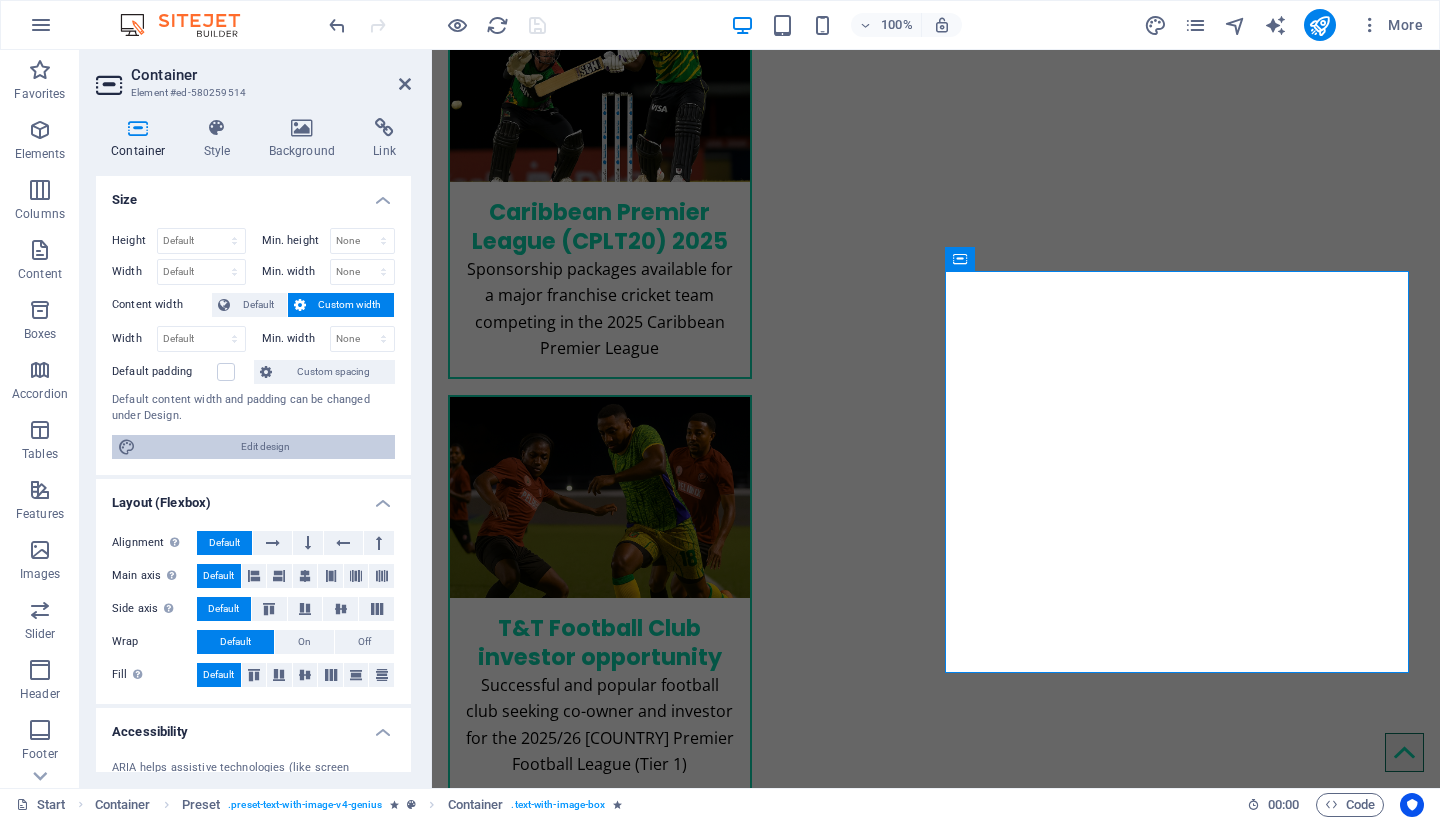 select on "rem" 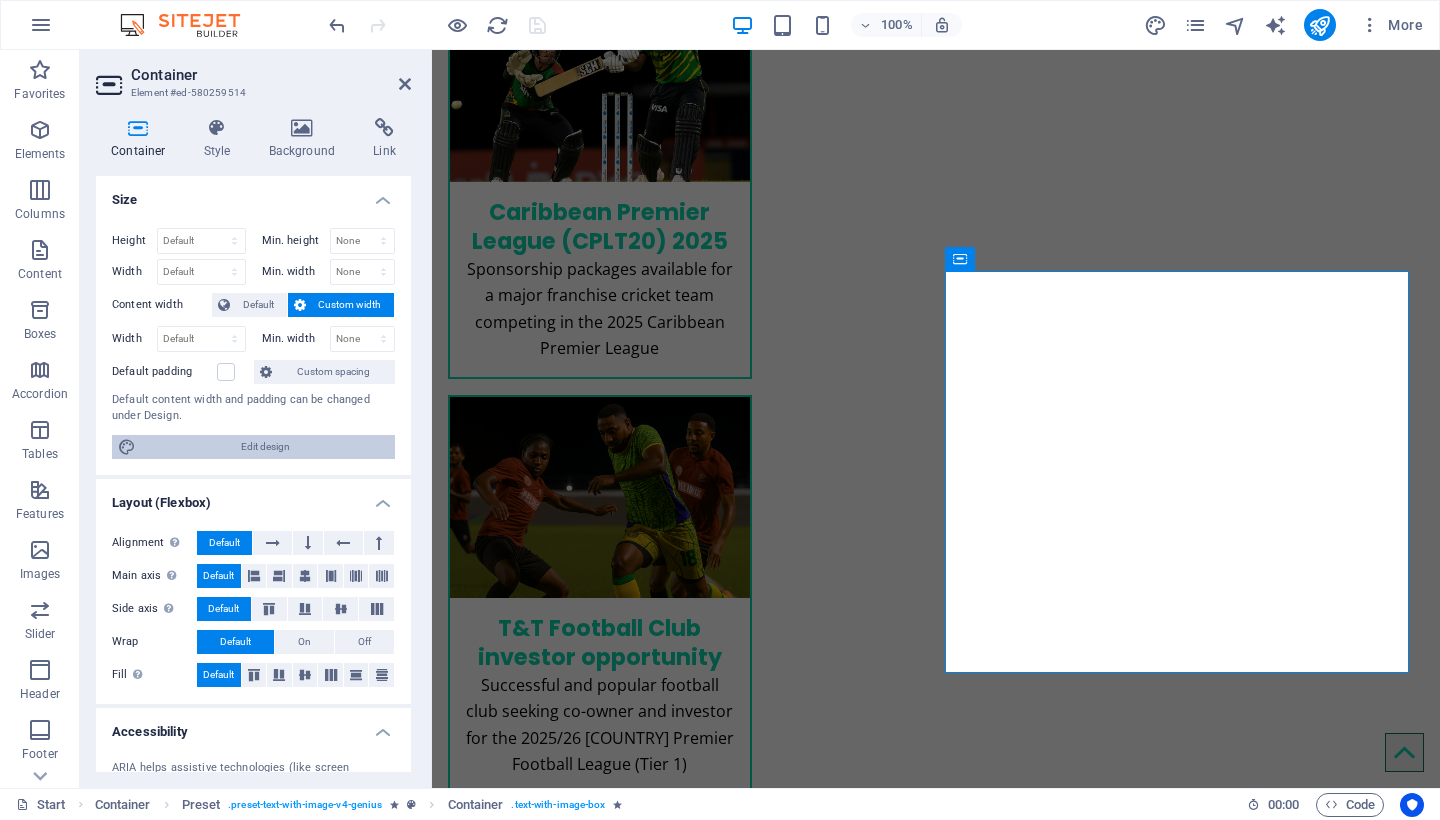 select on "ease-in-out" 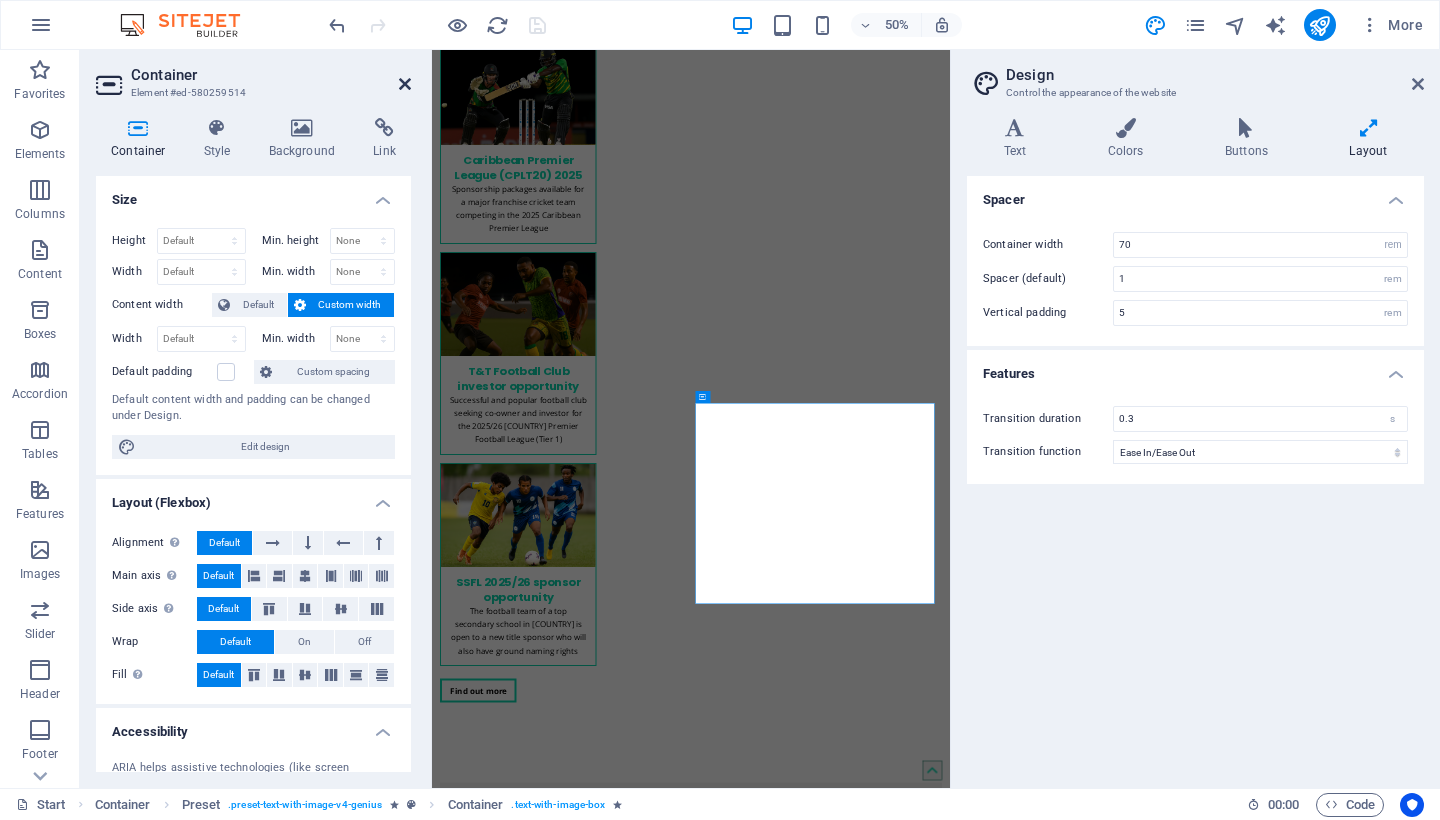 click at bounding box center [405, 84] 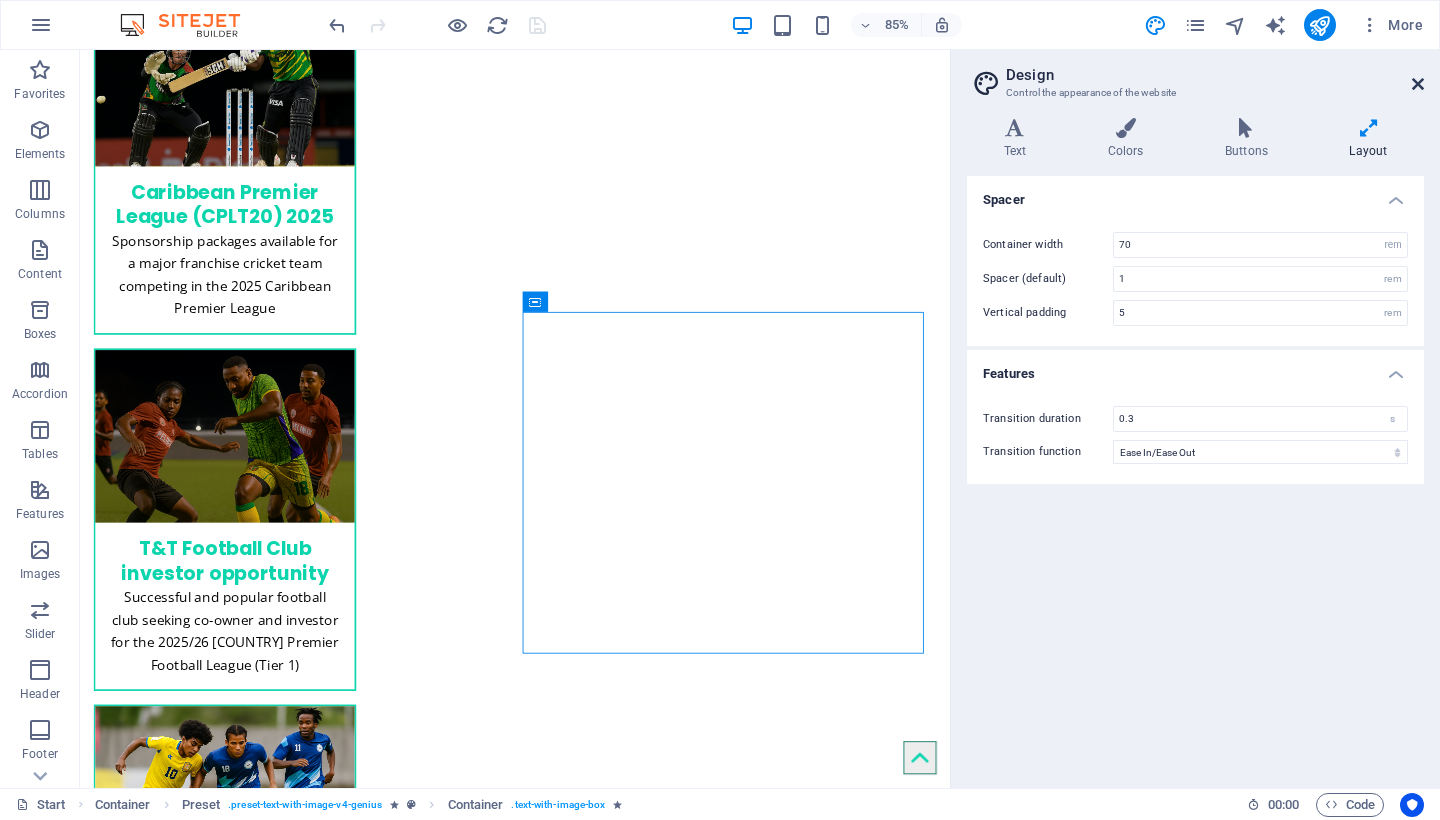 click at bounding box center [1418, 84] 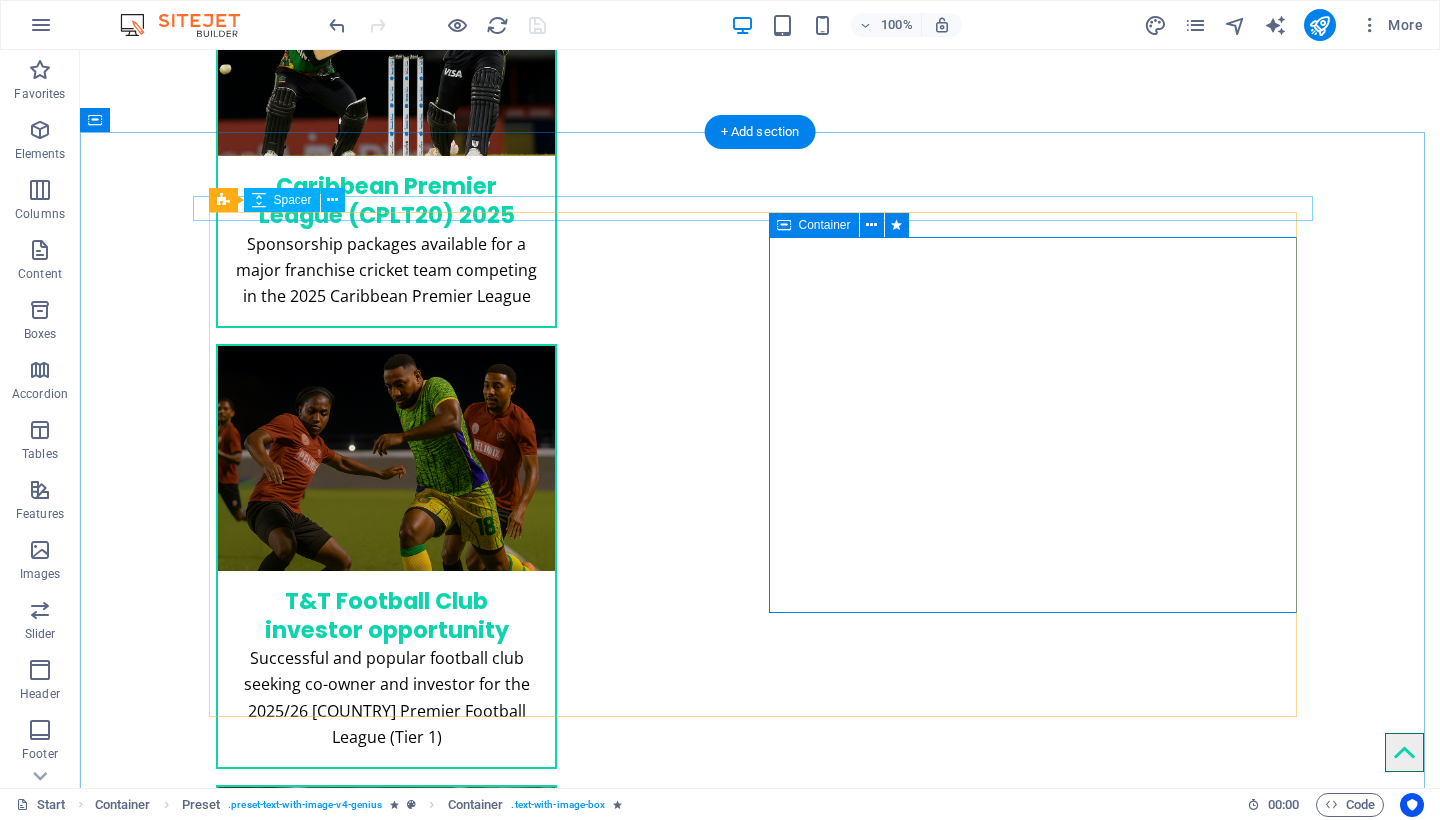 click at bounding box center [784, 225] 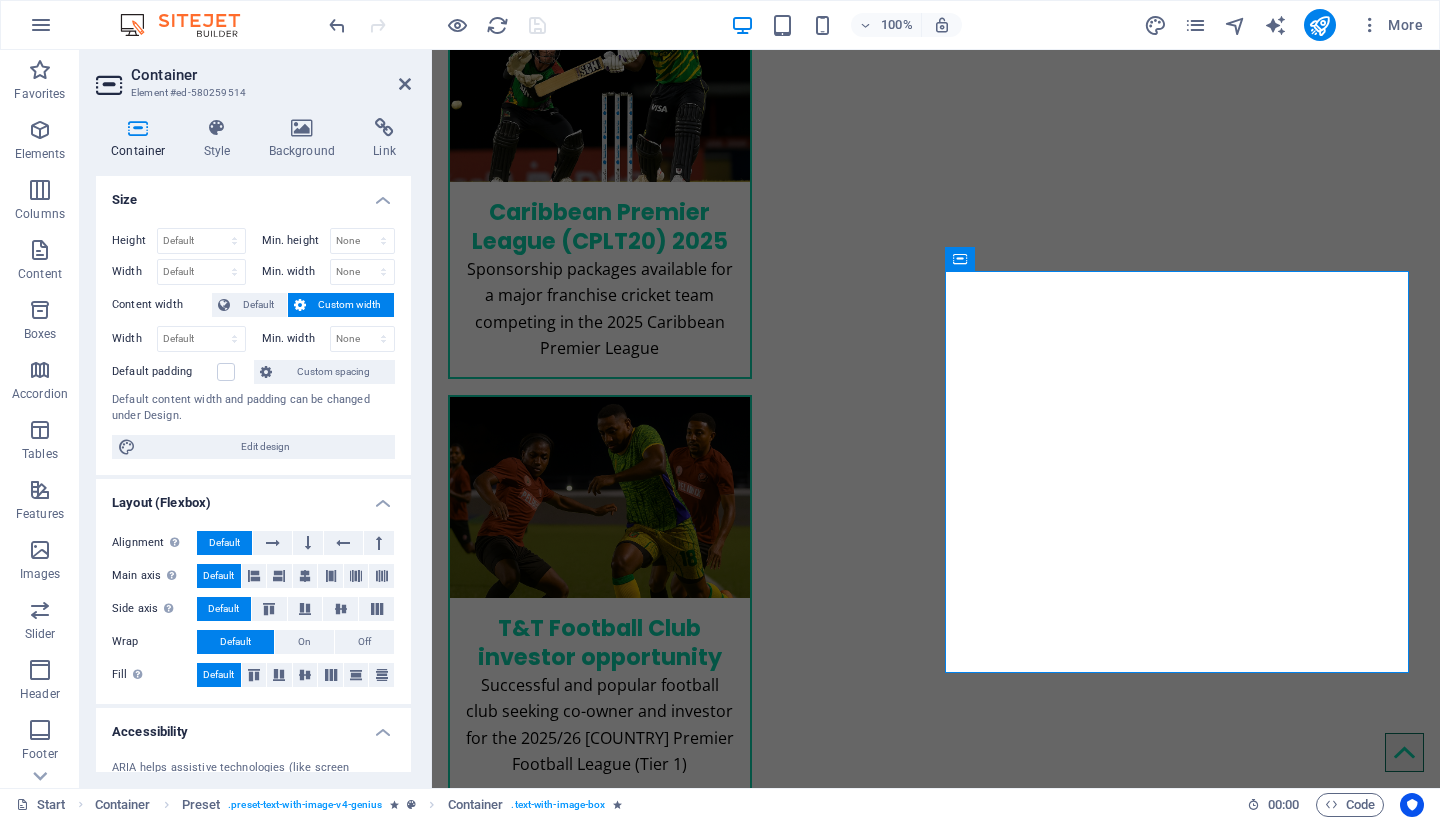 scroll, scrollTop: 210, scrollLeft: 0, axis: vertical 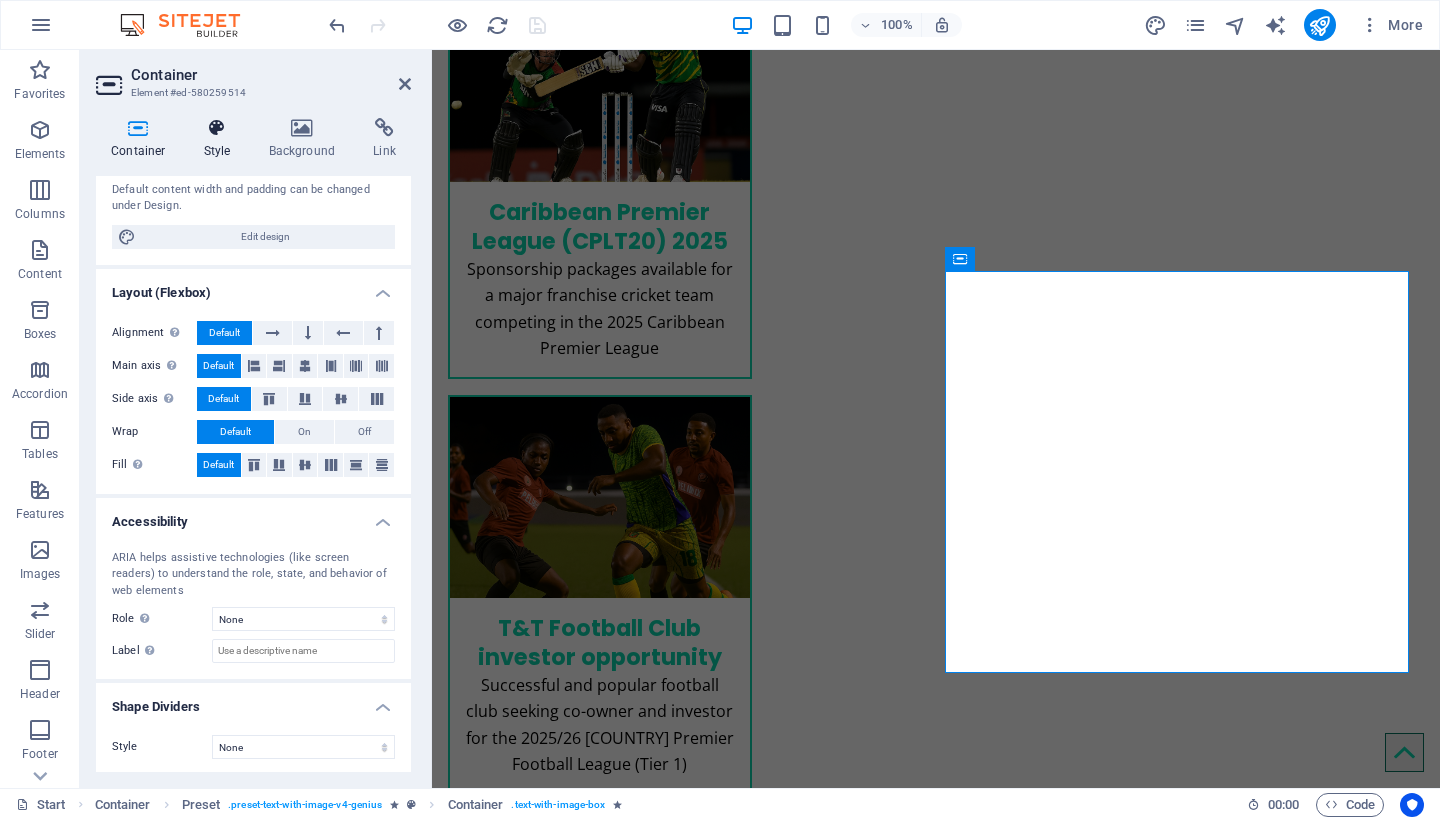click on "Style" at bounding box center (221, 139) 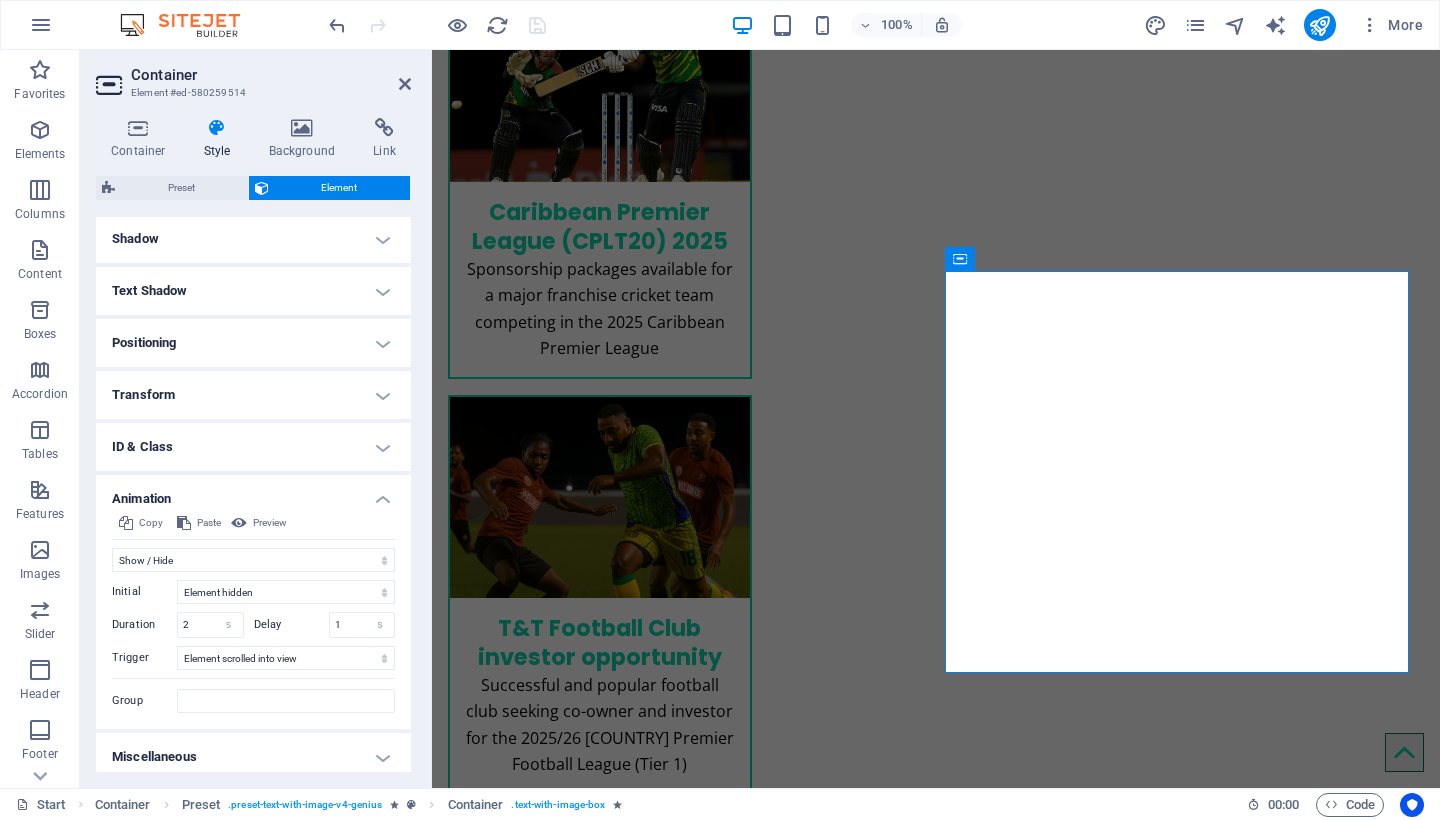 scroll, scrollTop: 218, scrollLeft: 0, axis: vertical 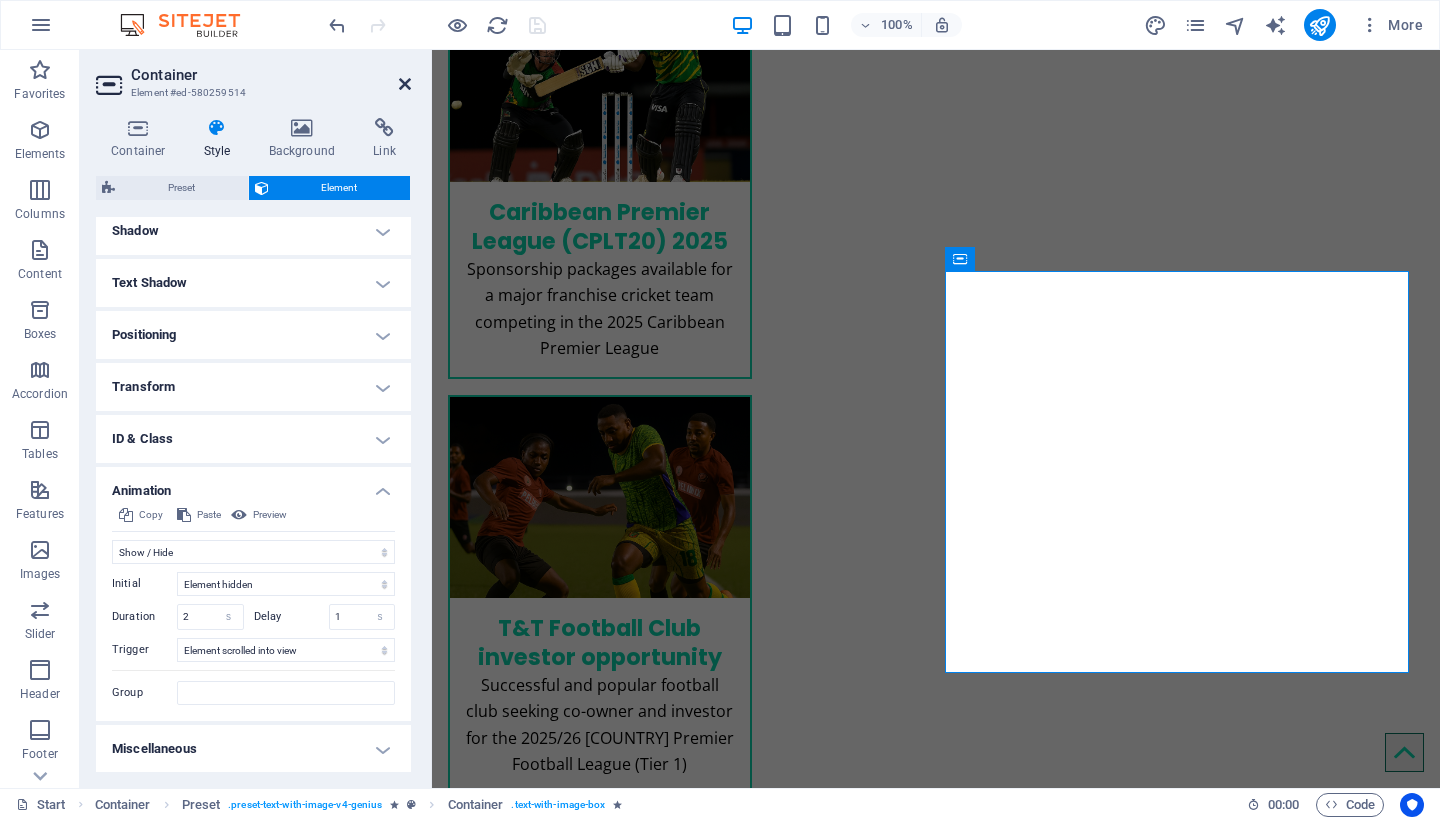 click at bounding box center (405, 84) 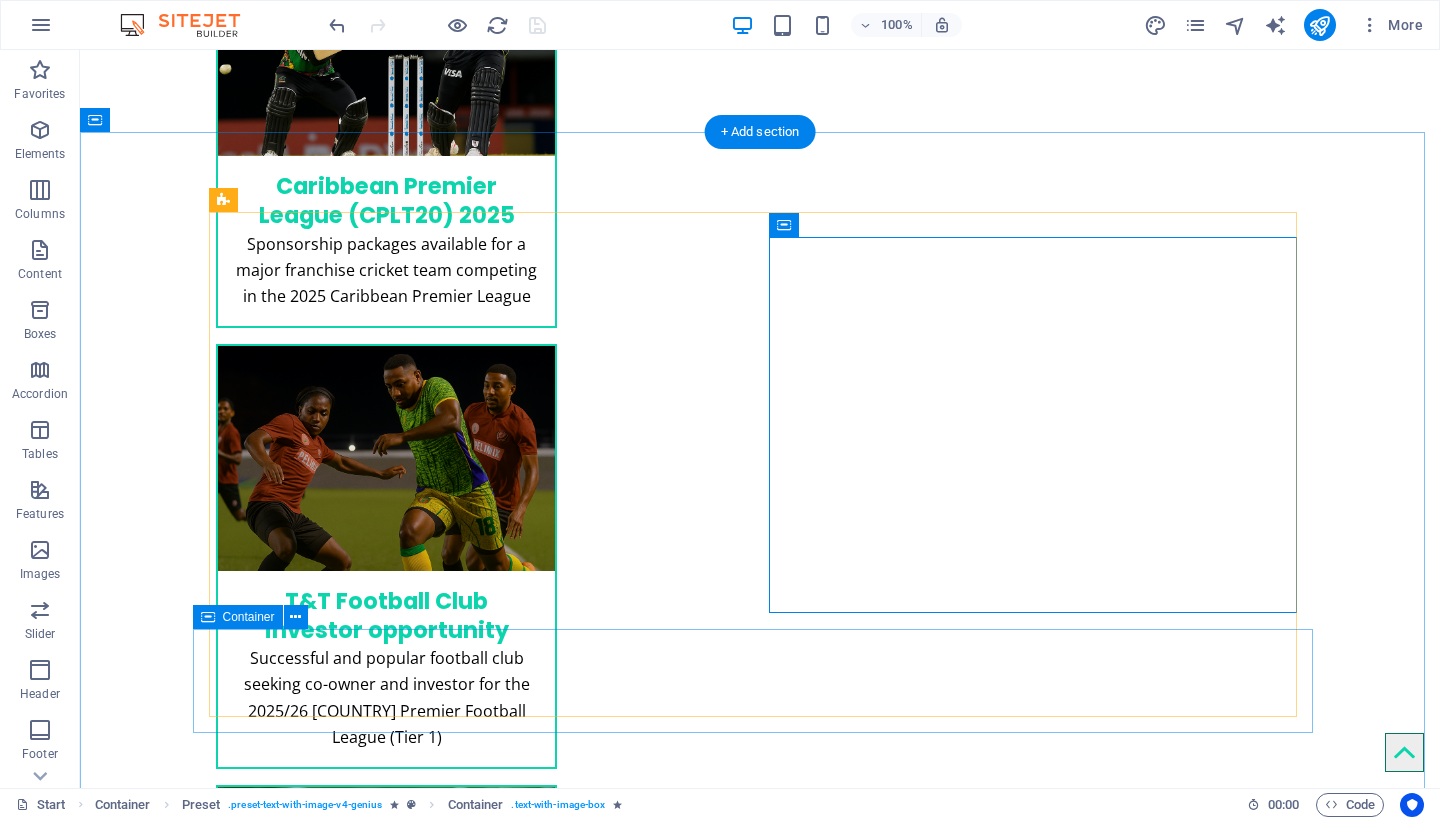 click on "Container" at bounding box center (238, 617) 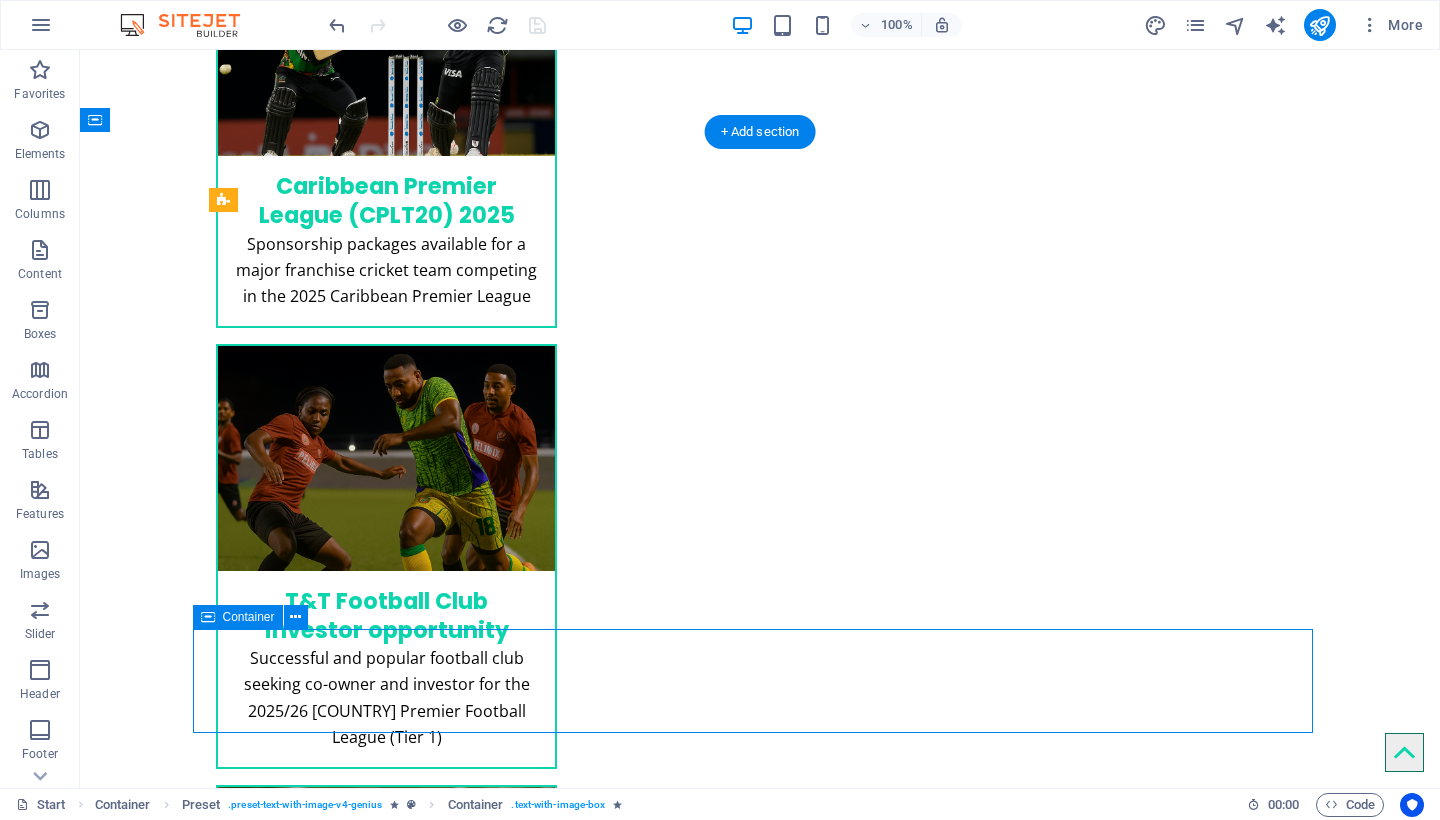 click on "Container" at bounding box center (238, 617) 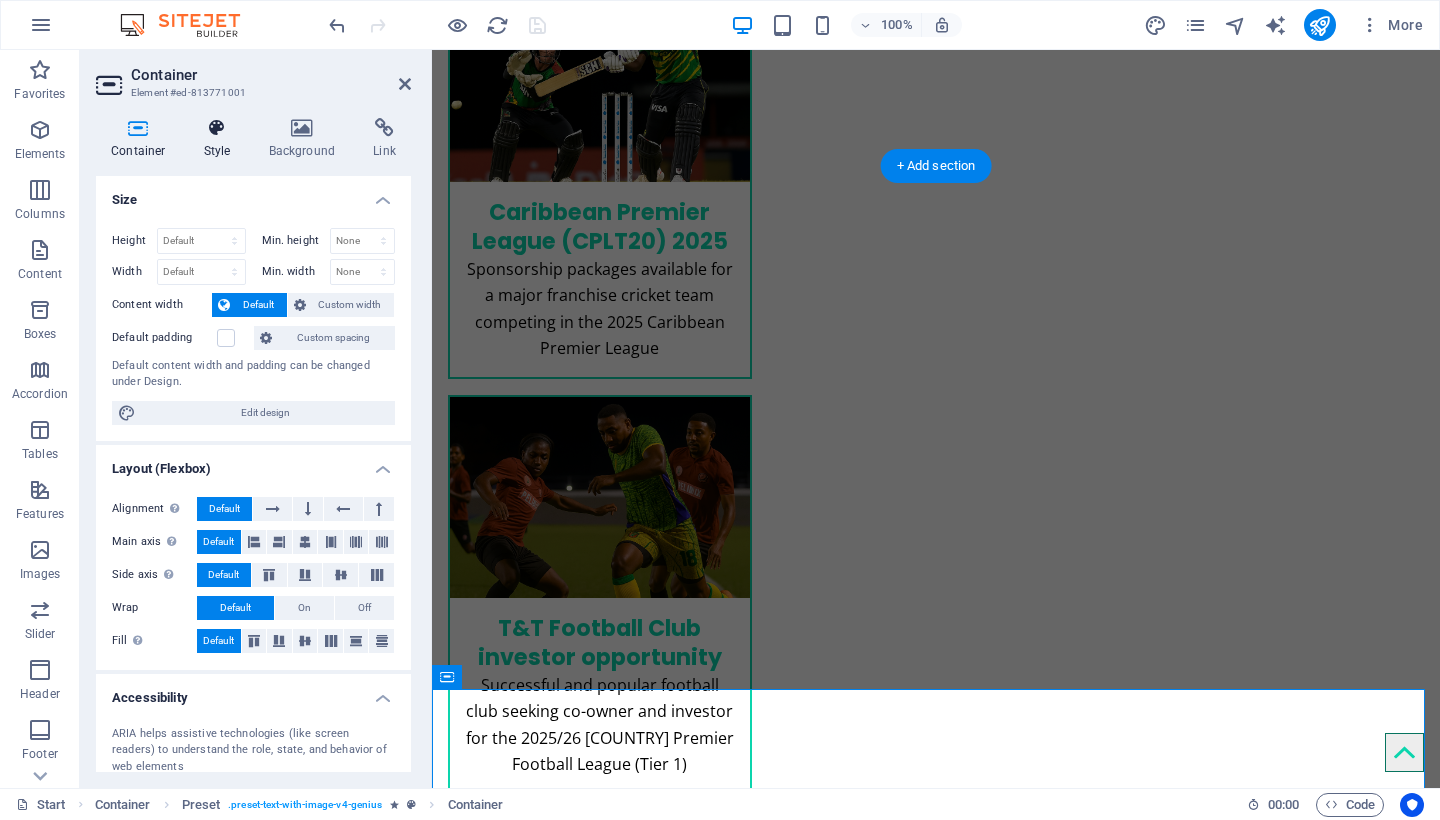 click on "Style" at bounding box center [221, 139] 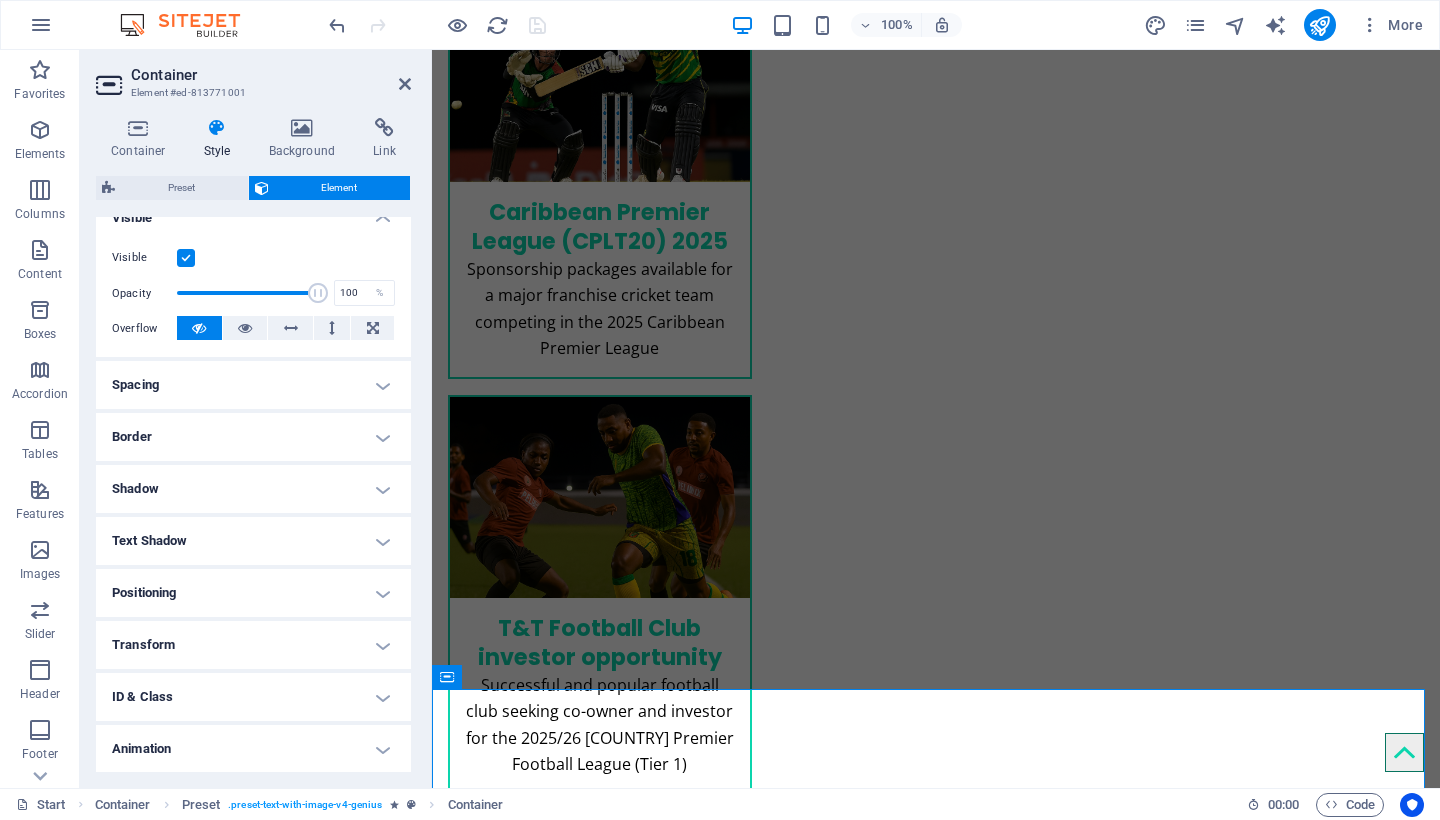 scroll, scrollTop: 289, scrollLeft: 0, axis: vertical 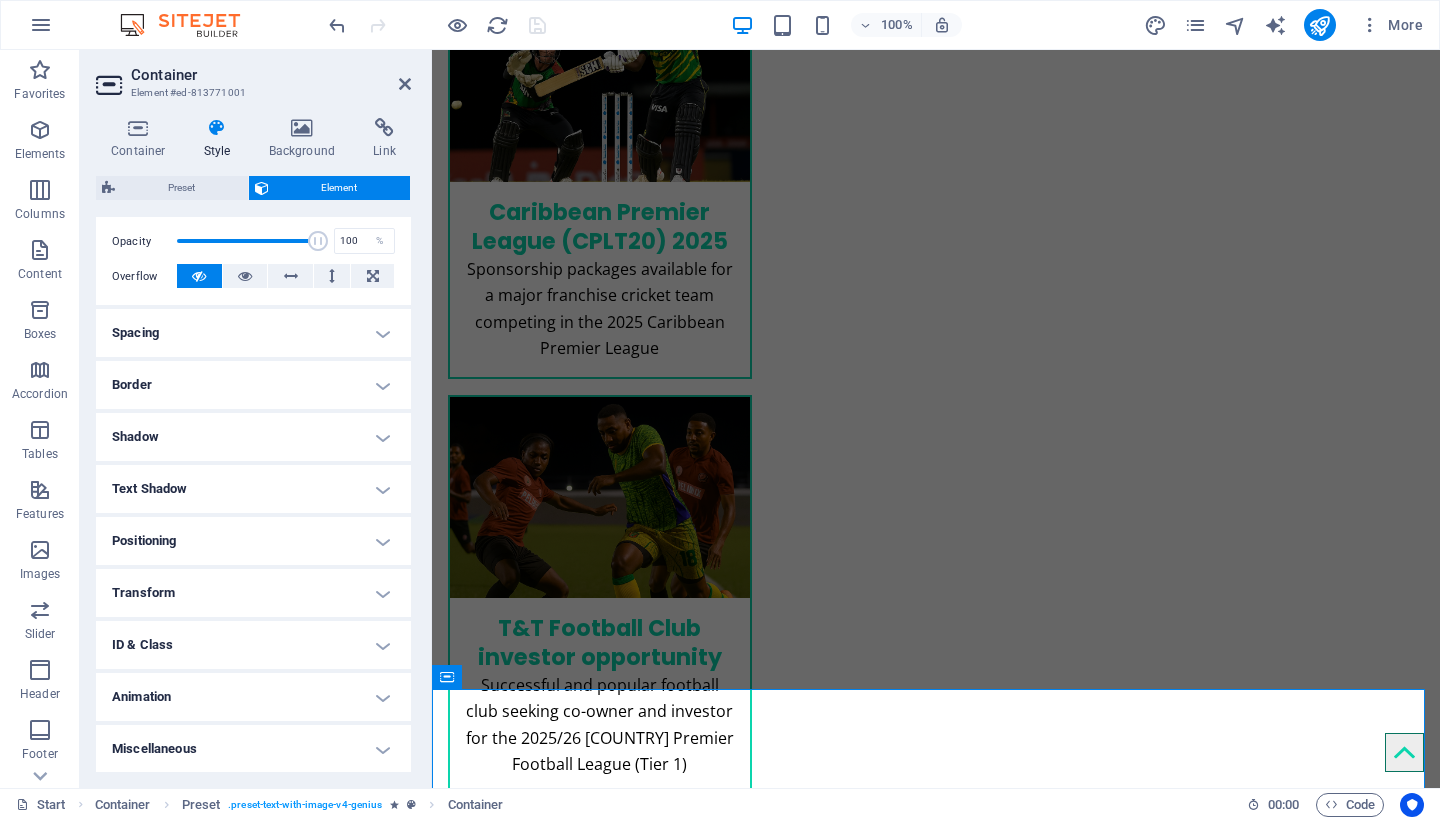 click on "Animation" at bounding box center (253, 697) 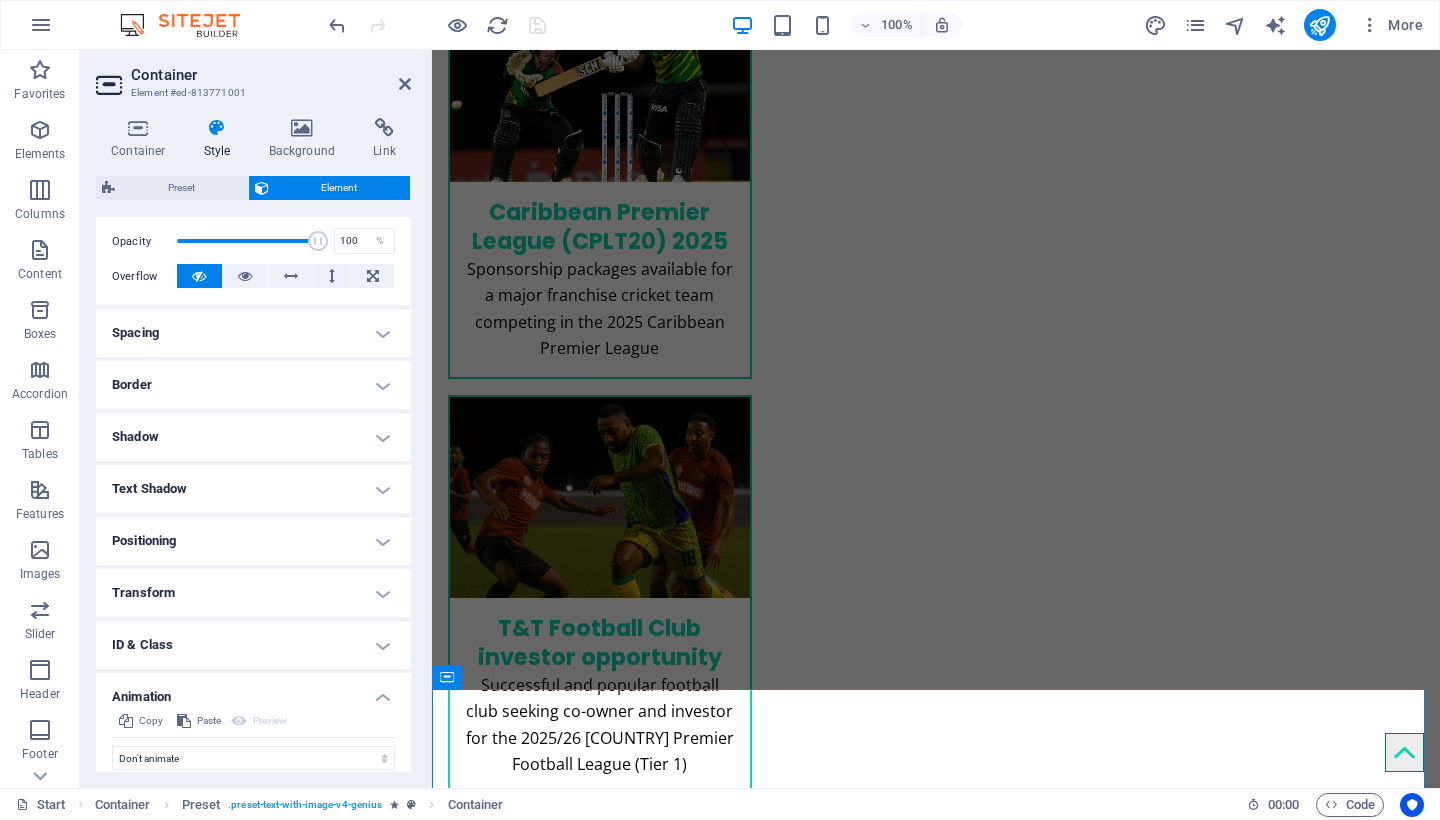scroll, scrollTop: 354, scrollLeft: 0, axis: vertical 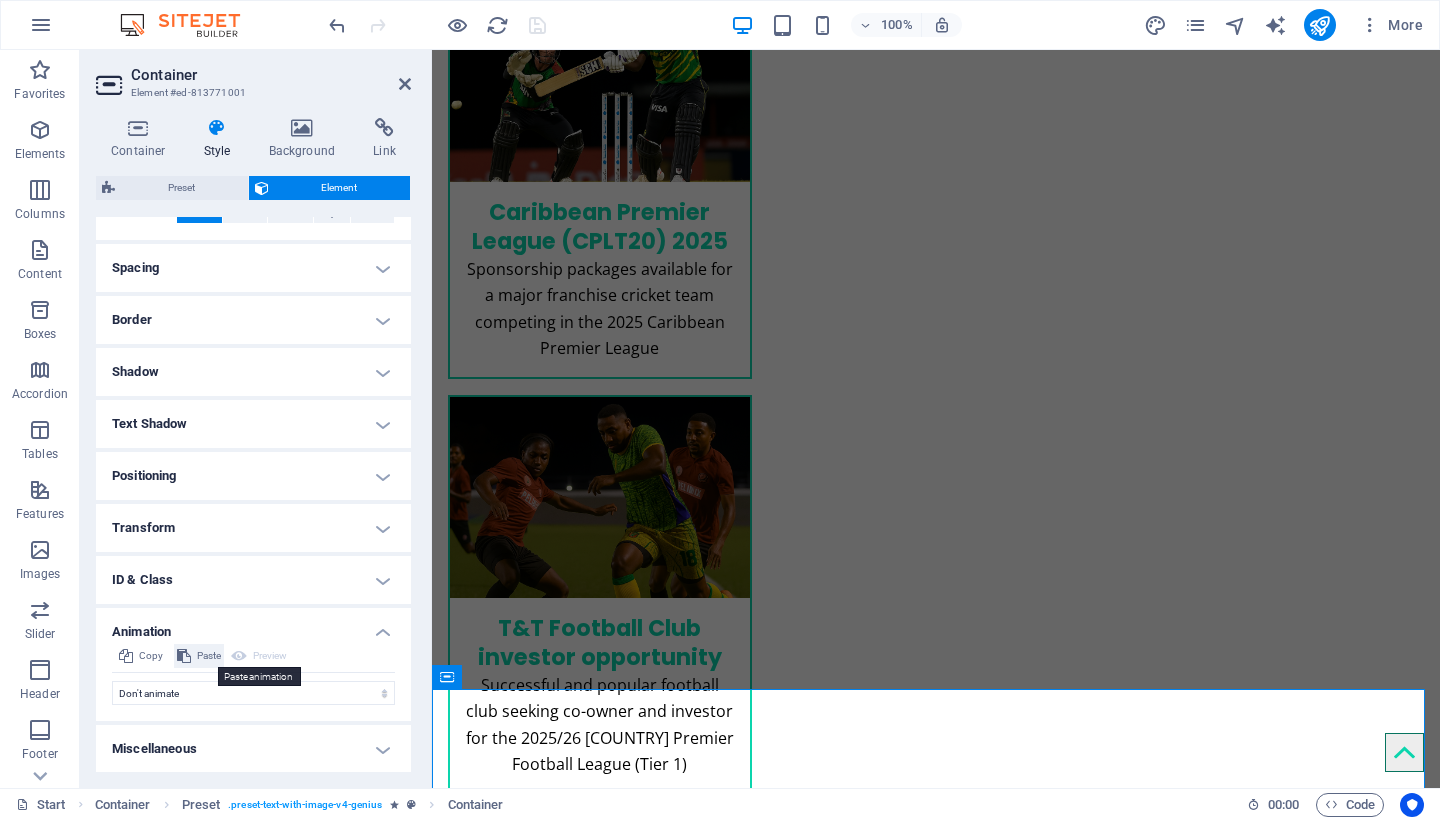 click on "Paste" at bounding box center [209, 656] 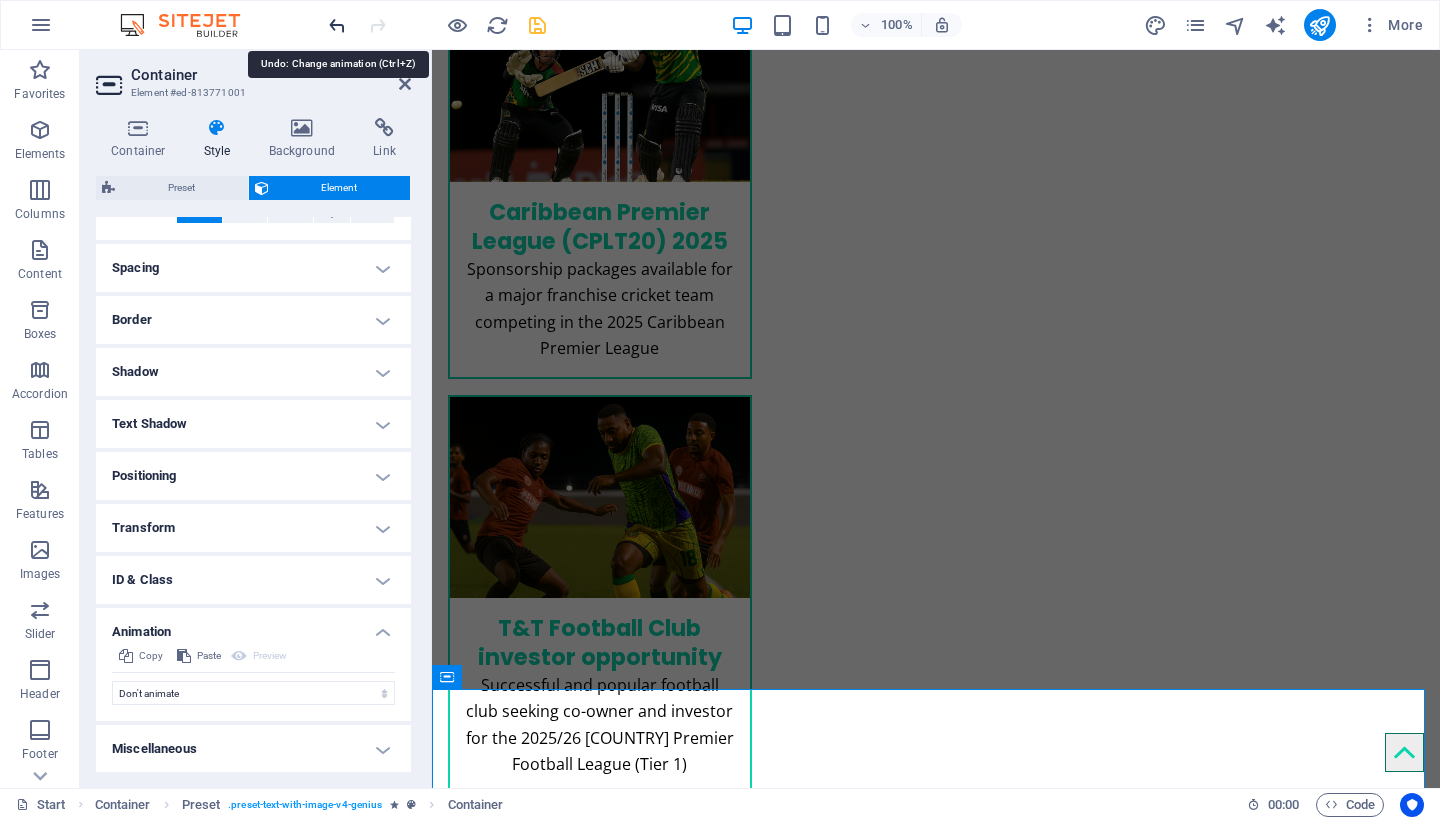 click at bounding box center [337, 25] 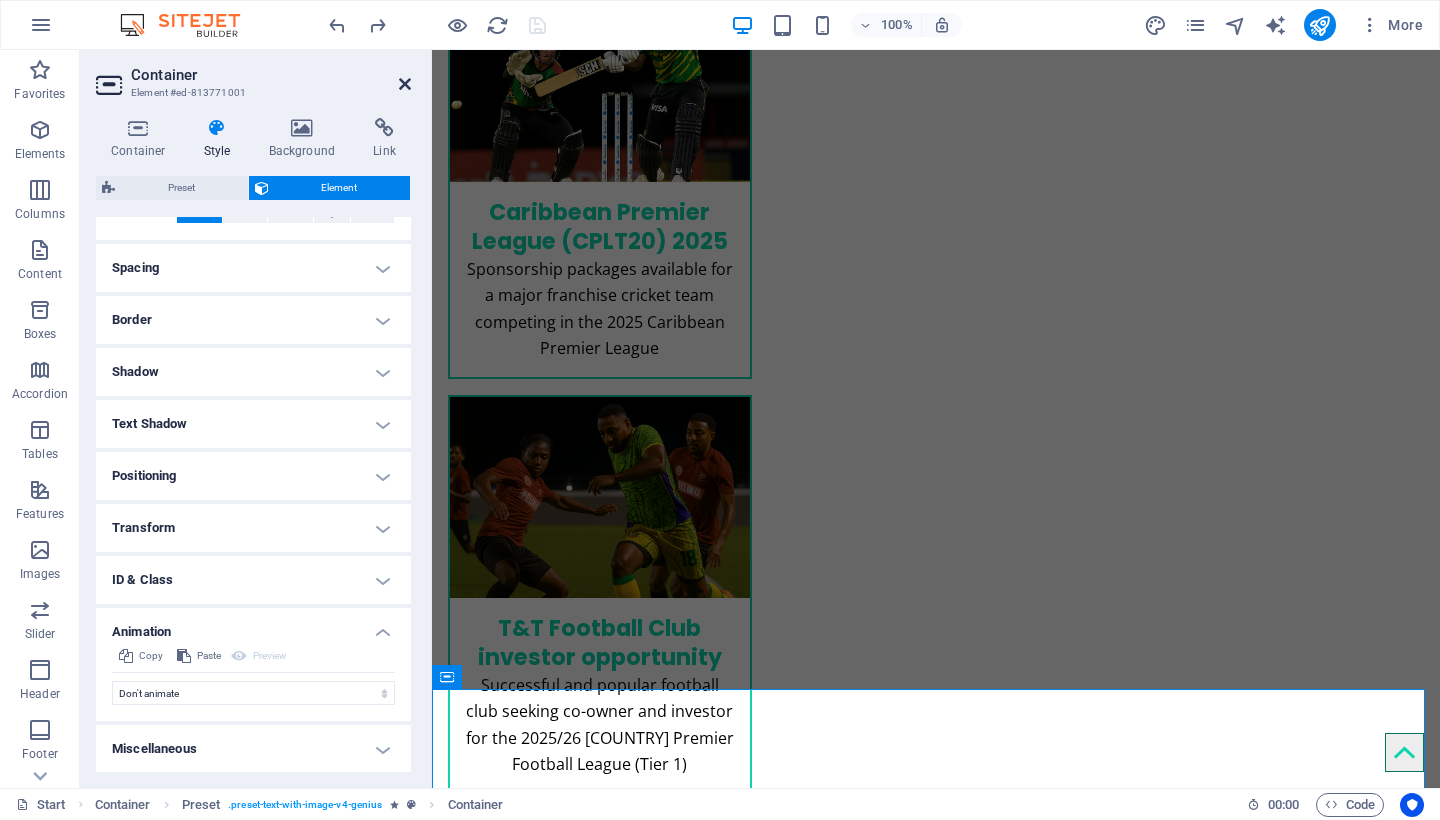 click at bounding box center (405, 84) 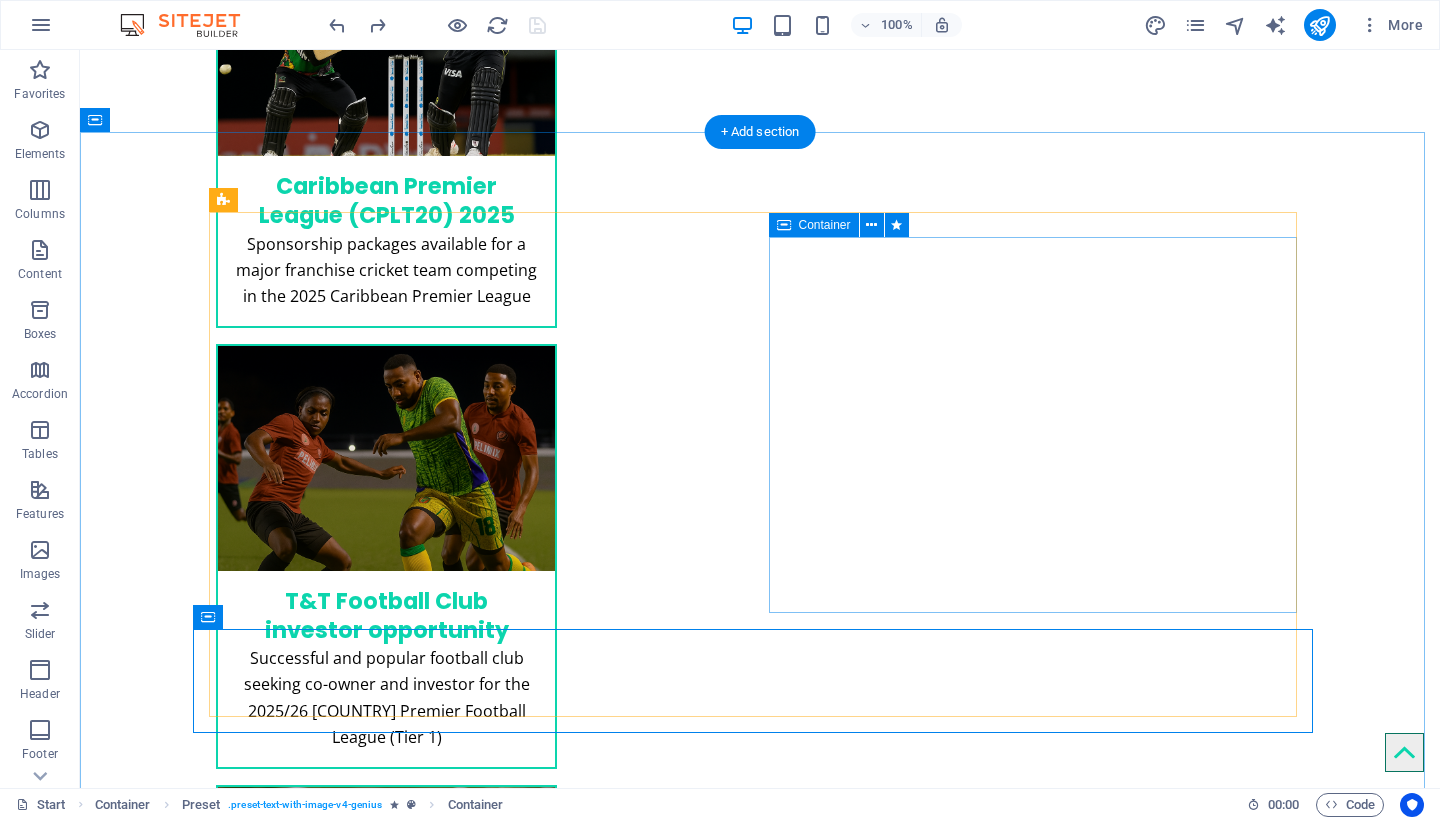 click at bounding box center [784, 225] 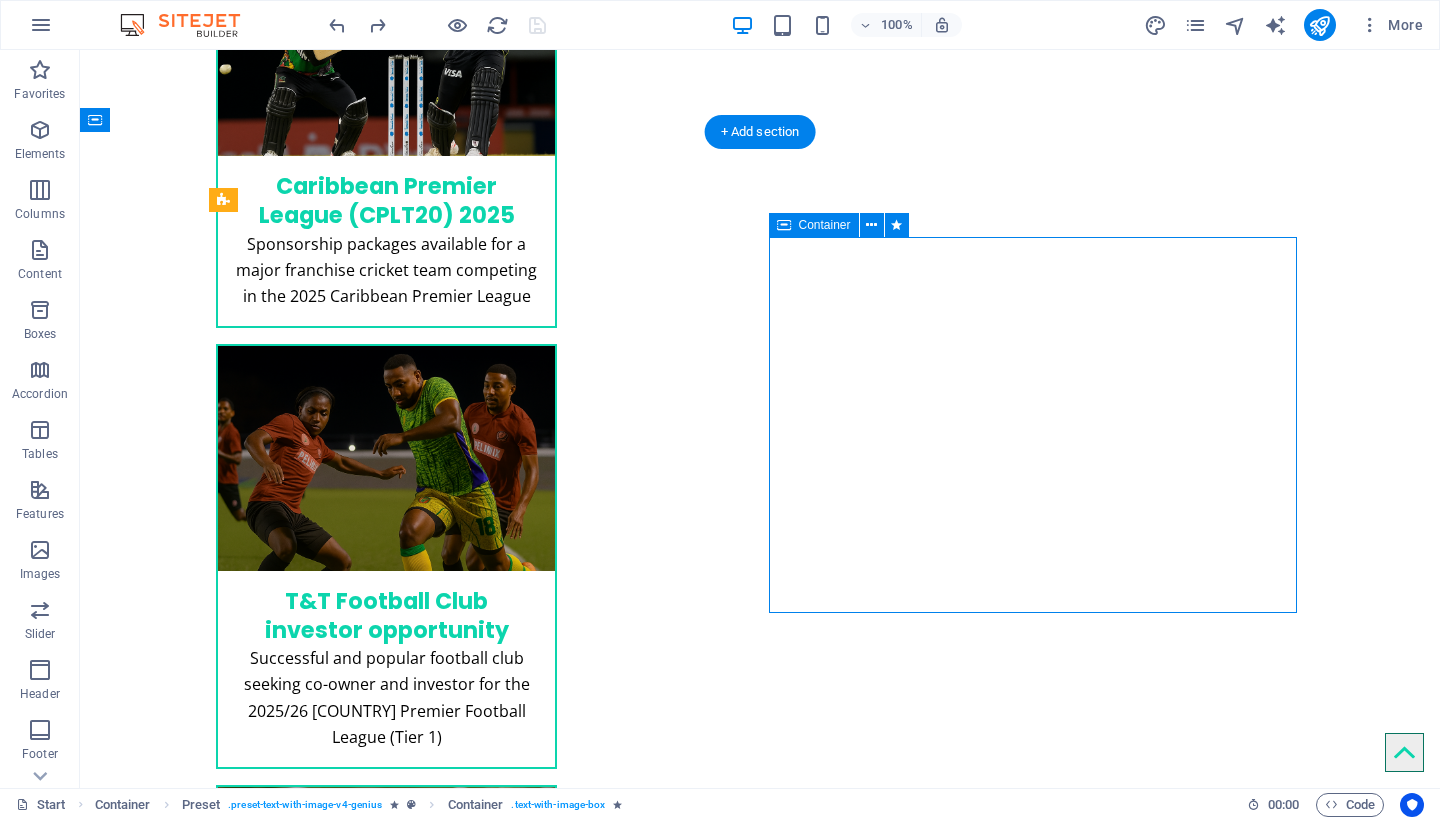click at bounding box center (784, 225) 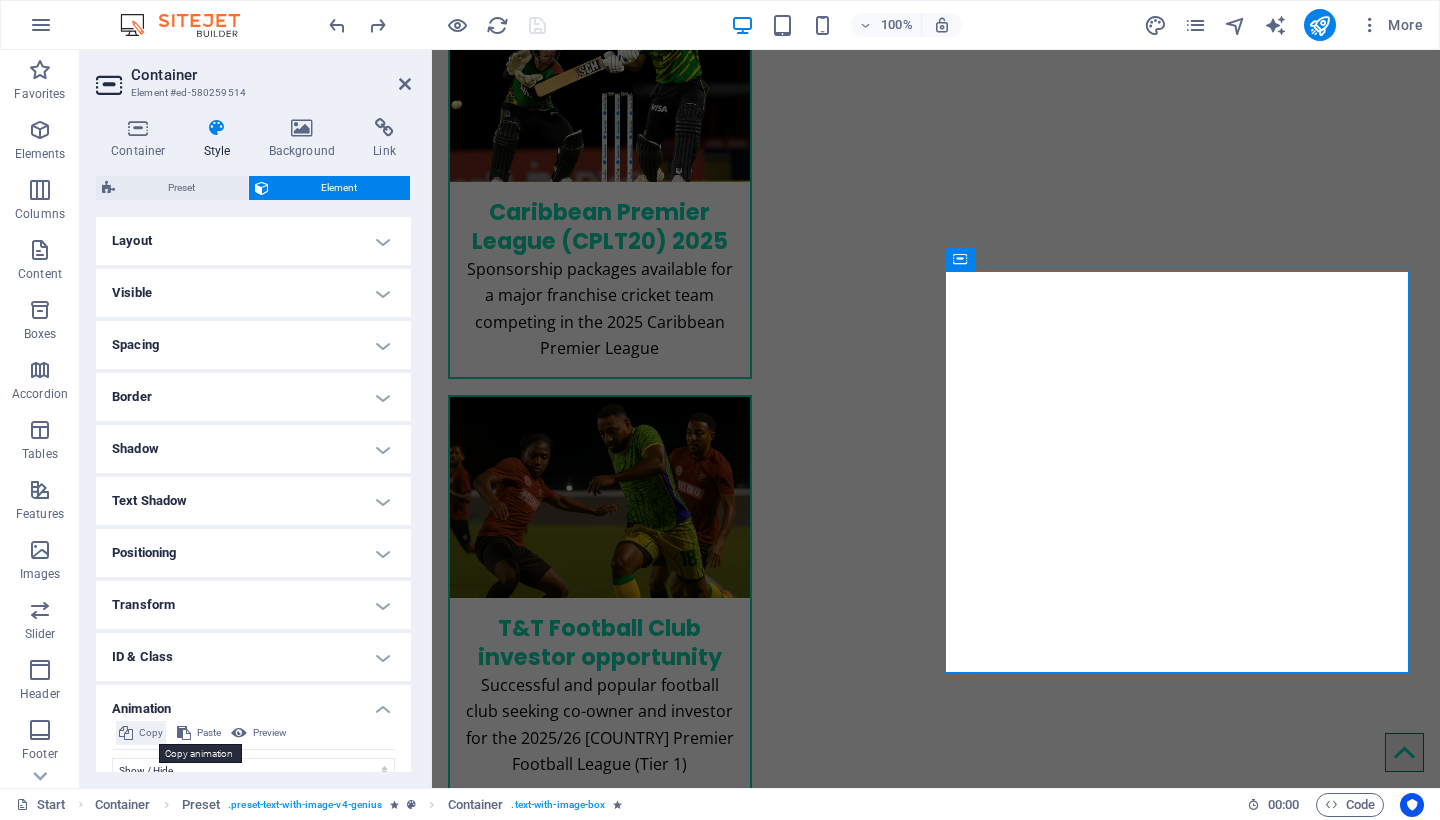 click on "Copy" at bounding box center [141, 733] 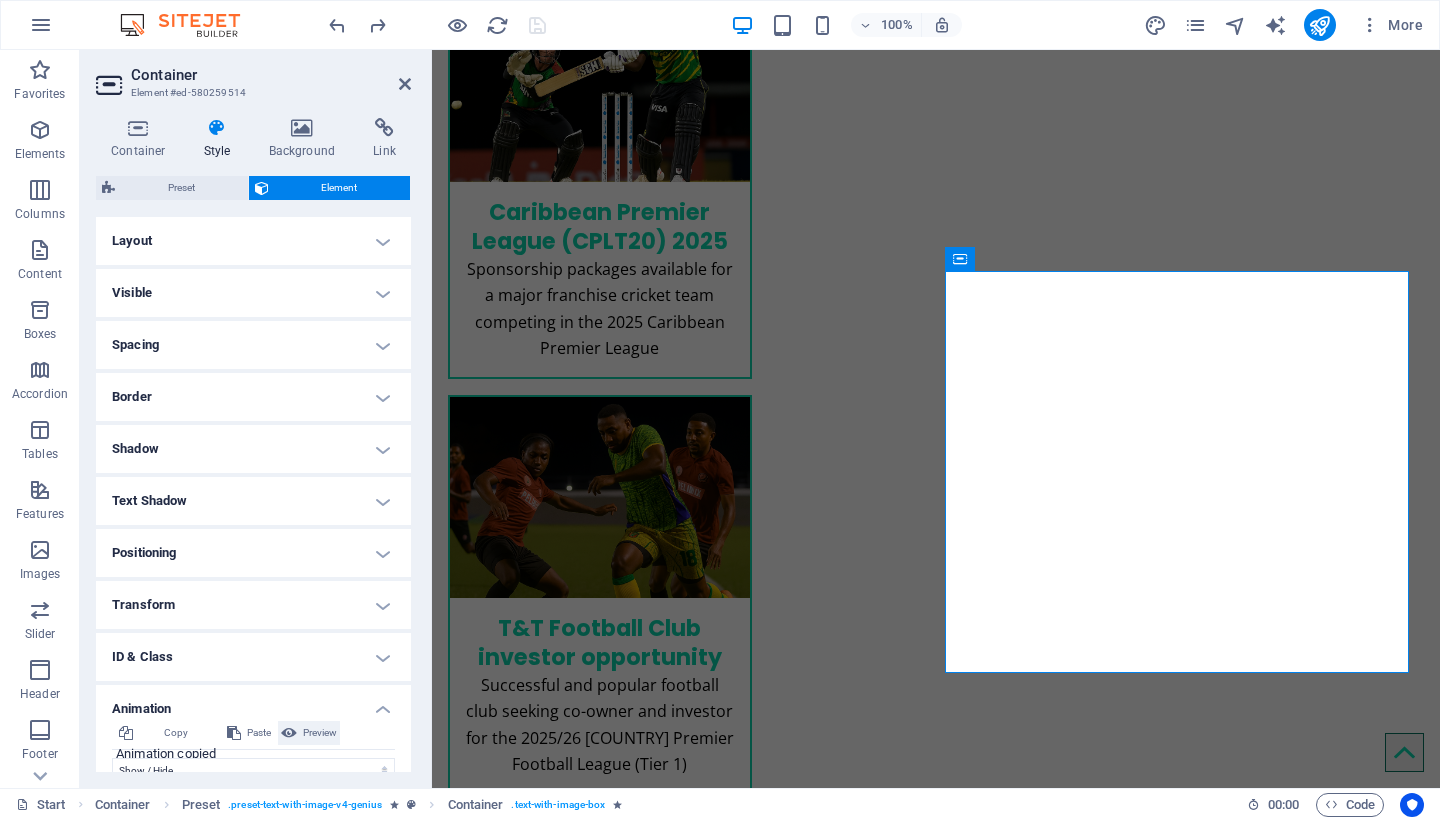 click on "Preview" at bounding box center (320, 733) 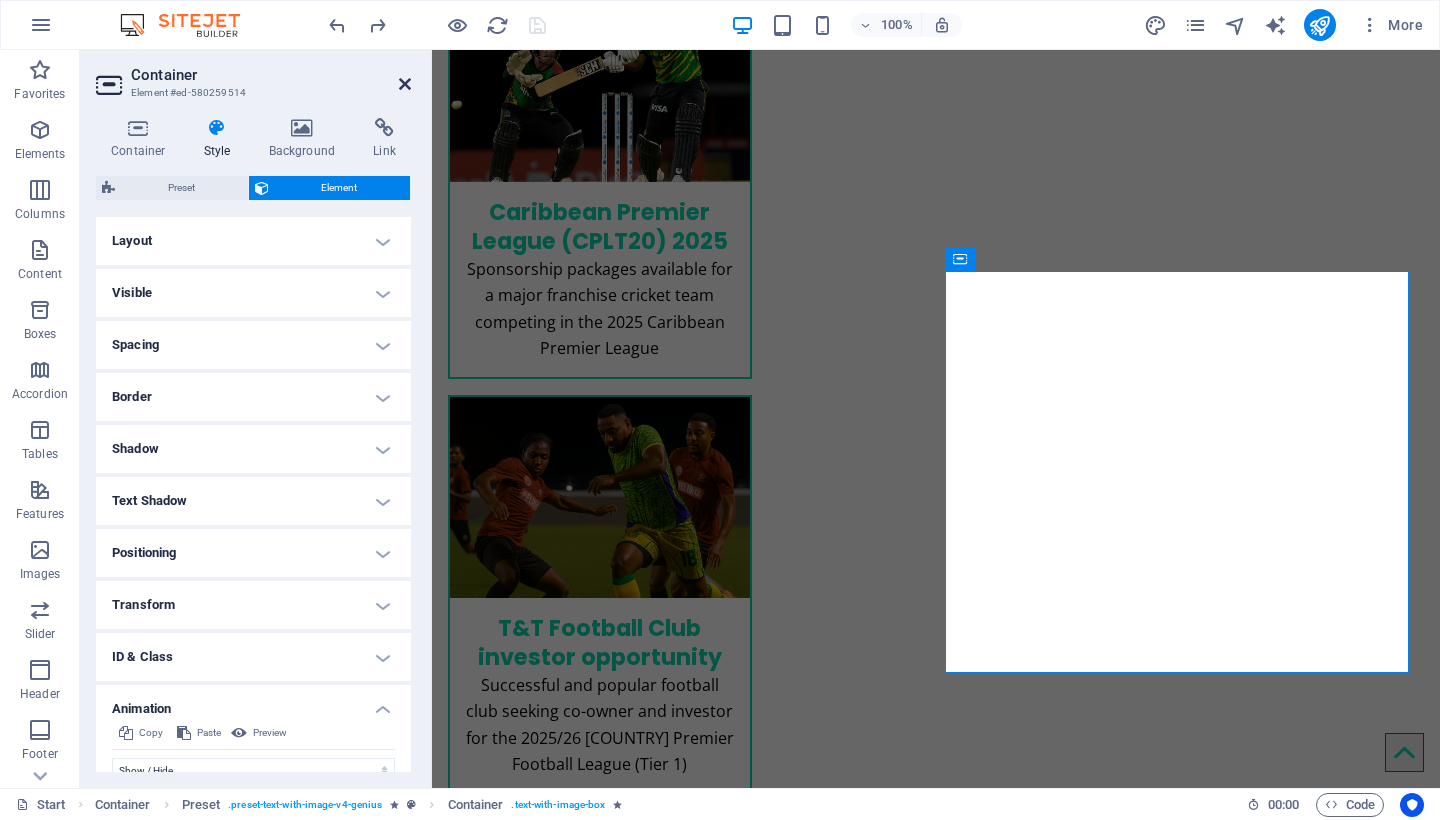 click at bounding box center (405, 84) 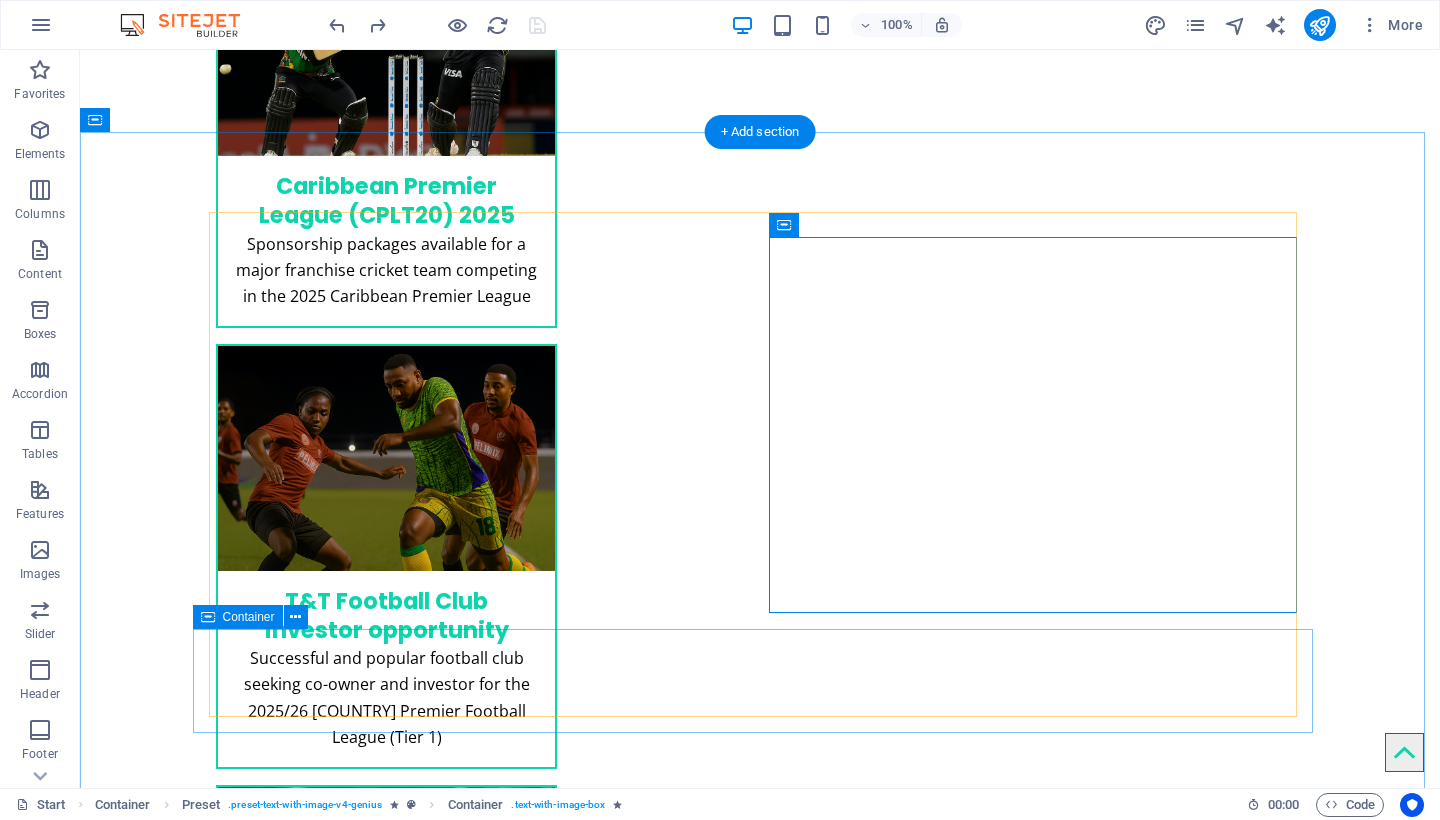 click at bounding box center (208, 617) 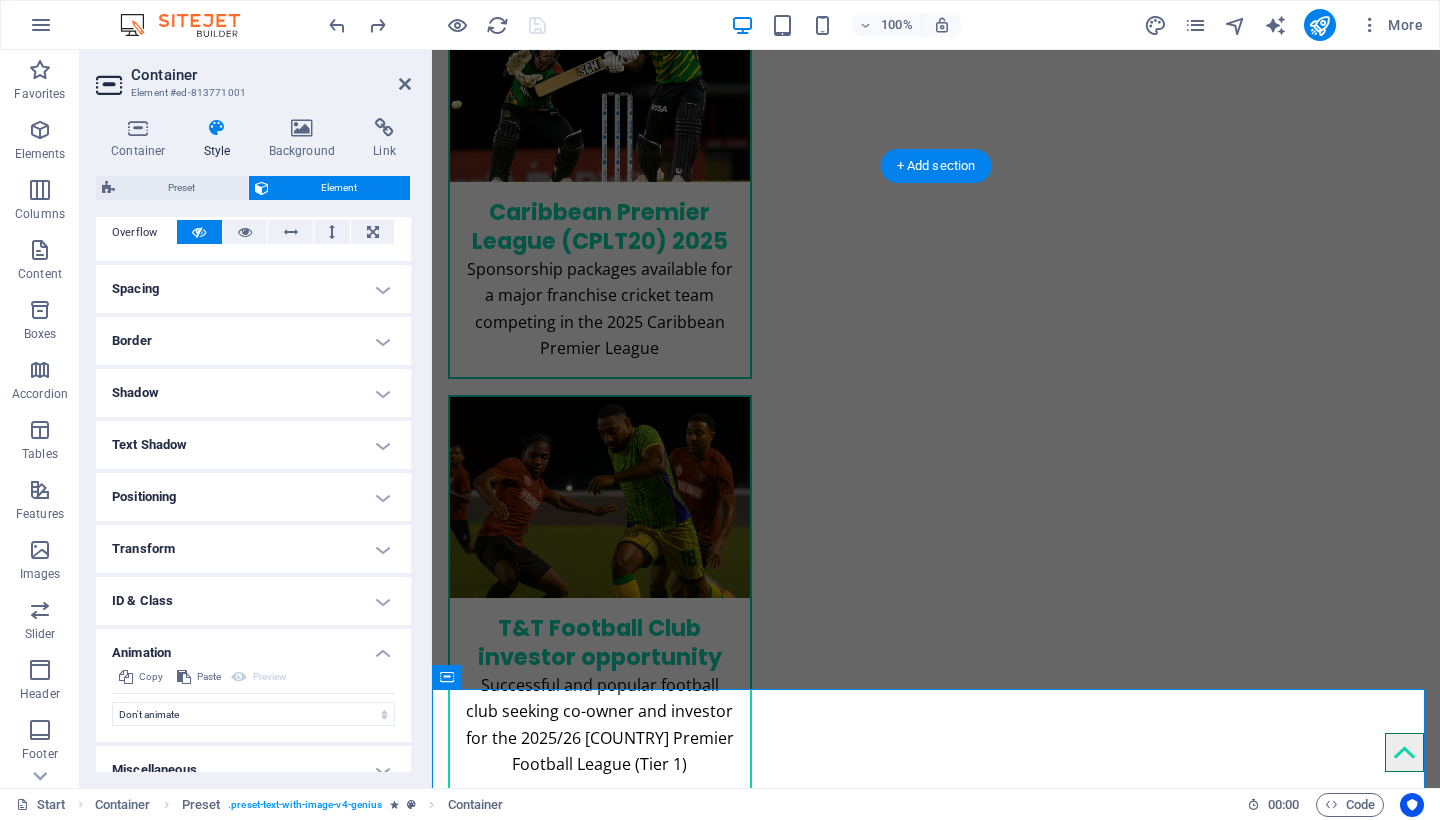 scroll, scrollTop: 354, scrollLeft: 0, axis: vertical 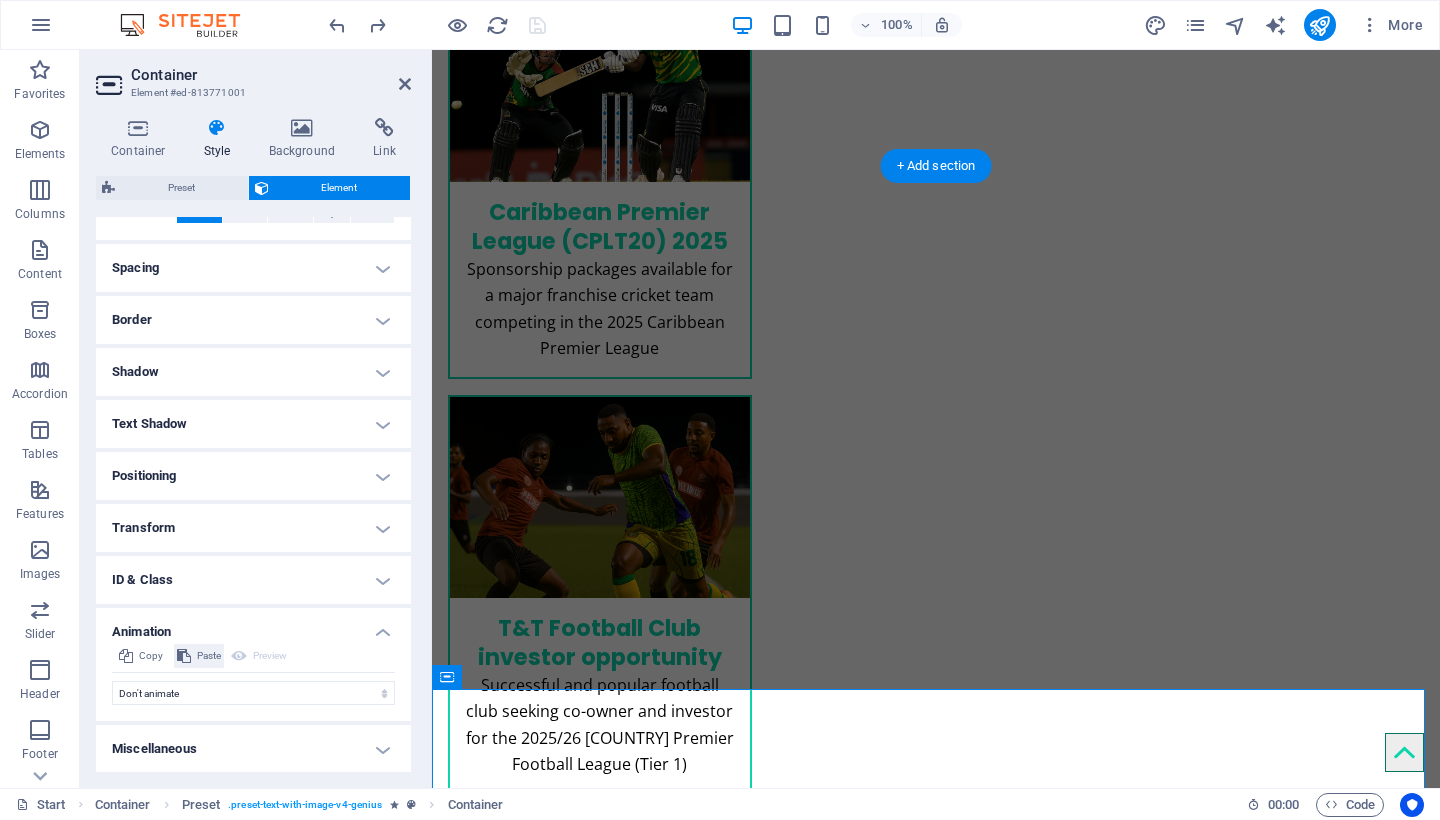 click on "Paste" at bounding box center [209, 656] 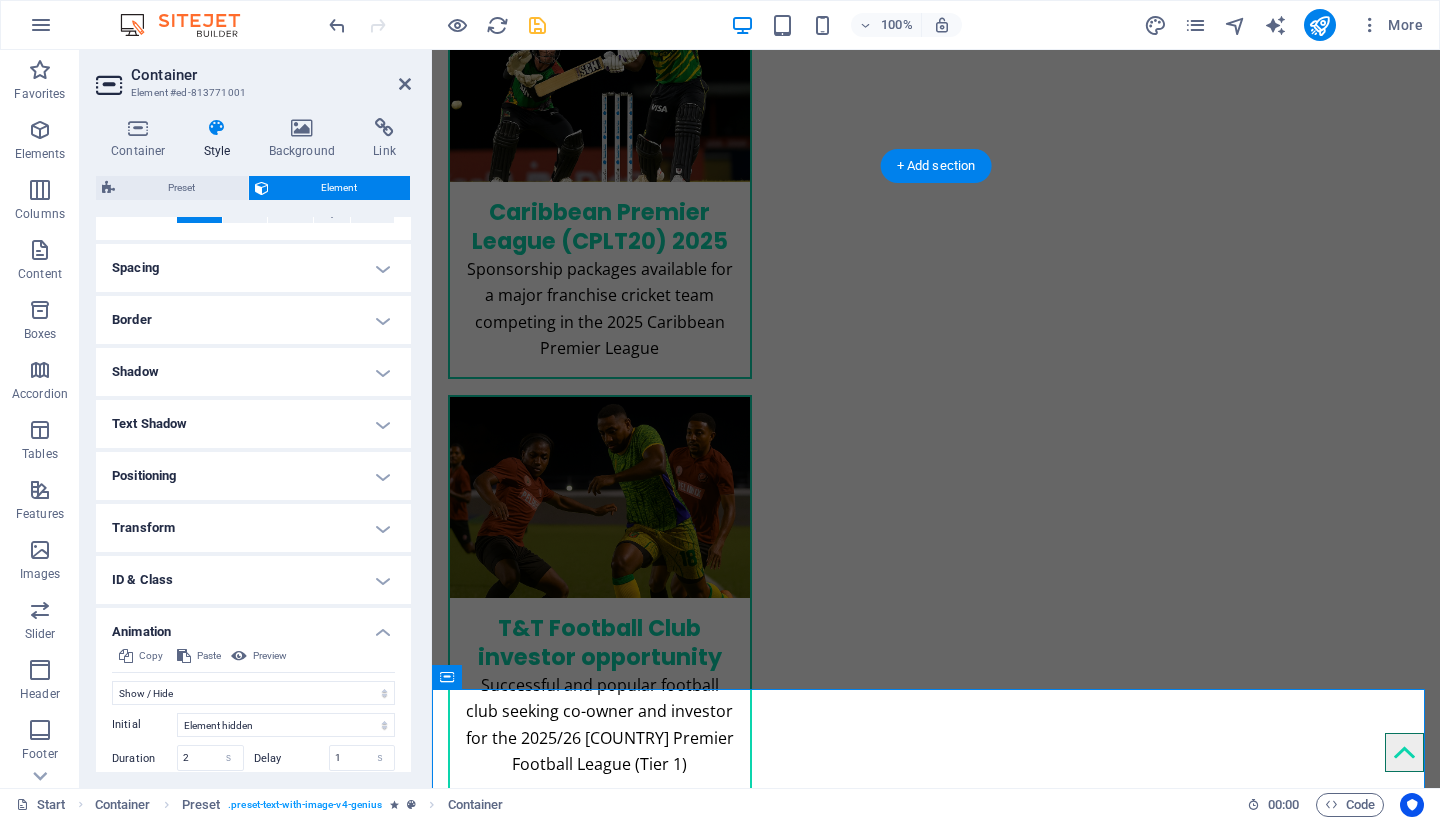 scroll, scrollTop: 495, scrollLeft: 0, axis: vertical 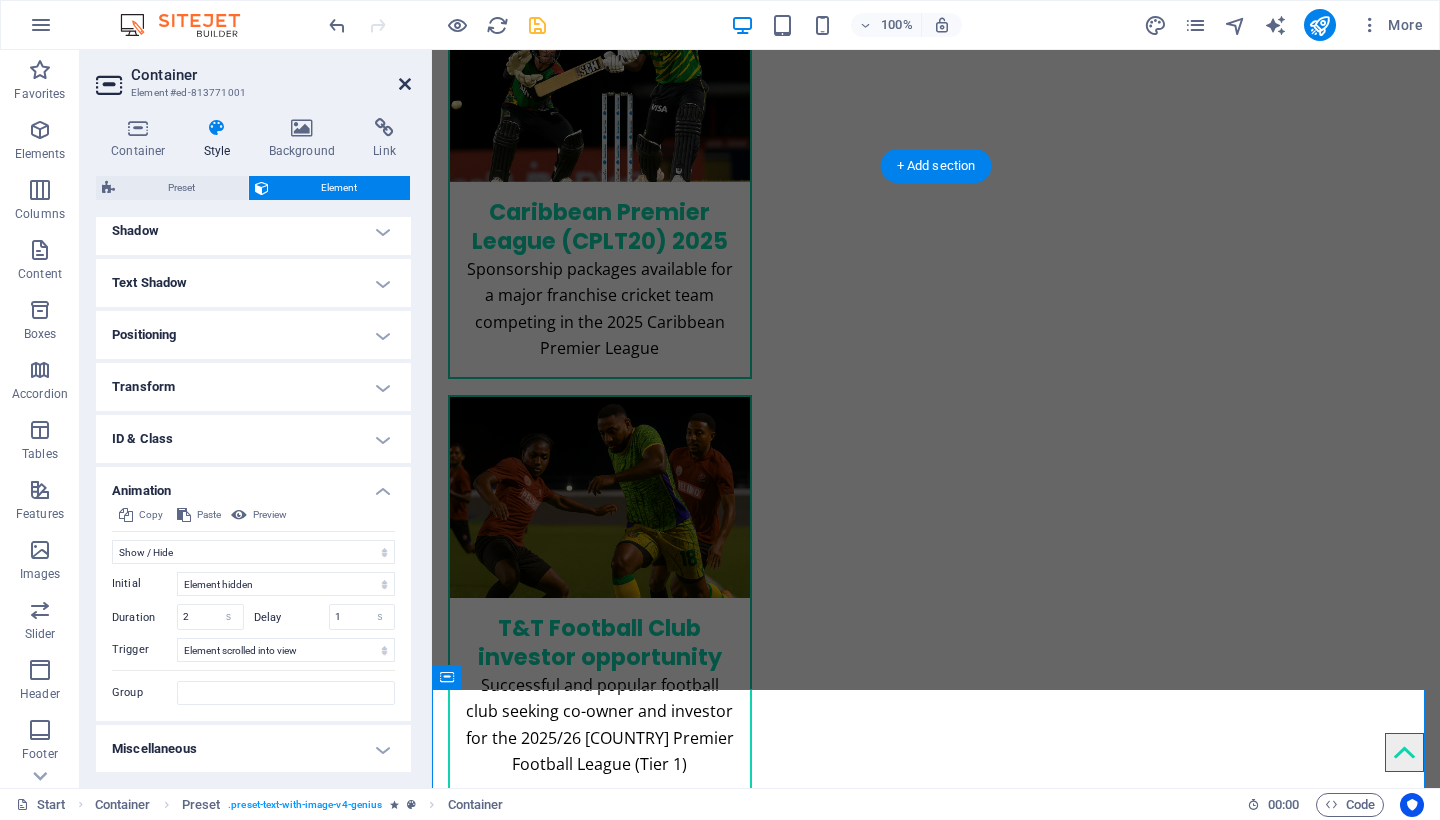 click at bounding box center [405, 84] 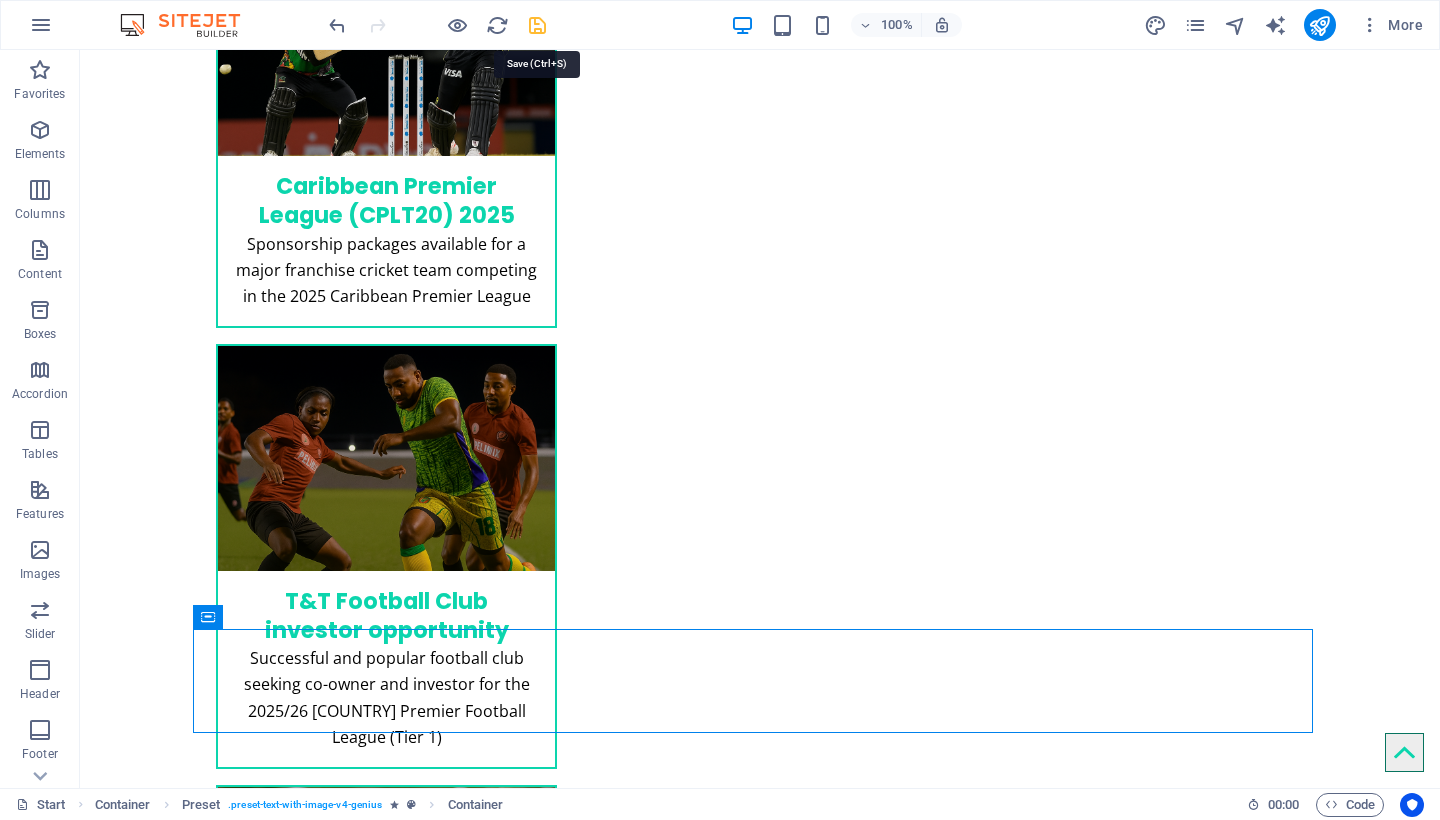 click at bounding box center [537, 25] 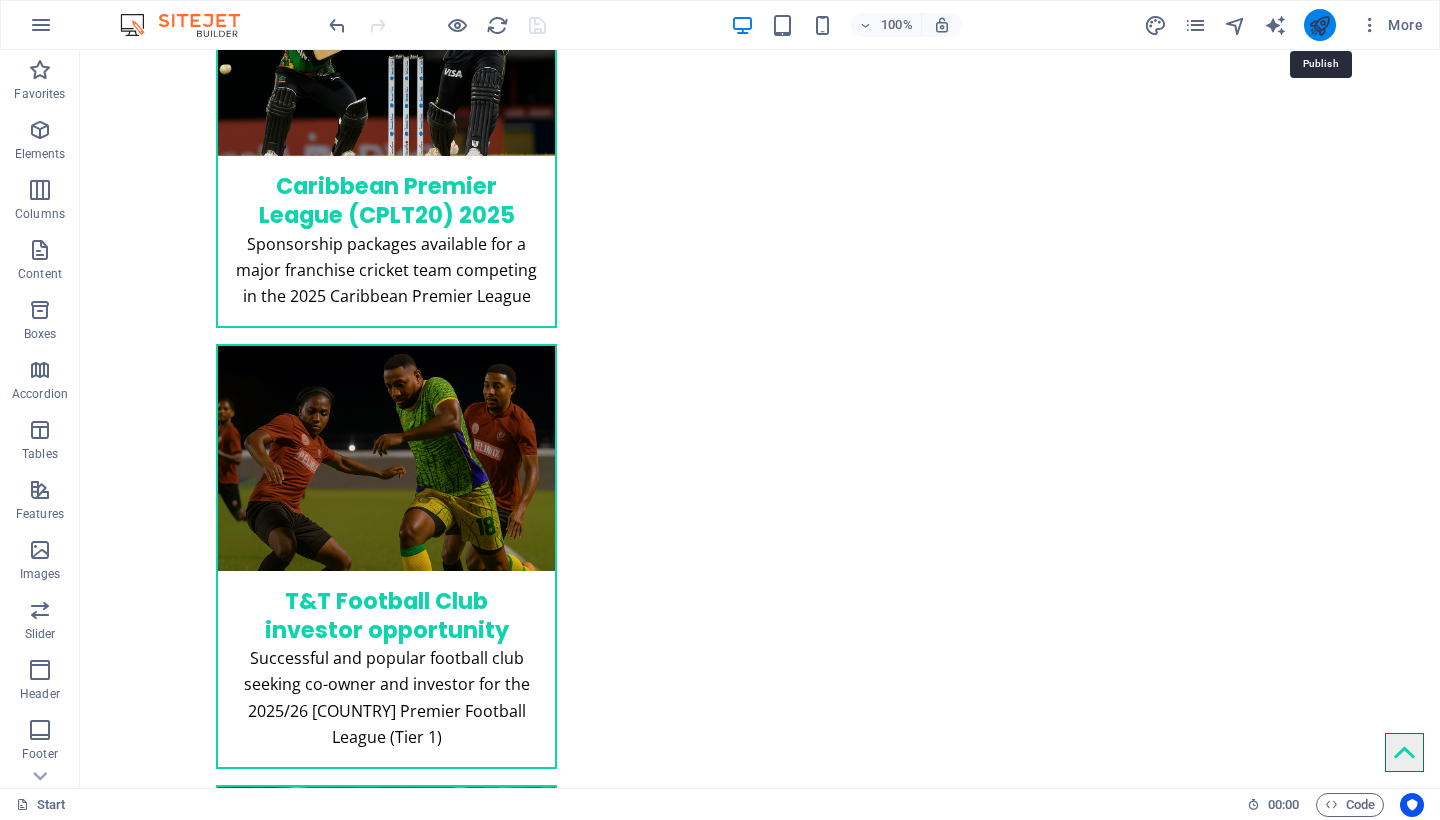 click at bounding box center (1319, 25) 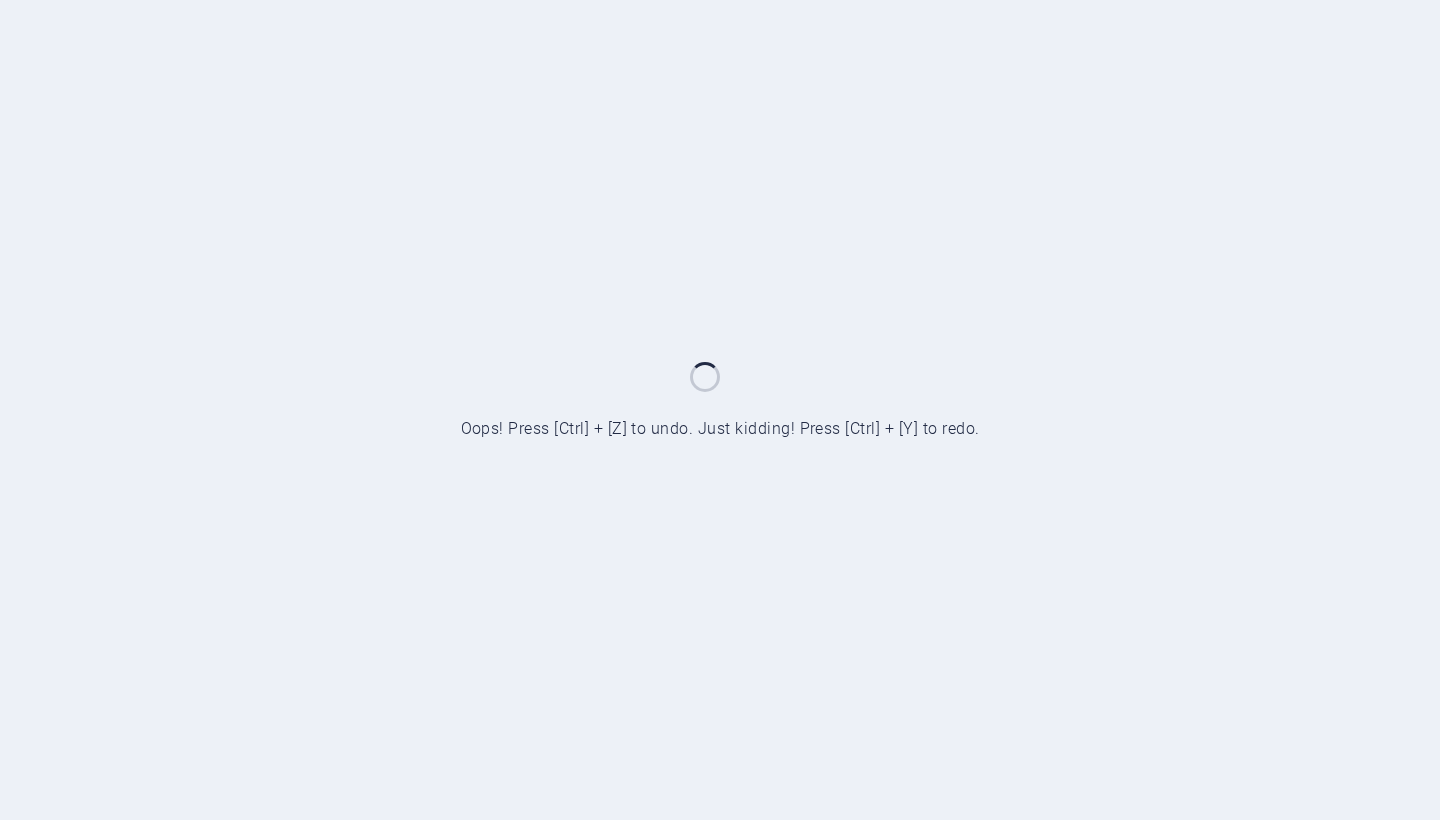 scroll, scrollTop: 0, scrollLeft: 0, axis: both 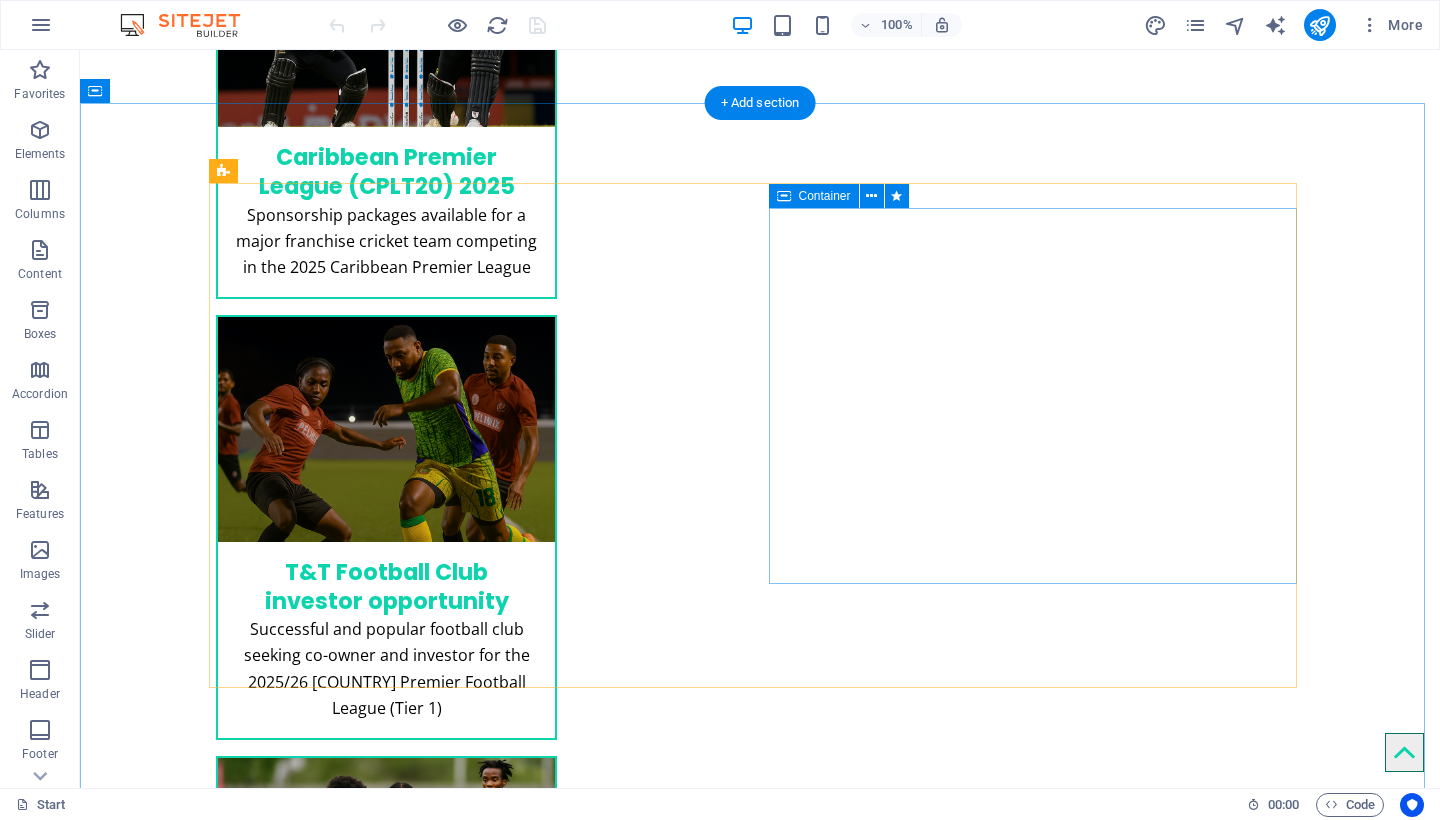 click at bounding box center [784, 196] 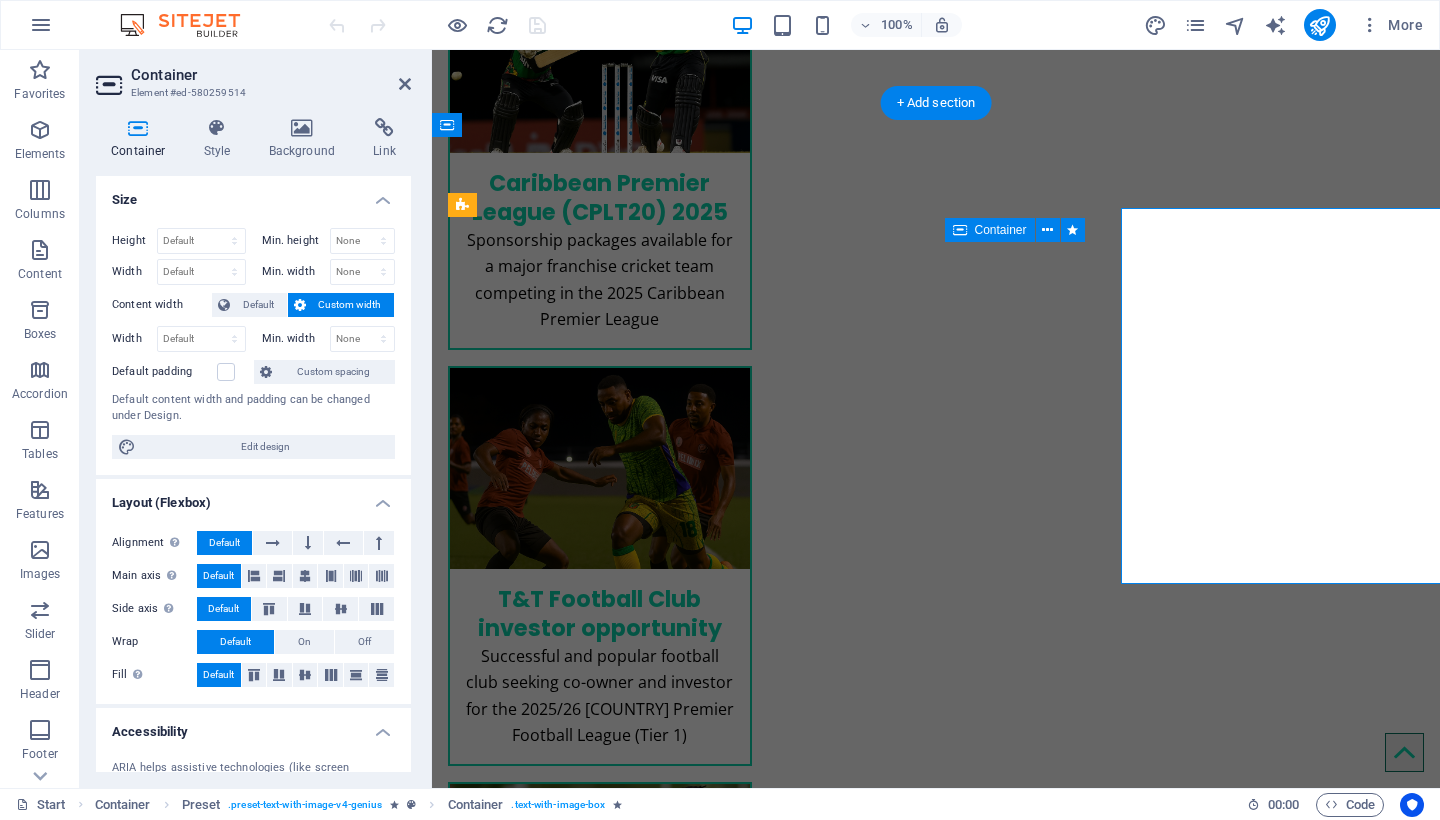 select on "px" 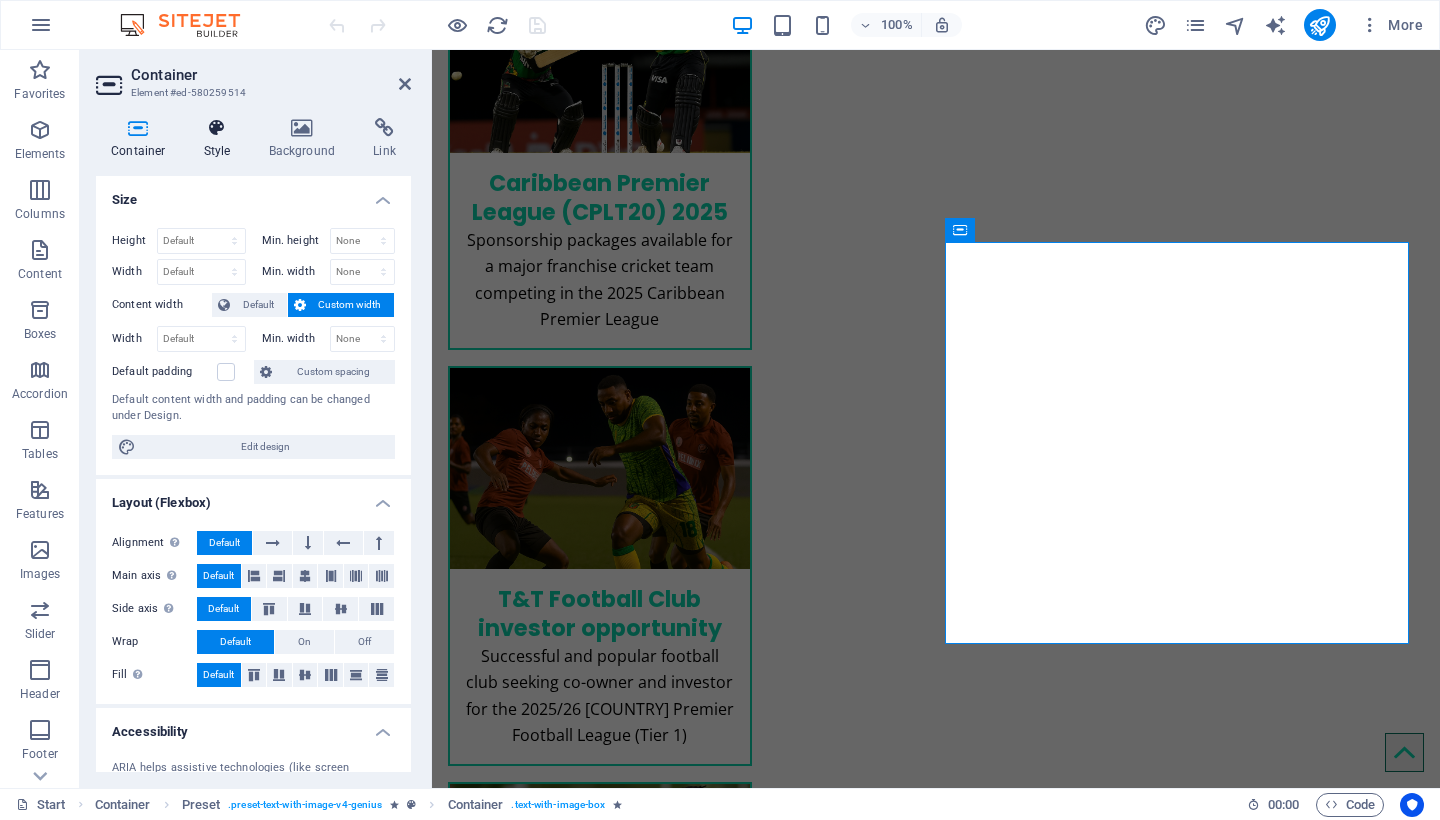 click at bounding box center [217, 128] 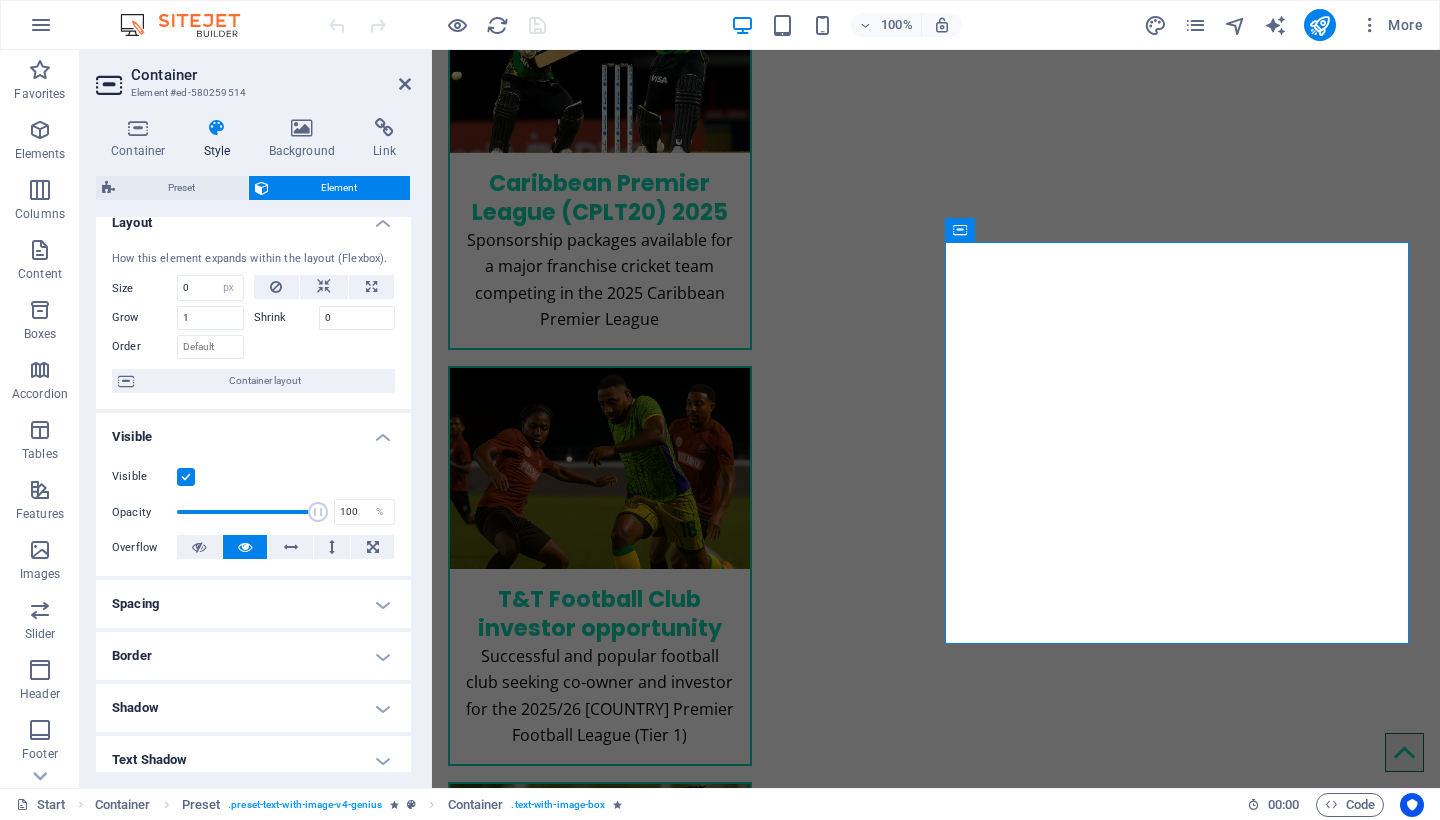 scroll, scrollTop: 0, scrollLeft: 0, axis: both 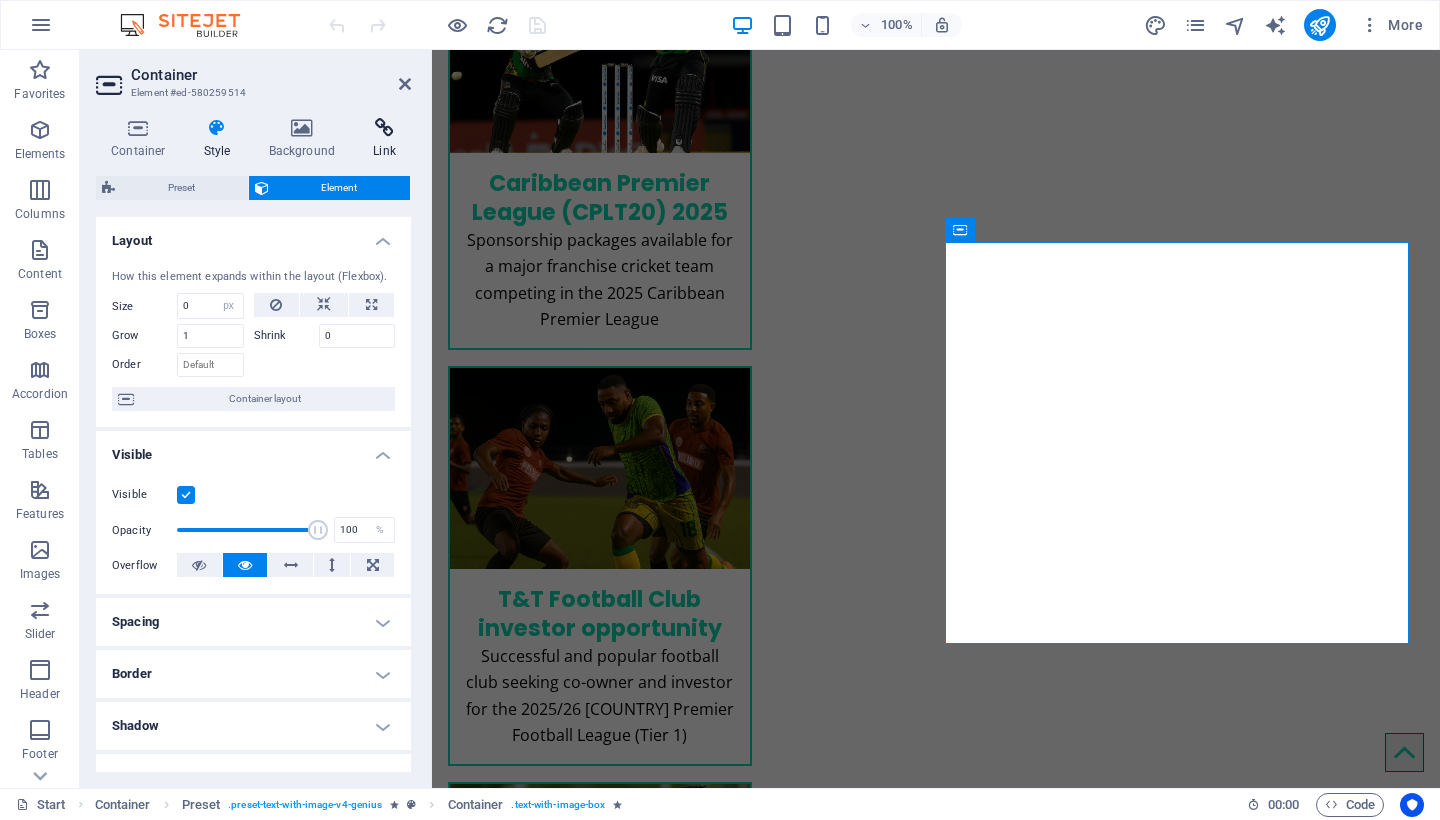 click at bounding box center [384, 128] 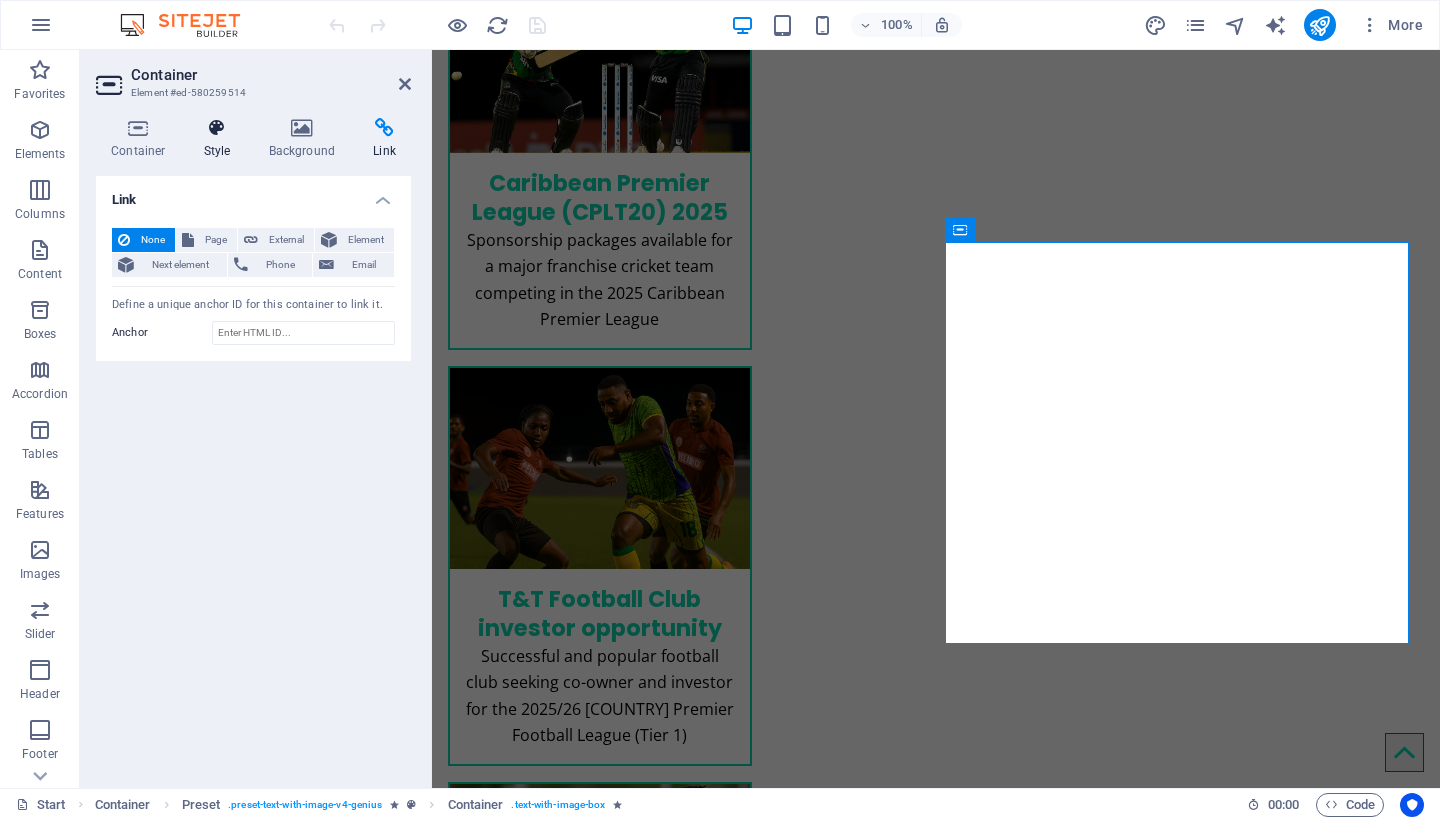 click on "Style" at bounding box center [221, 139] 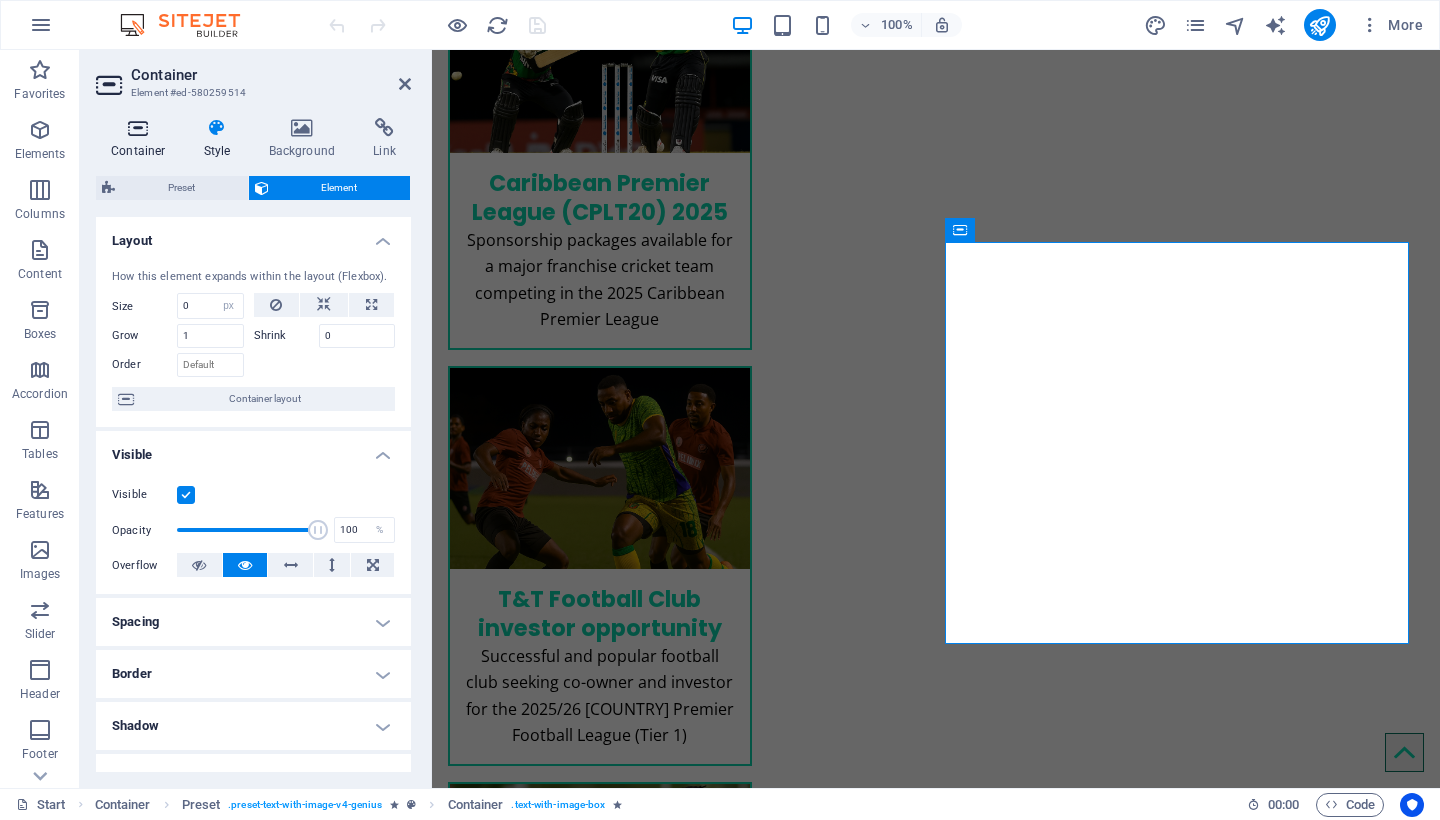 click on "Container" at bounding box center [142, 139] 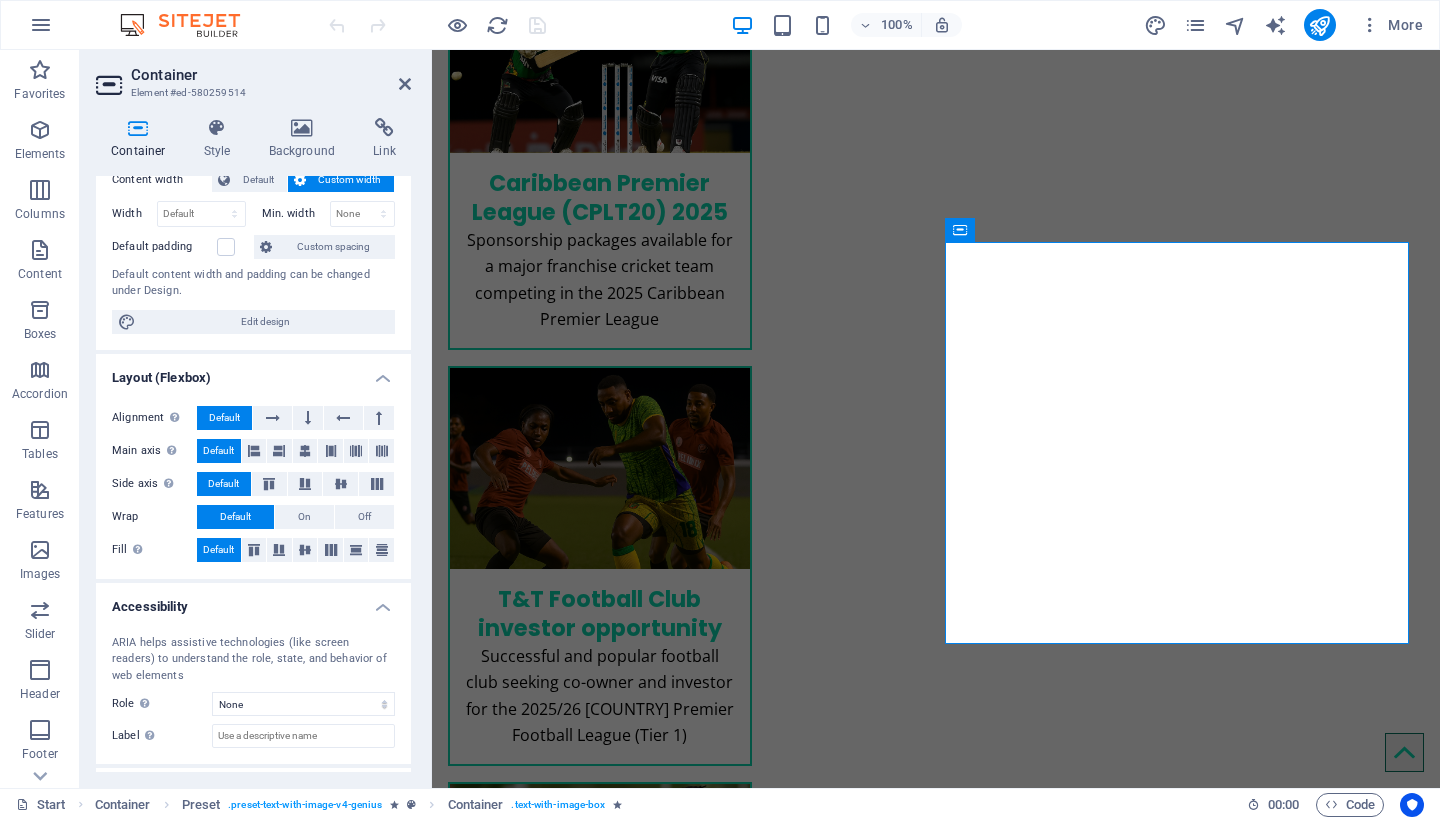 scroll, scrollTop: 0, scrollLeft: 0, axis: both 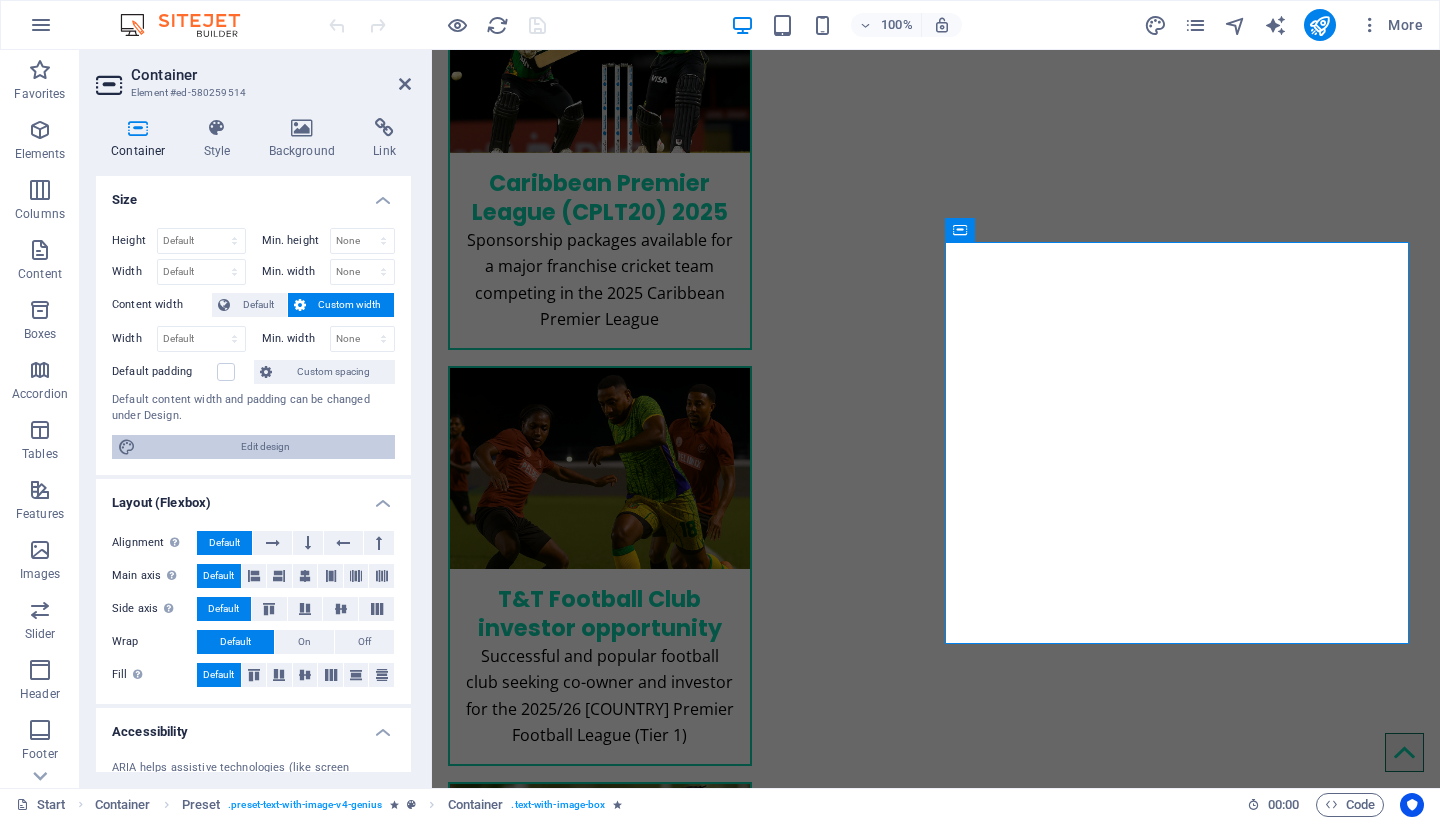 click on "Edit design" at bounding box center (265, 447) 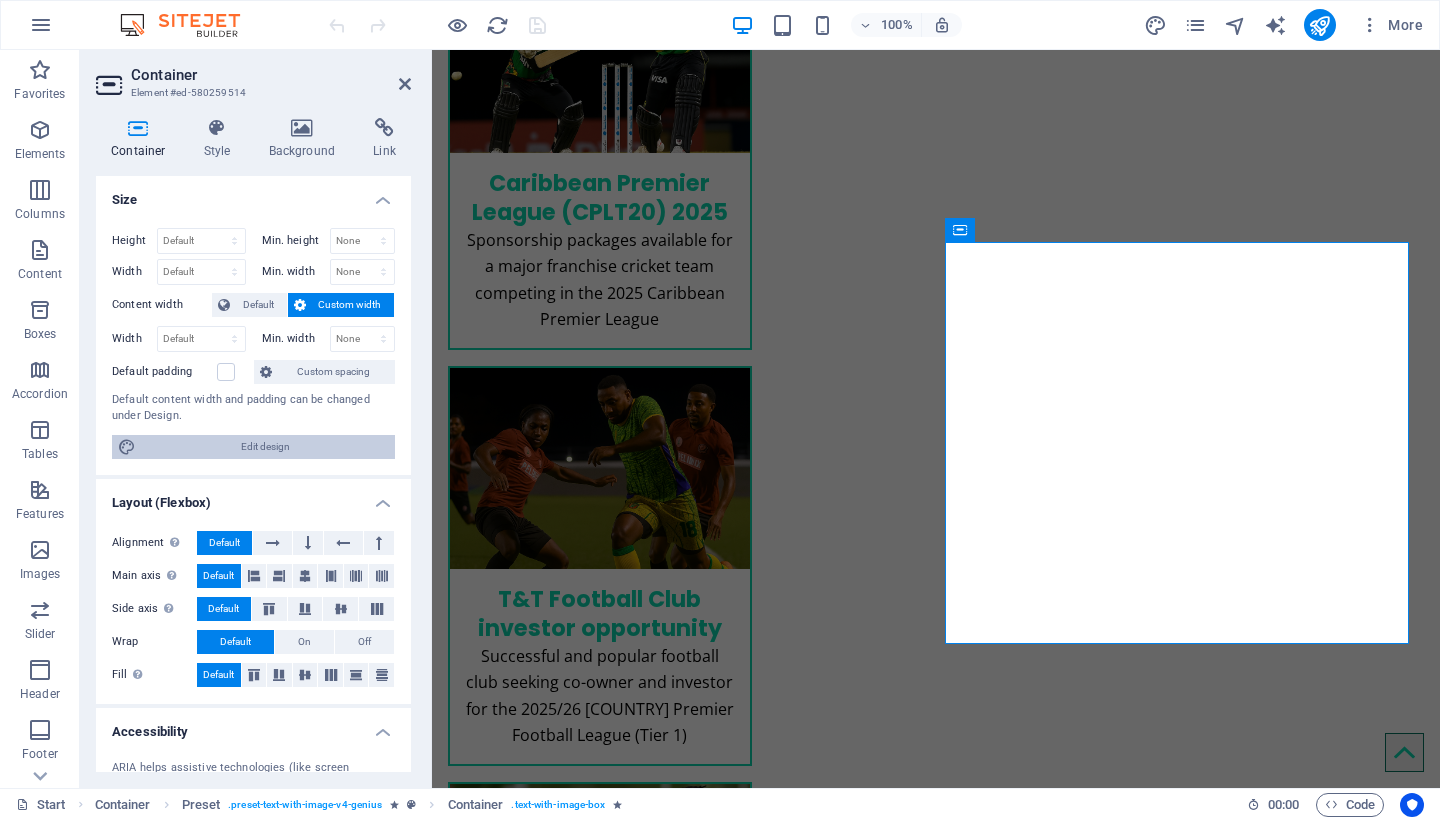 select on "rem" 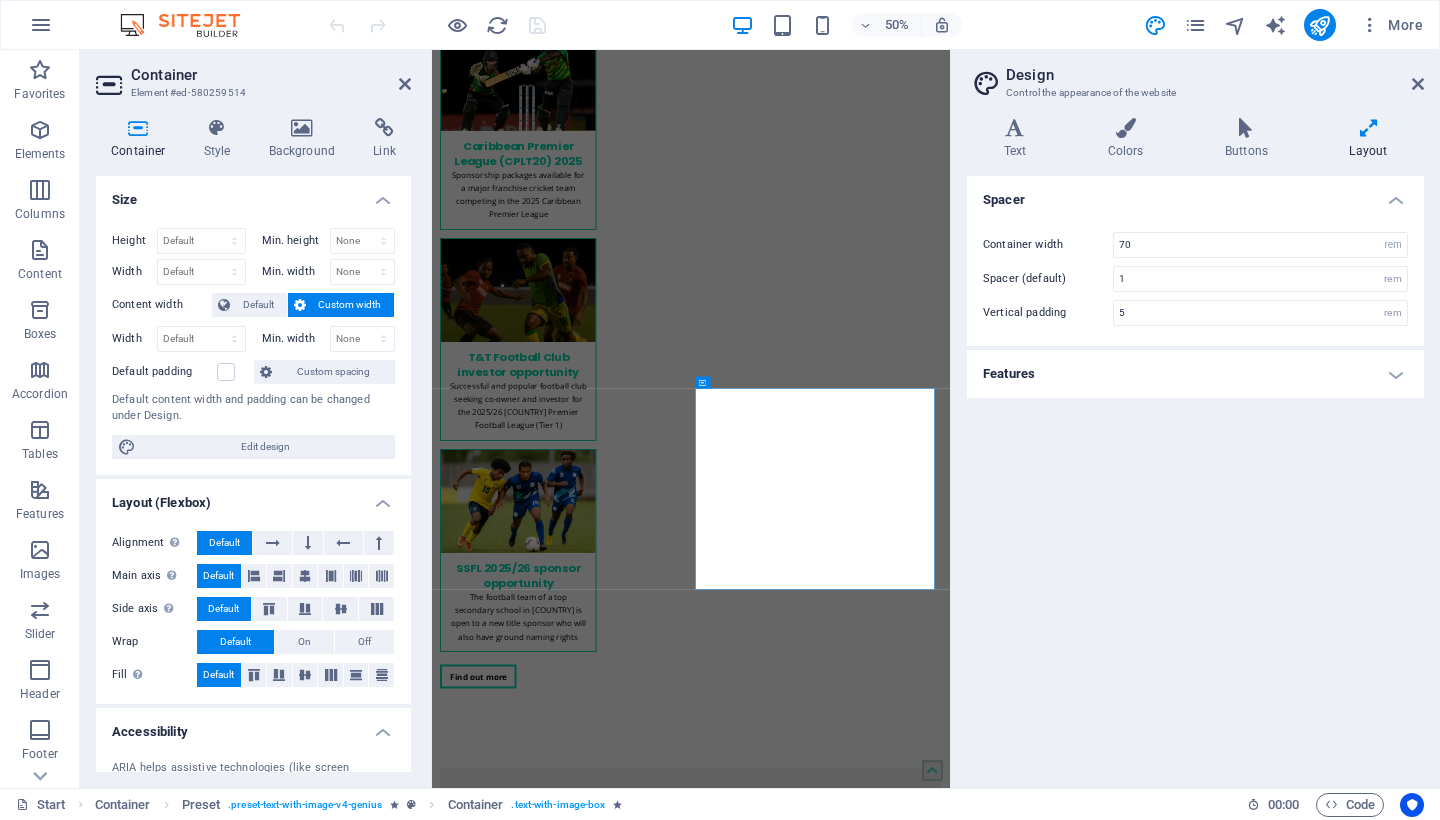 click on "Features" at bounding box center (1195, 374) 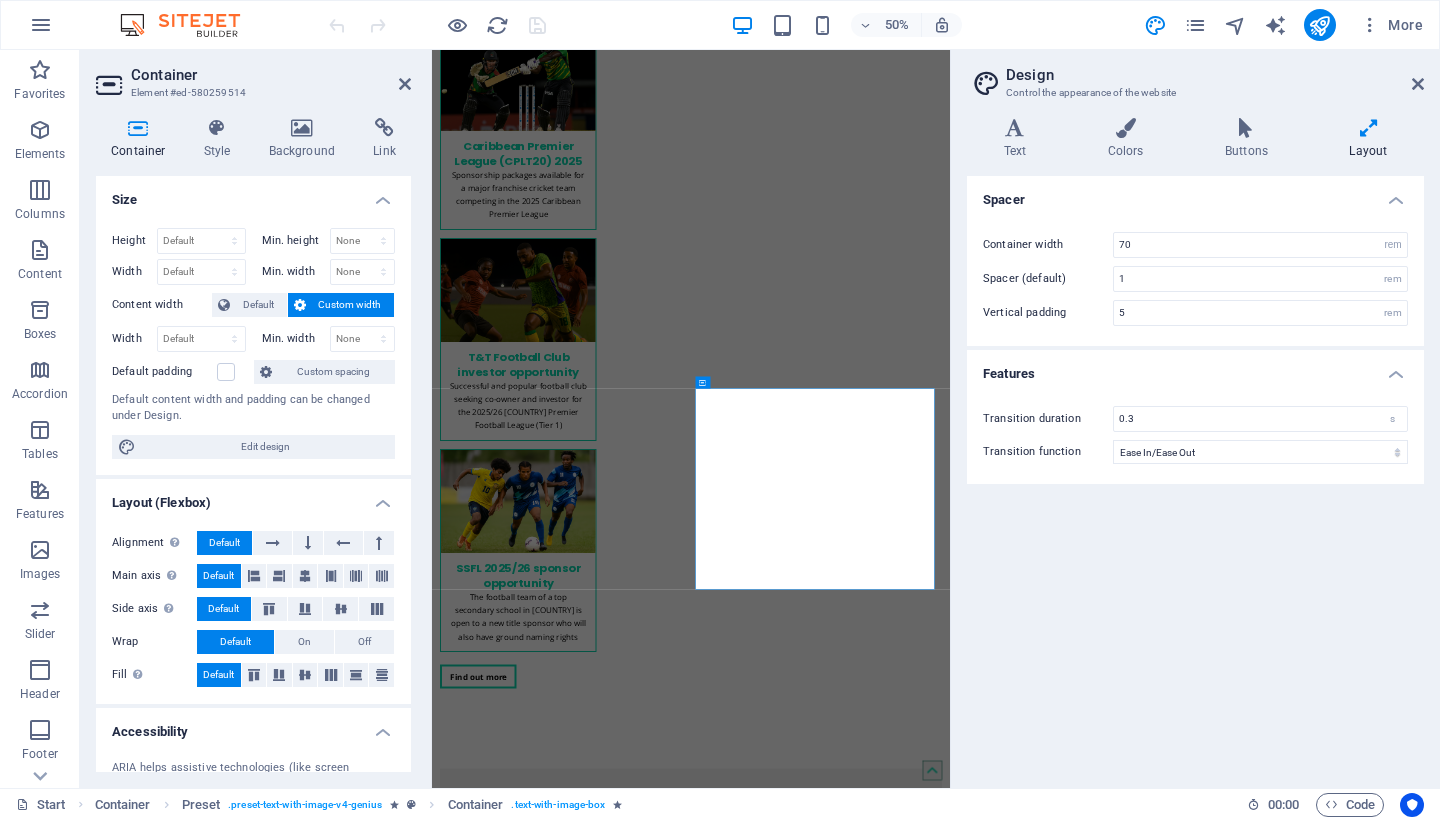 click on "Features" at bounding box center (1195, 368) 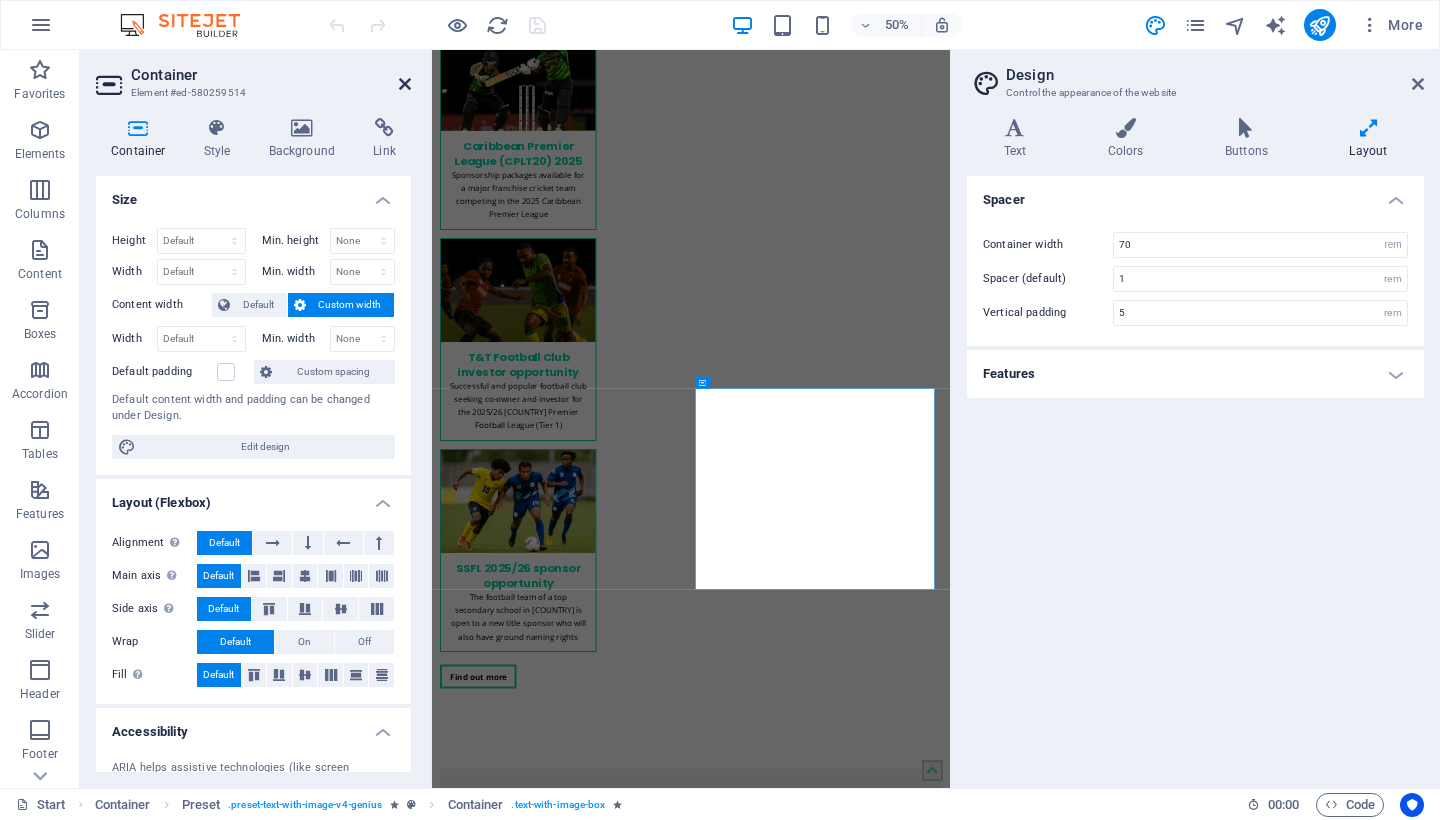 click at bounding box center (405, 84) 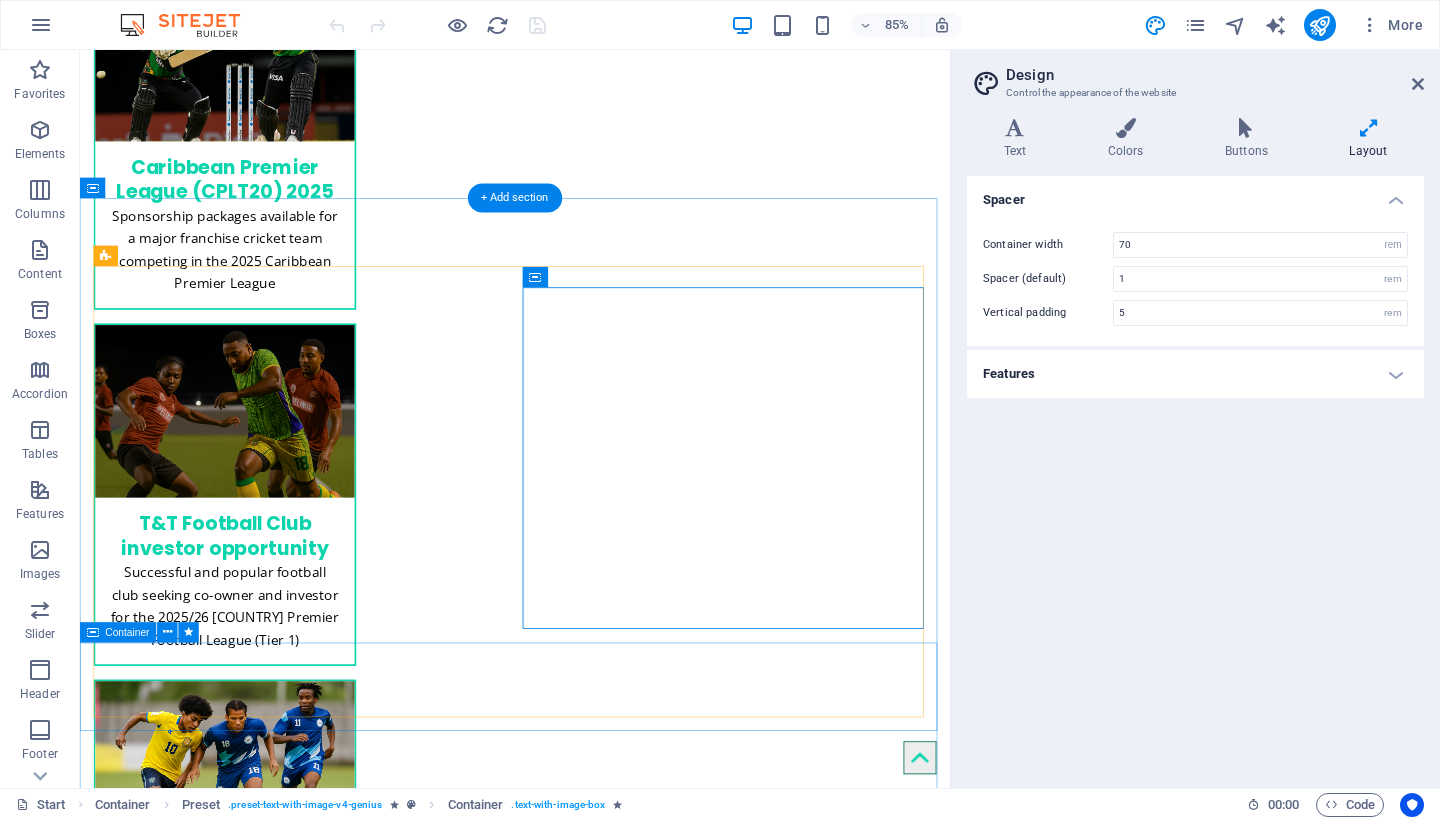 click on "Container" at bounding box center (128, 632) 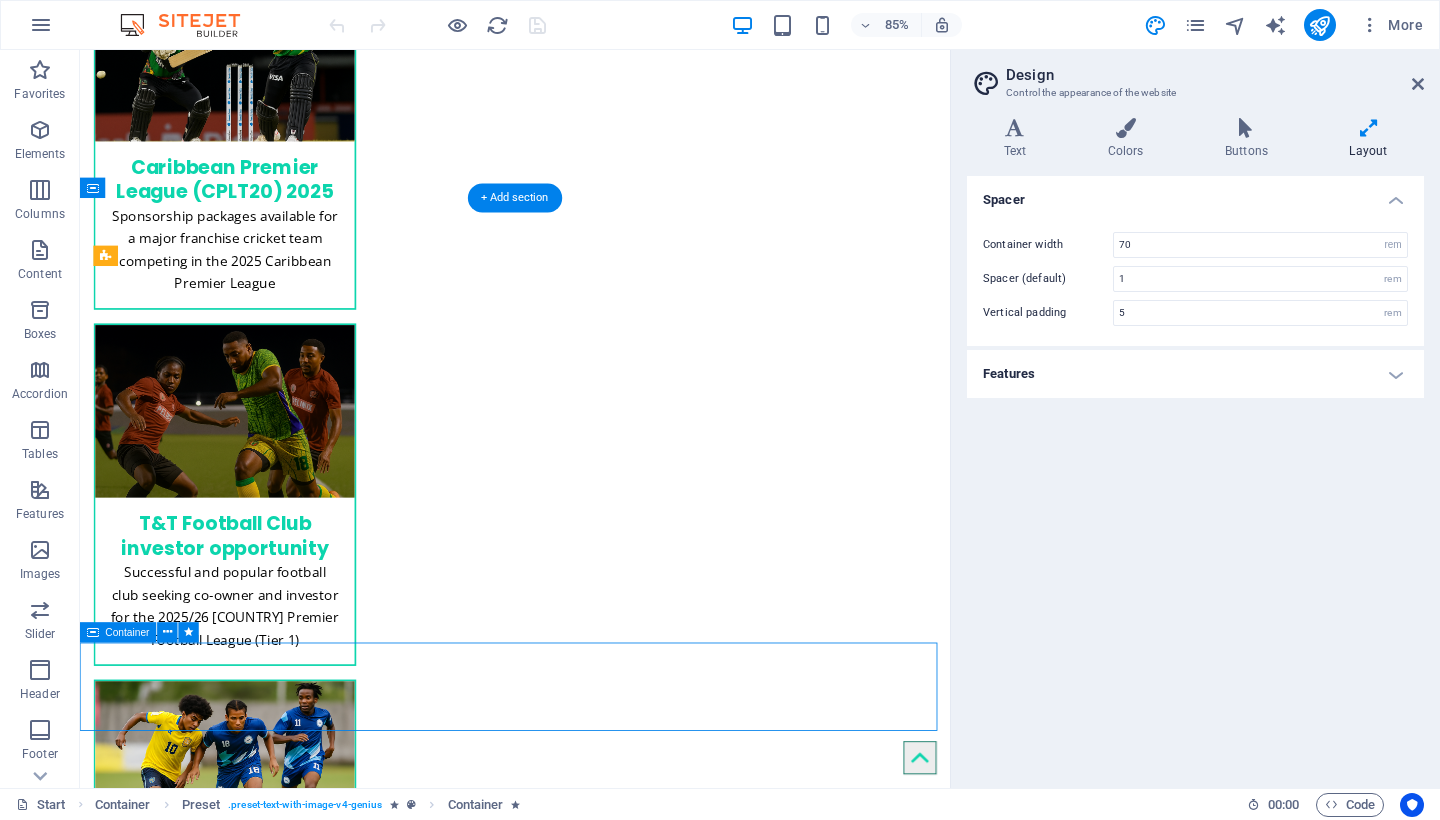 click on "Container" at bounding box center (128, 632) 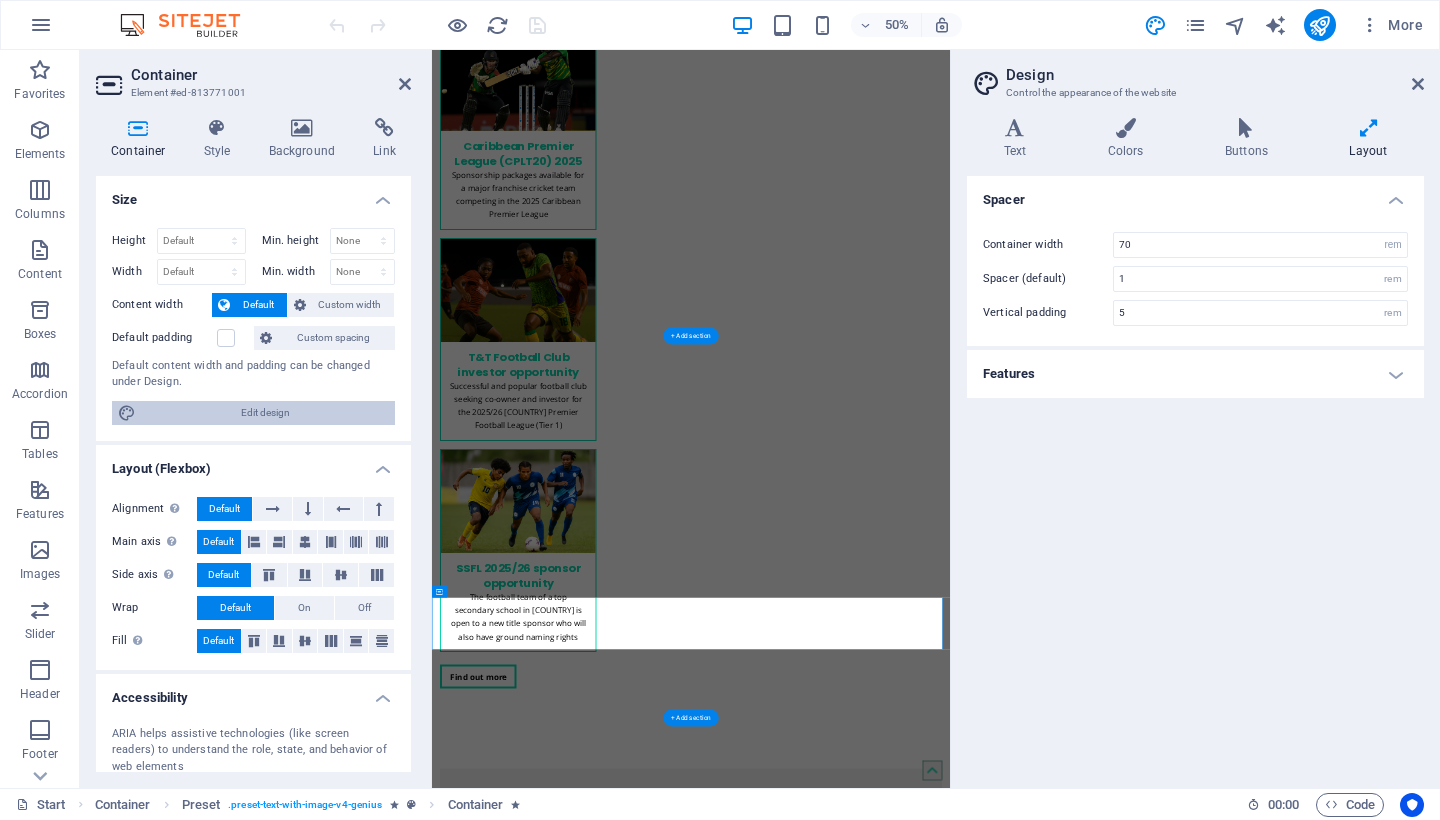 click on "Edit design" at bounding box center (265, 413) 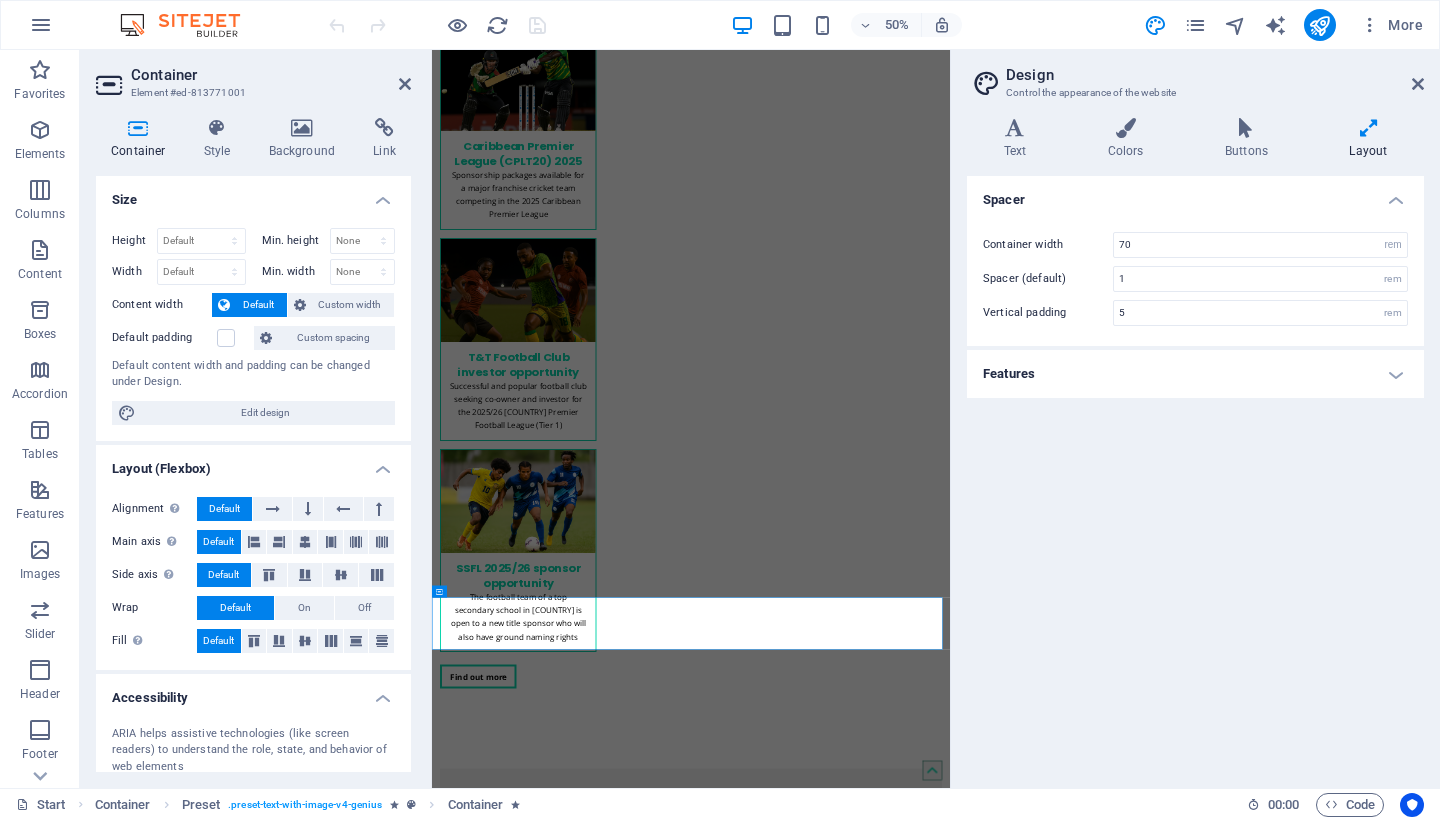 click on "Features" at bounding box center (1195, 374) 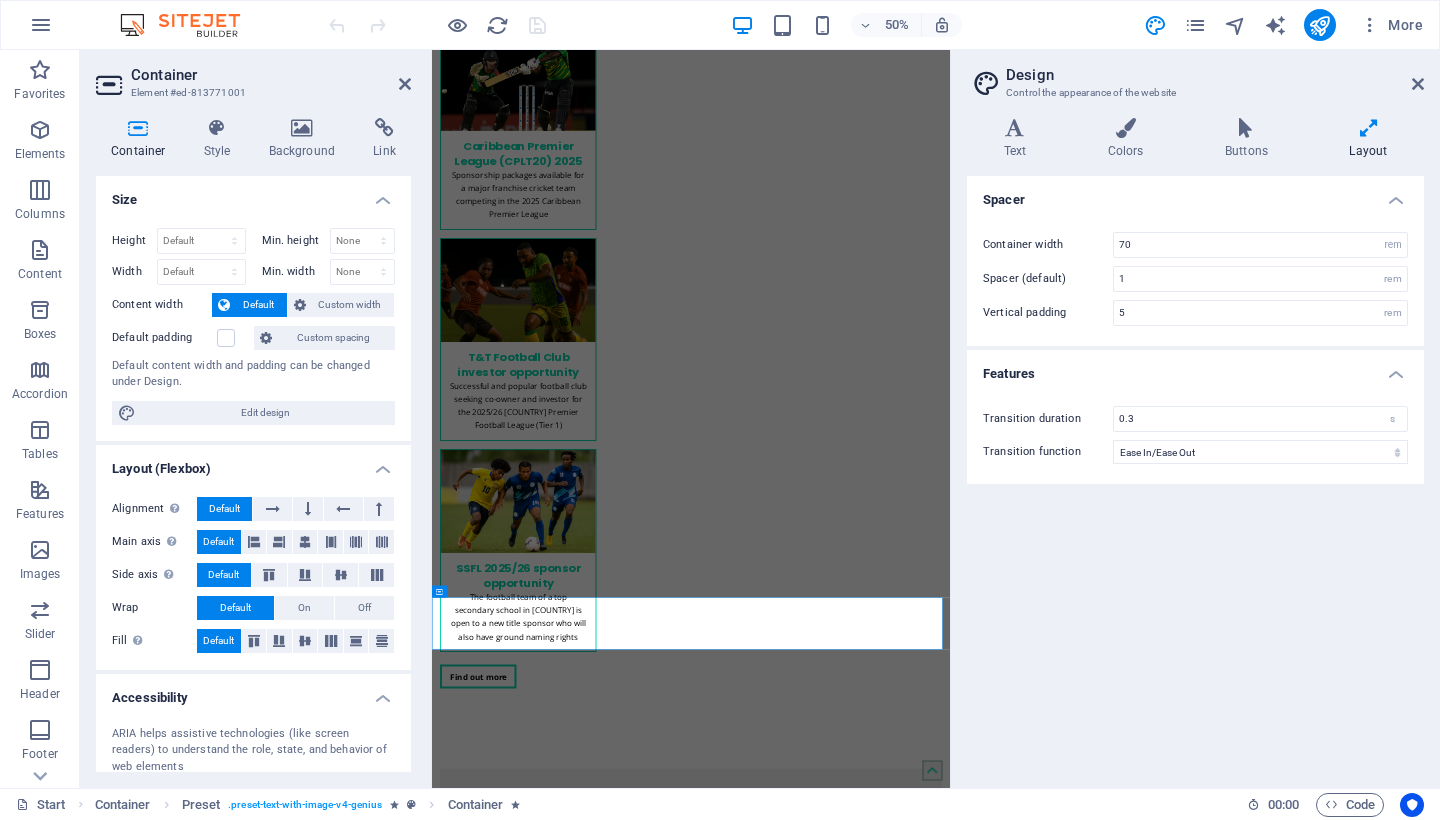 click on "Design Control the appearance of the website Variants  Text  Colors  Buttons  Layout Text Standard Bold Links Font color Font Open Sans Font size 16 rem px Line height 1.65 Font weight To display the font weight correctly, it may need to be enabled.  Manage Fonts Thin, 100 Extra-light, 200 Light, 300 Regular, 400 Medium, 500 Semi-bold, 600 Bold, 700 Extra-bold, 800 Black, 900 Letter spacing 0 rem px Font style Text transform Tt TT tt Text align Font weight To display the font weight correctly, it may need to be enabled.  Manage Fonts Thin, 100 Extra-light, 200 Light, 300 Regular, 400 Medium, 500 Semi-bold, 600 Bold, 700 Extra-bold, 800 Black, 900 Default Hover / Active Font color Font color Decoration None Decoration None Transition duration 0.3 s Transition function Ease Ease In Ease Out Ease In/Ease Out Linear Headlines All H1 / Textlogo H2 H3 H4 H5 H6 Font color Font Poppins Line height 1.3 Font weight To display the font weight correctly, it may need to be enabled.  Manage Fonts Thin, 100 Extra-light, 200" at bounding box center (1195, 419) 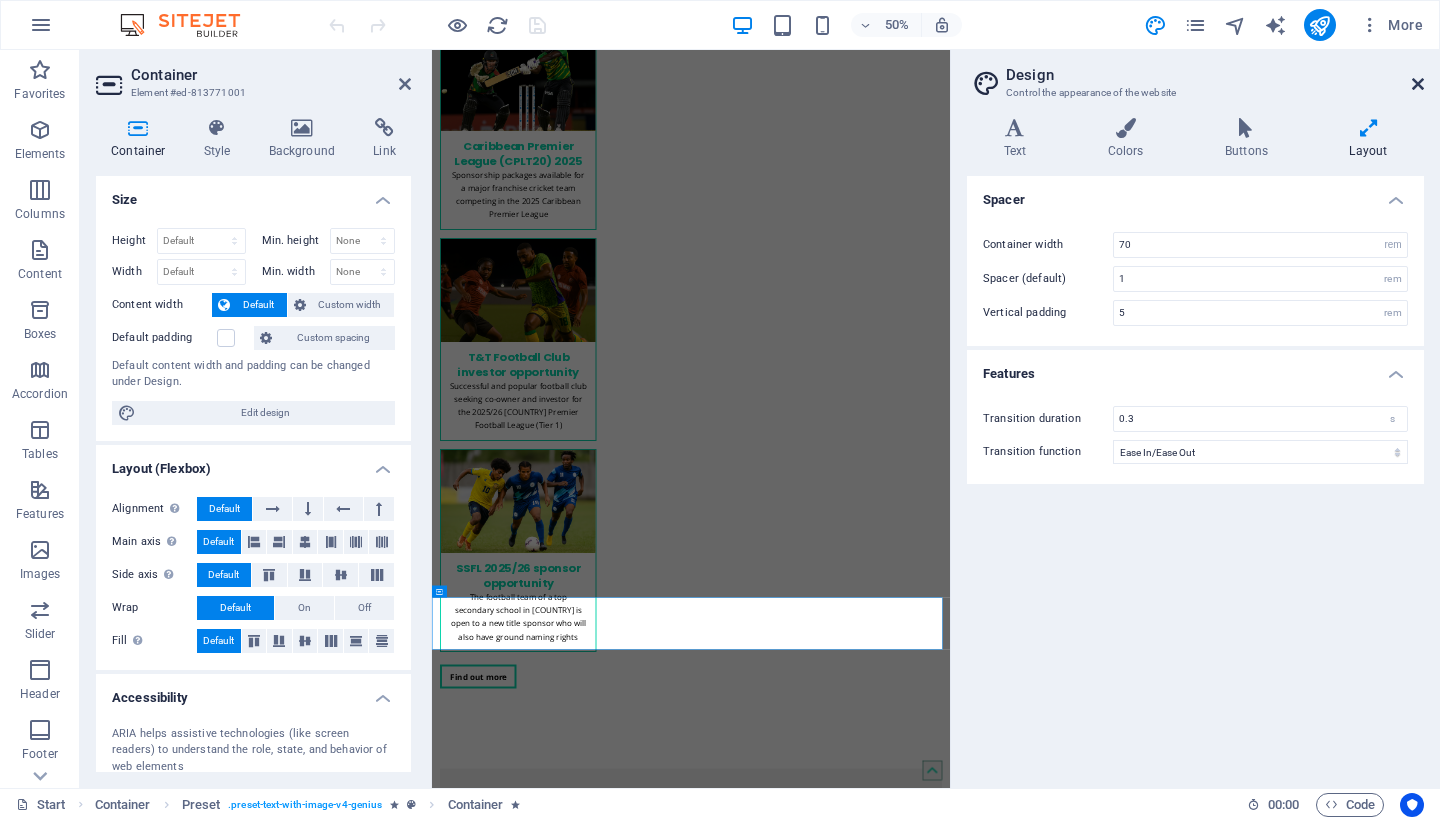 click at bounding box center (1418, 84) 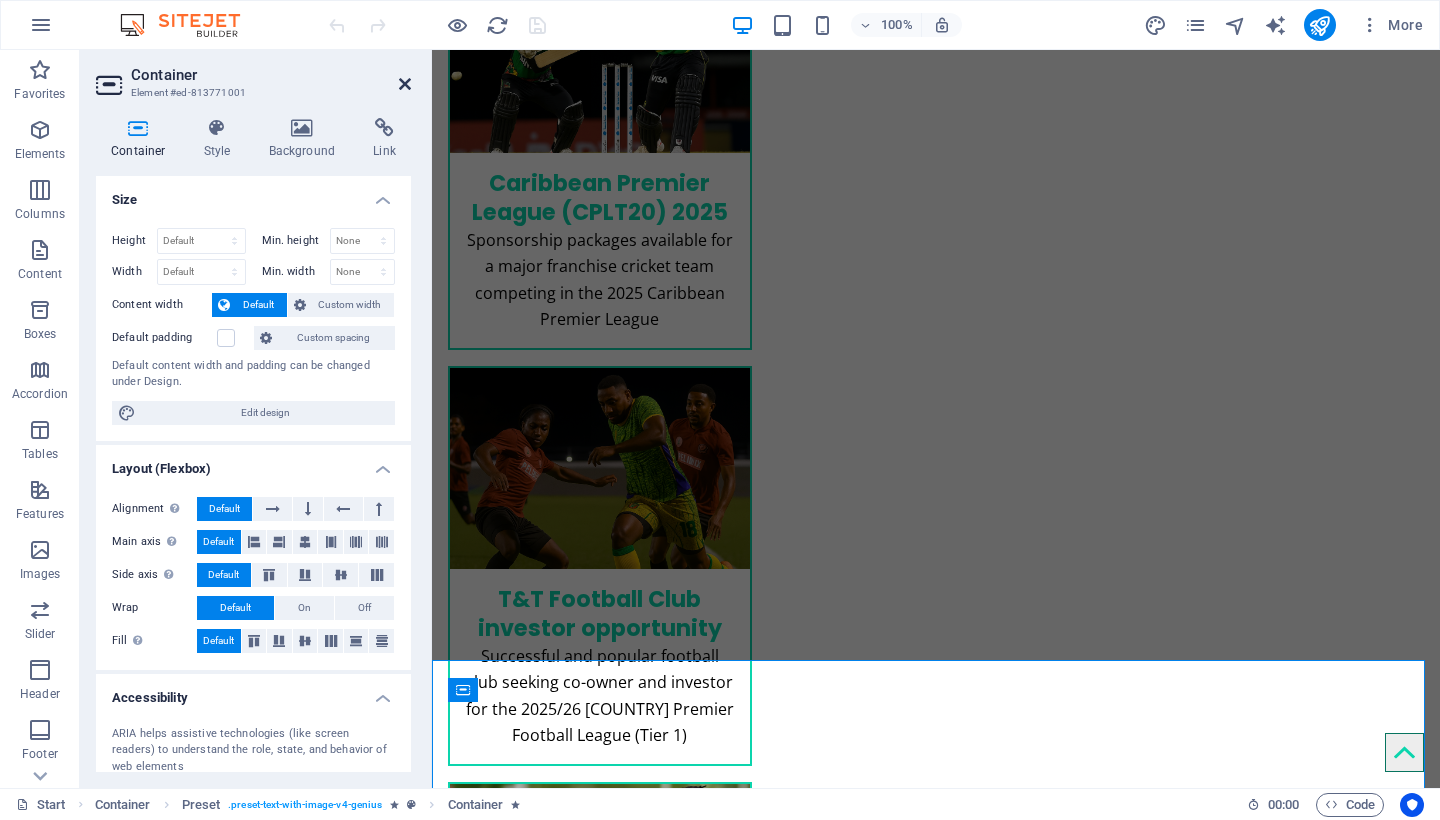 click at bounding box center (405, 84) 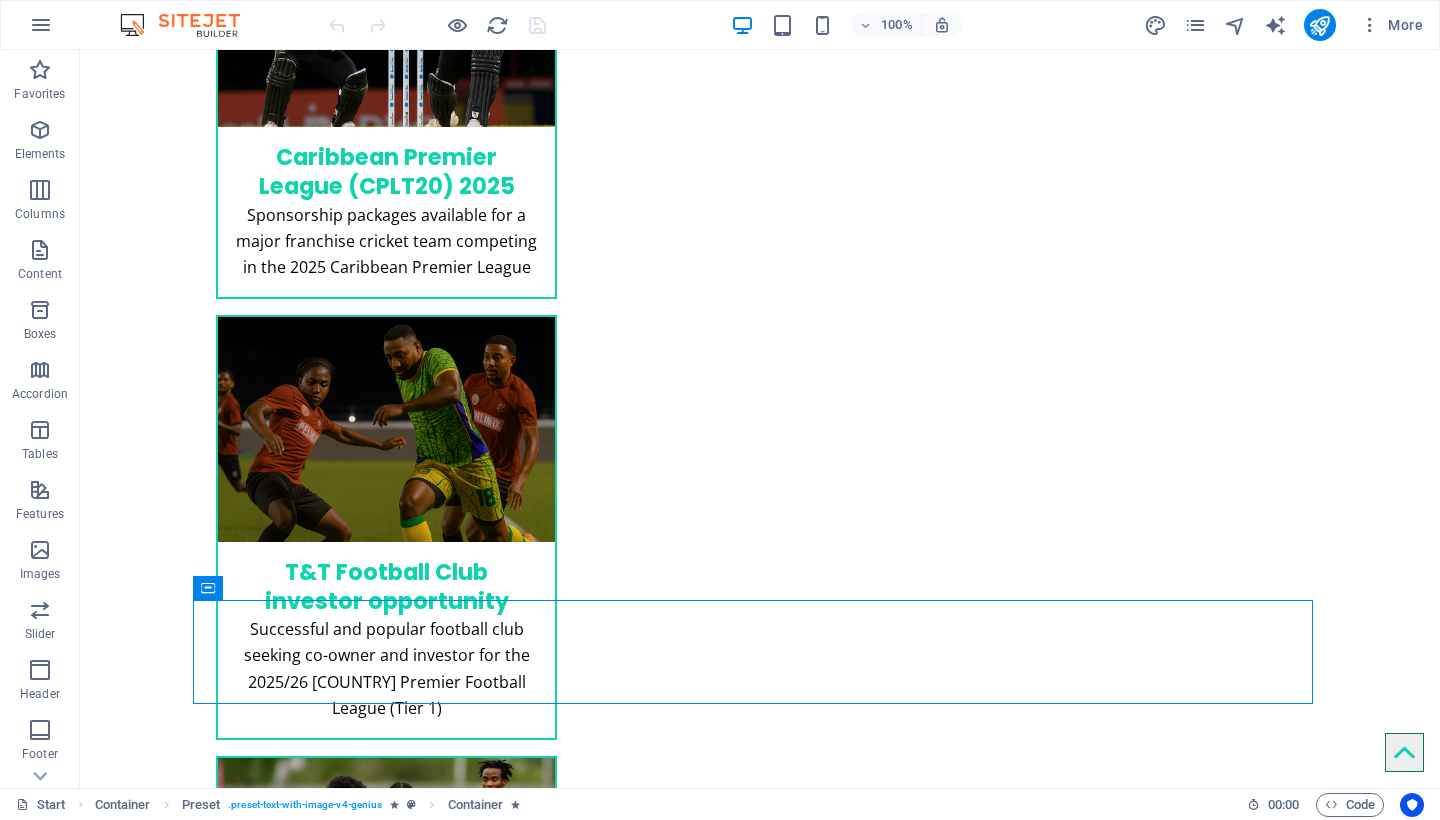 click on "100% More" at bounding box center [878, 25] 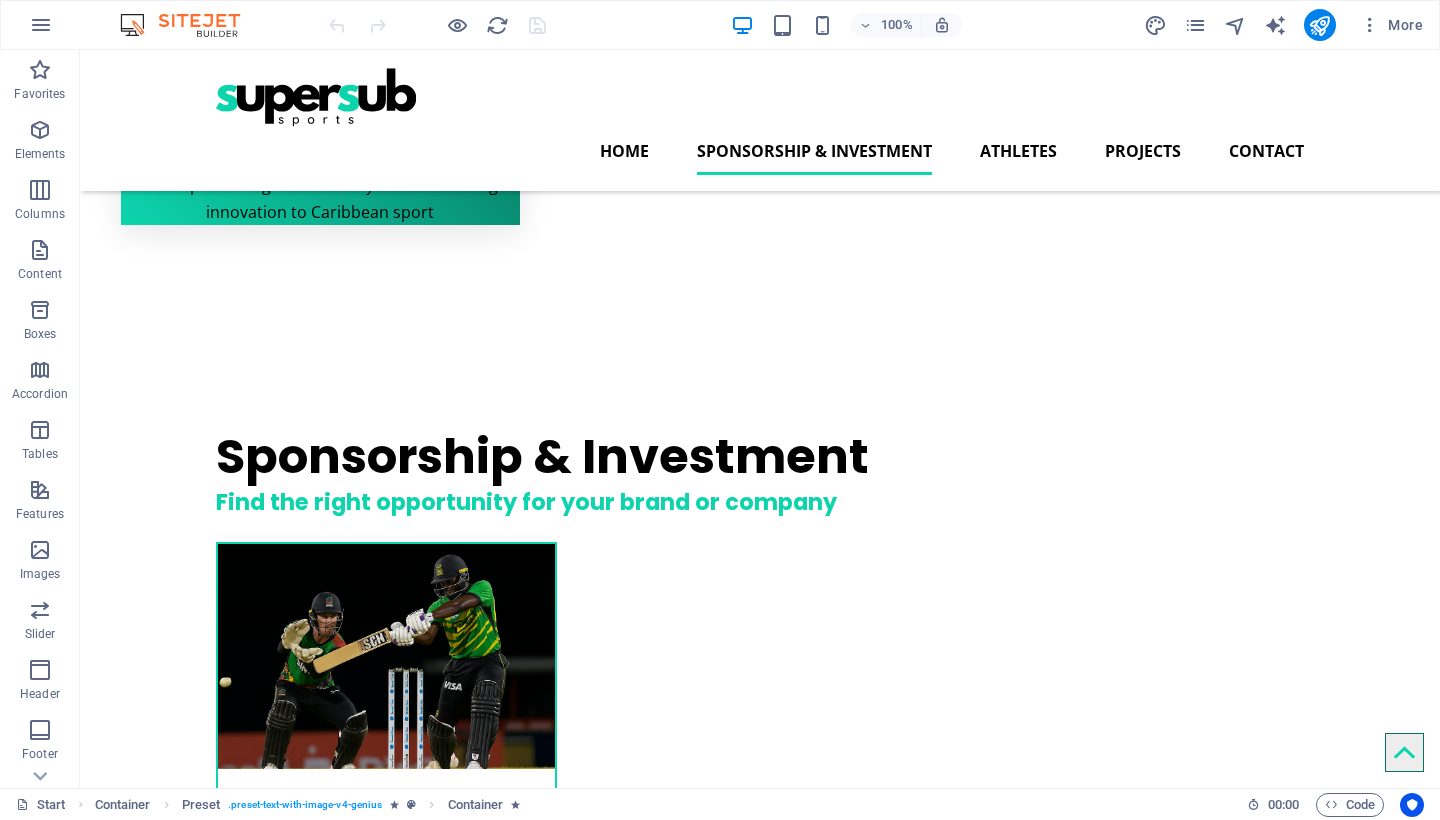 scroll, scrollTop: 1304, scrollLeft: 0, axis: vertical 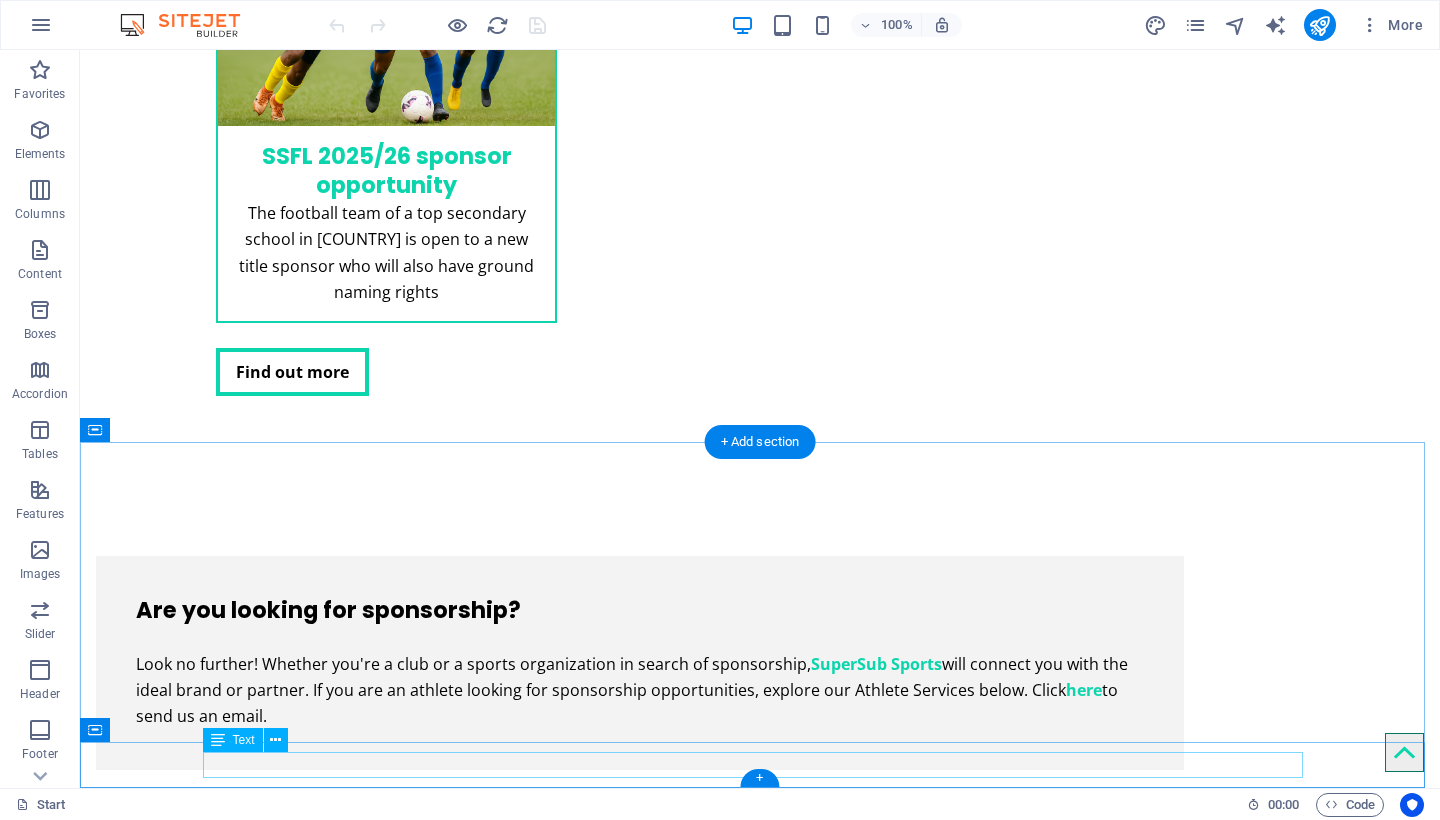 click on "info@supersubsports.co.uk  |  Company Information" at bounding box center [760, 3927] 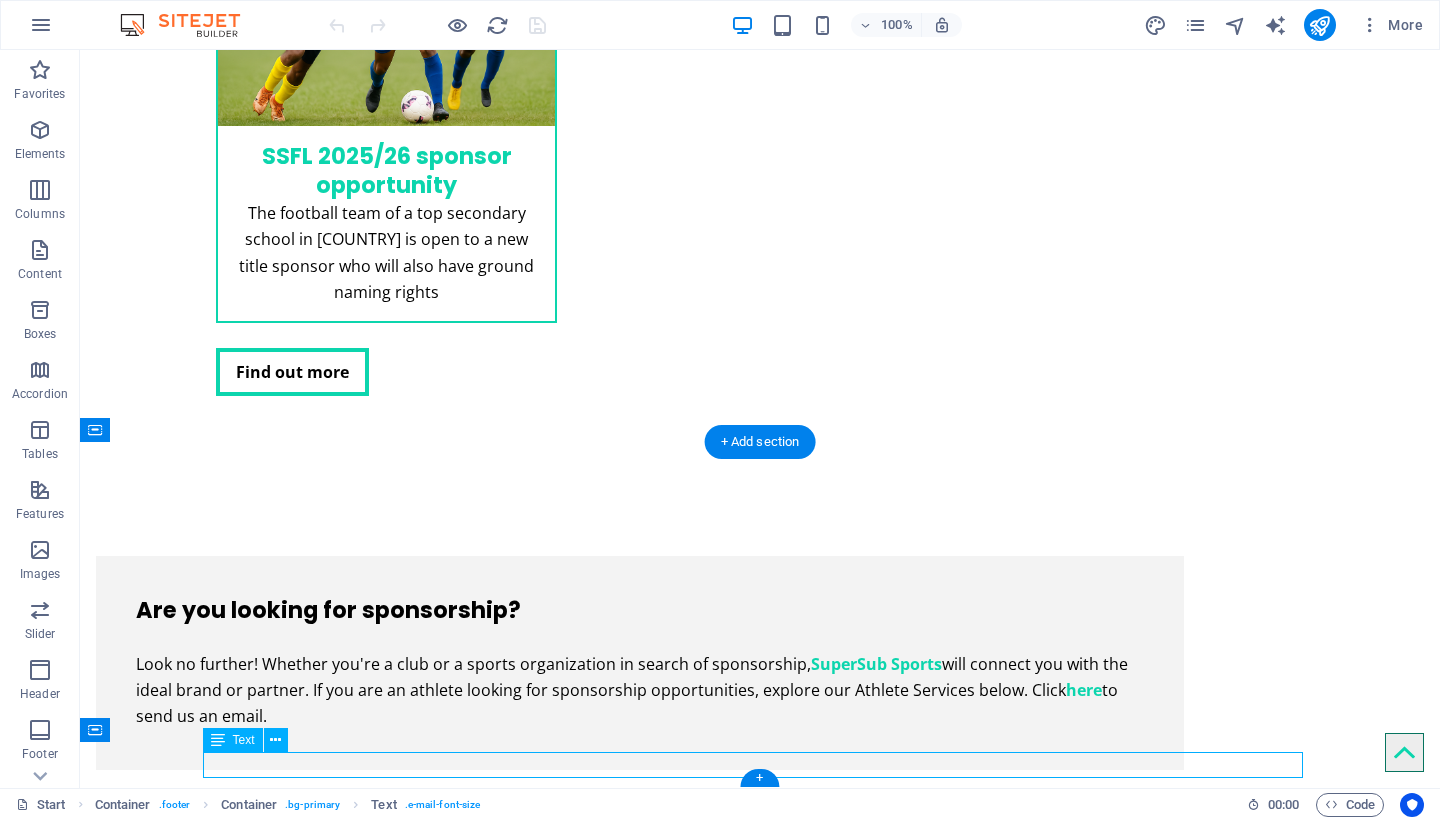 click on "info@supersubsports.co.uk  |  Company Information" at bounding box center (760, 3927) 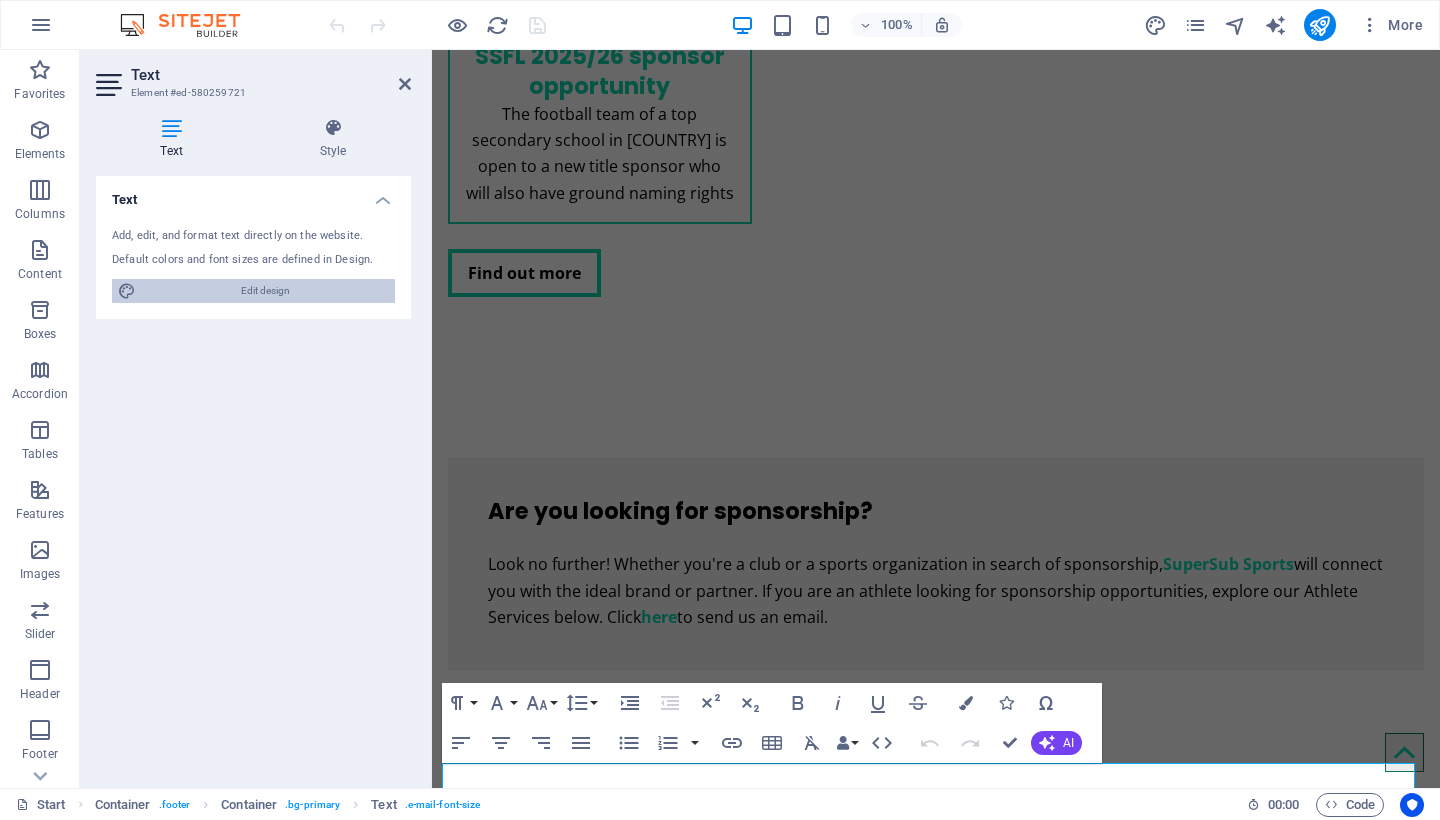 click on "Edit design" at bounding box center [265, 291] 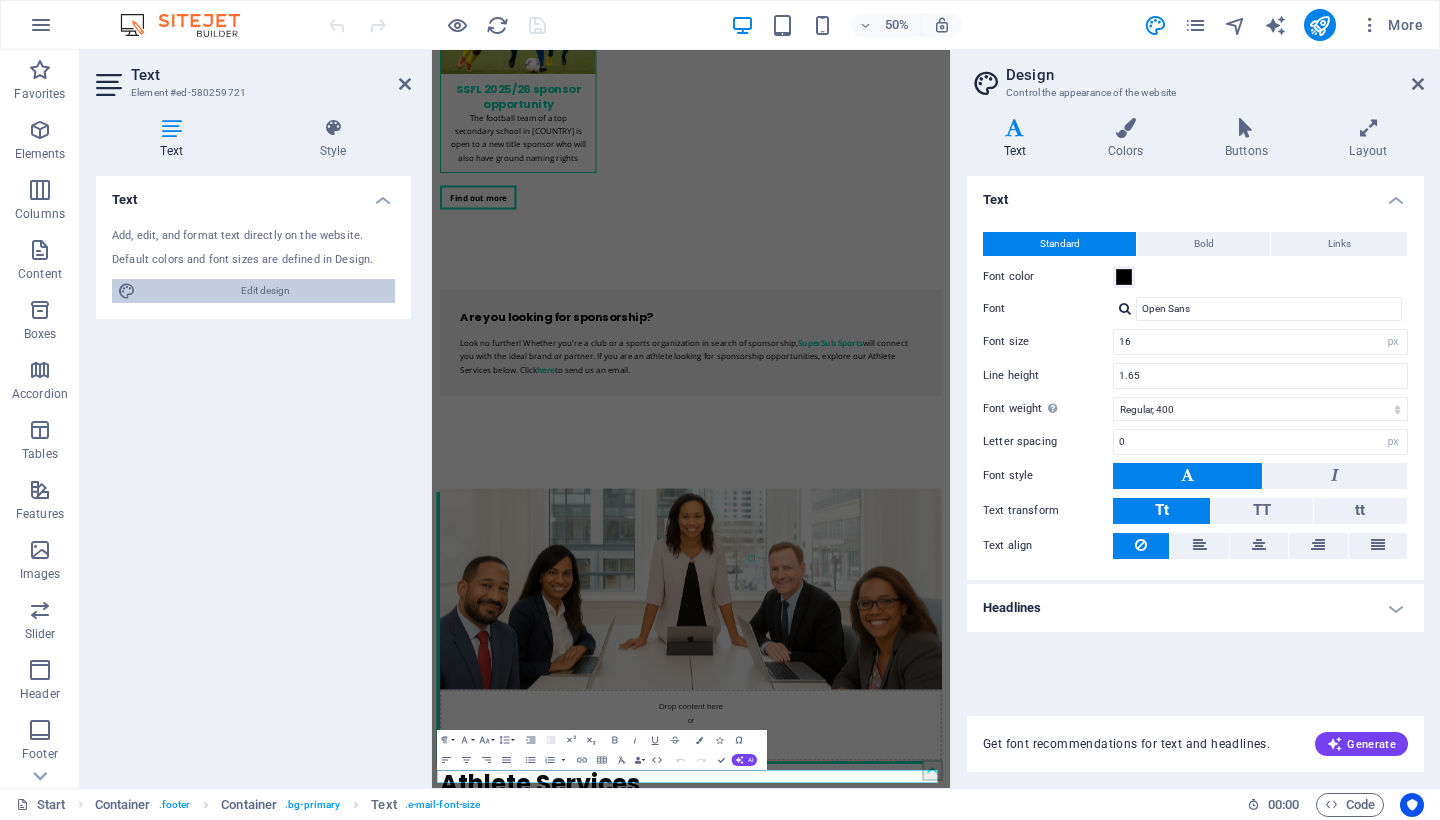 scroll, scrollTop: 2692, scrollLeft: 0, axis: vertical 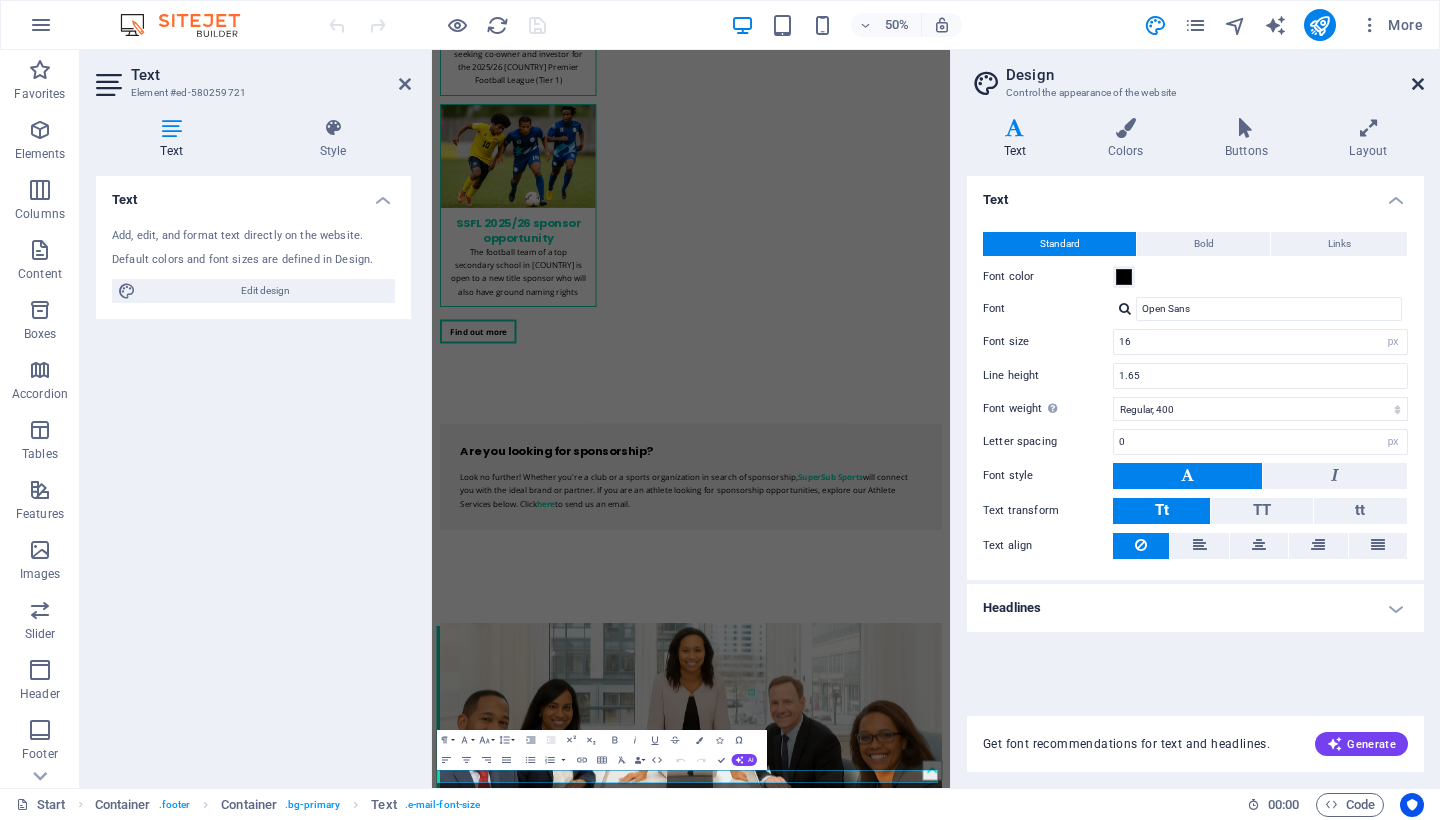 click at bounding box center (1418, 84) 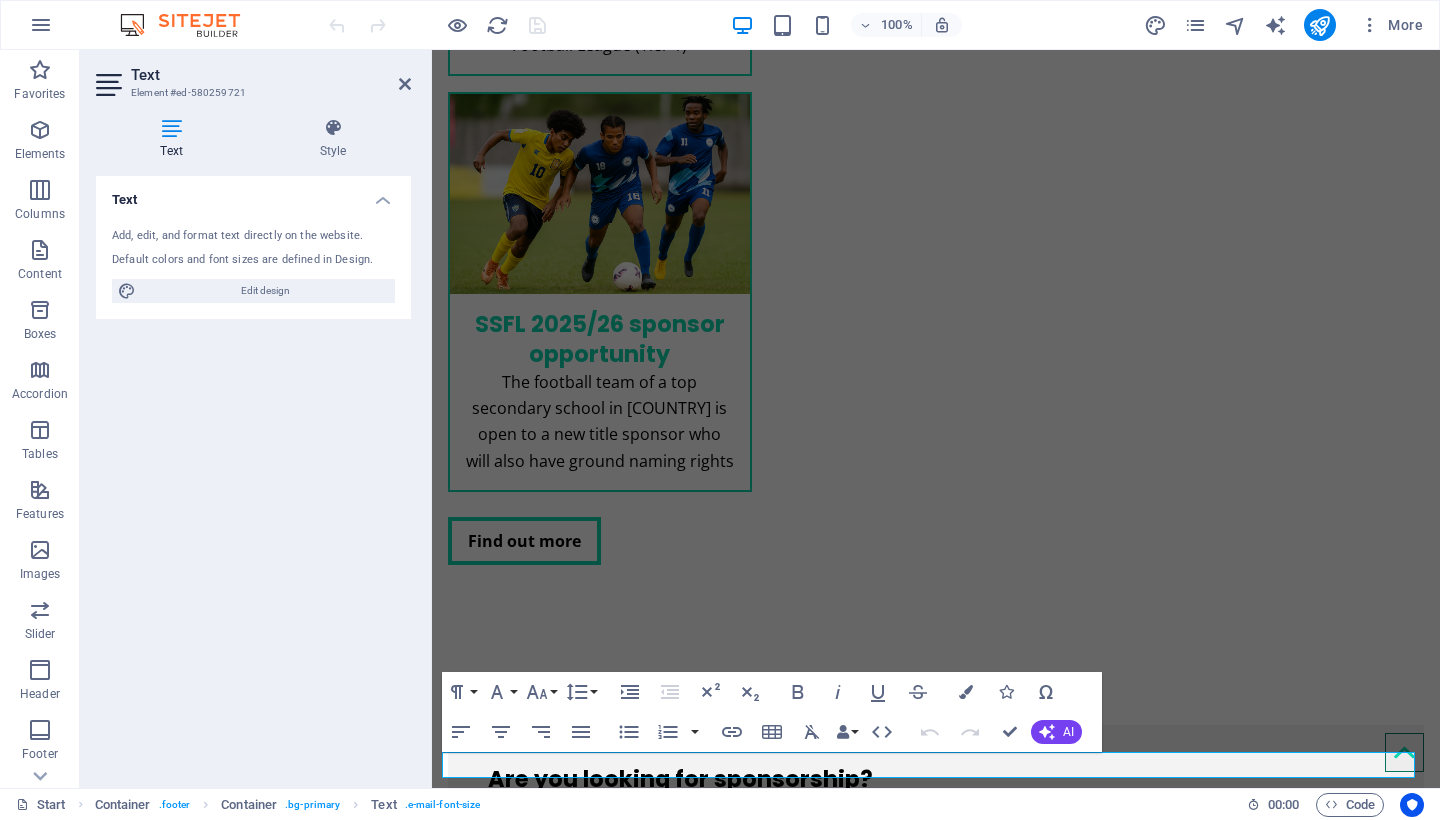 scroll, scrollTop: 2971, scrollLeft: 0, axis: vertical 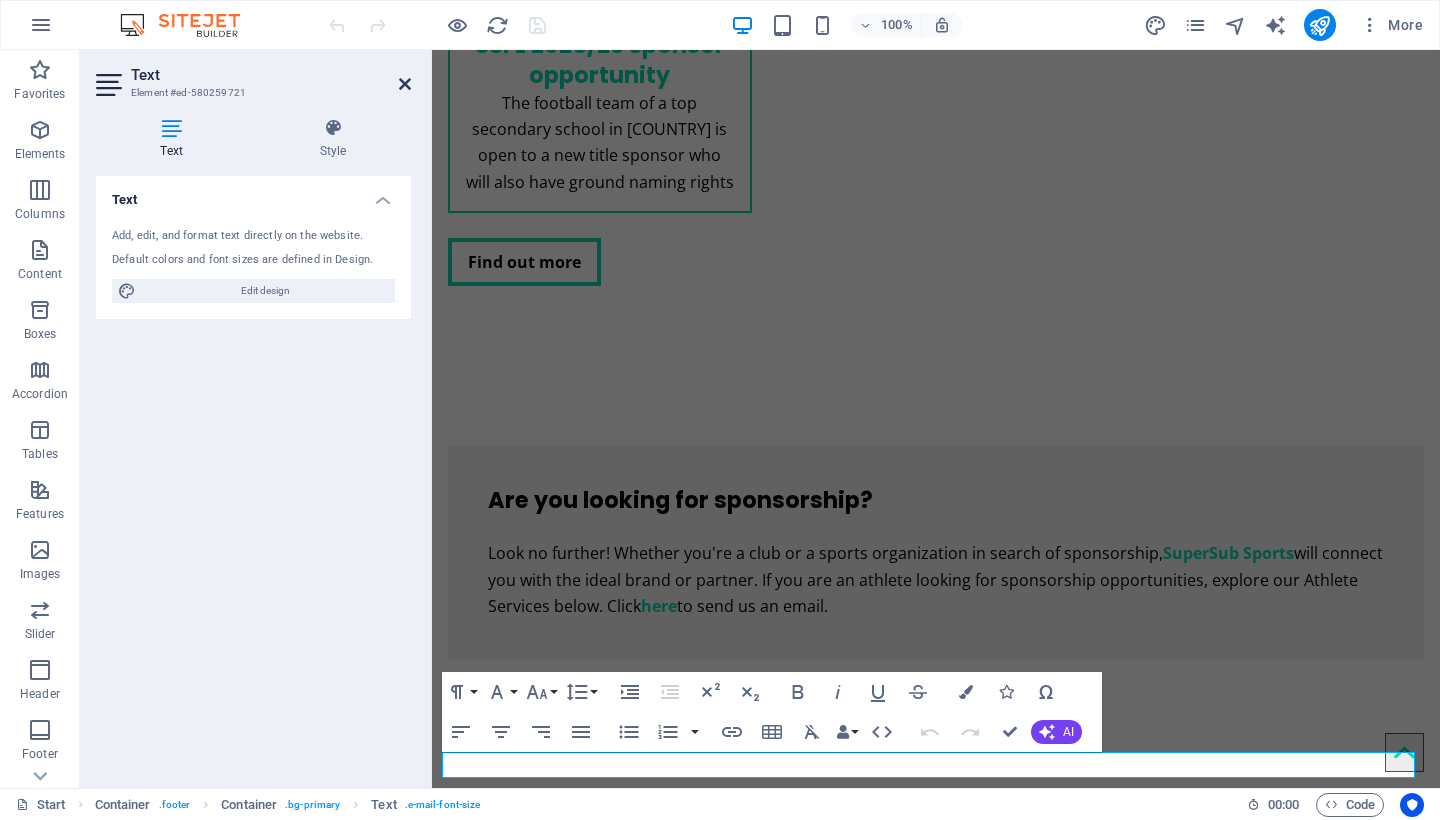 click at bounding box center (405, 84) 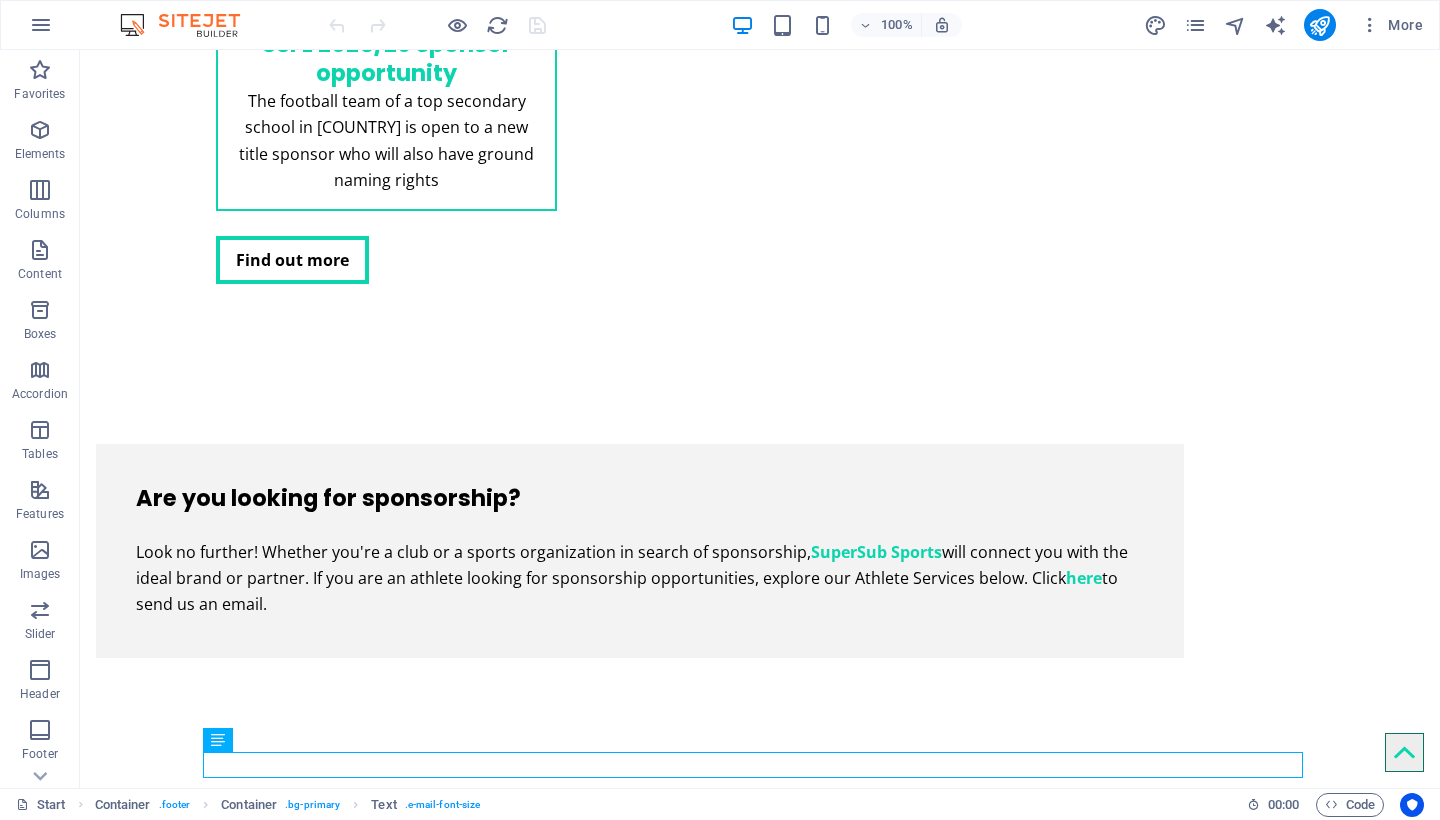 scroll, scrollTop: 2859, scrollLeft: 0, axis: vertical 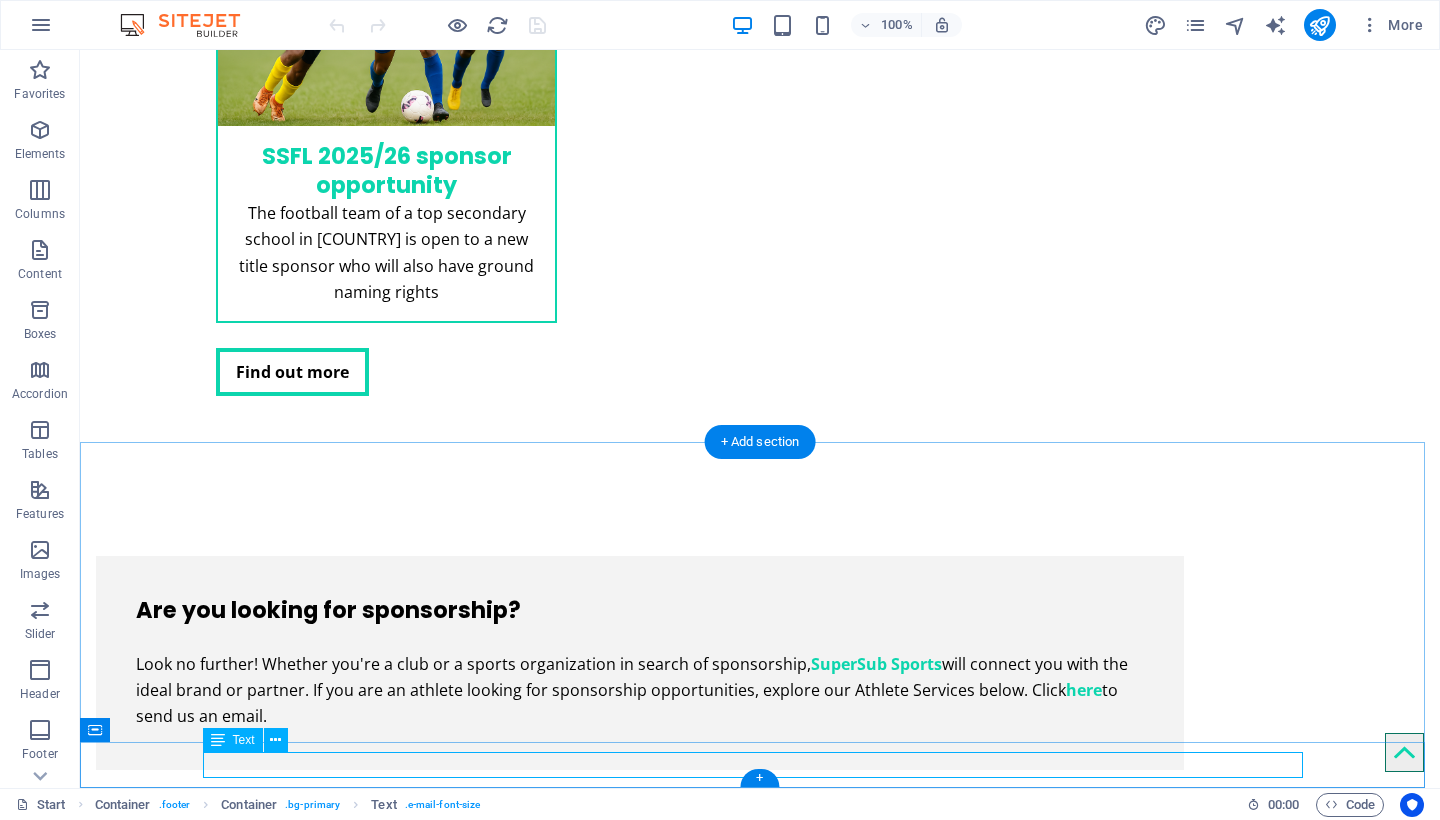 click on "info@supersubsports.co.uk  |  Company Information" at bounding box center [760, 3927] 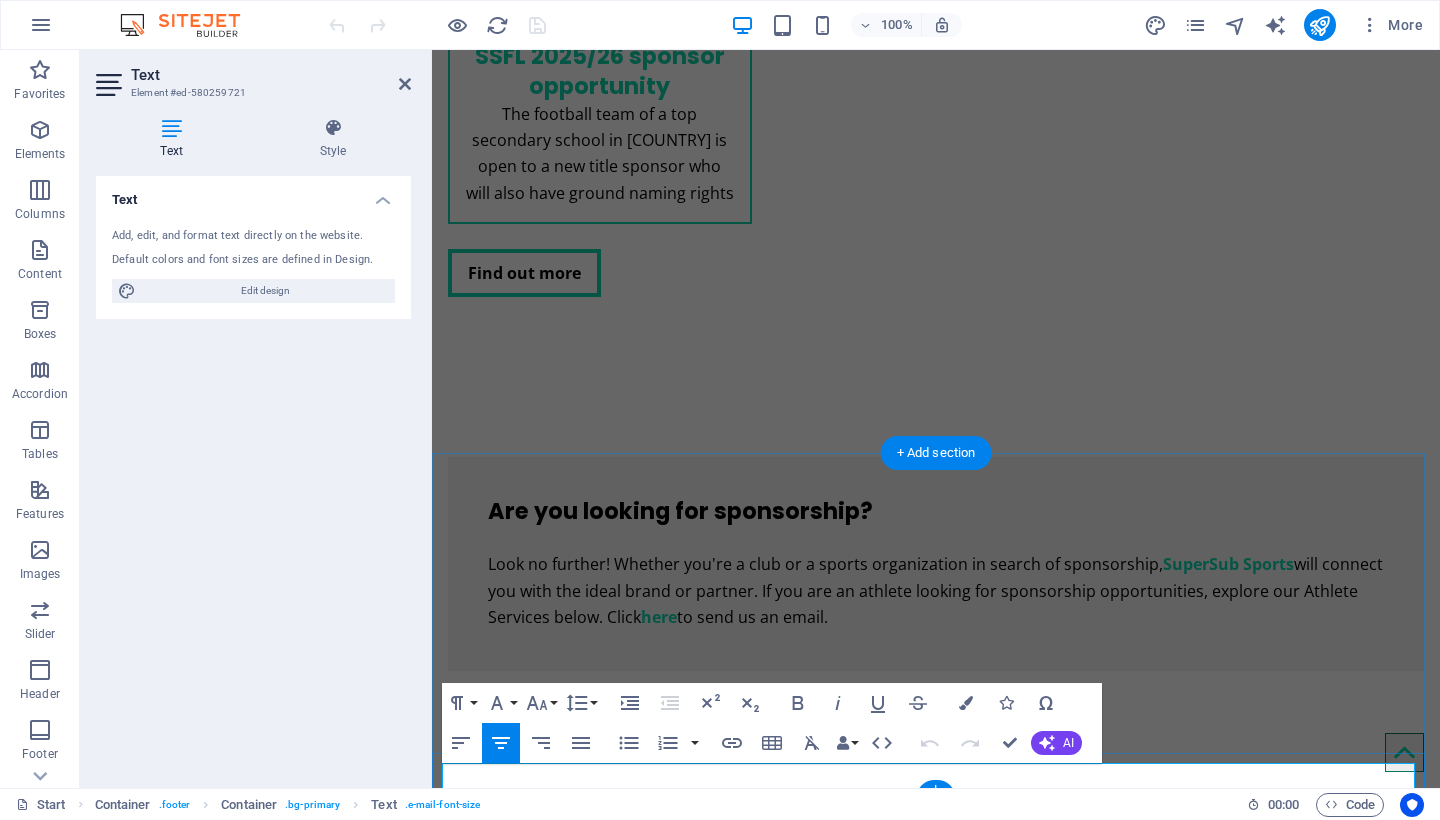 click on "Company Information" at bounding box center [966, 3698] 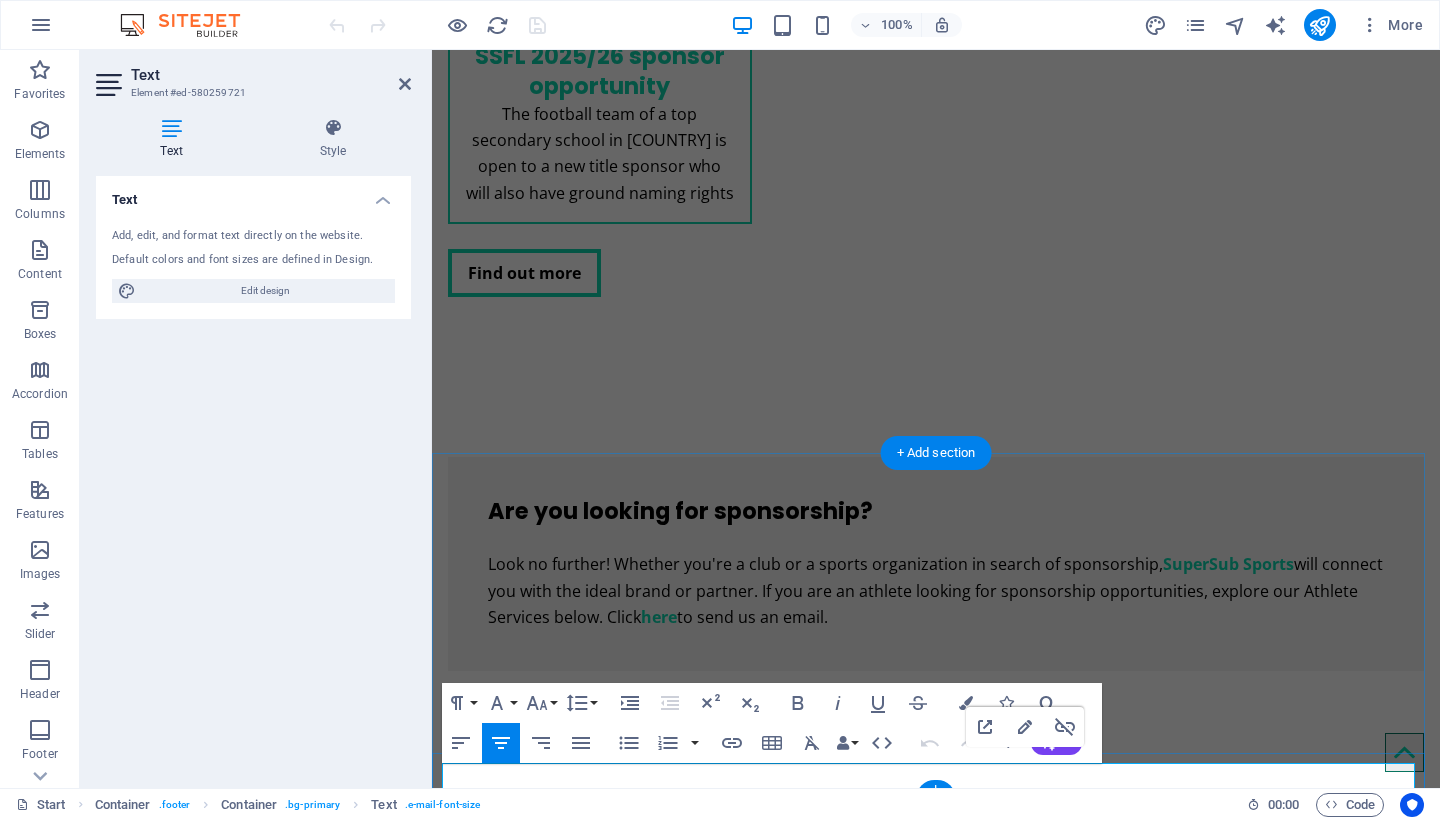 click on "Company Information" at bounding box center (966, 3698) 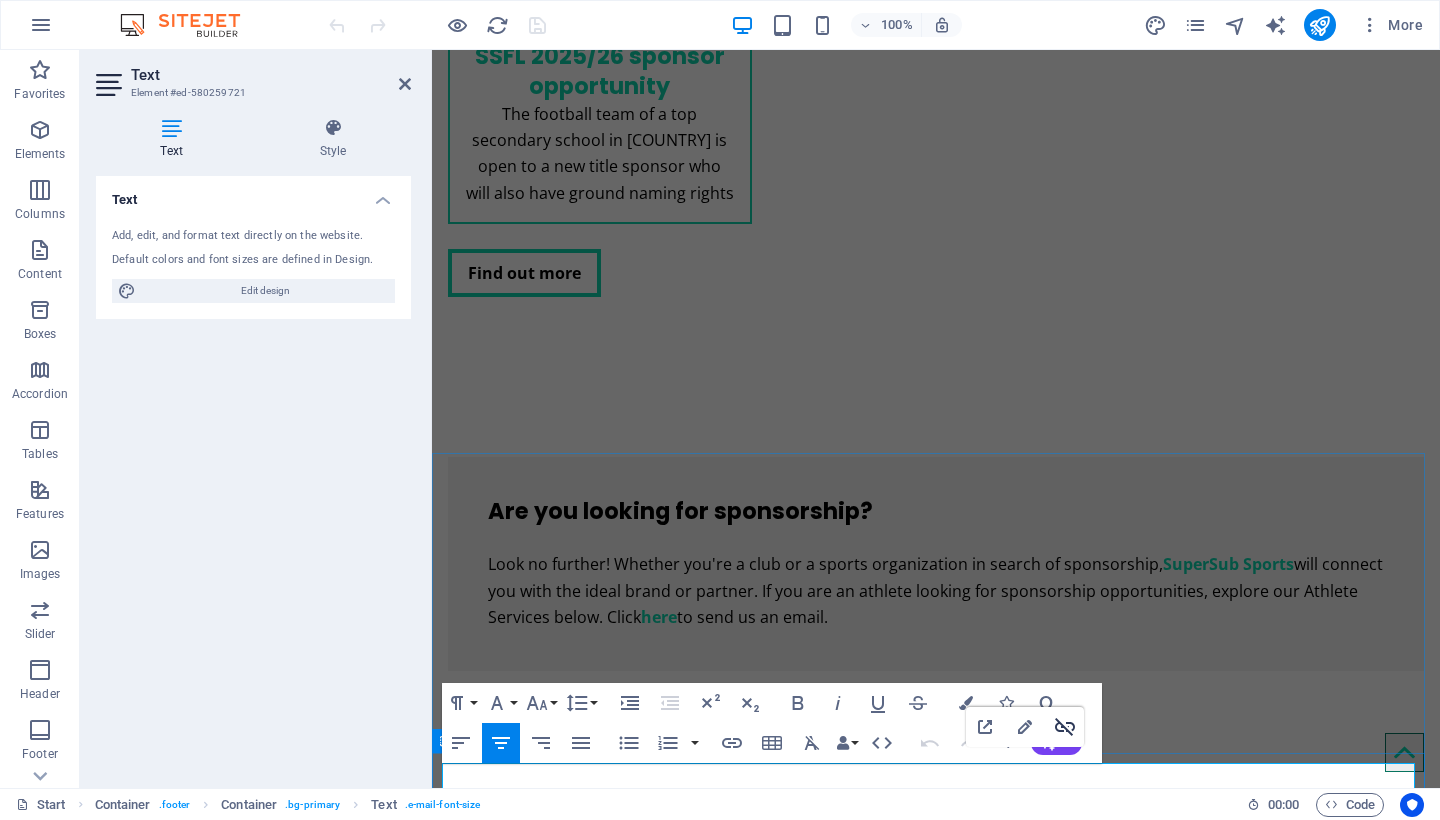 click 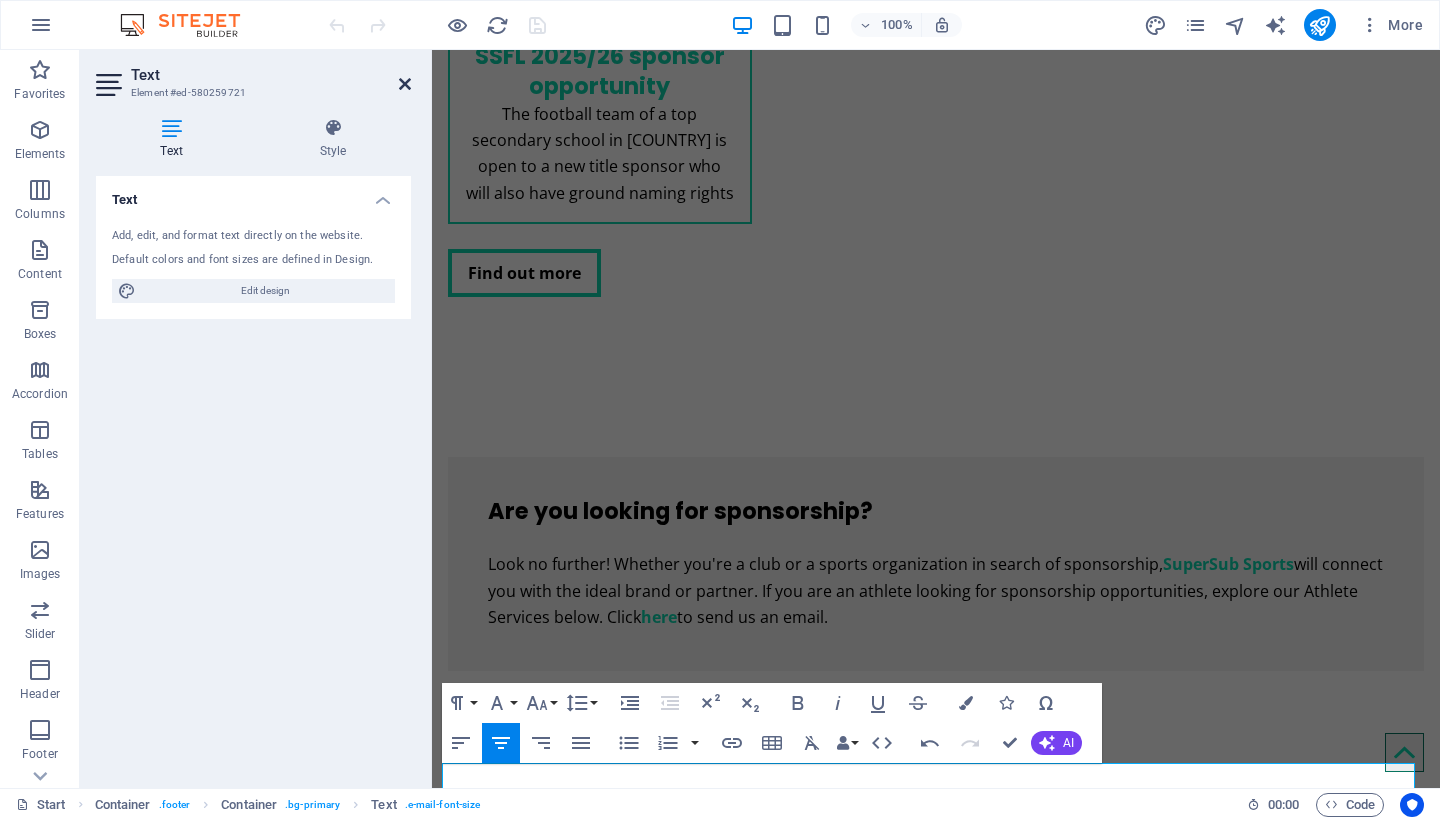 click at bounding box center [405, 84] 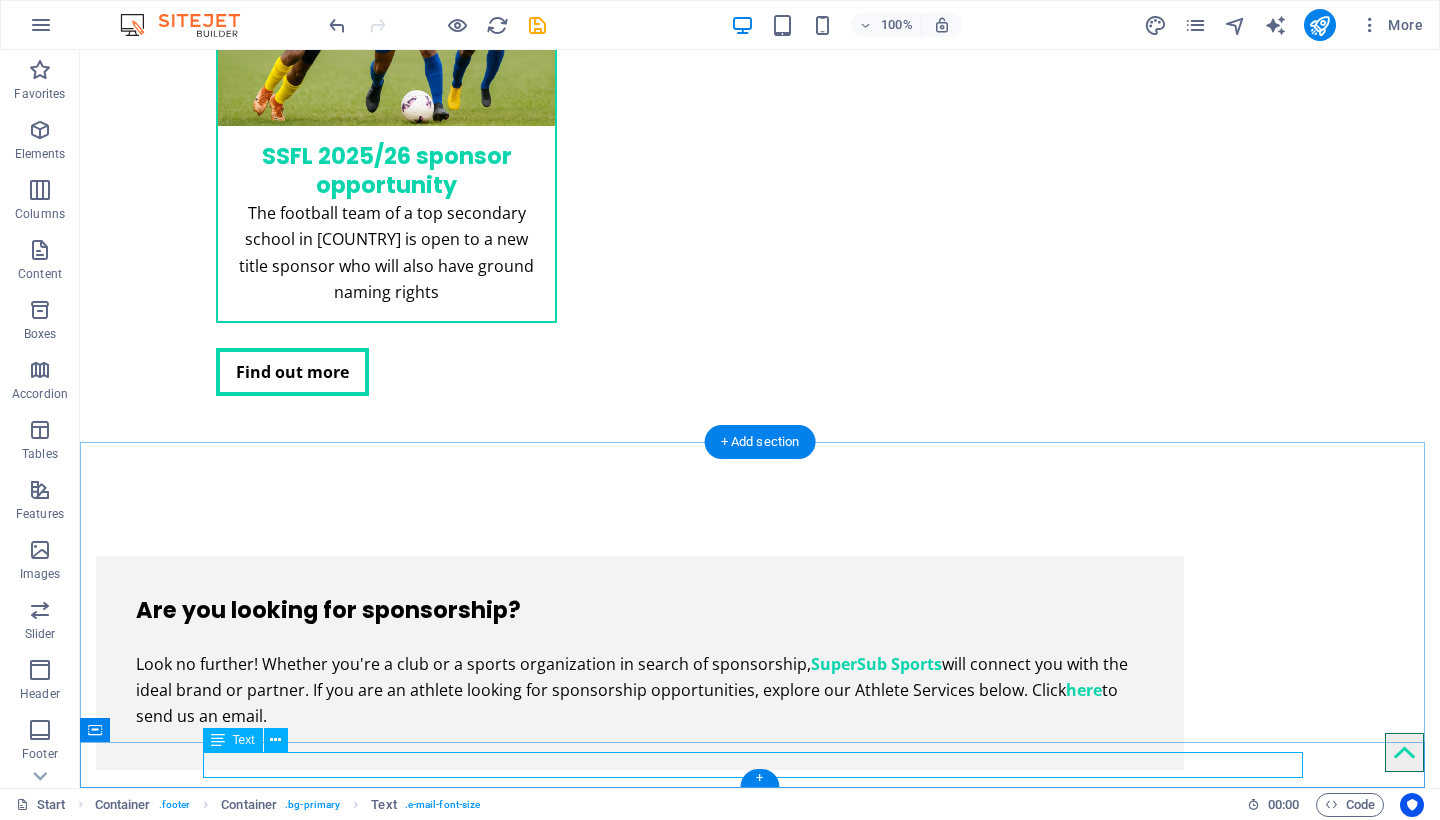 click on "[EMAIL]  | Company Information" at bounding box center (760, 3927) 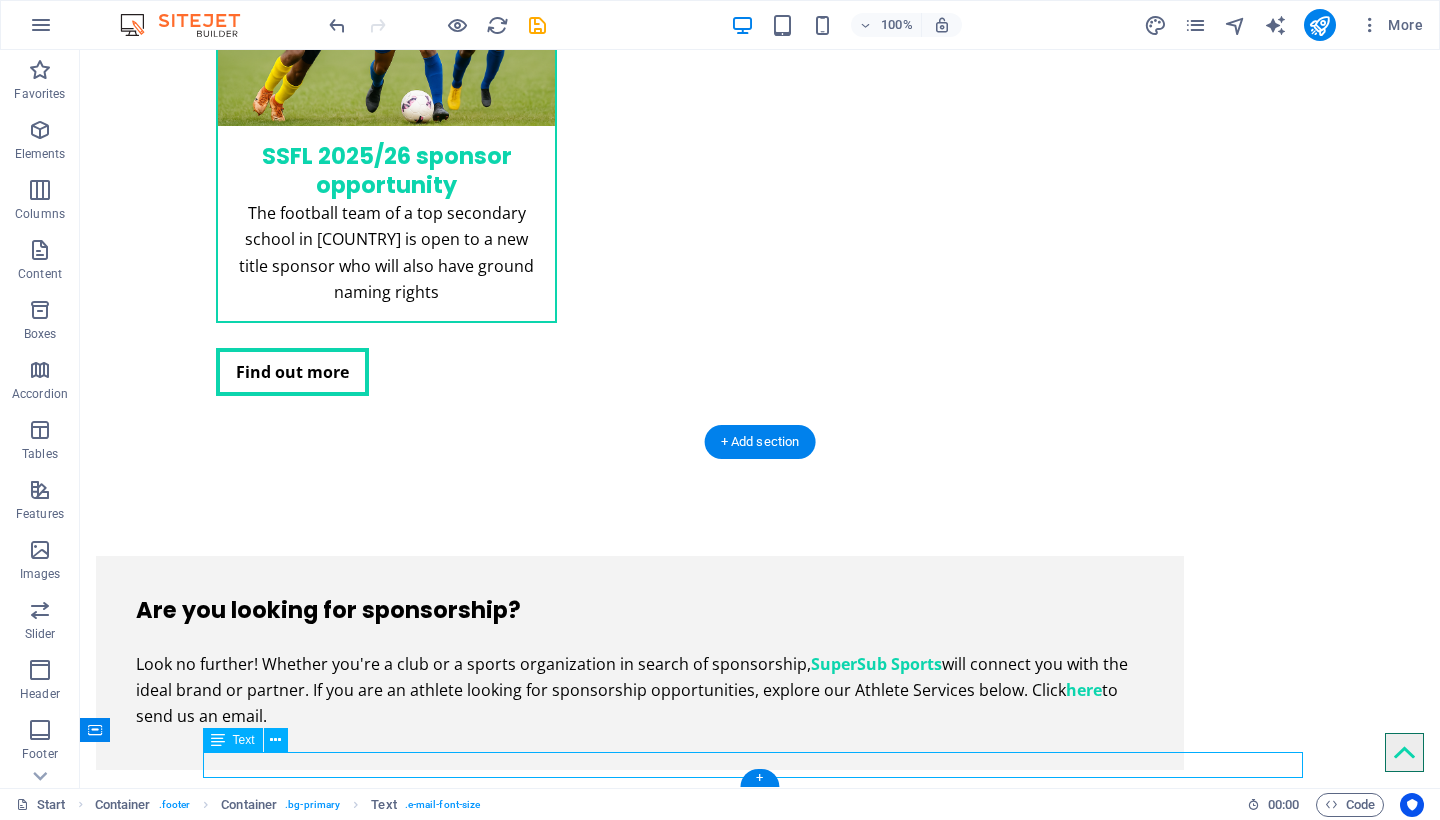 drag, startPoint x: 923, startPoint y: 767, endPoint x: 842, endPoint y: 757, distance: 81.61495 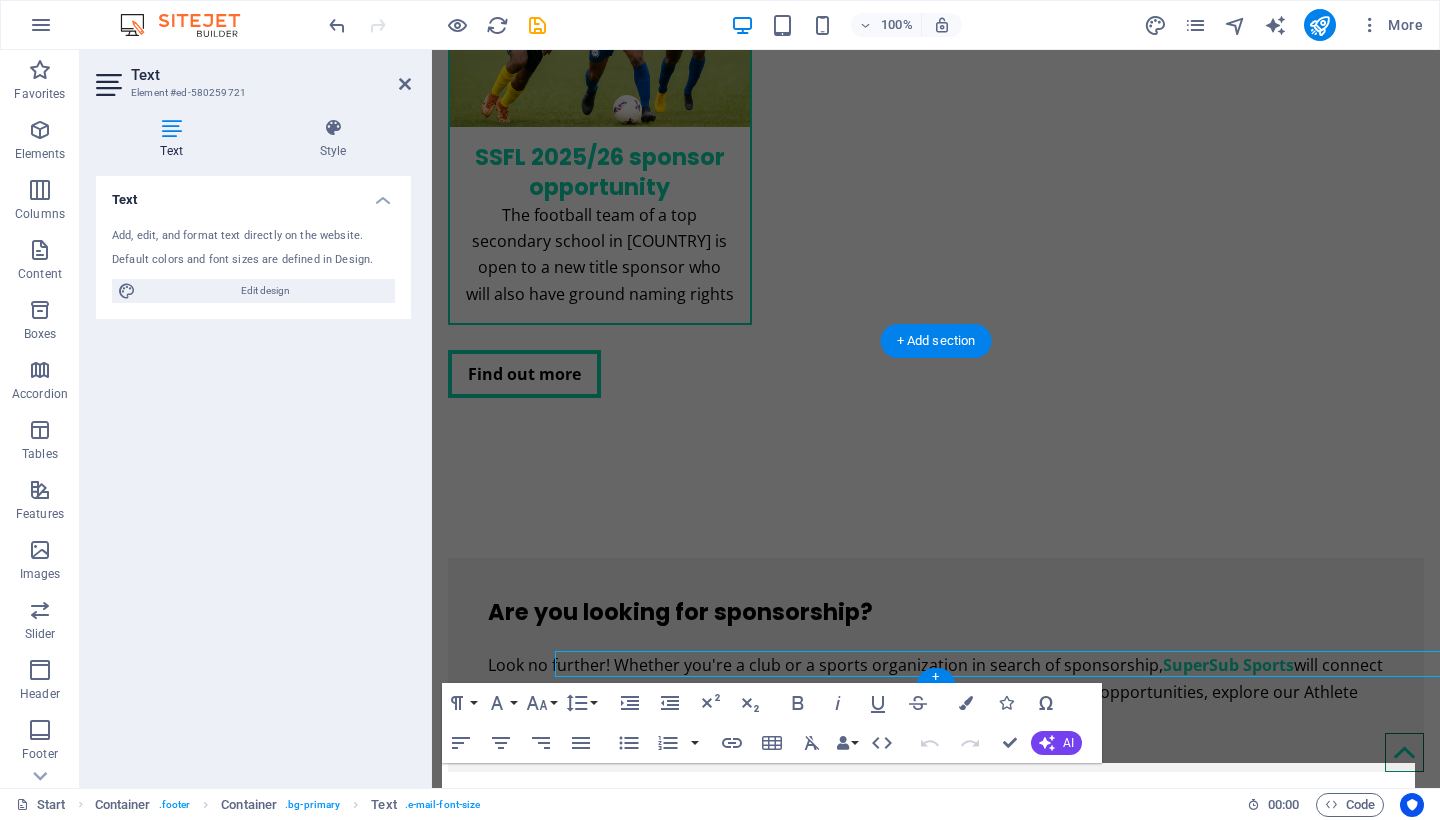 scroll, scrollTop: 2960, scrollLeft: 0, axis: vertical 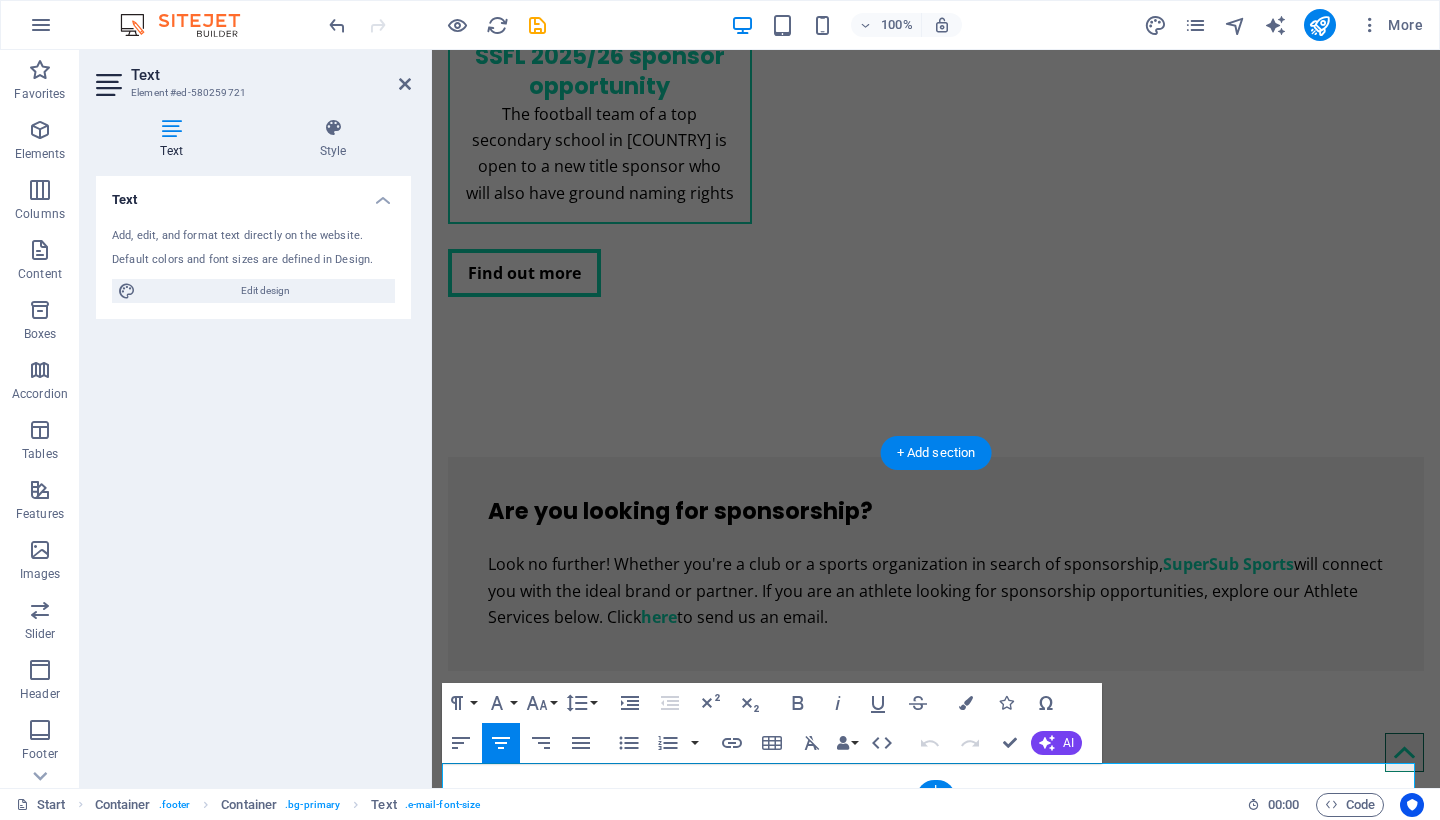 drag, startPoint x: 524, startPoint y: 726, endPoint x: 667, endPoint y: 728, distance: 143.01399 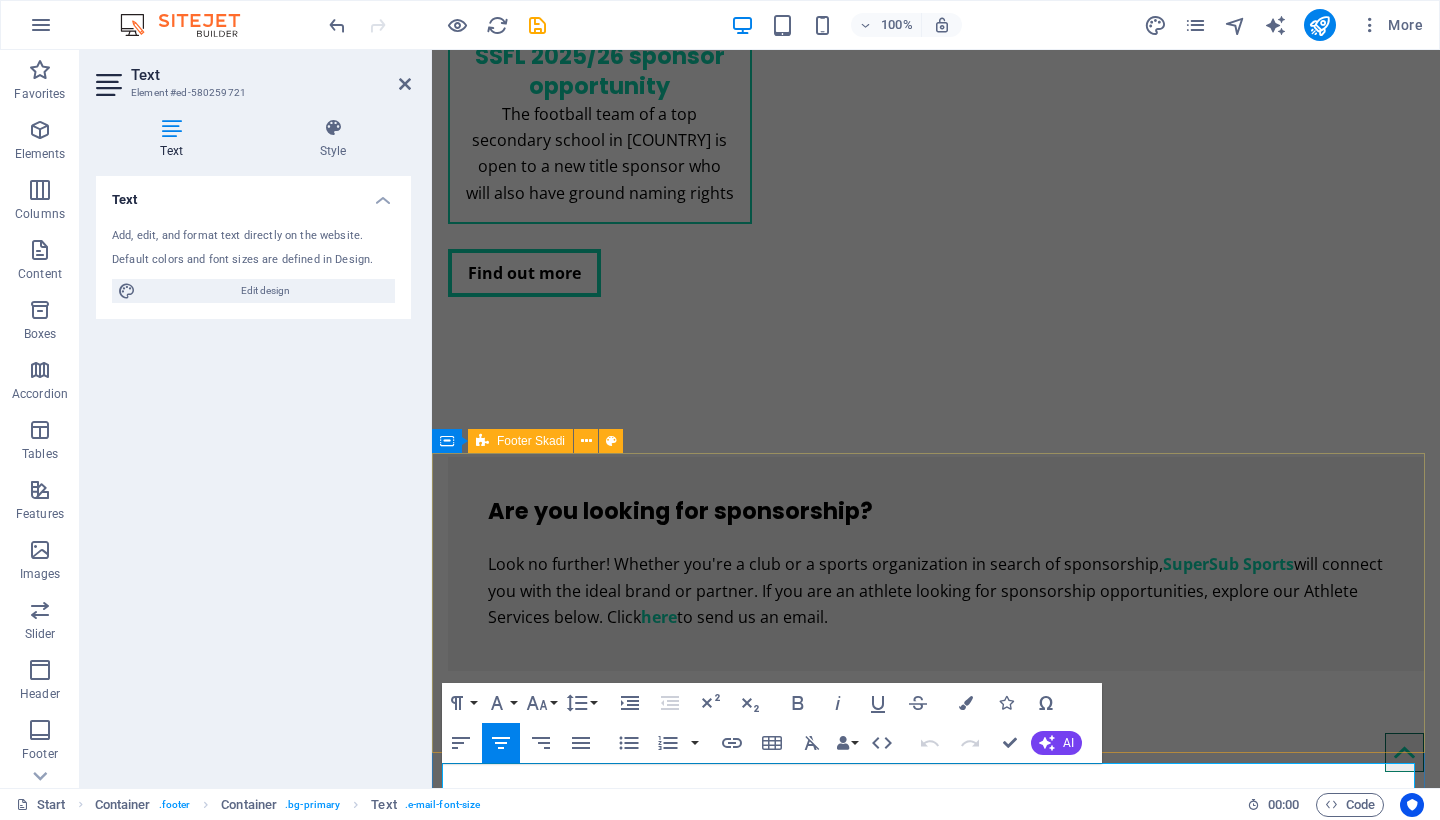 click 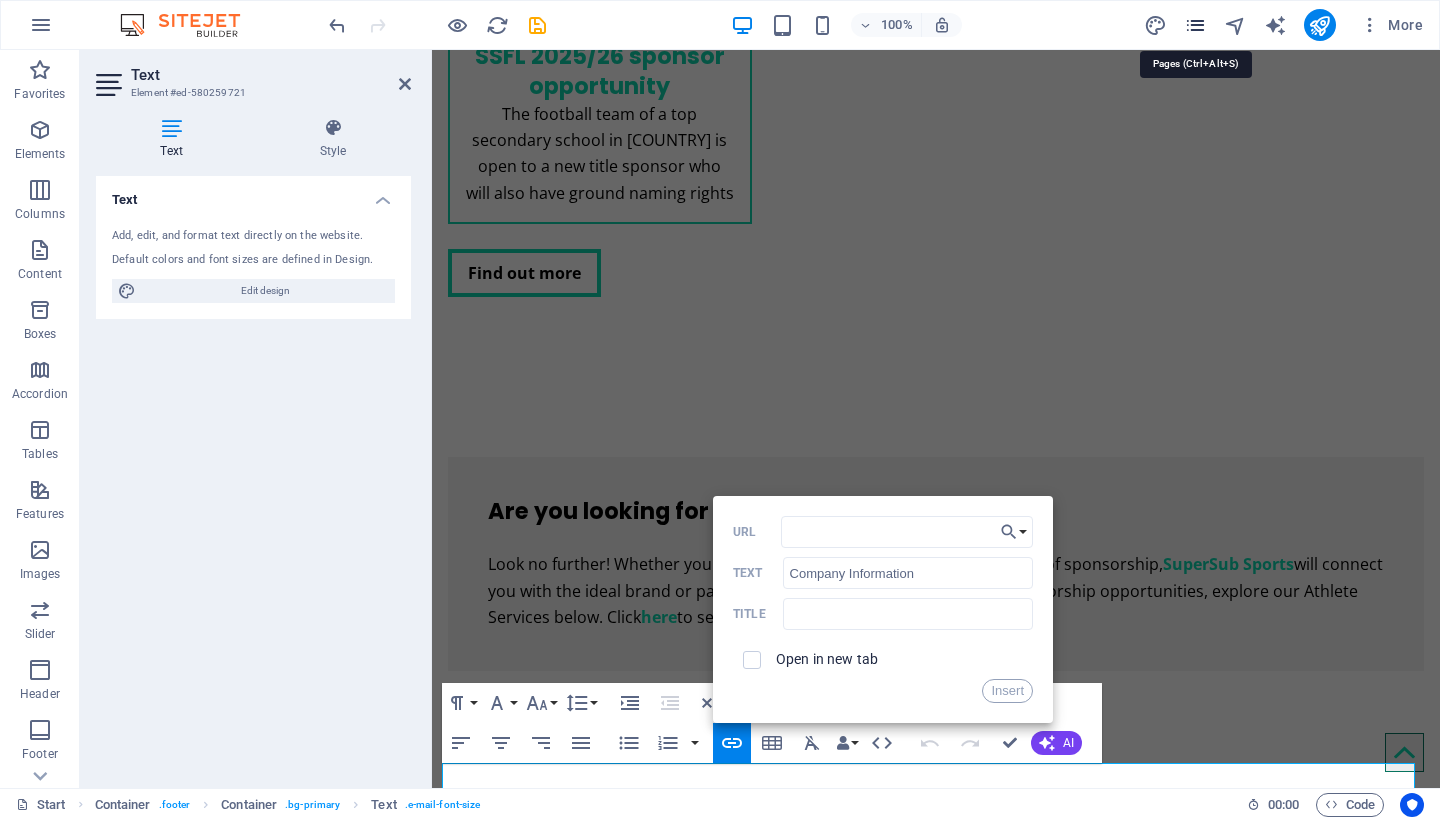 click at bounding box center [1195, 25] 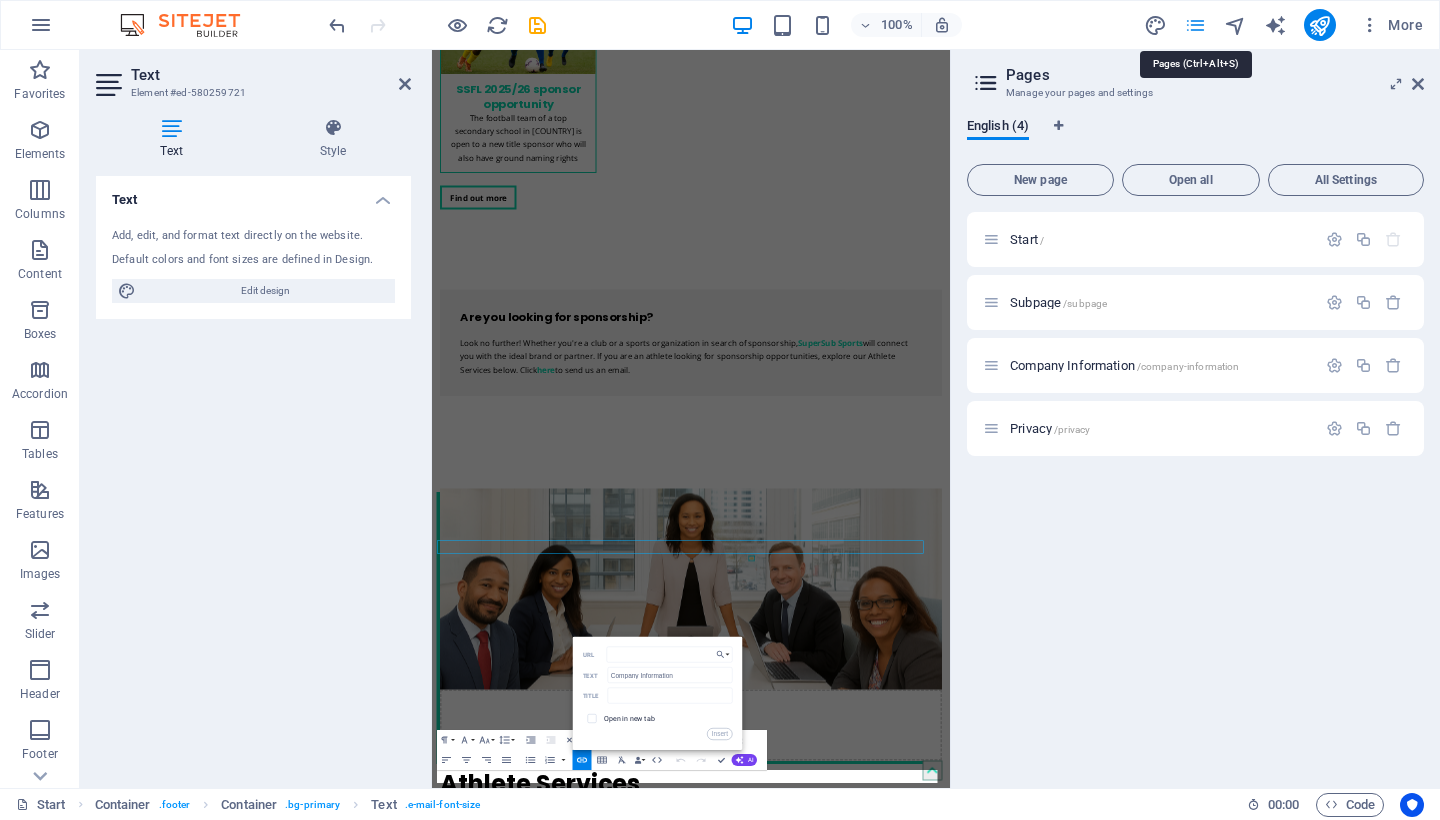 scroll, scrollTop: 2692, scrollLeft: 0, axis: vertical 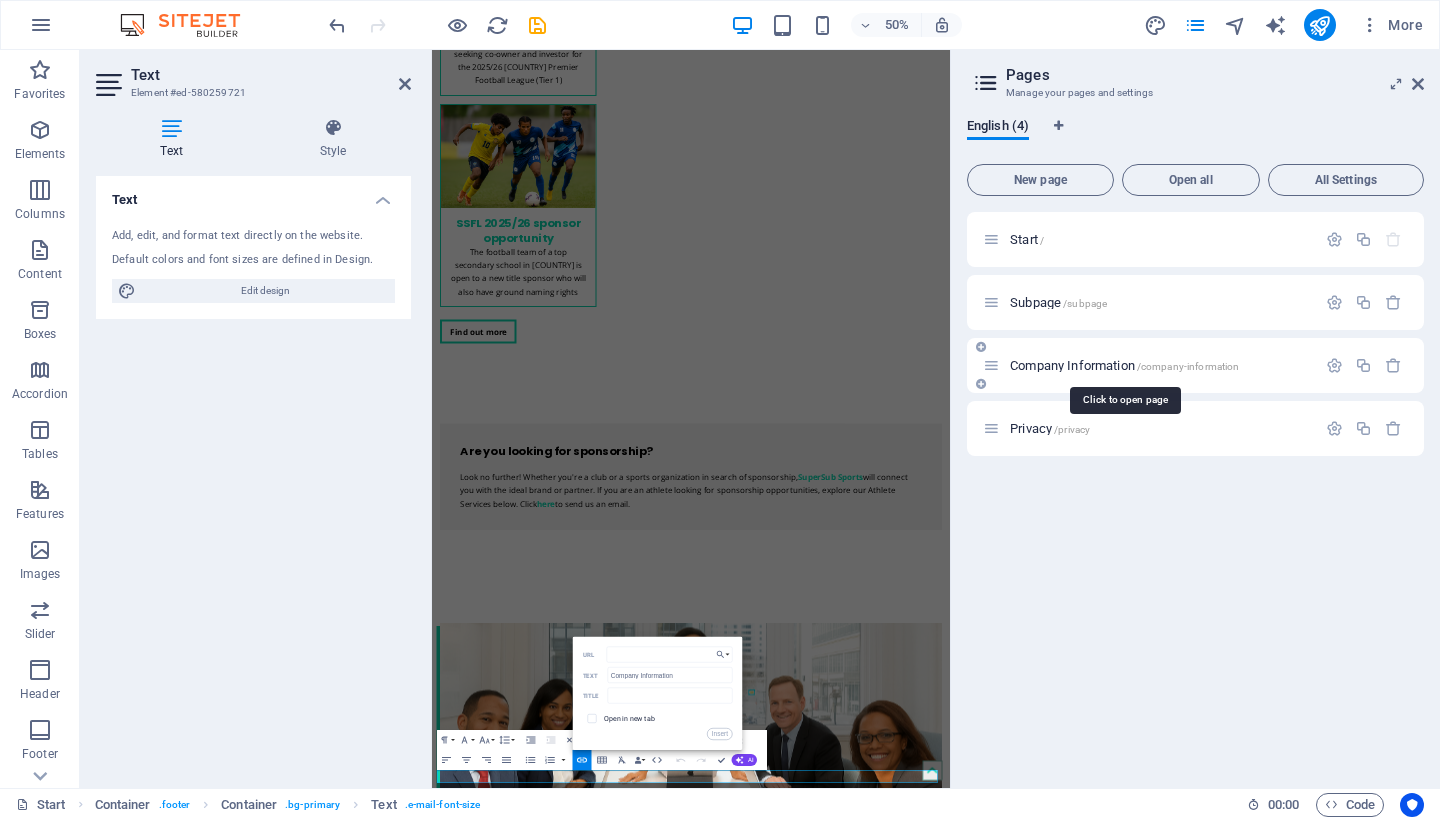 click on "/company-information" at bounding box center [1188, 366] 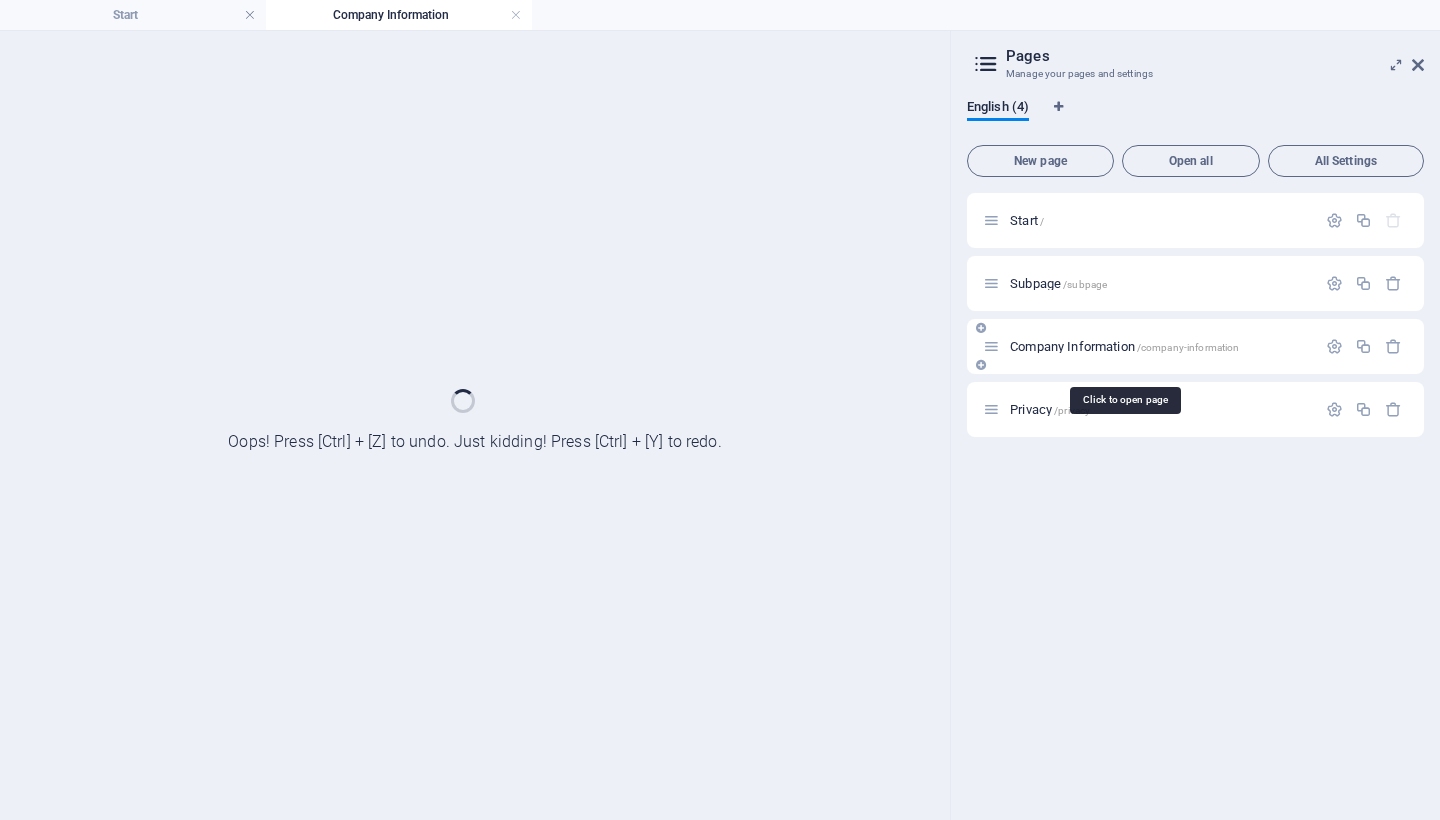 scroll, scrollTop: 2657, scrollLeft: 0, axis: vertical 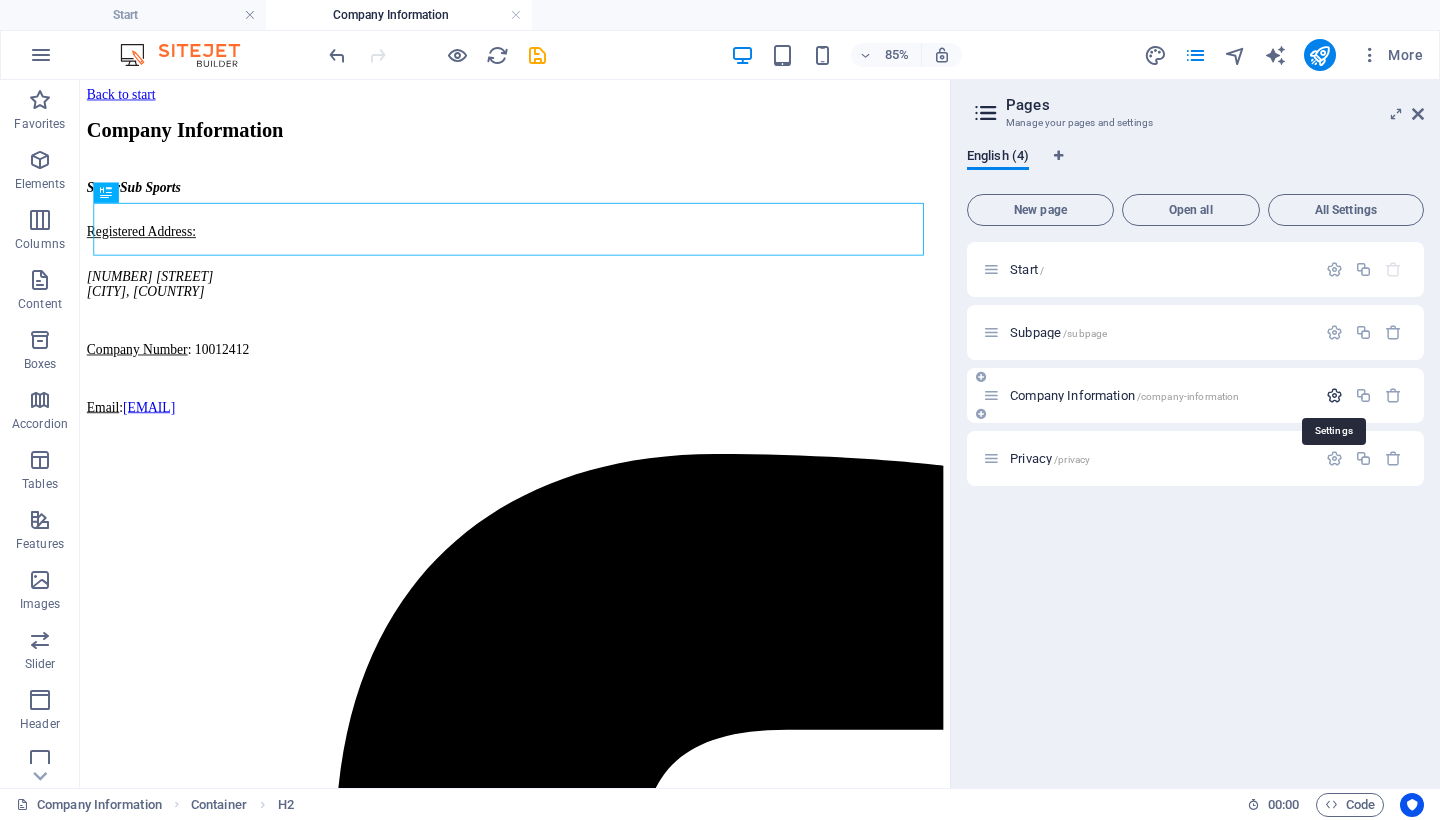 click at bounding box center [1334, 395] 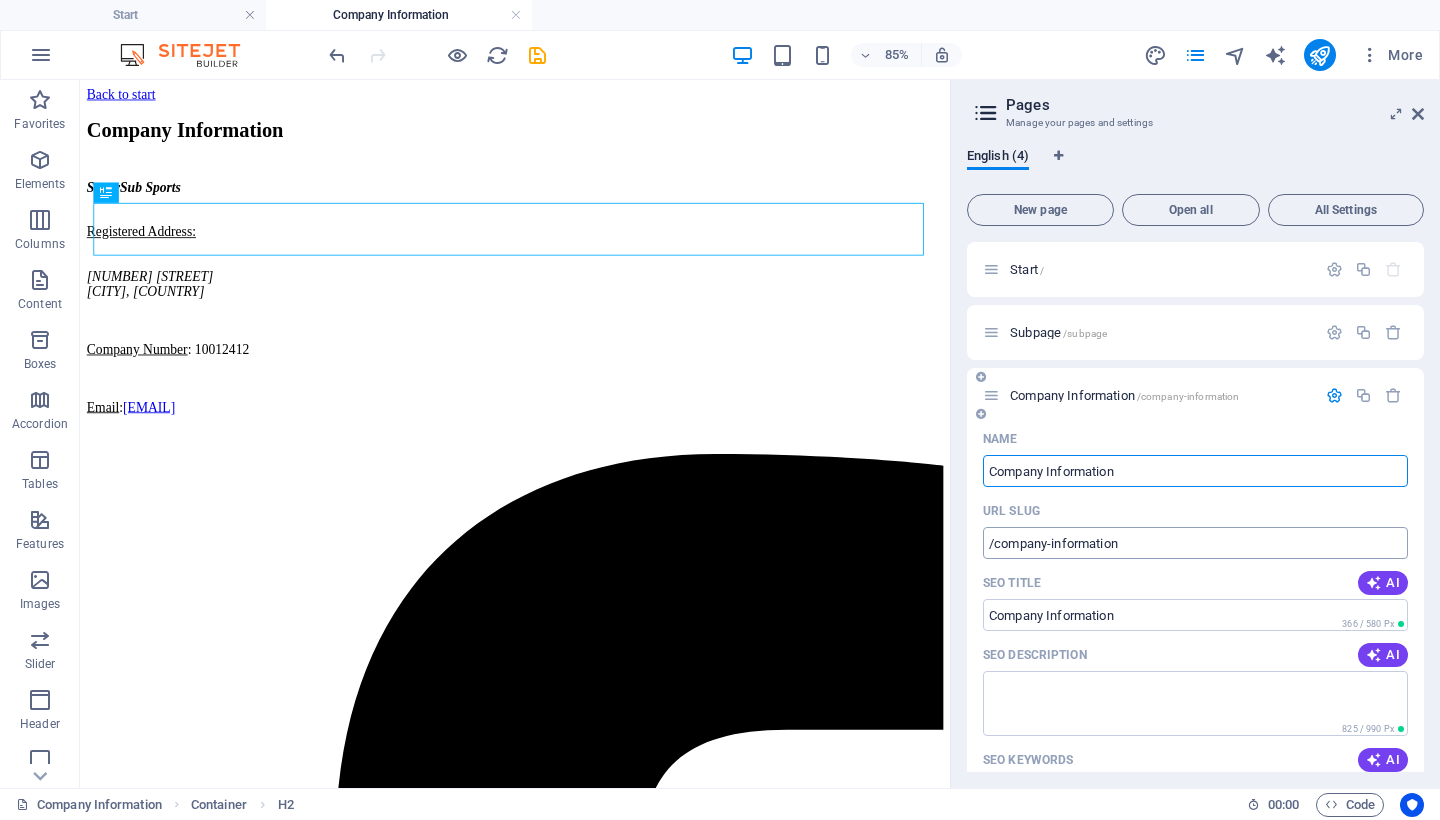click on "/company-information" at bounding box center [1195, 543] 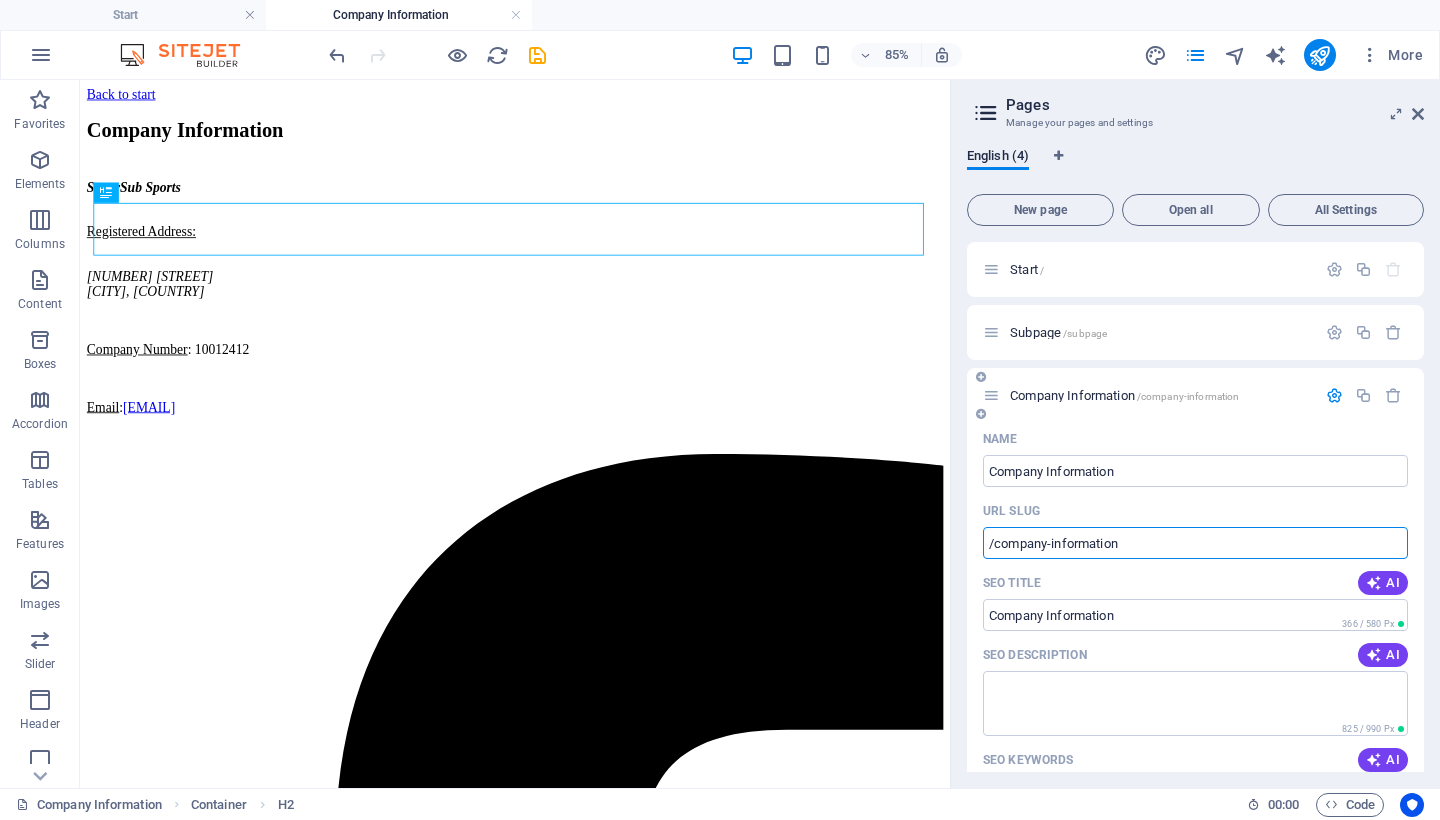 click on "/company-information" at bounding box center [1195, 543] 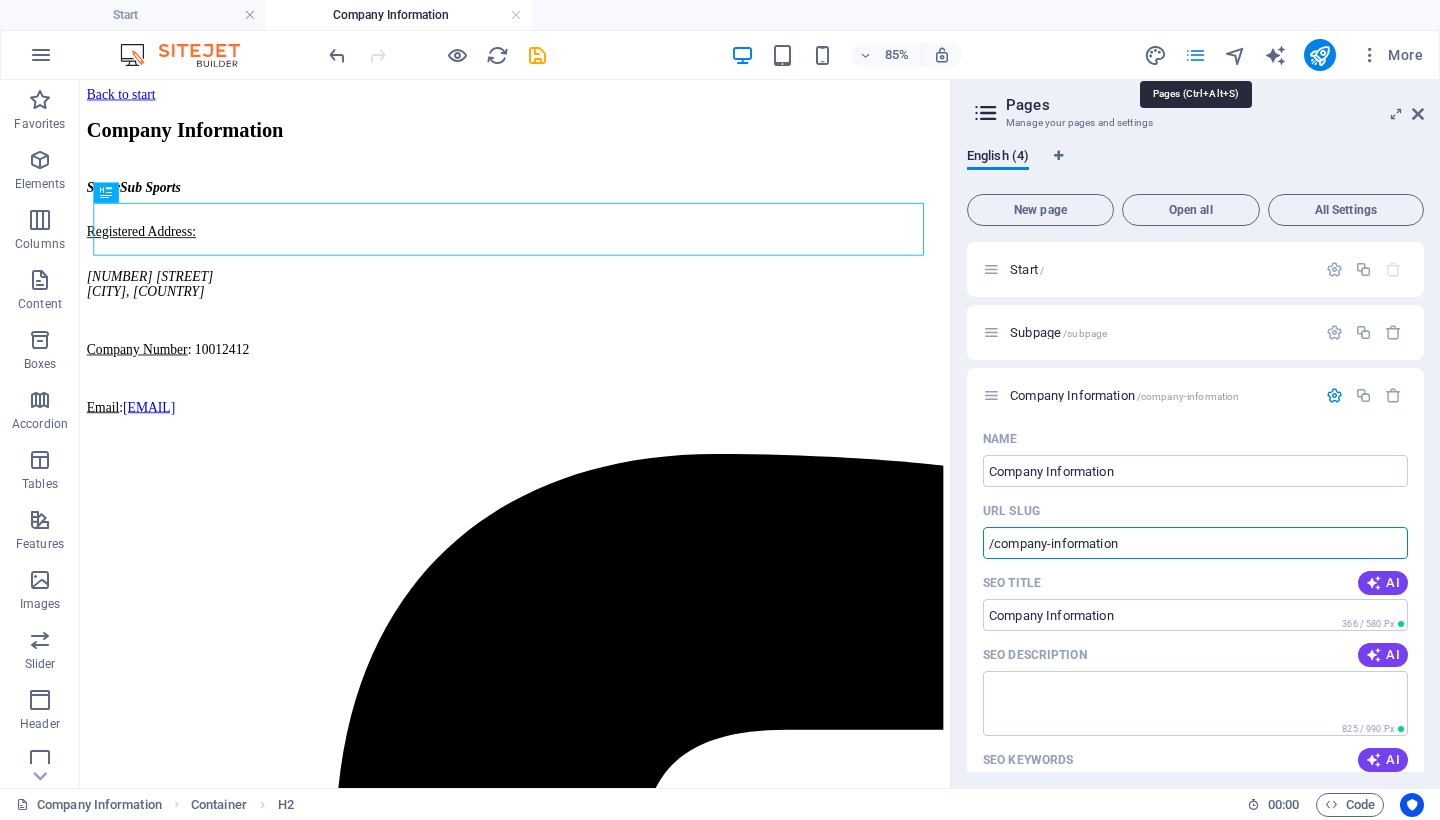 click at bounding box center (1195, 55) 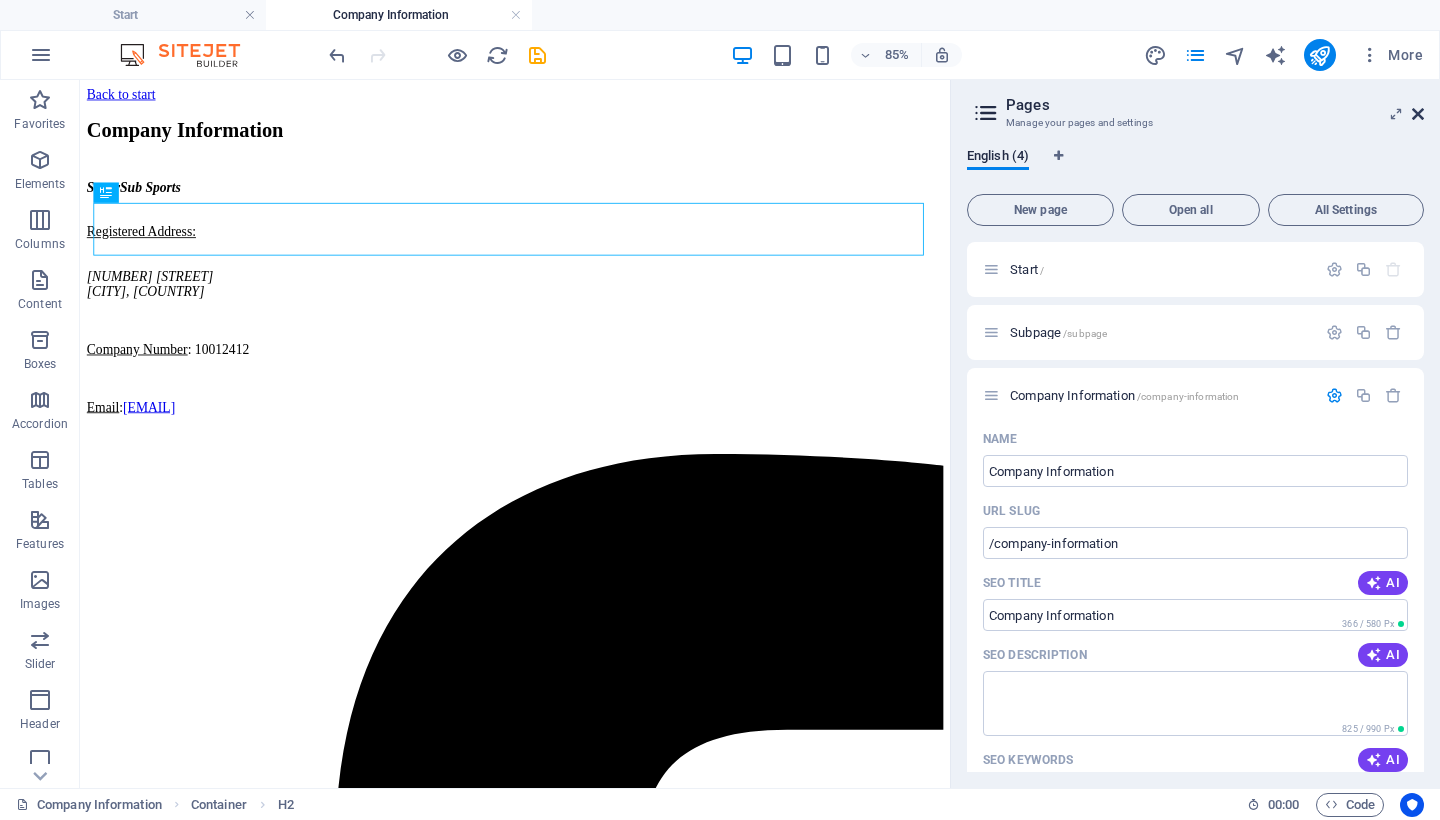 click at bounding box center (1418, 114) 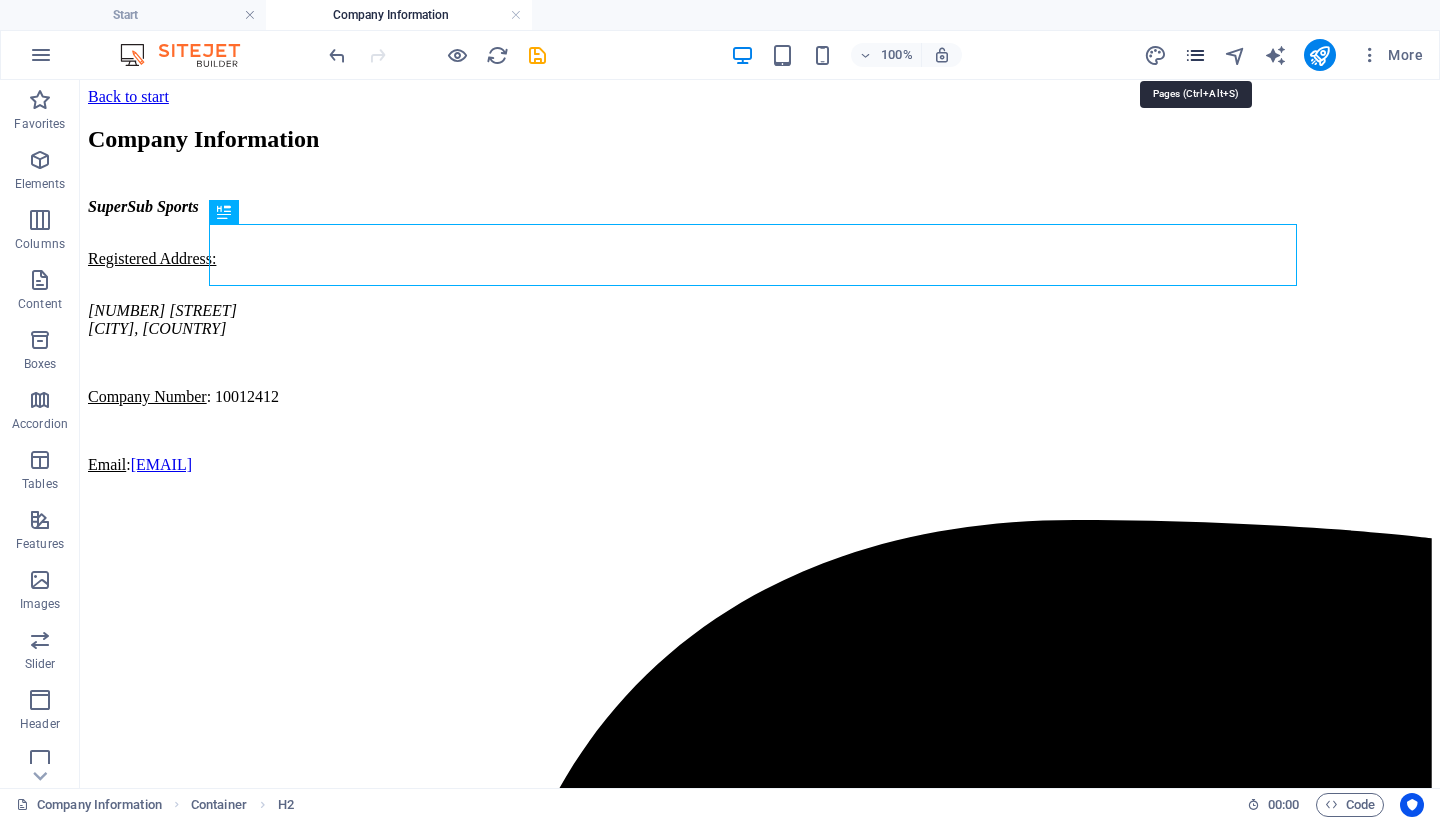 click at bounding box center [1195, 55] 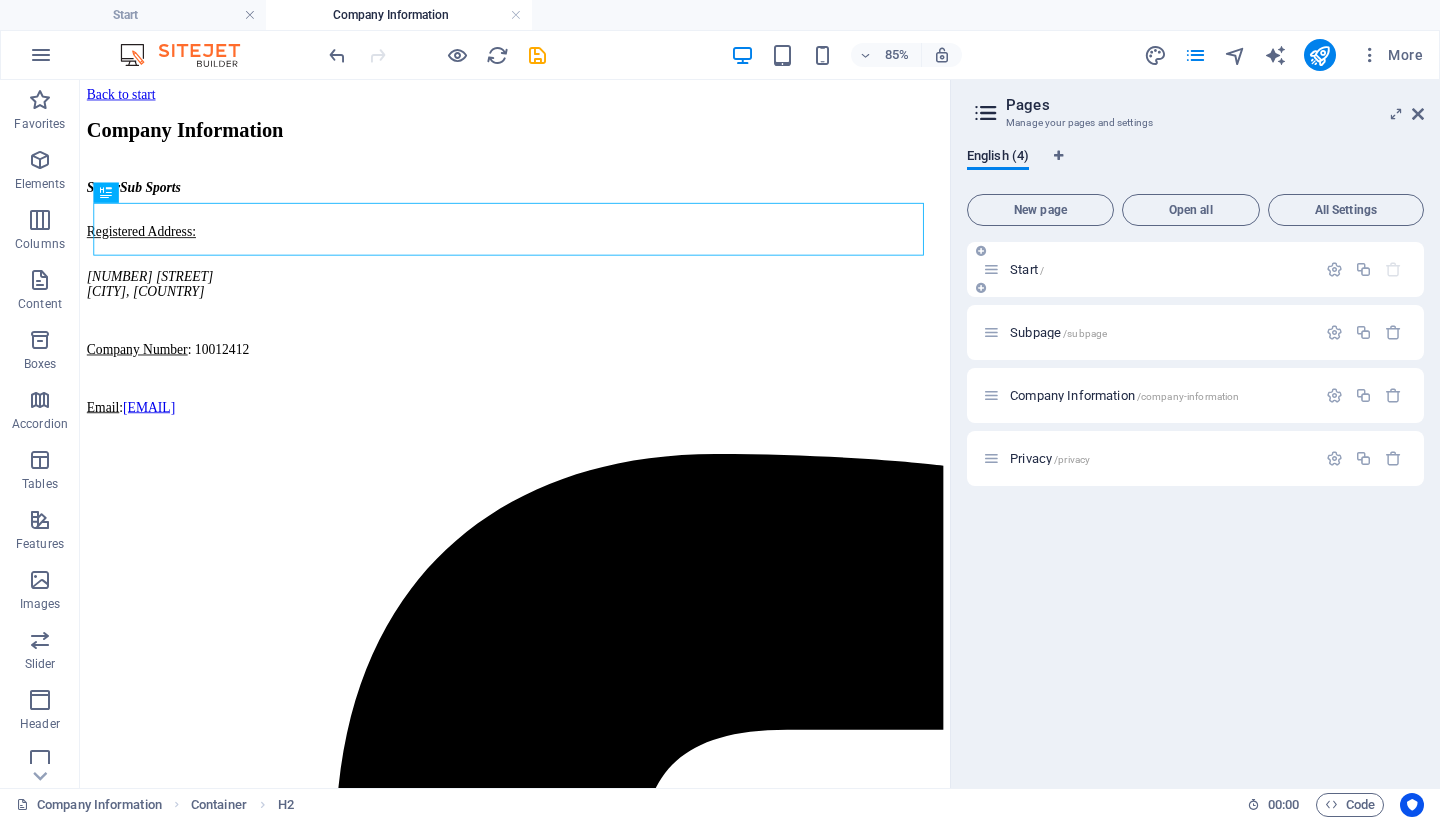 click on "Start /" at bounding box center (1027, 269) 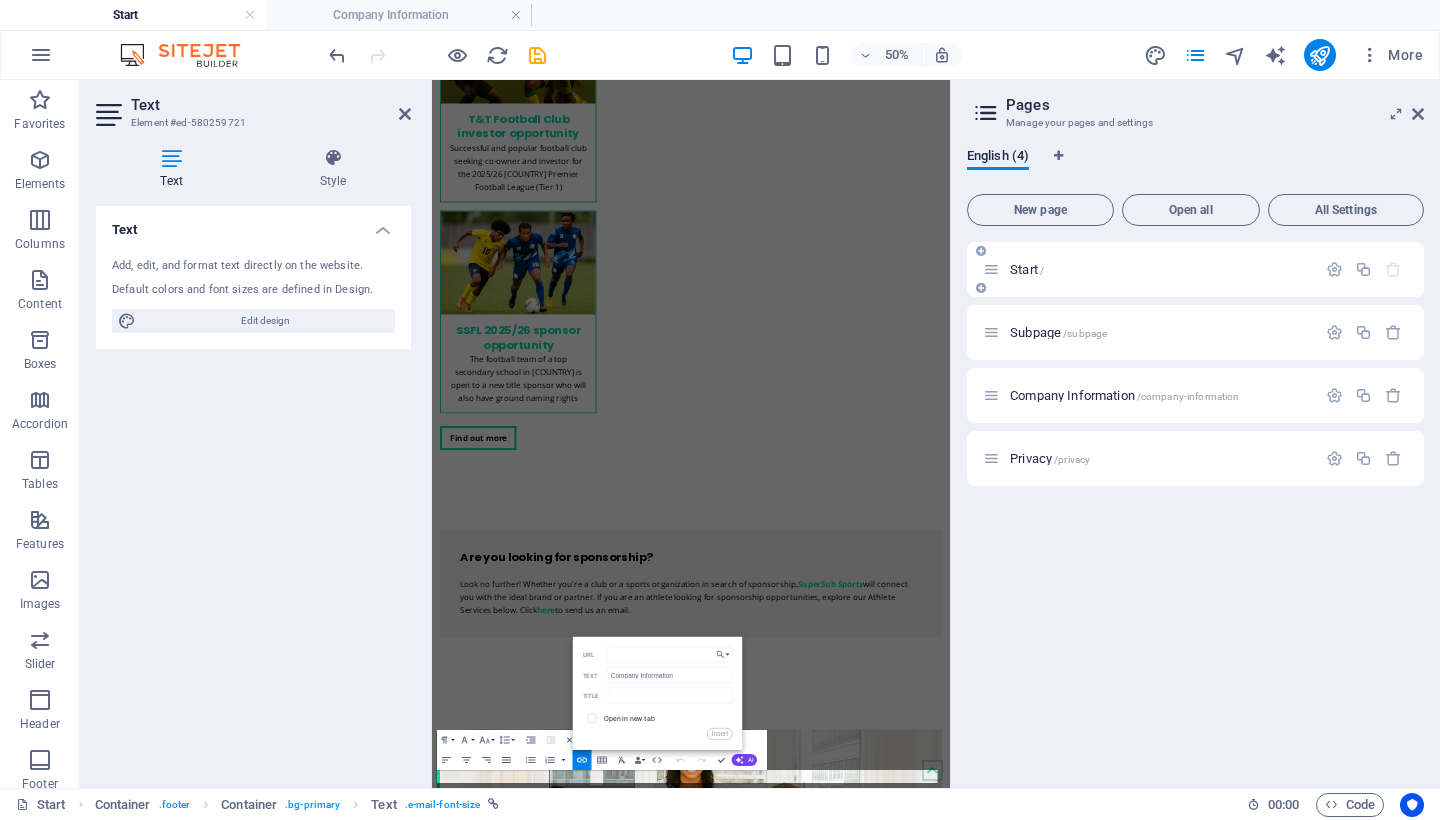 click on "Start /" at bounding box center [1027, 269] 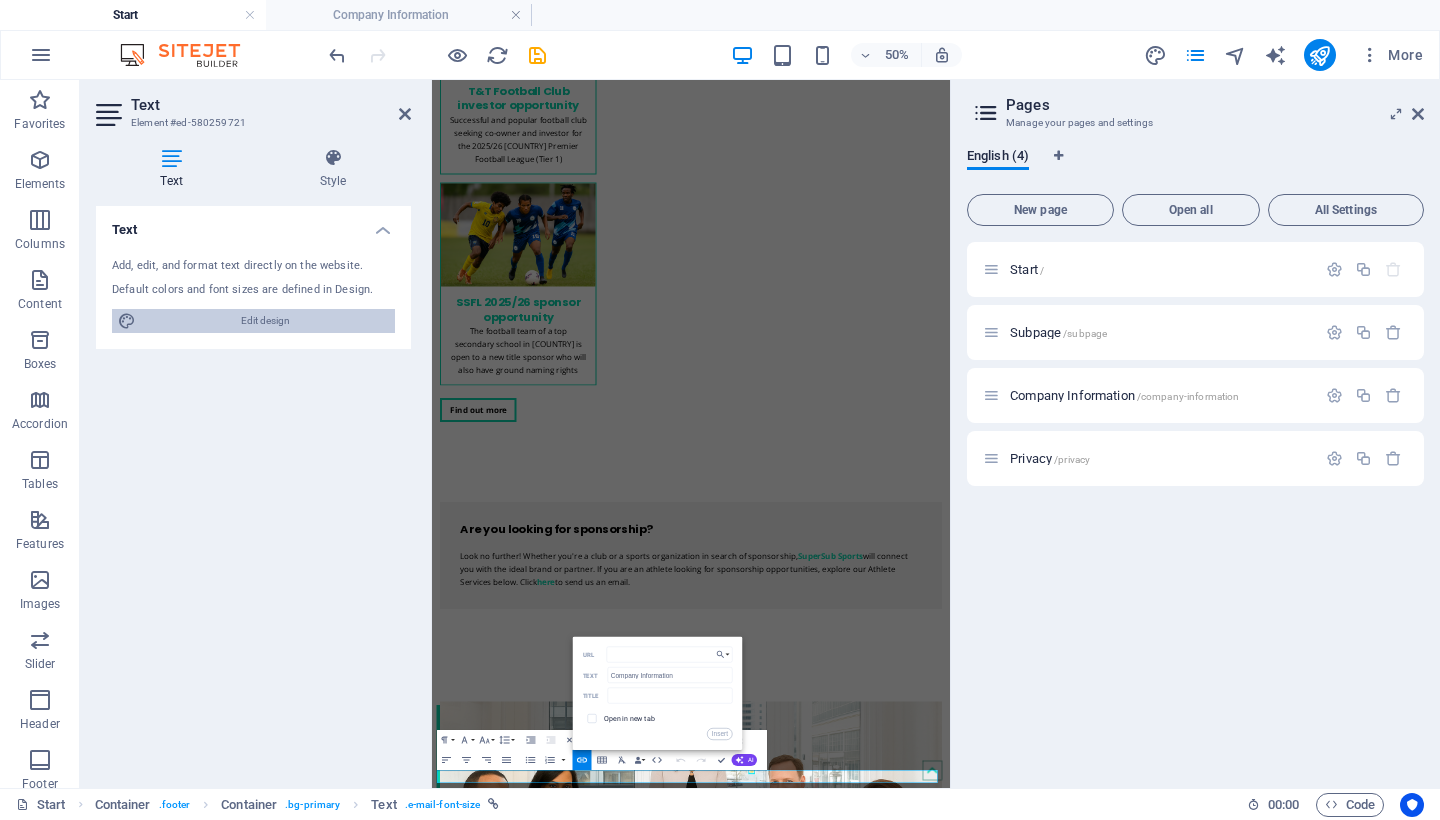 type 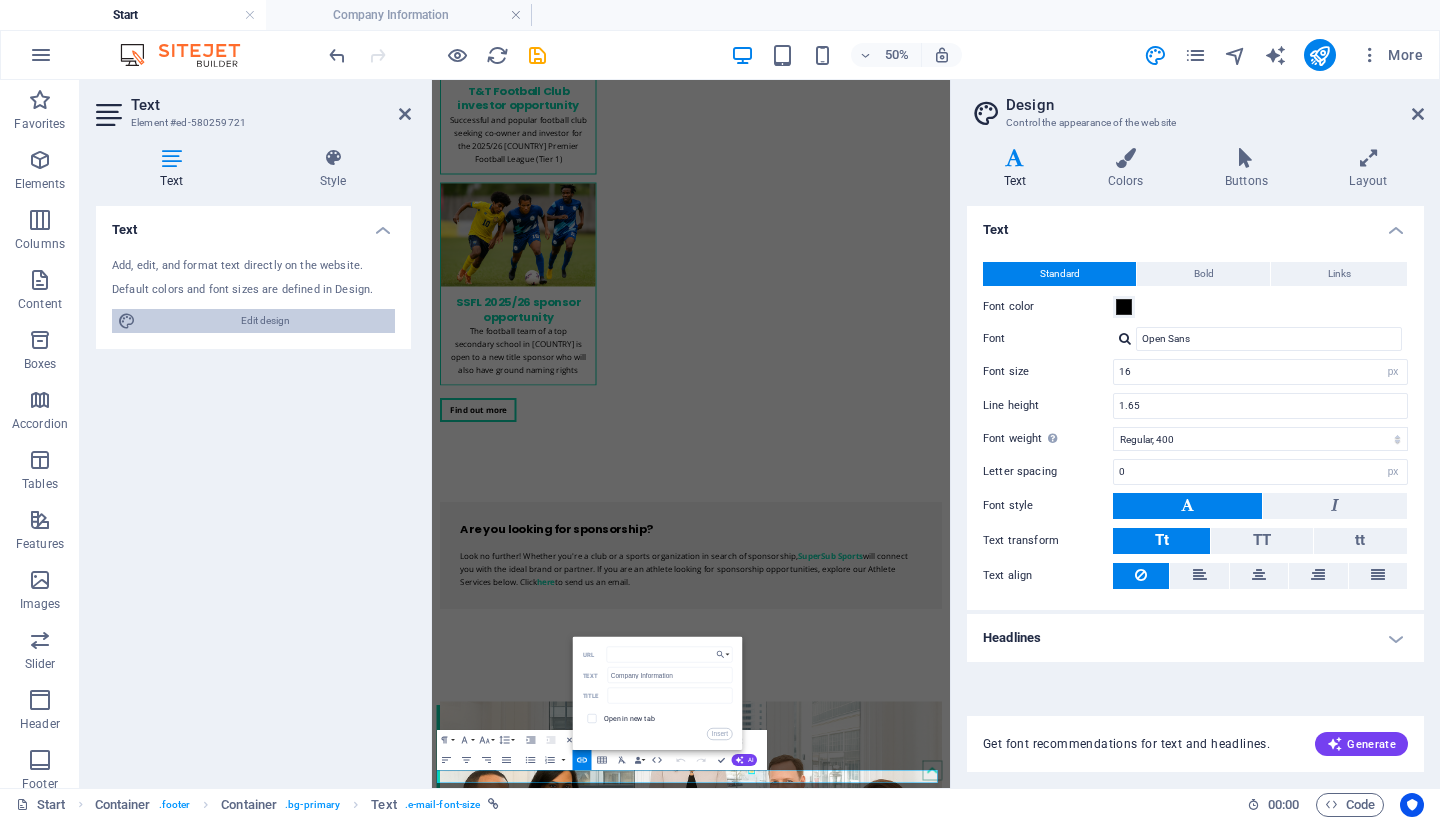 click on "Edit design" at bounding box center (265, 321) 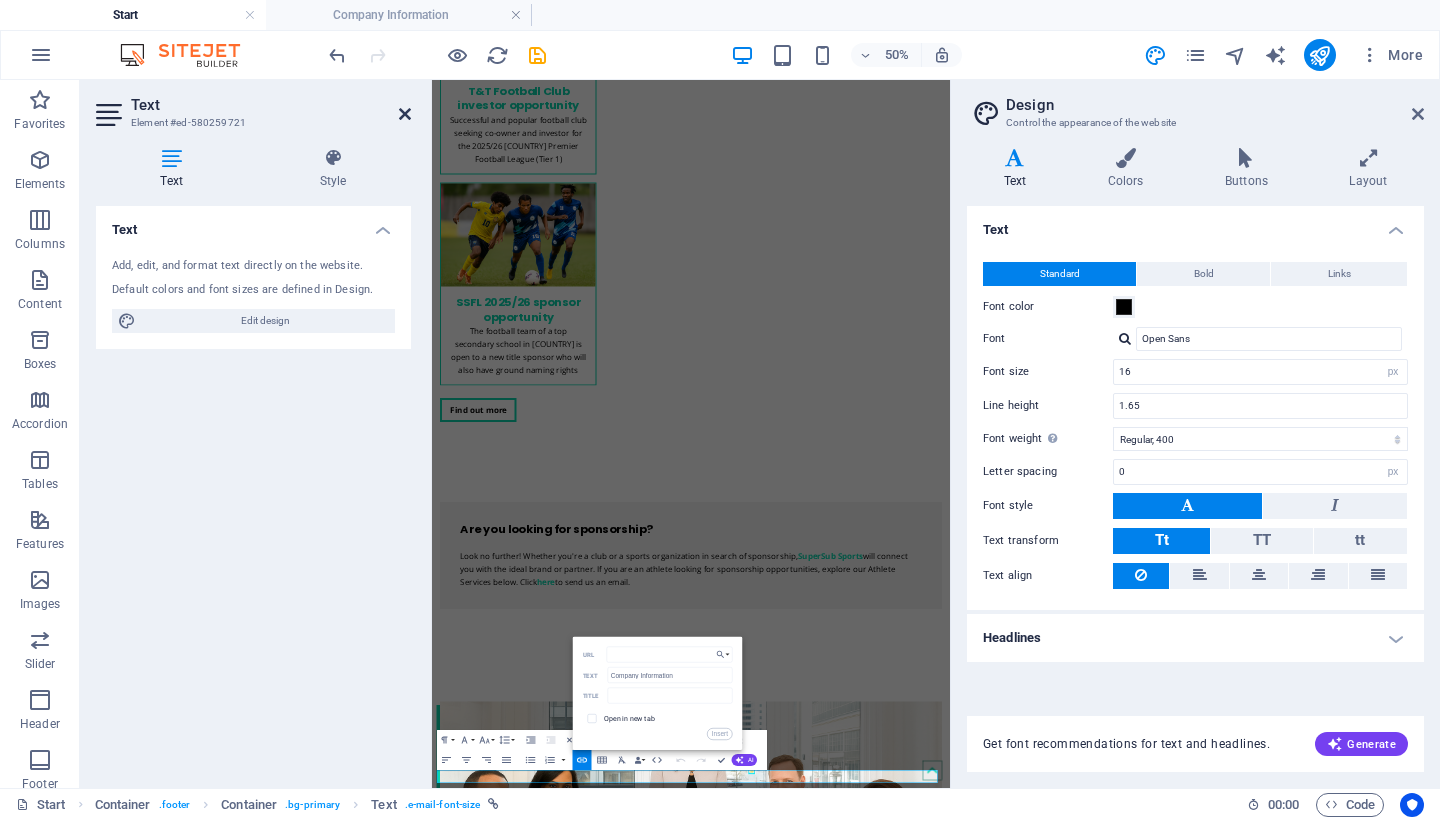 click at bounding box center (405, 114) 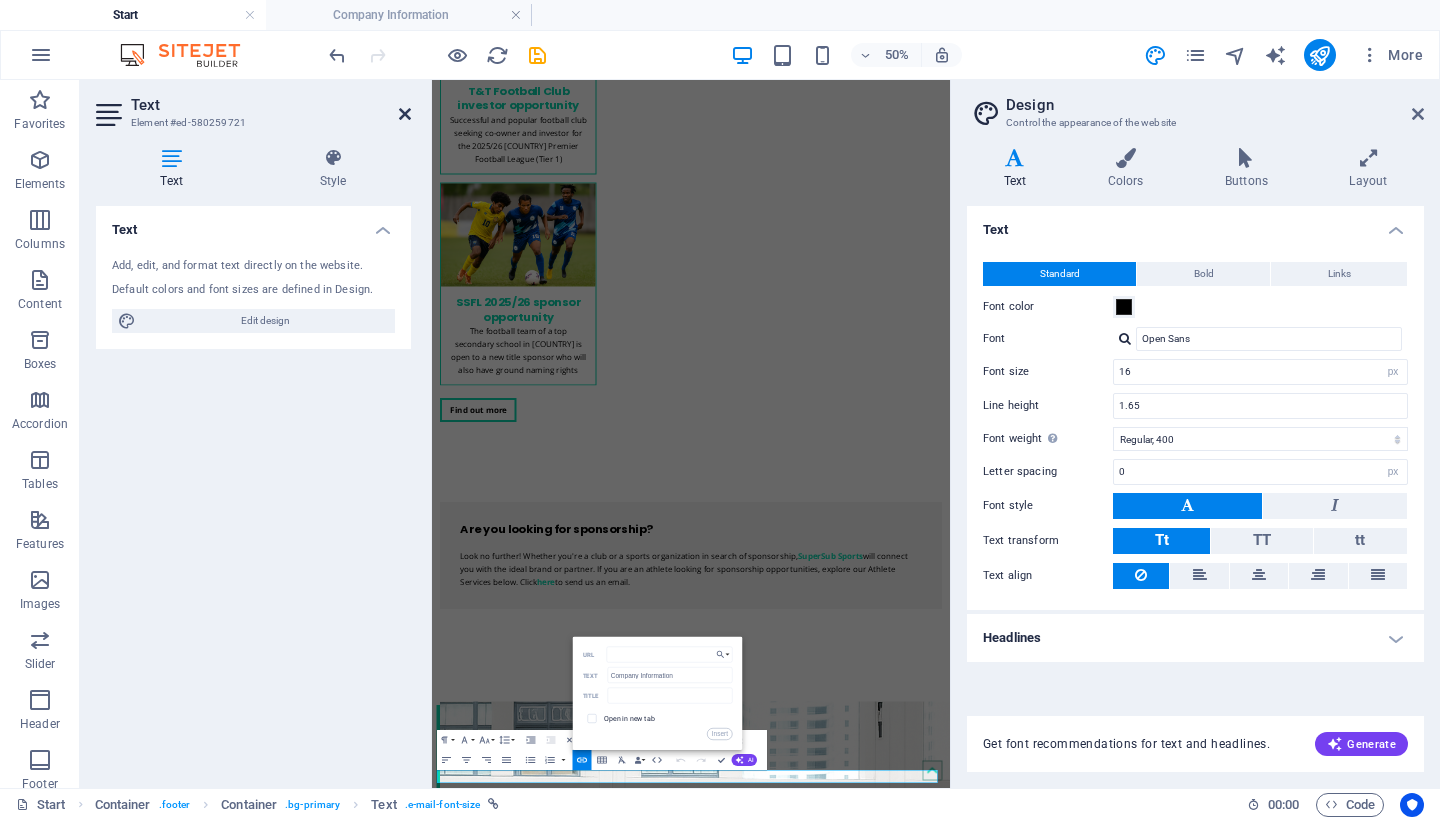 scroll, scrollTop: 2914, scrollLeft: 0, axis: vertical 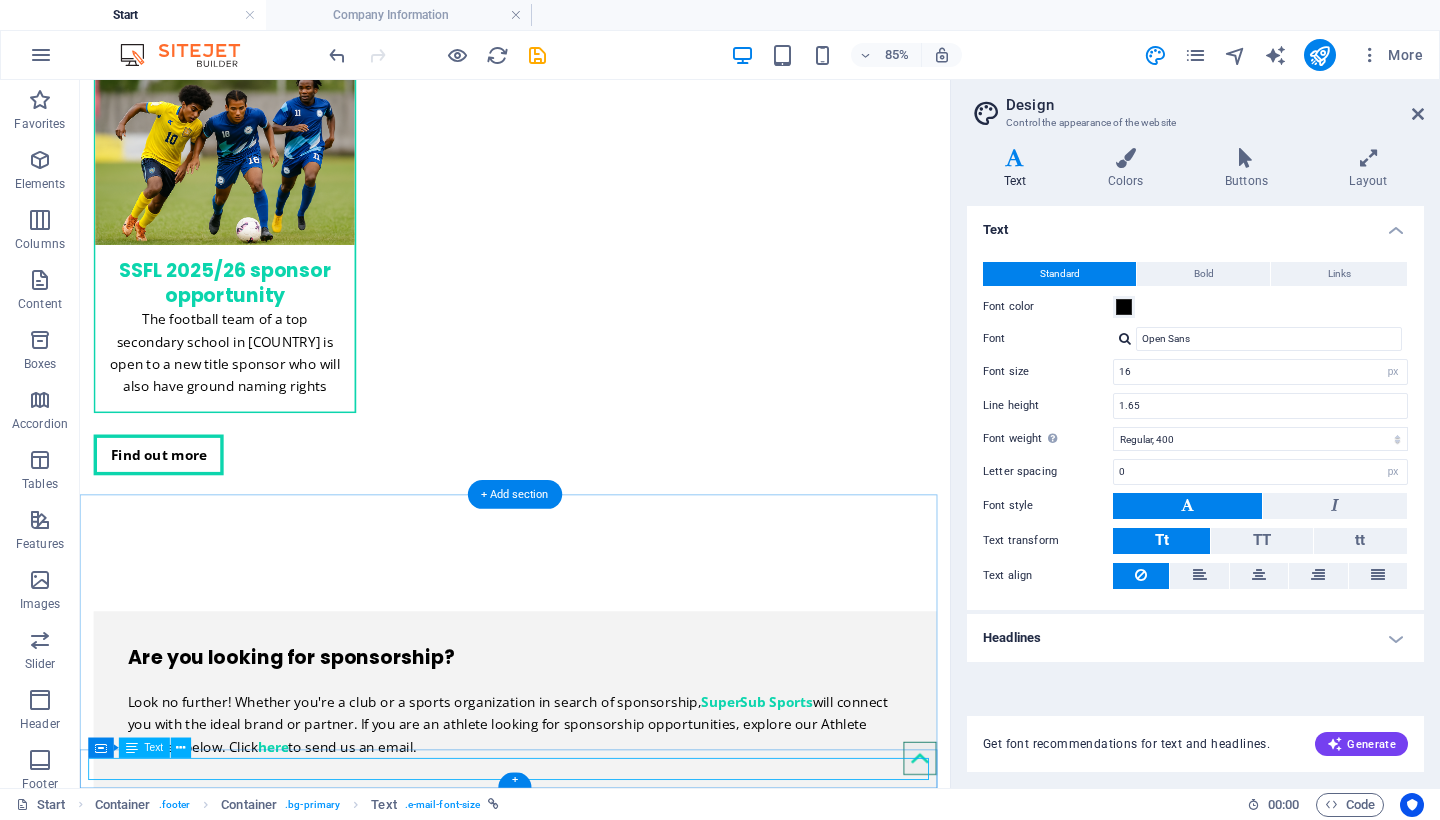 click on "[EMAIL]  | Company Information" at bounding box center (592, 3929) 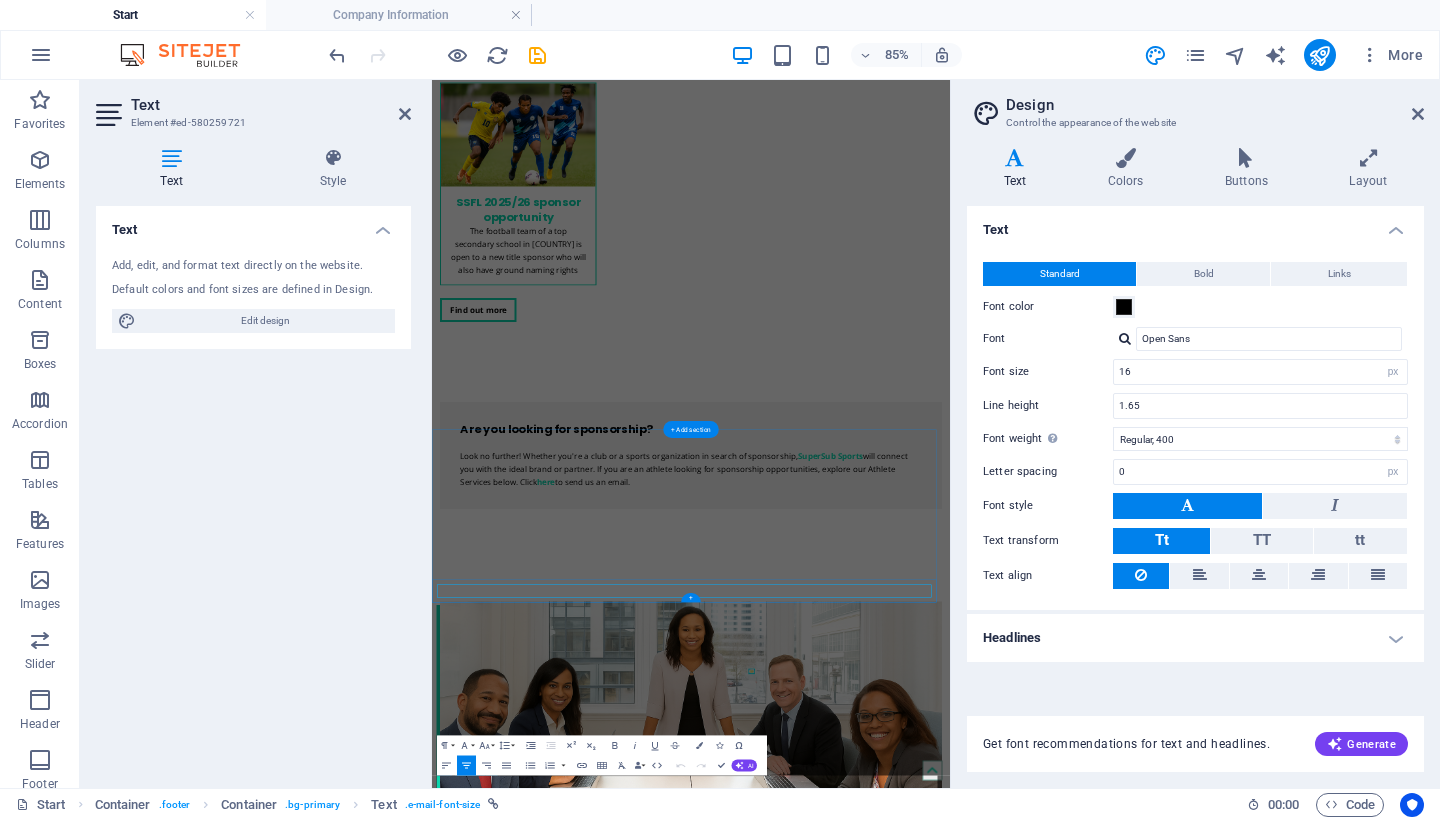scroll, scrollTop: 2702, scrollLeft: 0, axis: vertical 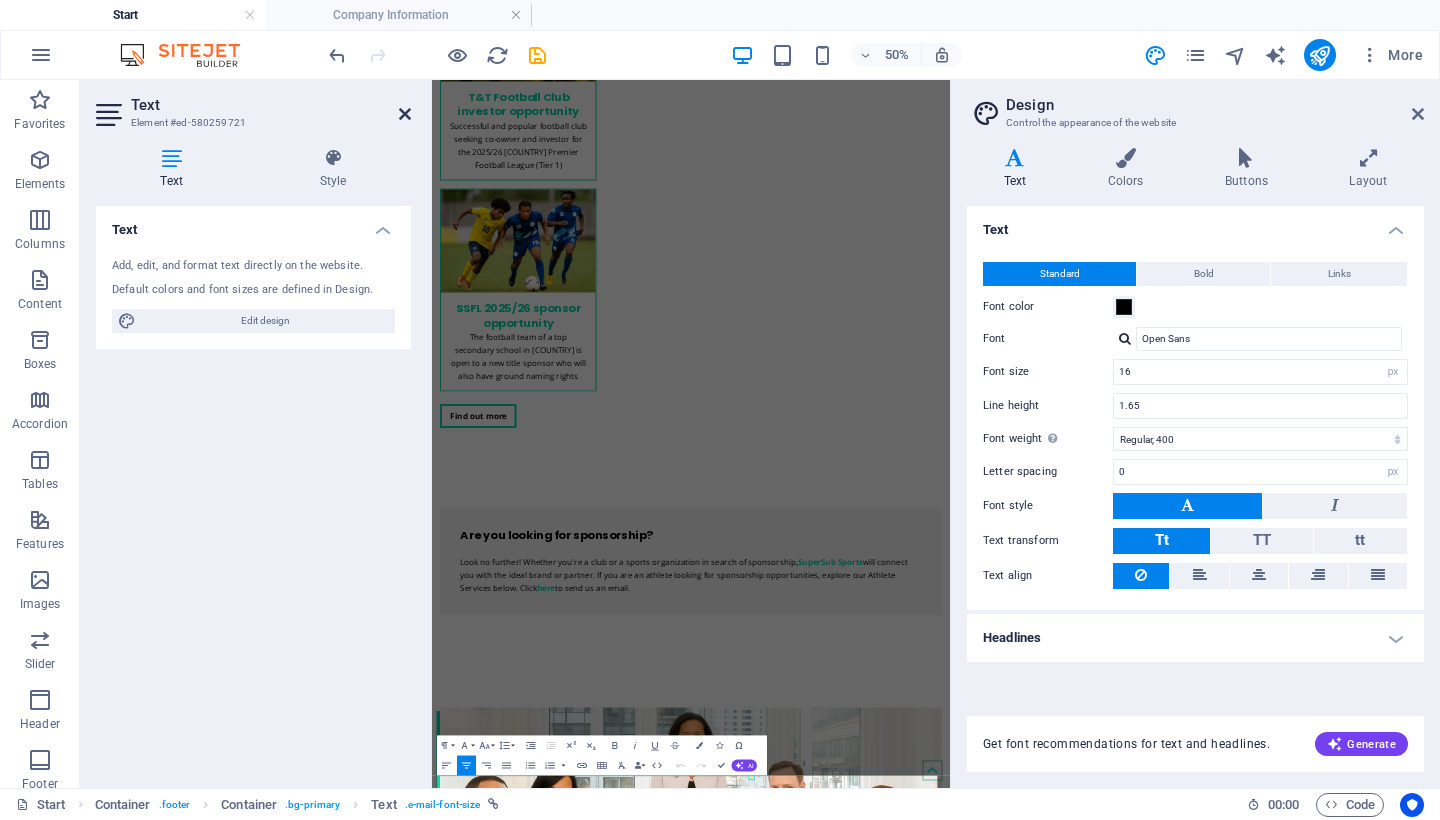 click at bounding box center (405, 114) 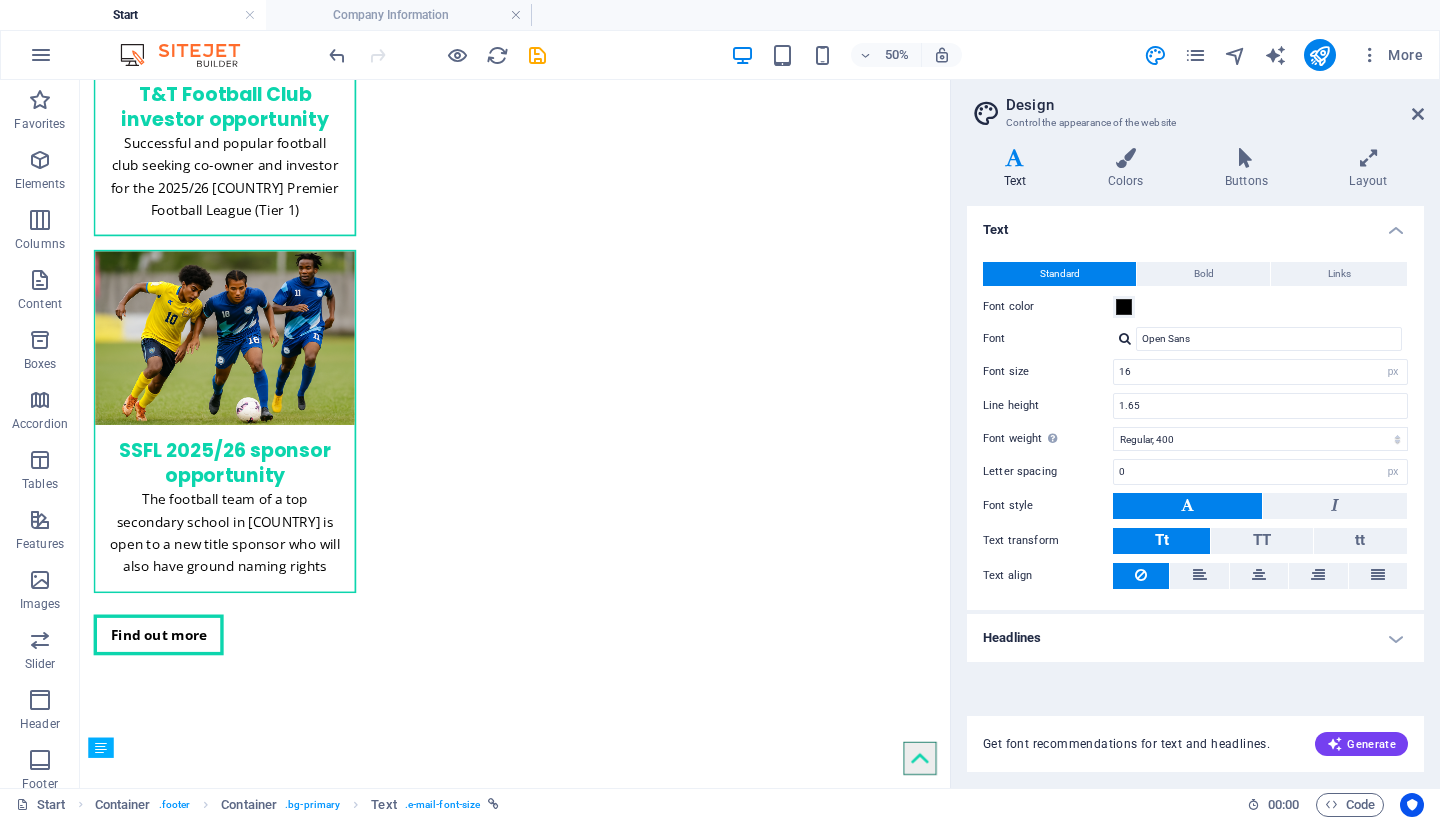 scroll, scrollTop: 2914, scrollLeft: 0, axis: vertical 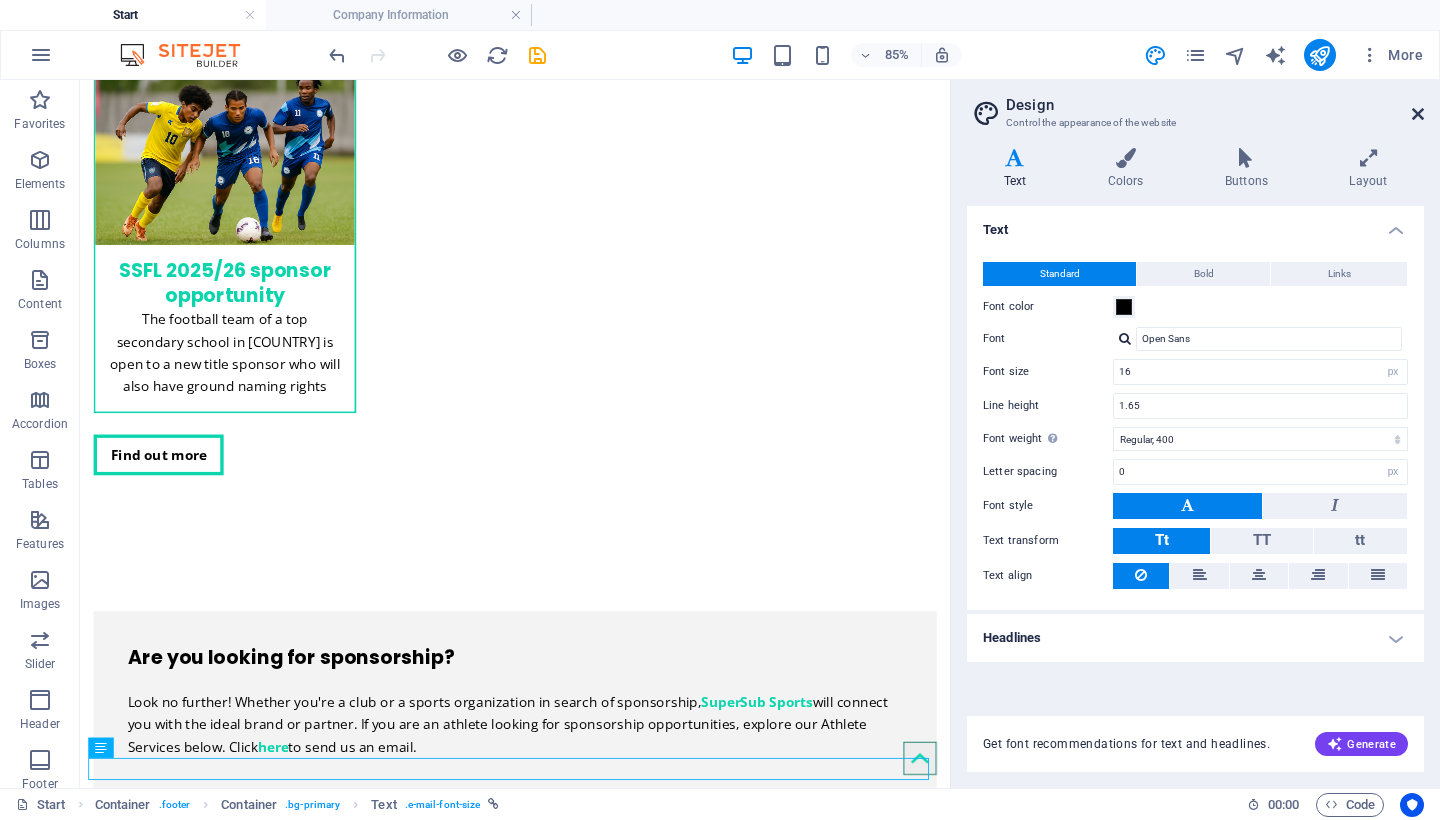 click at bounding box center (1418, 114) 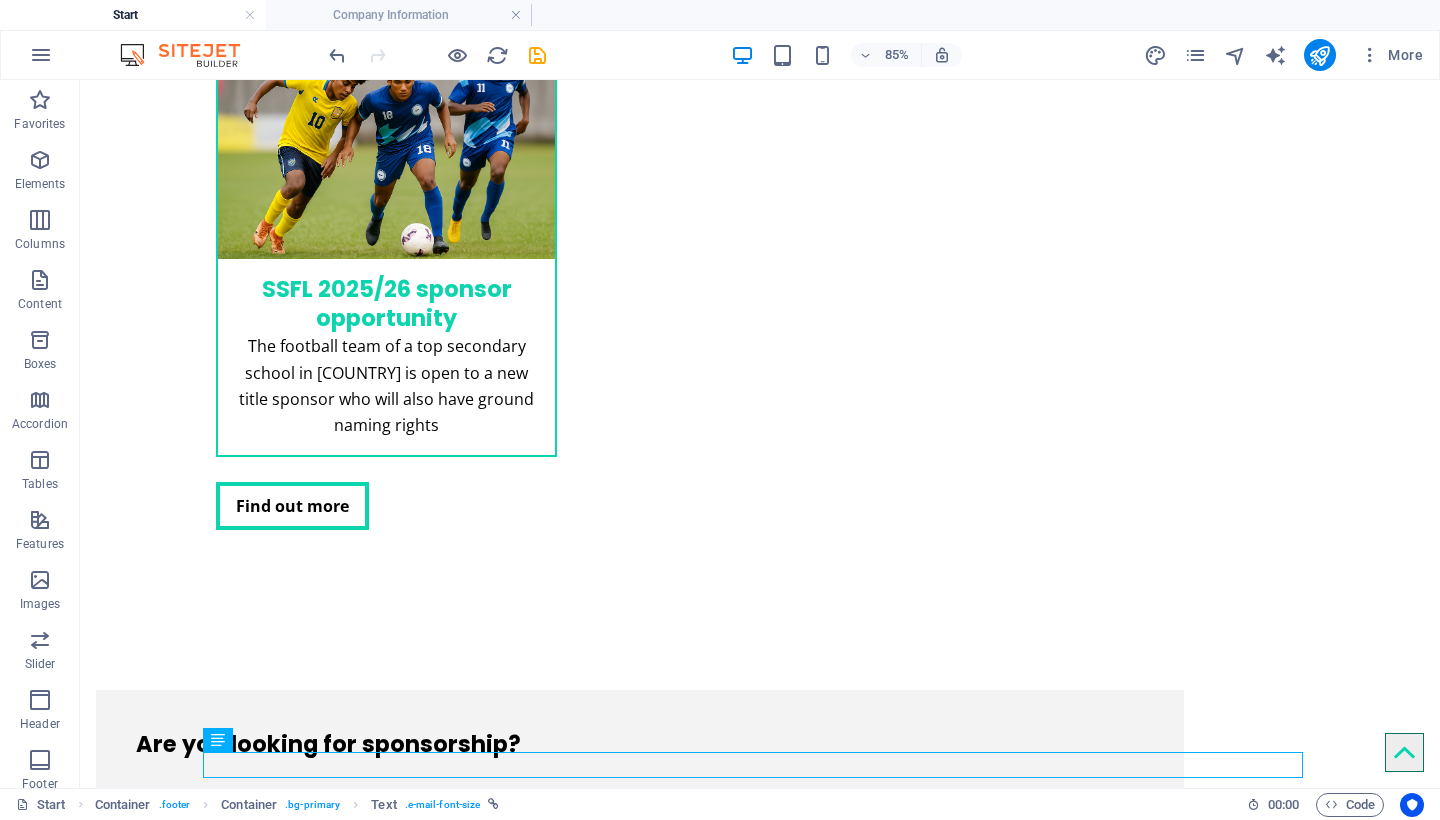 scroll, scrollTop: 2872, scrollLeft: 0, axis: vertical 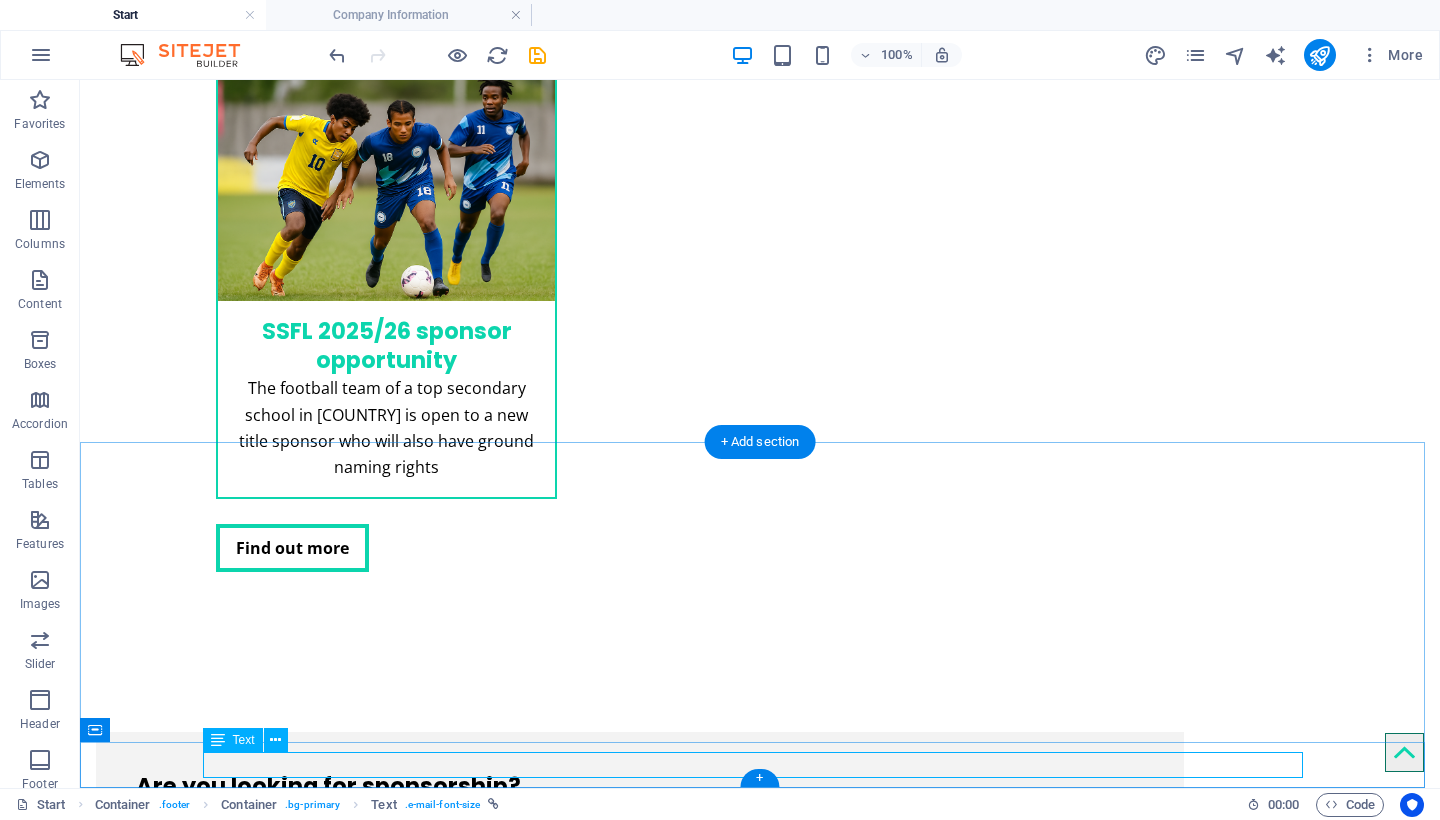 click on "[EMAIL]  | Company Information" at bounding box center (760, 4102) 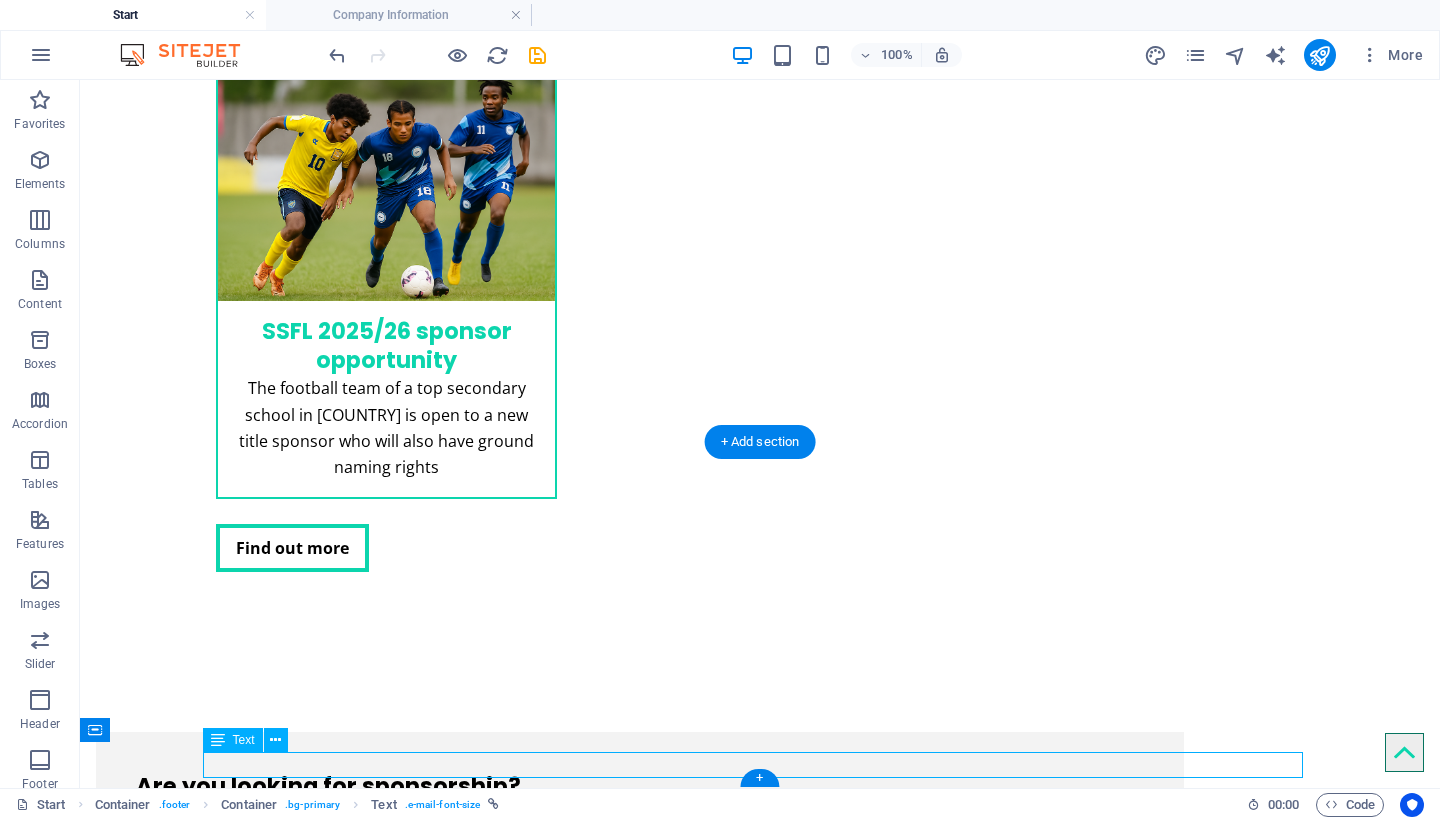 drag, startPoint x: 922, startPoint y: 767, endPoint x: 803, endPoint y: 767, distance: 119 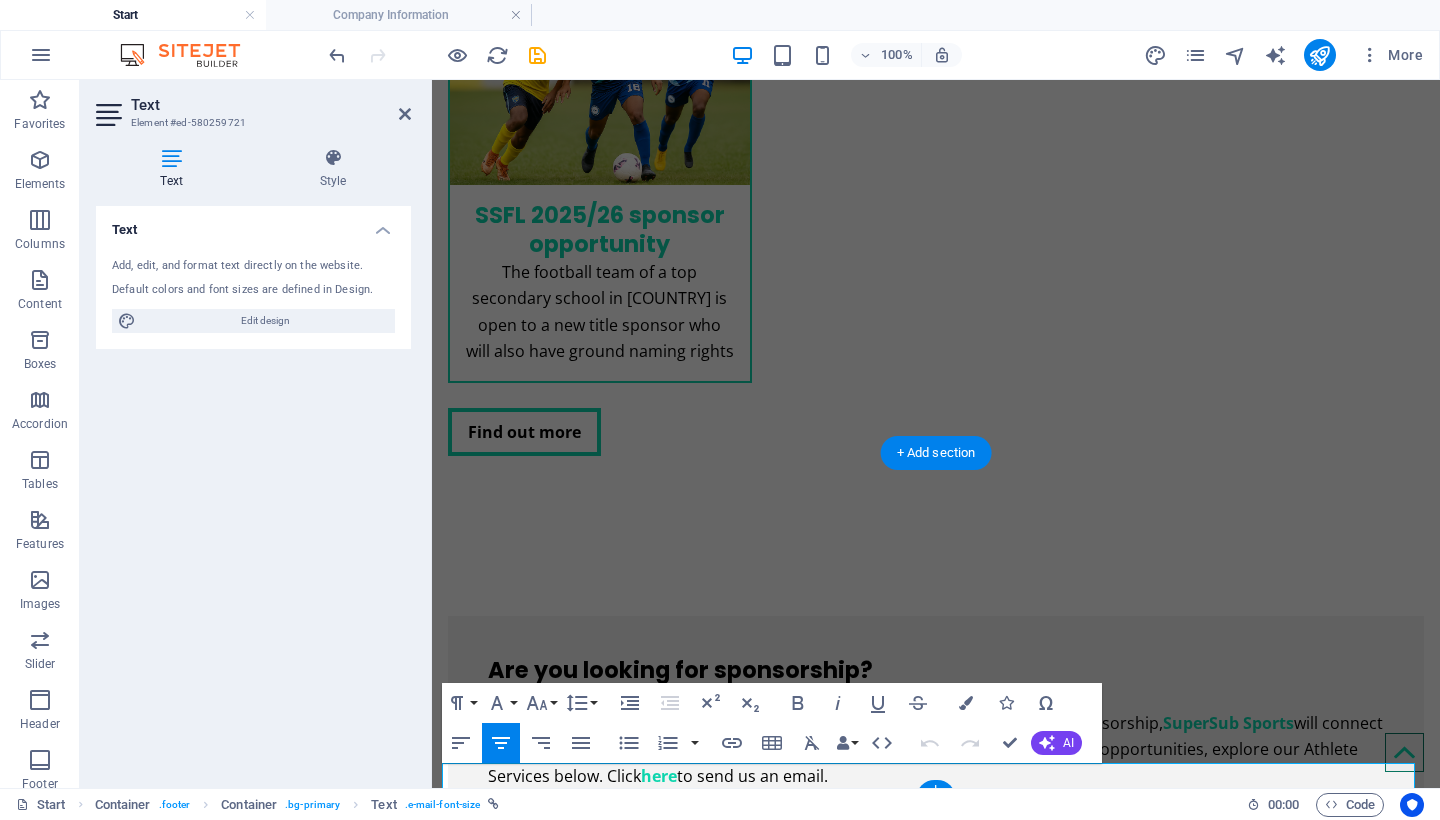 click on "[EMAIL]  | Company Information" at bounding box center (936, 3857) 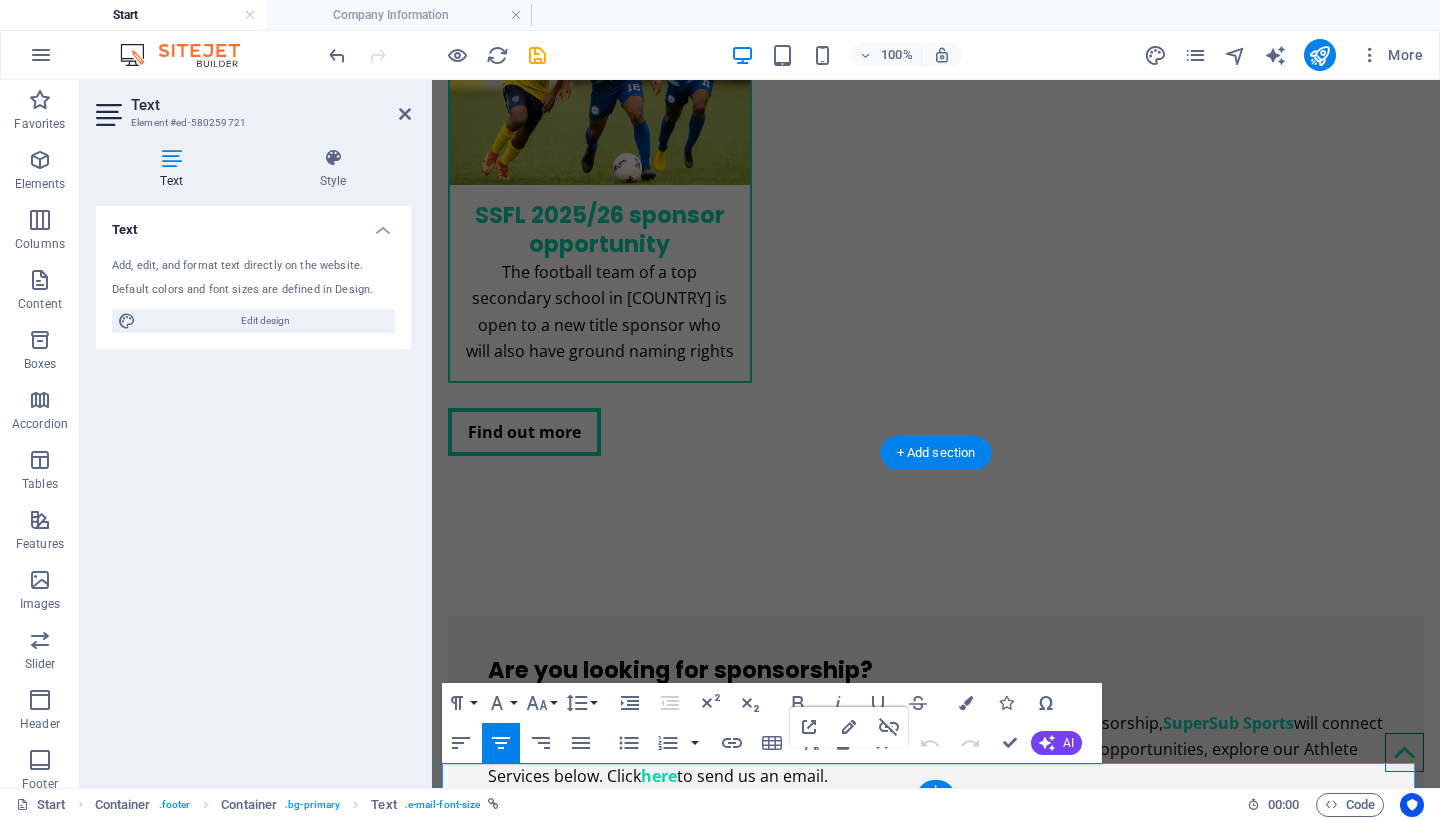 drag, startPoint x: 957, startPoint y: 776, endPoint x: 1096, endPoint y: 781, distance: 139.0899 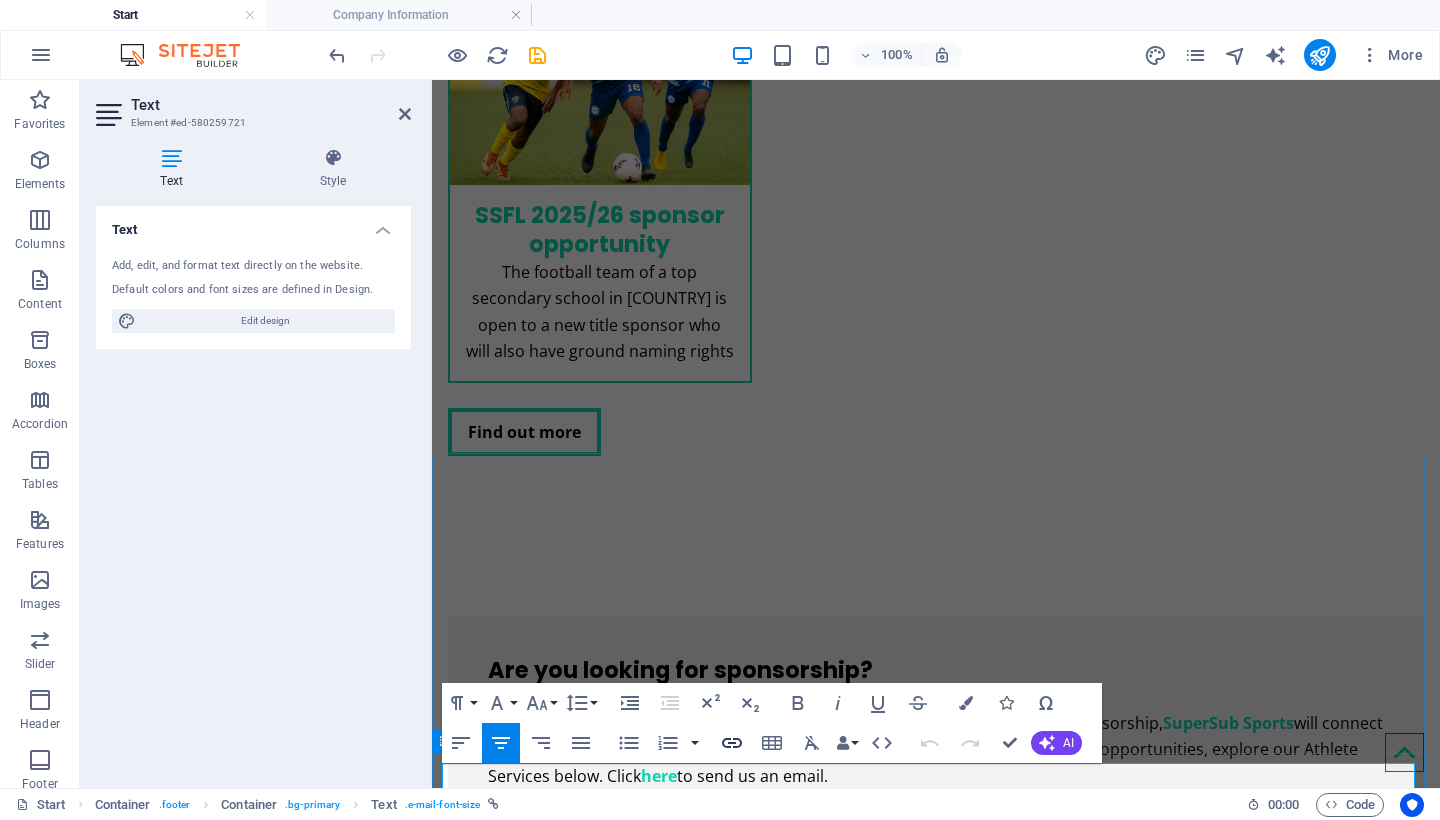 click 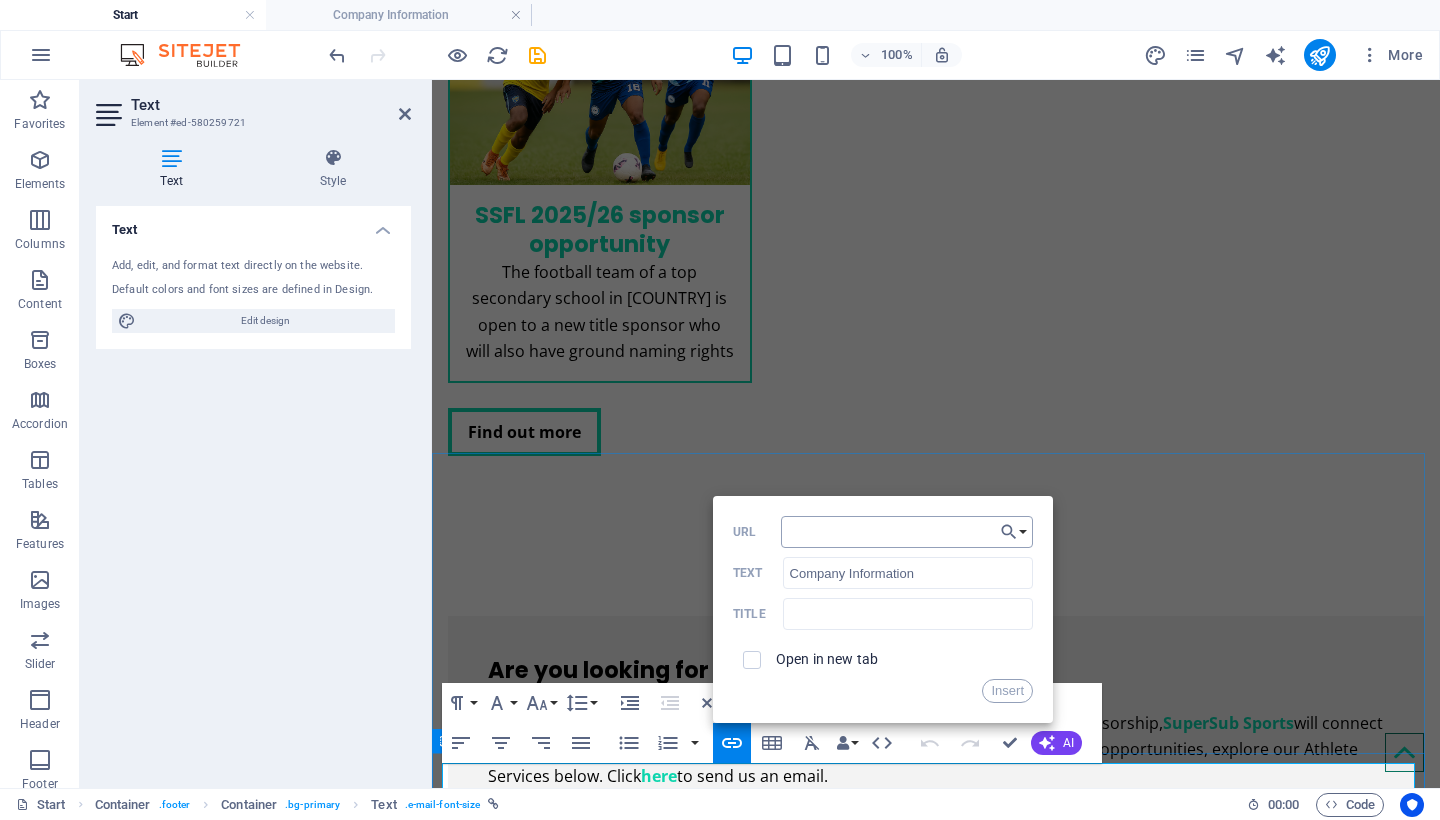 type on "/company-information" 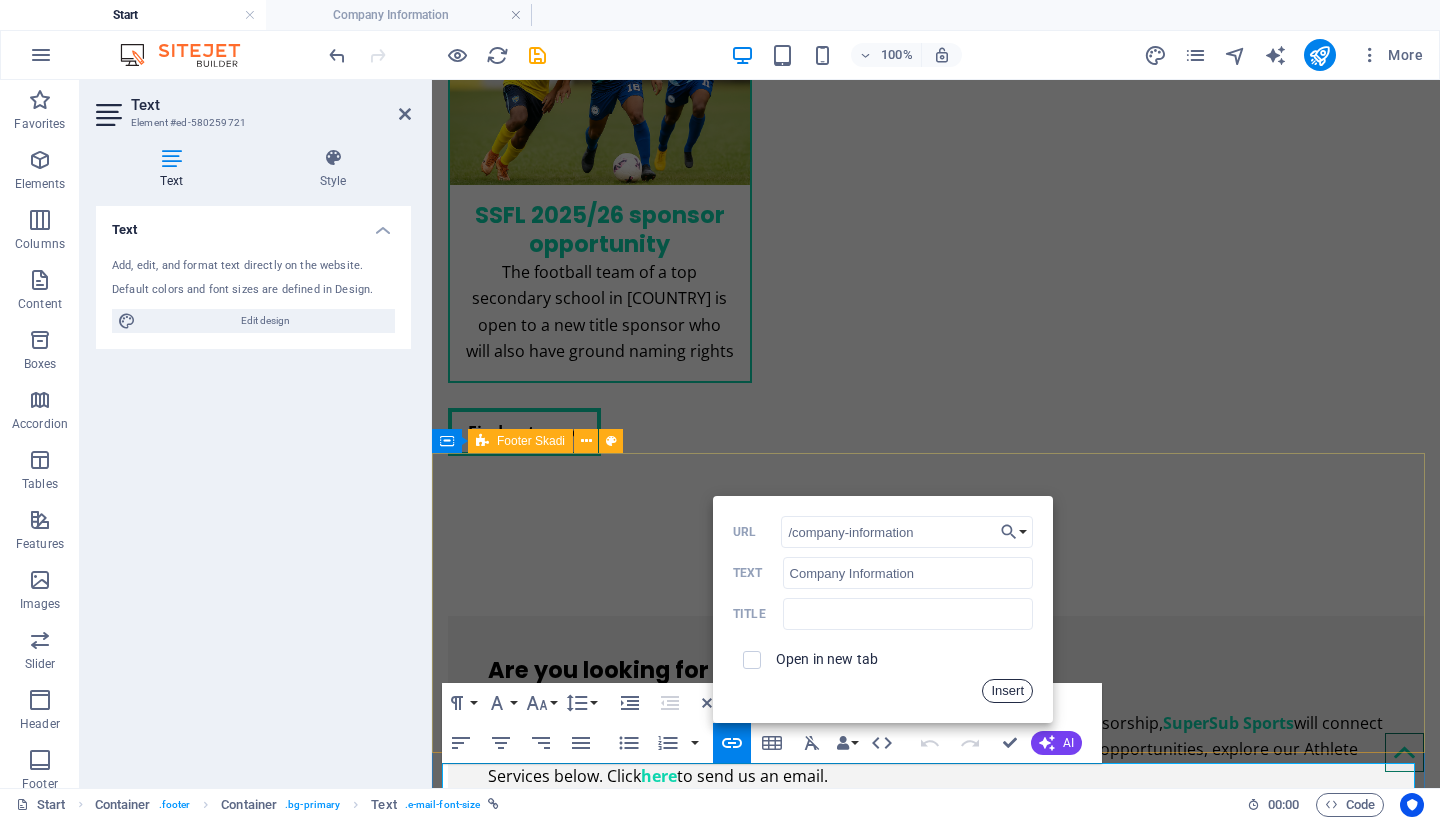 click on "Insert" at bounding box center (1007, 691) 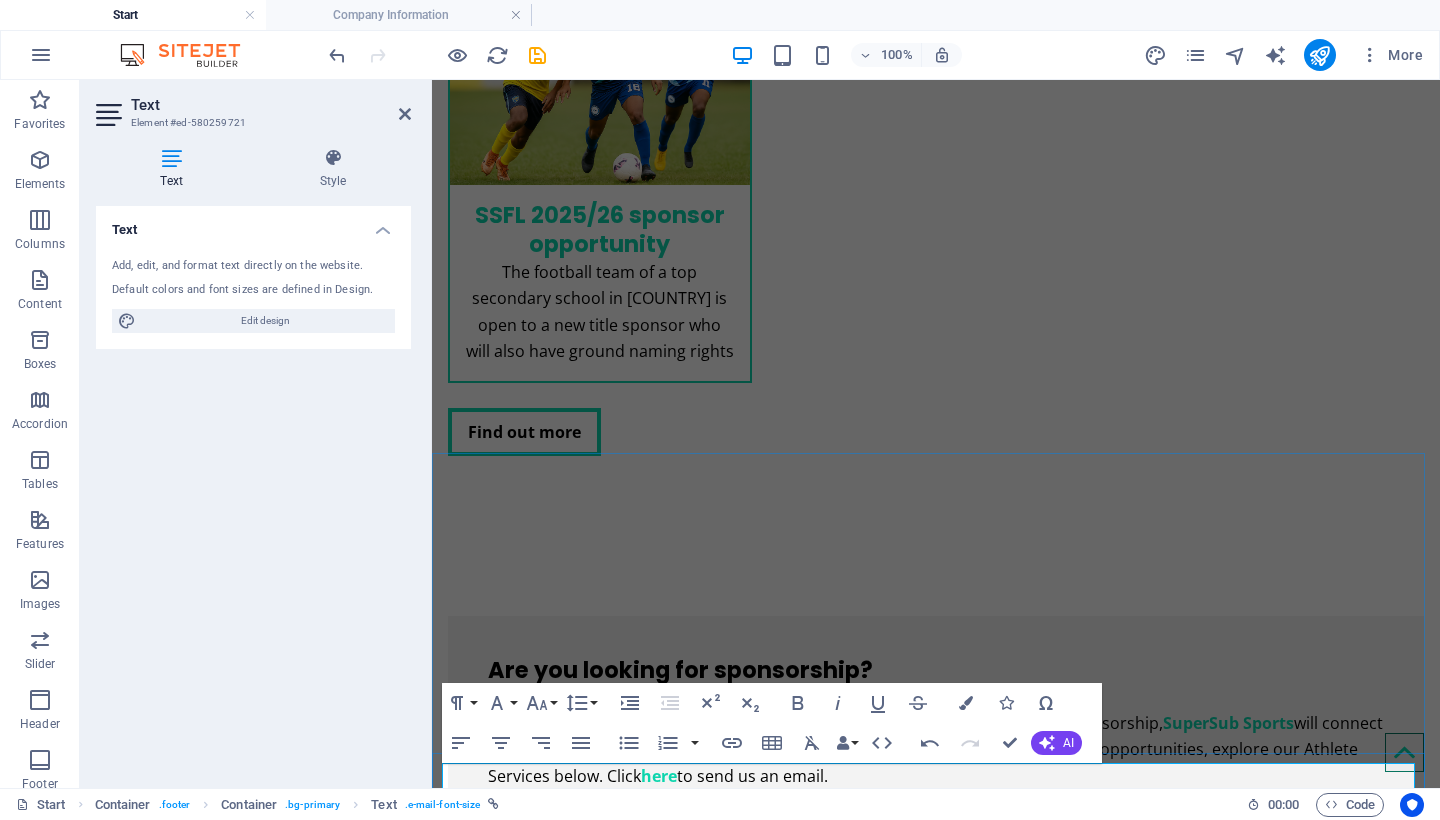 click on "info@supersubsports.co.uk  |  Company Information" at bounding box center [936, 3857] 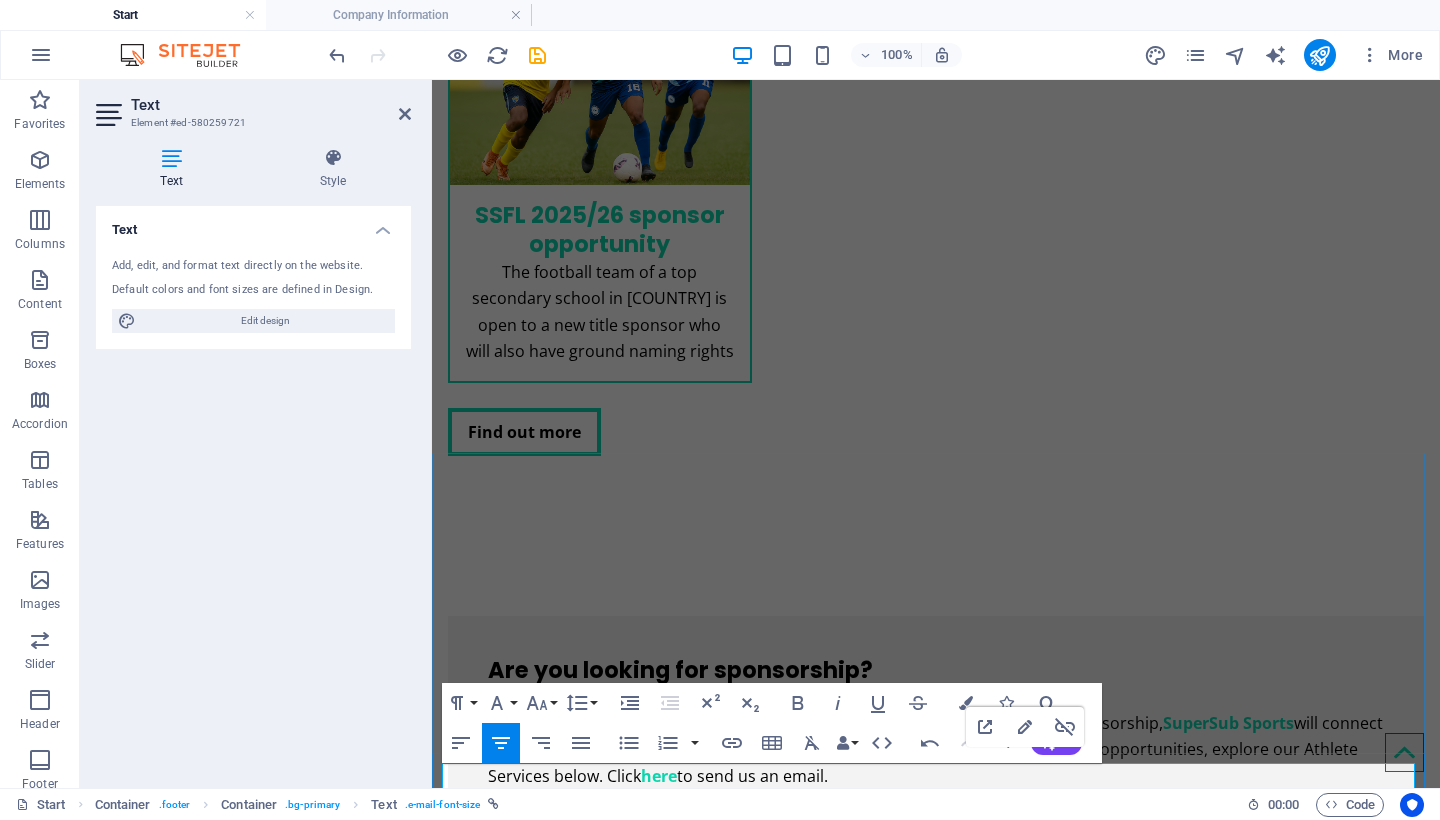 drag, startPoint x: 1107, startPoint y: 781, endPoint x: 953, endPoint y: 782, distance: 154.00325 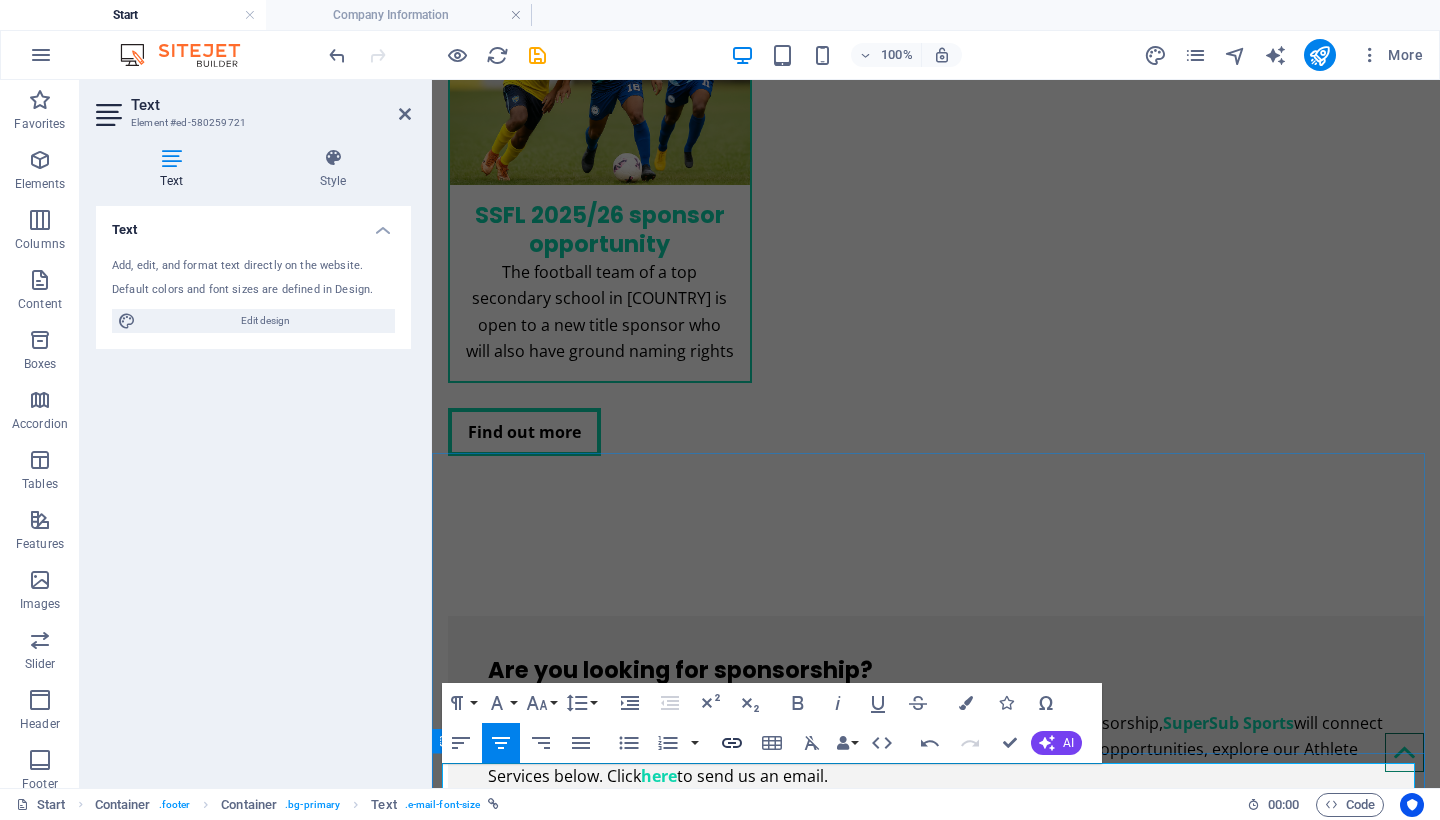 type 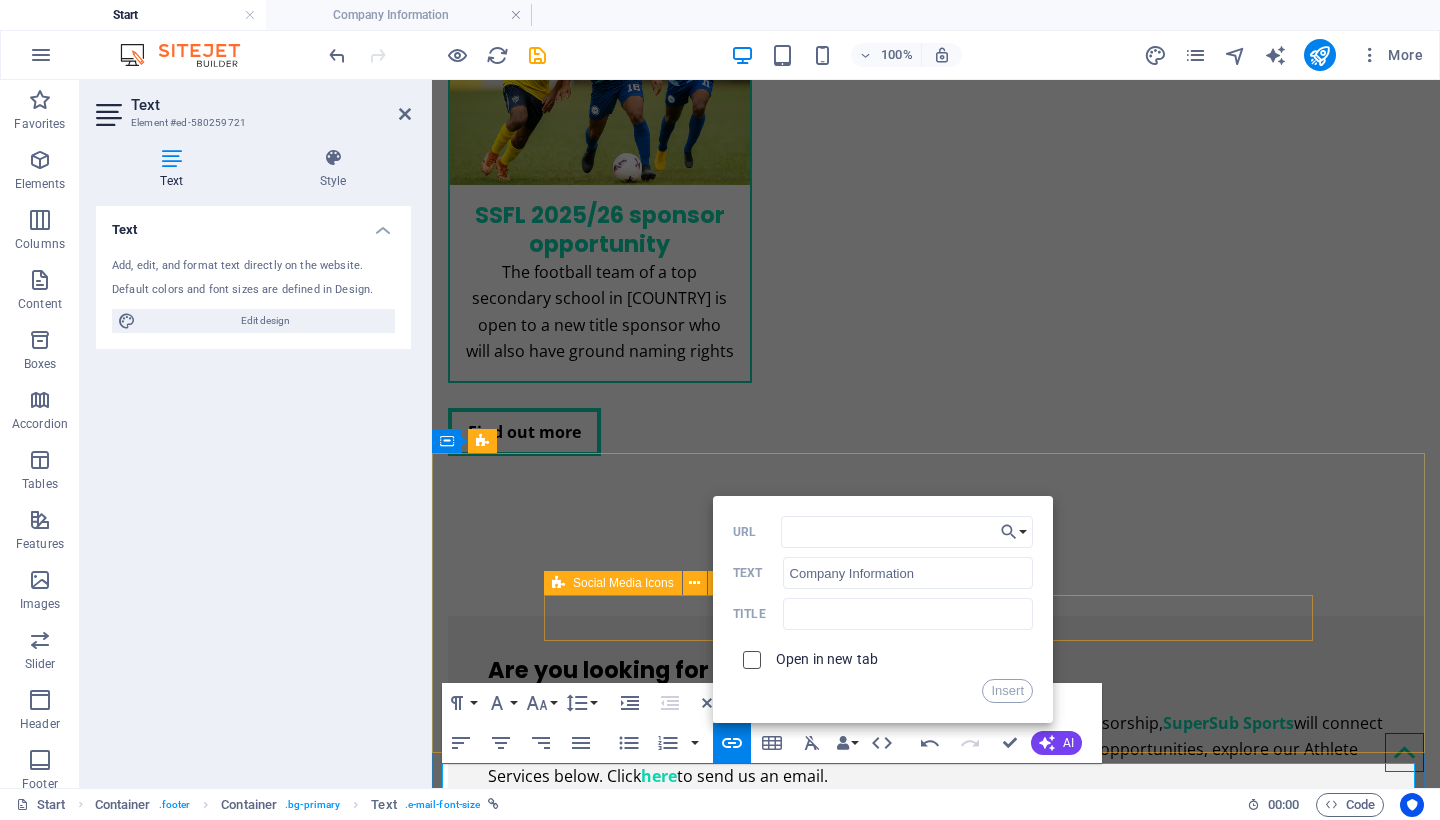 click at bounding box center [749, 657] 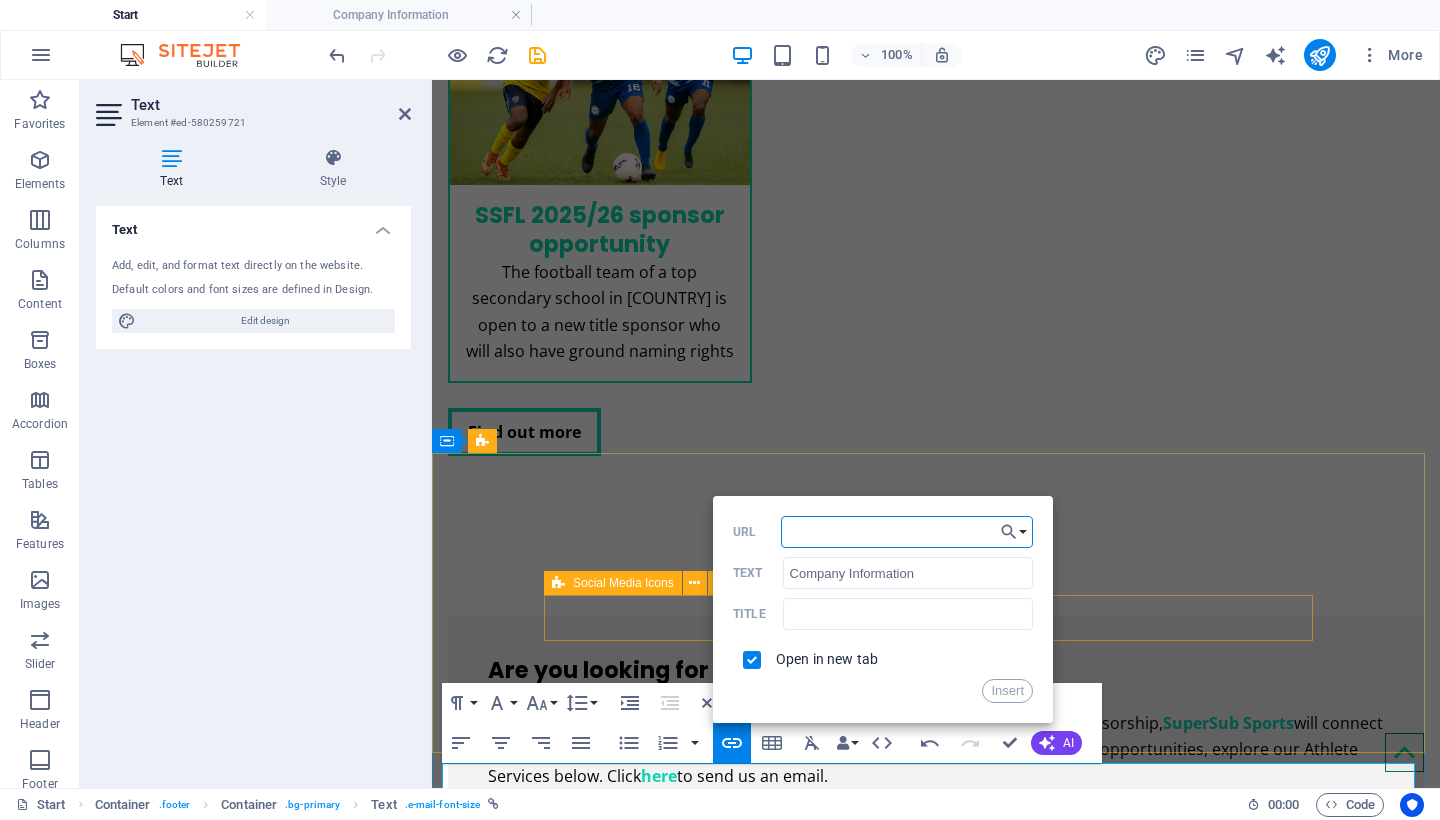 click on "URL" at bounding box center (907, 532) 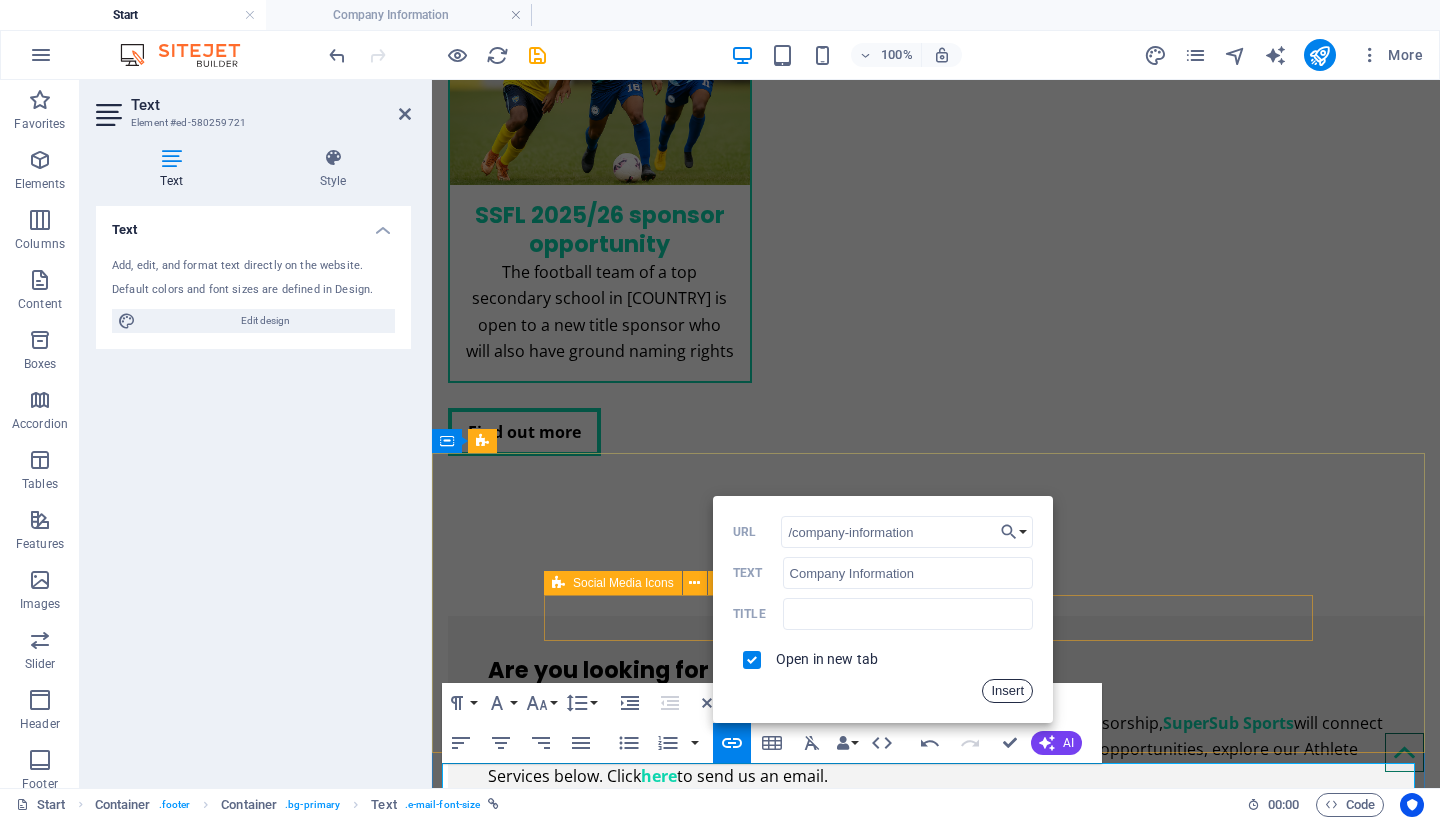 click on "Insert" at bounding box center [1007, 691] 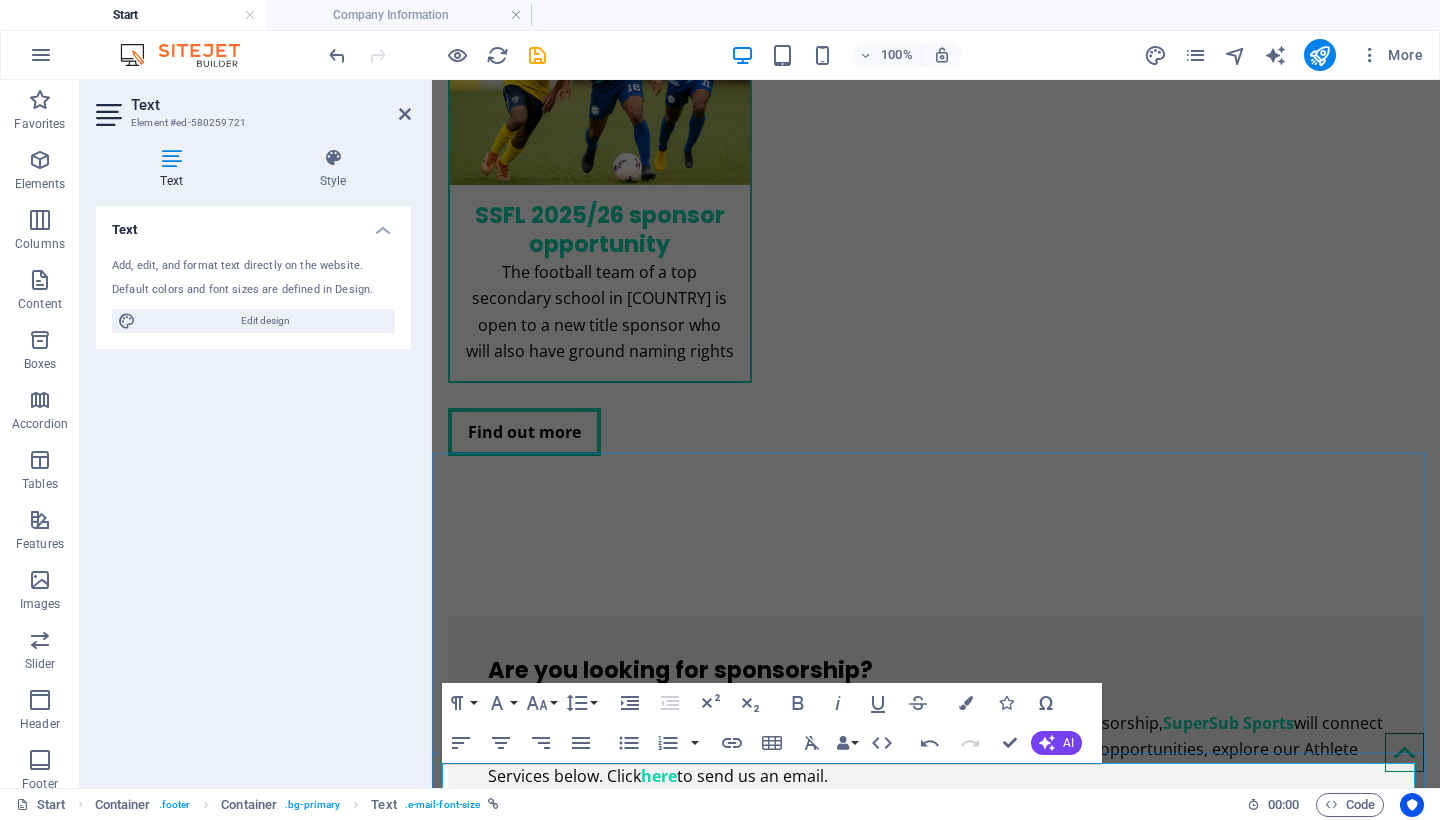 click on "info@supersubsports.co.uk  |  Company Information" at bounding box center (936, 3857) 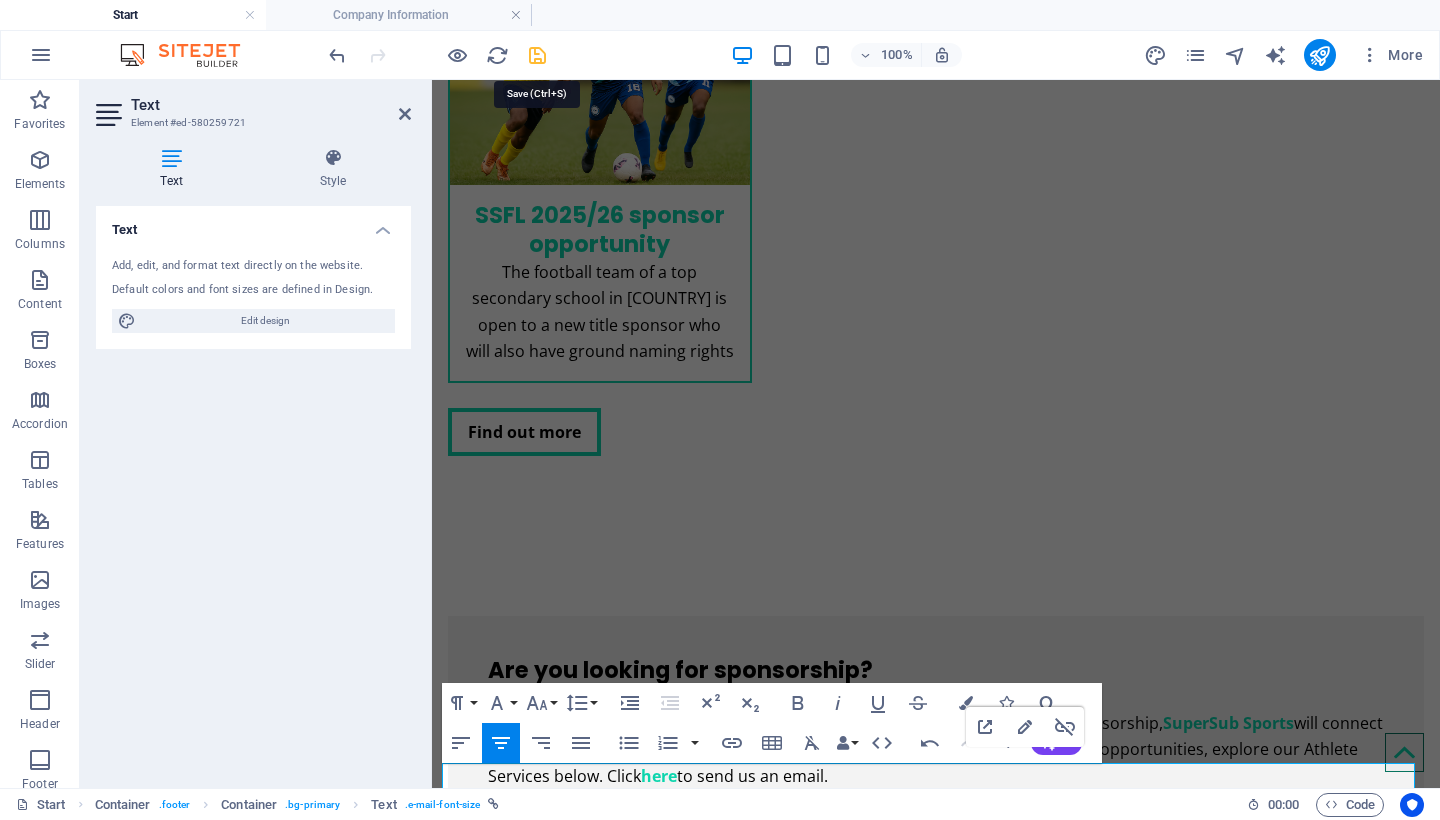 click at bounding box center [537, 55] 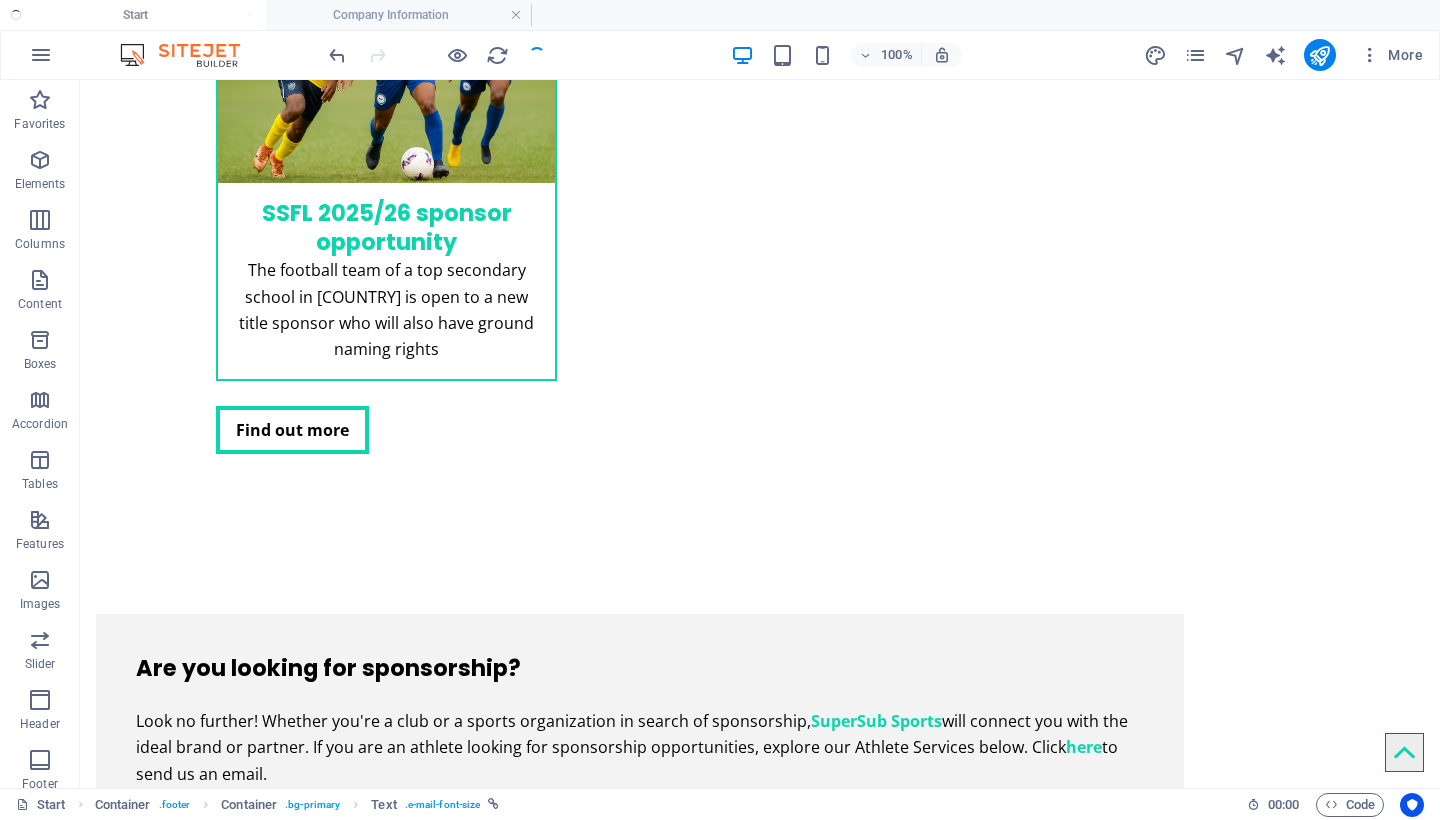 scroll, scrollTop: 2872, scrollLeft: 0, axis: vertical 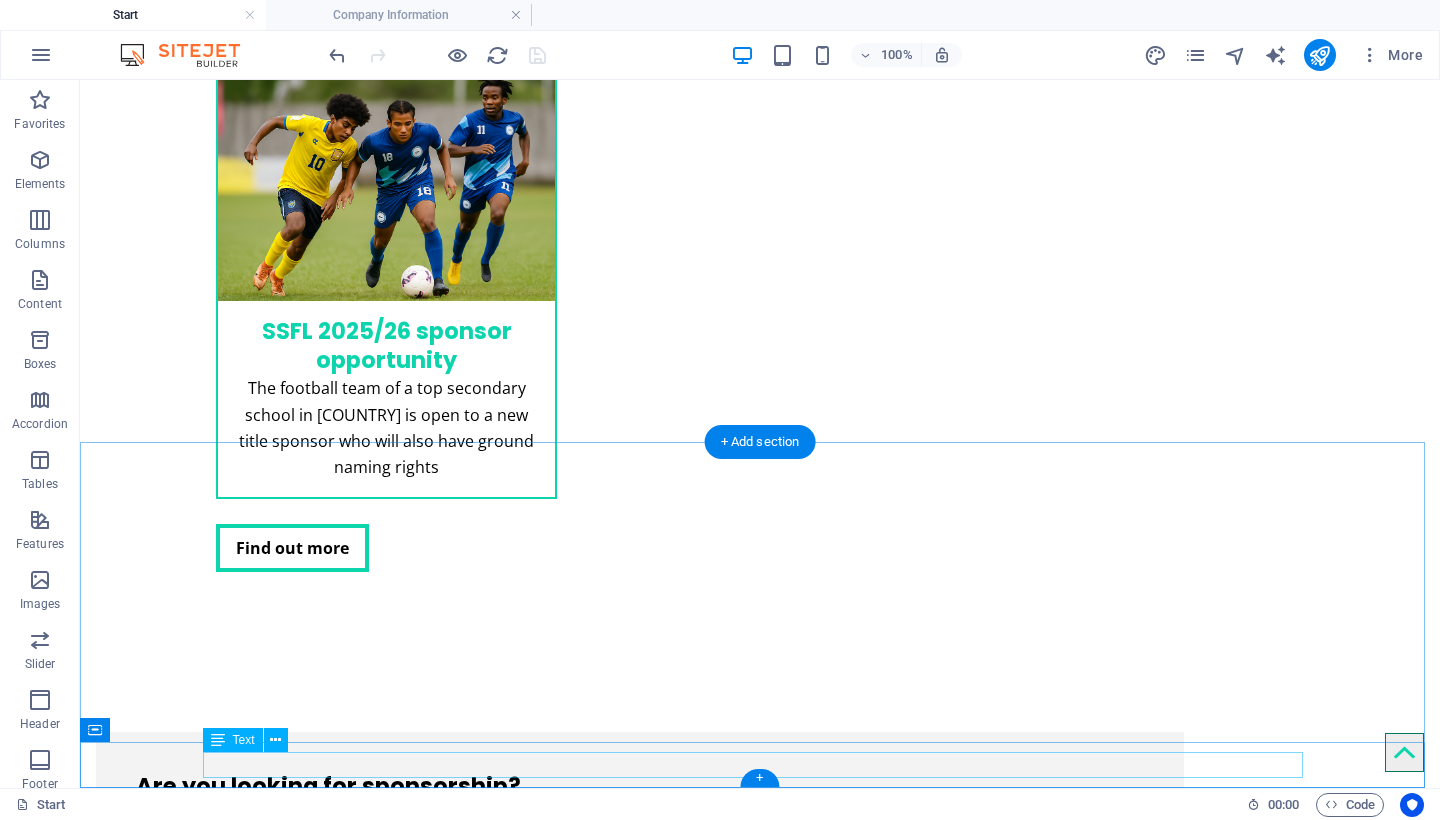 click on "info@supersubsports.co.uk  |  Company Information" at bounding box center (760, 4102) 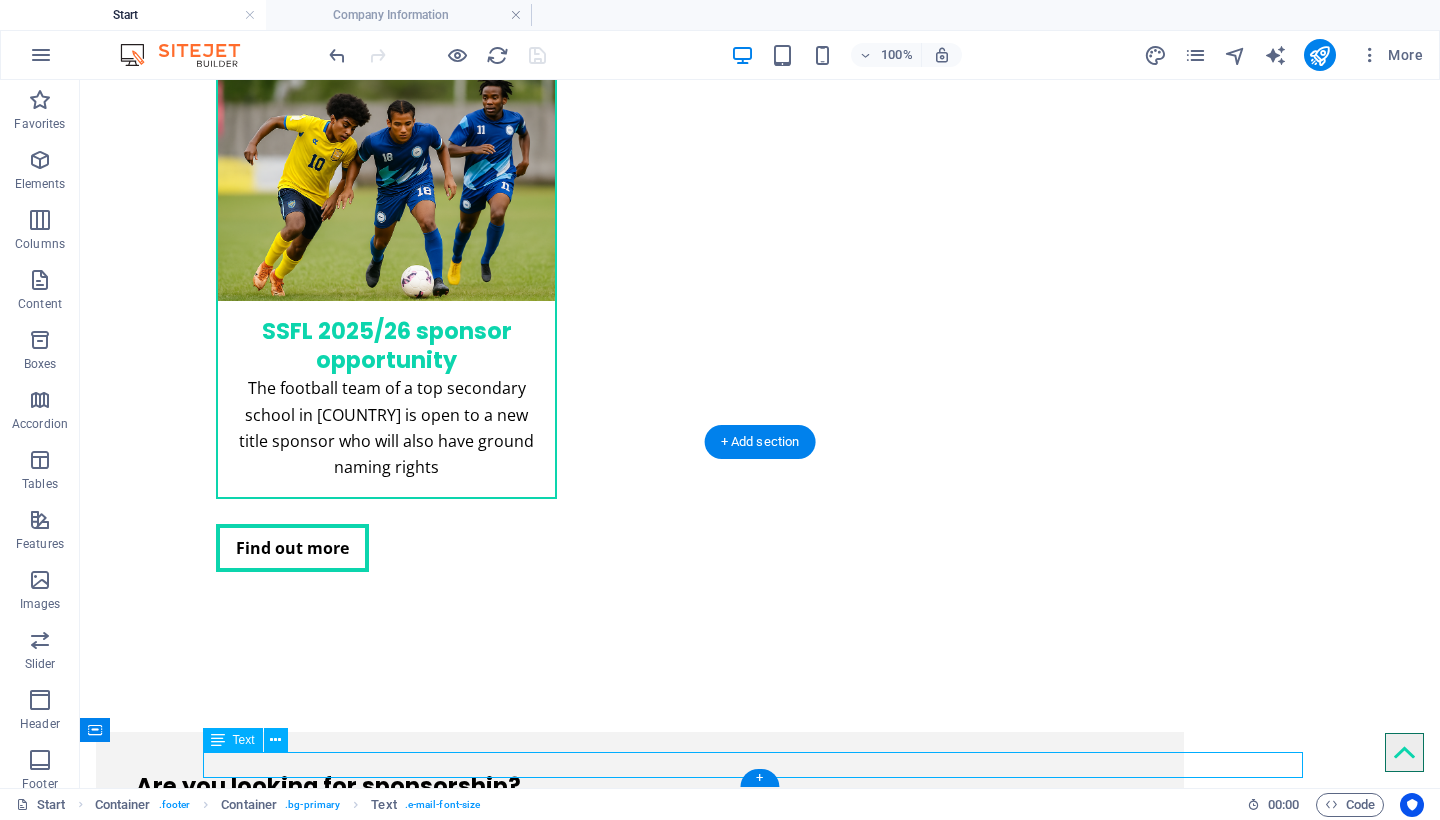 click on "info@supersubsports.co.uk  |  Company Information" at bounding box center (760, 4102) 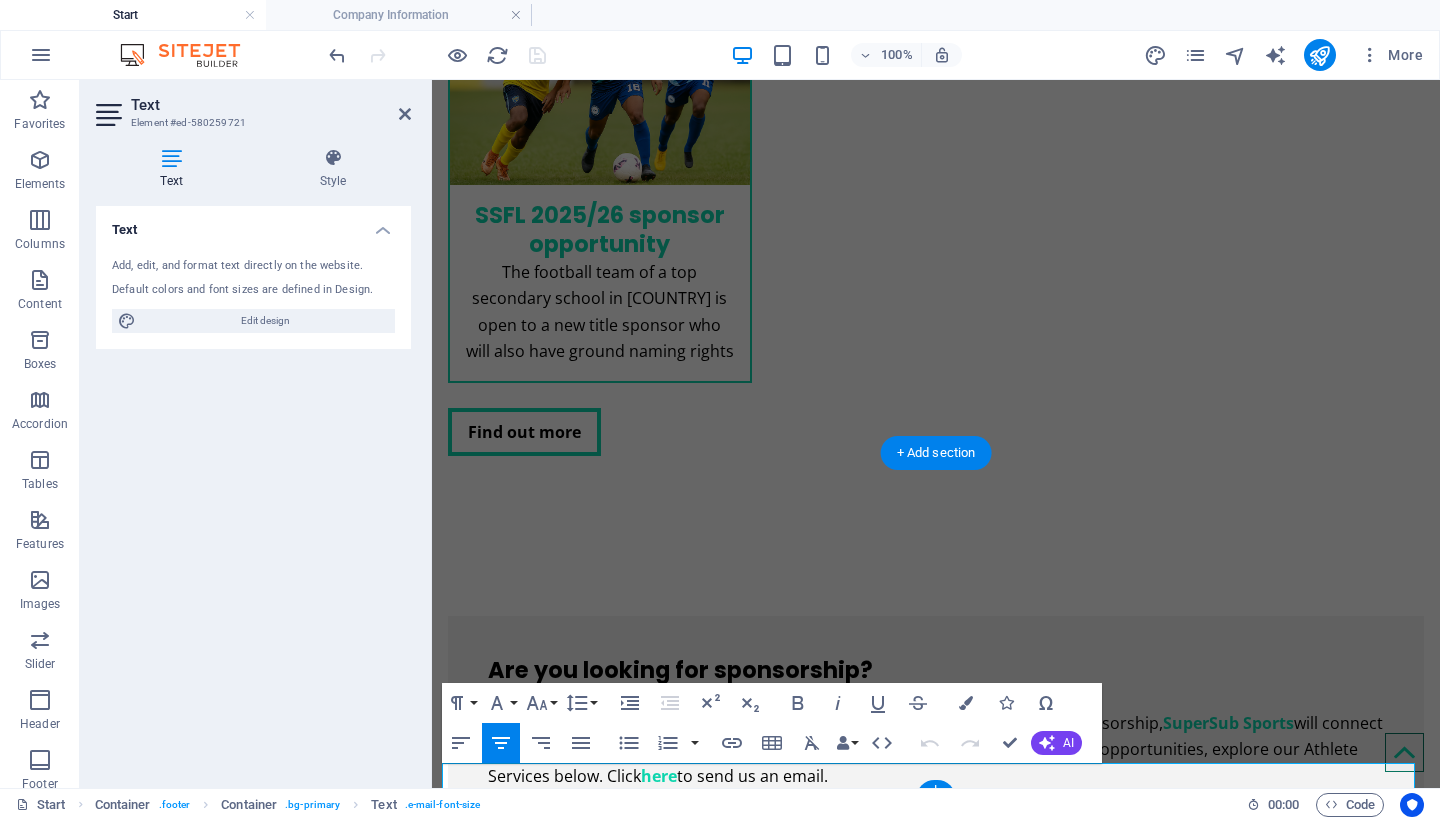 click on "Company Information" at bounding box center [966, 3857] 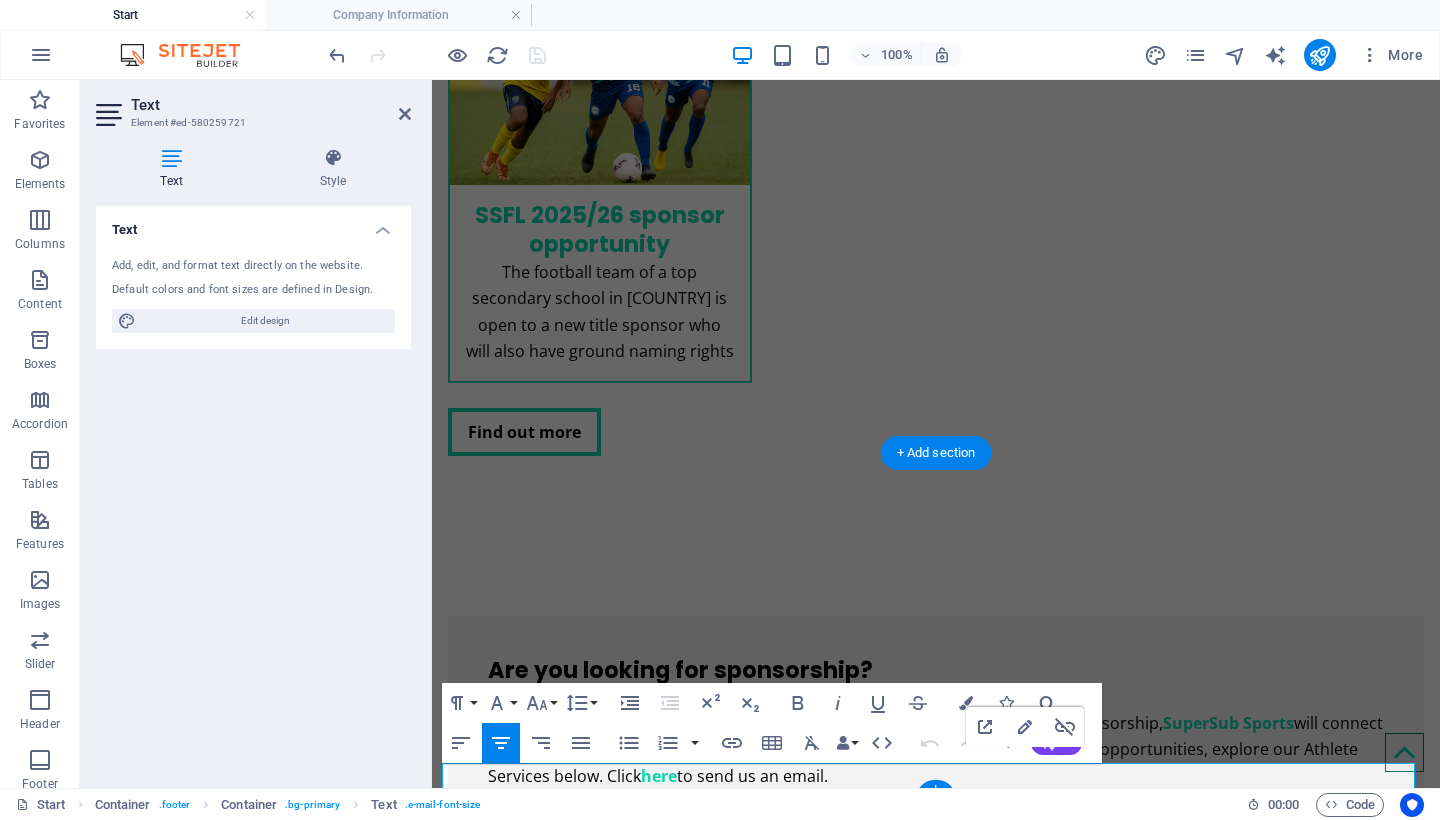 drag, startPoint x: 1103, startPoint y: 779, endPoint x: 956, endPoint y: 777, distance: 147.01361 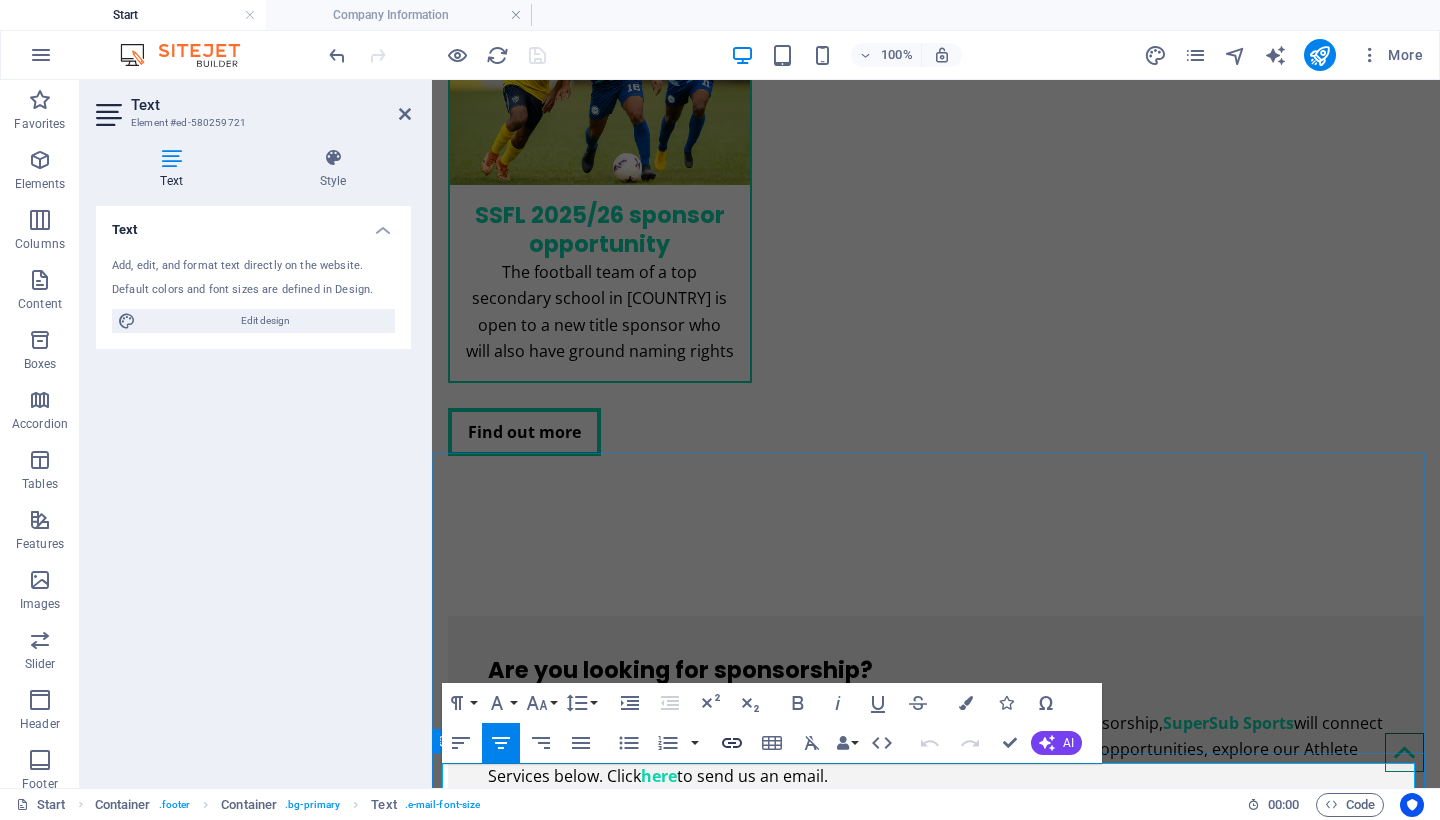 click 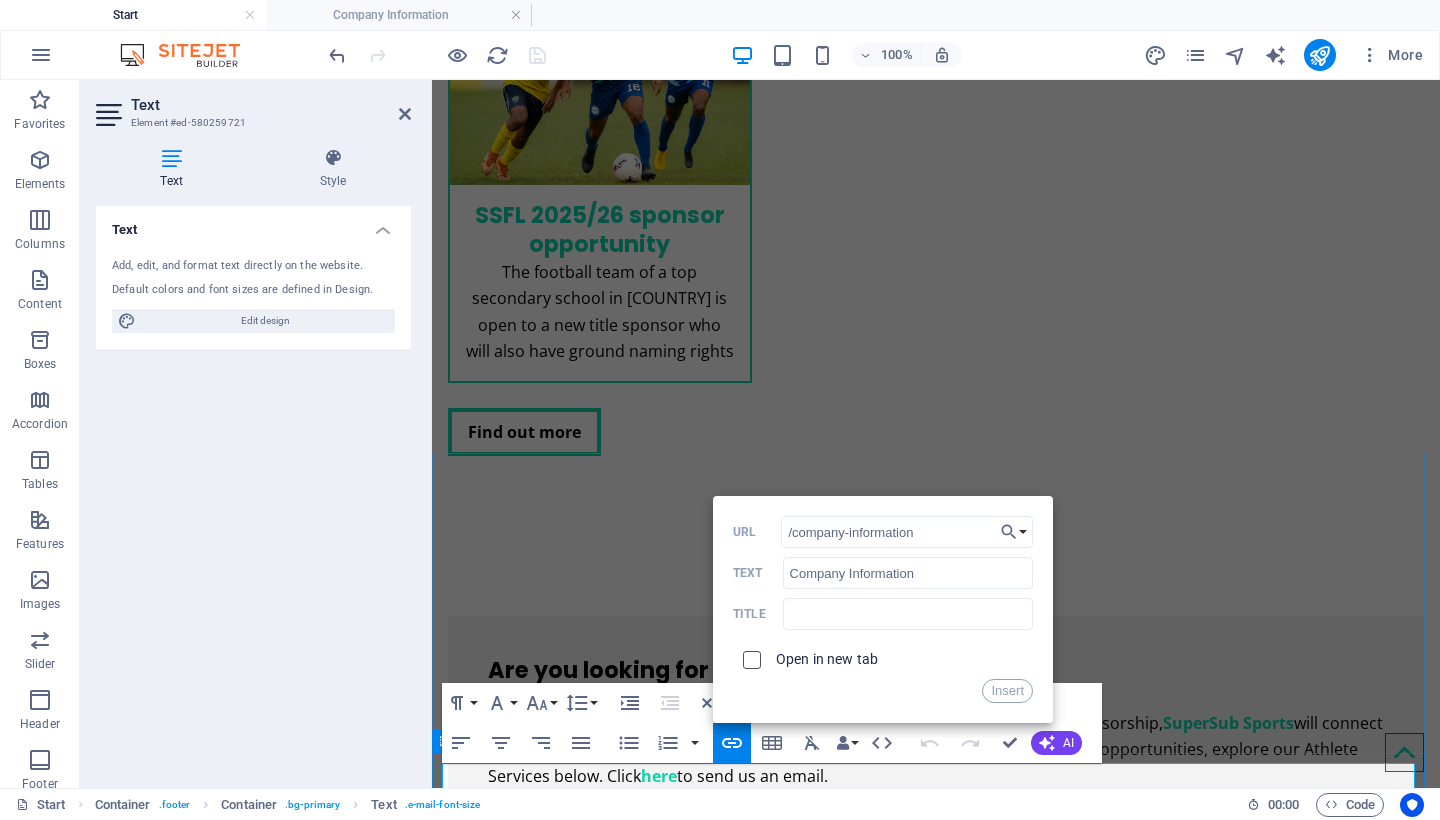 type on "/company-information" 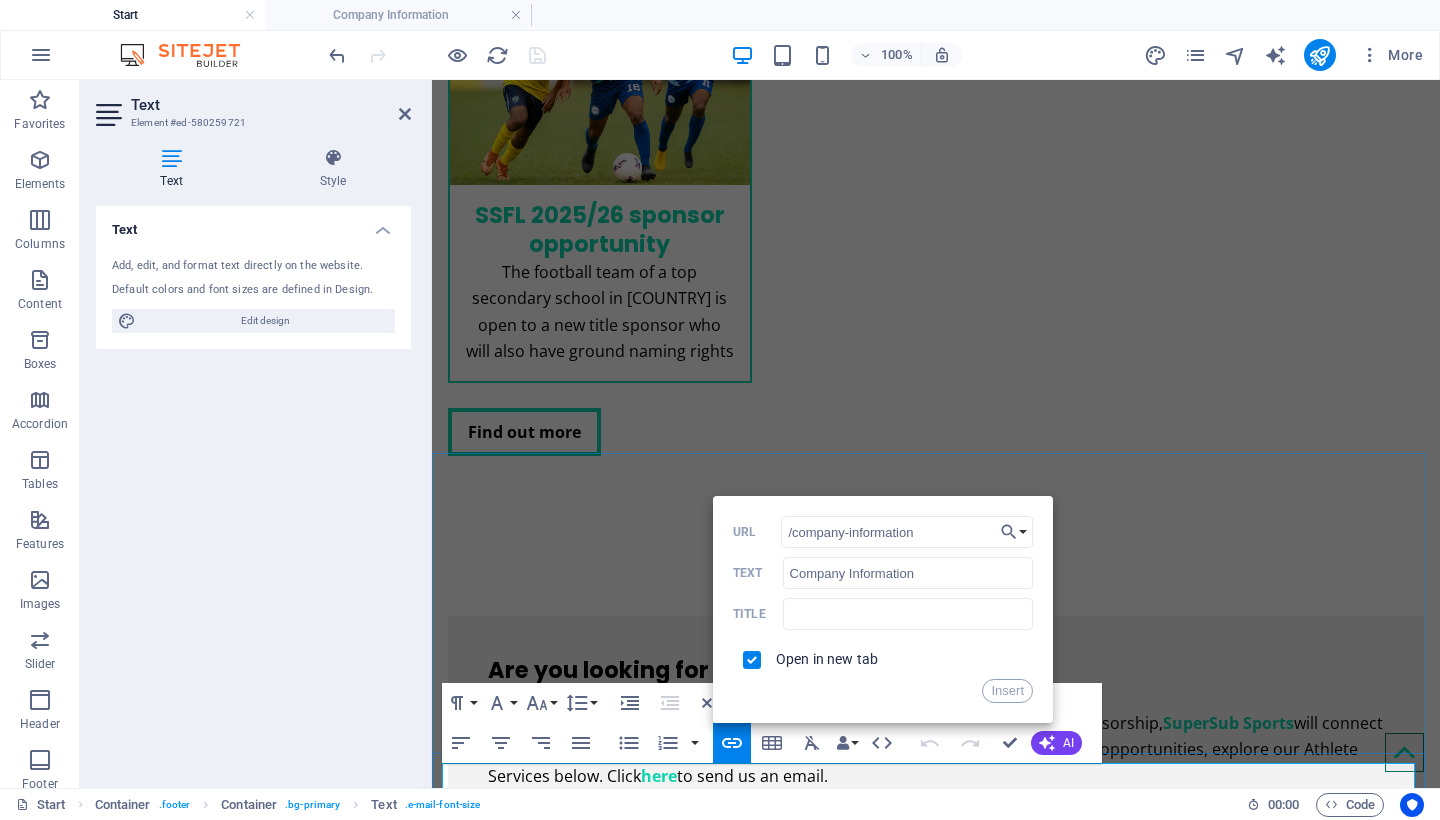 click on "info@supersubsports.co.uk  |  ​ Company Information ​" at bounding box center (936, 3857) 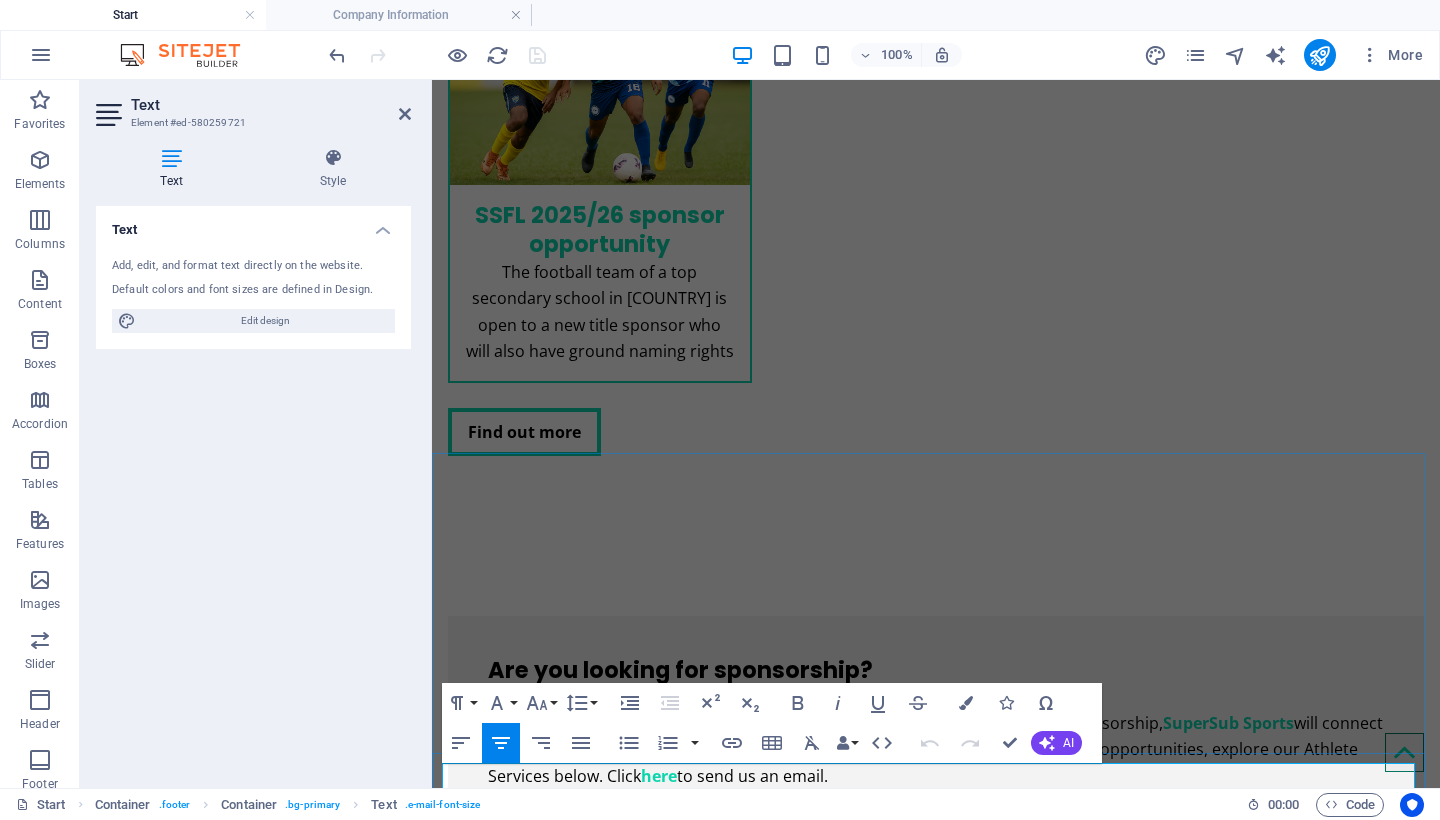 click on "info@supersubsports.co.uk  |  Company Information" at bounding box center (936, 3857) 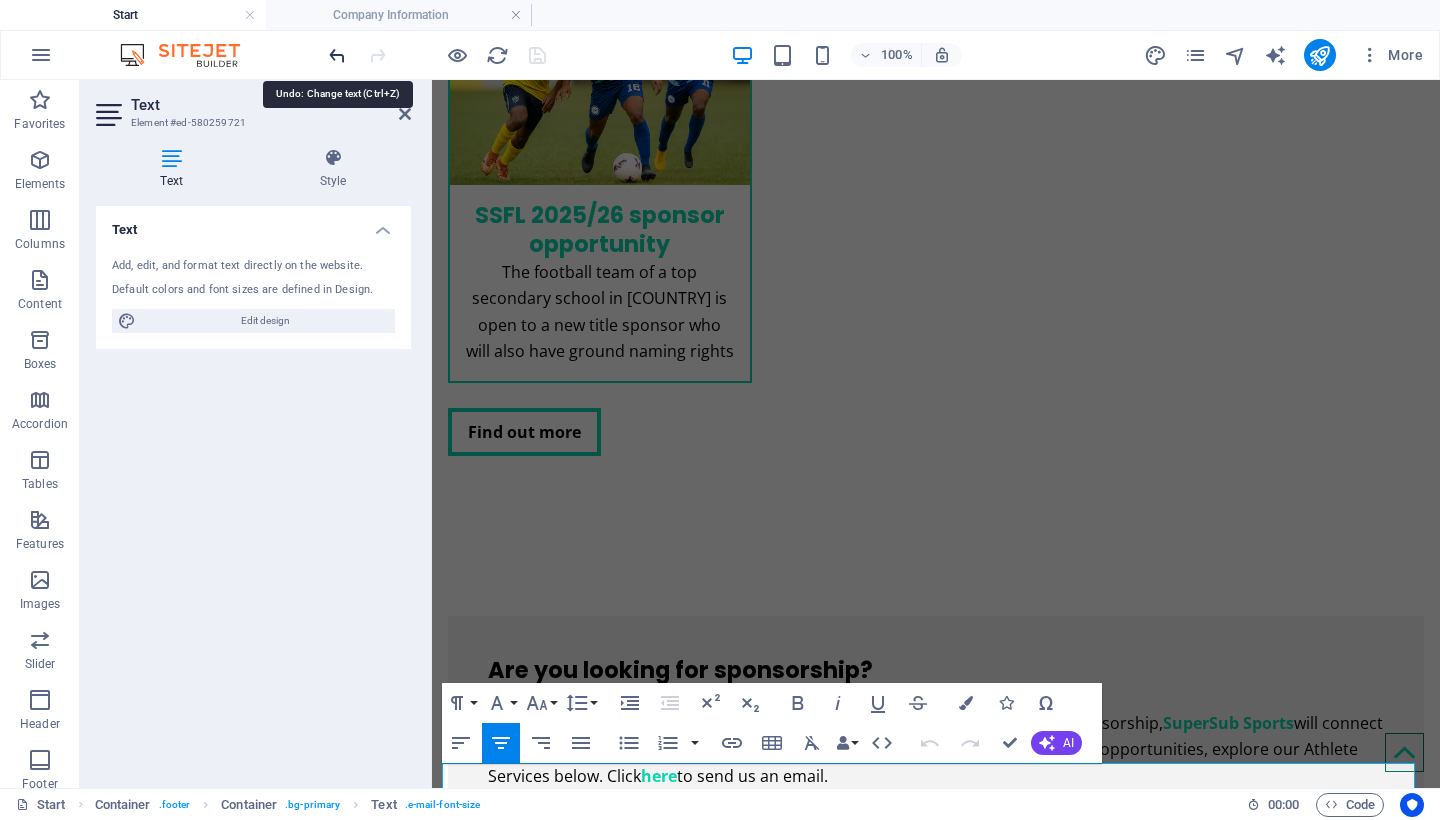 click at bounding box center (337, 55) 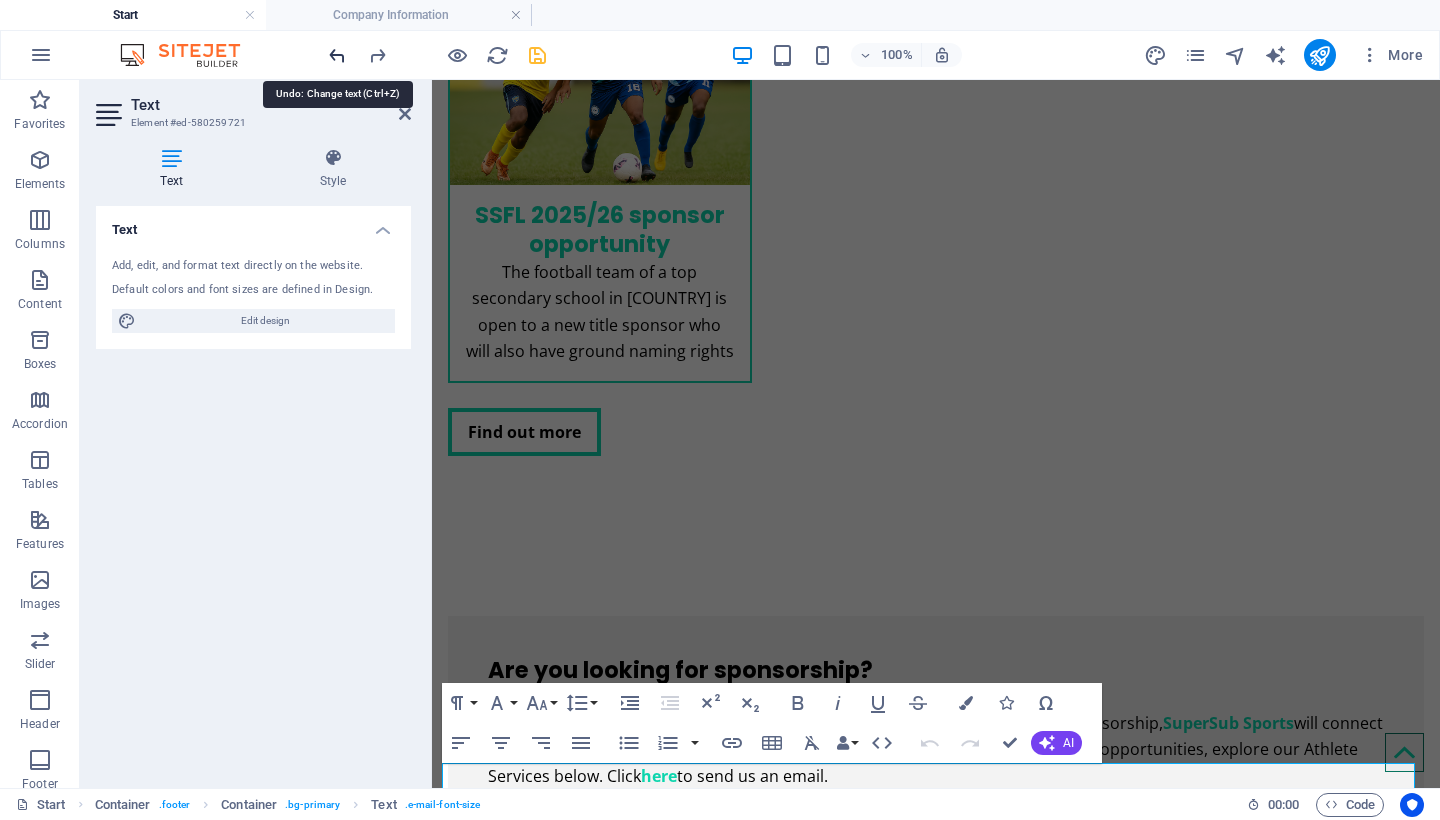 click at bounding box center (337, 55) 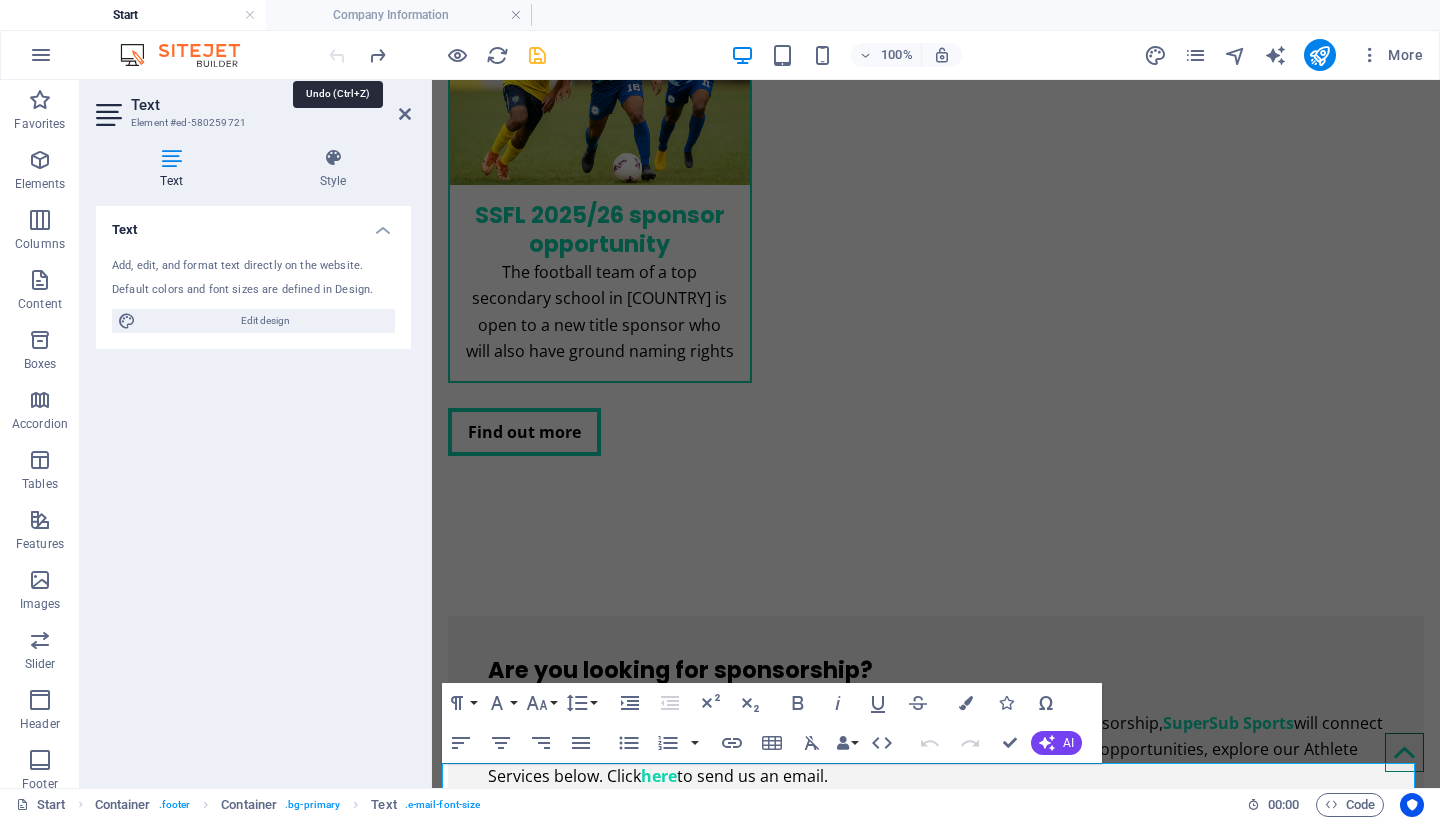 click at bounding box center [437, 55] 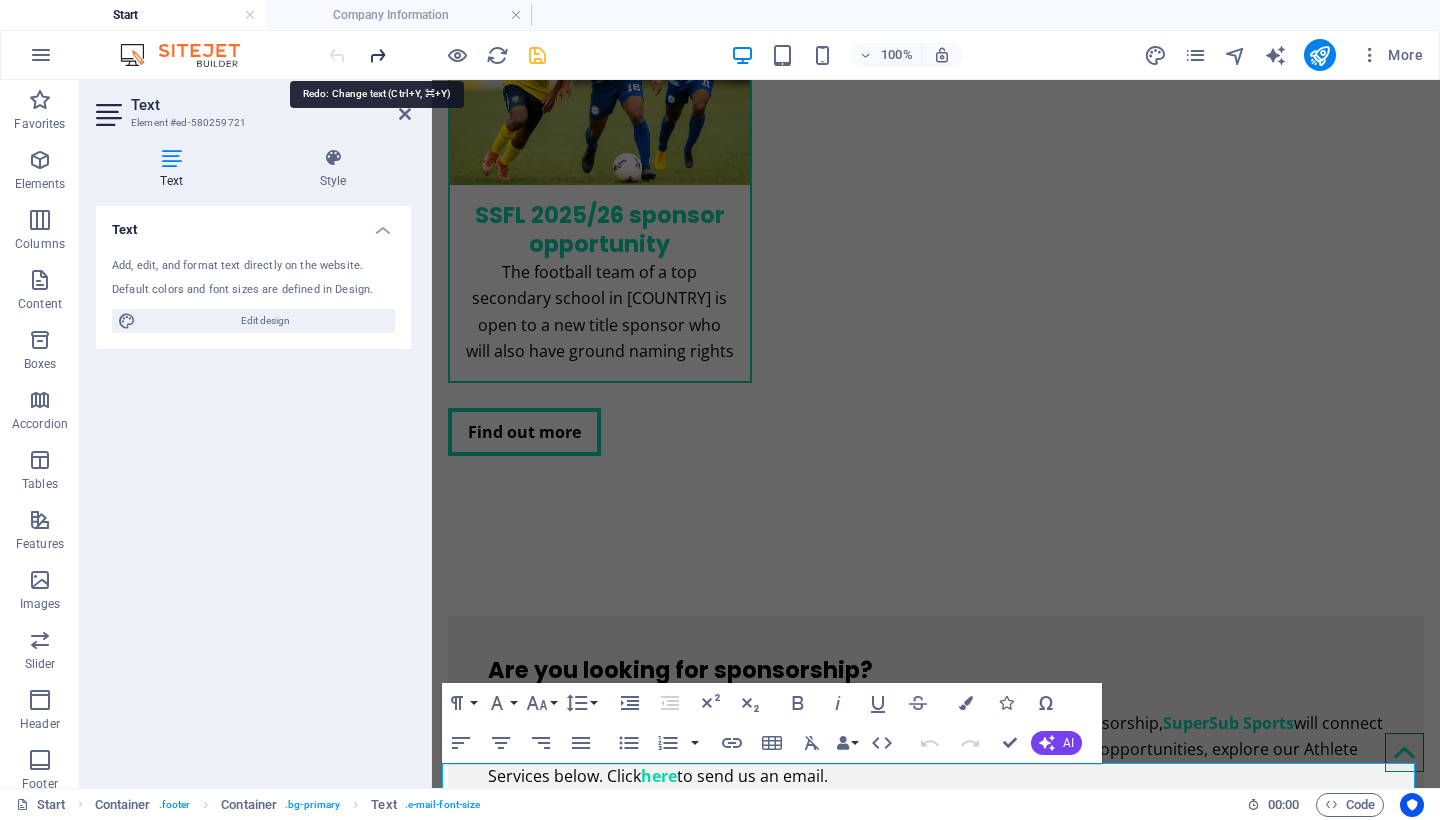 click at bounding box center (377, 55) 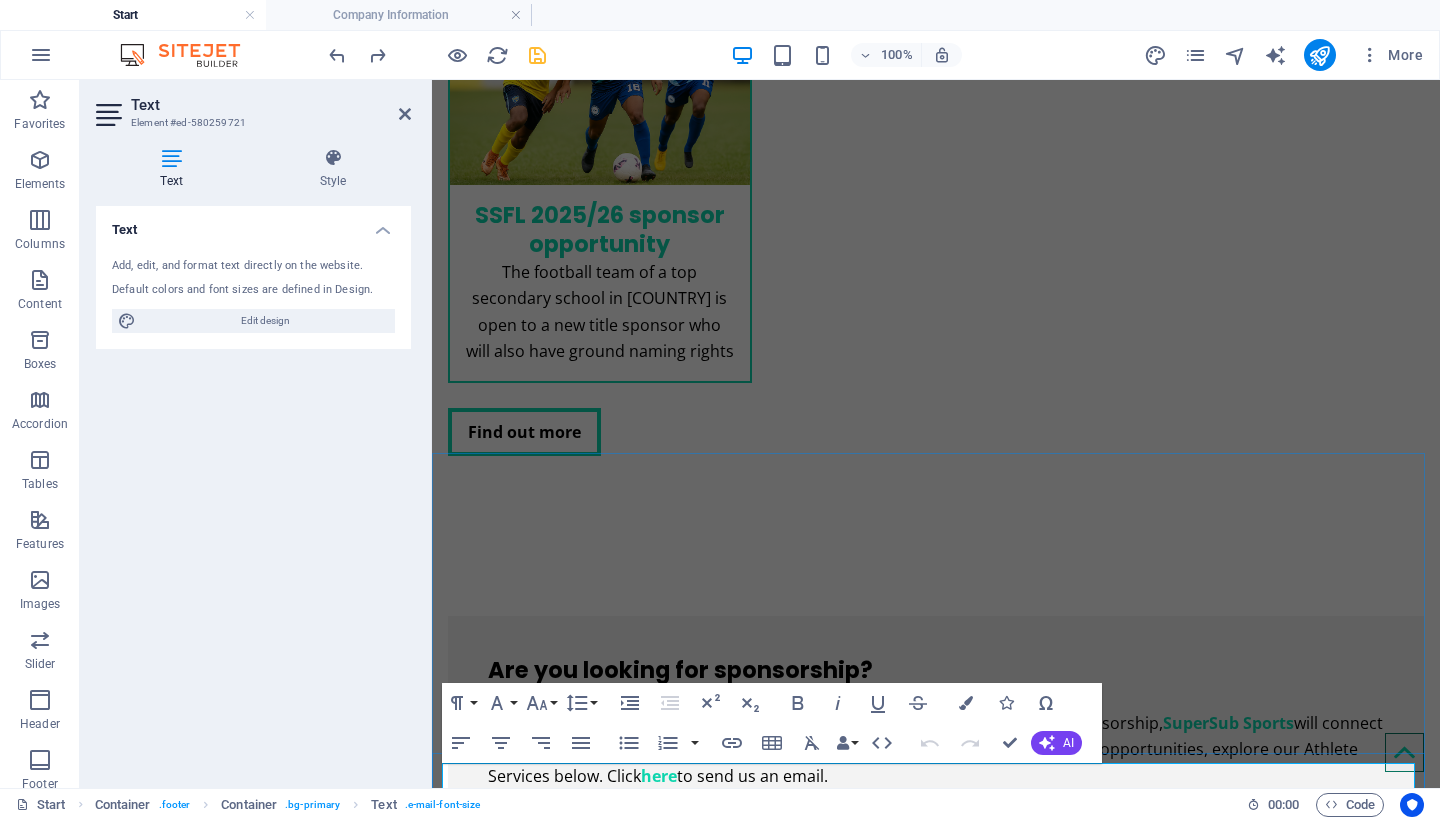 click on "[EMAIL]  | Company Information" at bounding box center [936, 3857] 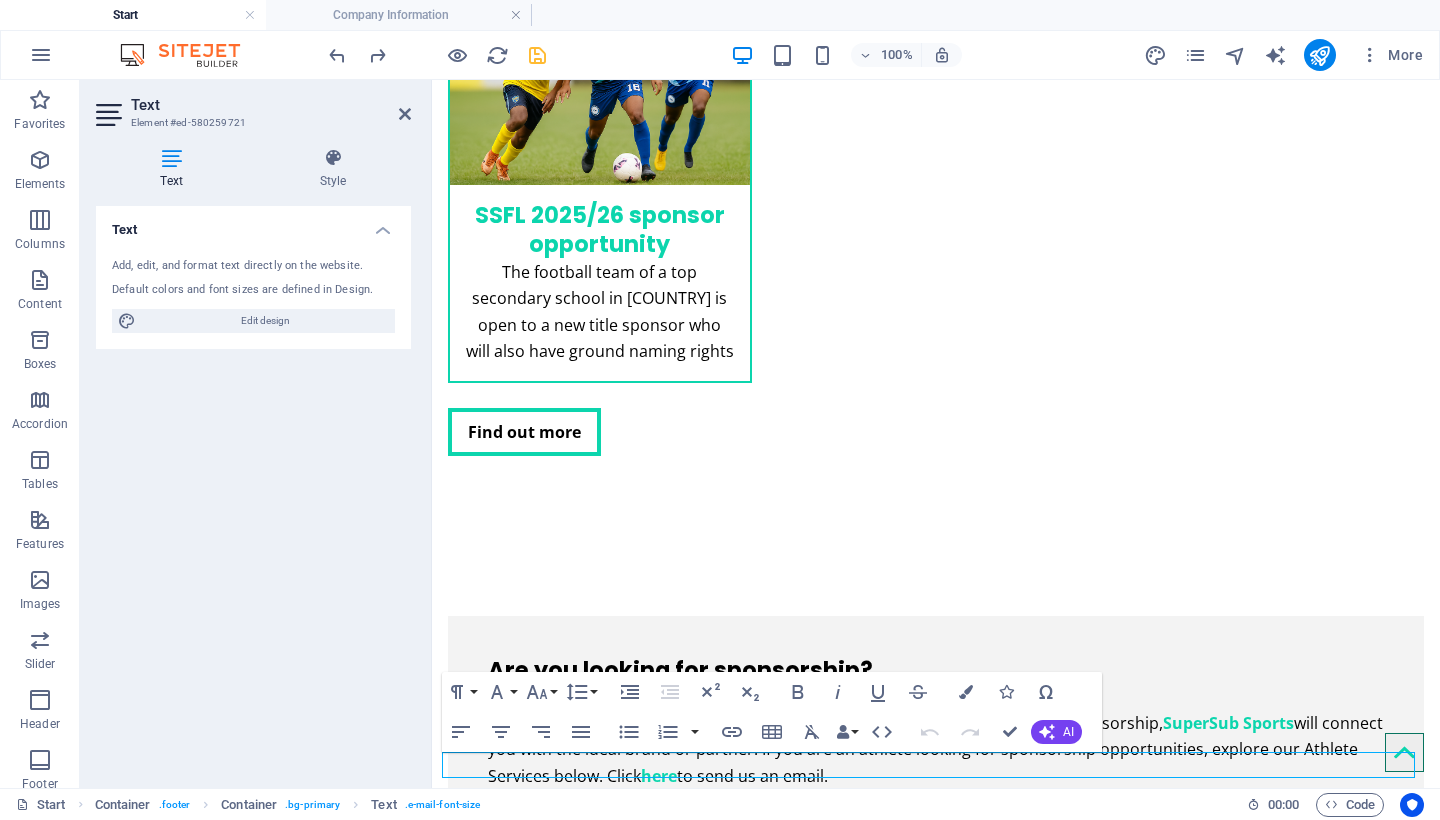 scroll, scrollTop: 3001, scrollLeft: 0, axis: vertical 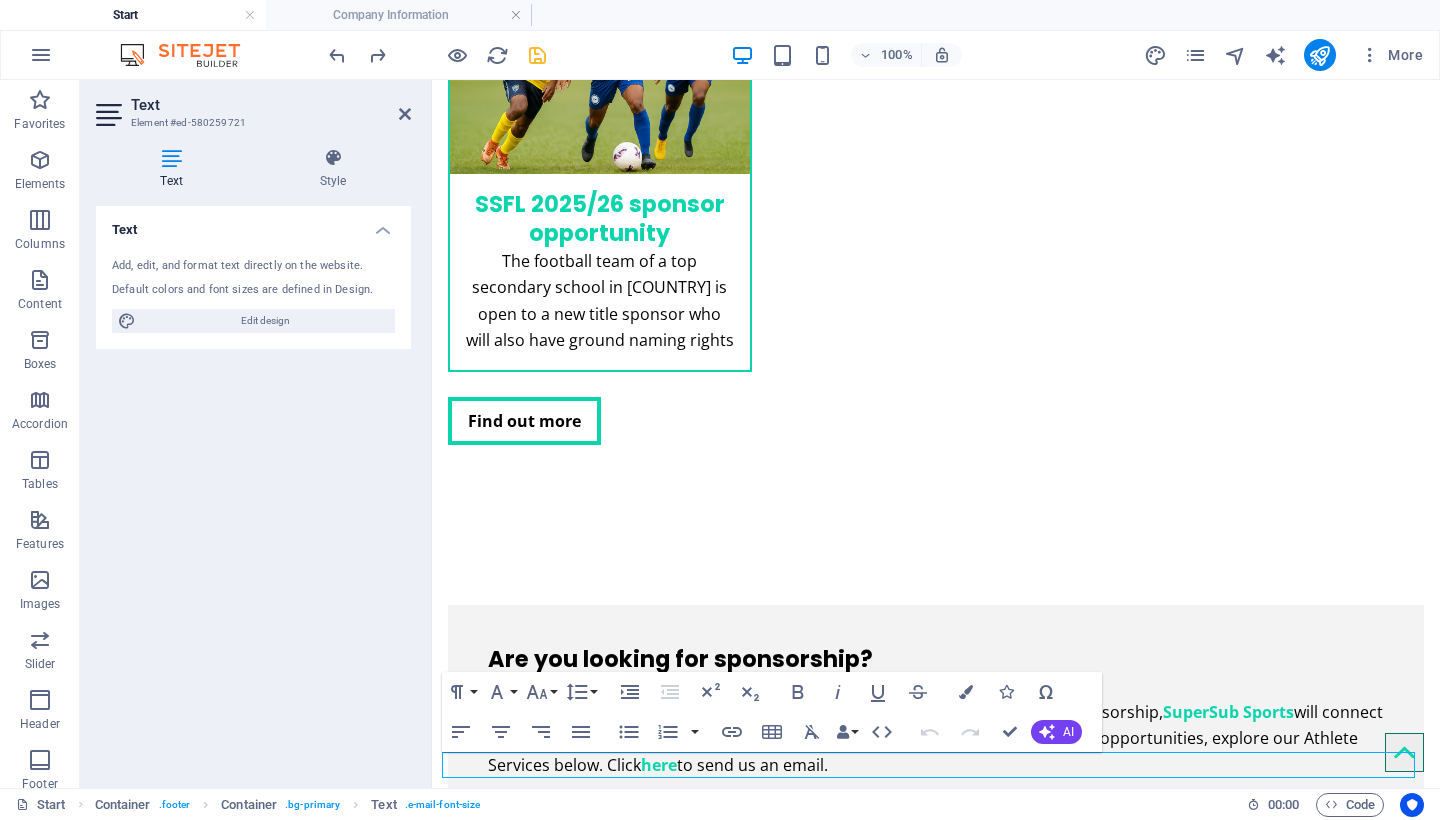 drag, startPoint x: 1094, startPoint y: 779, endPoint x: 1028, endPoint y: 776, distance: 66.068146 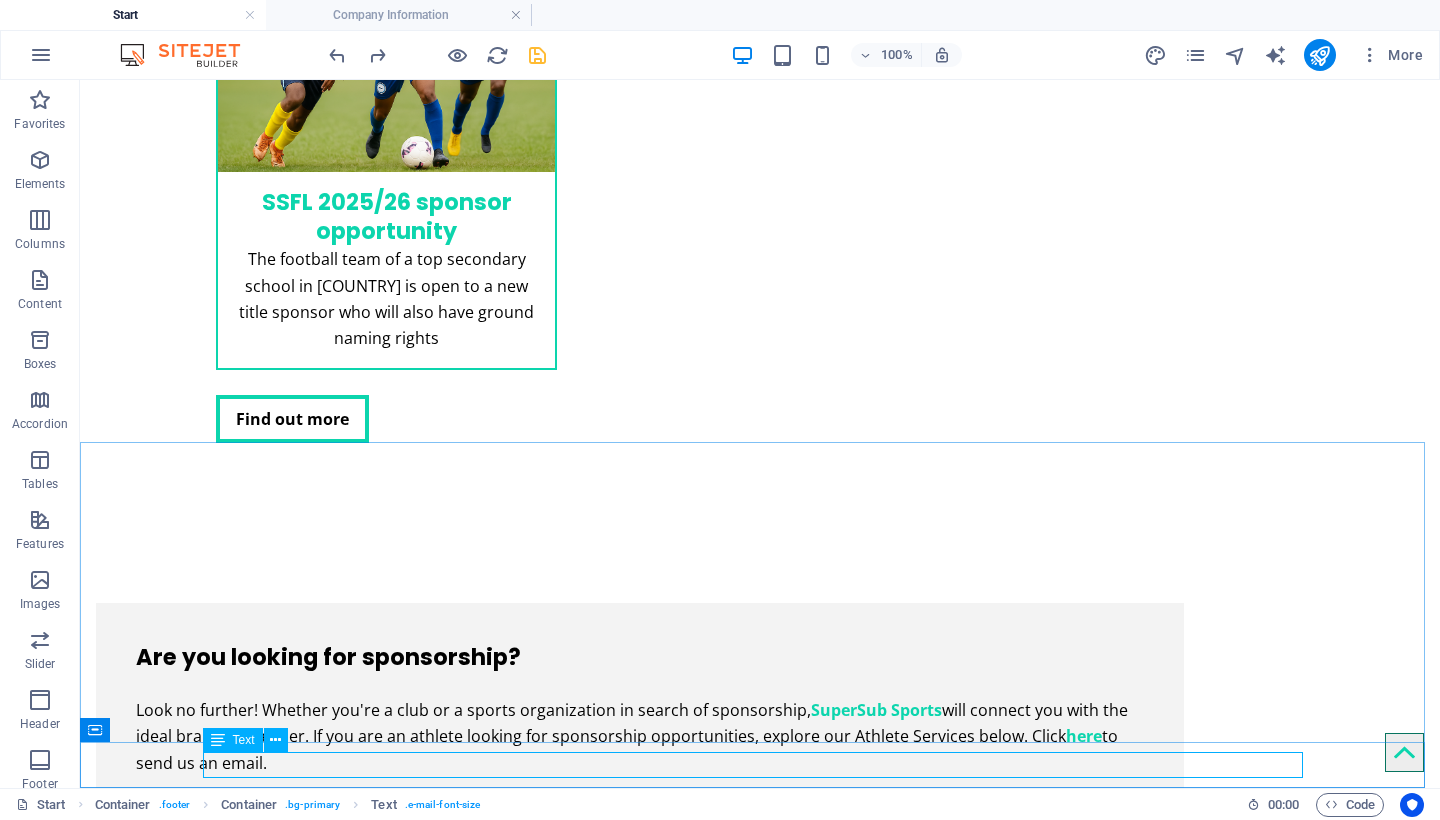 scroll, scrollTop: 2872, scrollLeft: 0, axis: vertical 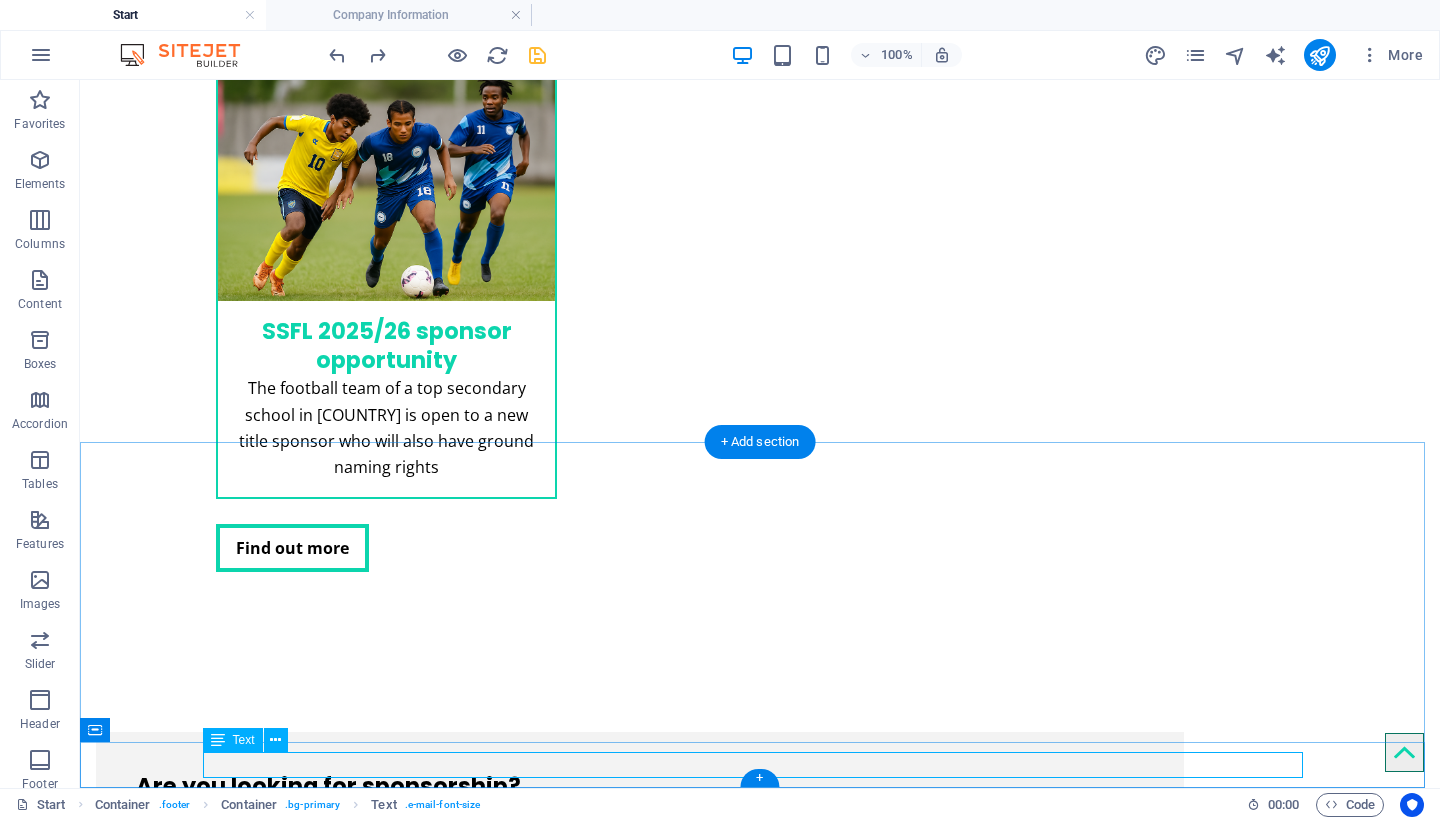 click on "[EMAIL]  | Company Information" at bounding box center (760, 4102) 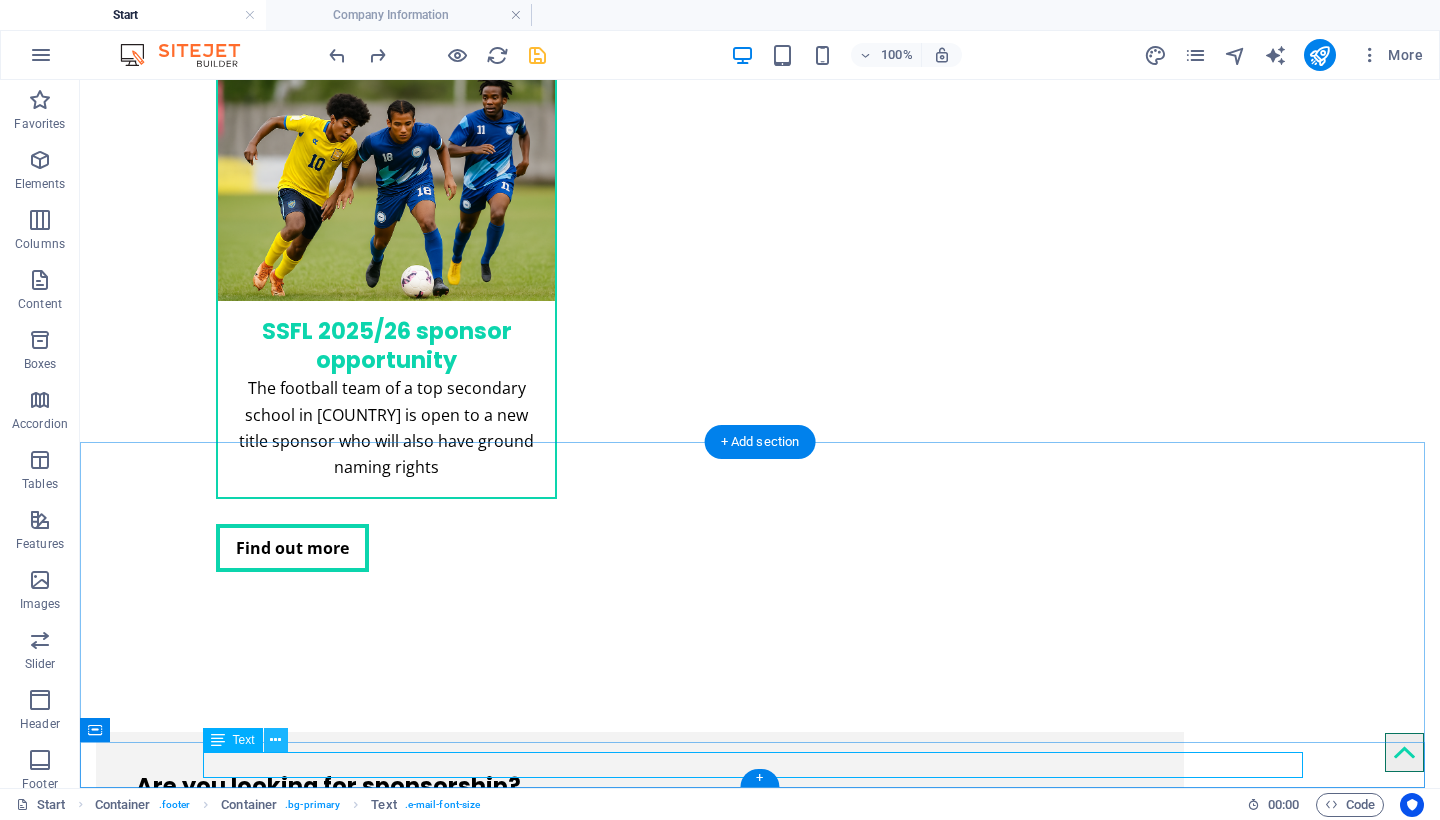 click at bounding box center [275, 740] 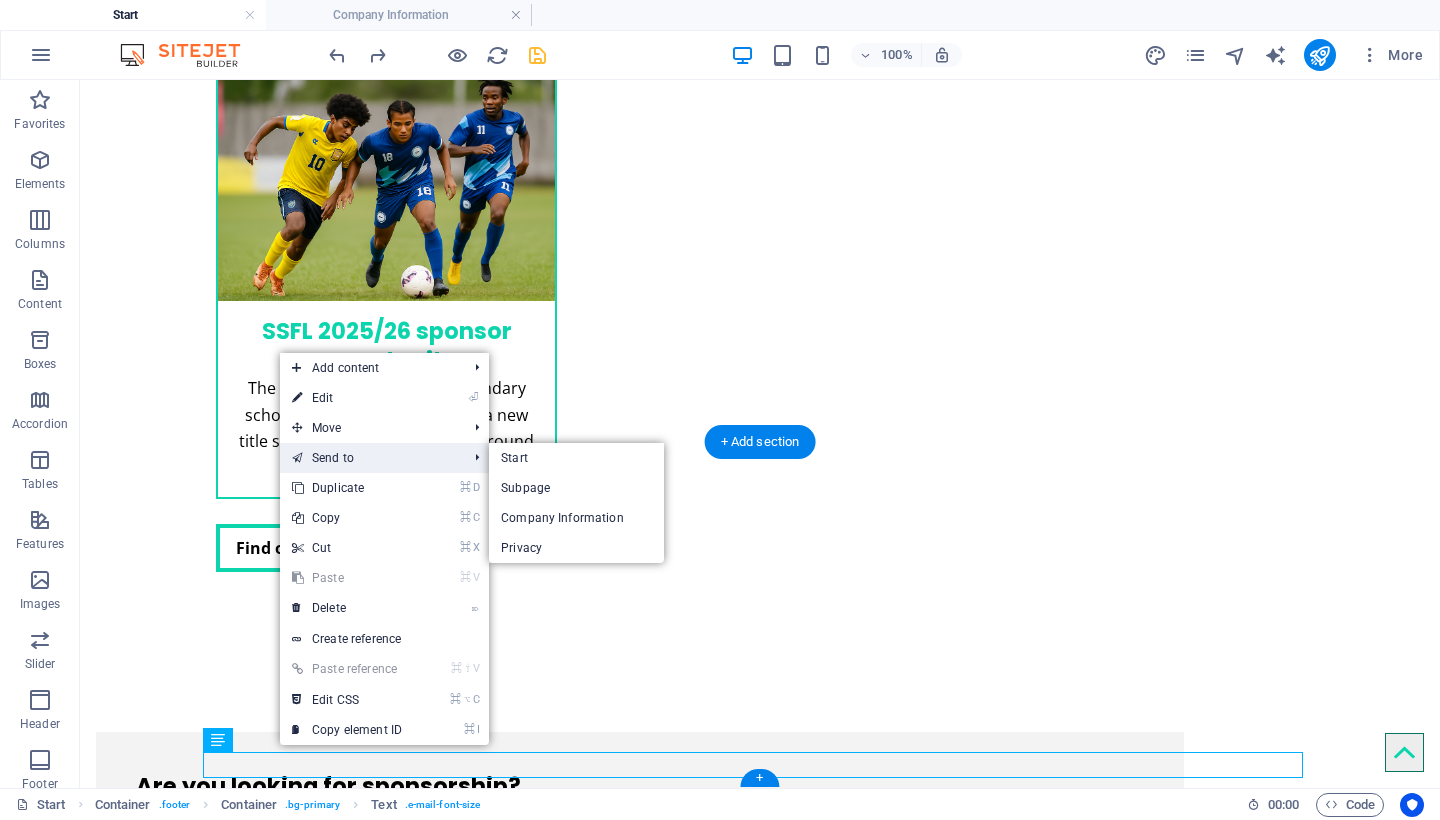 click on "Send to" at bounding box center (369, 458) 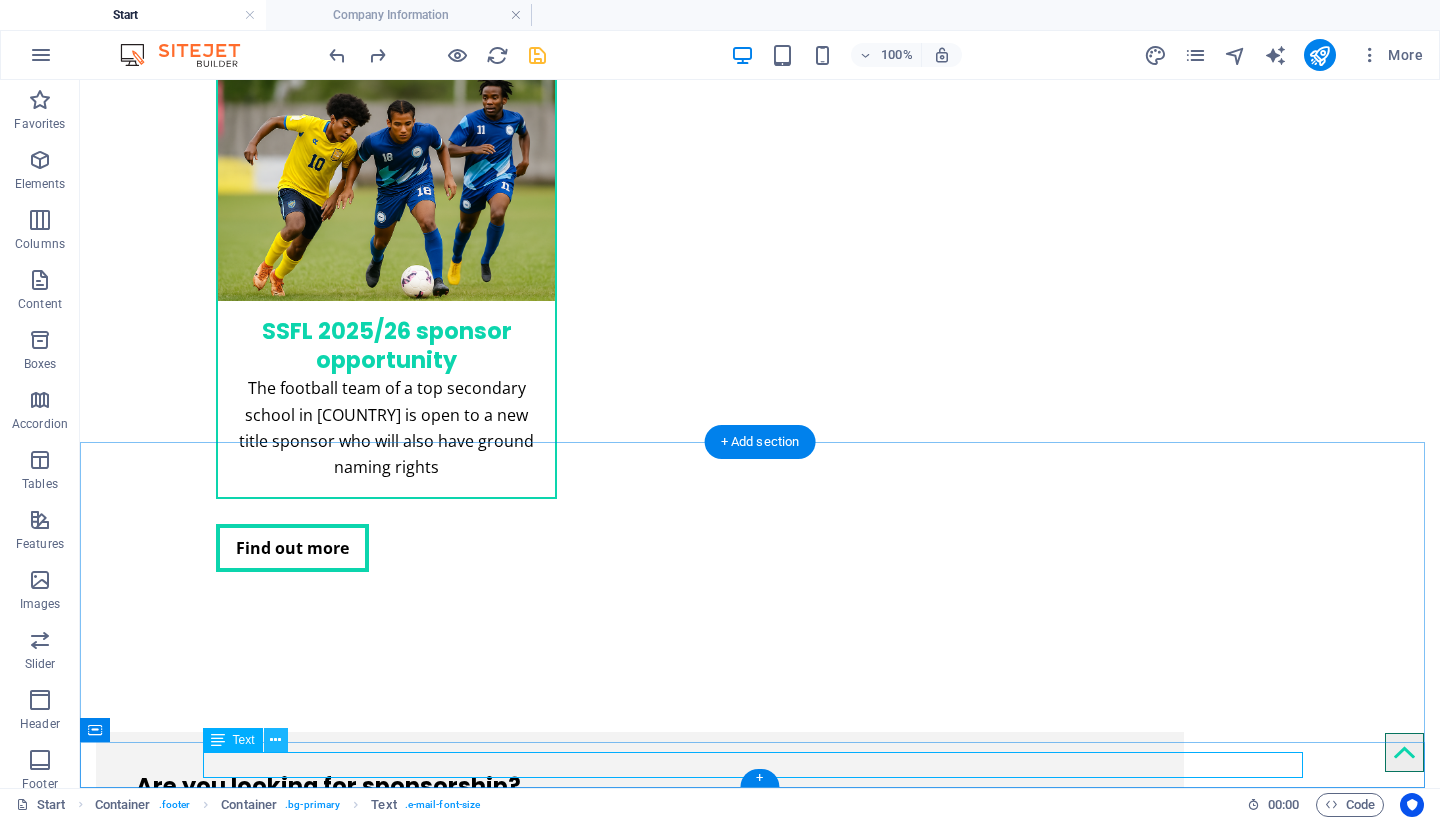 click at bounding box center (275, 740) 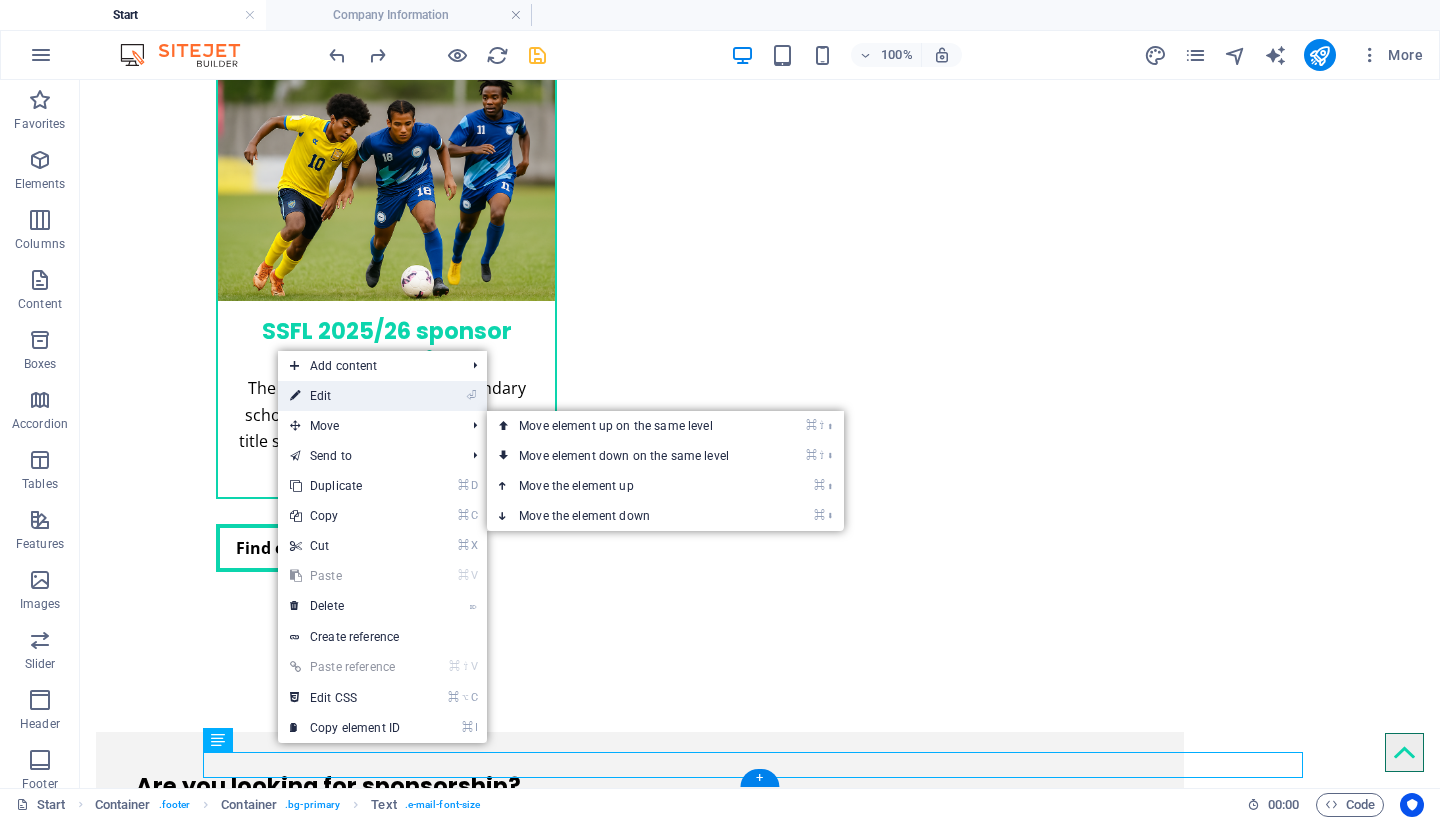 click on "⏎  Edit" at bounding box center [345, 396] 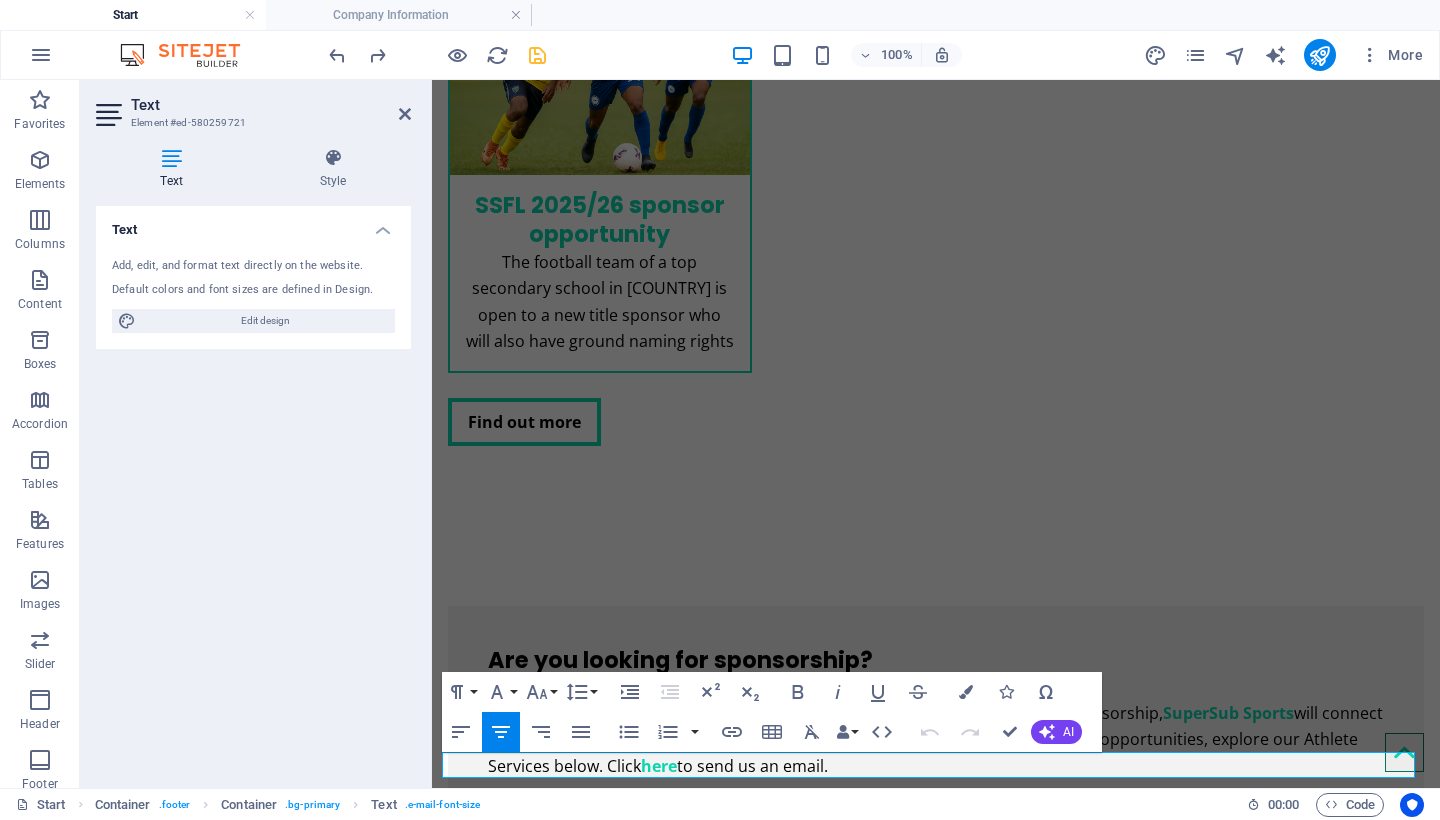 scroll, scrollTop: 3001, scrollLeft: 0, axis: vertical 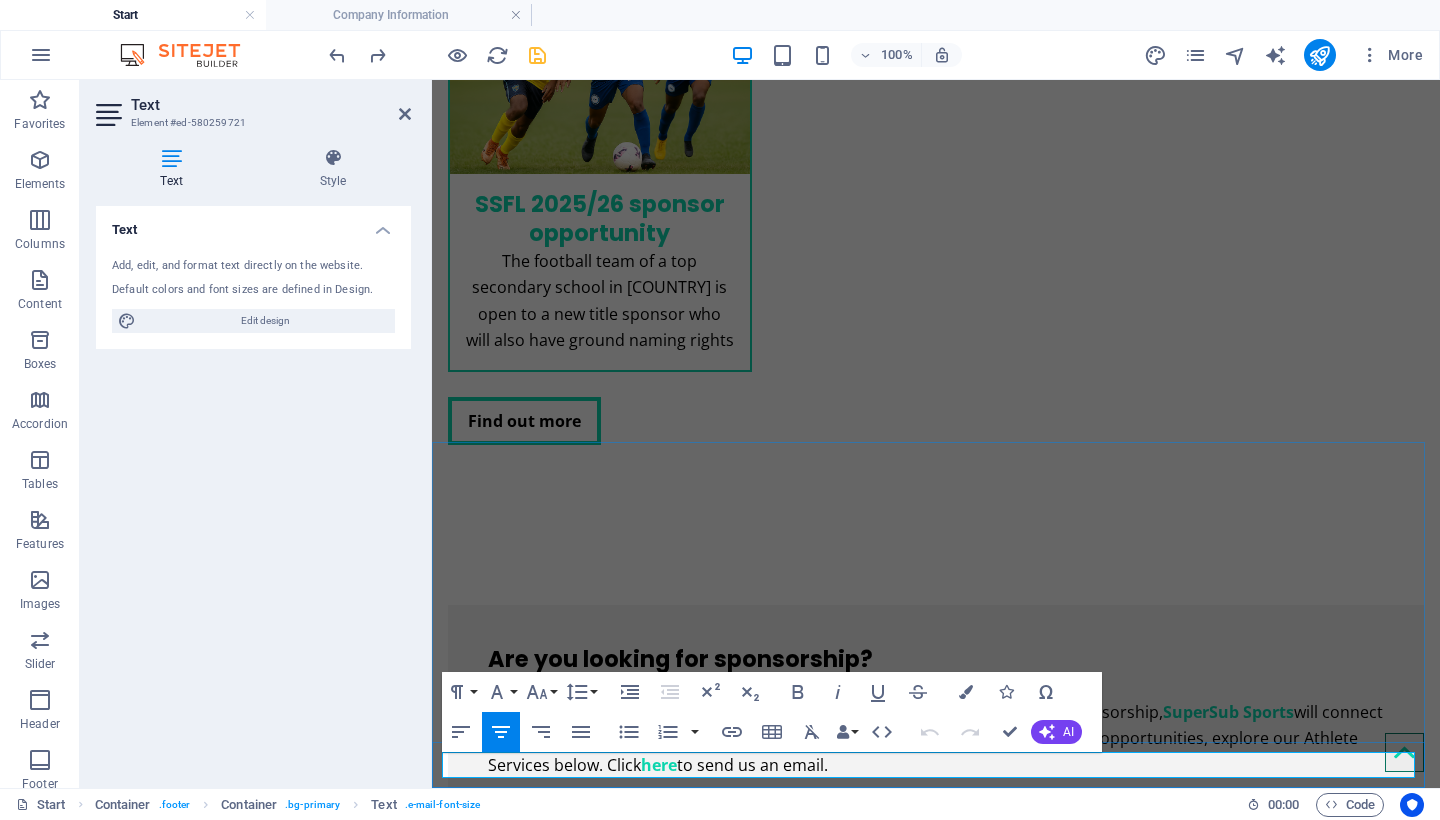 drag, startPoint x: 960, startPoint y: 778, endPoint x: 1085, endPoint y: 777, distance: 125.004 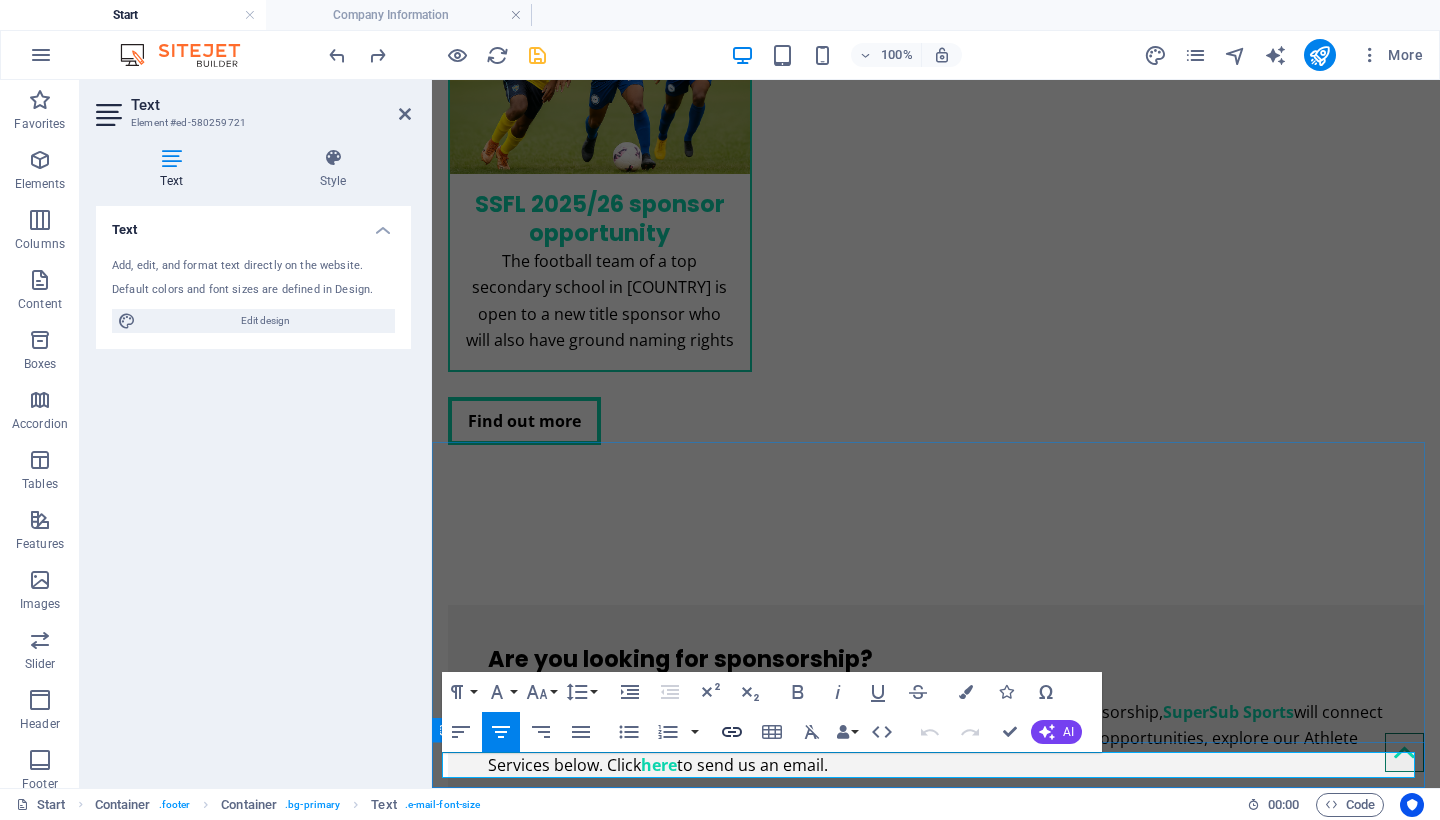 click 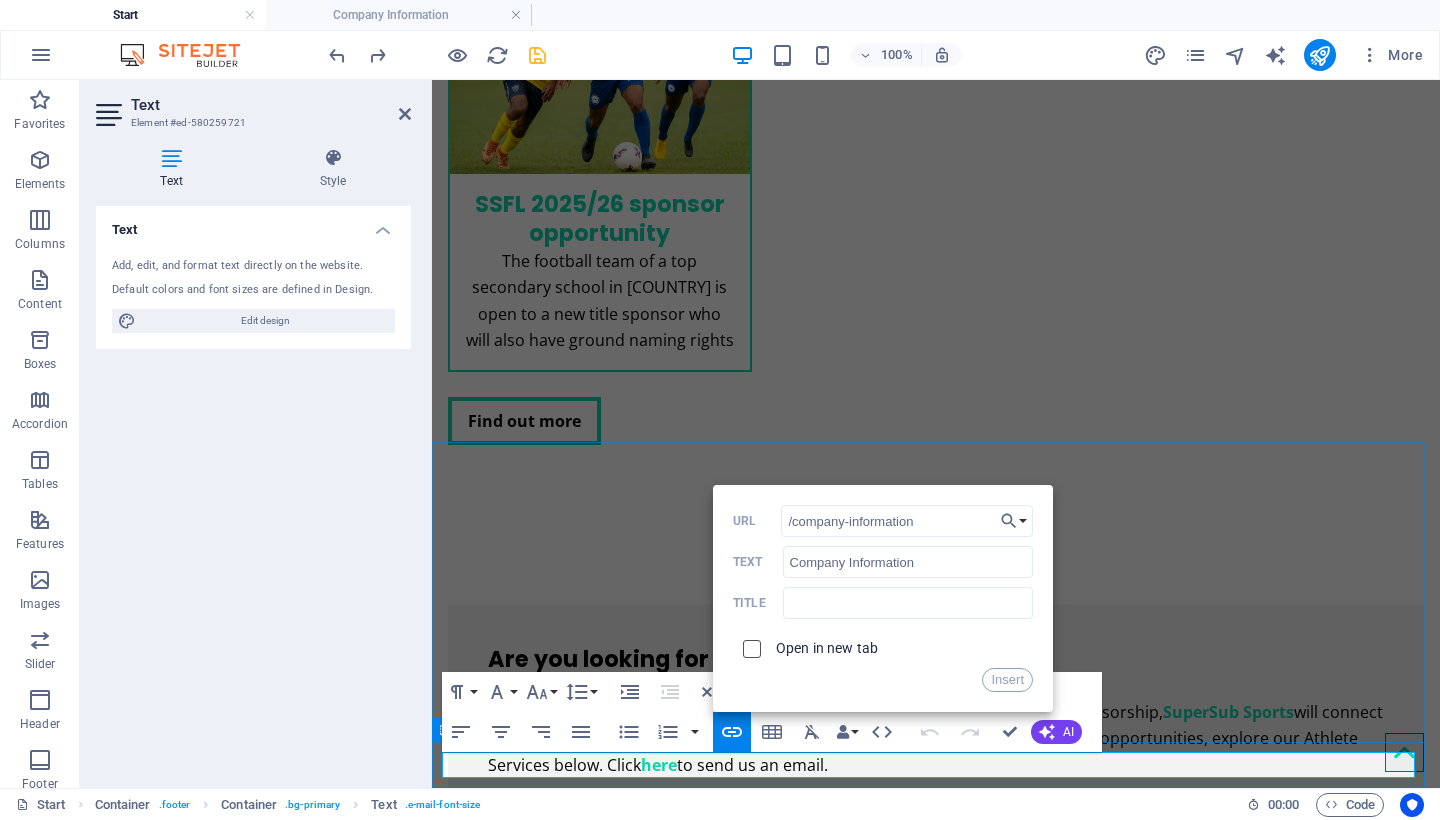 type on "/company-information" 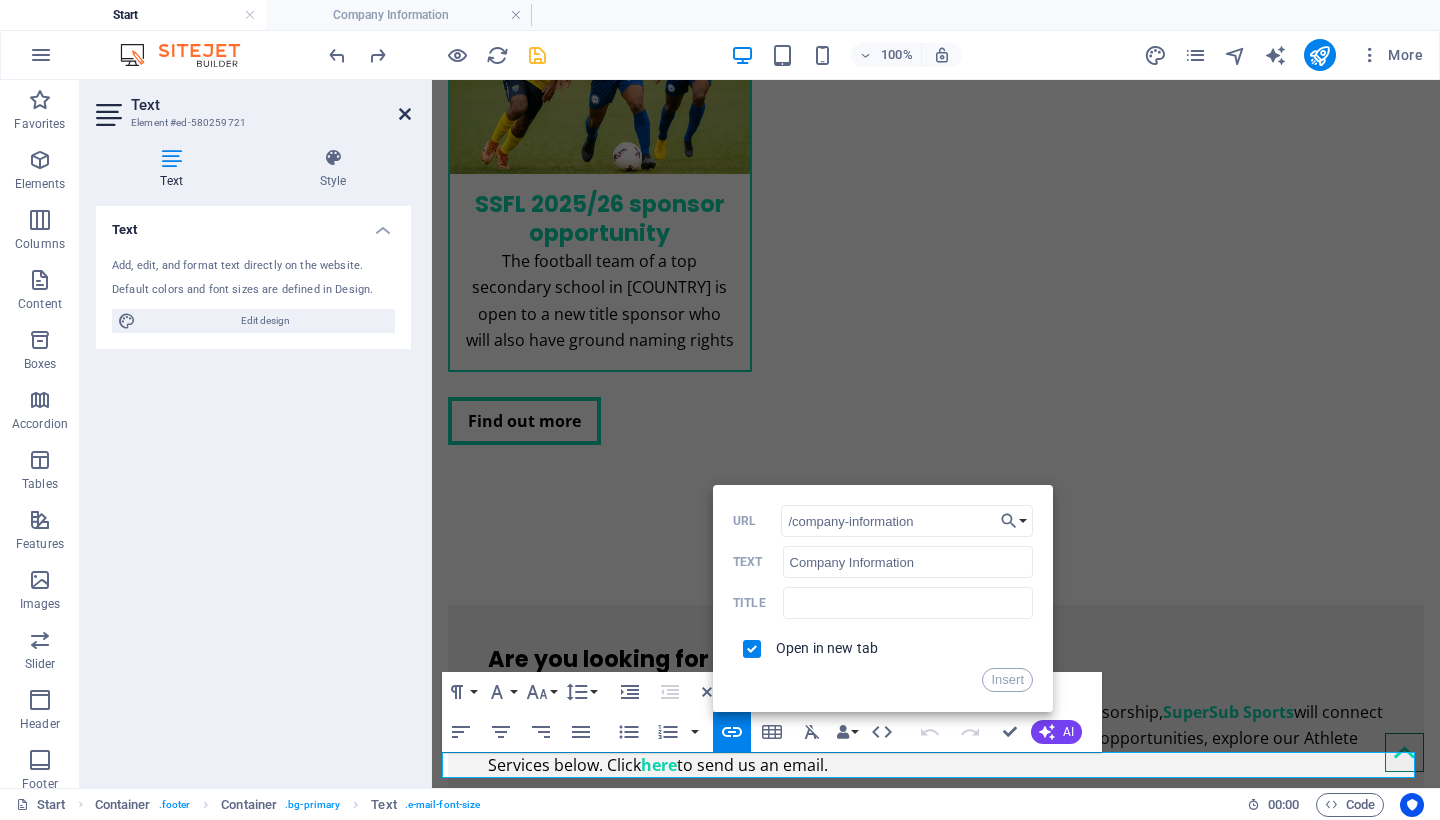 click at bounding box center (405, 114) 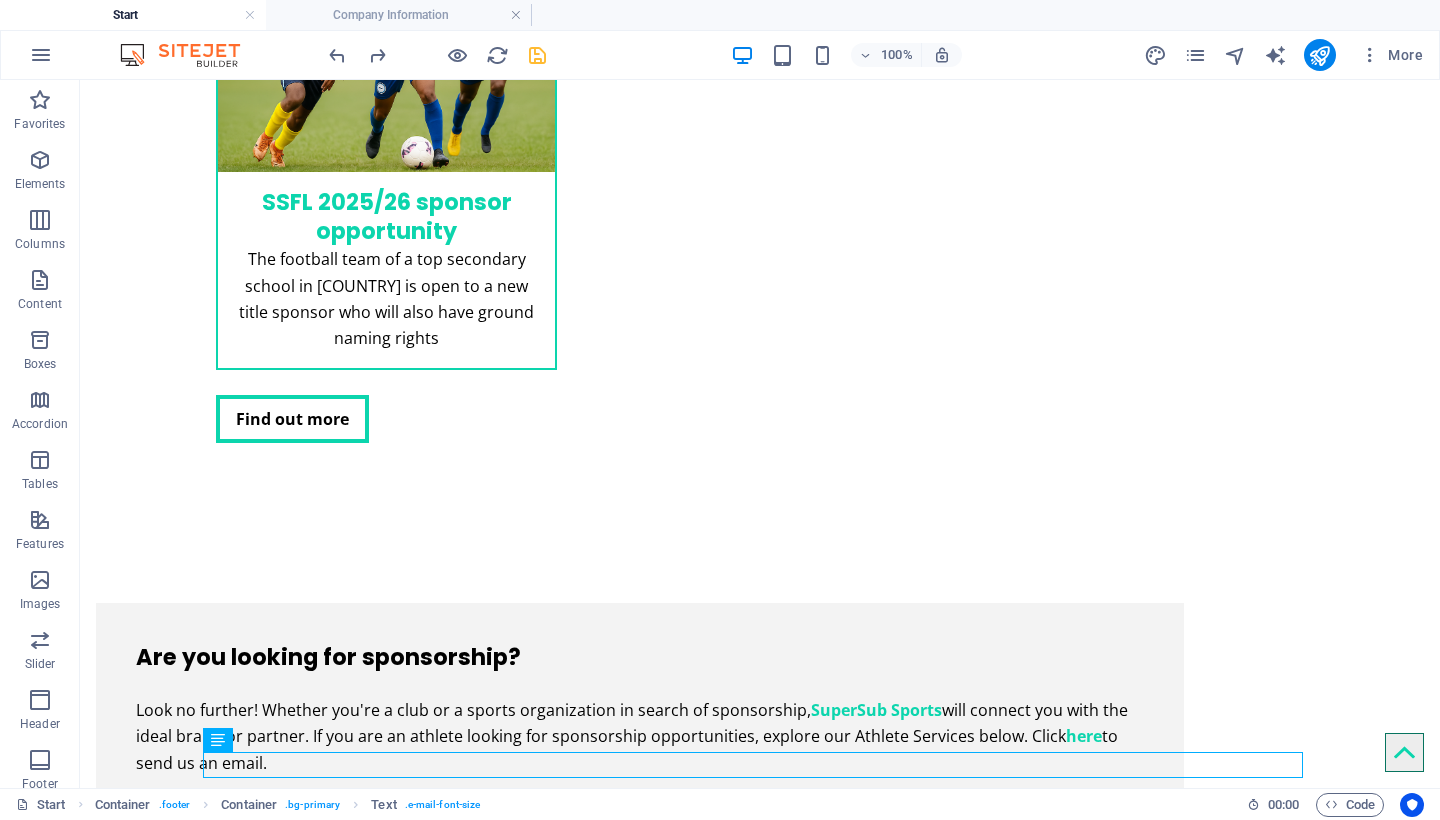 scroll, scrollTop: 2872, scrollLeft: 0, axis: vertical 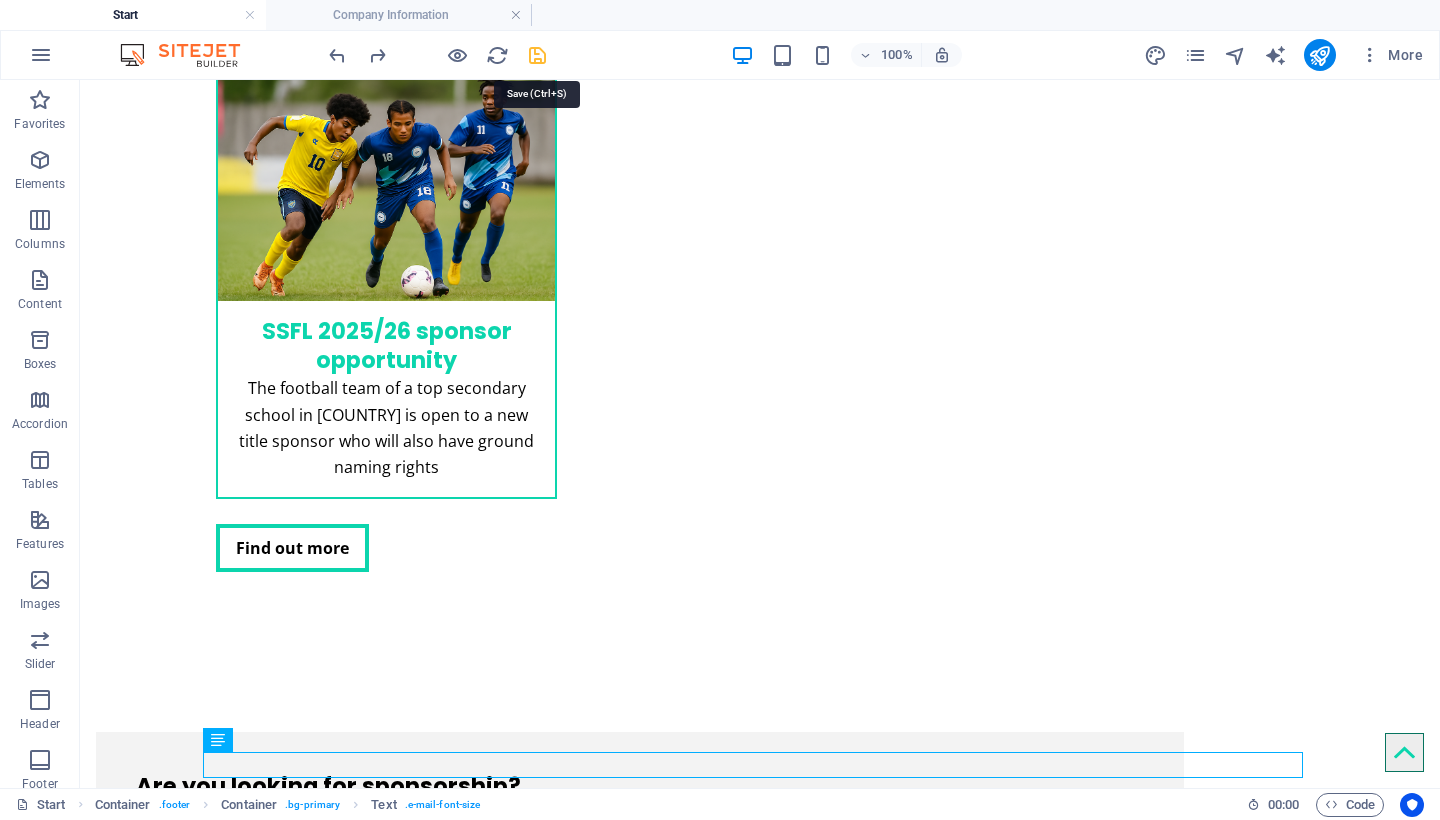 click at bounding box center [537, 55] 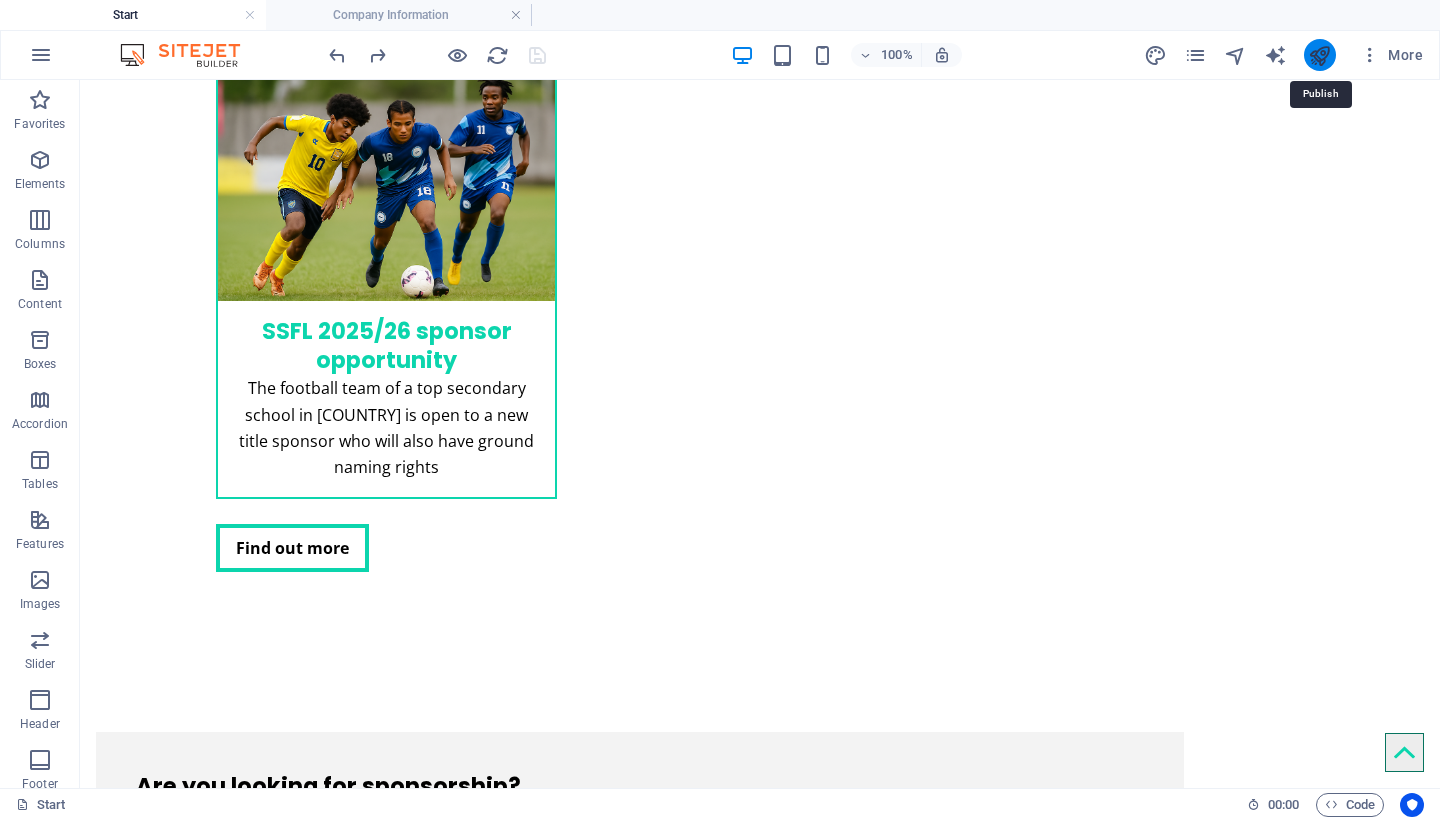 click at bounding box center (1319, 55) 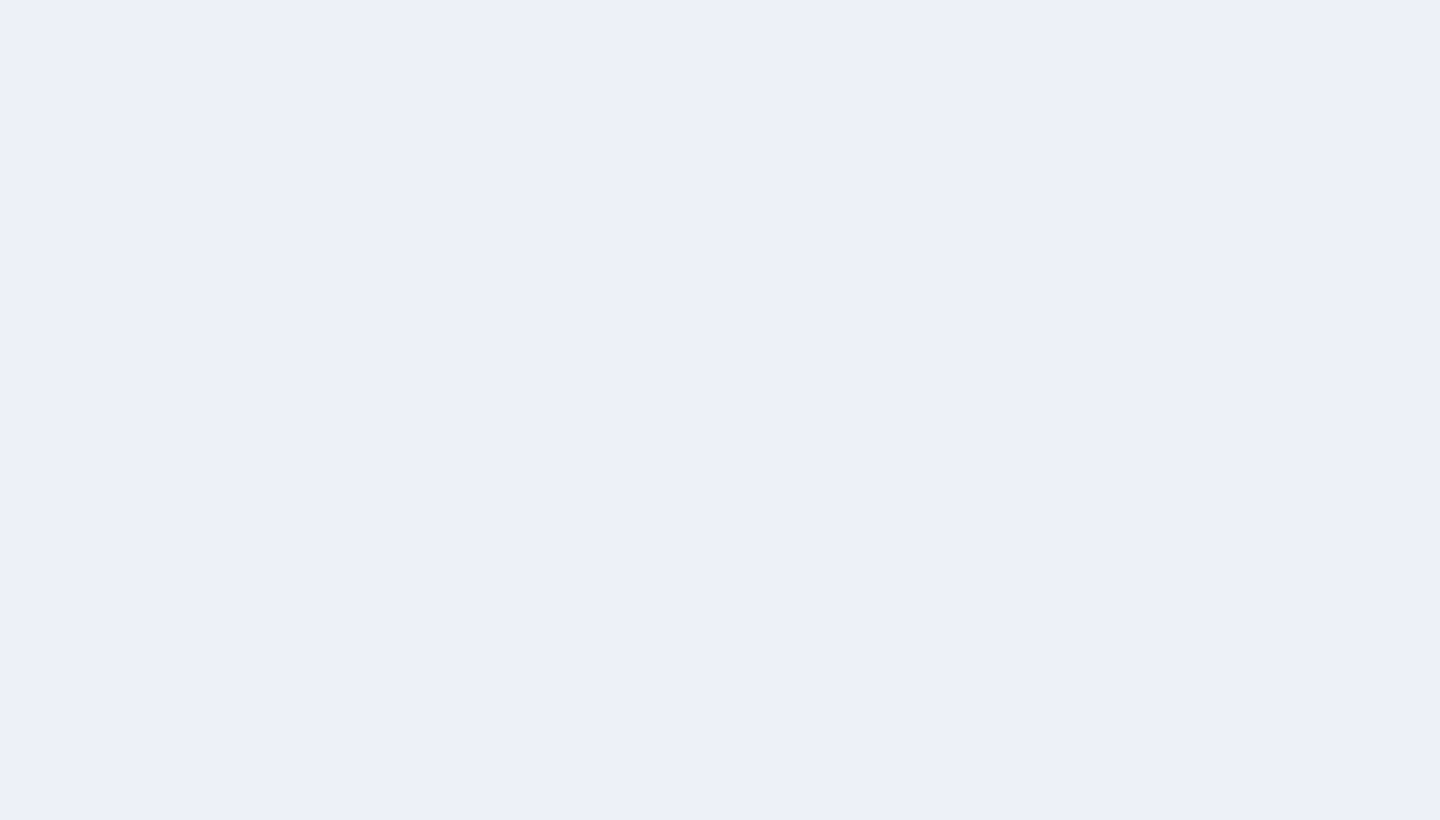 scroll, scrollTop: 0, scrollLeft: 0, axis: both 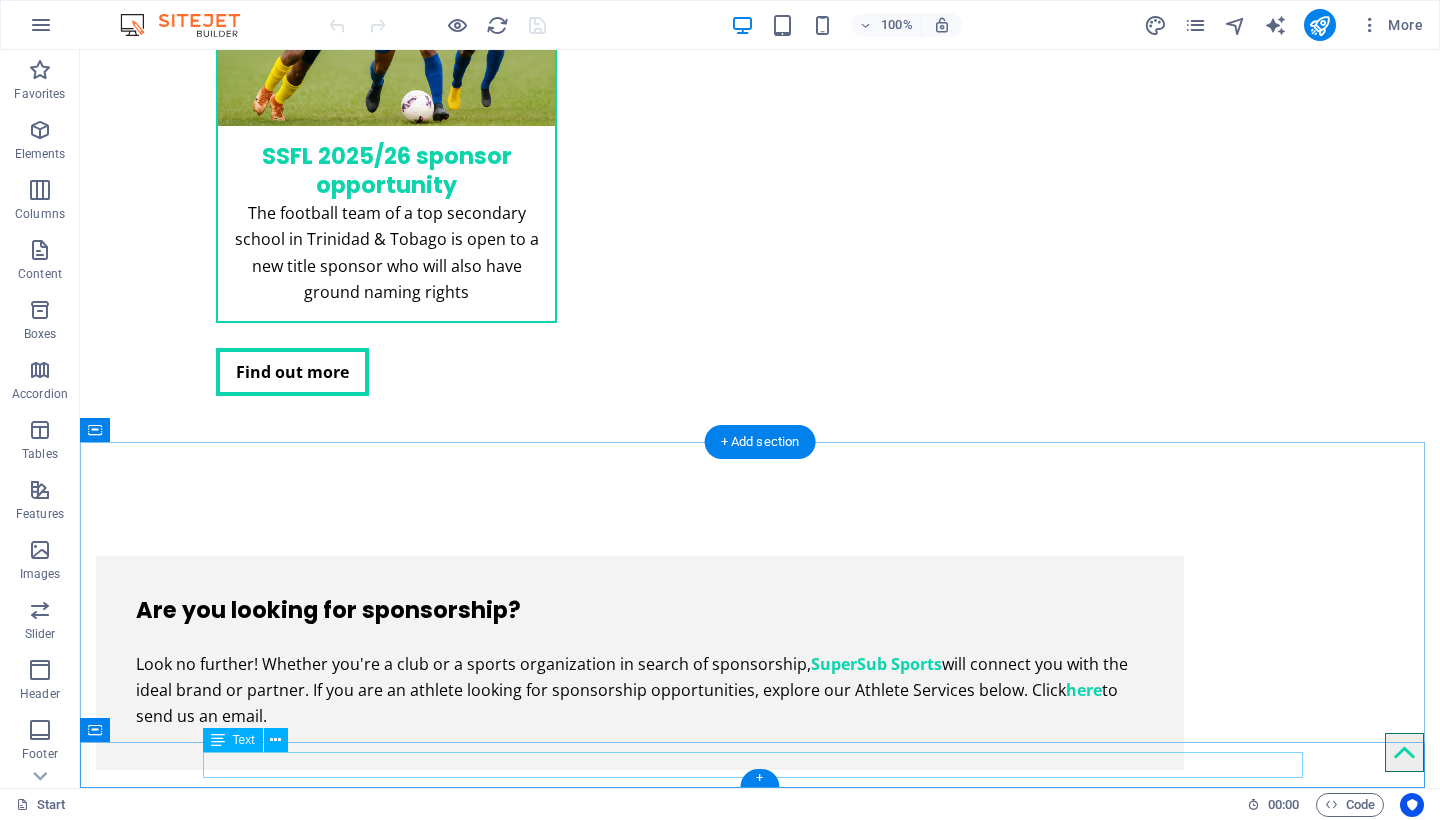 click on "[EMAIL]  | Company Information" at bounding box center (760, 3927) 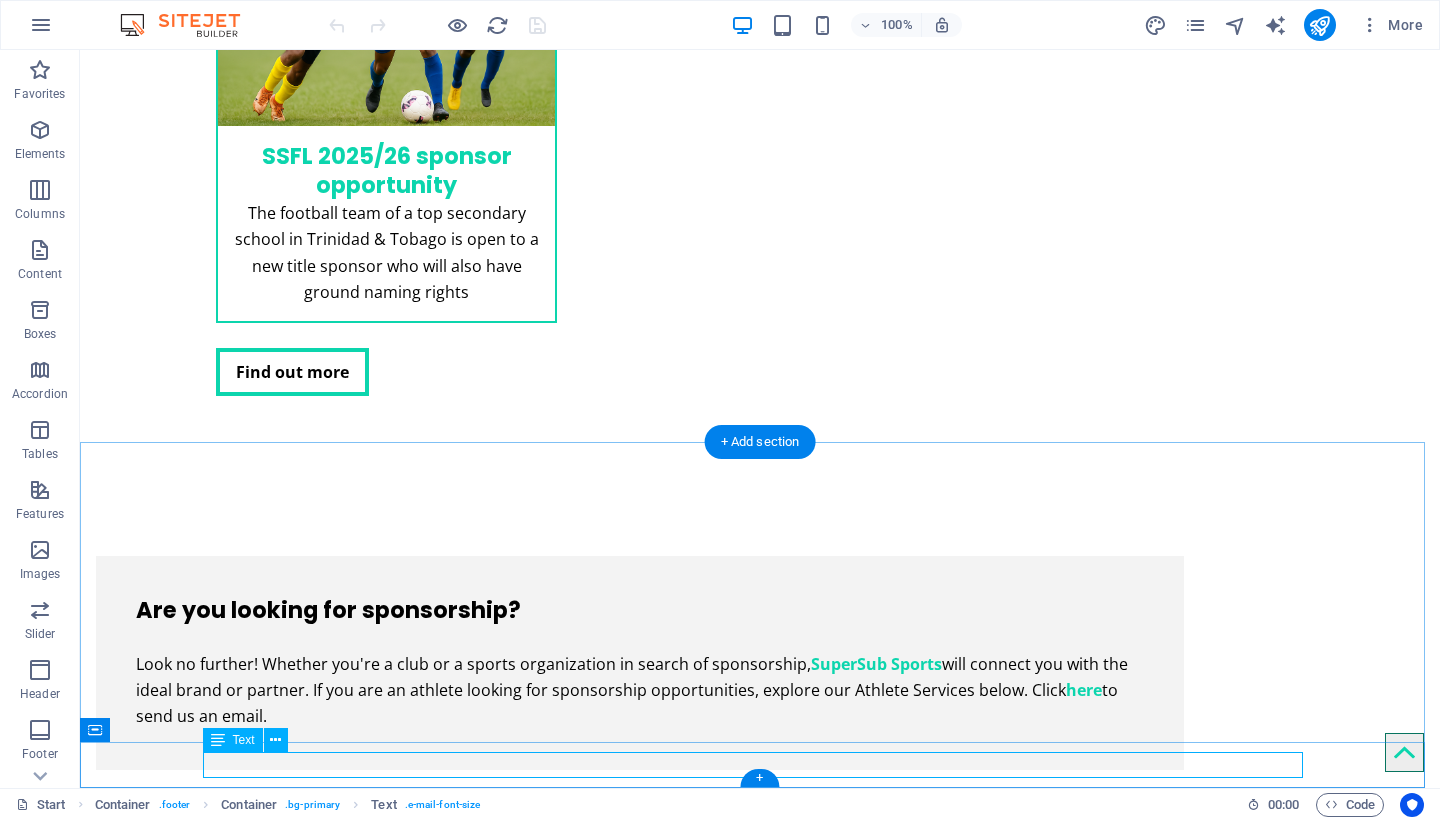 click on "[EMAIL]  | Company Information" at bounding box center [760, 3927] 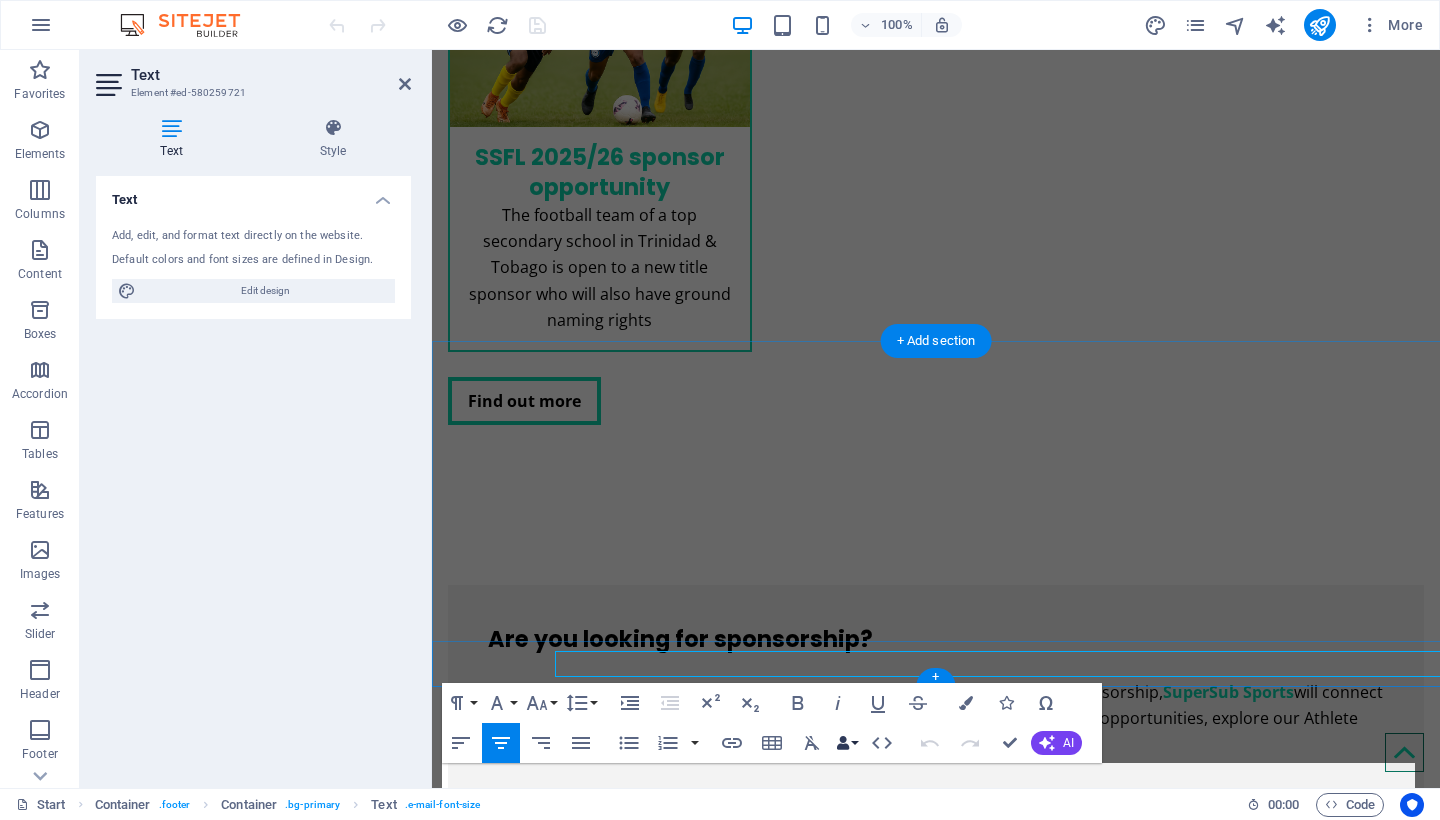 click on "Data Bindings" at bounding box center [847, 743] 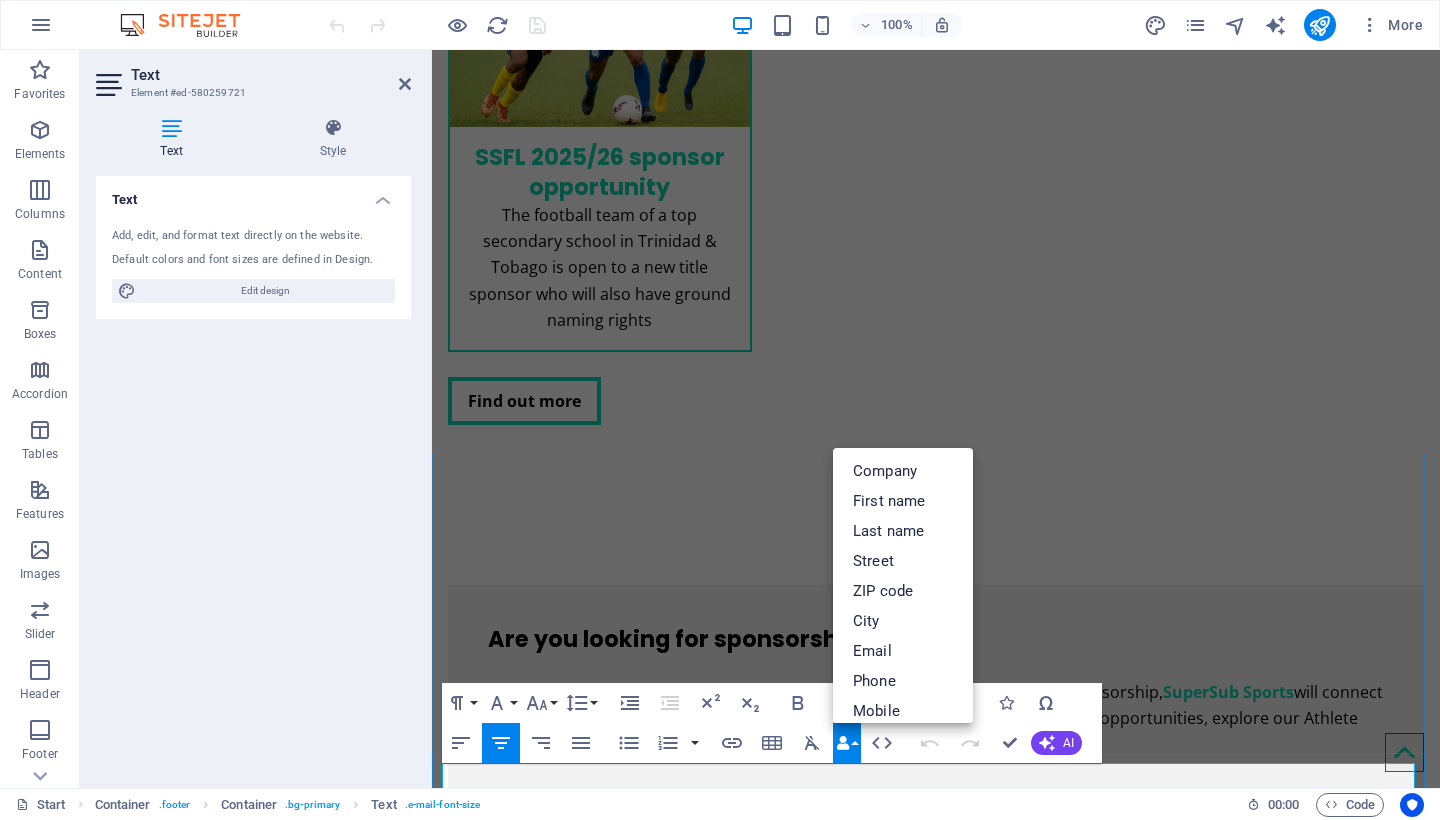 scroll, scrollTop: 2960, scrollLeft: 0, axis: vertical 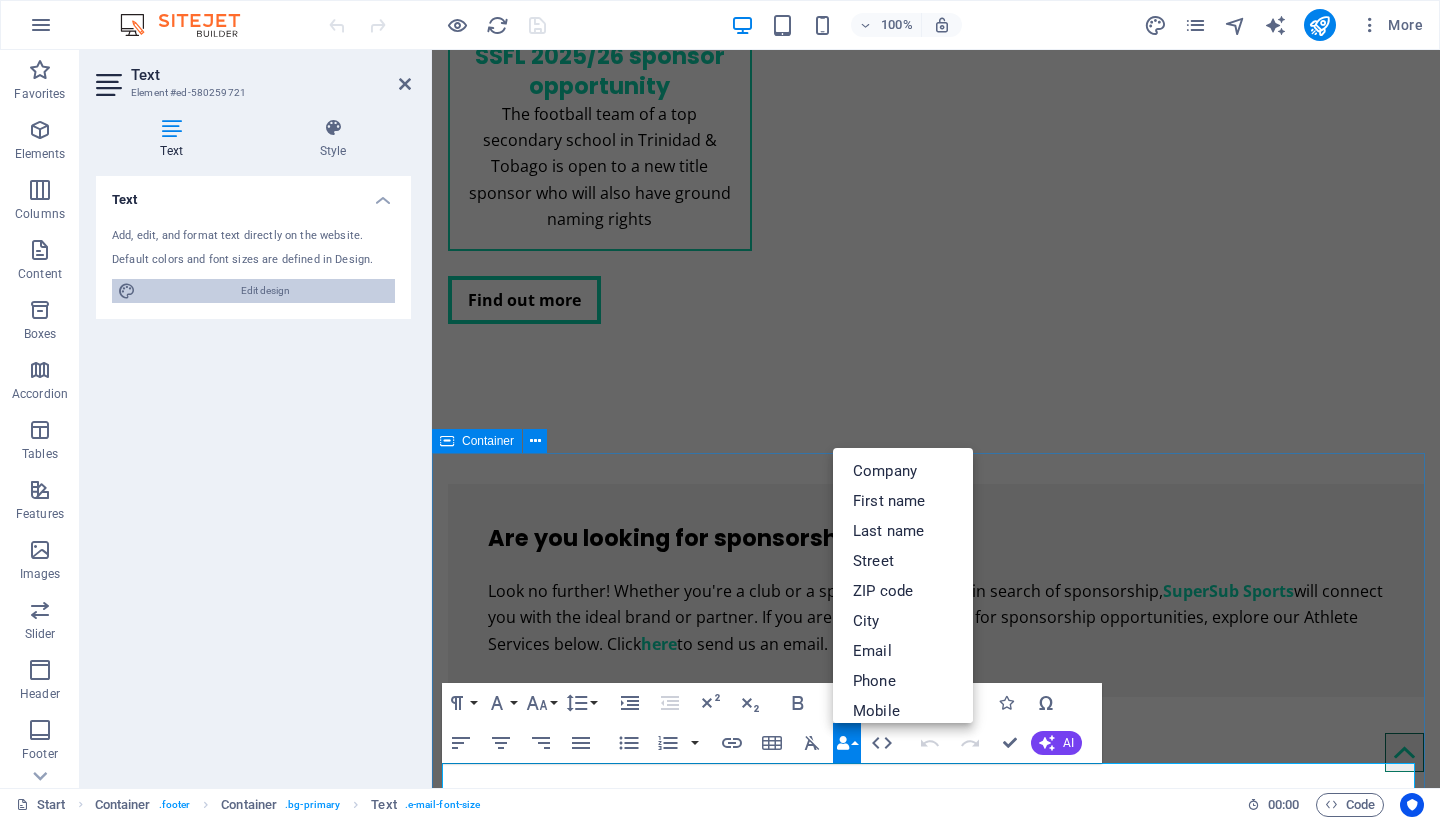 click on "Edit design" at bounding box center (265, 291) 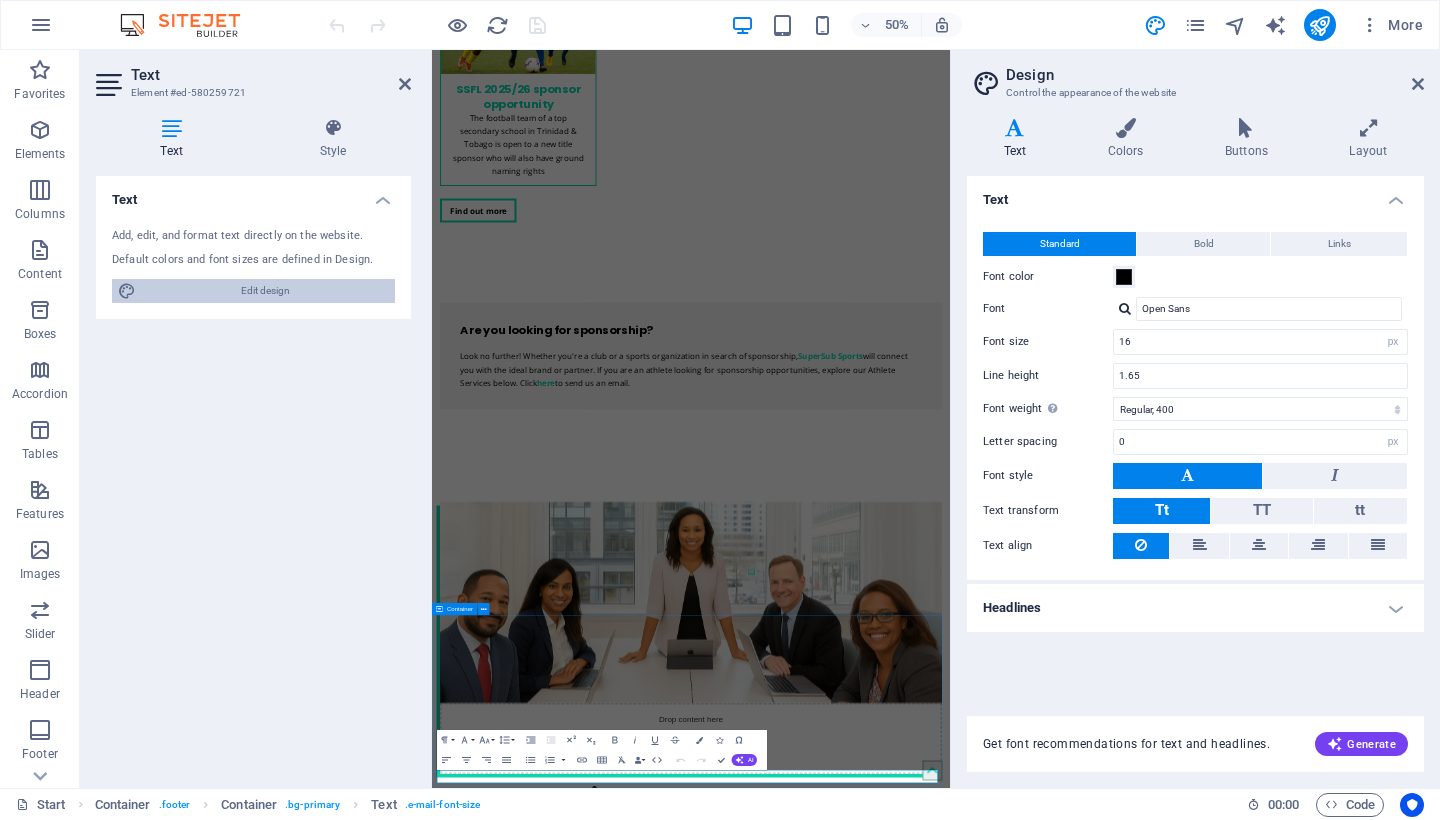 scroll, scrollTop: 2692, scrollLeft: 0, axis: vertical 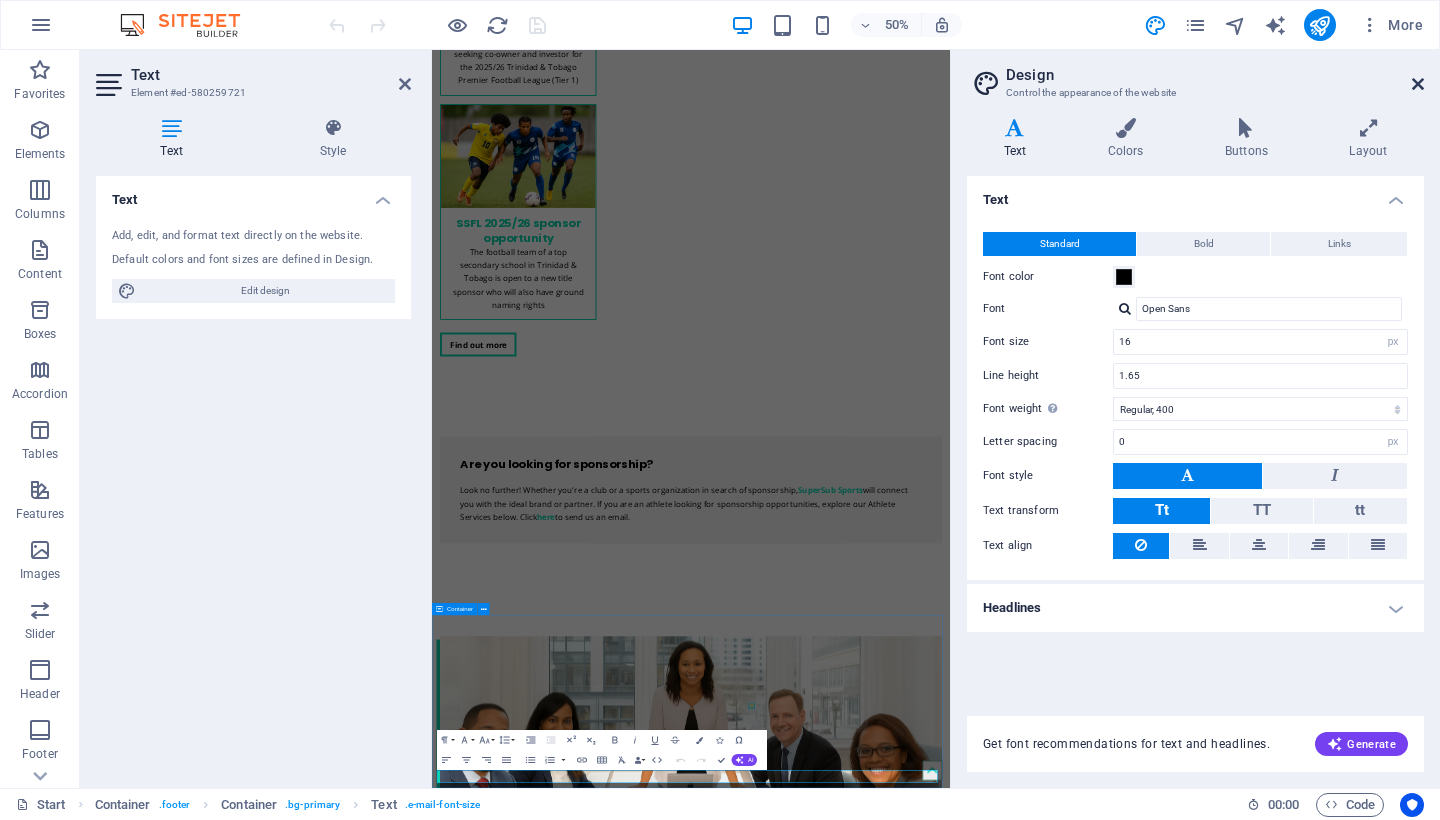 click at bounding box center [1418, 84] 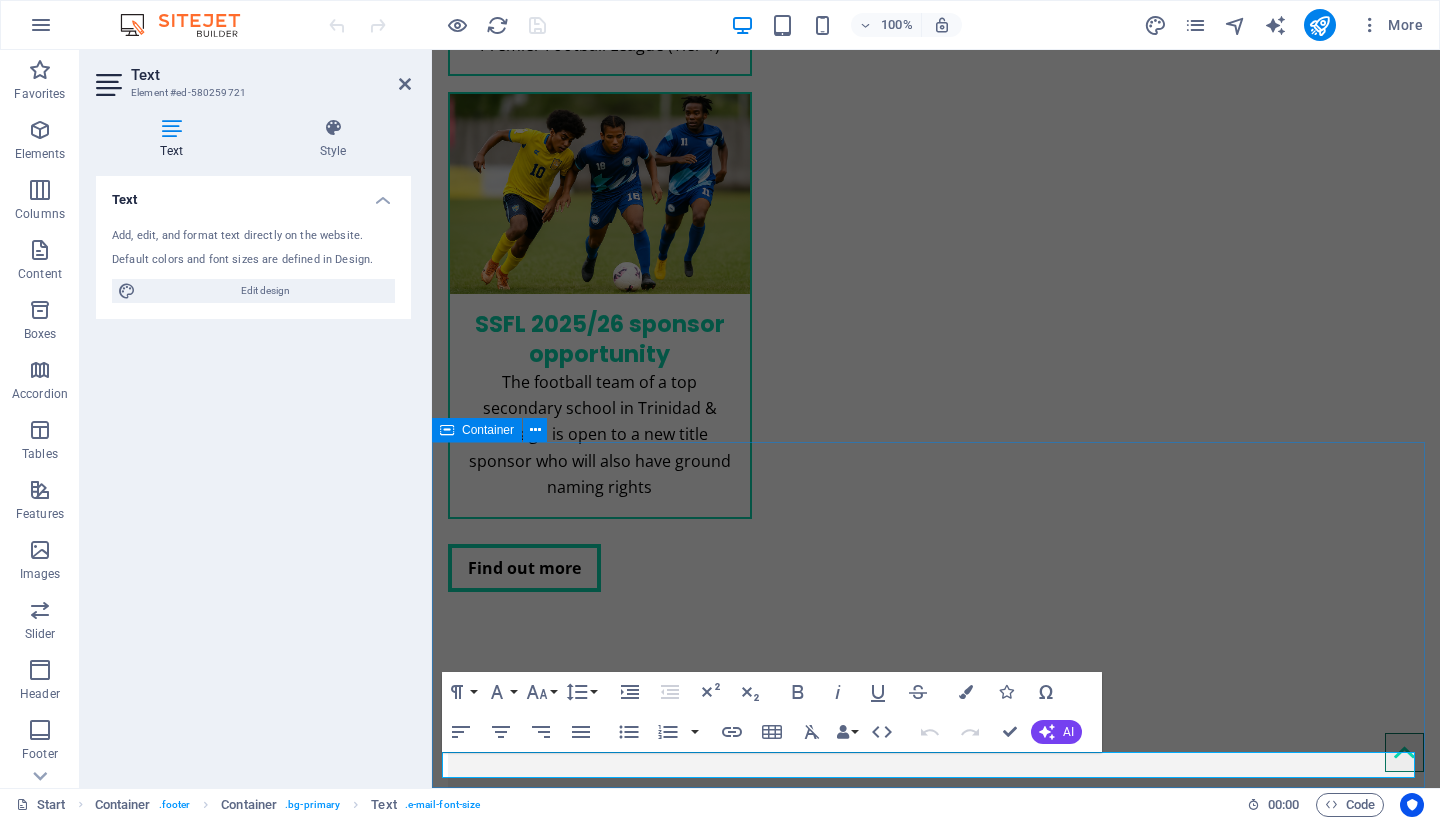 scroll, scrollTop: 2971, scrollLeft: 0, axis: vertical 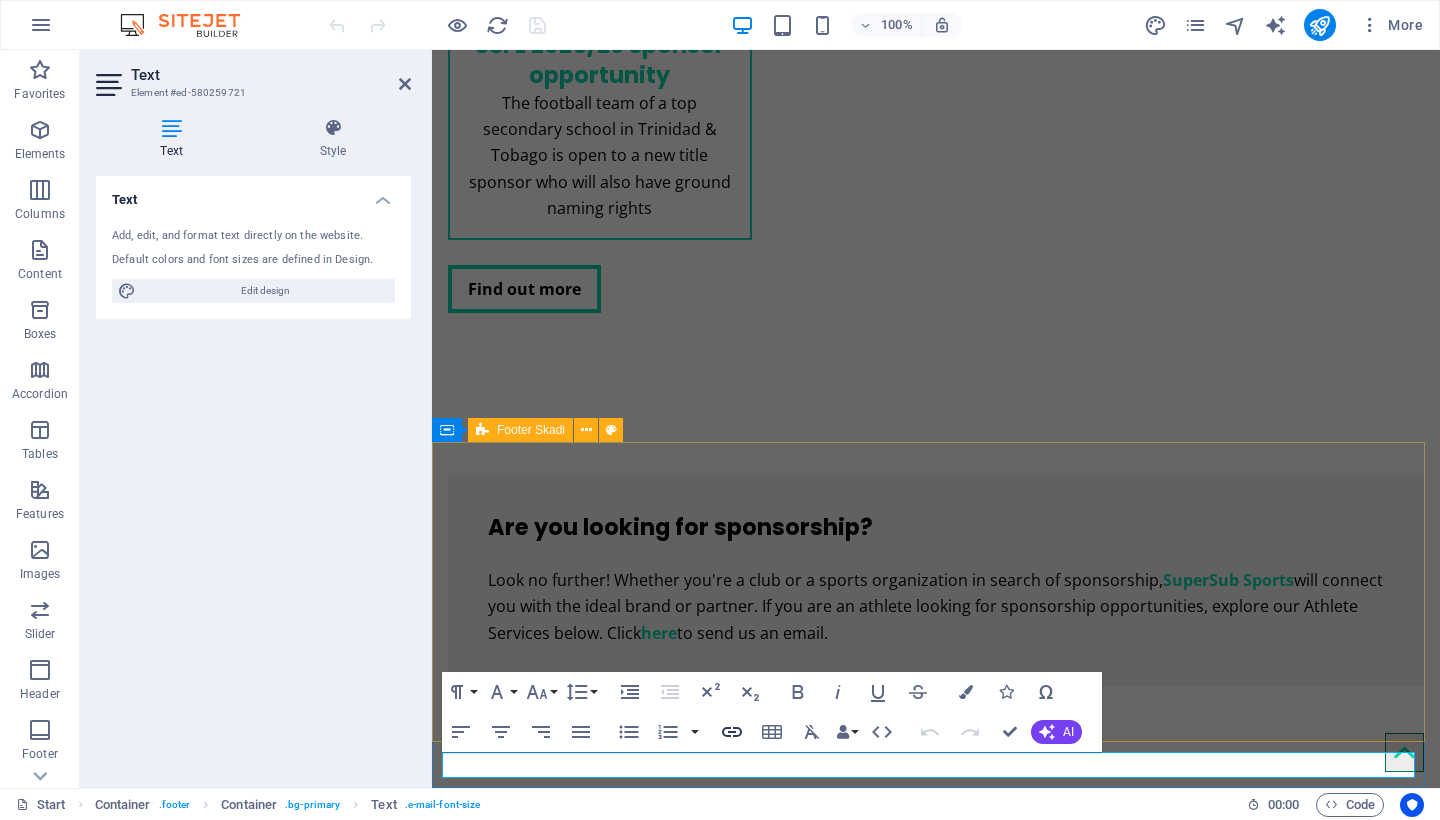 click 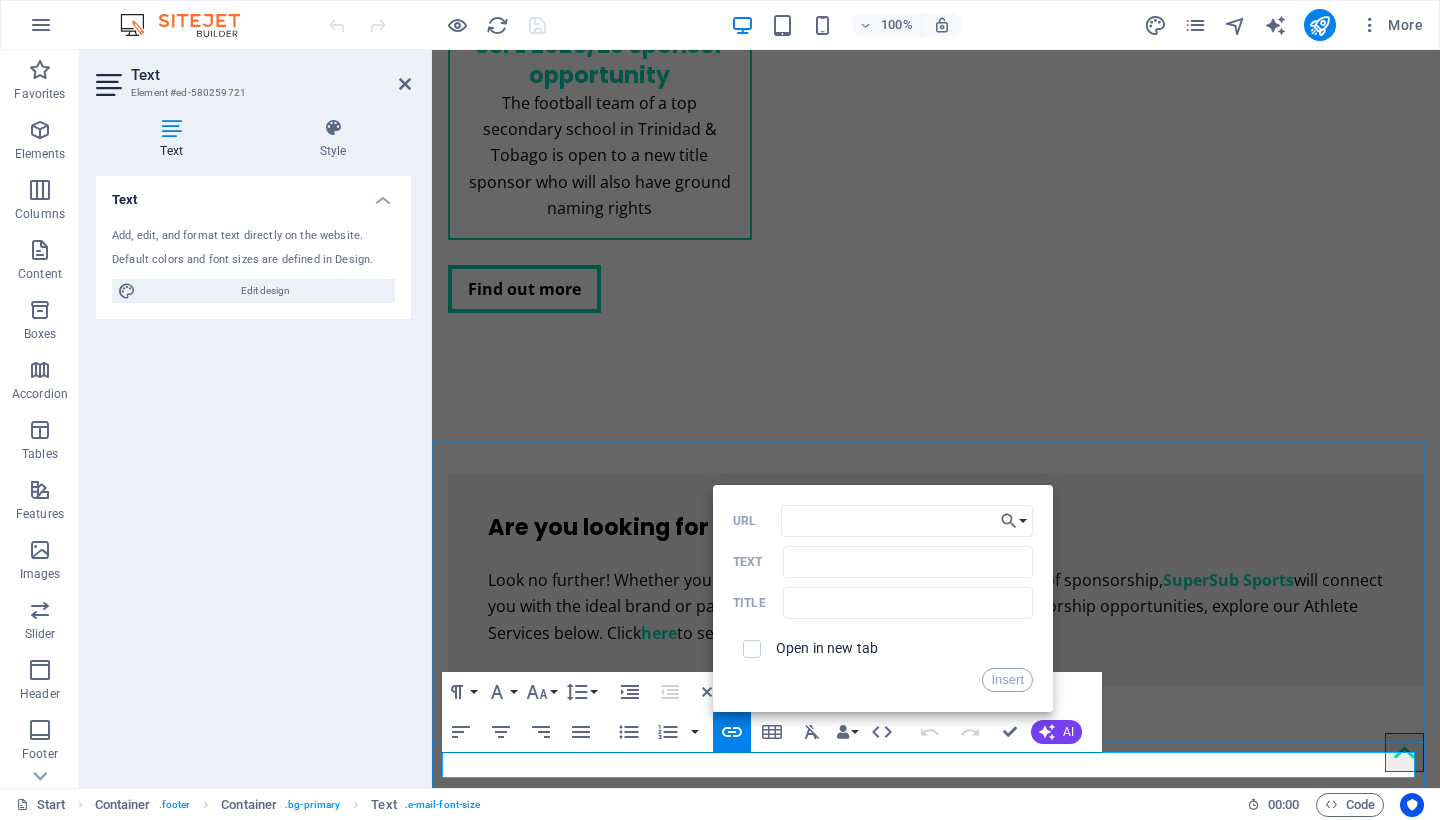 click on "​ ​ [EMAIL]  | Company Information" at bounding box center (936, 3714) 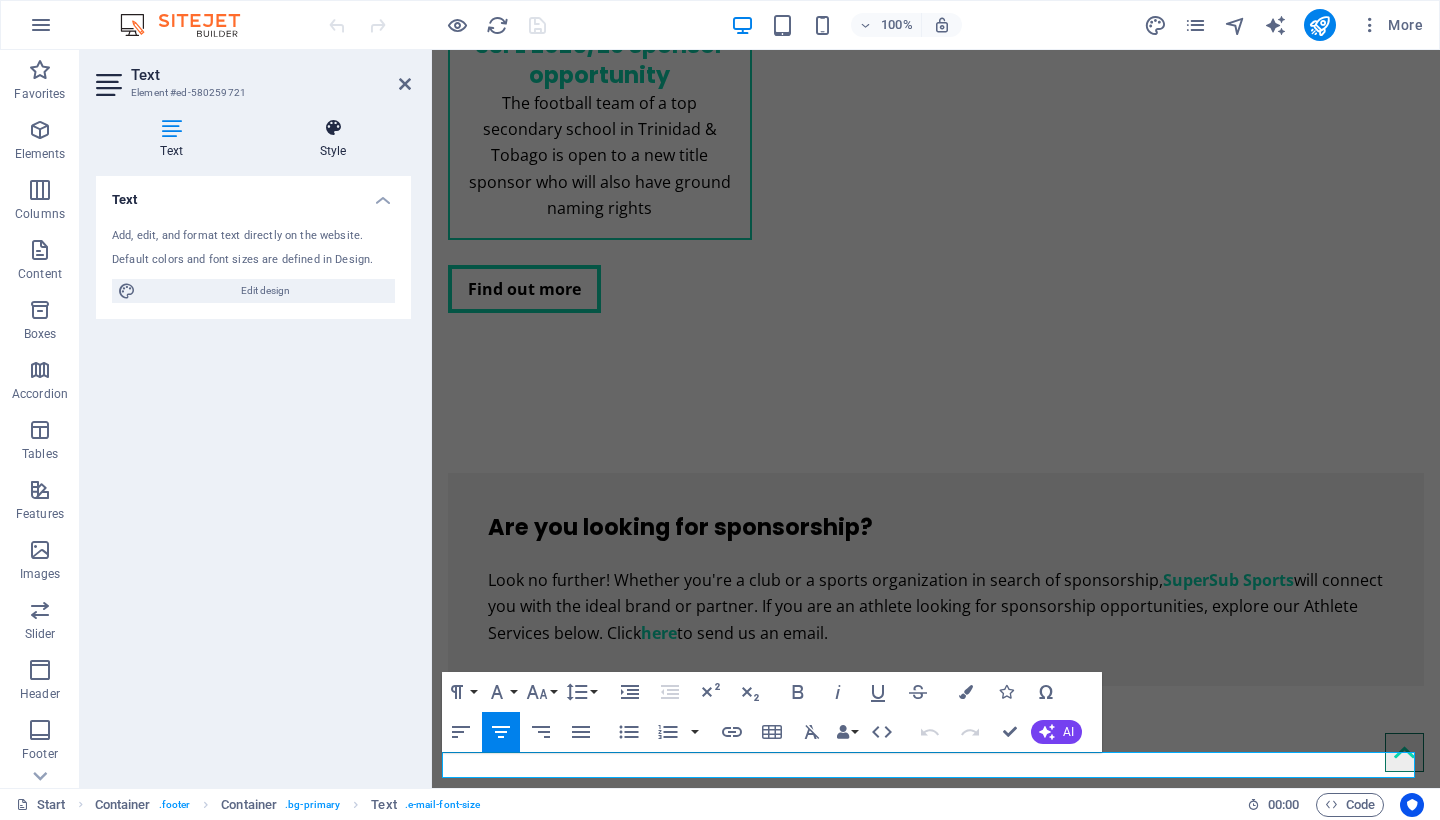 click on "Style" at bounding box center [333, 139] 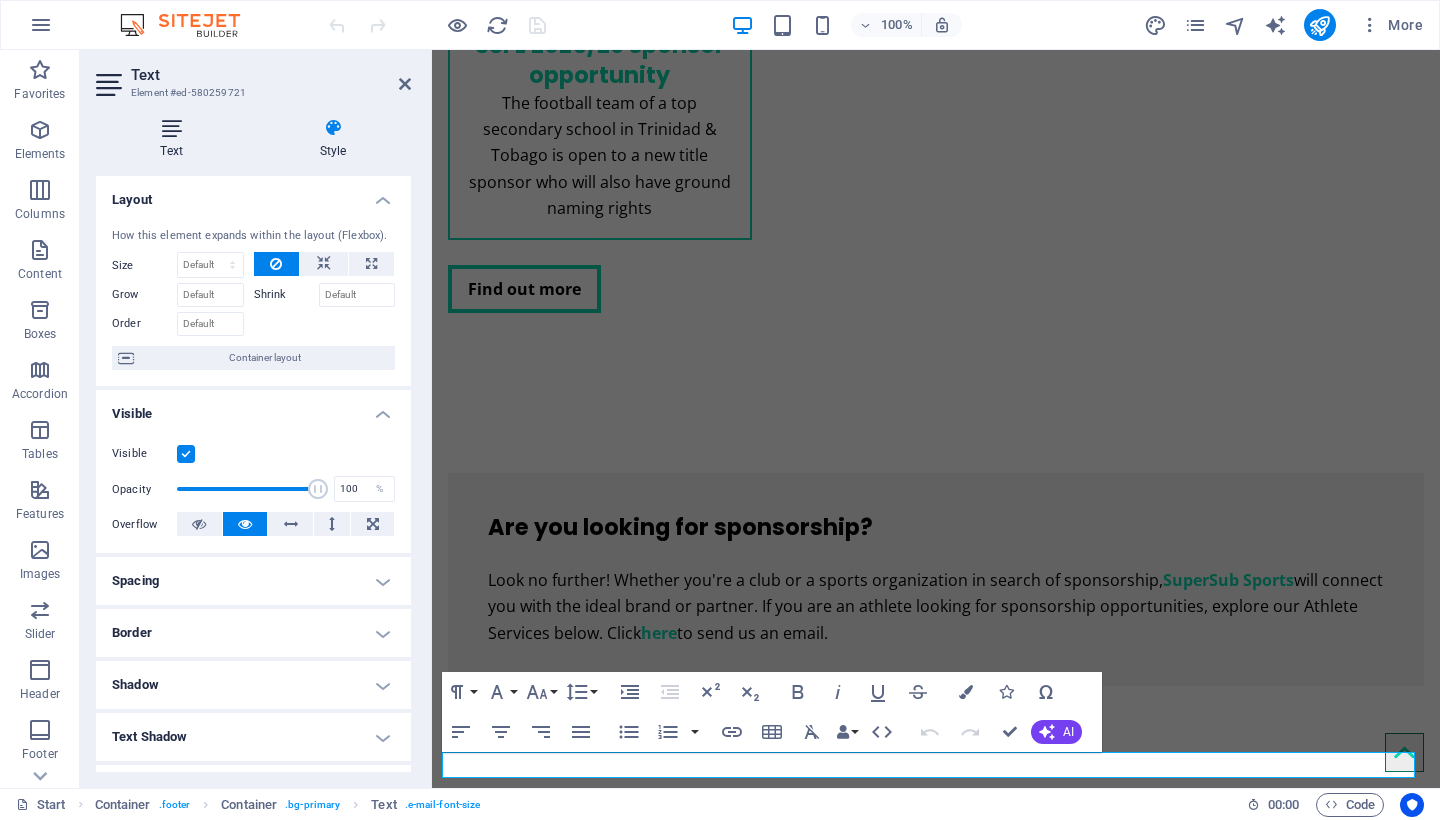 click on "Text" at bounding box center (175, 139) 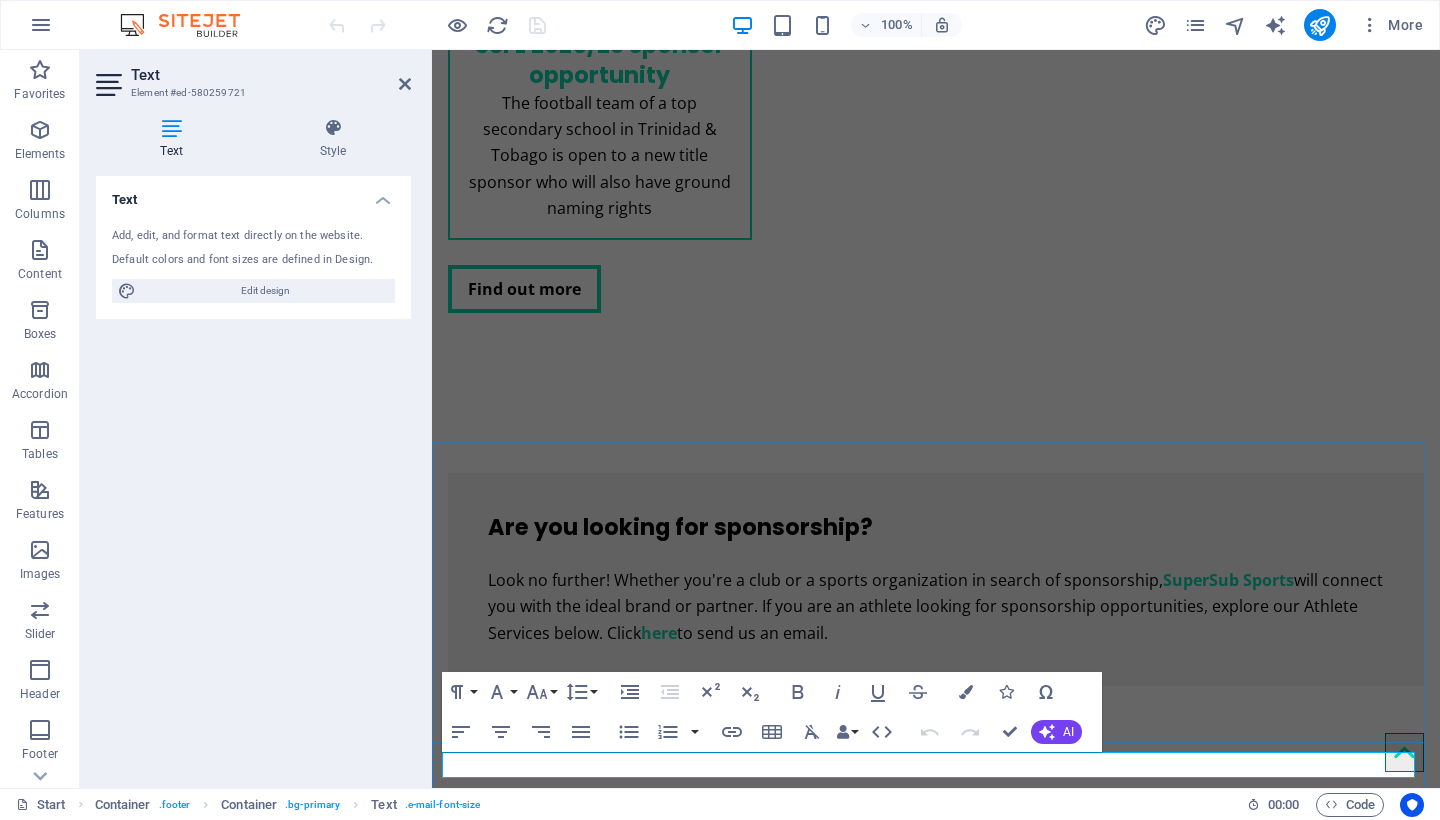 click on "| Company Information" at bounding box center [962, 3714] 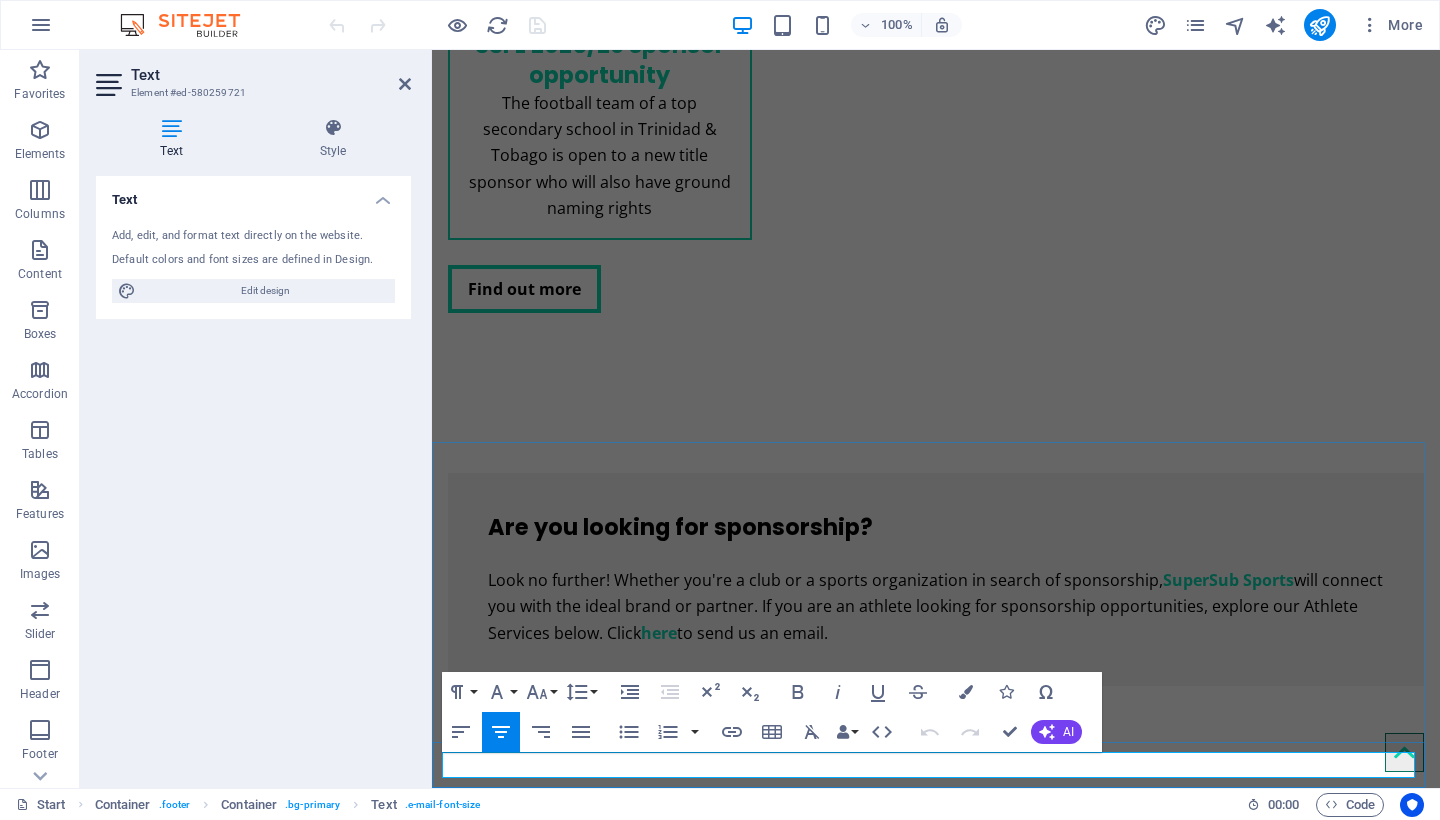 drag, startPoint x: 1099, startPoint y: 764, endPoint x: 956, endPoint y: 759, distance: 143.08739 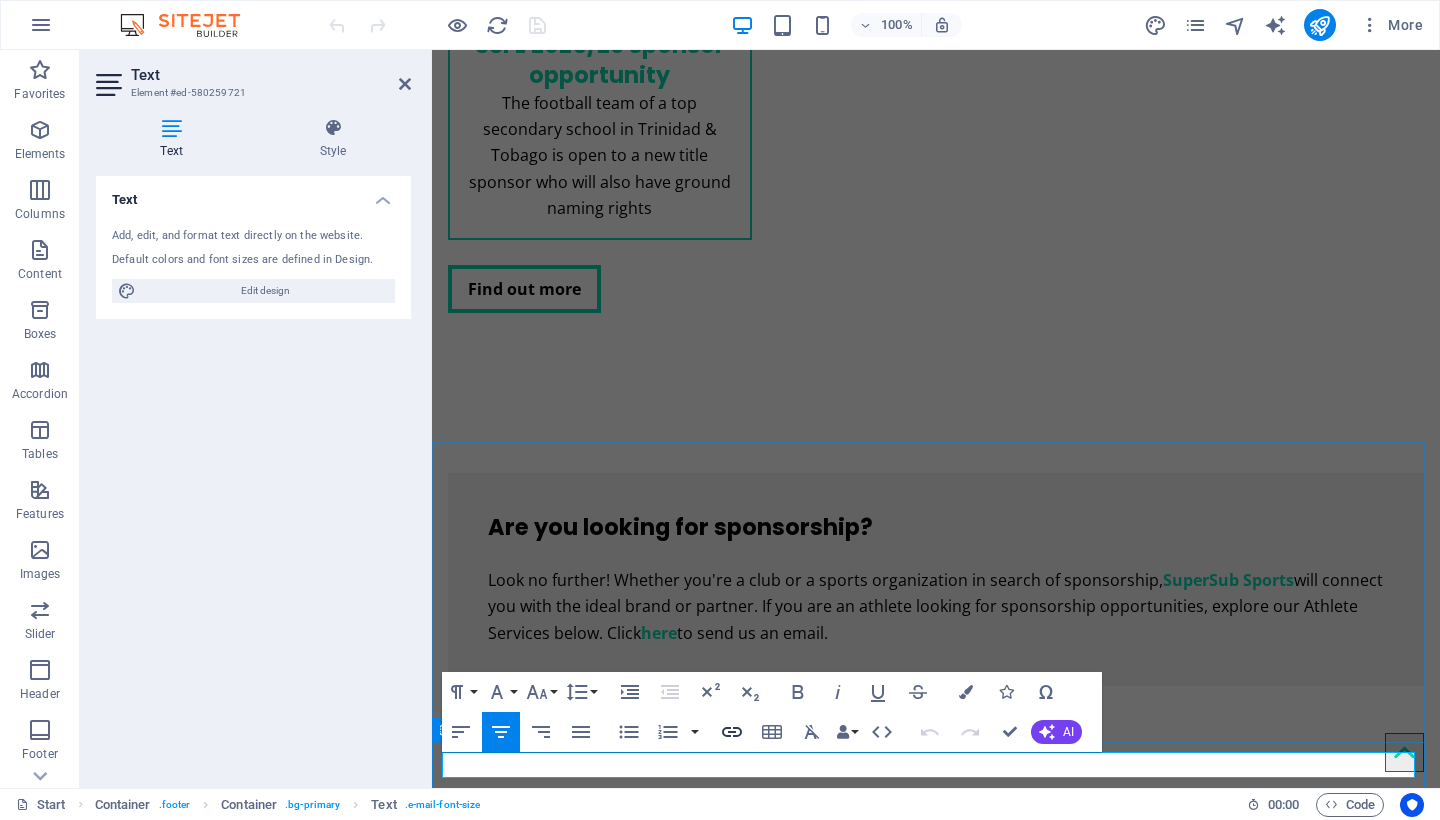 type on "Company Information" 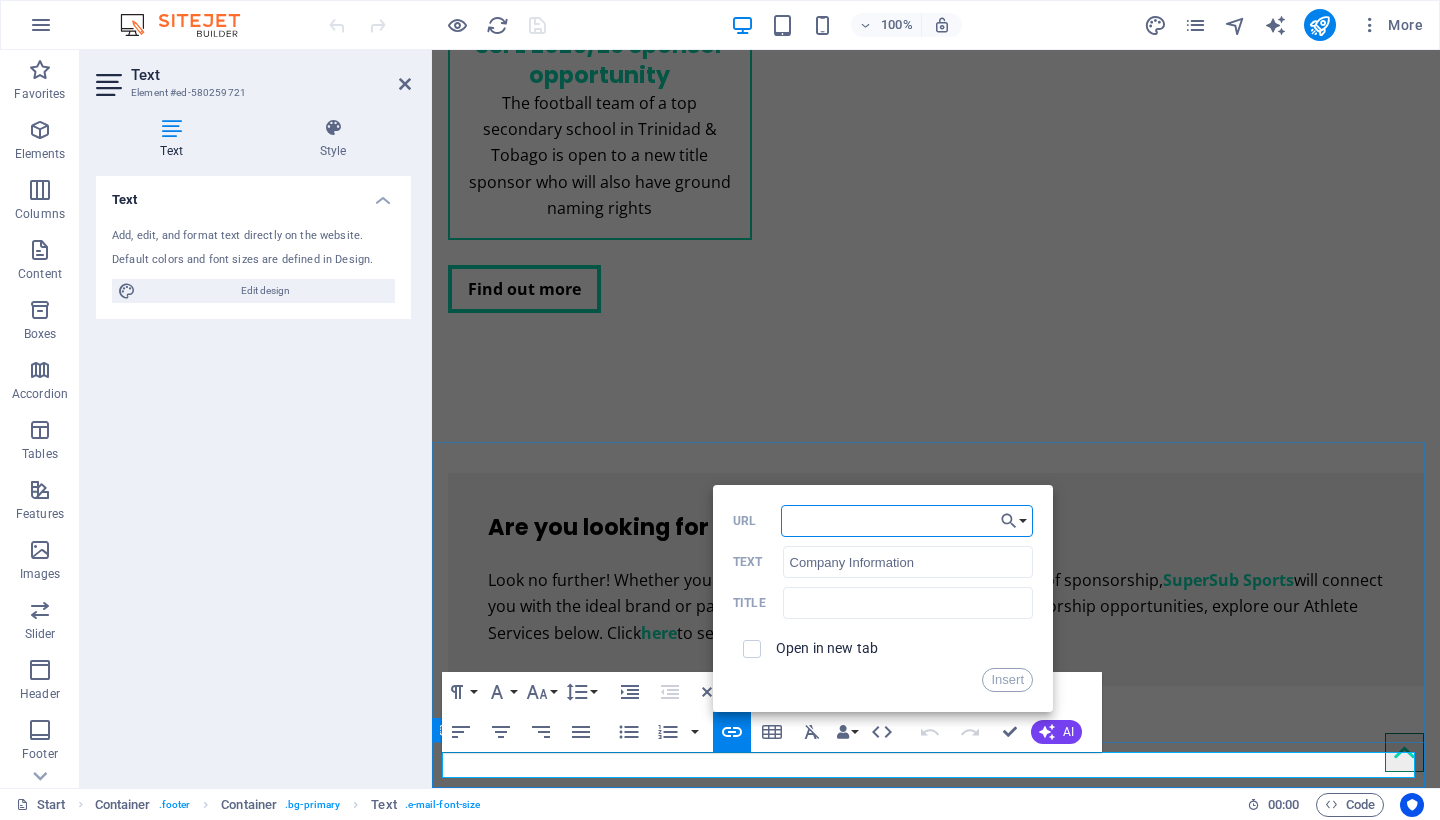 paste on "/company-information" 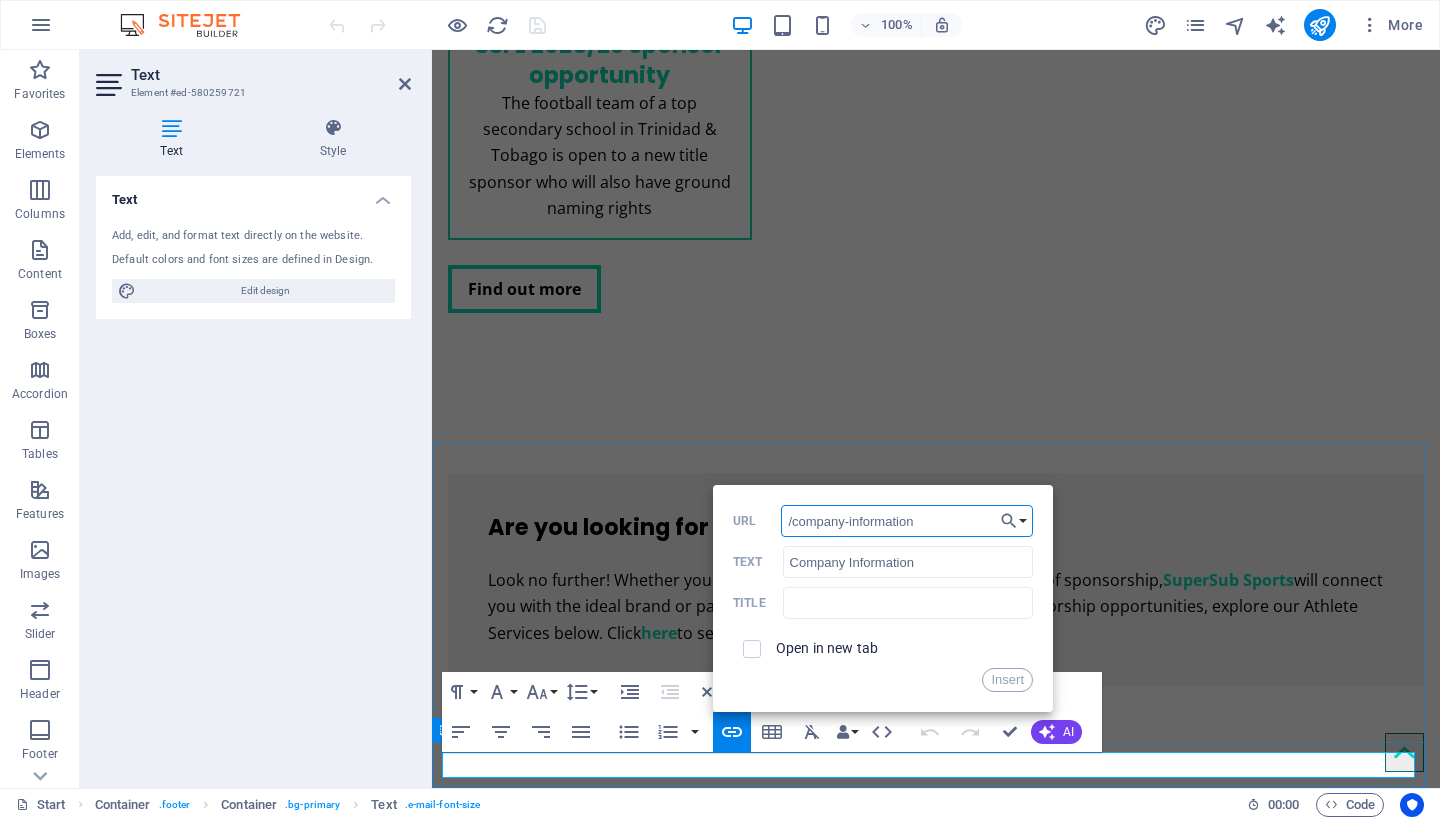 type on "/company-information" 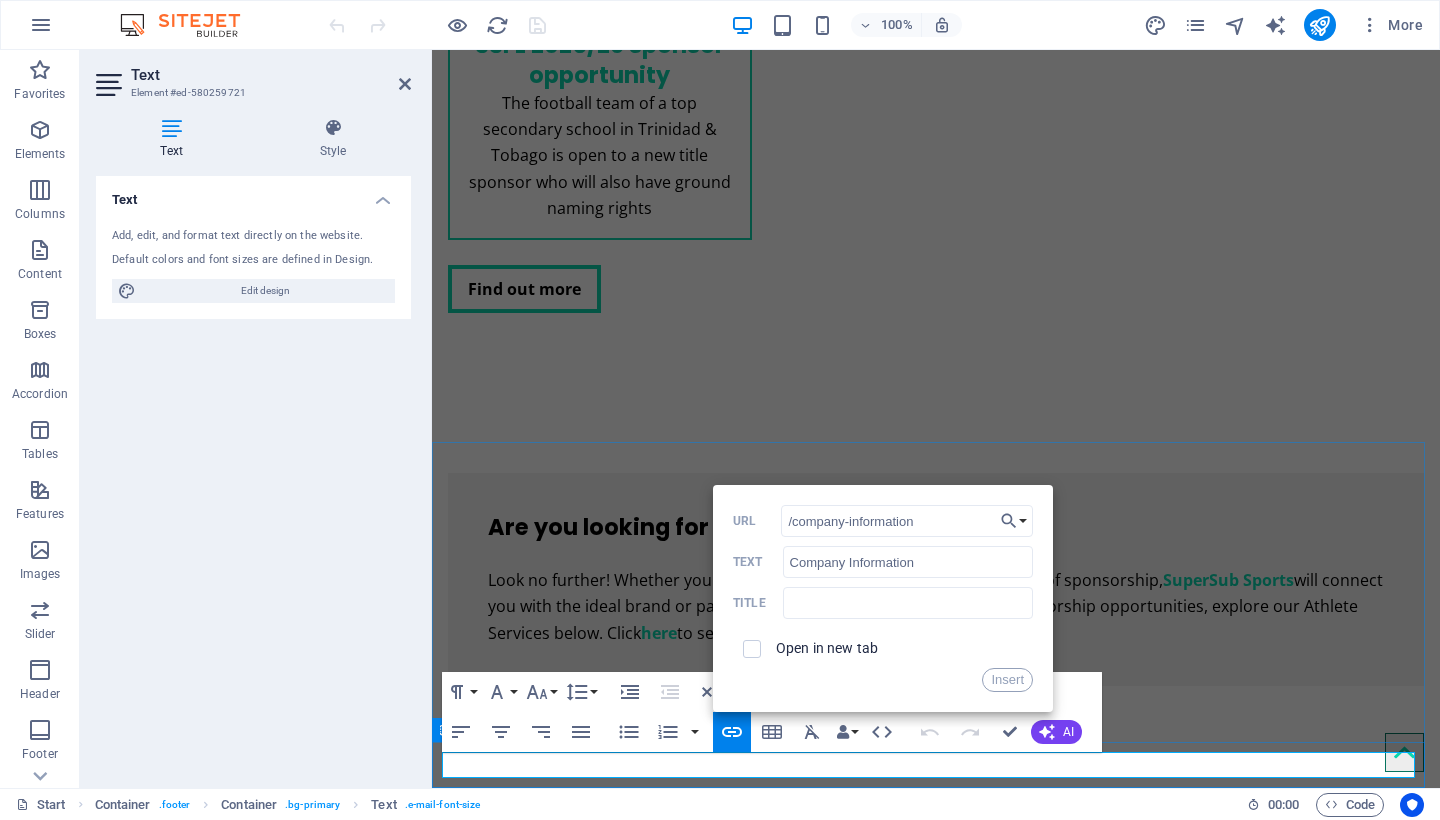 click at bounding box center [752, 649] 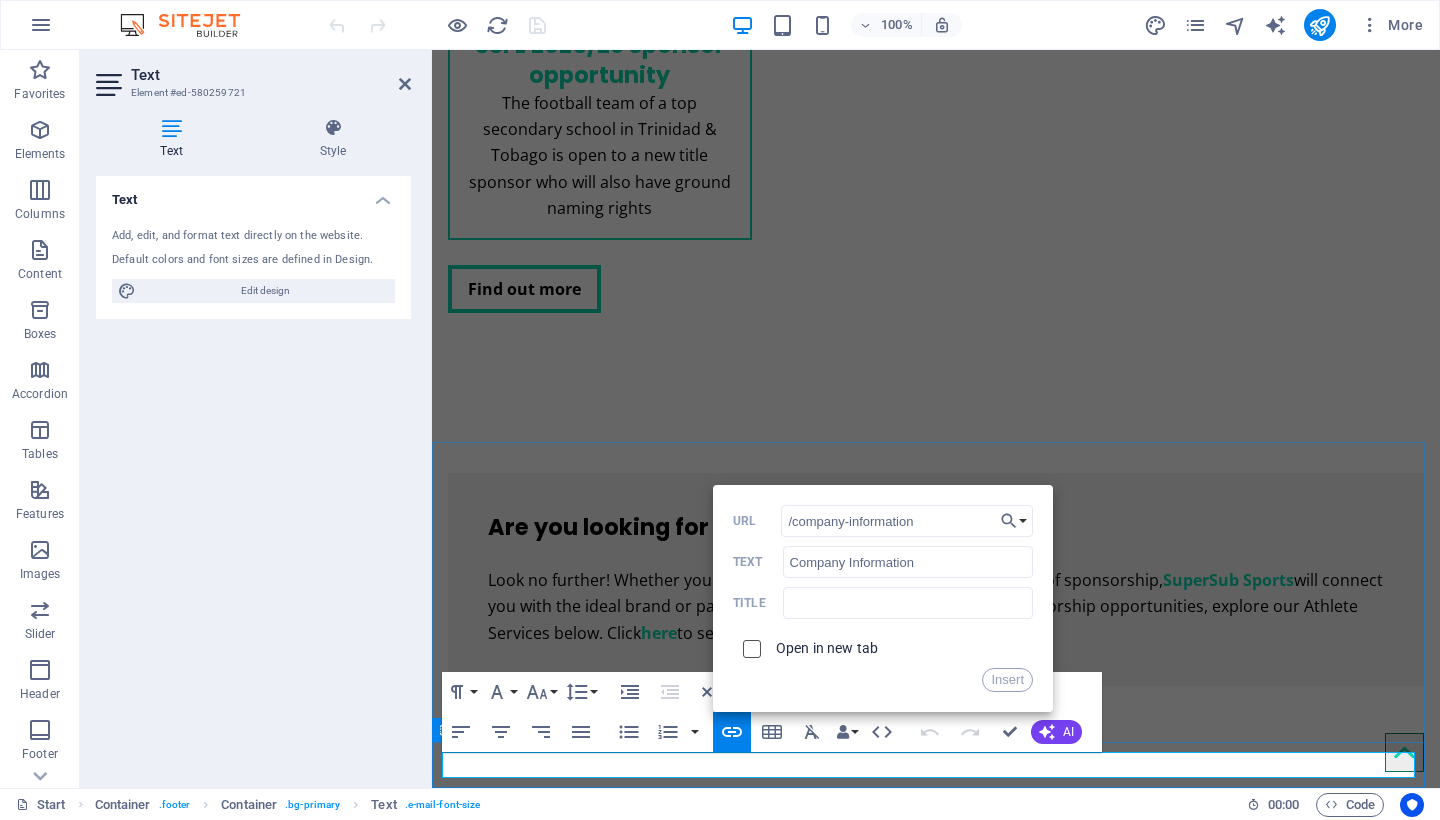 click at bounding box center [749, 646] 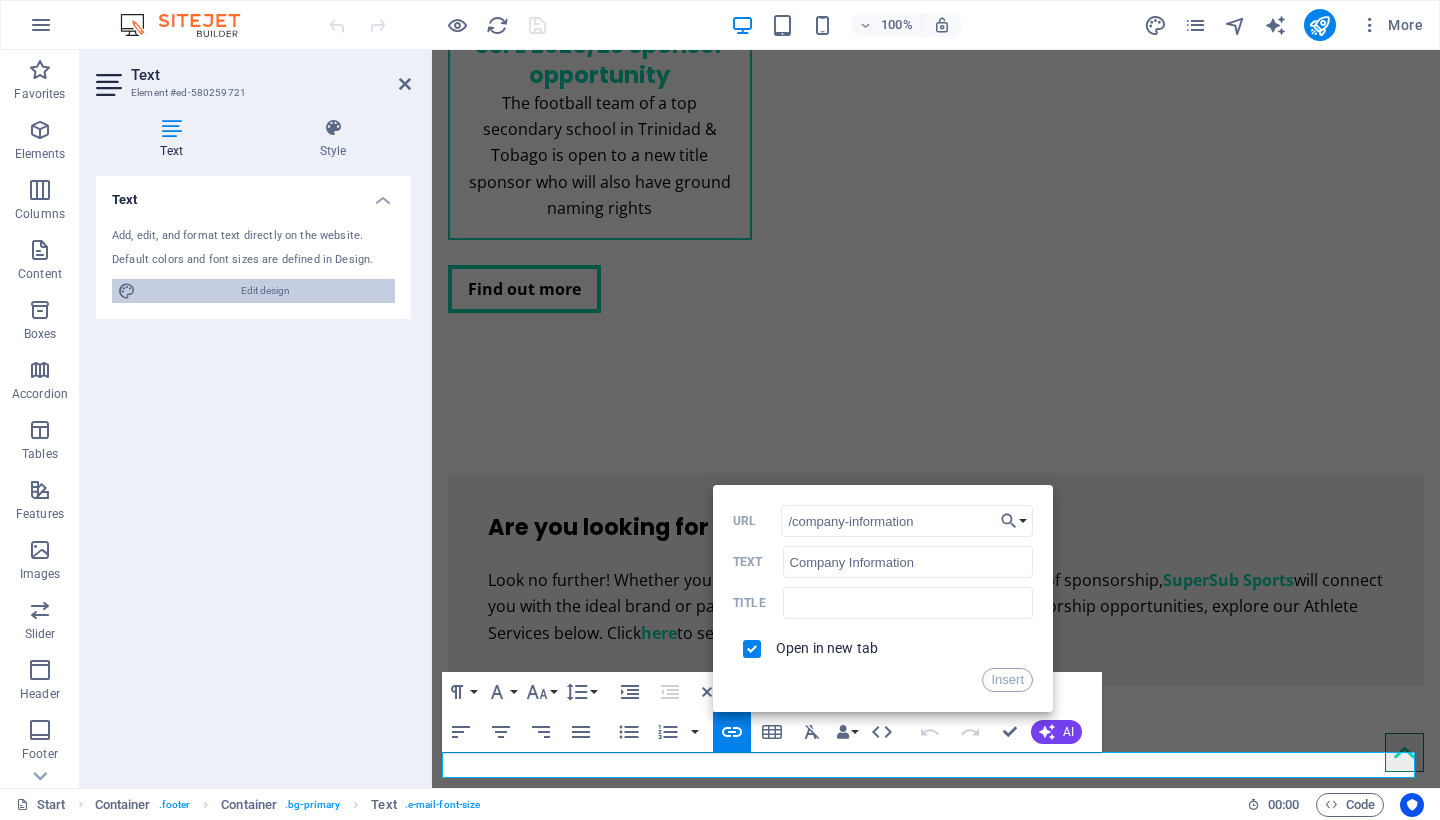 click on "Edit design" at bounding box center (265, 291) 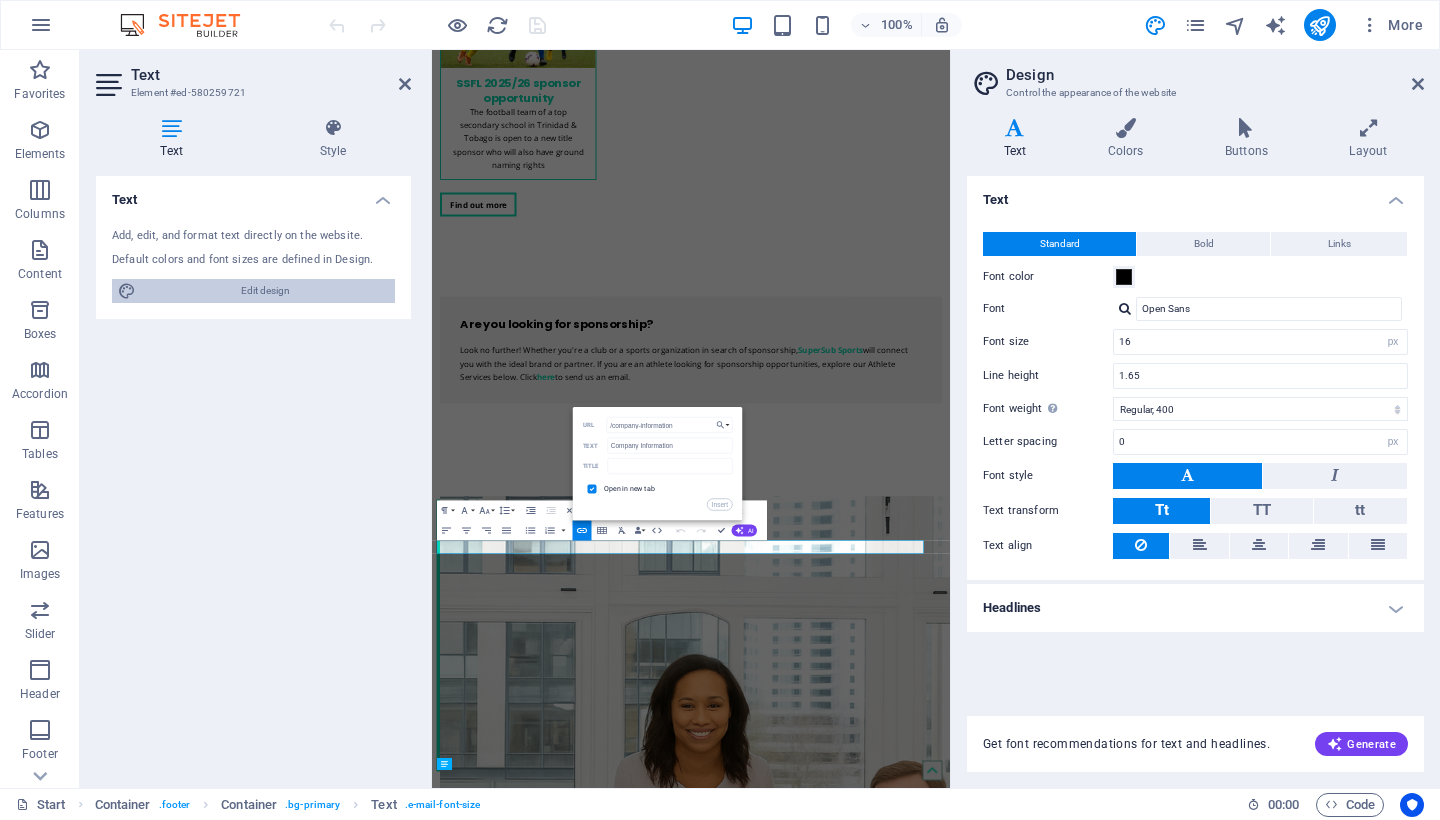 scroll, scrollTop: 2692, scrollLeft: 0, axis: vertical 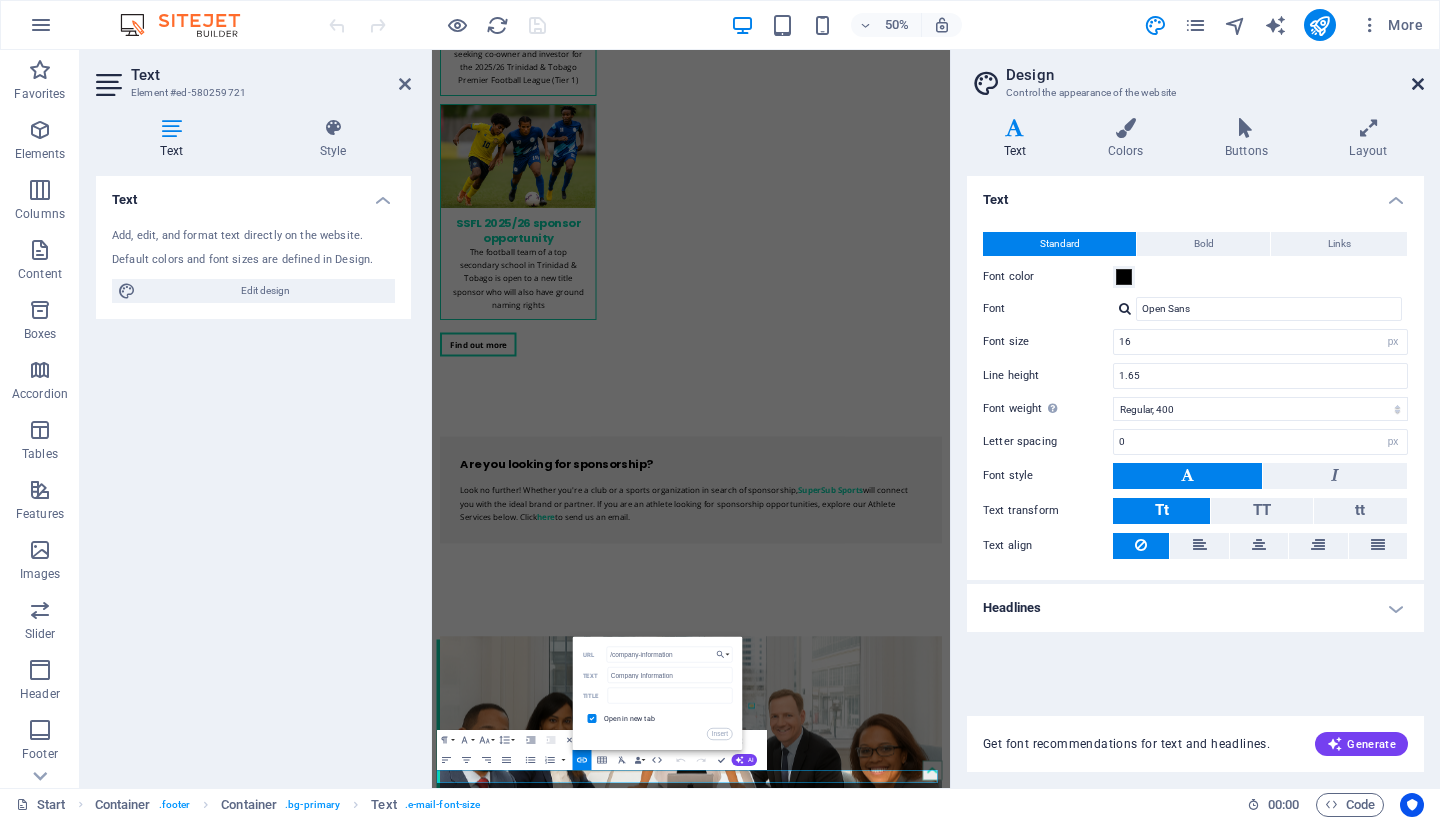 click at bounding box center [1418, 84] 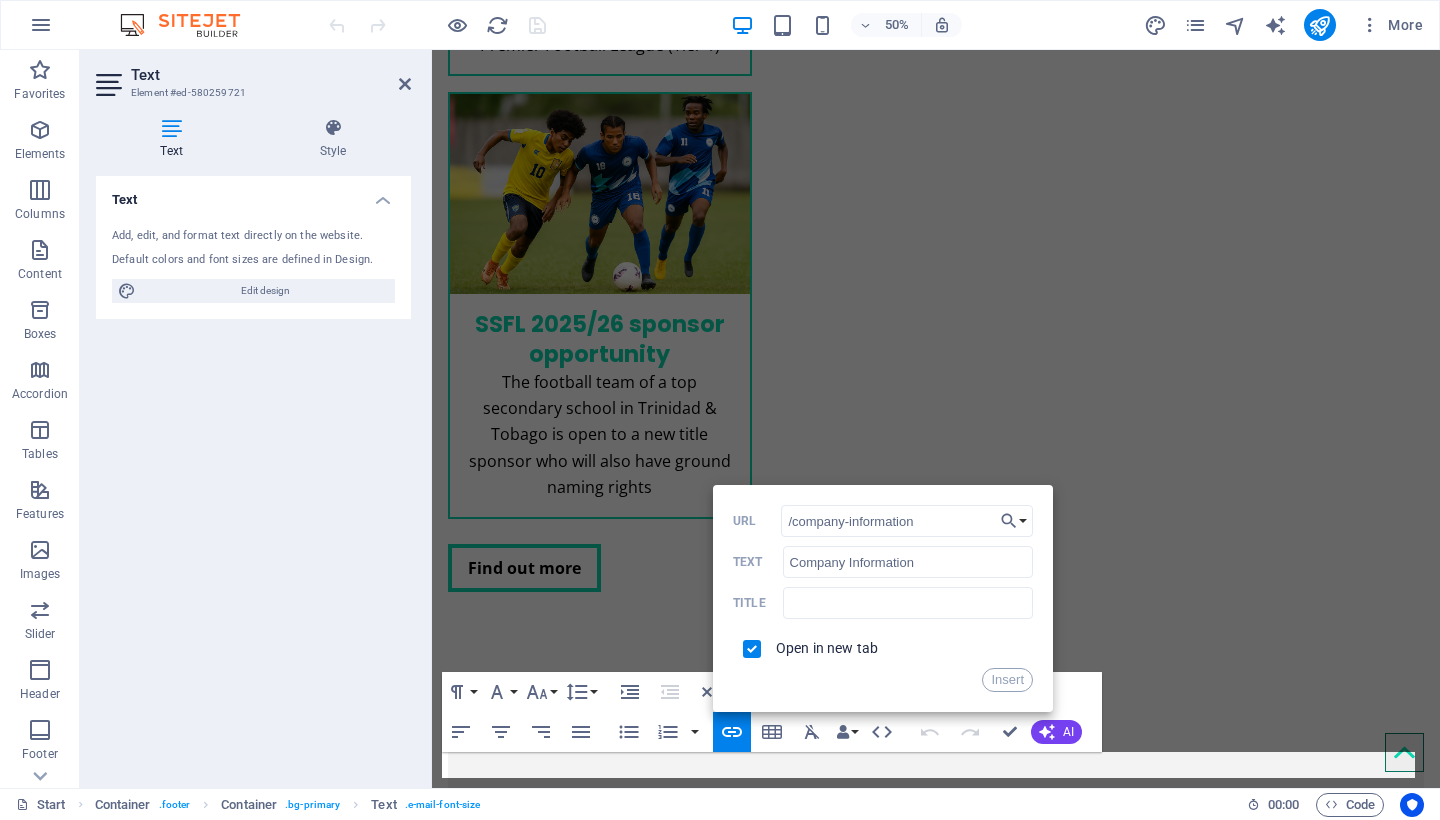 scroll, scrollTop: 2971, scrollLeft: 0, axis: vertical 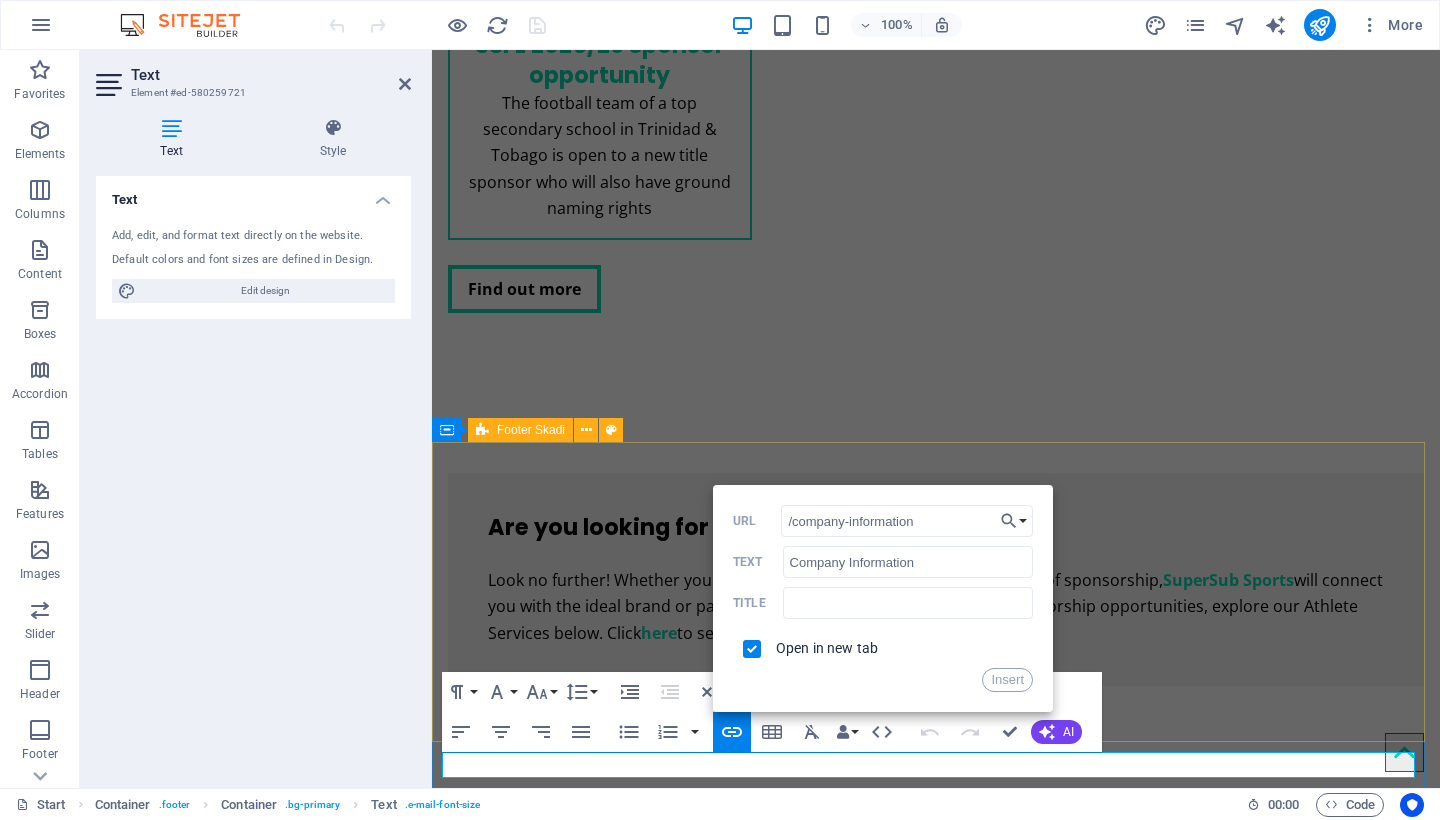 click at bounding box center (936, 3433) 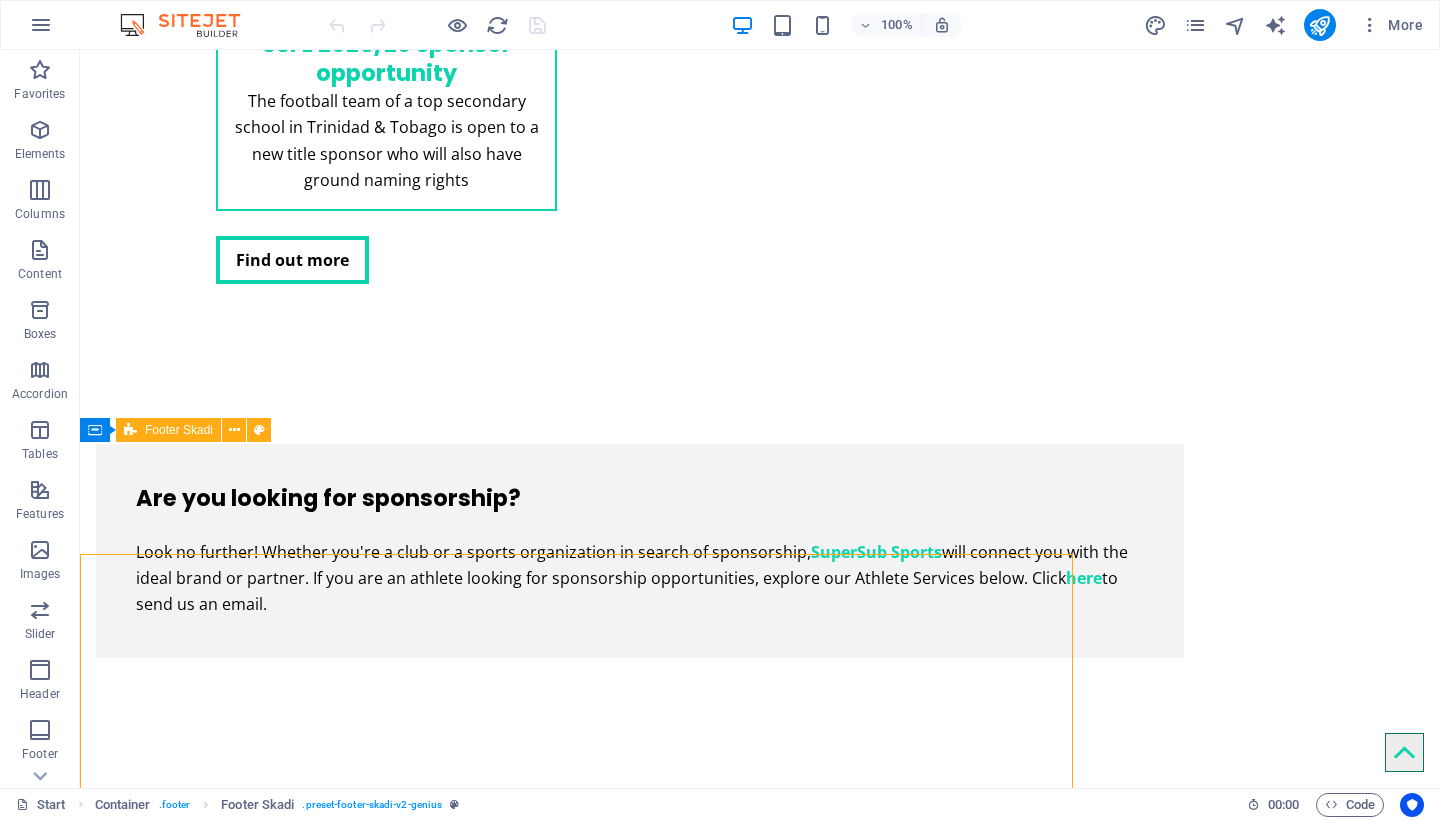 scroll, scrollTop: 2859, scrollLeft: 0, axis: vertical 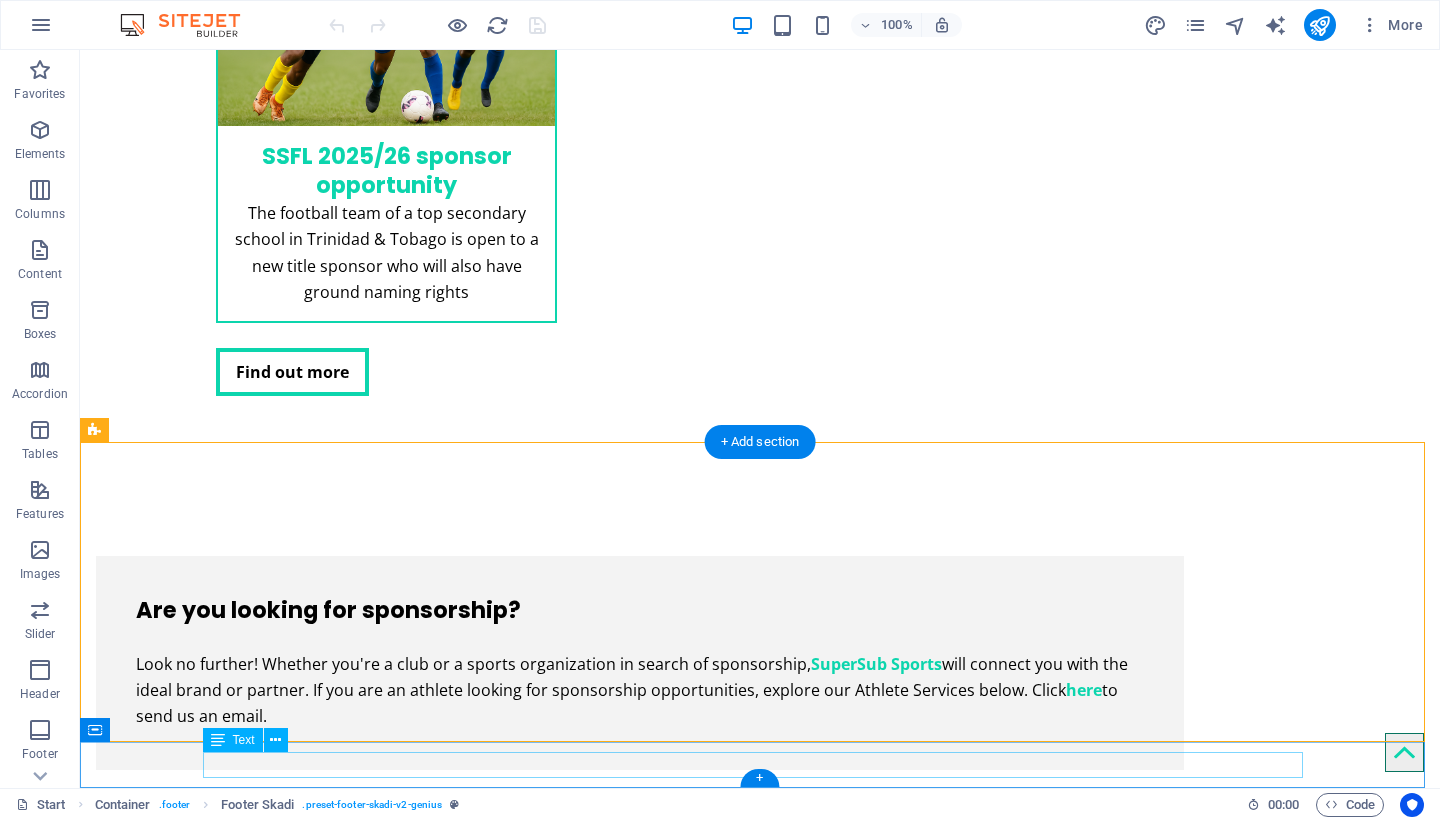 click on "[EMAIL]  | Company Information" at bounding box center [760, 3927] 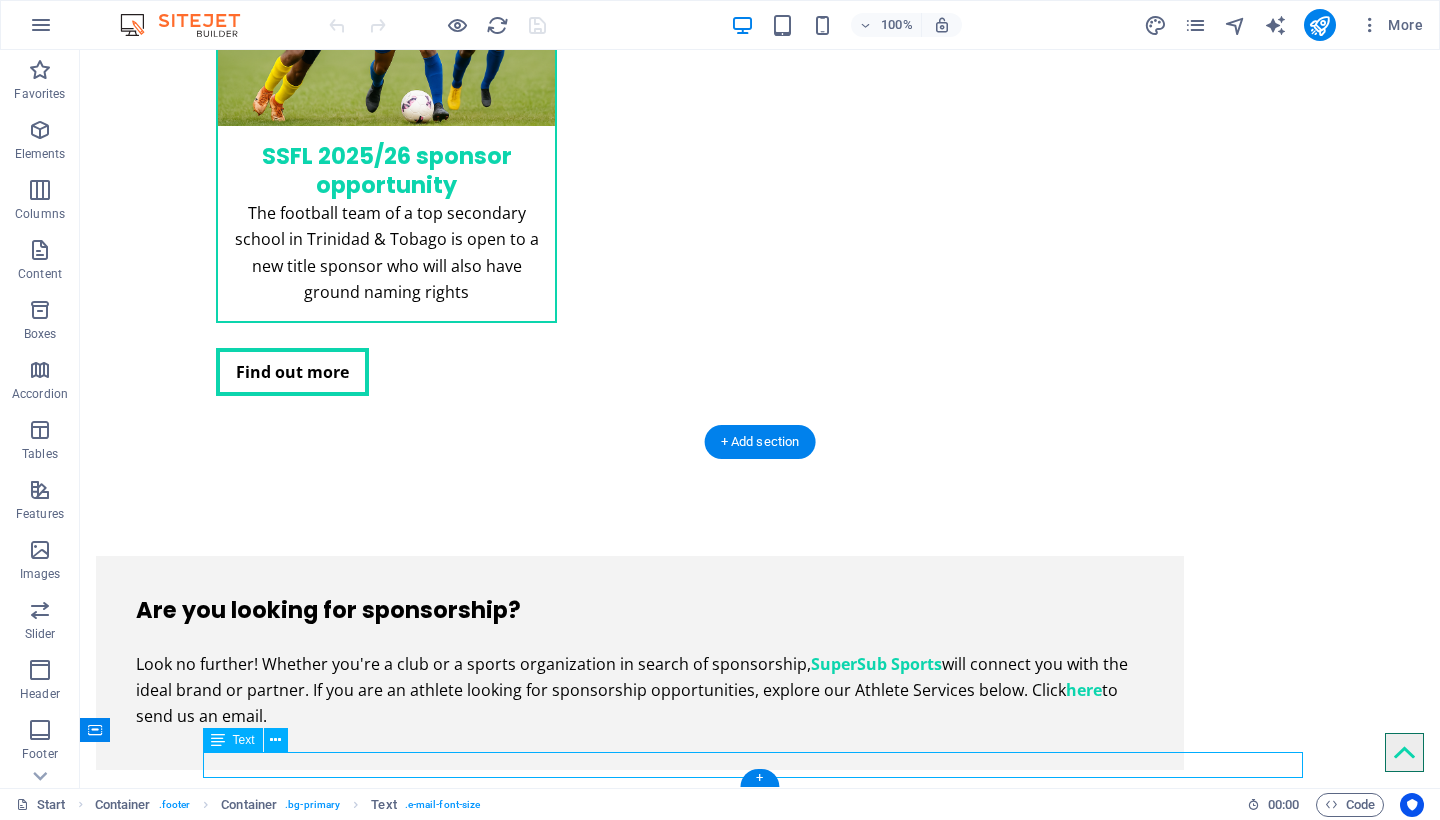 click on "[EMAIL]  | Company Information" at bounding box center [760, 3927] 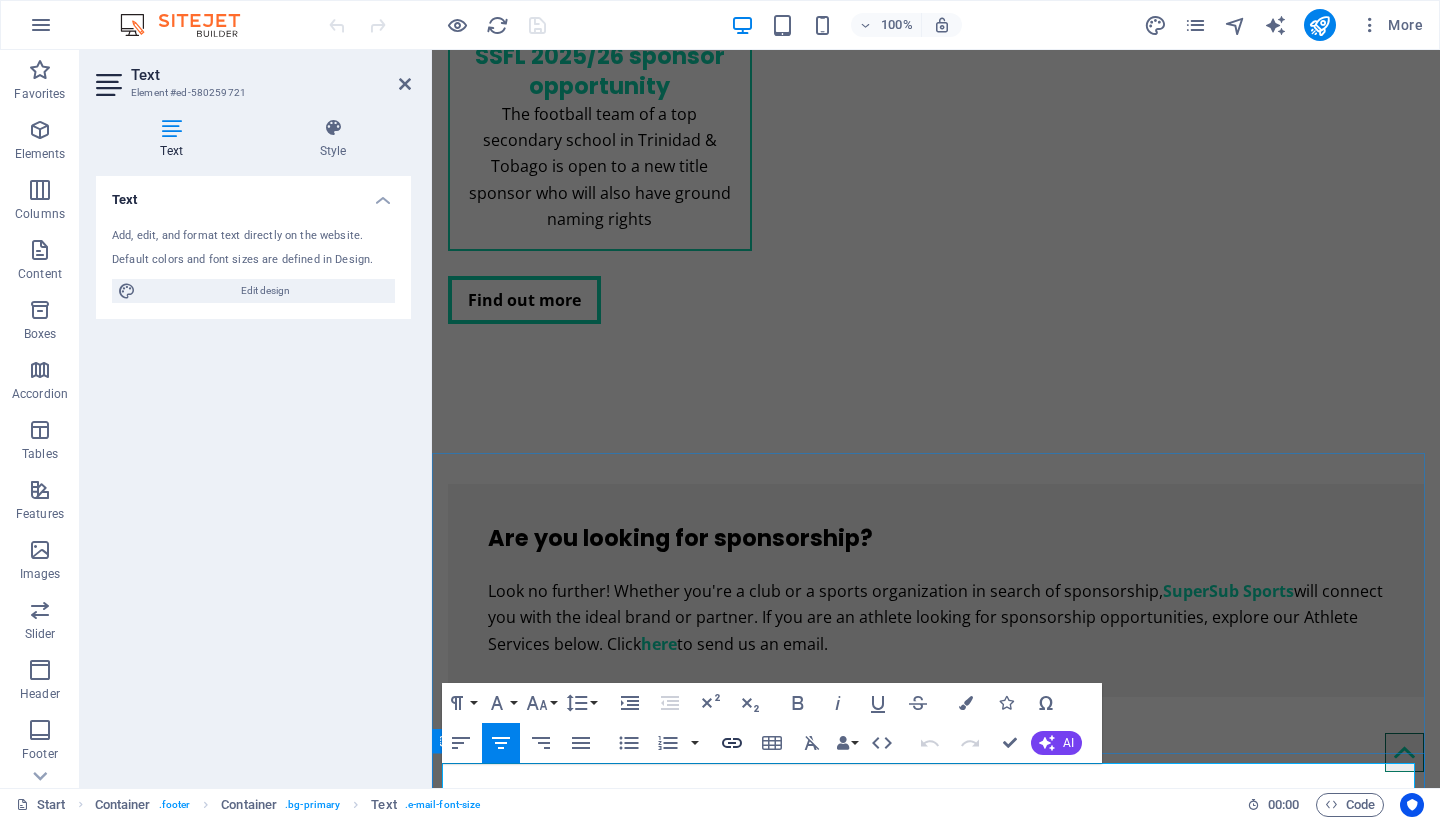 click 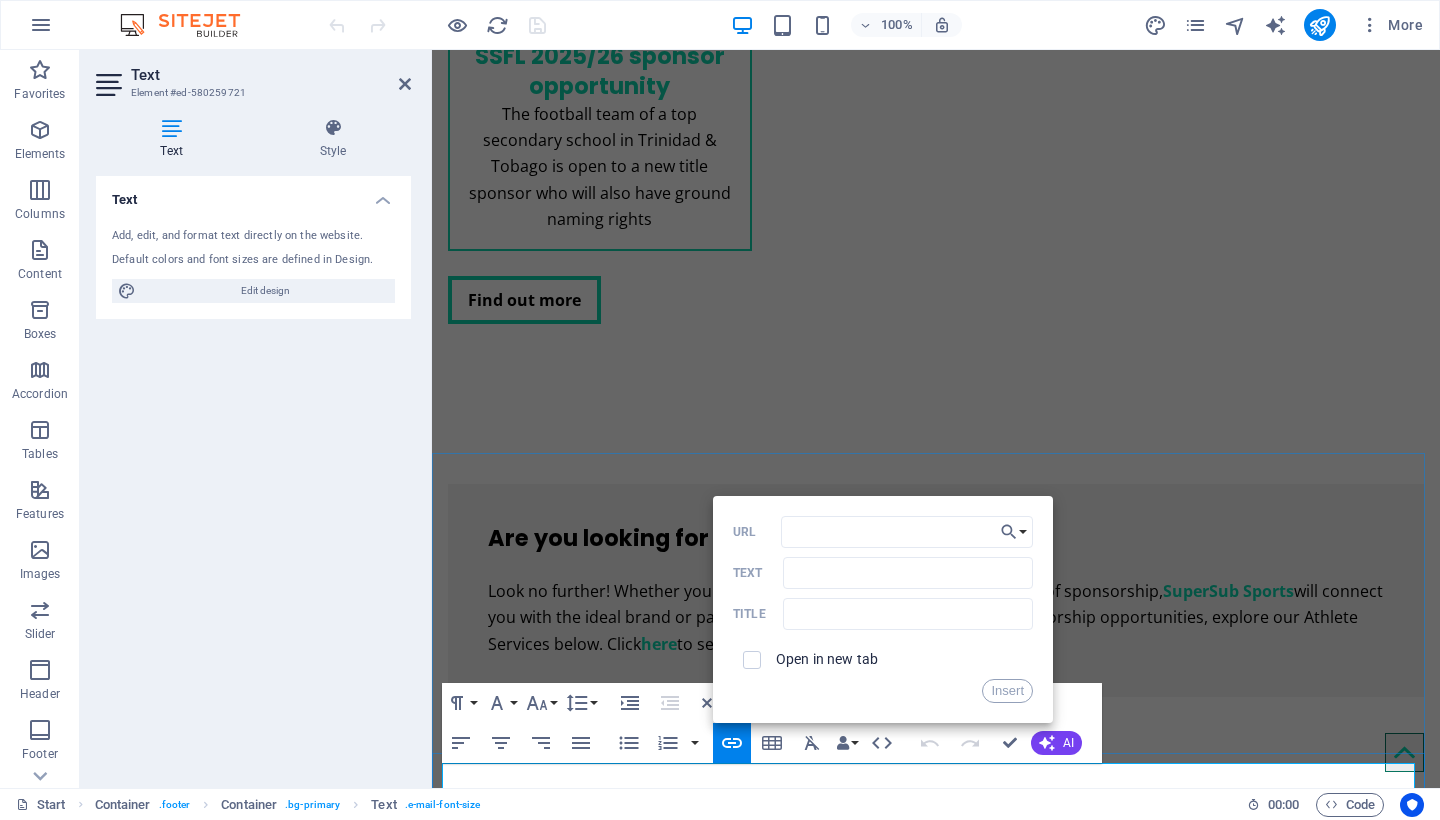 click on "​ ​ [EMAIL]  | Company Information" at bounding box center (936, 3725) 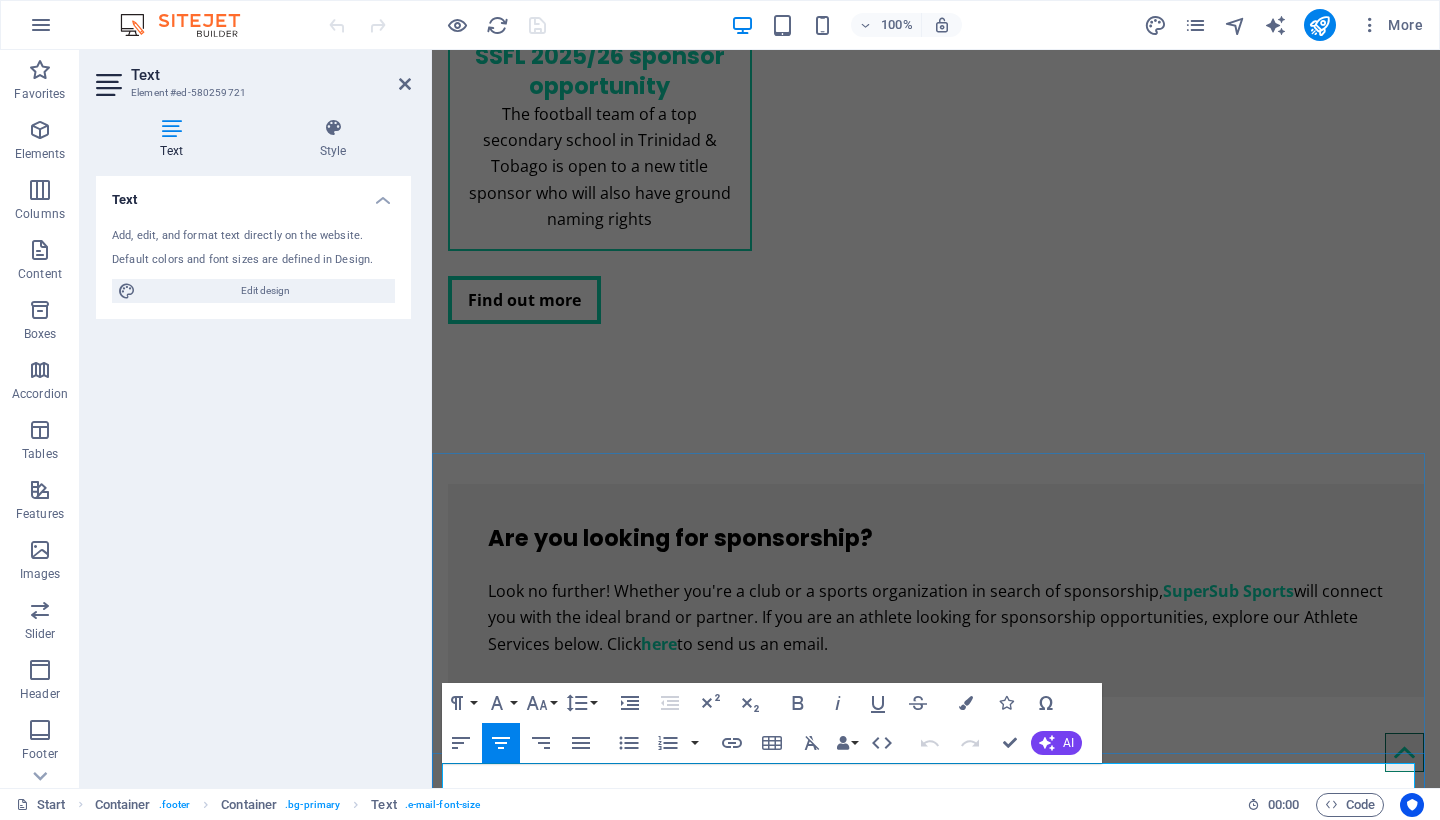 drag, startPoint x: 1100, startPoint y: 778, endPoint x: 953, endPoint y: 772, distance: 147.12239 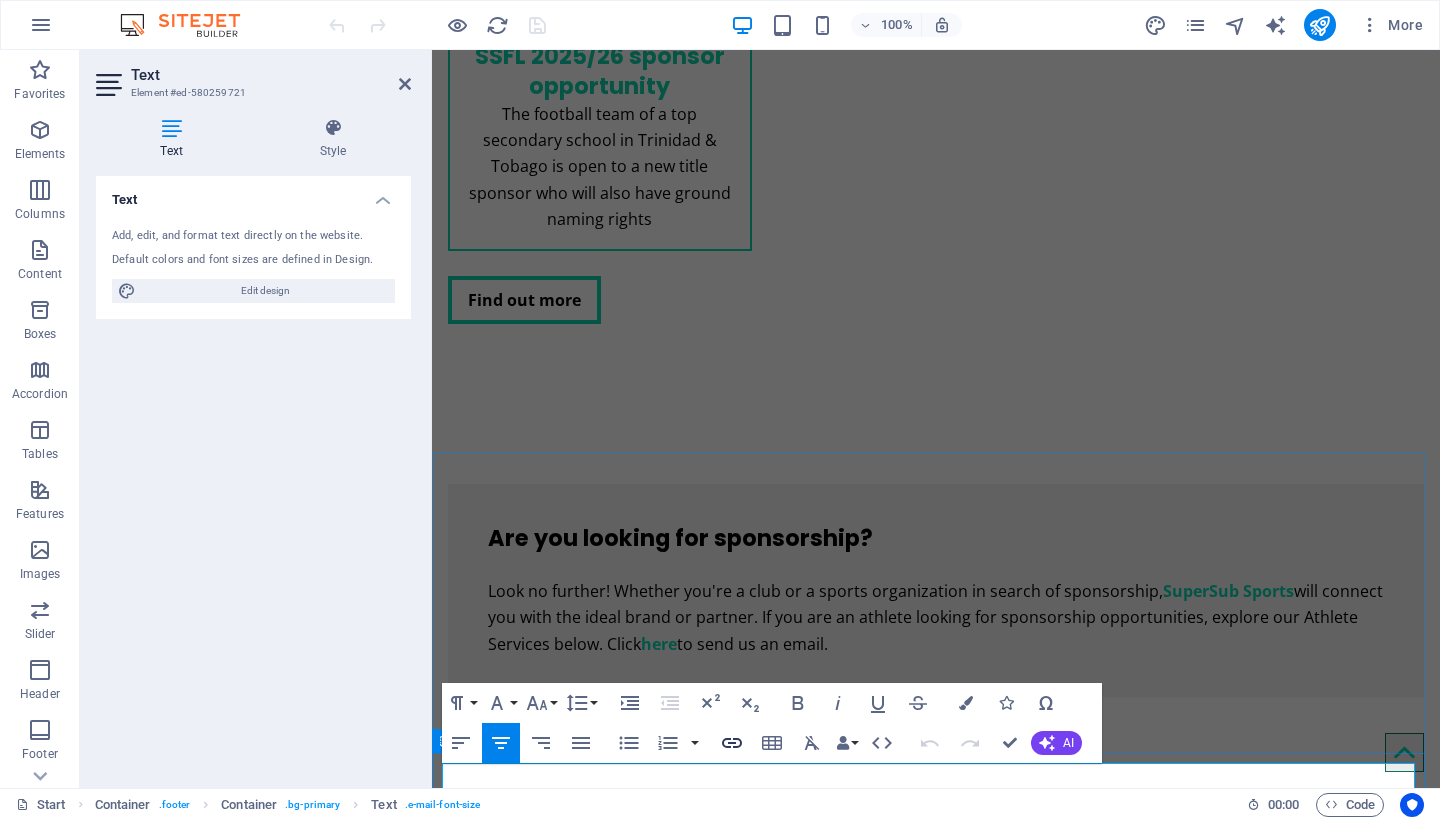 type on "Company Information" 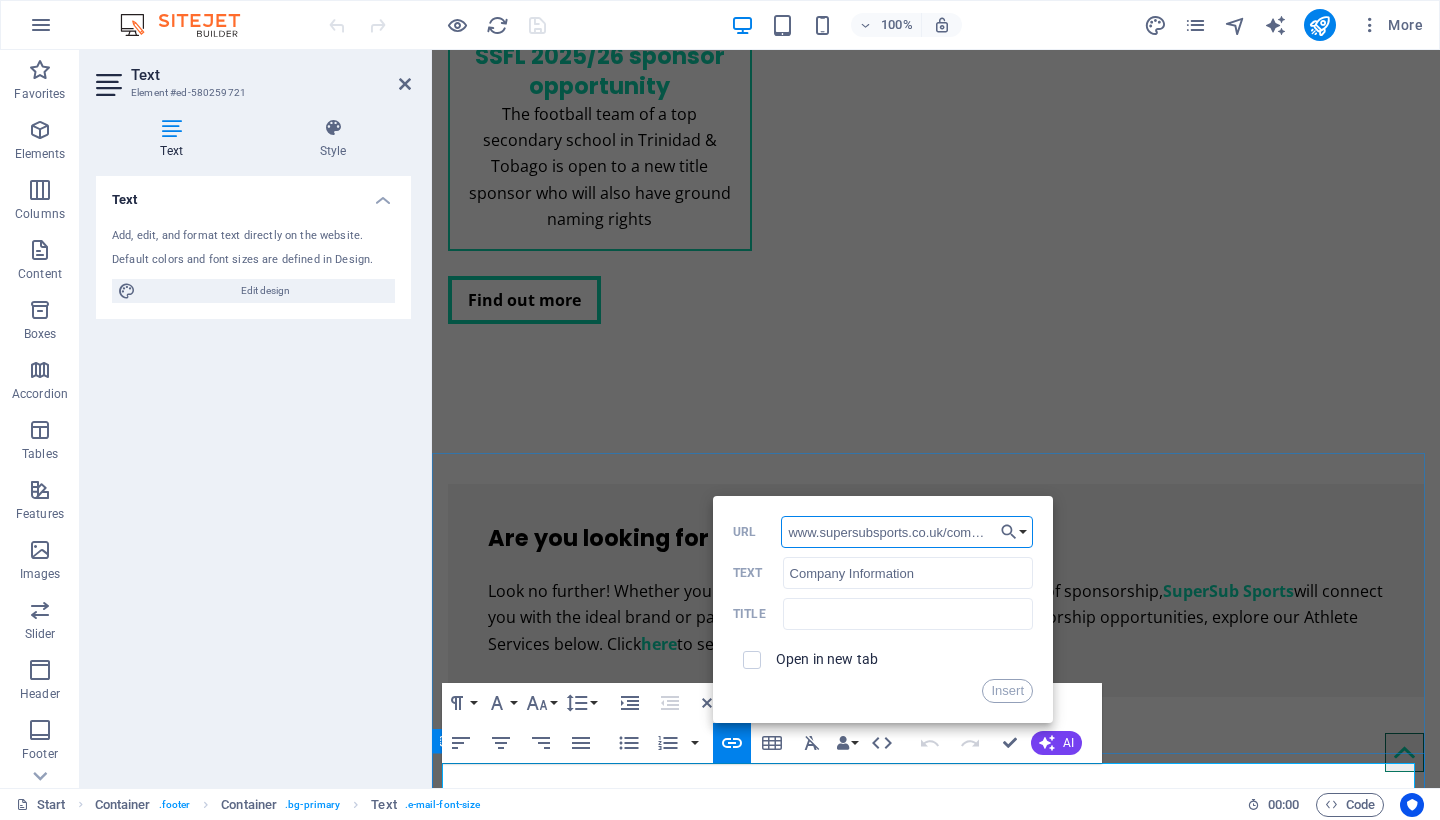 type on "www.supersubsports.co.uk/company-information" 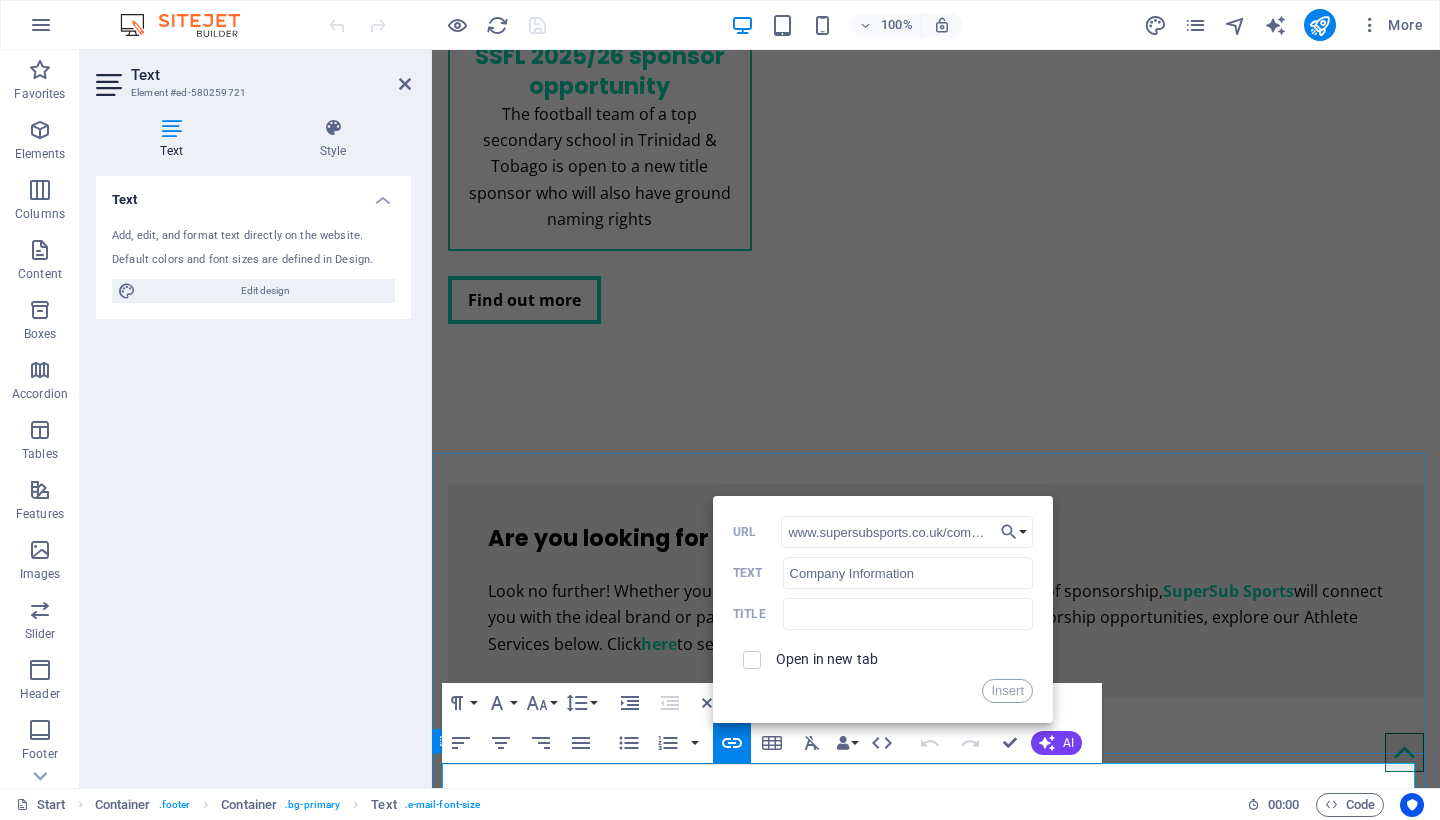 click on "Open in new tab" at bounding box center [827, 659] 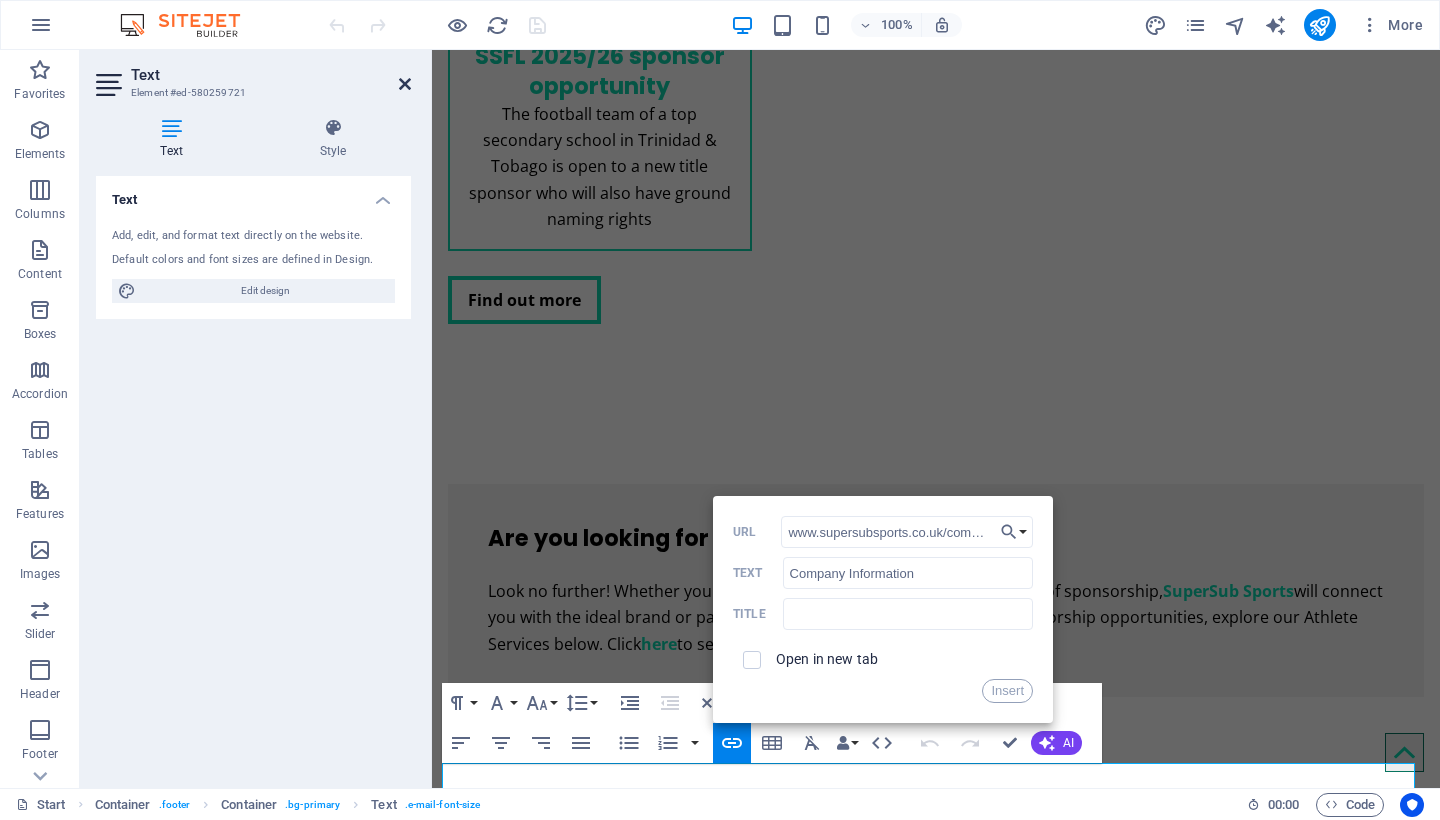 click at bounding box center [405, 84] 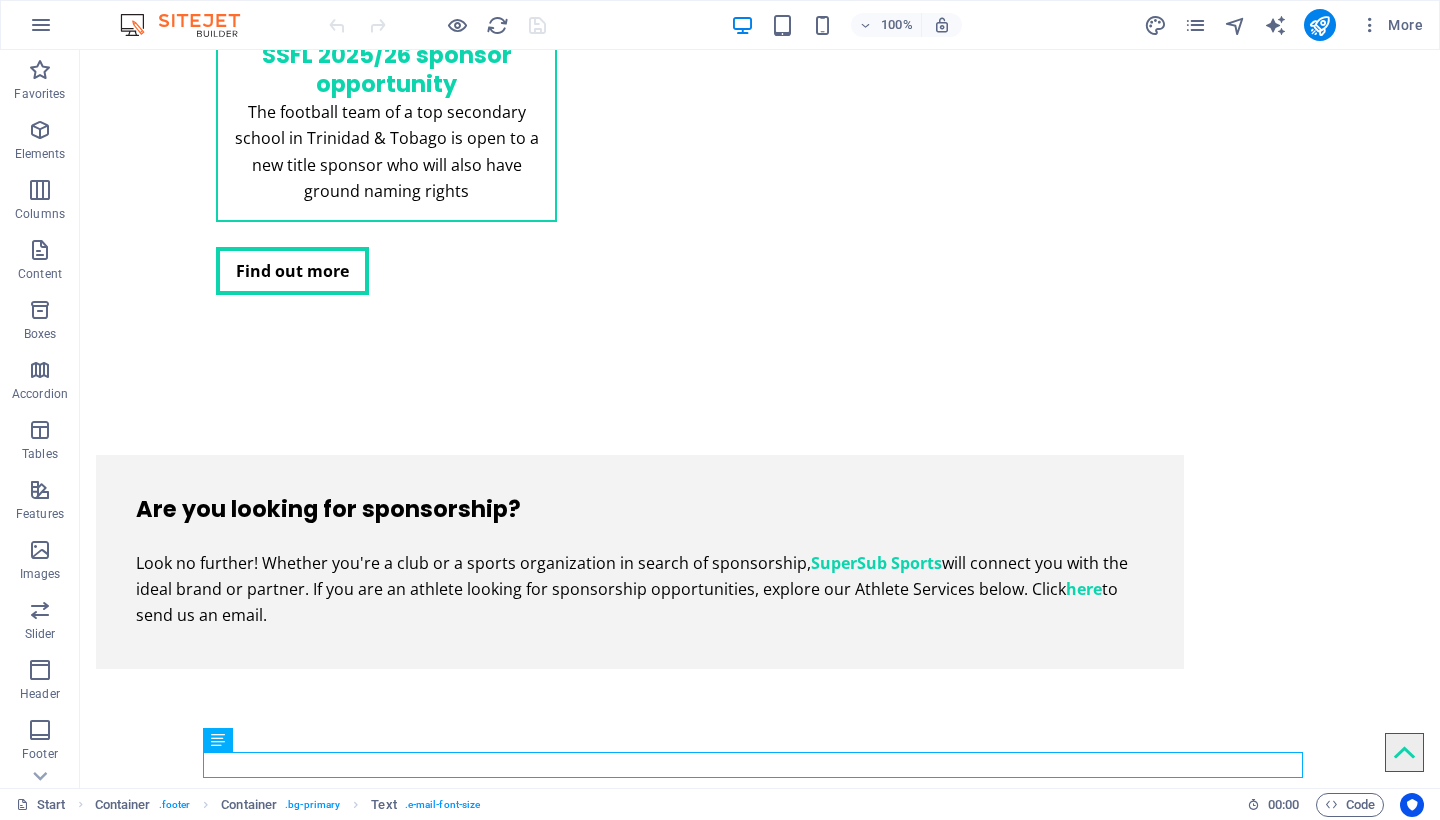 scroll, scrollTop: 2859, scrollLeft: 0, axis: vertical 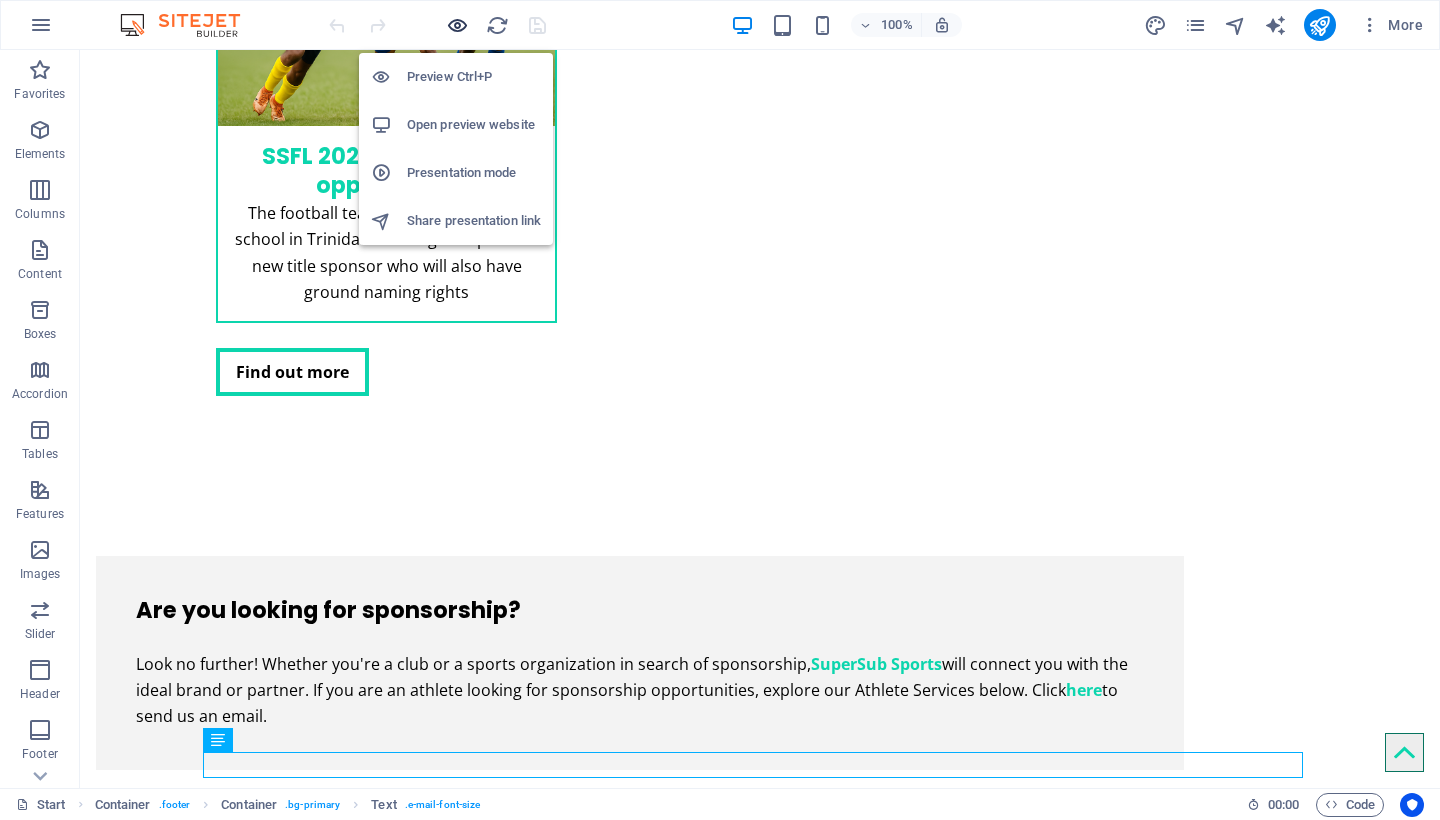 click at bounding box center (457, 25) 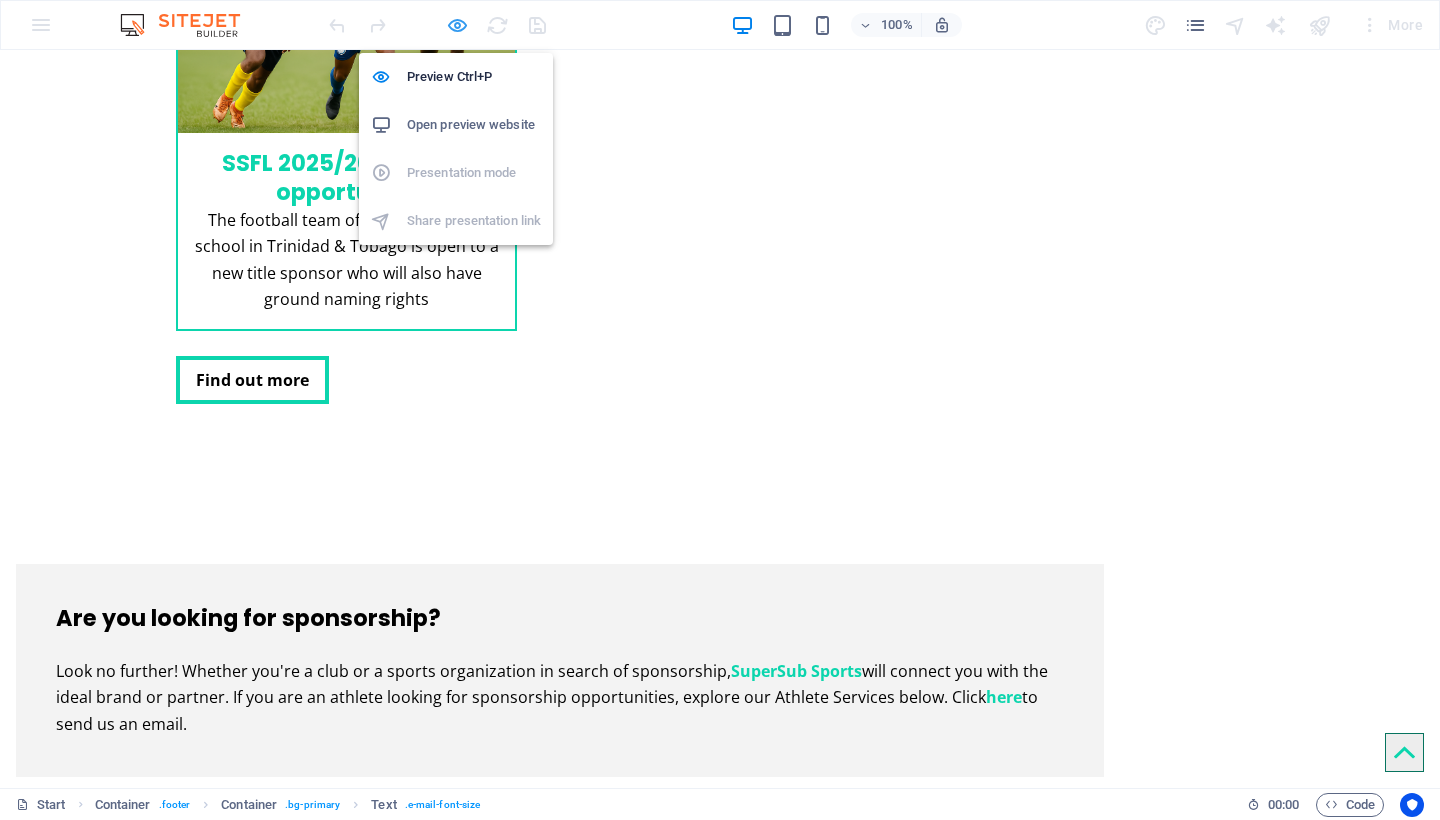 scroll, scrollTop: 2838, scrollLeft: 0, axis: vertical 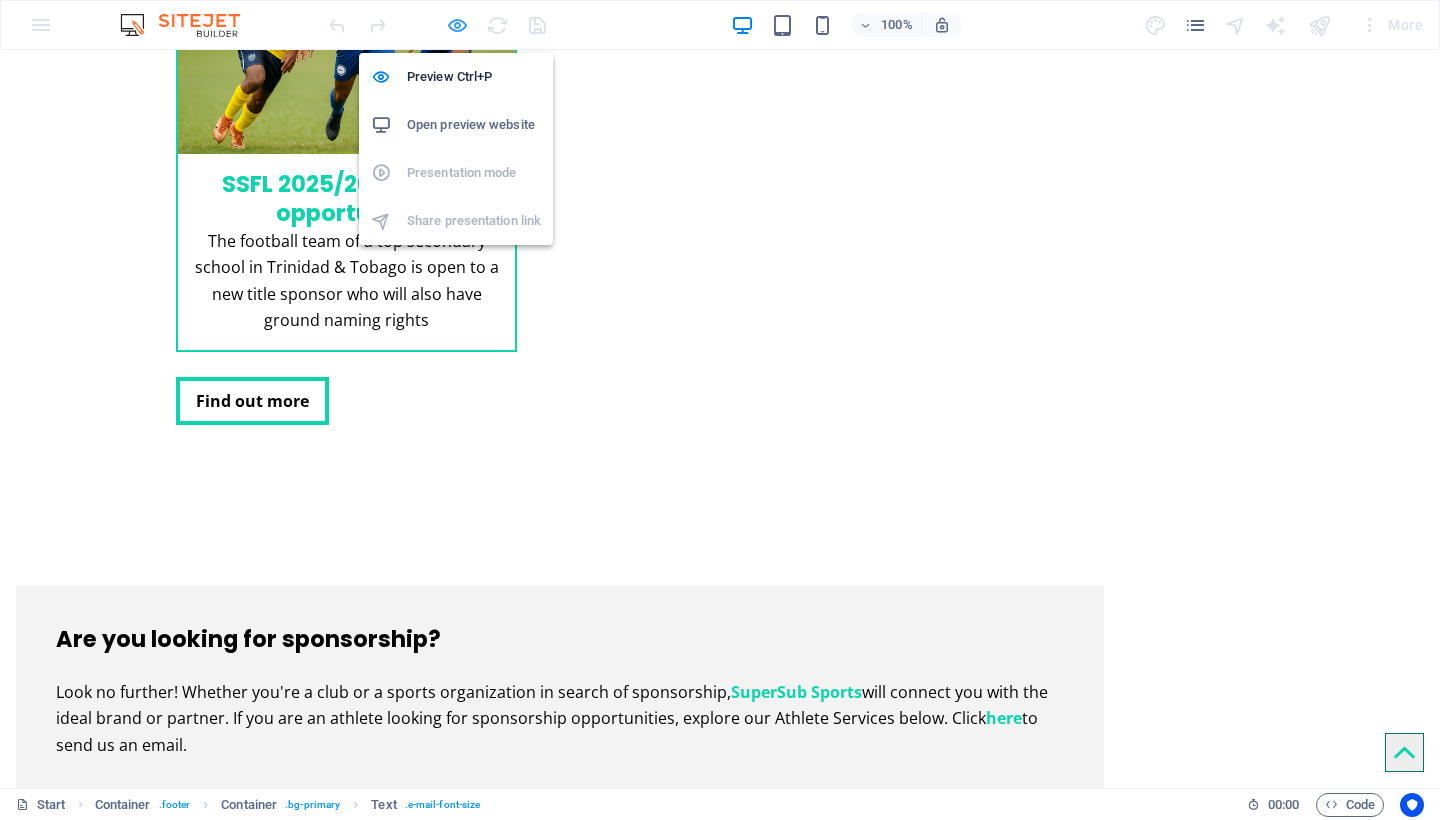 click at bounding box center [457, 25] 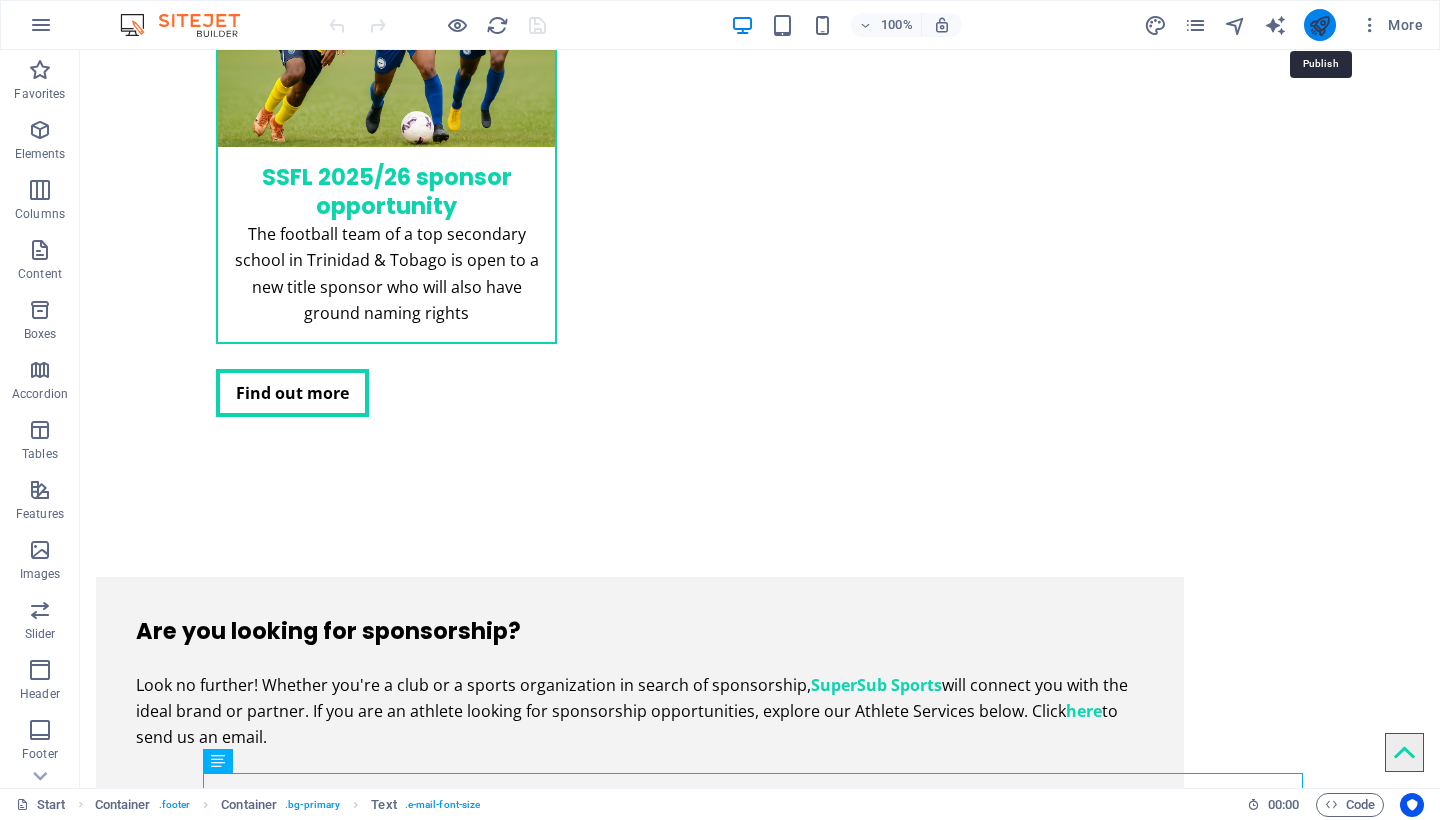 click at bounding box center [1319, 25] 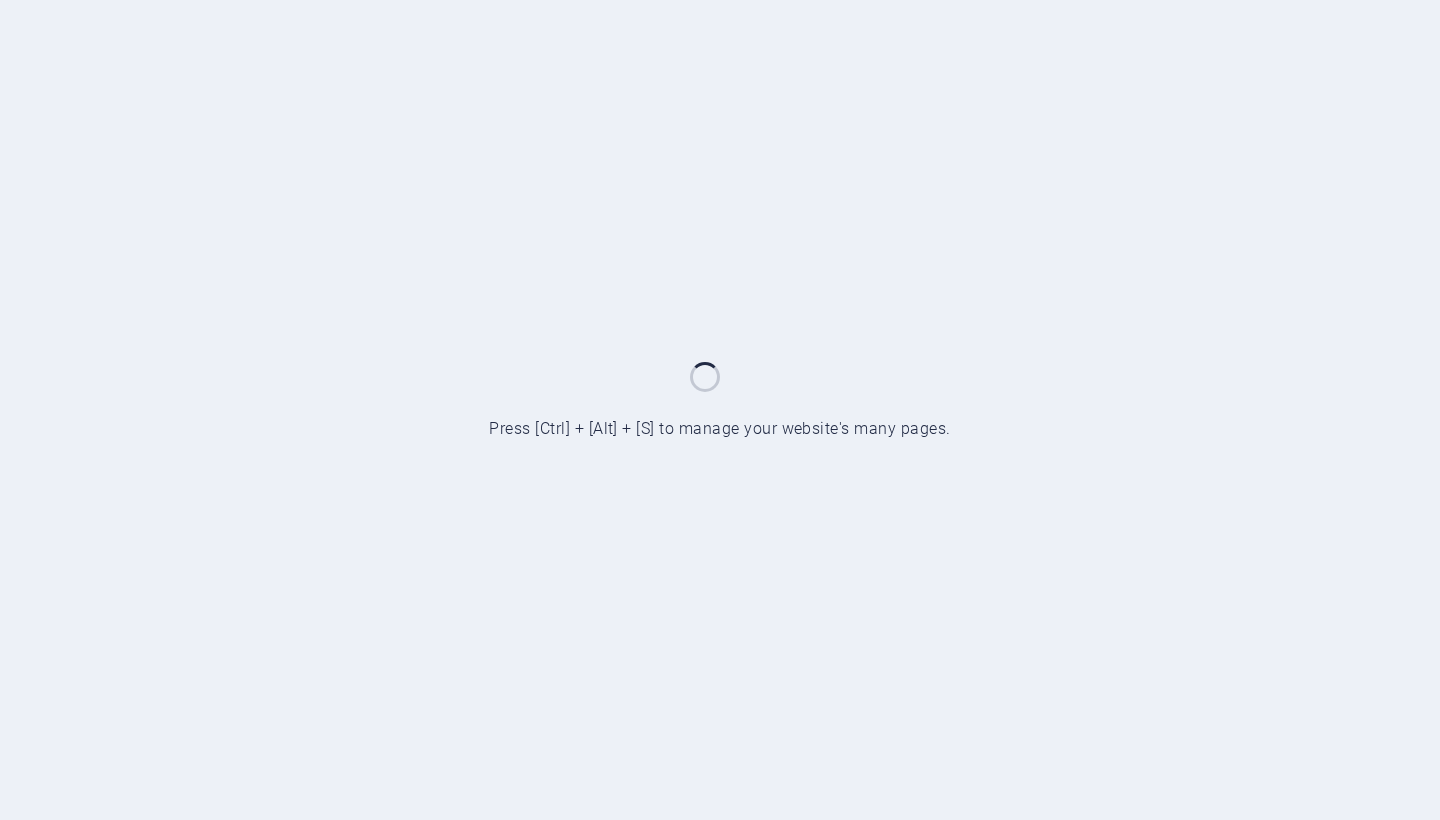 scroll, scrollTop: 0, scrollLeft: 0, axis: both 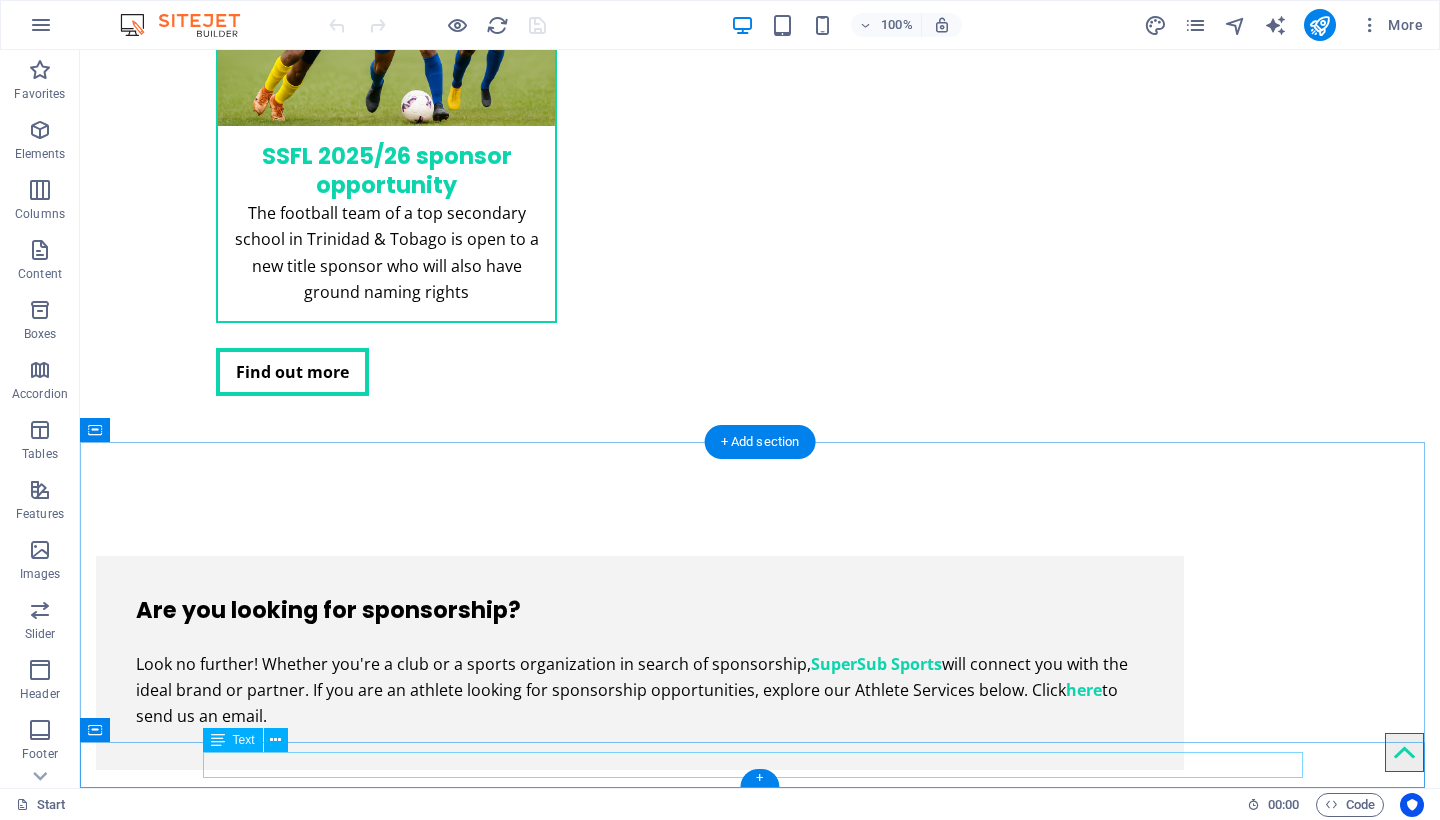 click on "info@supersubsports.co.uk  | Company Information" at bounding box center (760, 3927) 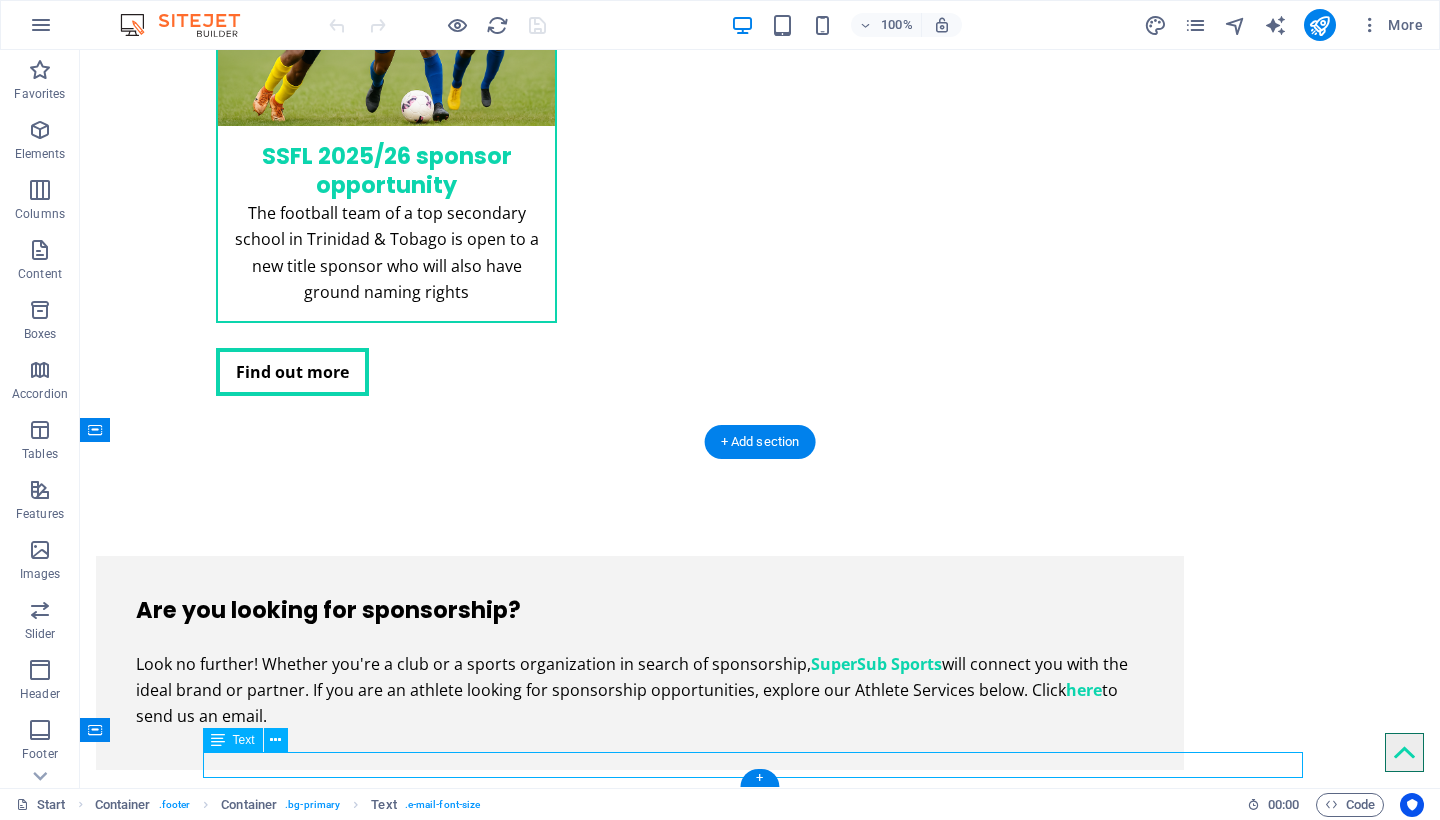 click on "info@supersubsports.co.uk  | Company Information" at bounding box center (760, 3927) 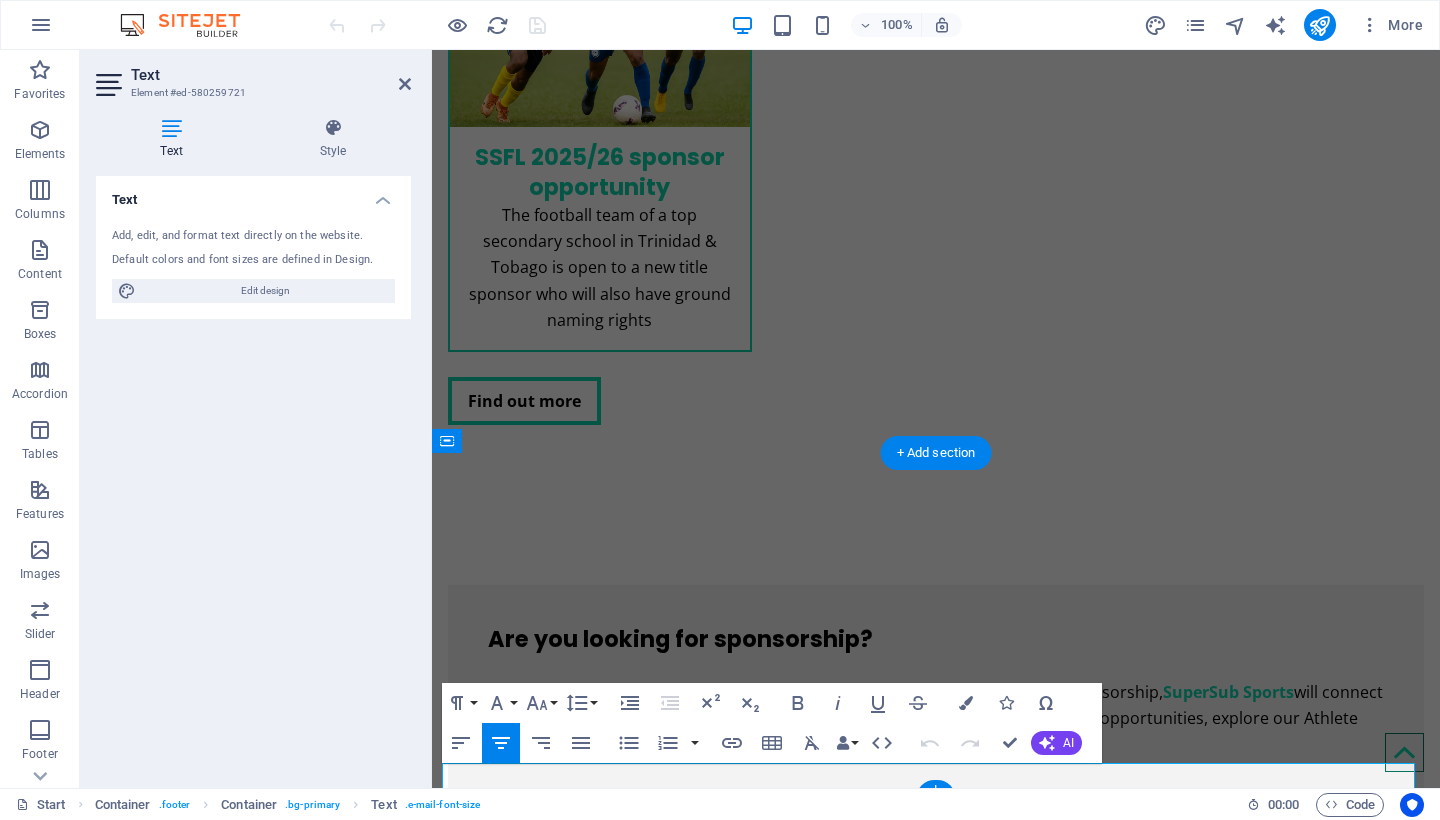 click on "info@supersubsports.co.uk" at bounding box center [857, 3826] 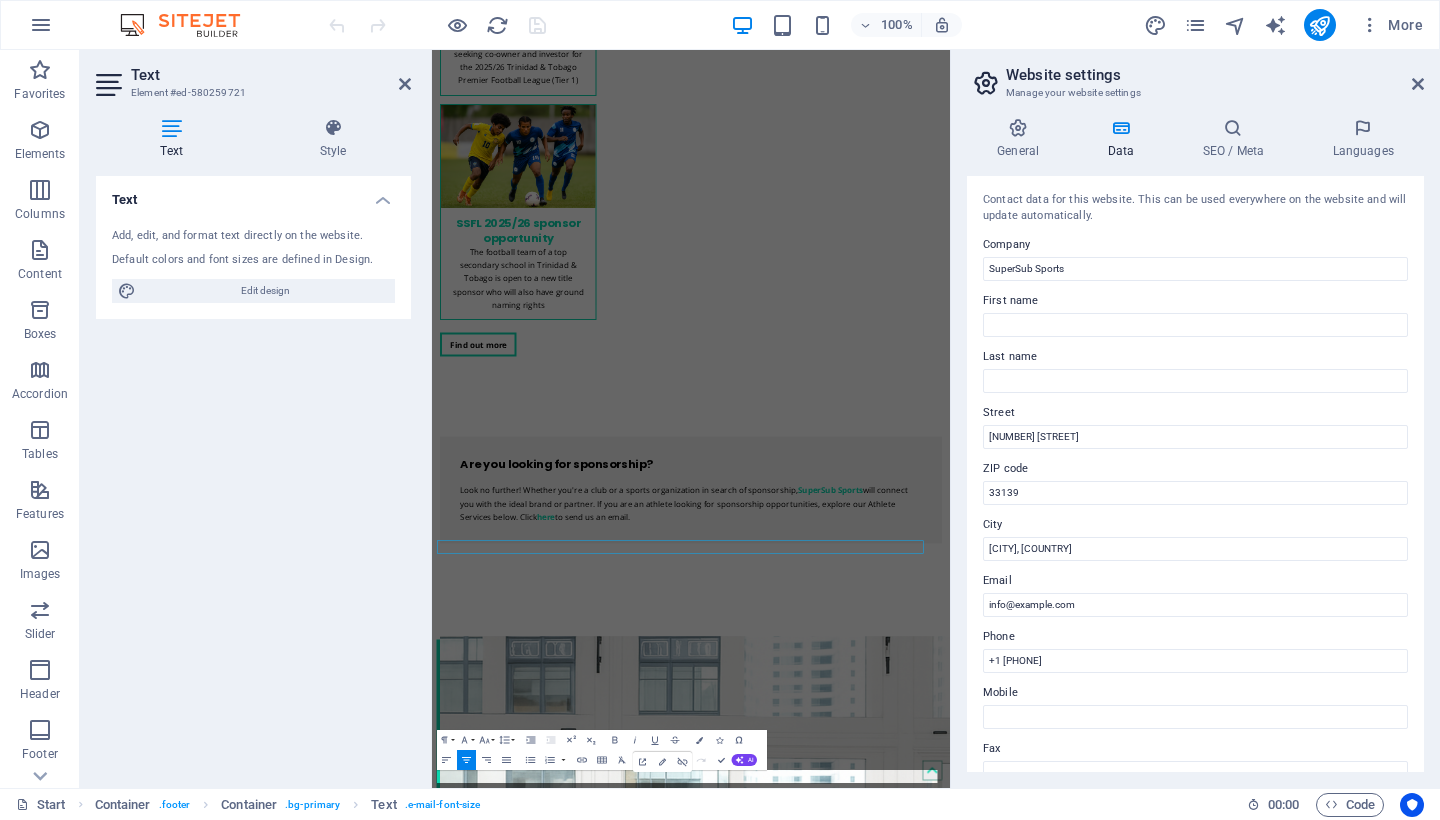 click on "General  Data  SEO / Meta  Languages Website name supersubsports.co.uk Logo Drag files here, click to choose files or select files from Files or our free stock photos & videos Select files from the file manager, stock photos, or upload file(s) Upload Favicon Set the favicon of your website here. A favicon is a small icon shown in the browser tab next to your website title. It helps visitors identify your website. Drag files here, click to choose files or select files from Files or our free stock photos & videos Select files from the file manager, stock photos, or upload file(s) Upload Preview Image (Open Graph) This image will be shown when the website is shared on social networks Drag files here, click to choose files or select files from Files or our free stock photos & videos Select files from the file manager, stock photos, or upload file(s) Upload Contact data for this website. This can be used everywhere on the website and will update automatically. Company SuperSub Sports First name Last name Street 1" at bounding box center [1195, 445] 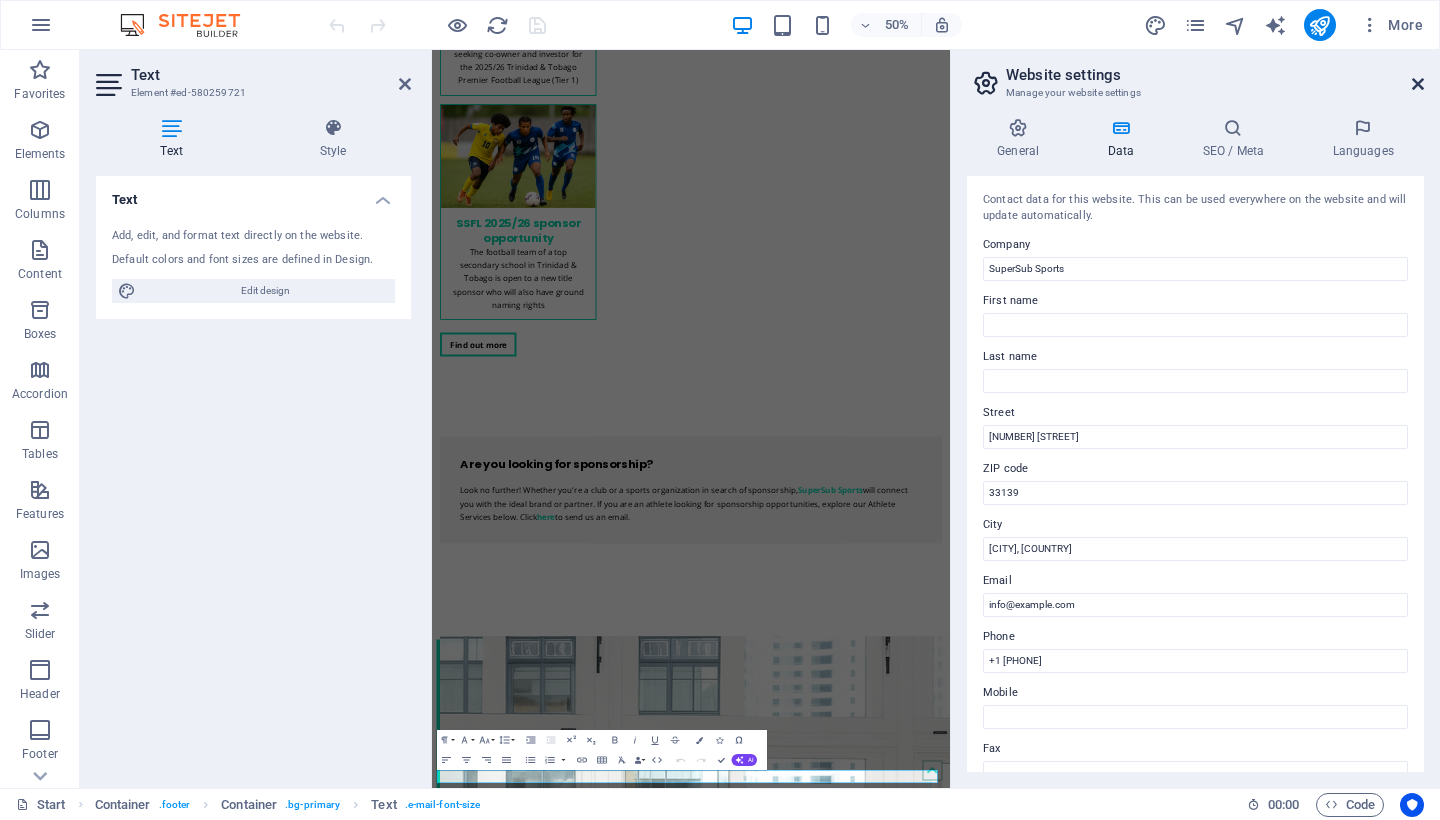 click at bounding box center [1418, 84] 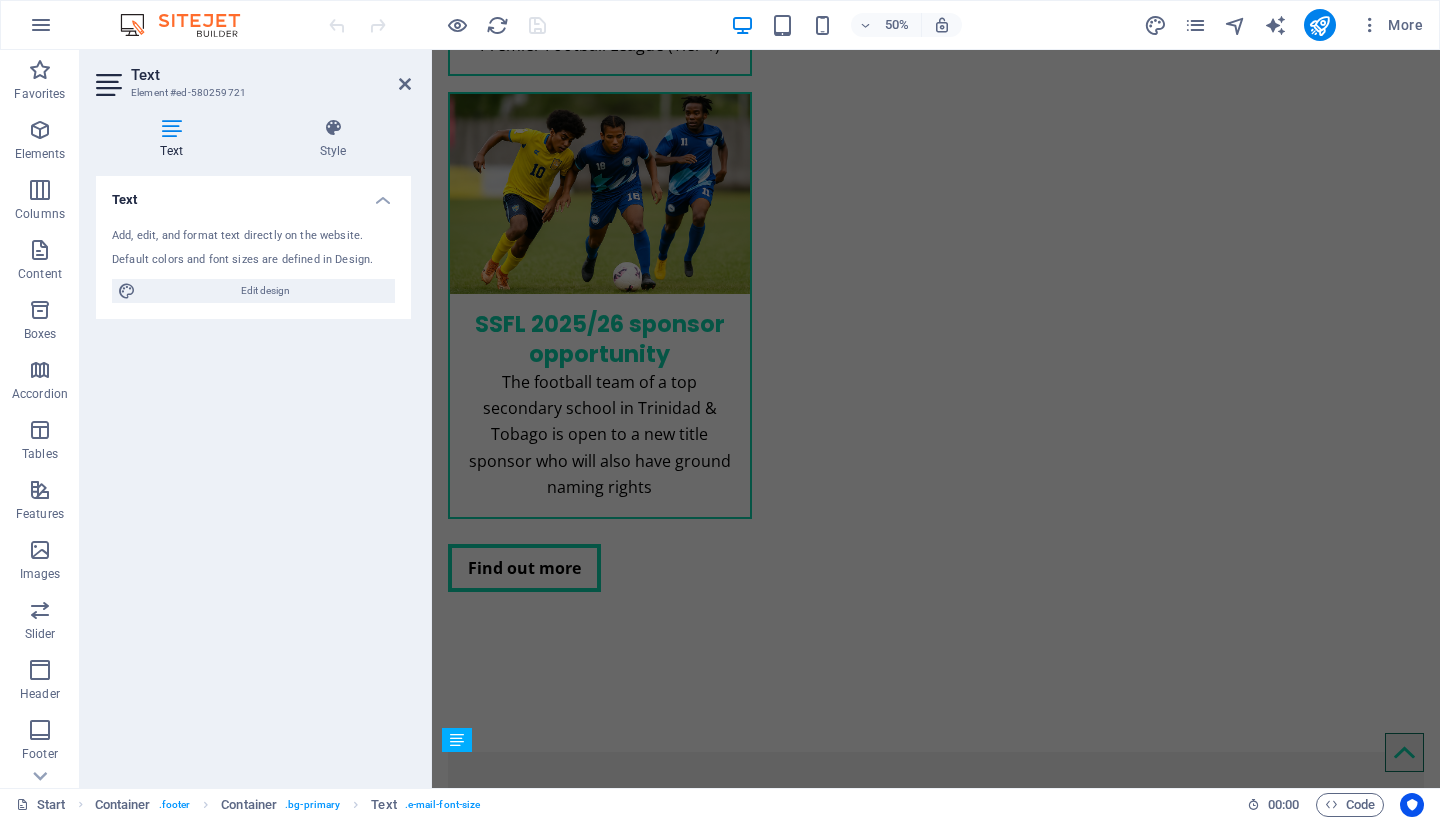 scroll, scrollTop: 2971, scrollLeft: 0, axis: vertical 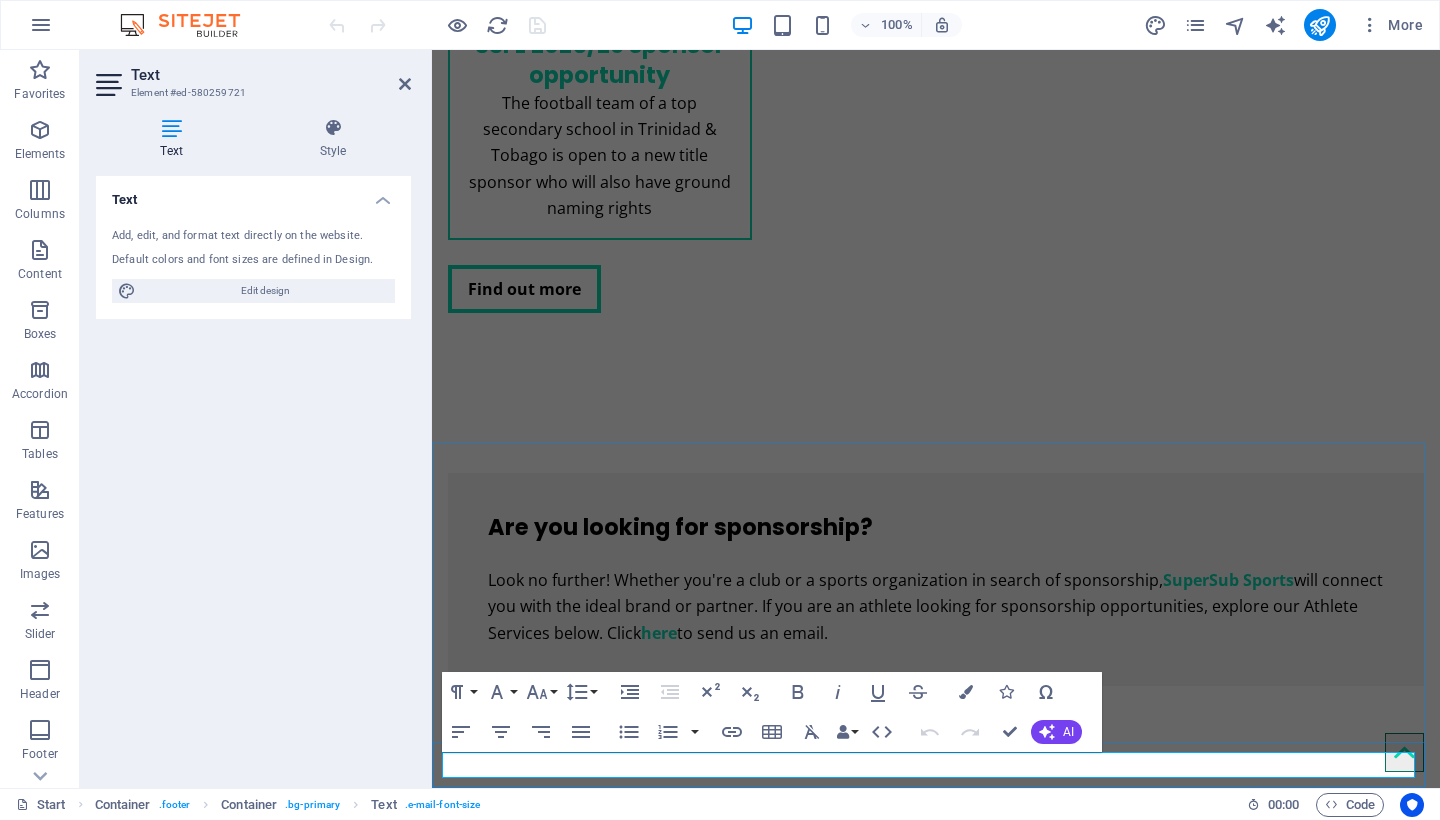 click on "| Company Information" at bounding box center (1000, 3714) 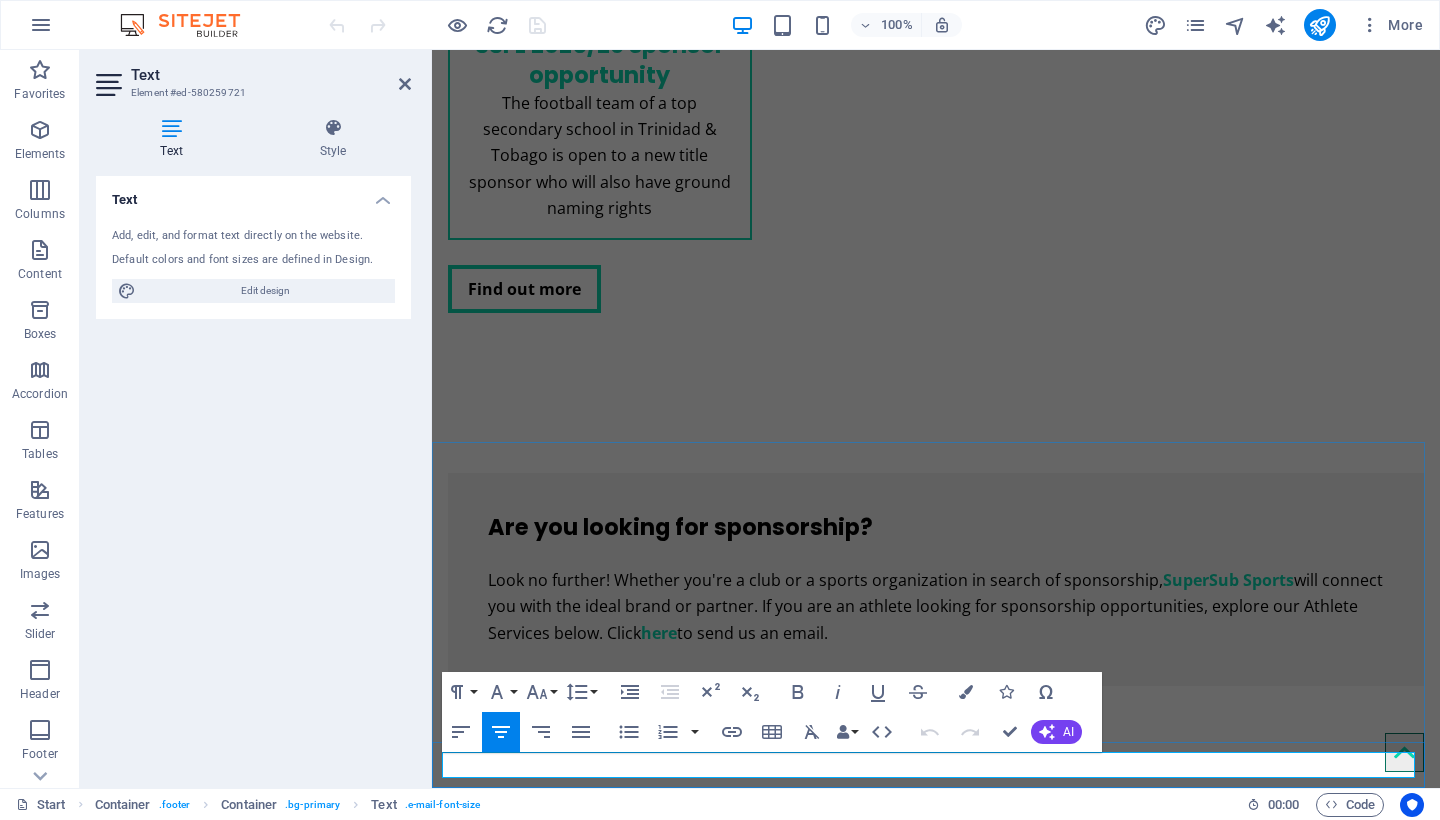 click on "| Company Information" at bounding box center [1000, 3714] 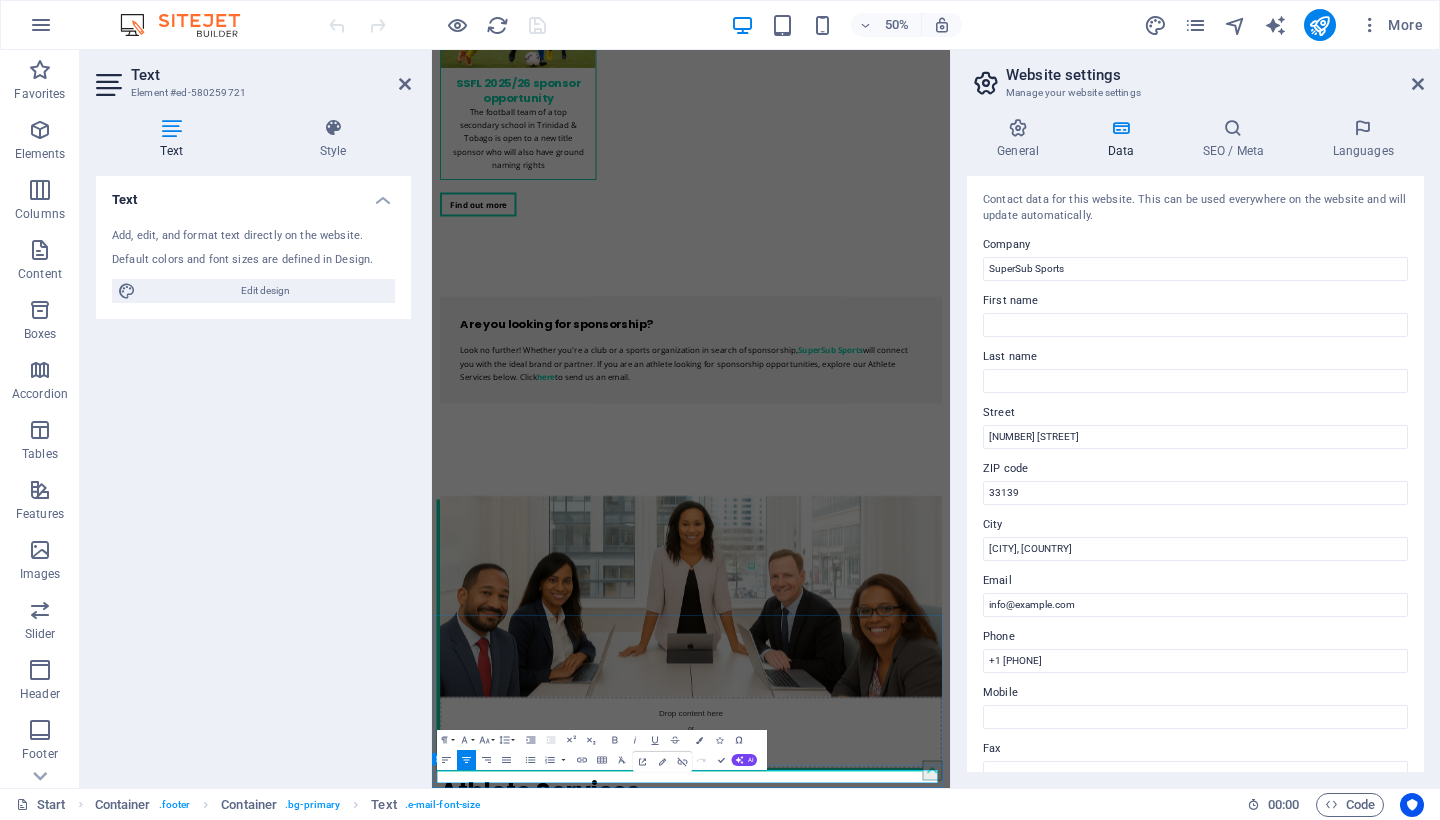 click on "info@supersubsports.co.uk  | Company Information" at bounding box center [950, 3778] 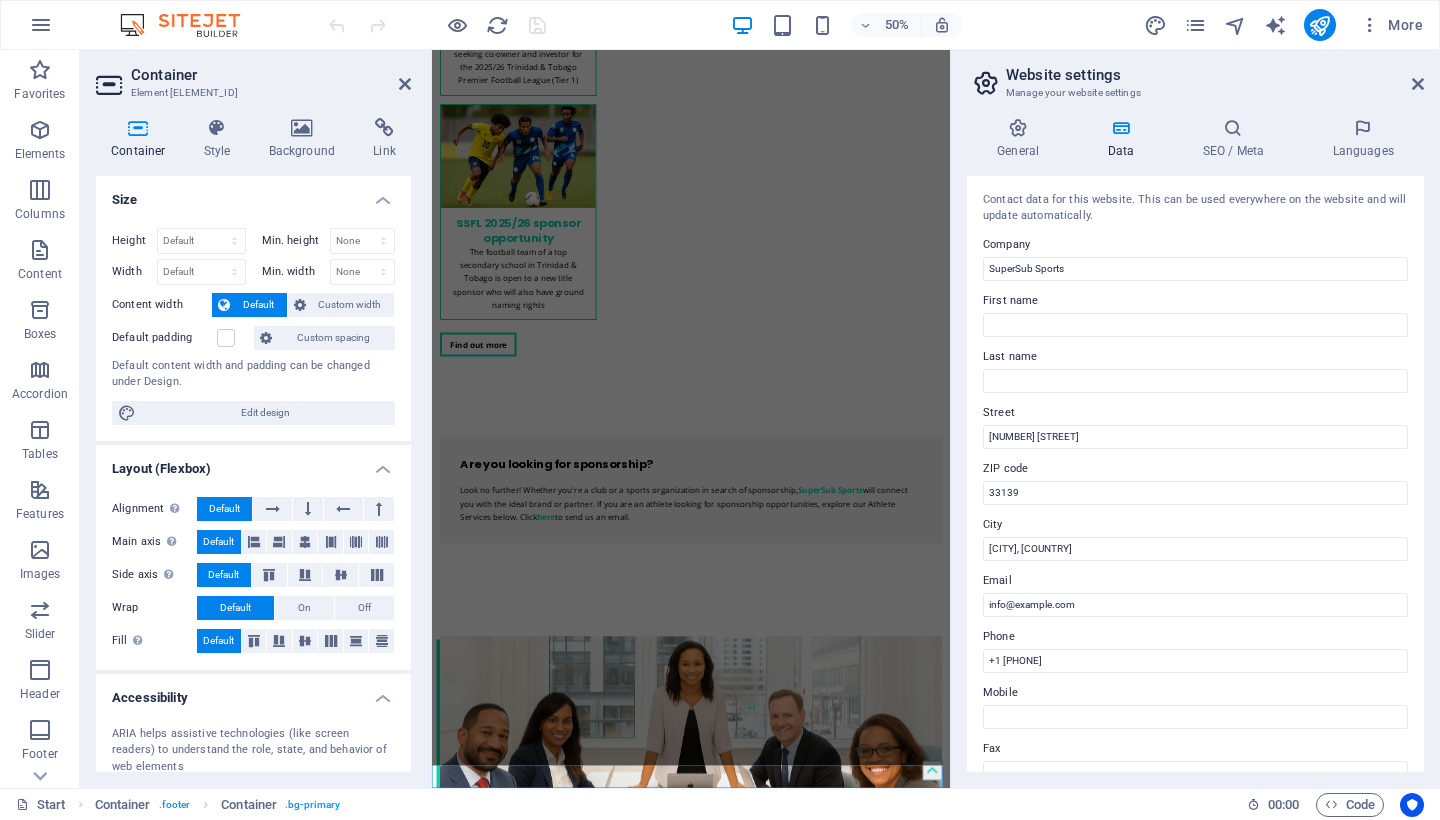 click on "info@supersubsports.co.uk  | Company Information" at bounding box center (950, 4057) 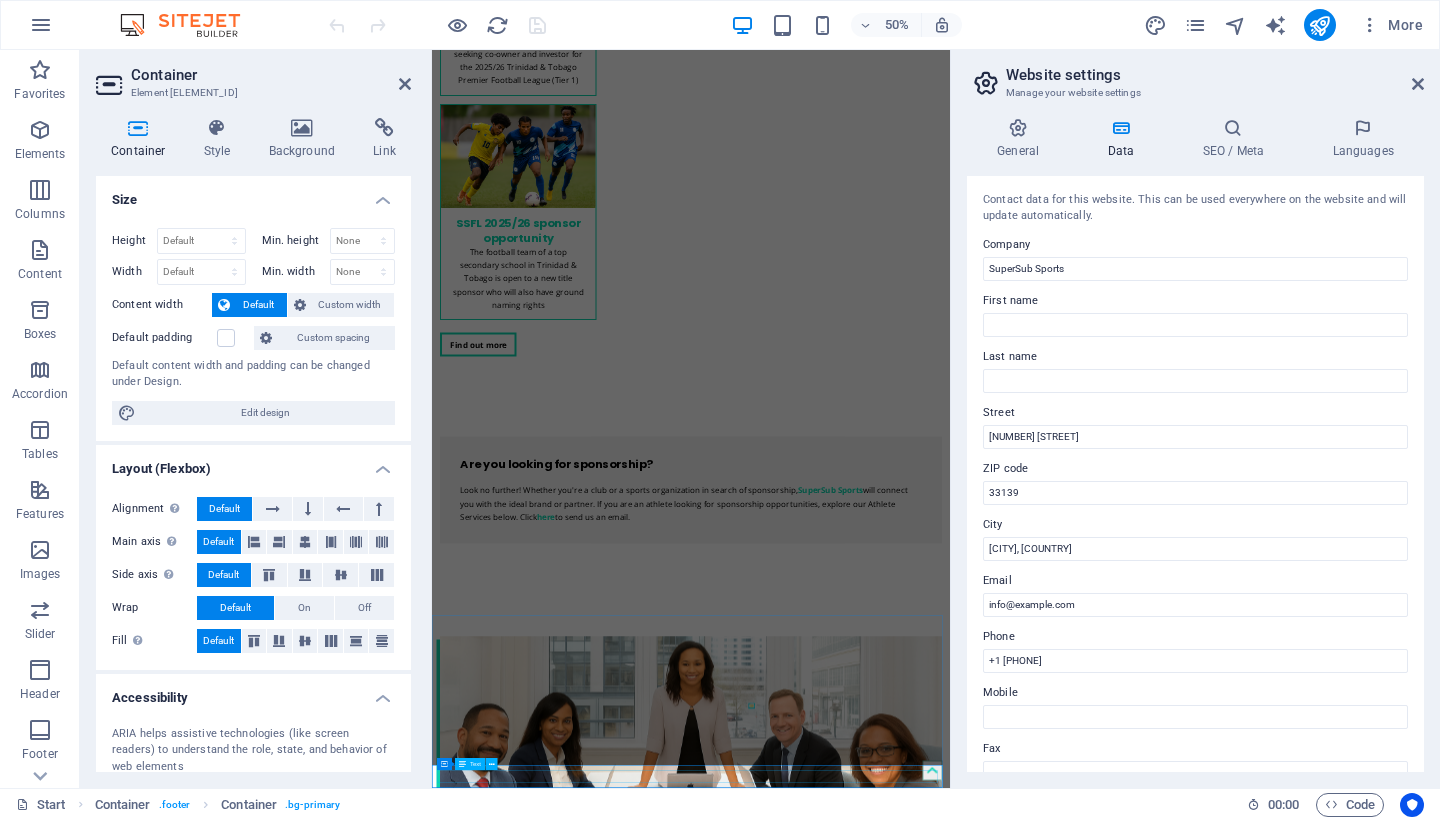 click on "info@supersubsports.co.uk  | Company Information" at bounding box center [950, 4057] 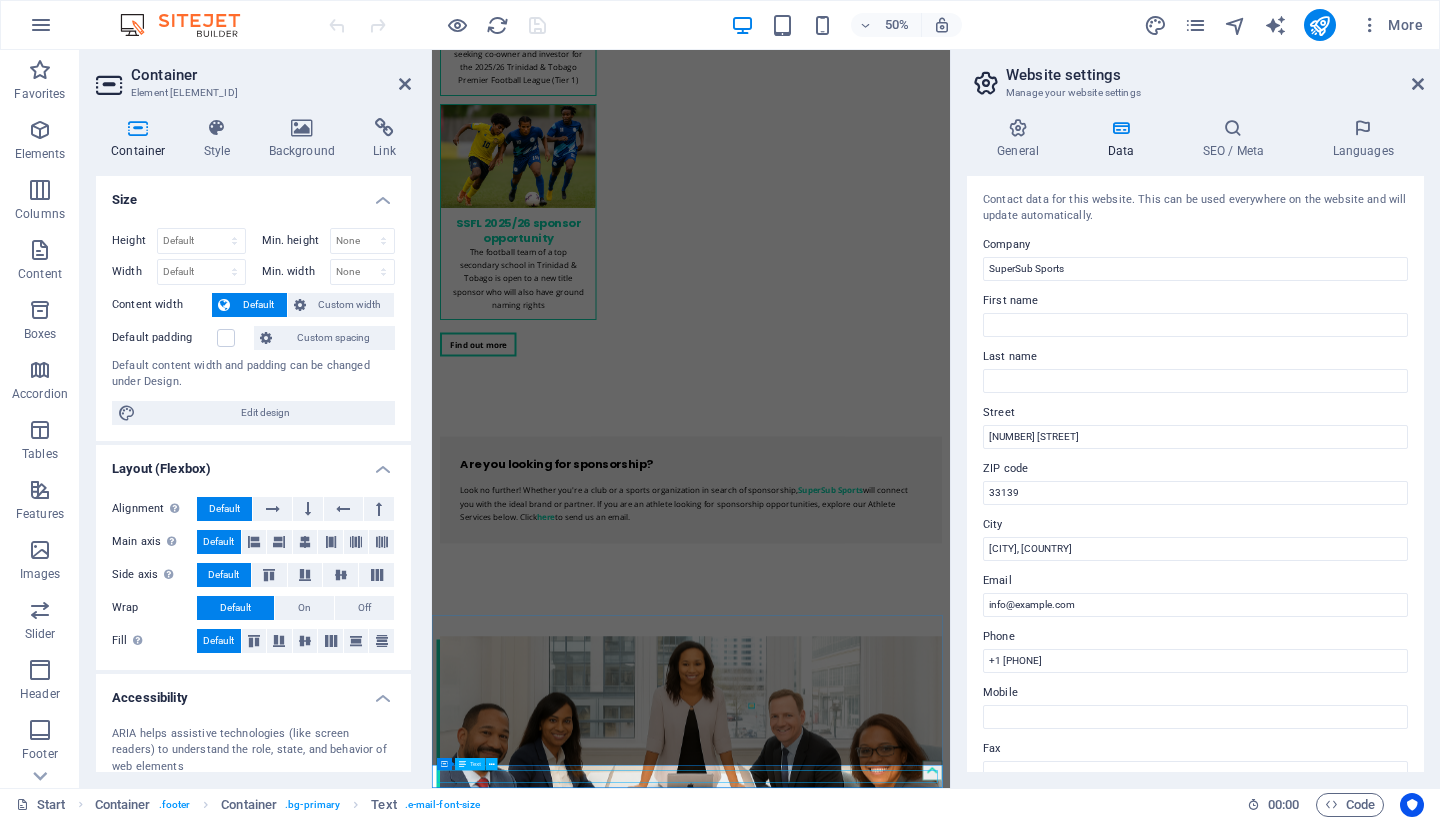 click on "info@supersubsports.co.uk  | Company Information" at bounding box center (950, 4057) 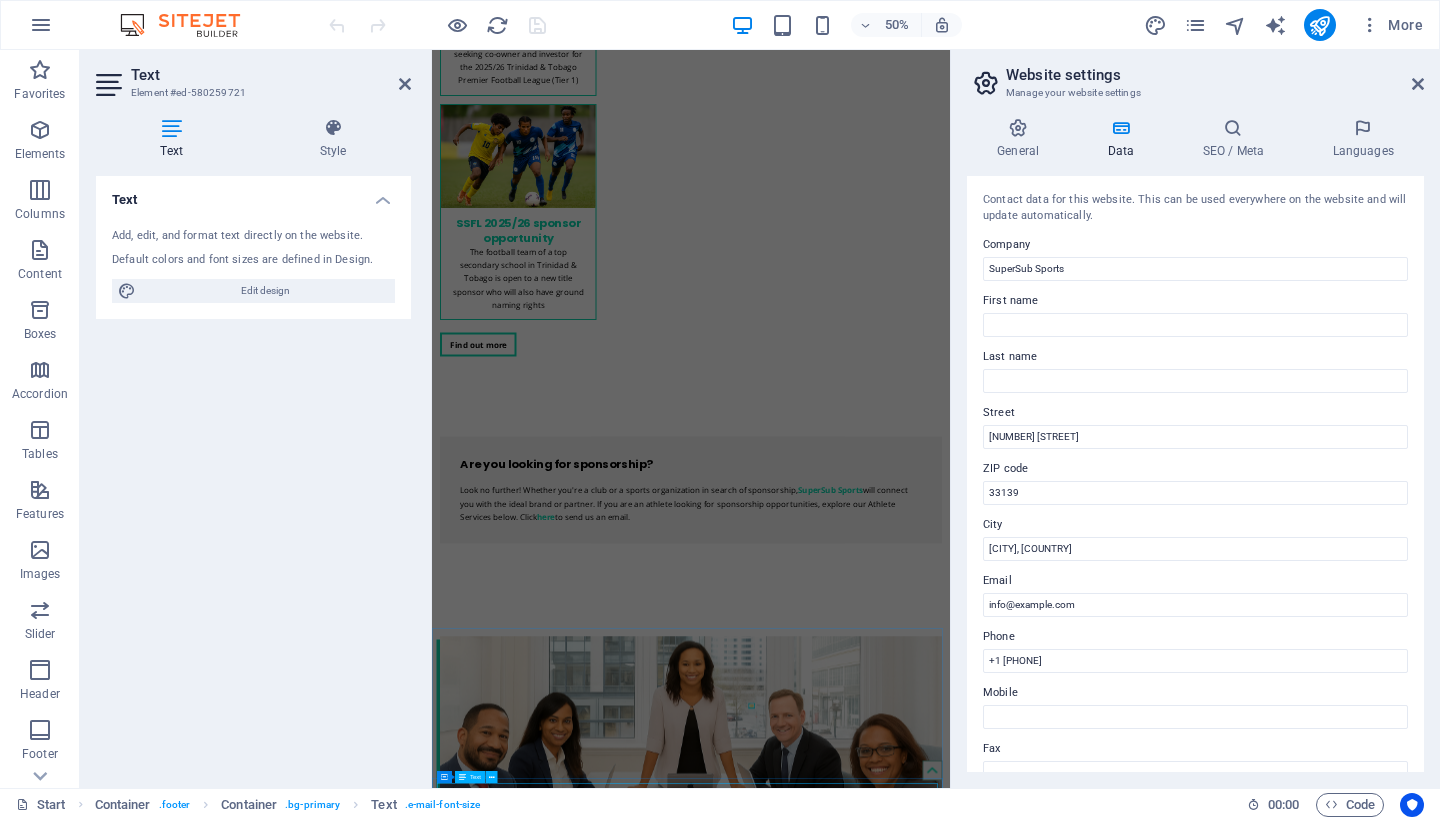 scroll, scrollTop: 2681, scrollLeft: 0, axis: vertical 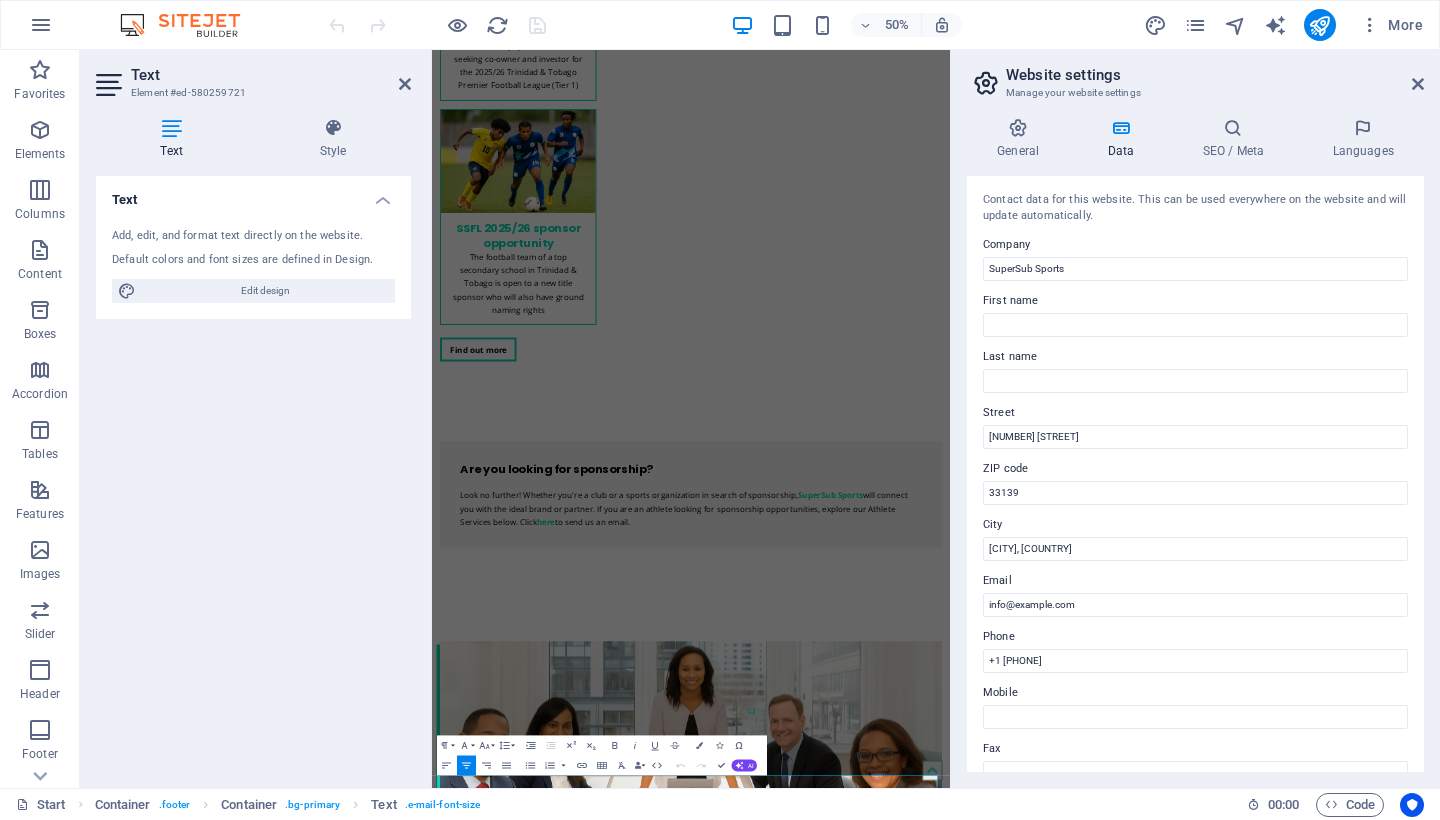 click on "Website settings Manage your website settings  General  Data  SEO / Meta  Languages Website name supersubsports.co.uk Logo Drag files here, click to choose files or select files from Files or our free stock photos & videos Select files from the file manager, stock photos, or upload file(s) Upload Favicon Set the favicon of your website here. A favicon is a small icon shown in the browser tab next to your website title. It helps visitors identify your website. Drag files here, click to choose files or select files from Files or our free stock photos & videos Select files from the file manager, stock photos, or upload file(s) Upload Preview Image (Open Graph) This image will be shown when the website is shared on social networks Drag files here, click to choose files or select files from Files or our free stock photos & videos Select files from the file manager, stock photos, or upload file(s) Upload Contact data for this website. This can be used everywhere on the website and will update automatically. Company" at bounding box center (1195, 419) 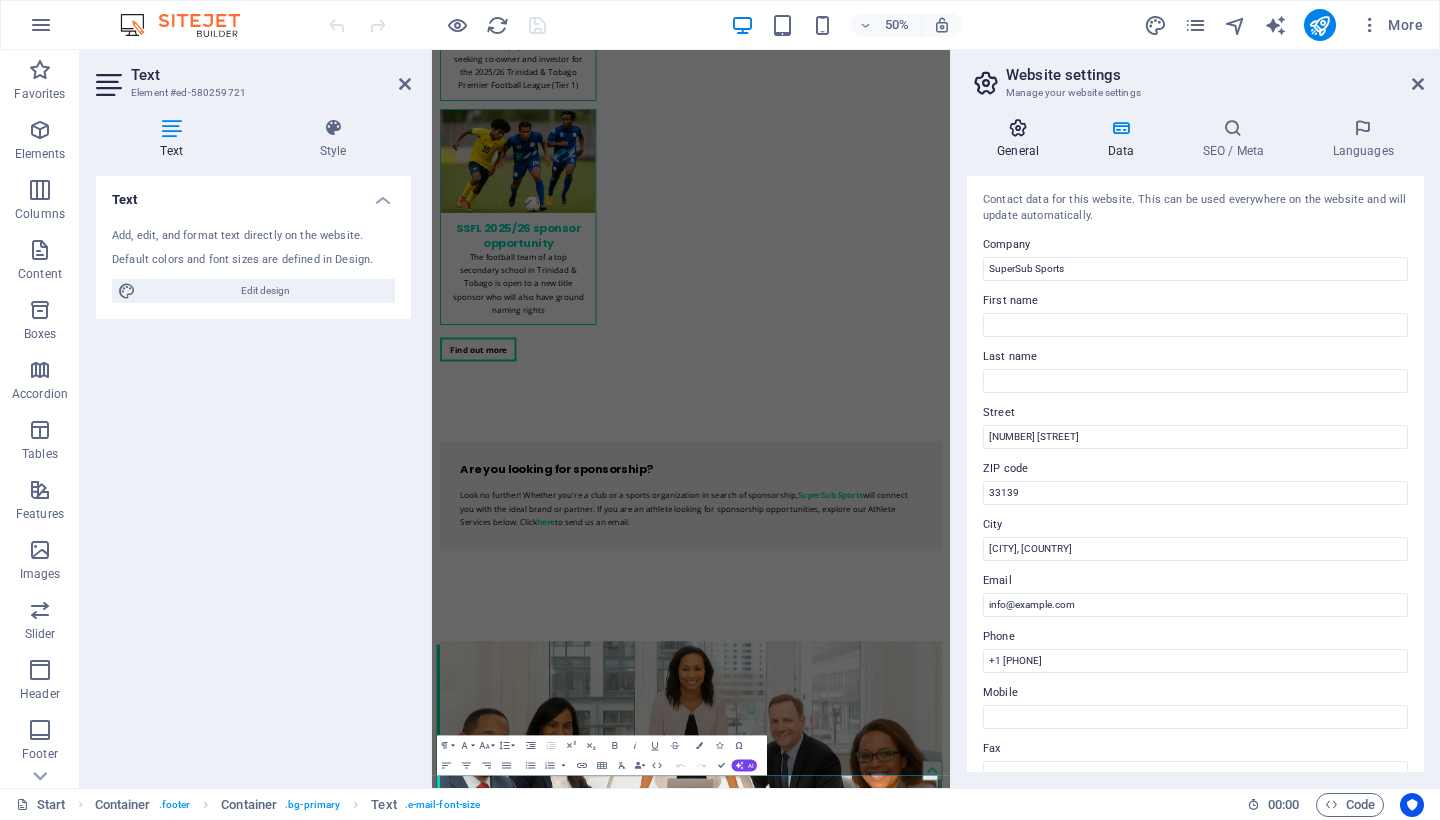 click on "General" at bounding box center (1022, 139) 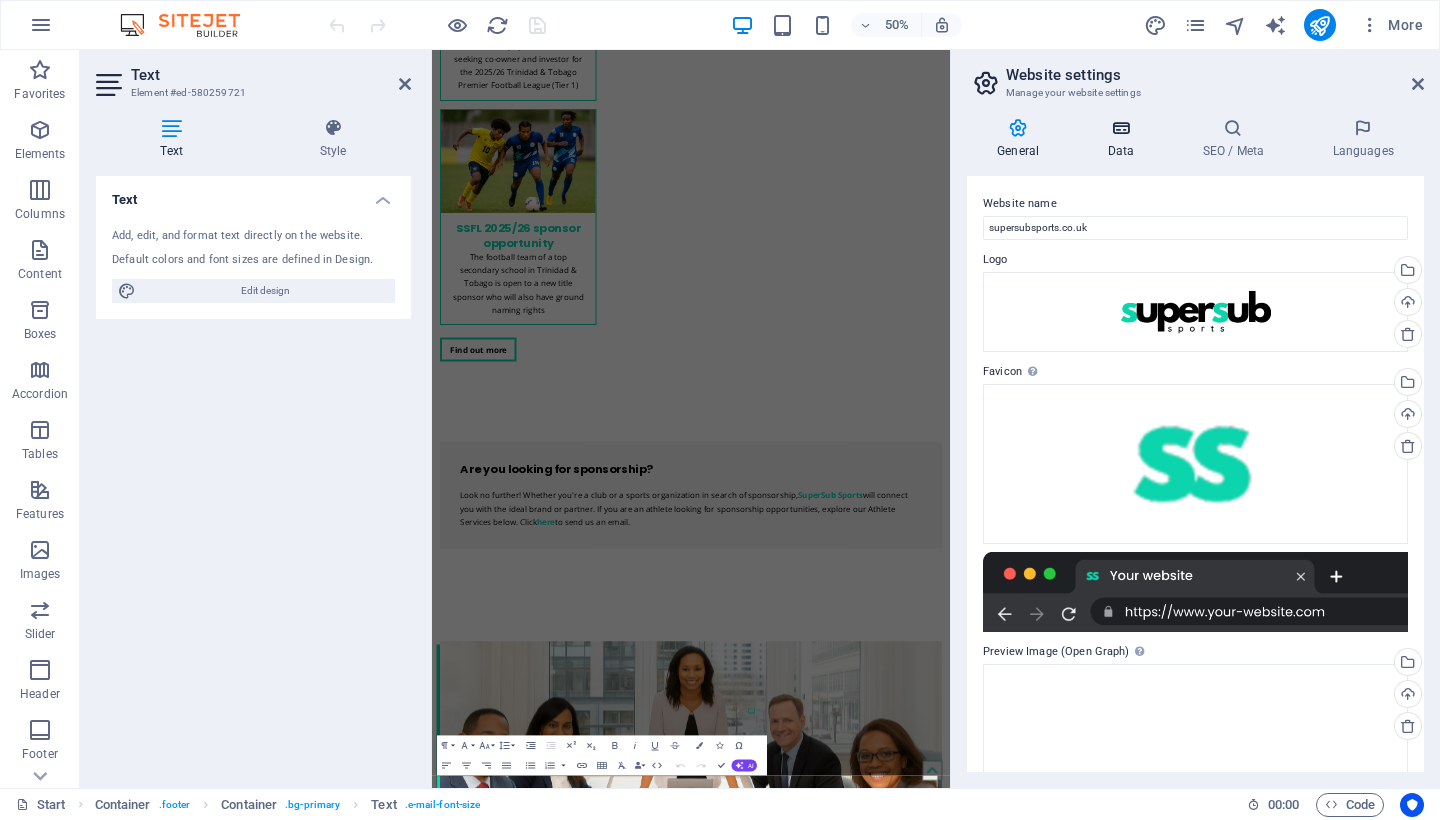 click on "Data" at bounding box center (1124, 139) 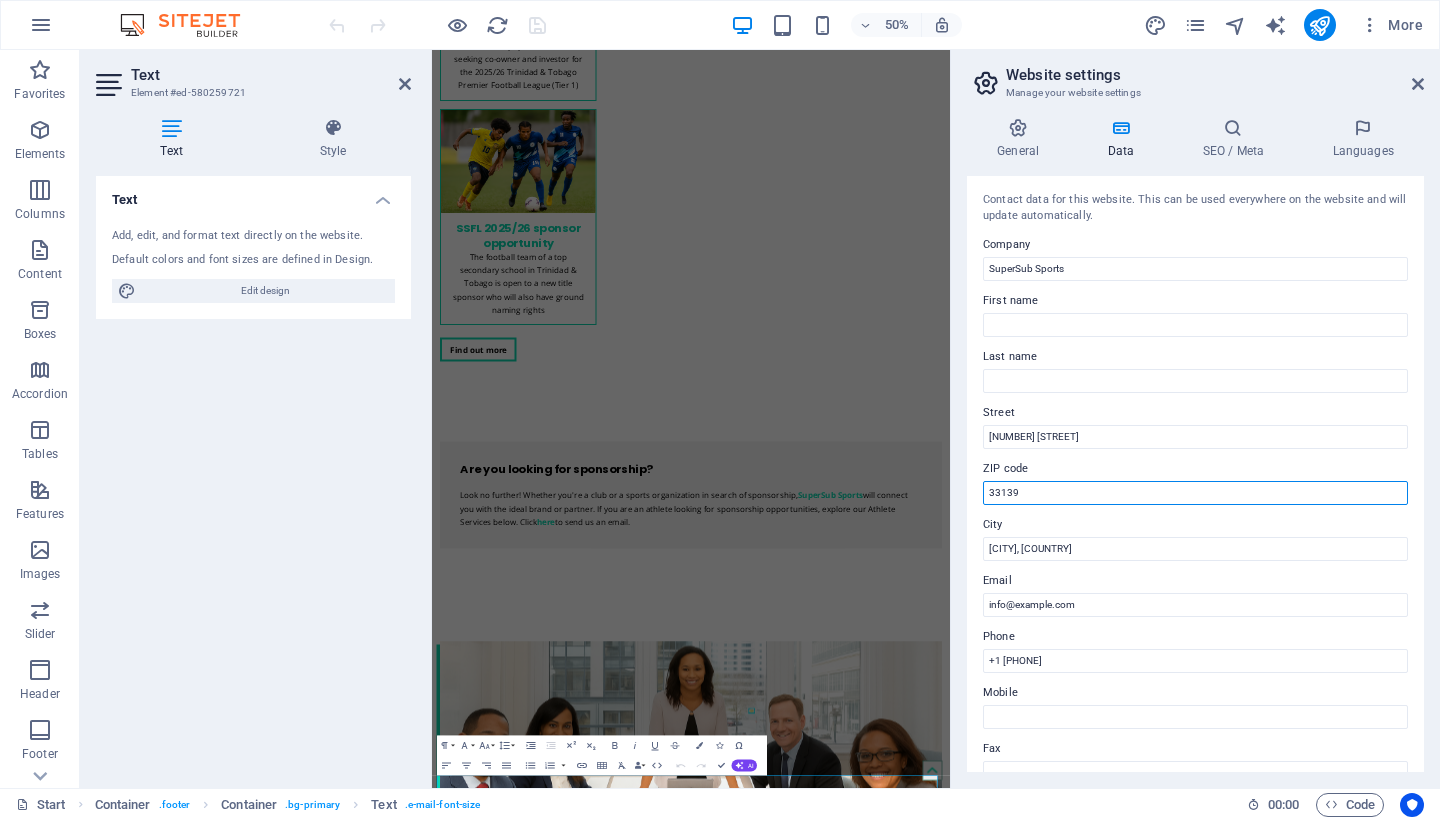 drag, startPoint x: 1463, startPoint y: 548, endPoint x: 1452, endPoint y: 942, distance: 394.15353 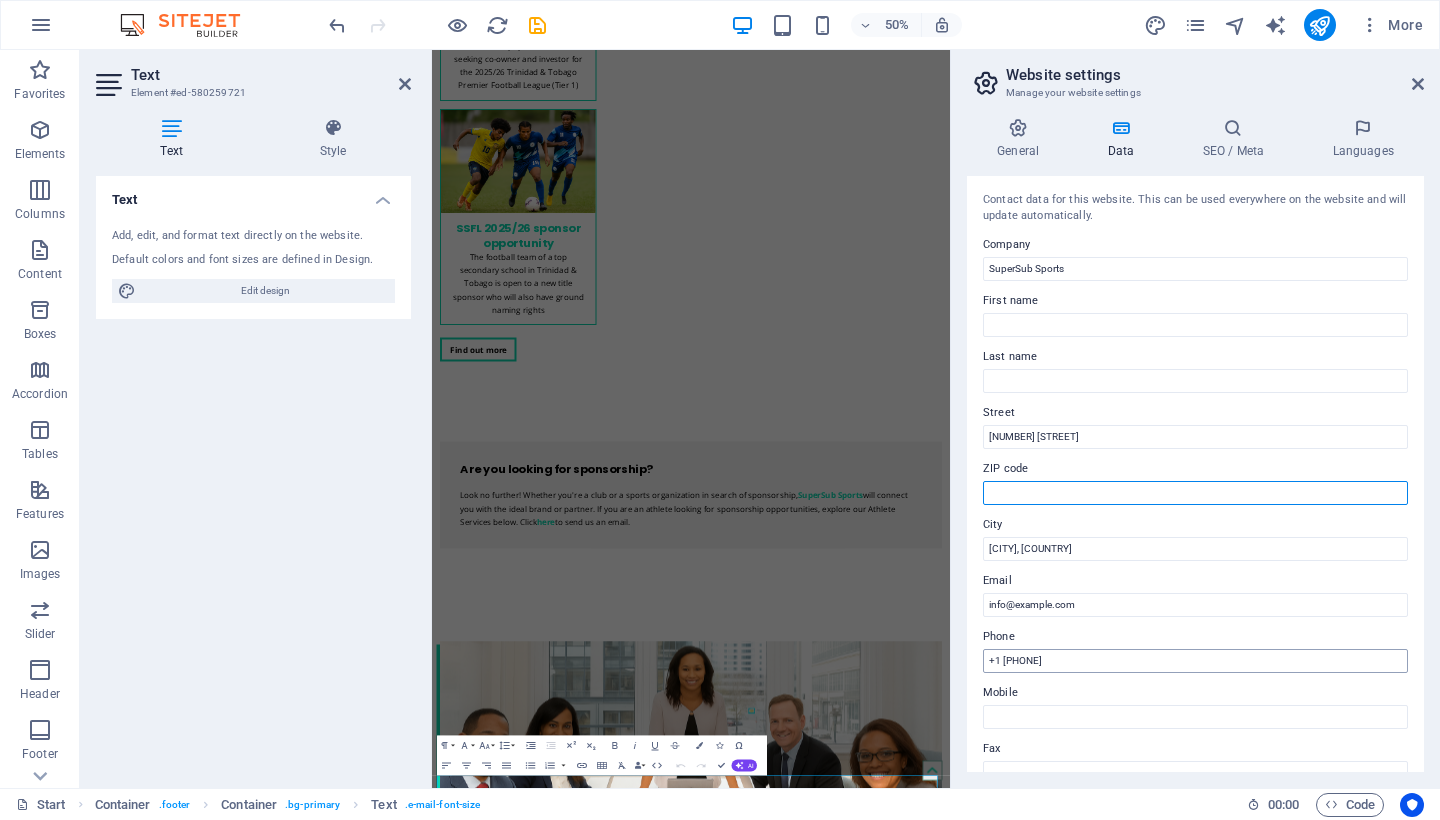type 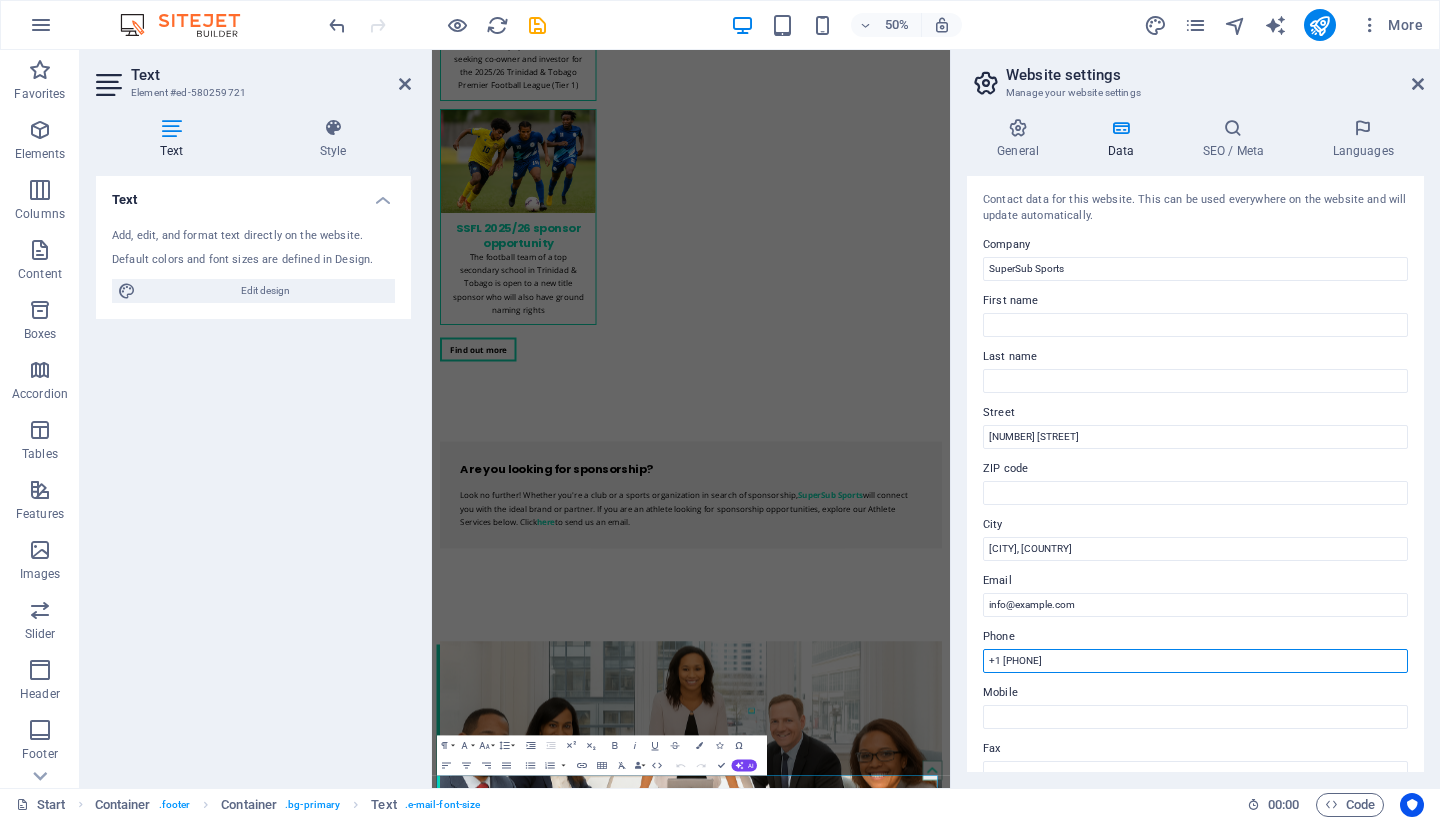 click on "+1 868 728 6316" at bounding box center (1195, 661) 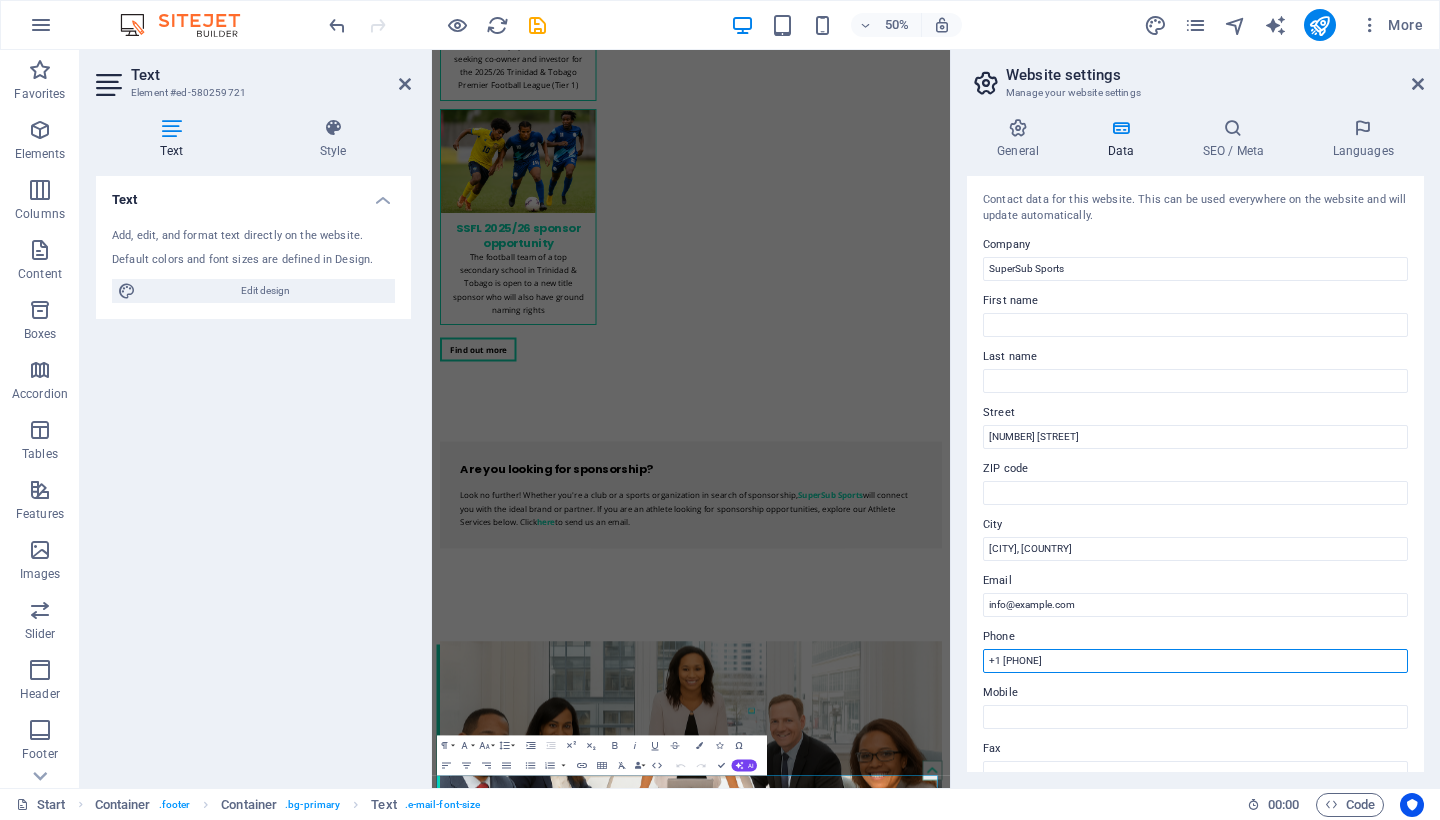 click on "+1 868 728 6316" at bounding box center (1195, 661) 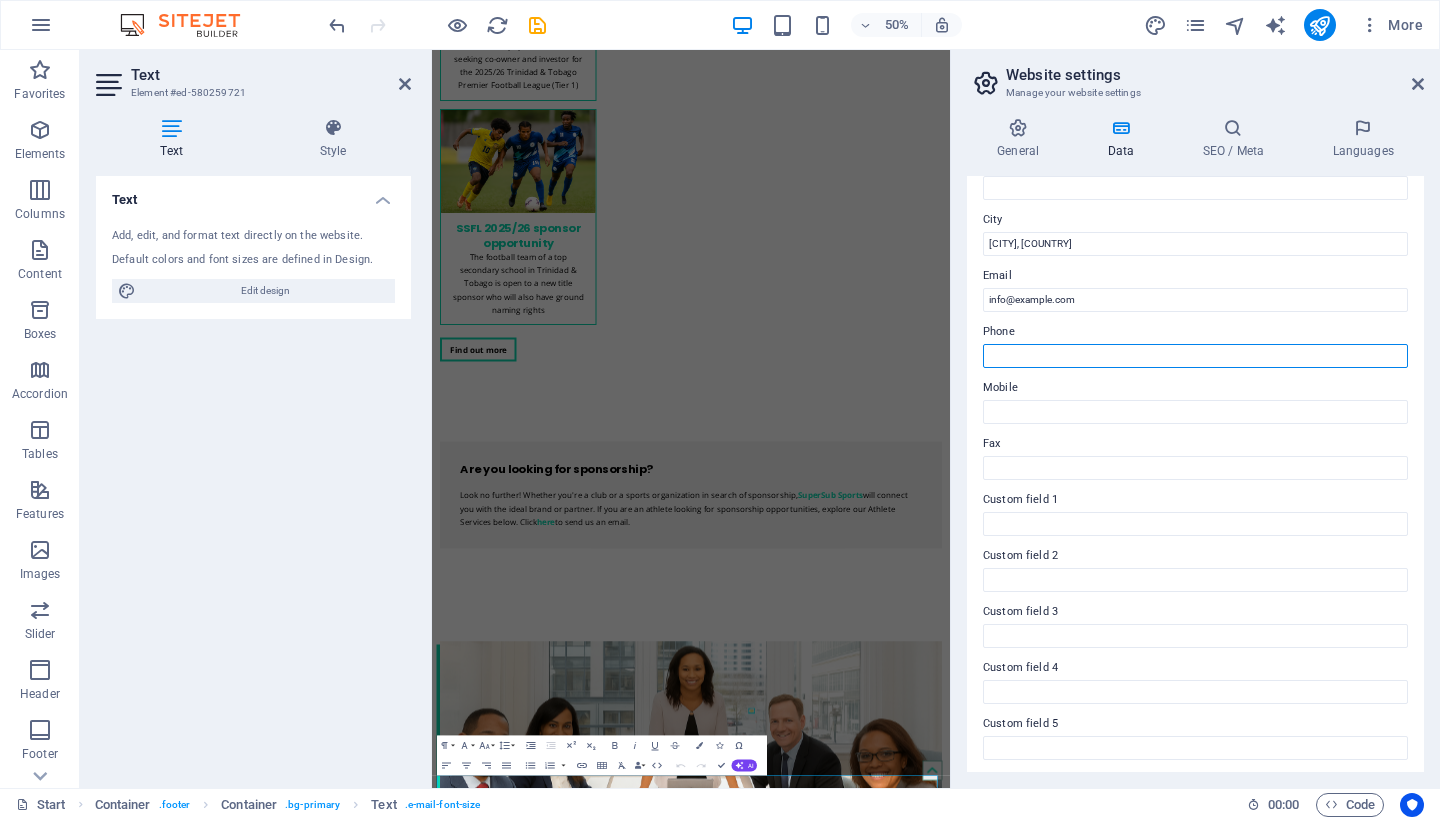 scroll, scrollTop: 363, scrollLeft: 0, axis: vertical 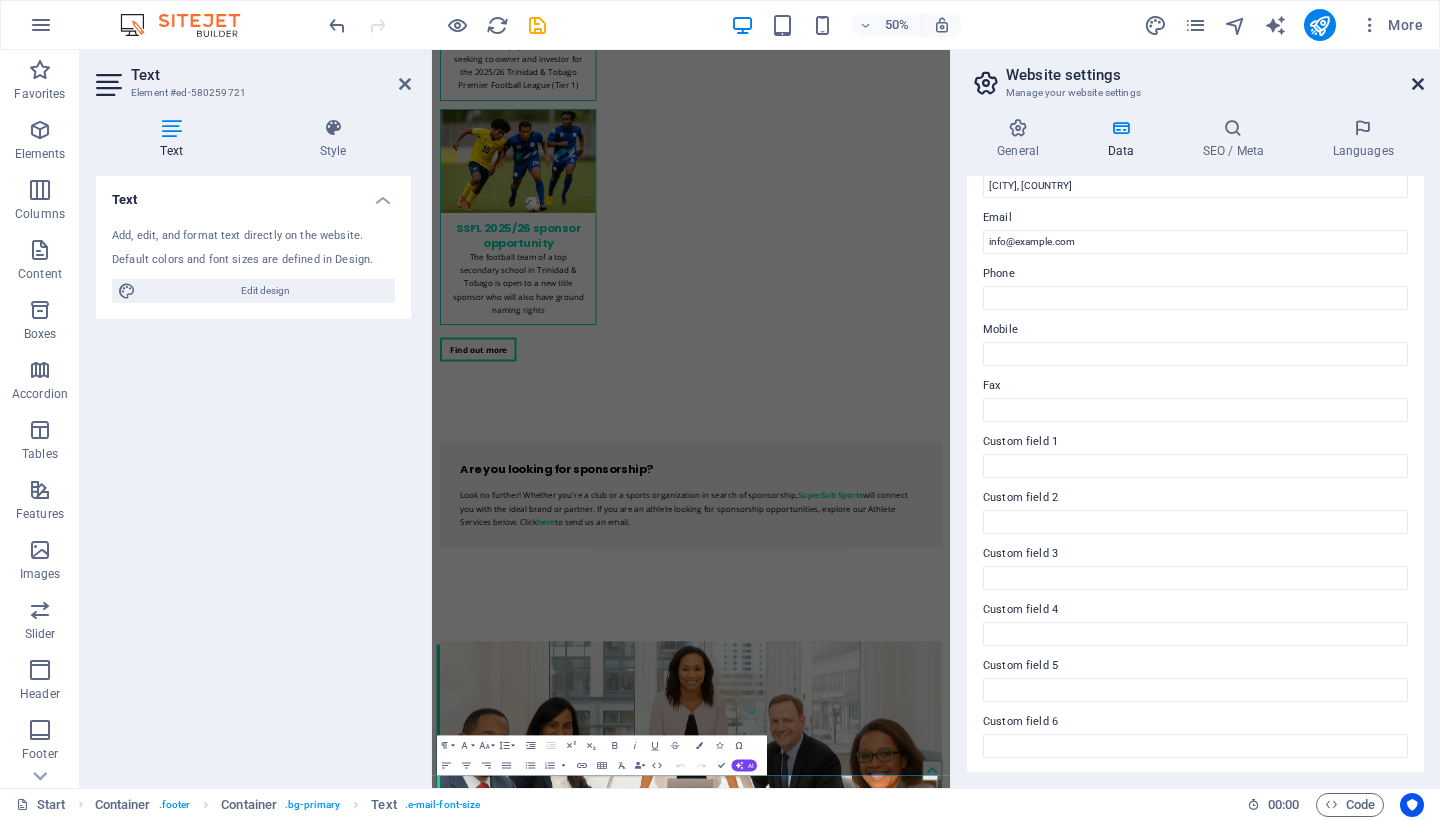 click at bounding box center (1418, 84) 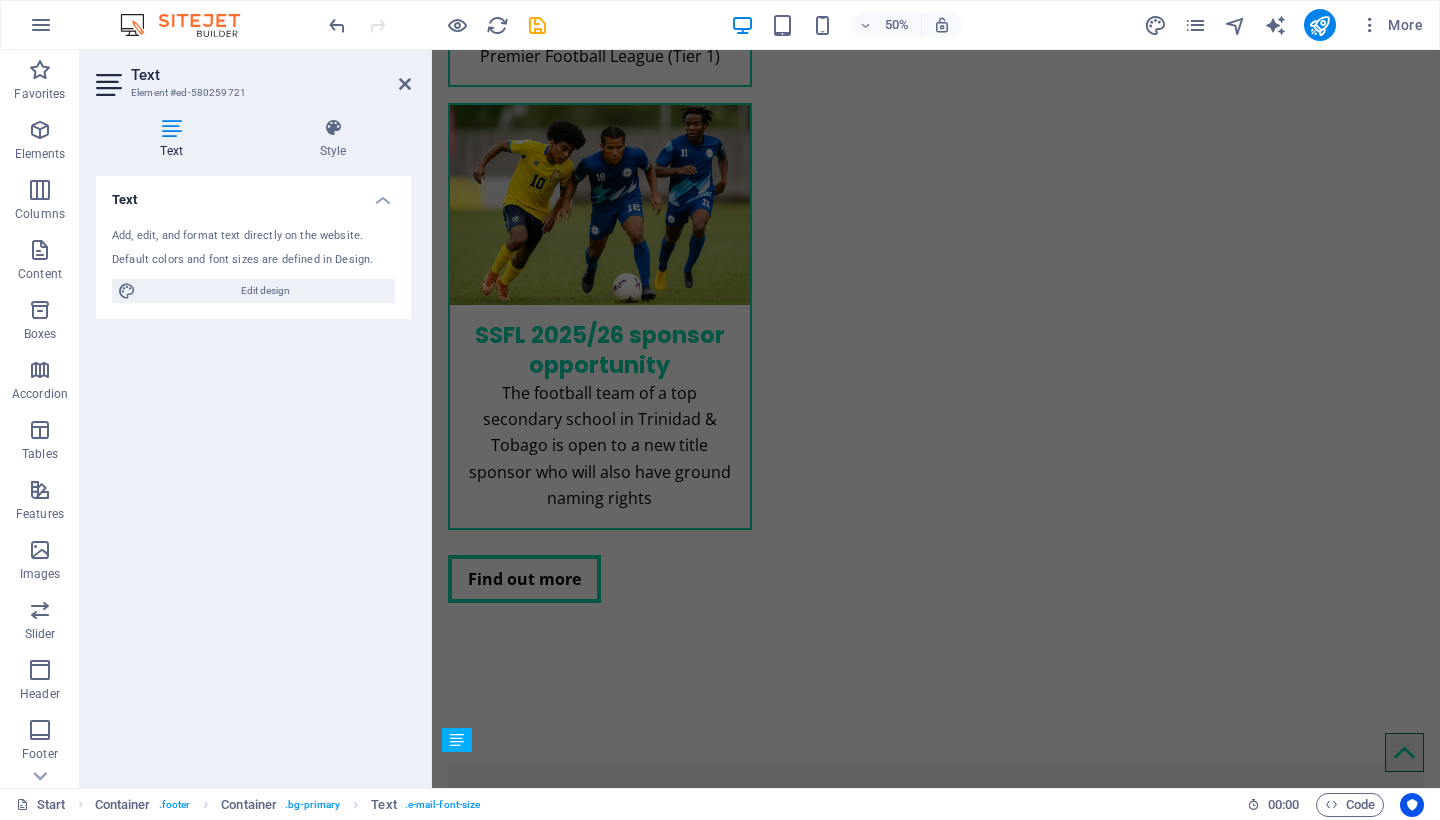 scroll, scrollTop: 2971, scrollLeft: 0, axis: vertical 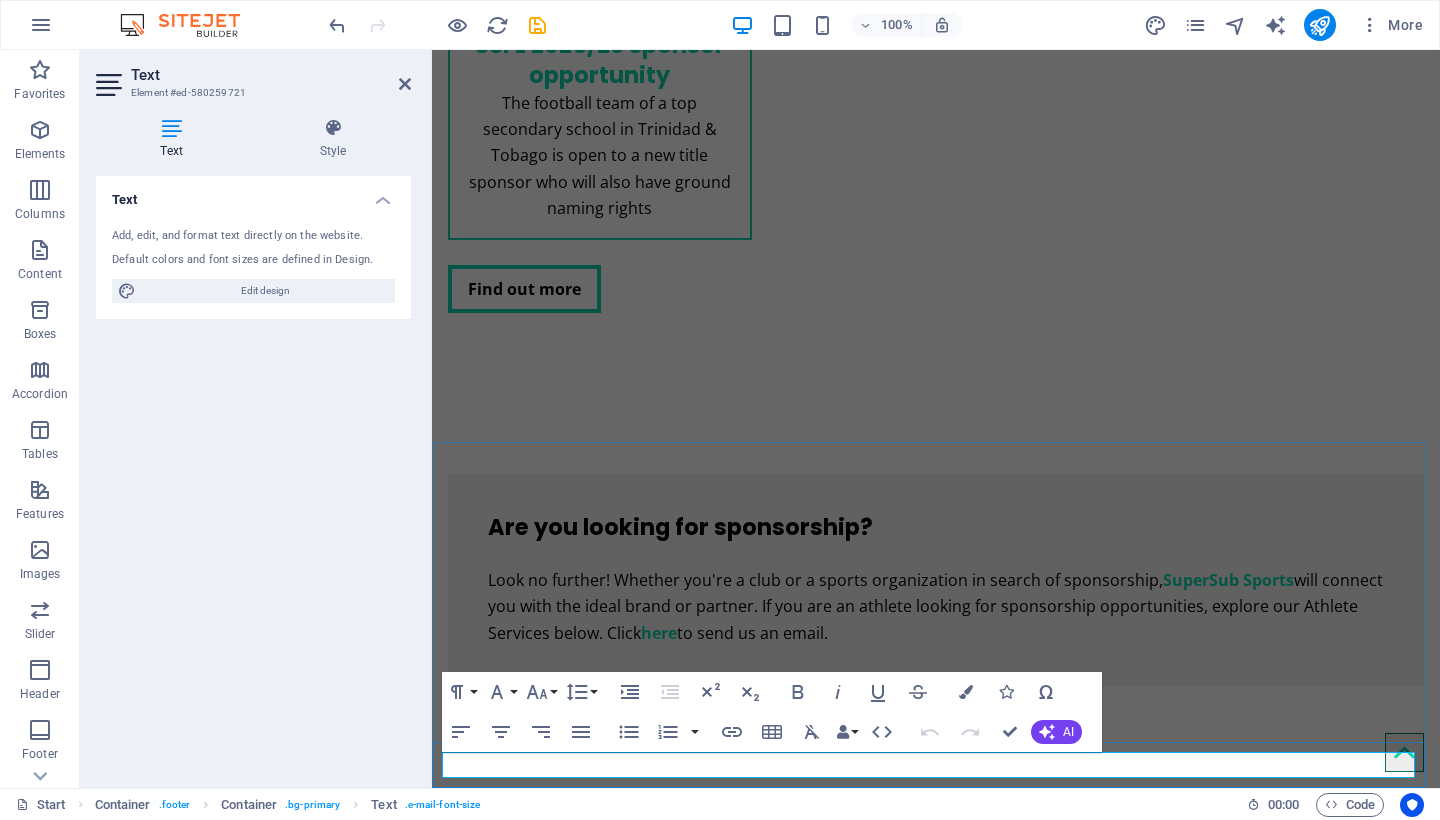 click on "| Company Information" at bounding box center [1000, 3714] 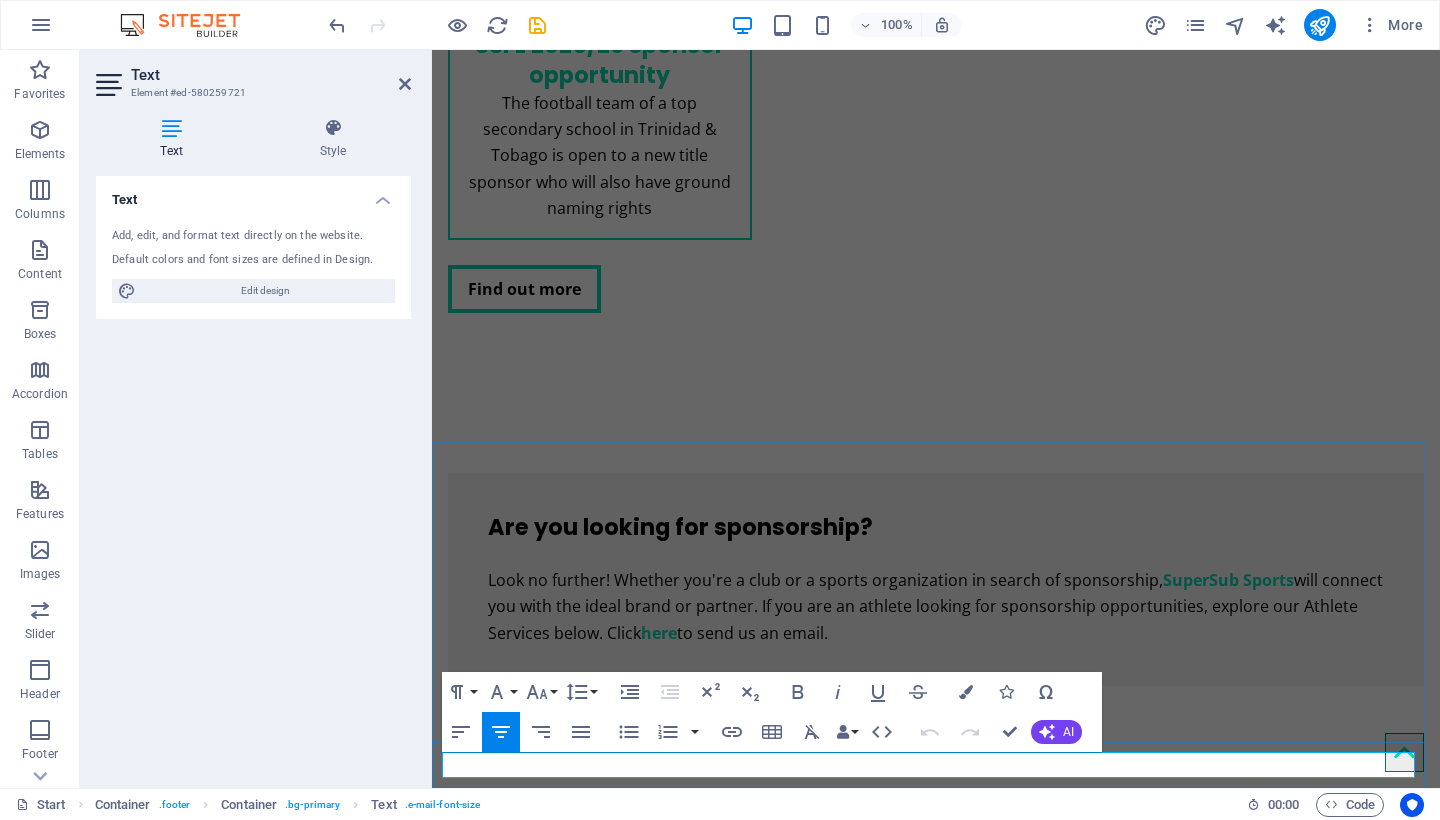 click on "| Company Information" at bounding box center [1000, 3714] 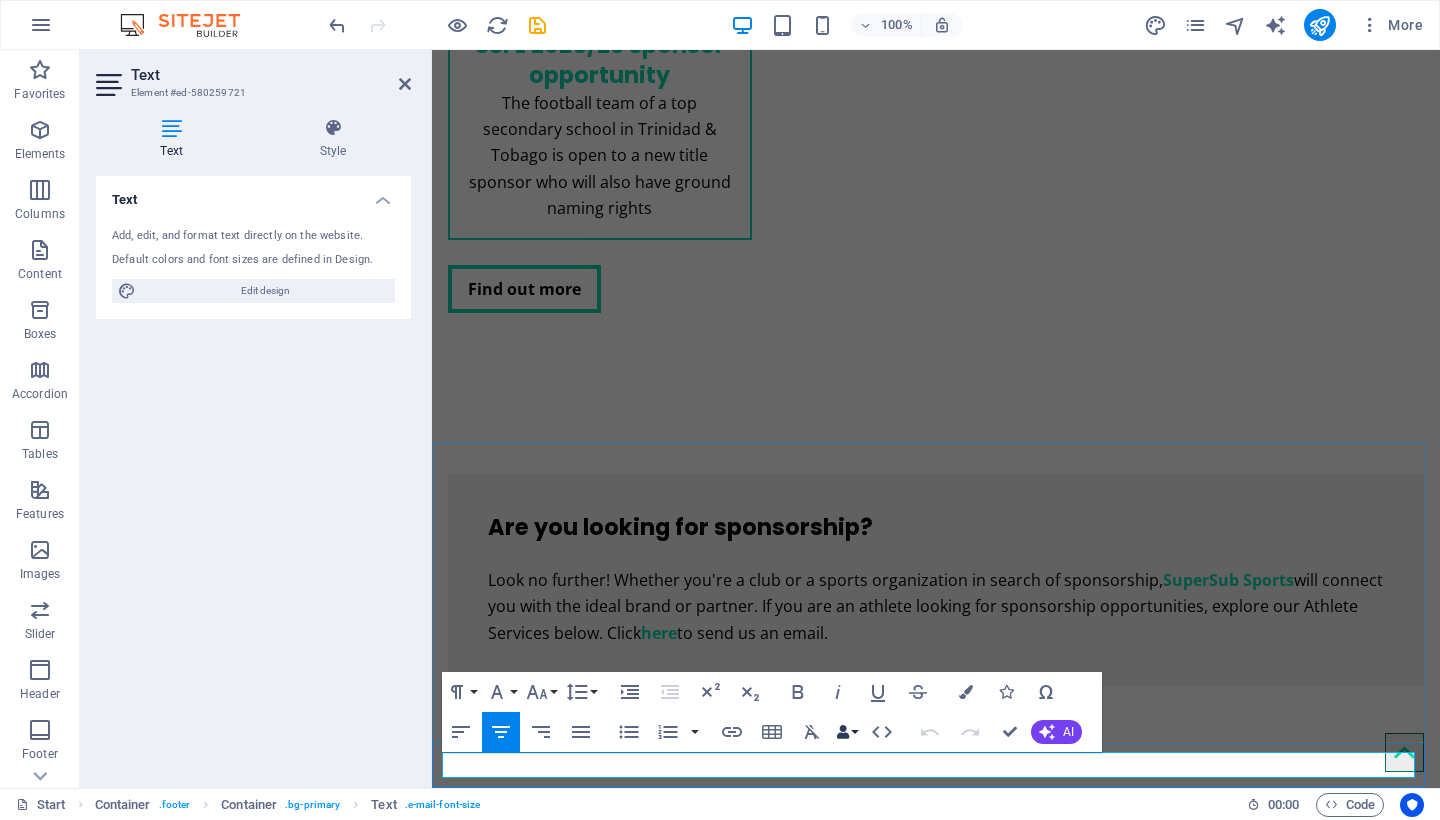 click at bounding box center [843, 732] 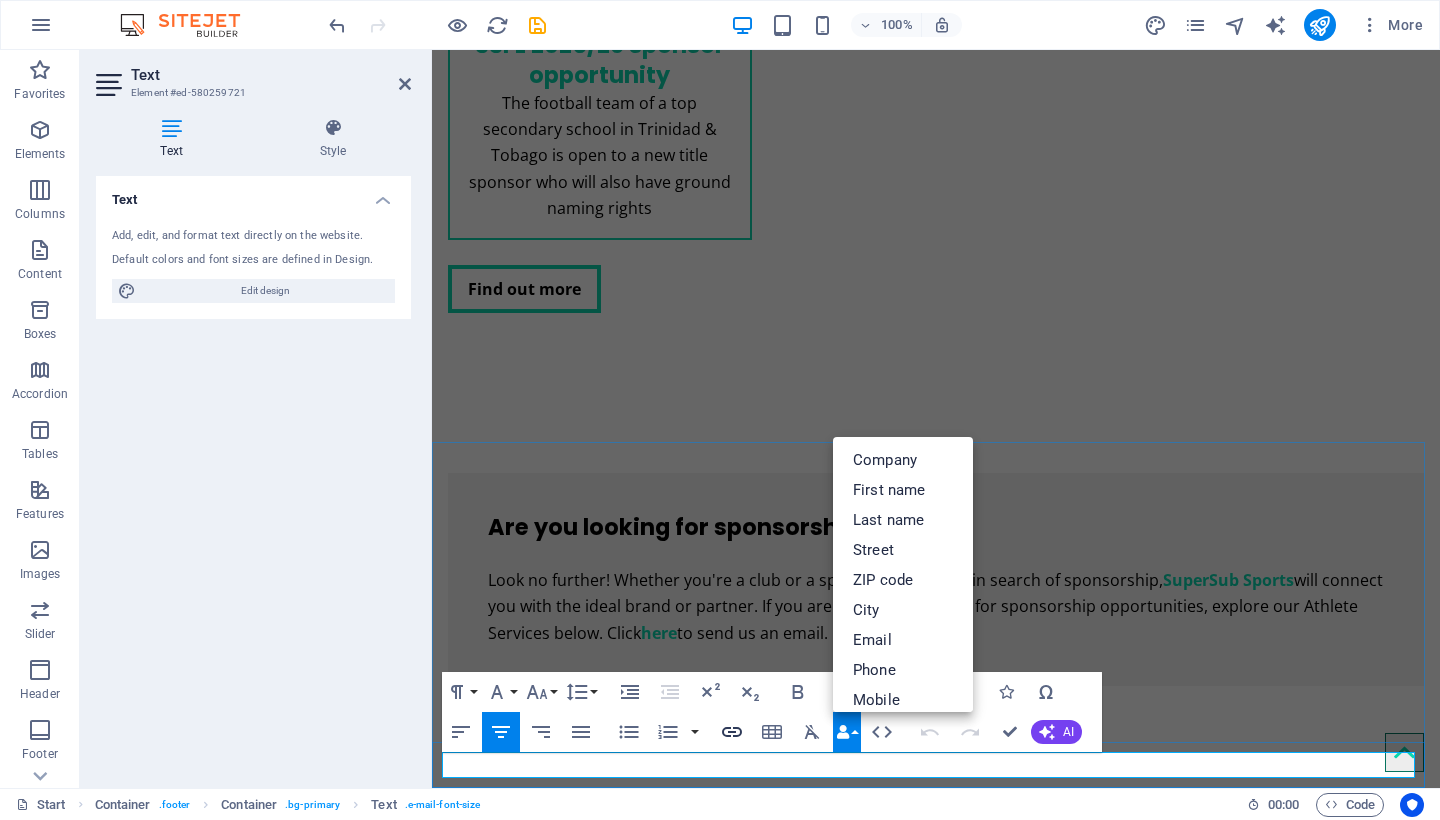 click 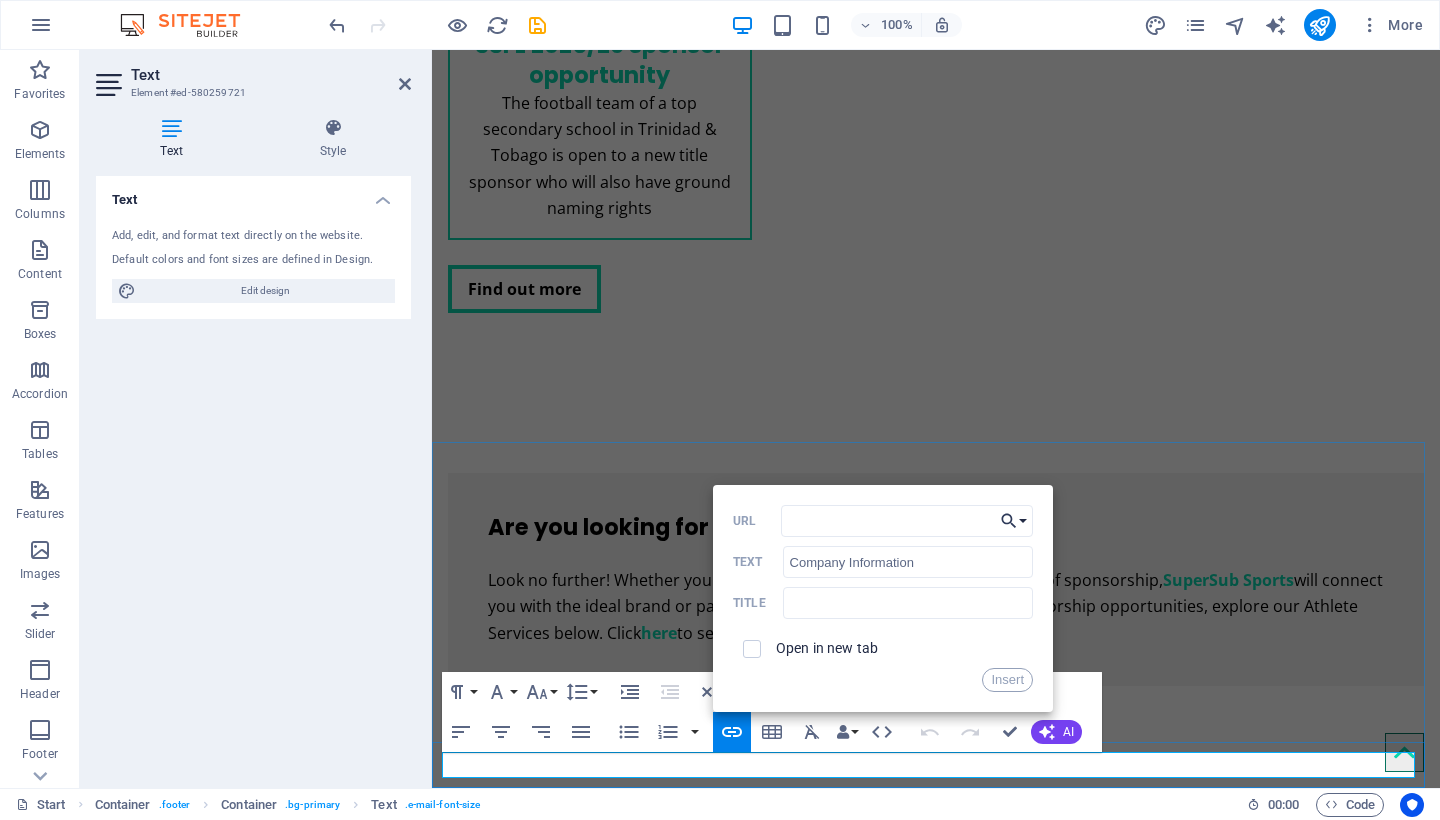 click on "Choose Link" at bounding box center (1014, 521) 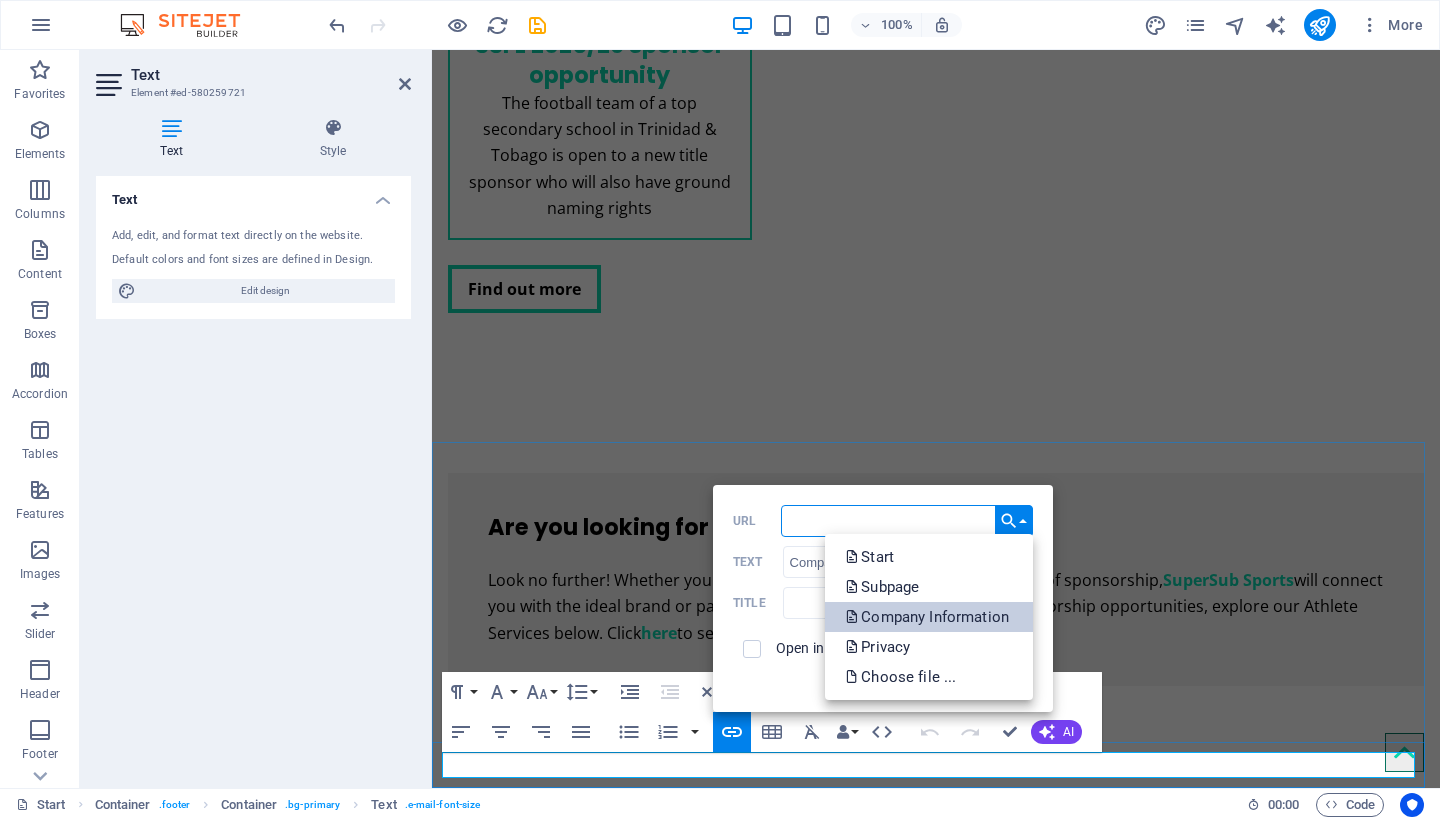 click on "Company Information" at bounding box center (929, 617) 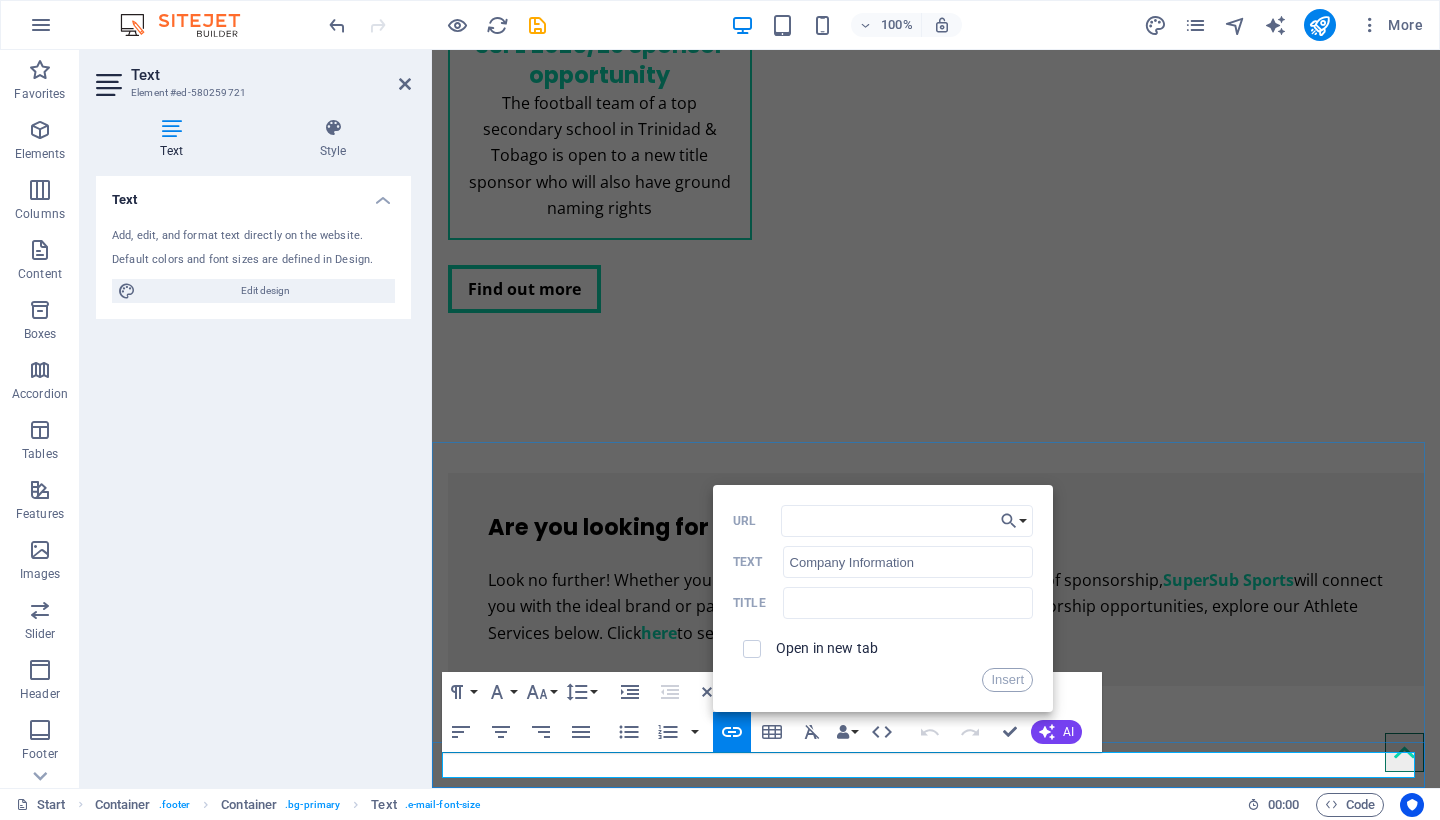 click on "Open in new tab" at bounding box center (827, 648) 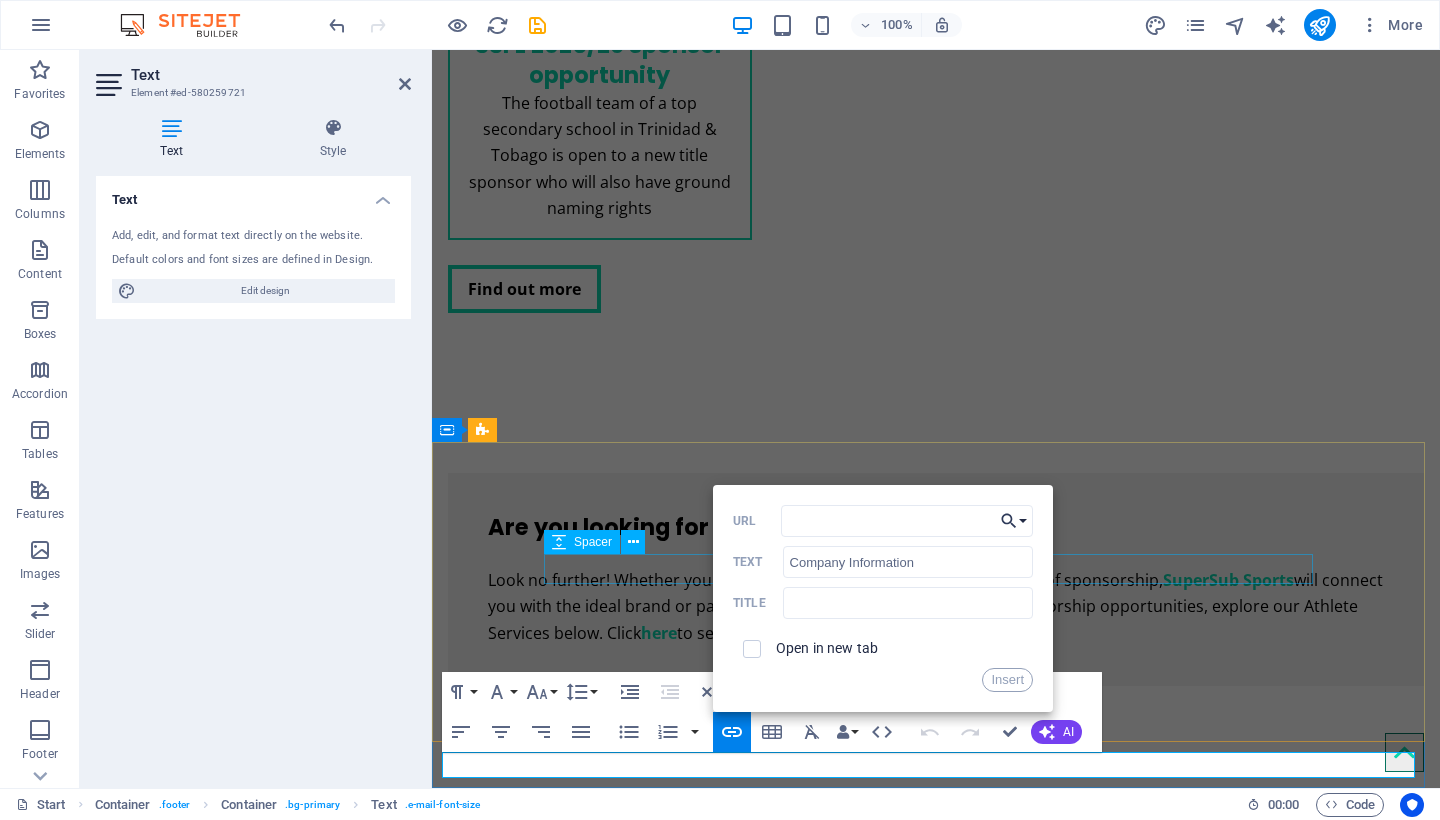 click 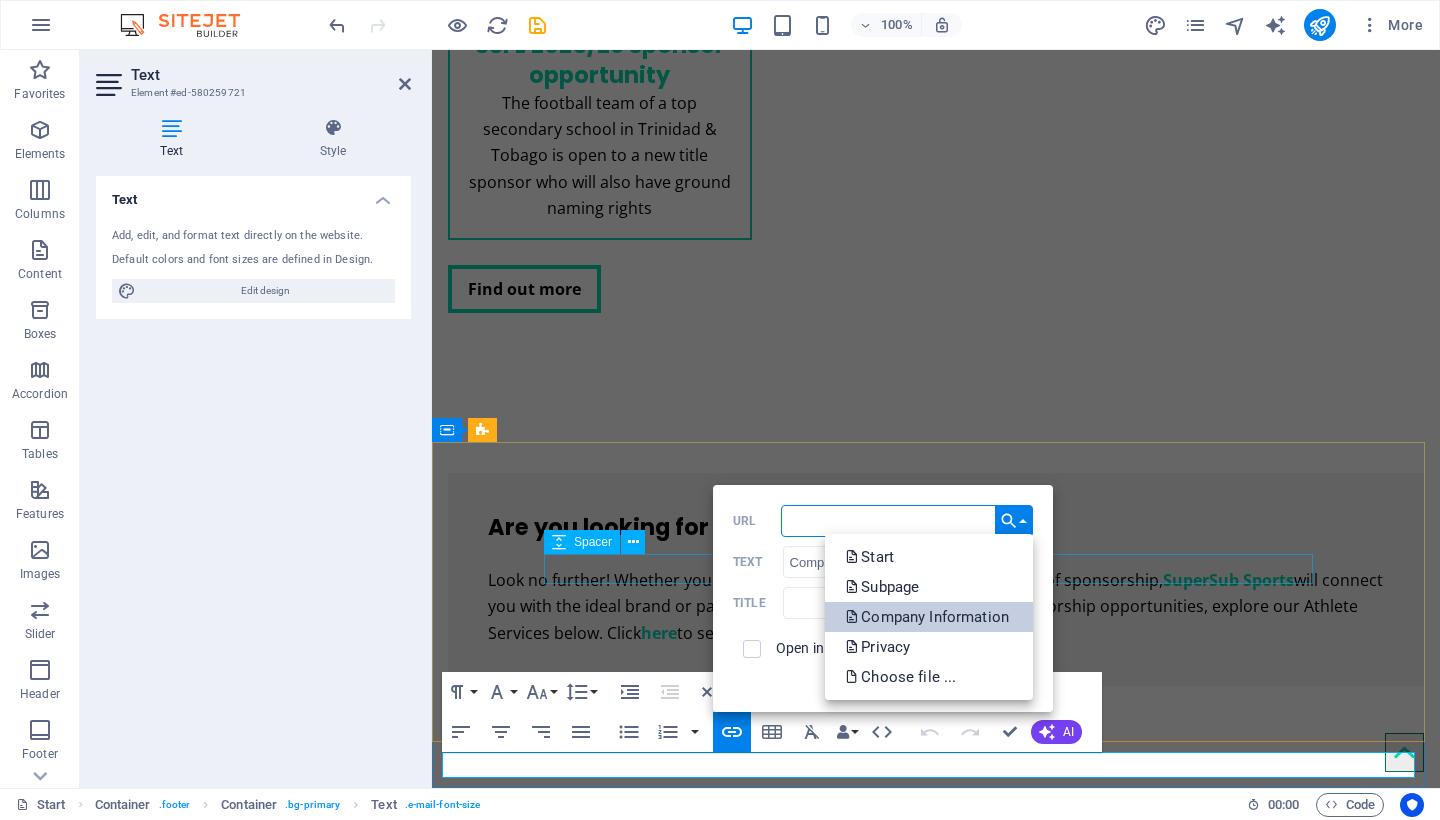 click on "Company Information" at bounding box center (929, 617) 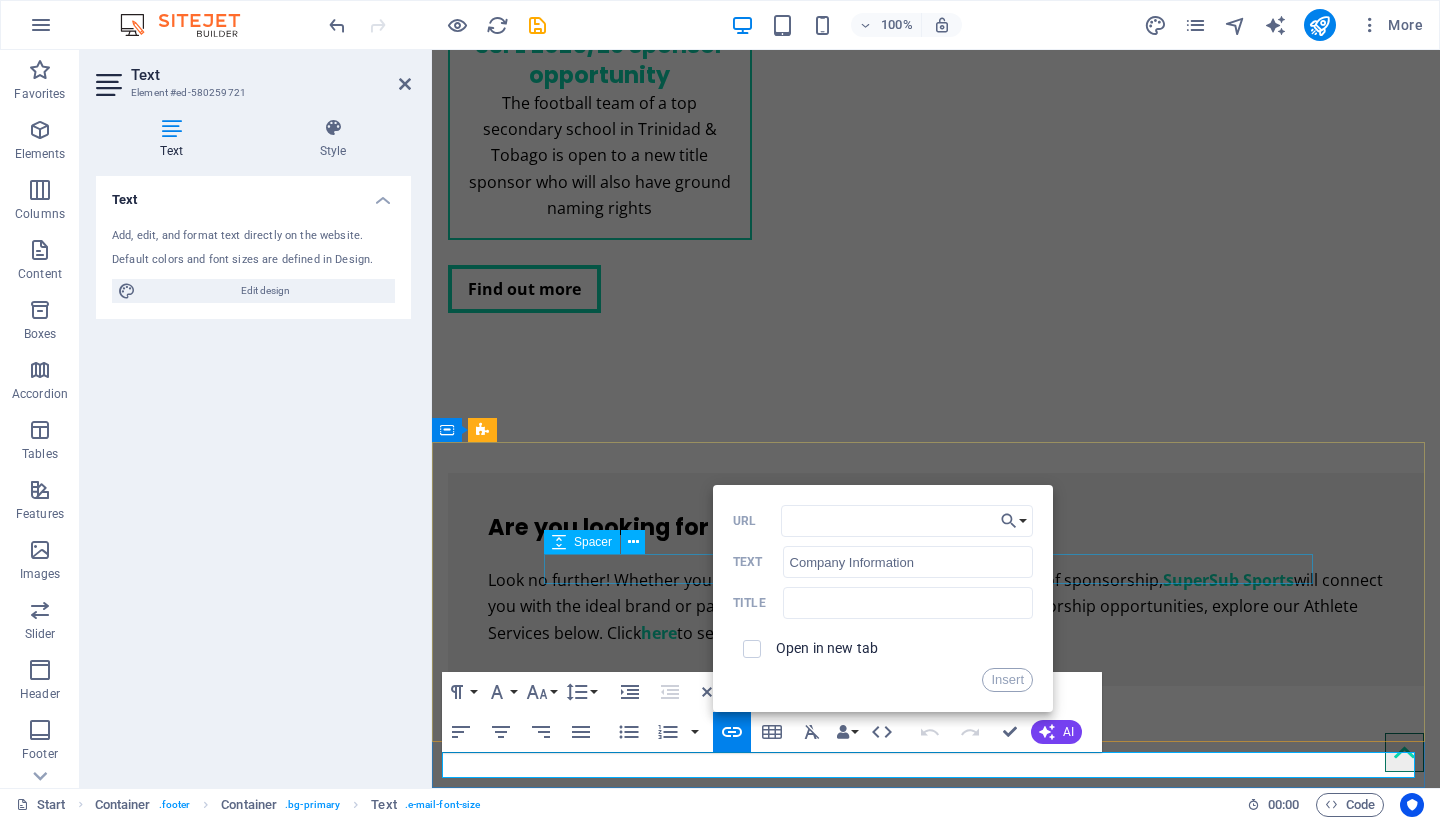 click on "Open in new tab" at bounding box center (827, 648) 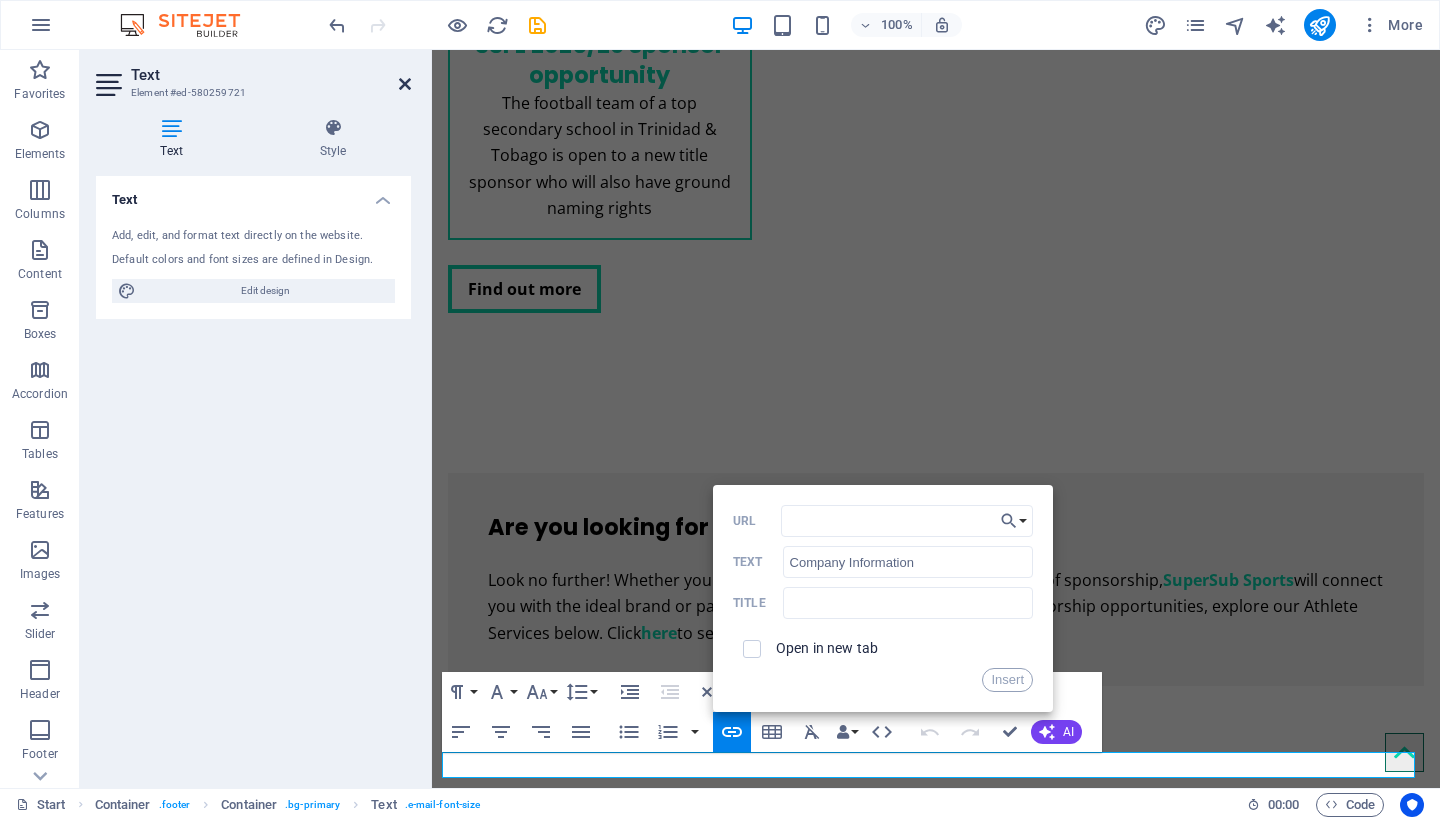 click at bounding box center (405, 84) 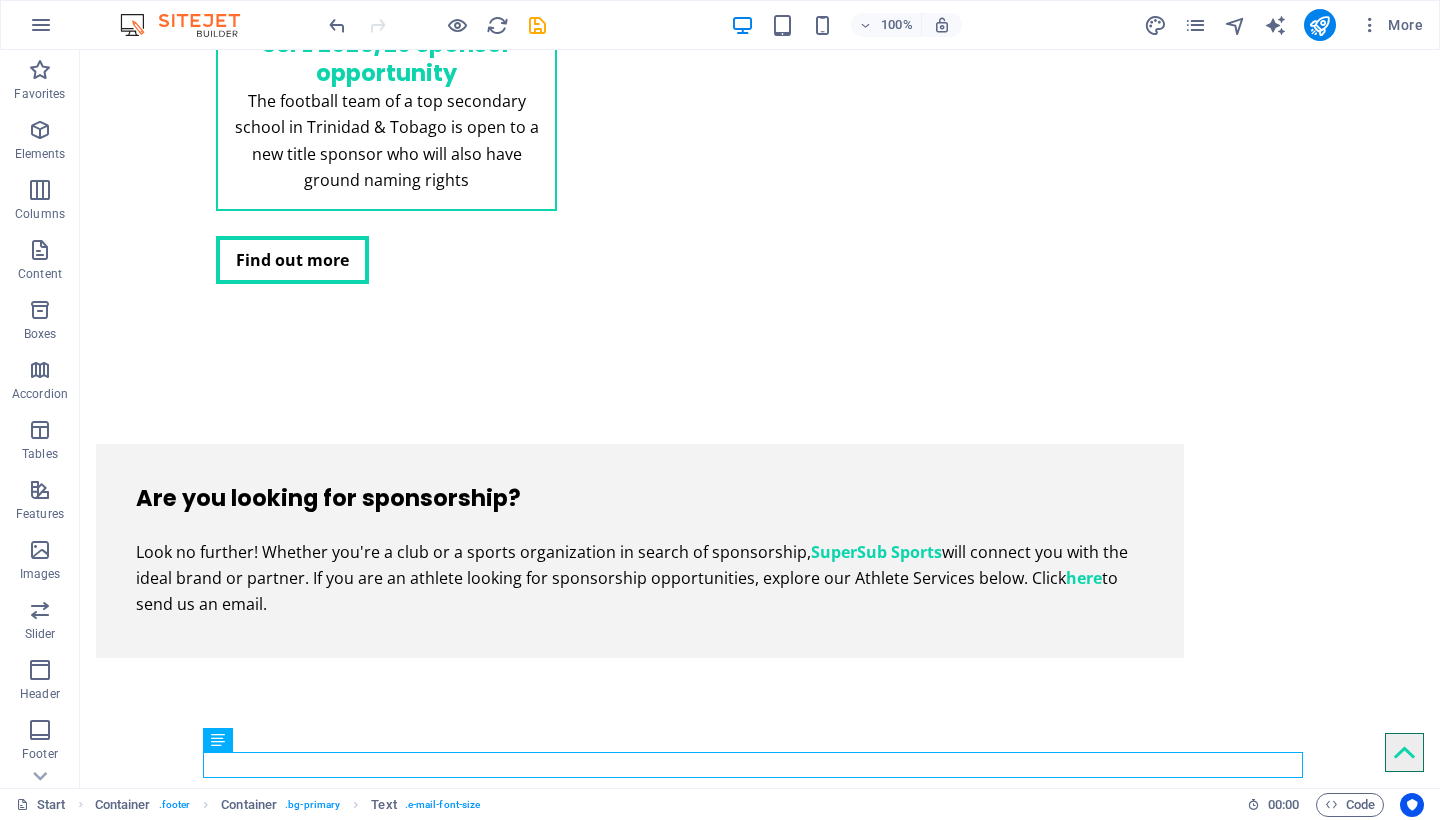 scroll, scrollTop: 2859, scrollLeft: 0, axis: vertical 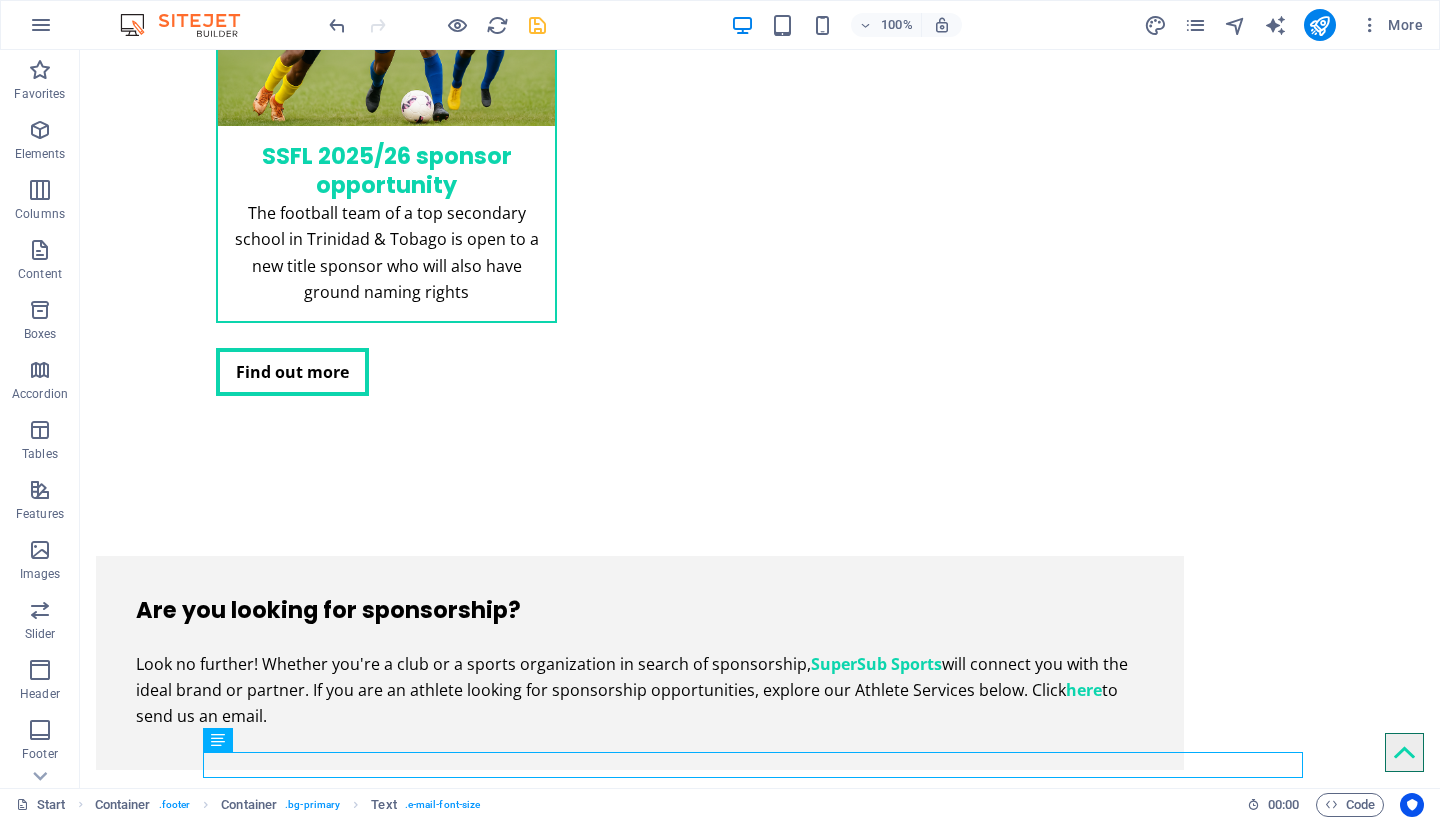 click at bounding box center [537, 25] 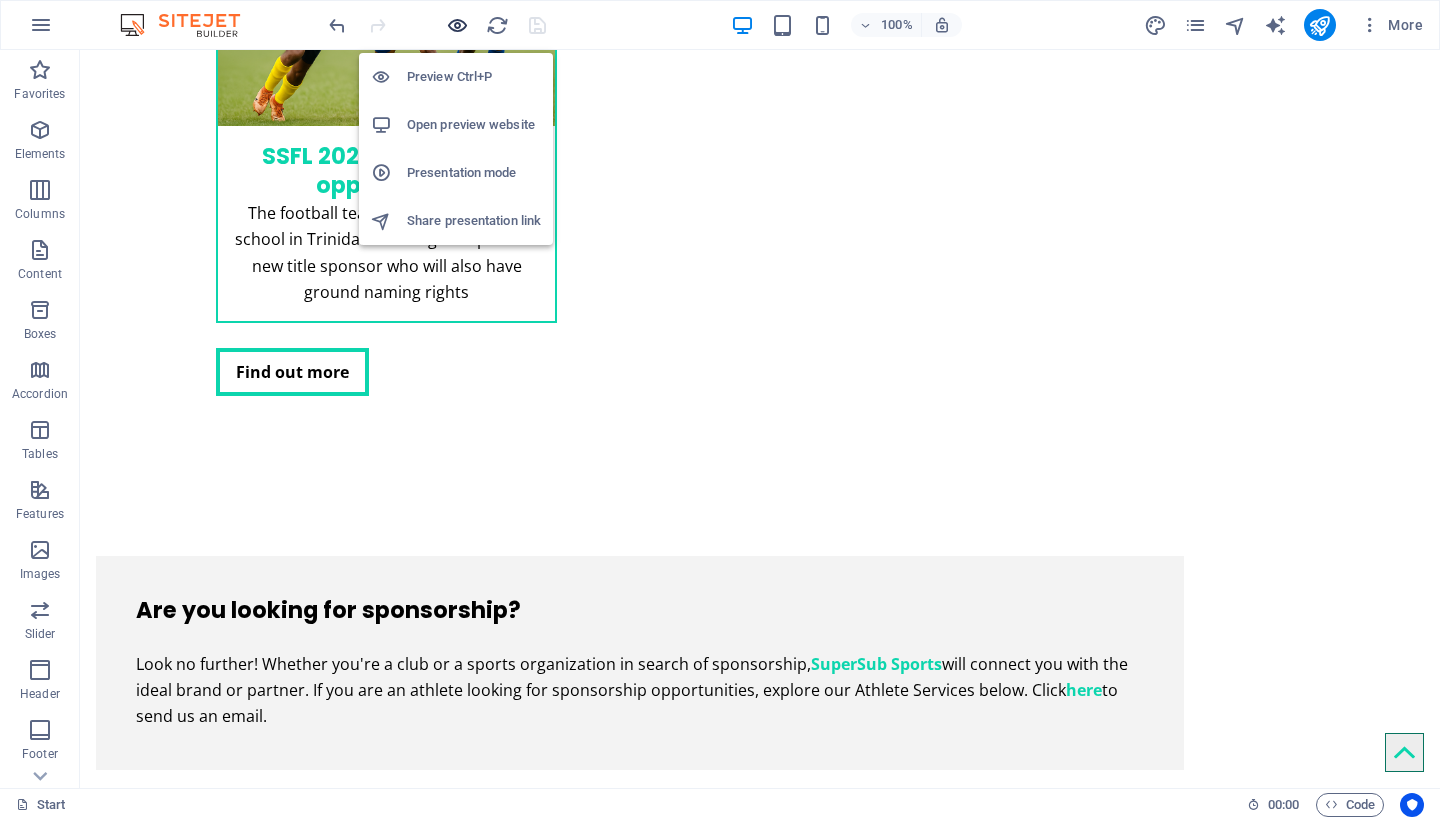 click at bounding box center (457, 25) 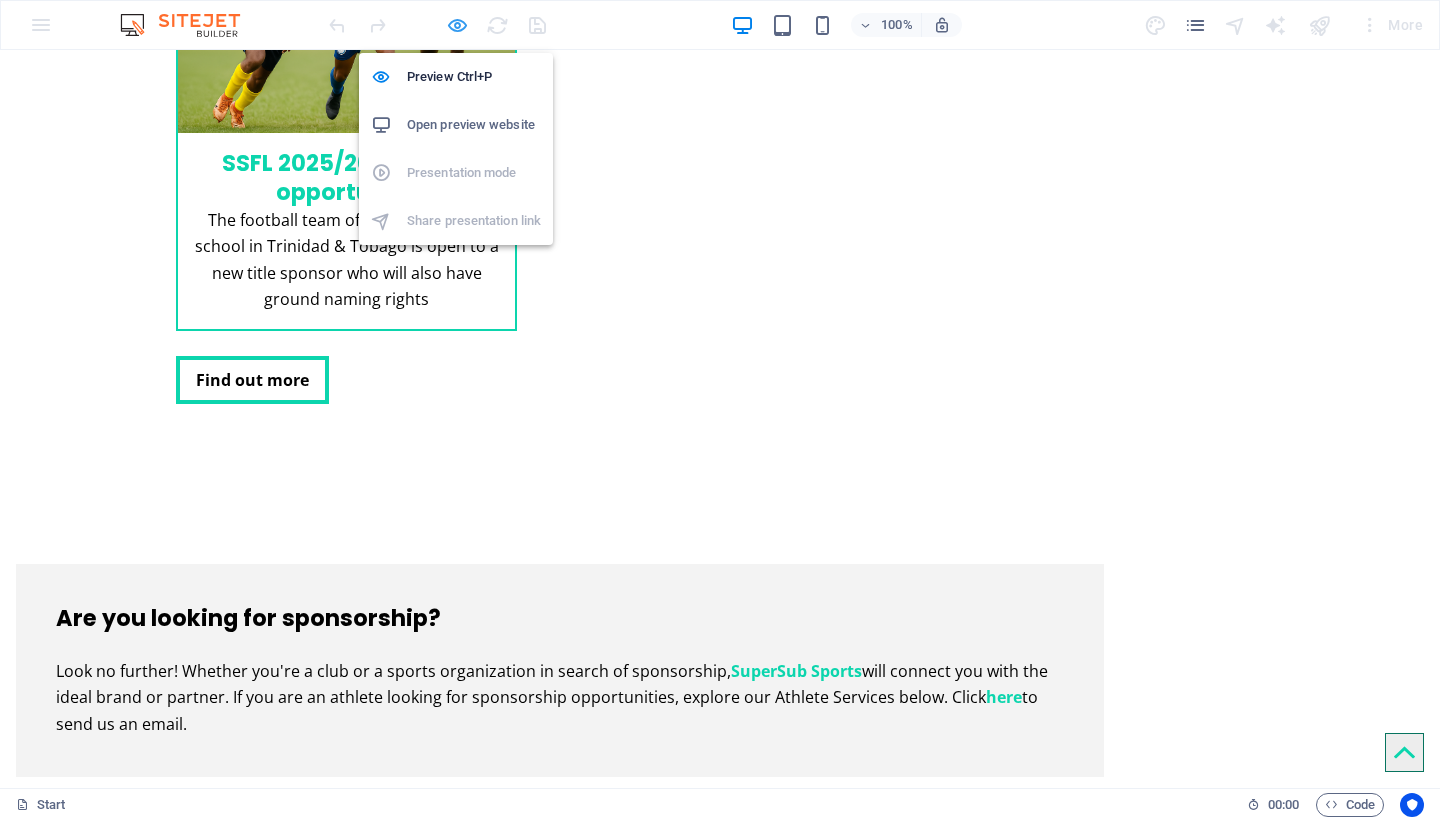 scroll, scrollTop: 2838, scrollLeft: 0, axis: vertical 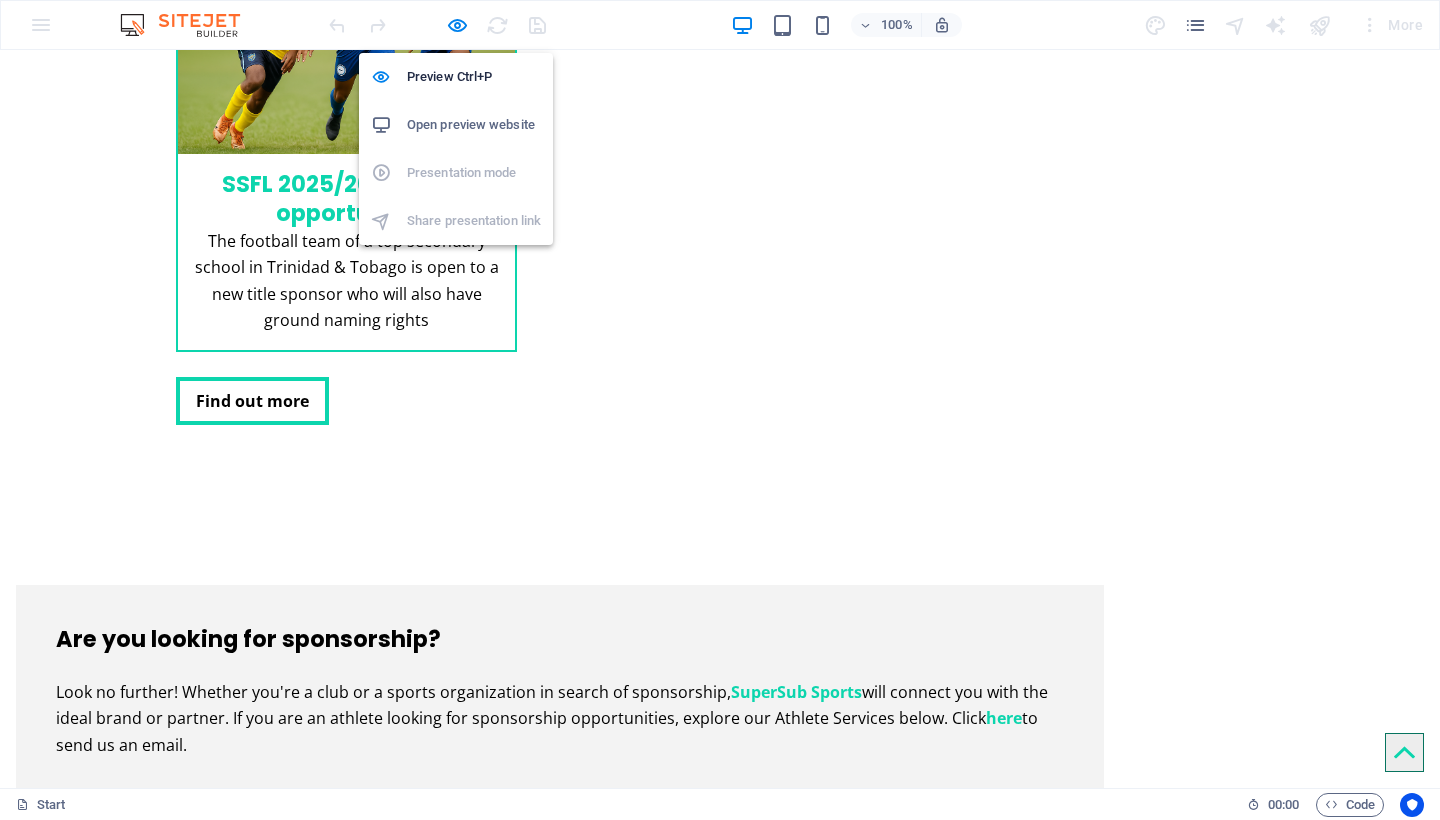 click on "Open preview website" at bounding box center [474, 125] 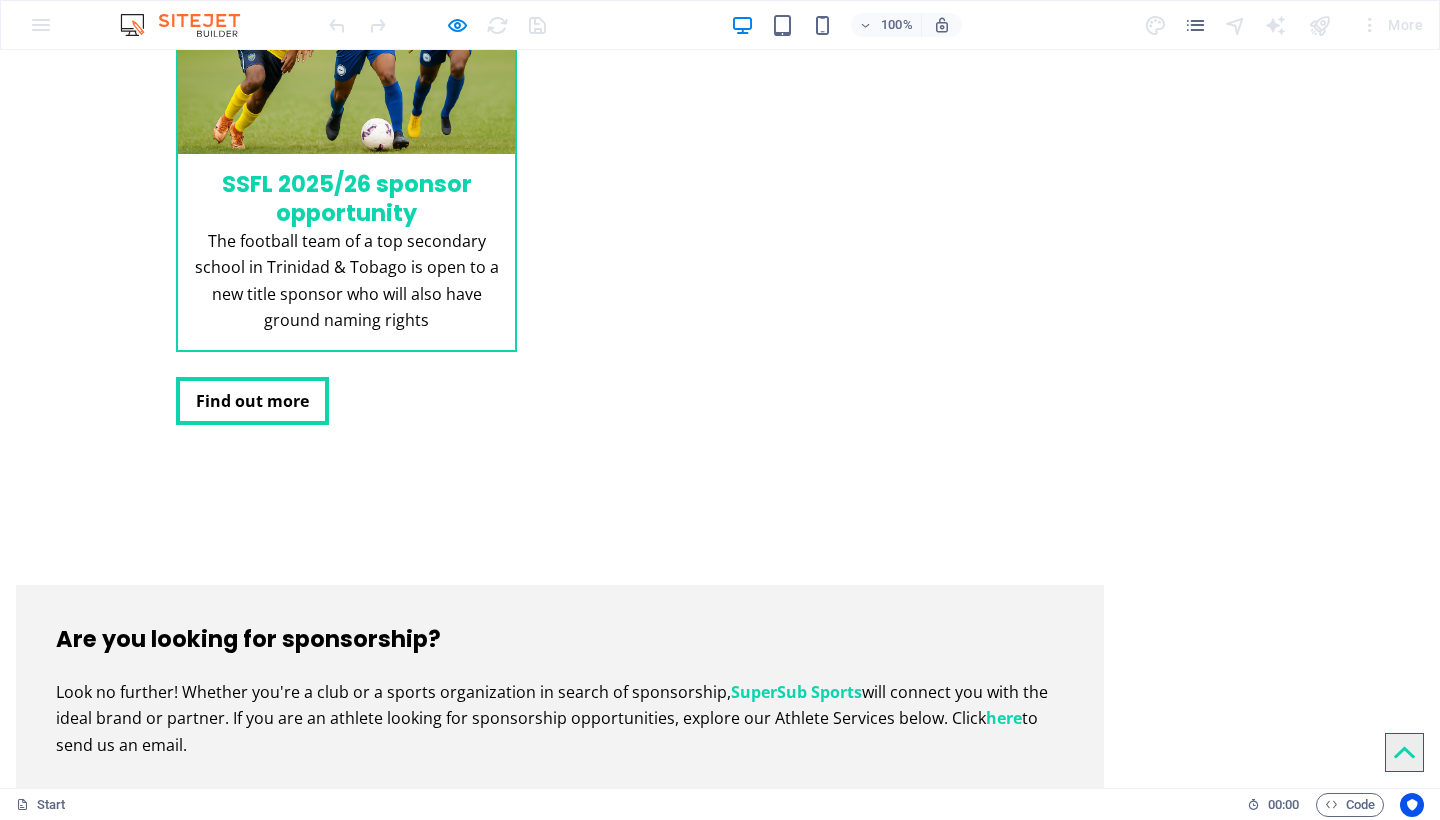 drag, startPoint x: 281, startPoint y: 343, endPoint x: 243, endPoint y: 345, distance: 38.052597 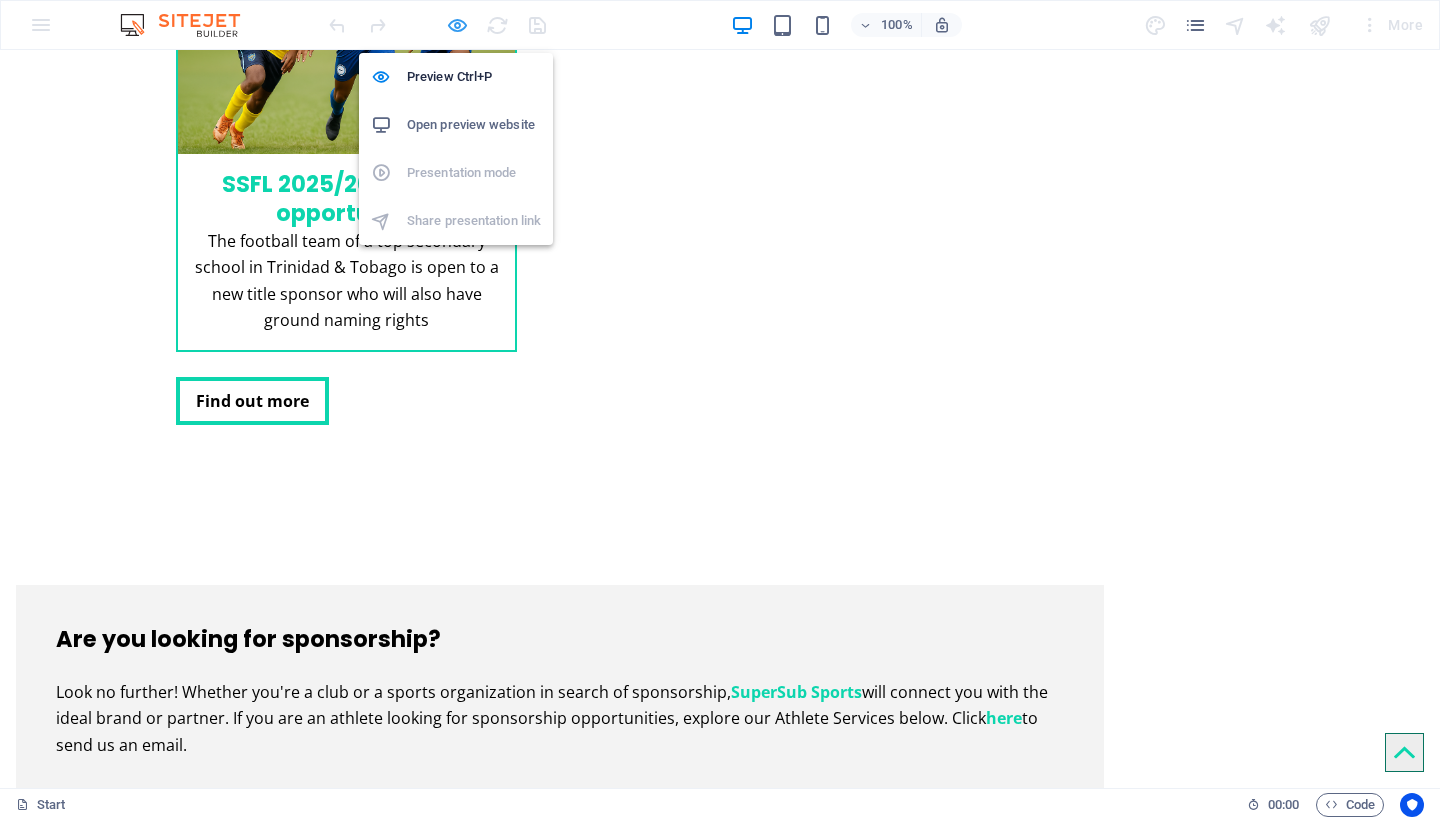 click at bounding box center [457, 25] 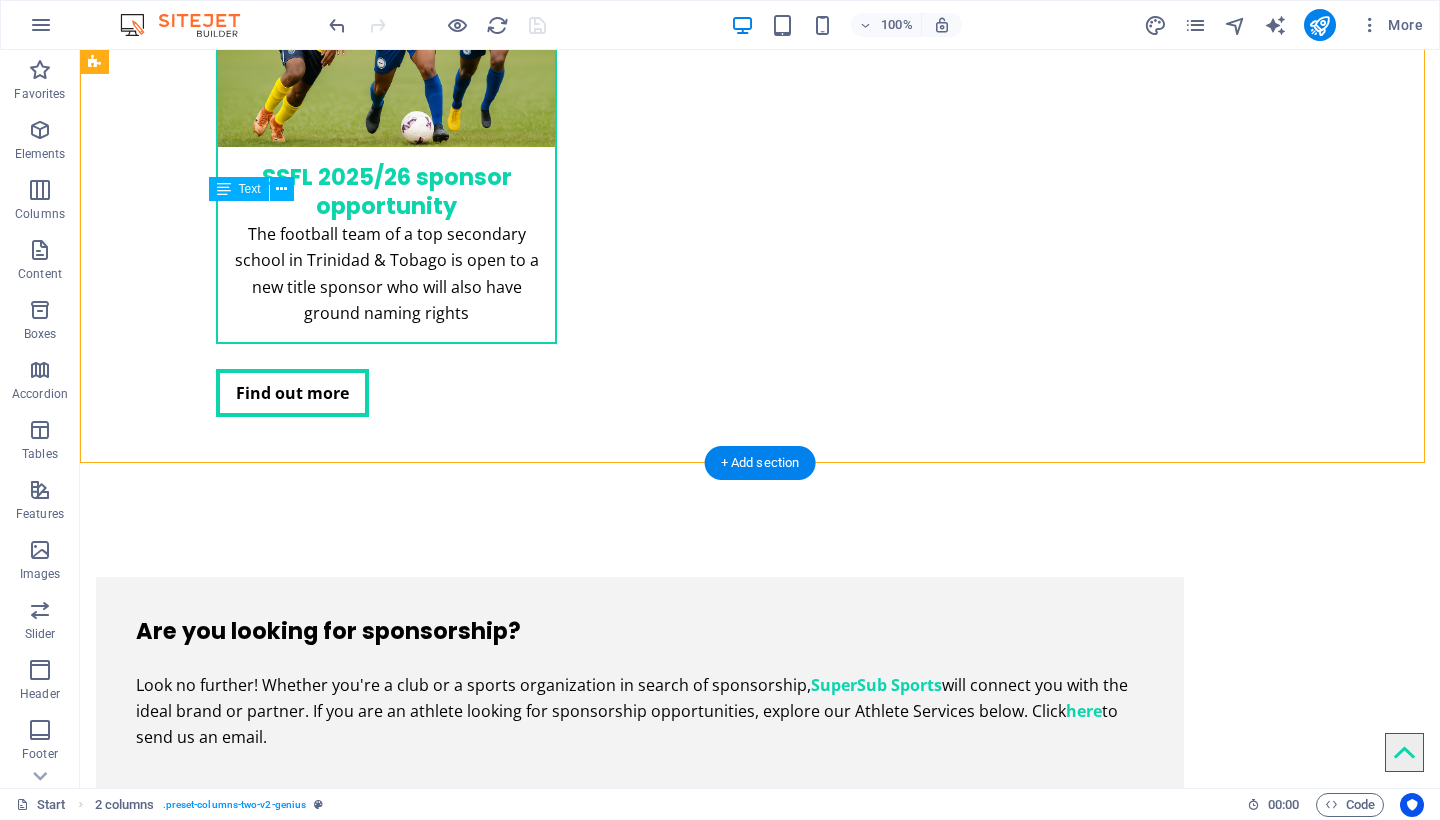 drag, startPoint x: 319, startPoint y: 370, endPoint x: 294, endPoint y: 371, distance: 25.019993 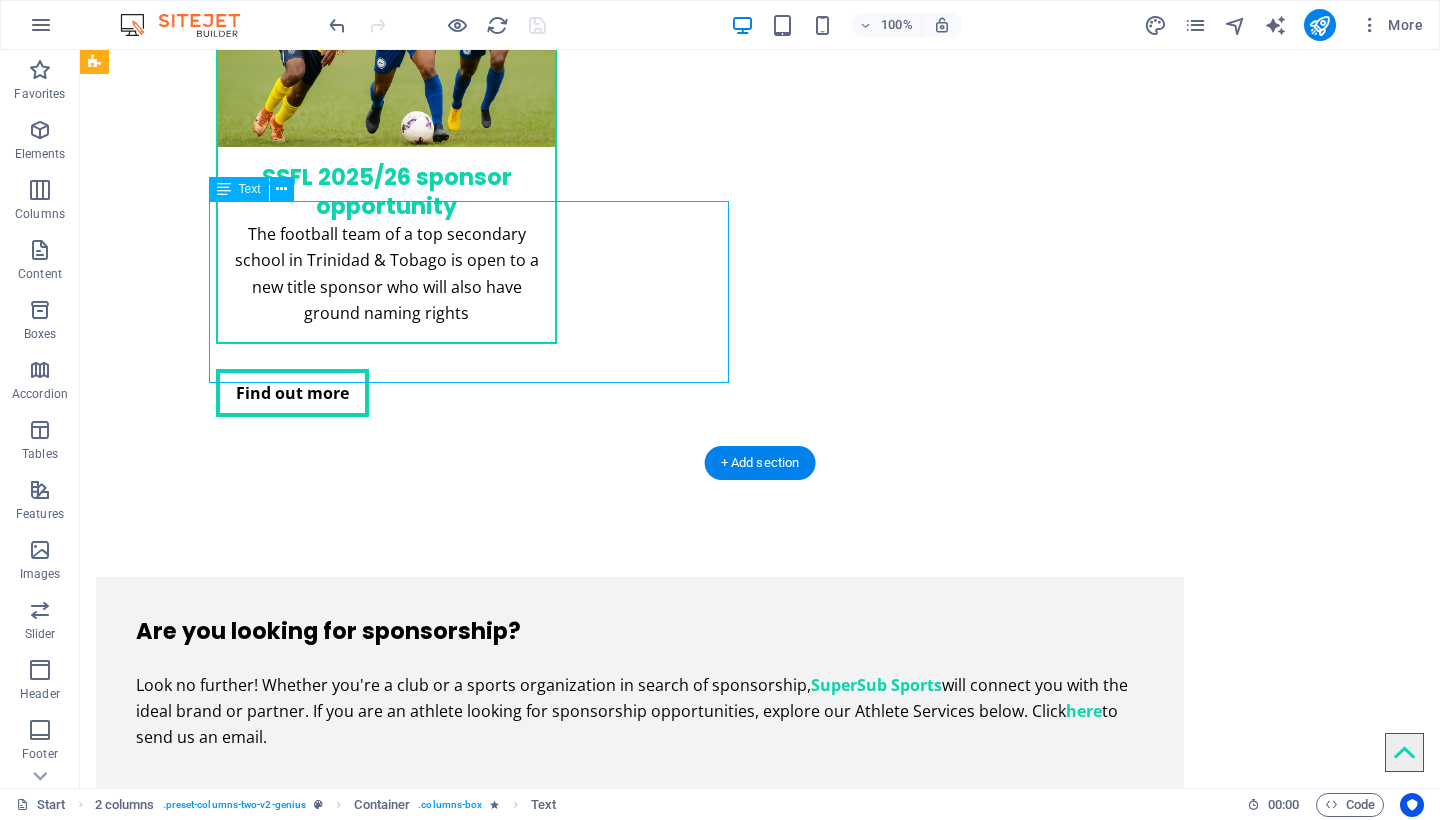 drag, startPoint x: 283, startPoint y: 370, endPoint x: 307, endPoint y: 373, distance: 24.186773 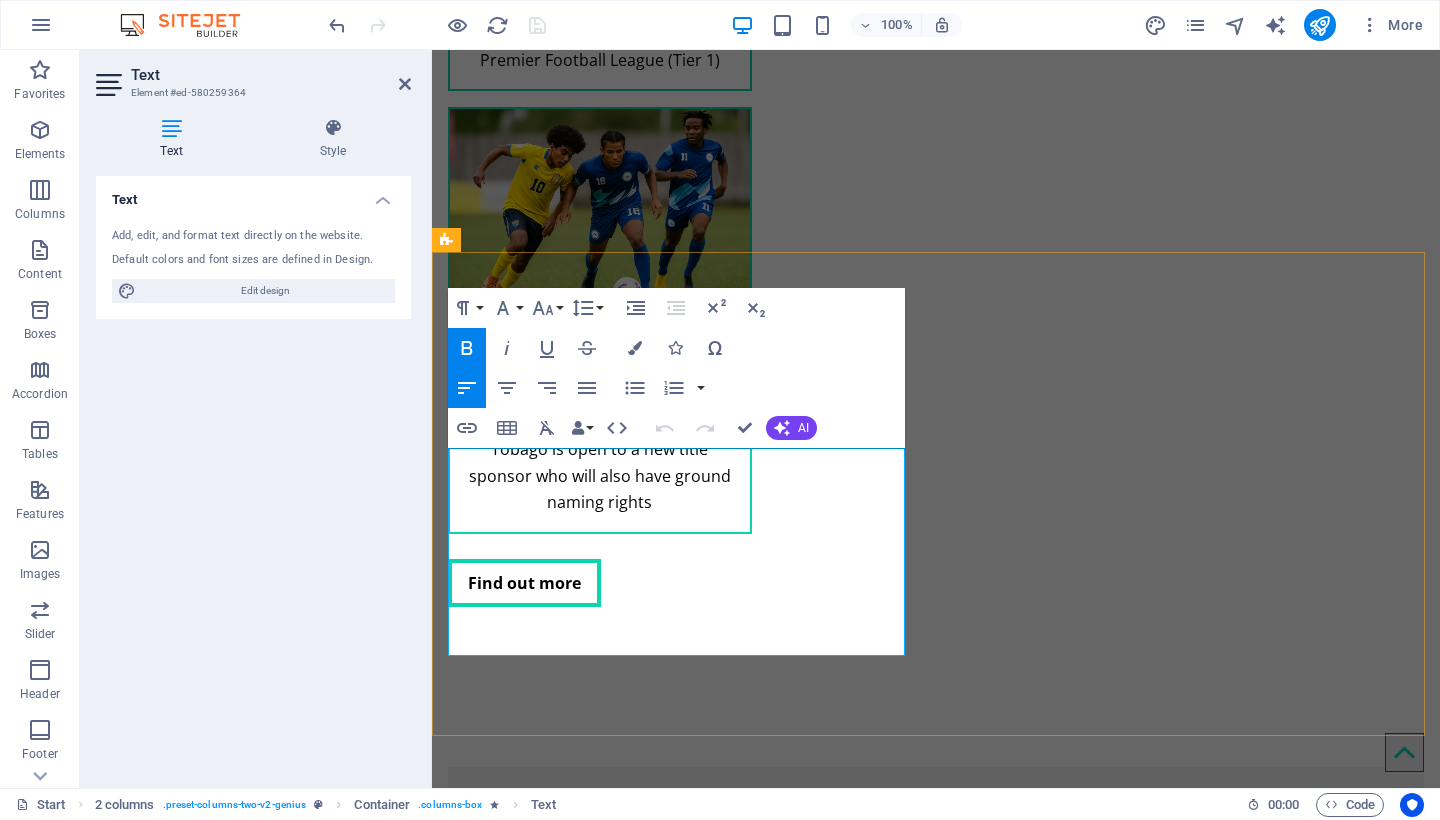 drag, startPoint x: 861, startPoint y: 619, endPoint x: 895, endPoint y: 619, distance: 34 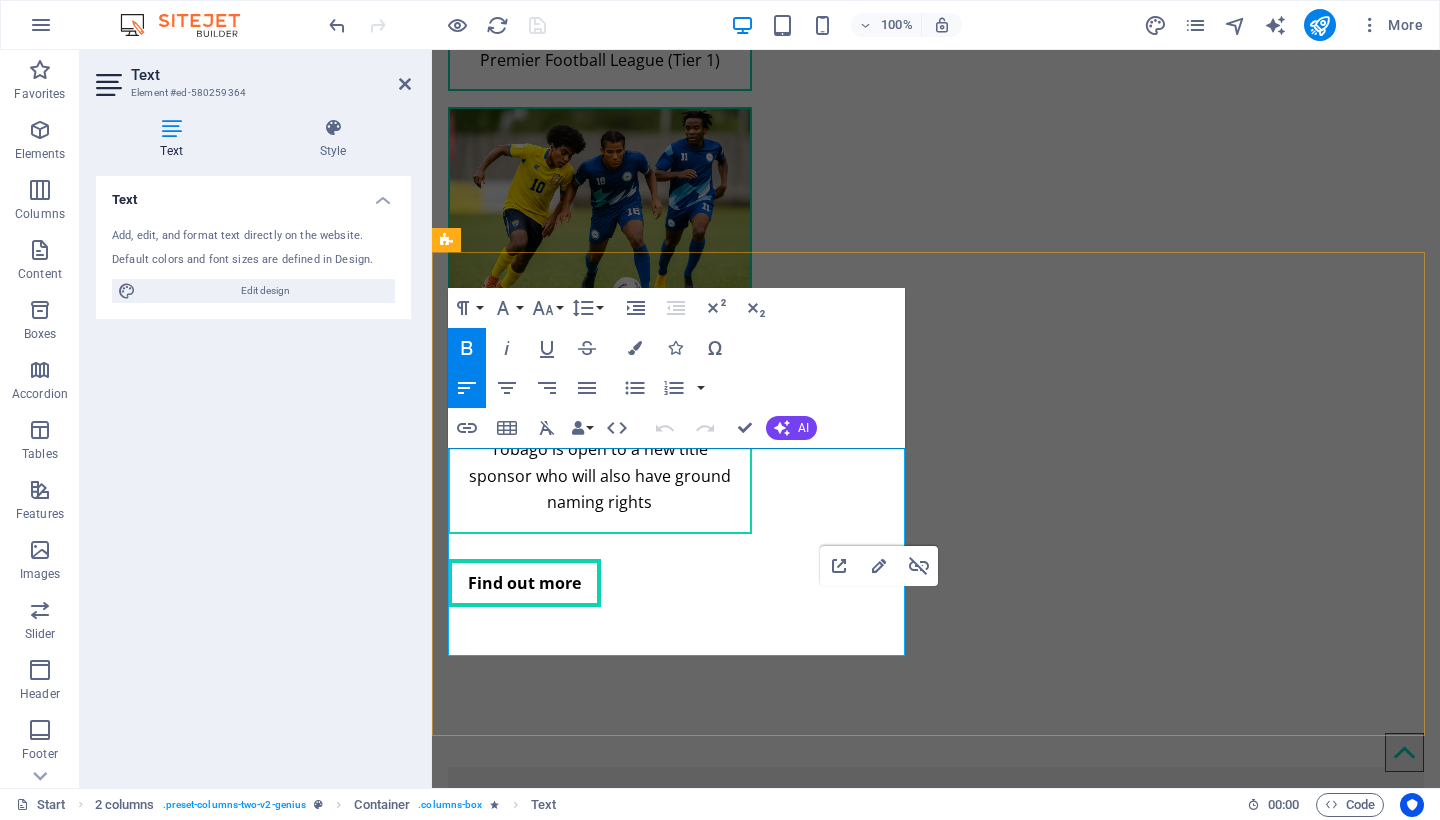 copy on "is partnering with top international clubs, brands, and organizations to bring groundbreaking sporting initiatives to the Caribbean, focusing on analytics and entertainment that harness cutting-edge sports and digital technology. If you're interested in investing in the initial wave of projects in Barbados, Guyana, Jamaica, and Trinidad & Tobago, we would be thrilled to connect with you! Click  here" 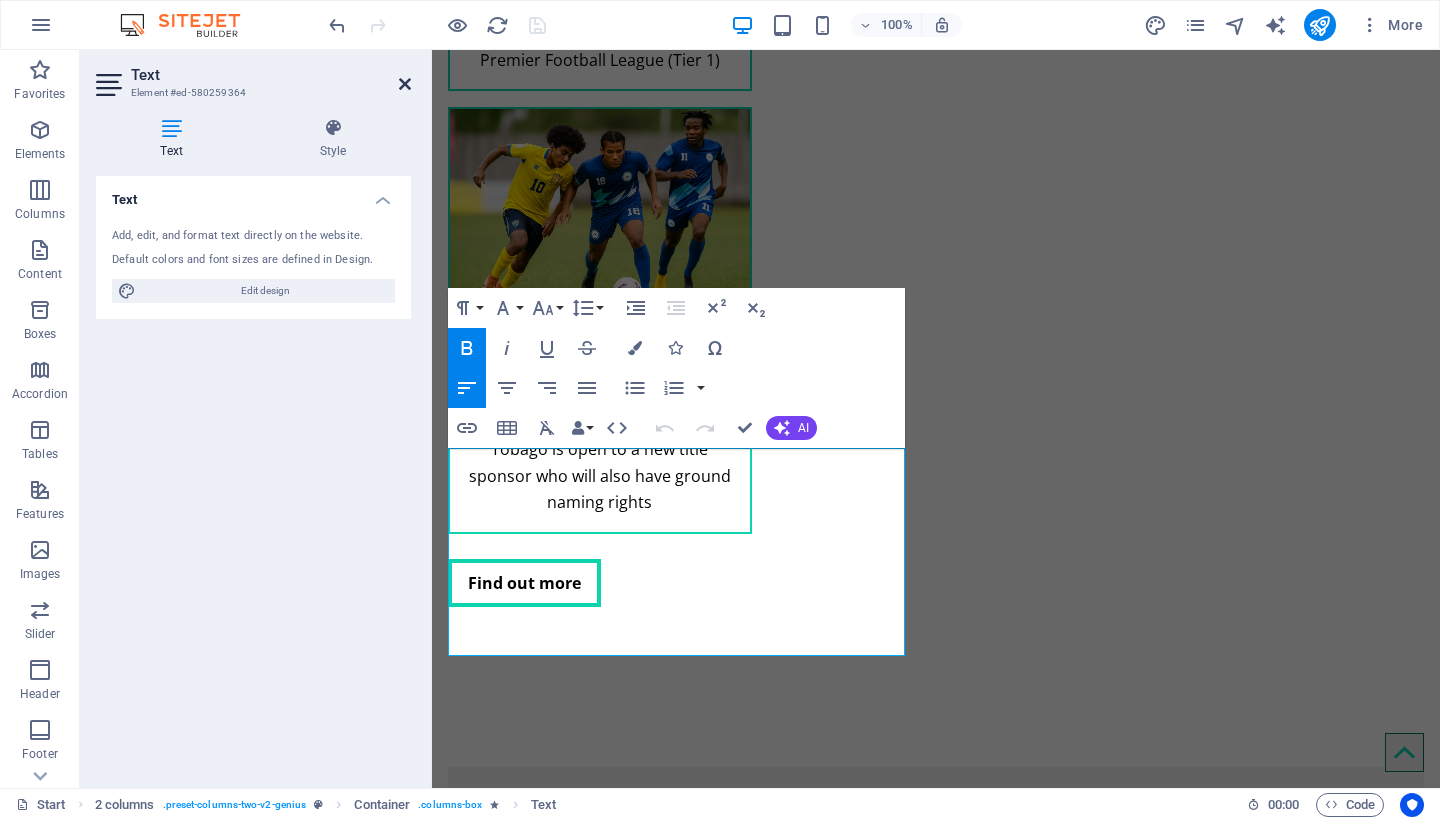click at bounding box center [405, 84] 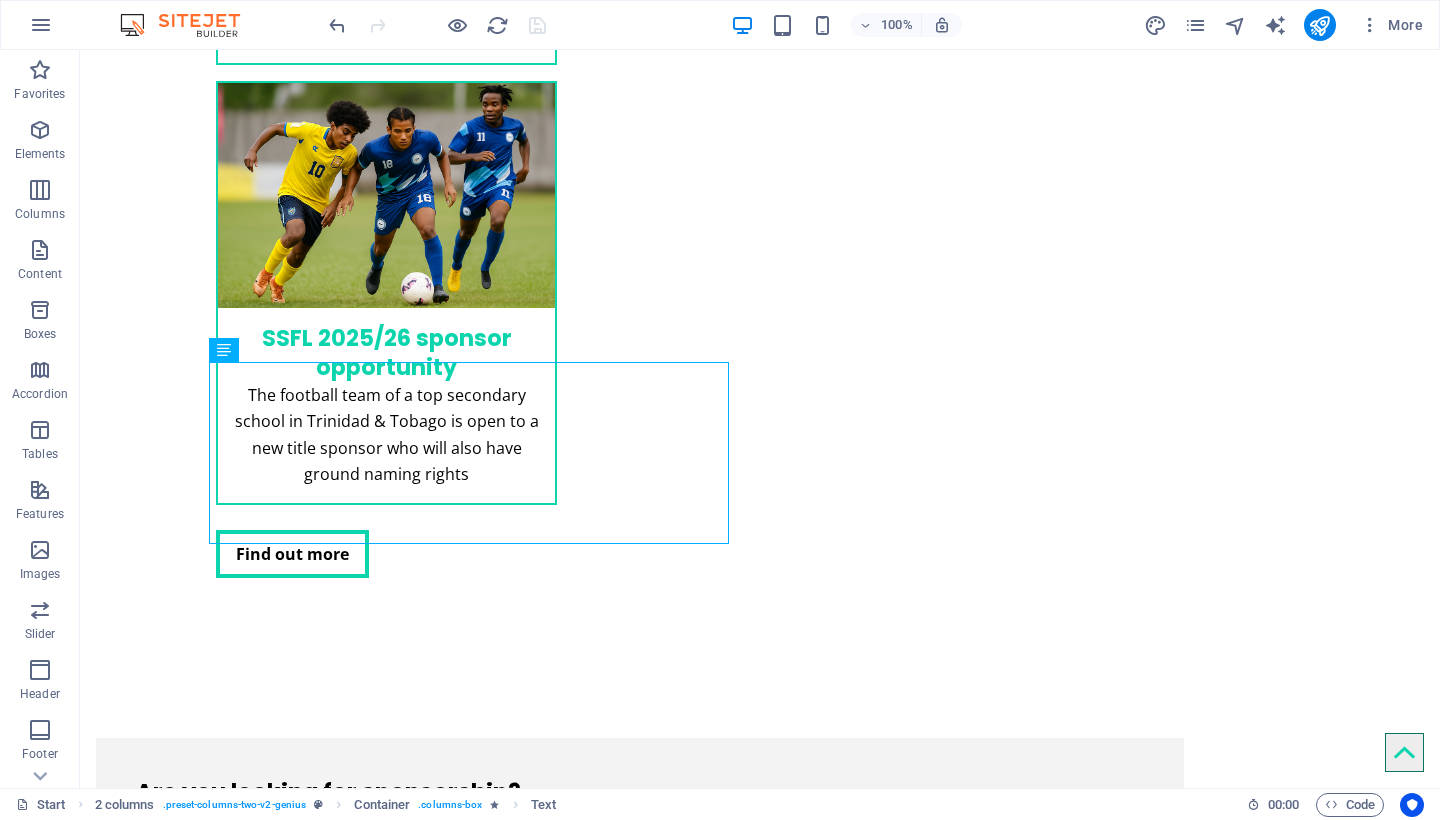 scroll, scrollTop: 2859, scrollLeft: 0, axis: vertical 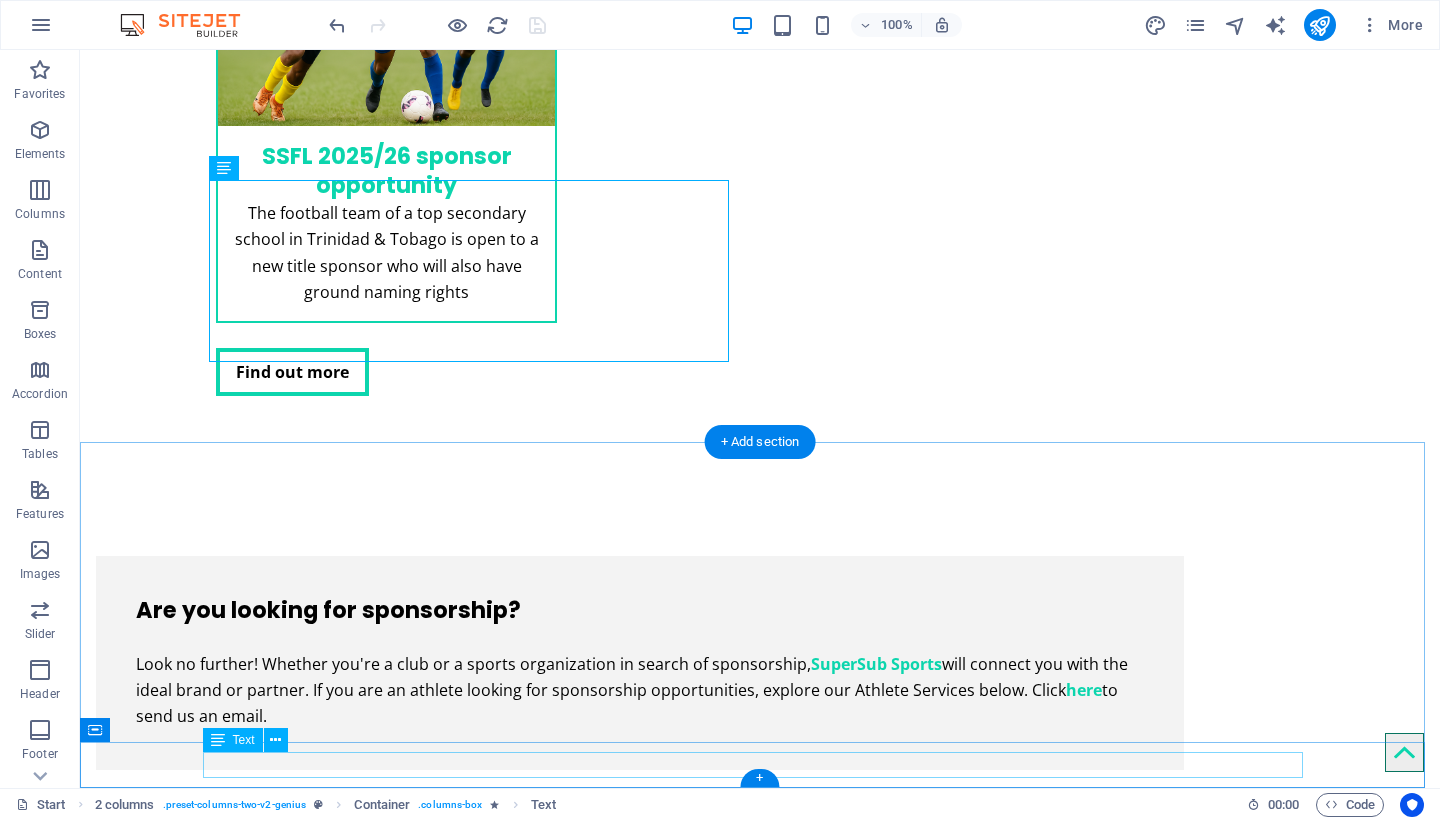 click on "info@supersubsports.co.uk  | Company Information" at bounding box center [760, 3927] 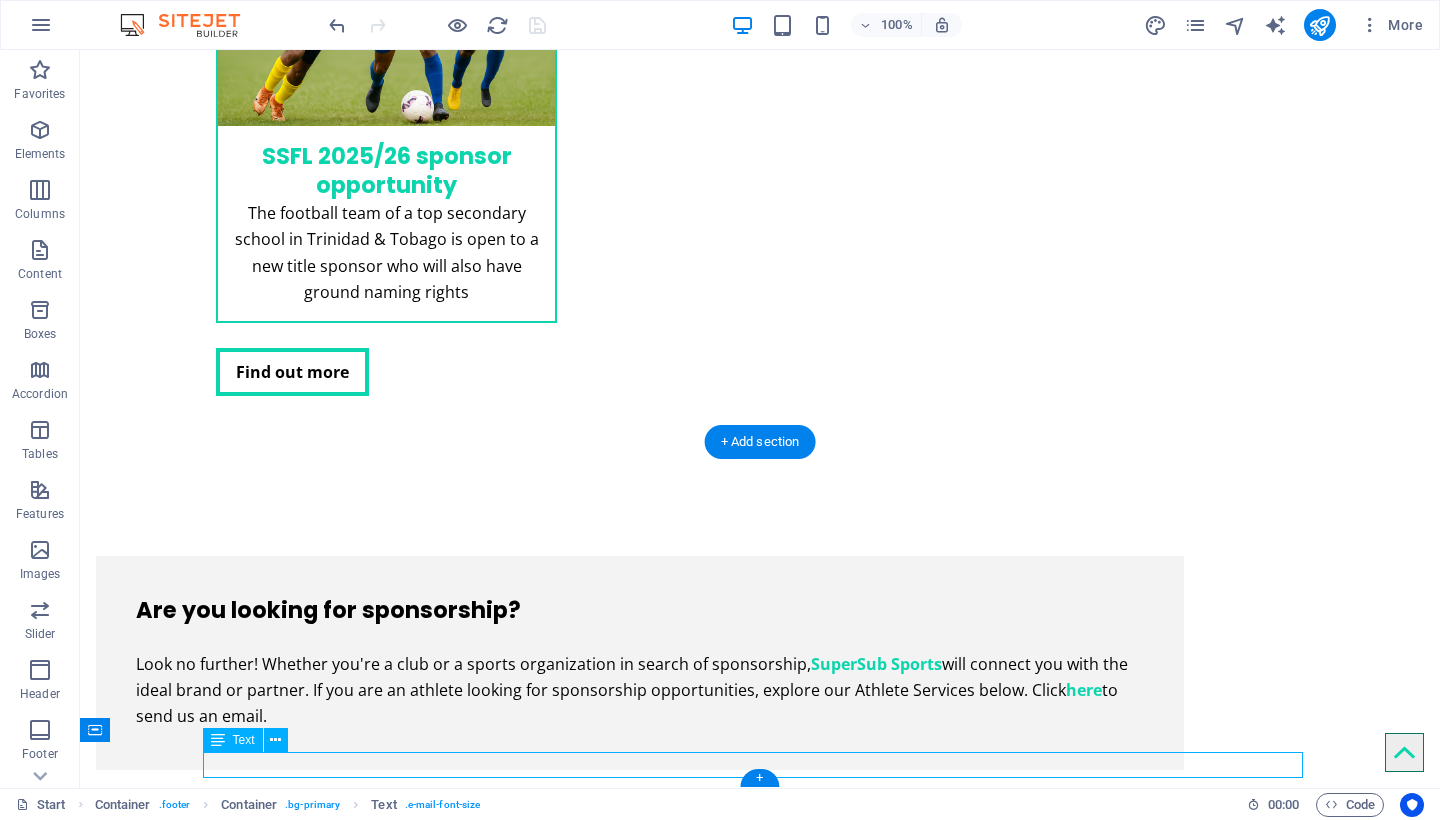 click on "info@supersubsports.co.uk  | Company Information" at bounding box center (760, 3927) 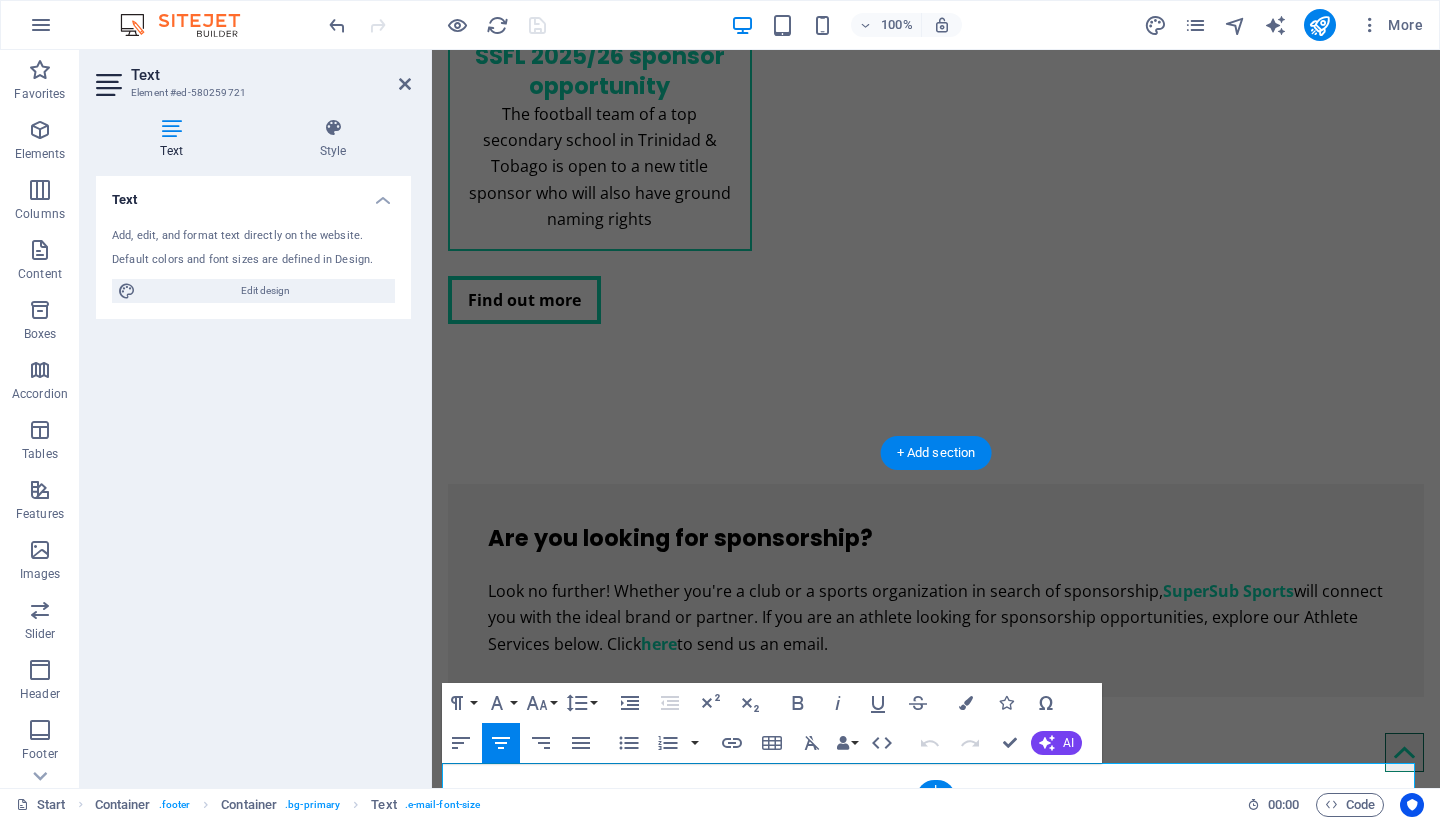 drag, startPoint x: 526, startPoint y: 726, endPoint x: 560, endPoint y: 729, distance: 34.132095 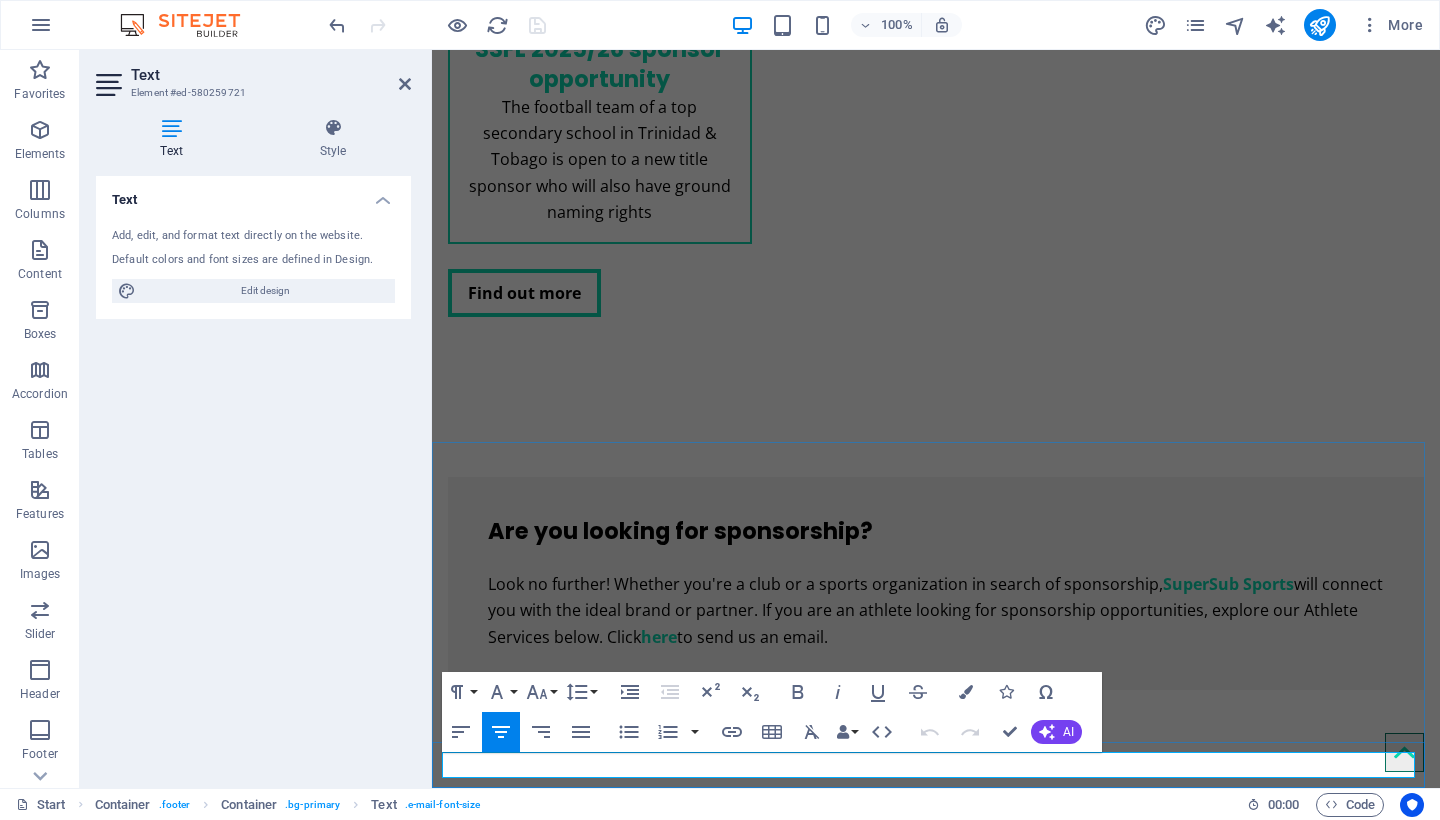 scroll, scrollTop: 2971, scrollLeft: 0, axis: vertical 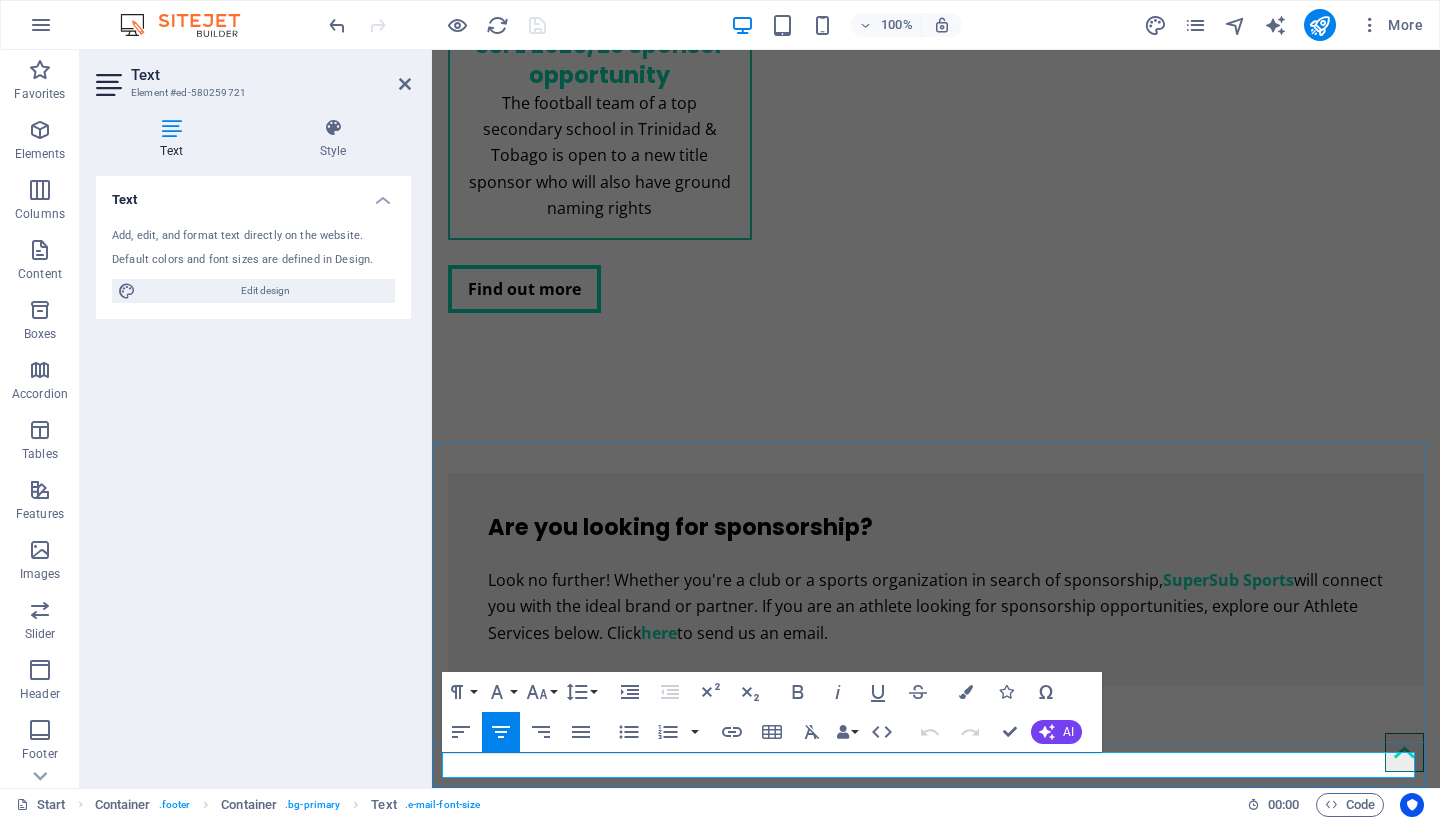 drag, startPoint x: 955, startPoint y: 780, endPoint x: 1102, endPoint y: 764, distance: 147.86818 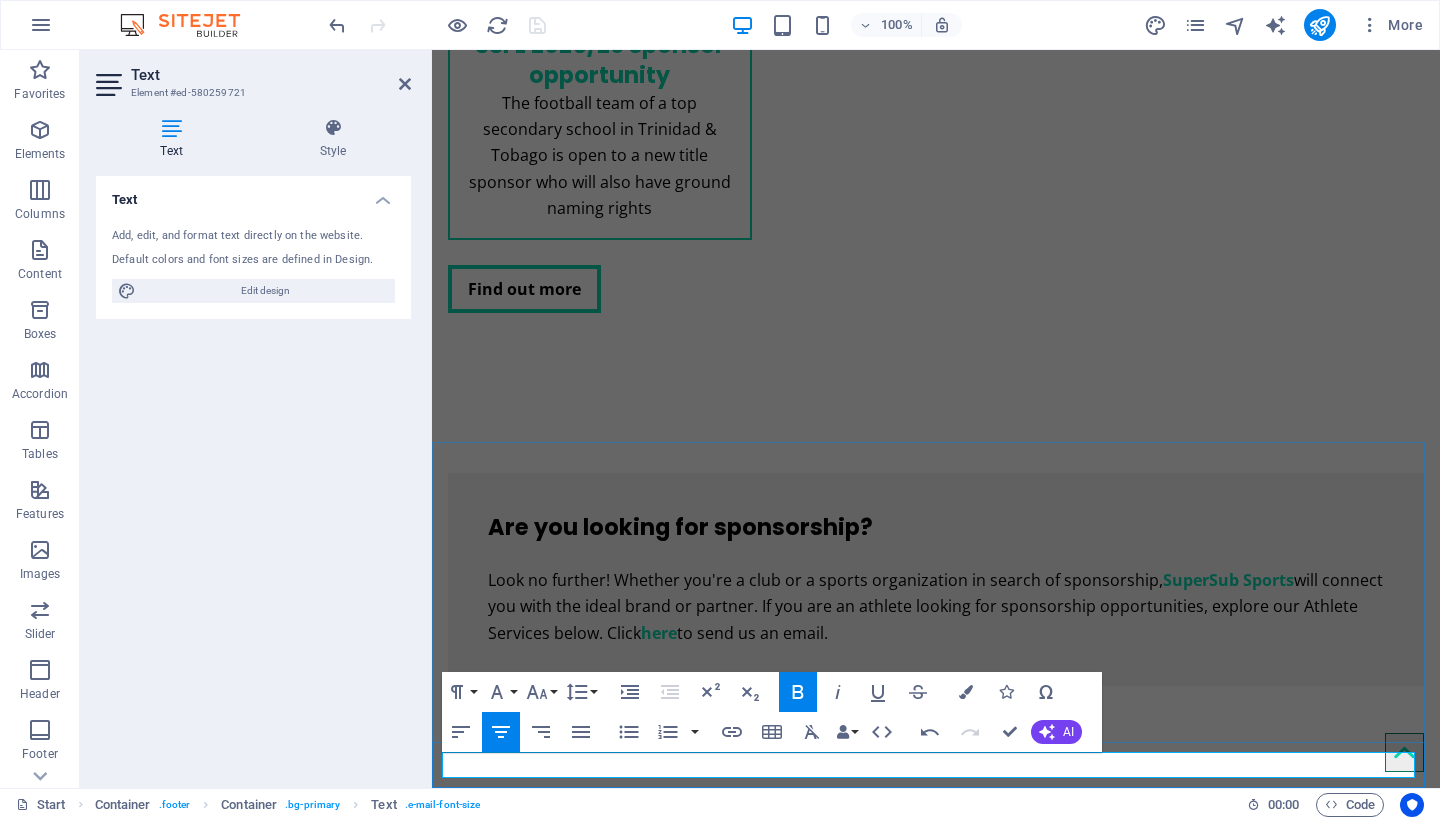 drag, startPoint x: 1089, startPoint y: 764, endPoint x: 1006, endPoint y: 765, distance: 83.00603 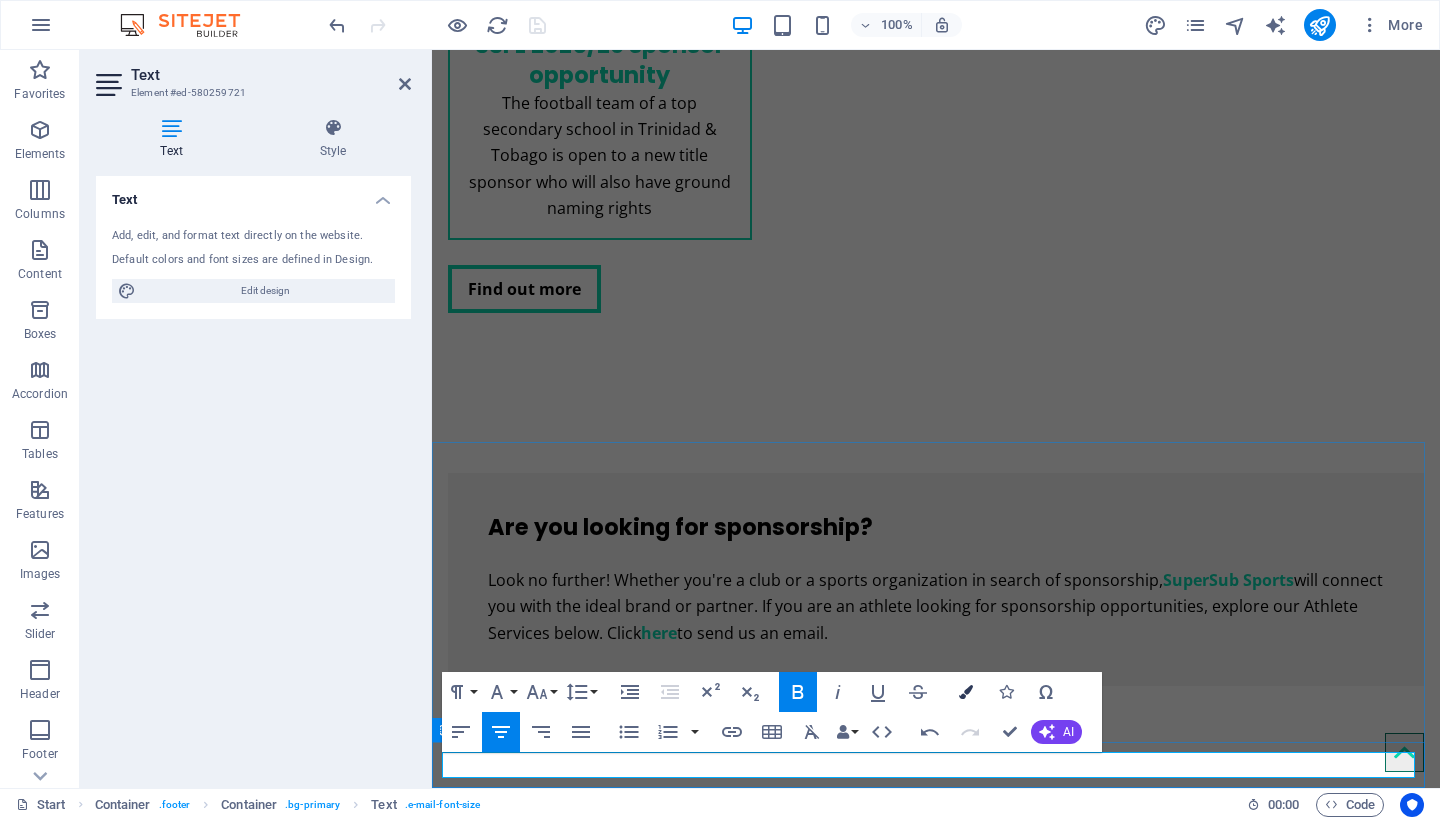 click at bounding box center (966, 692) 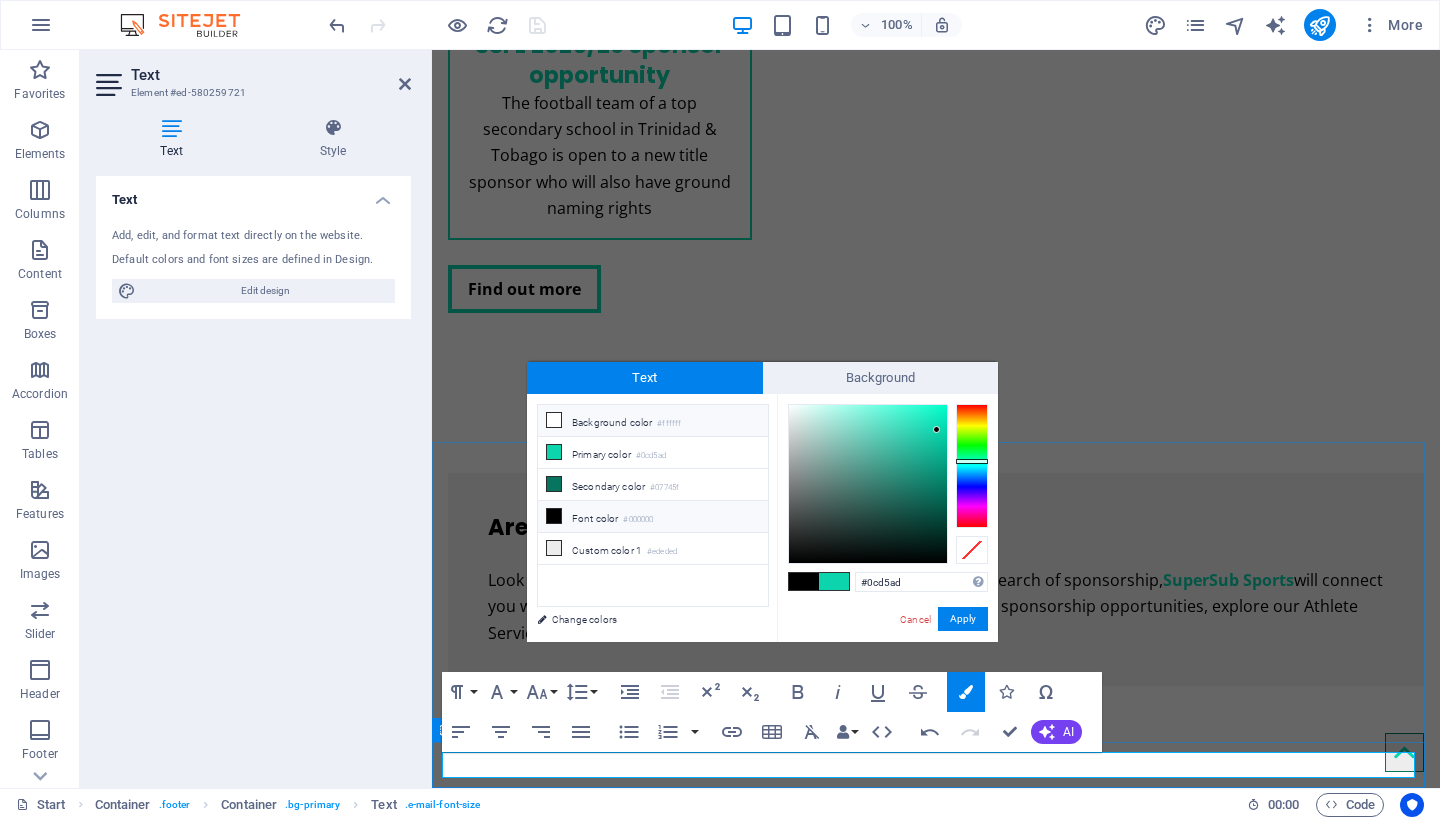 click on "Background color
#ffffff" at bounding box center (653, 421) 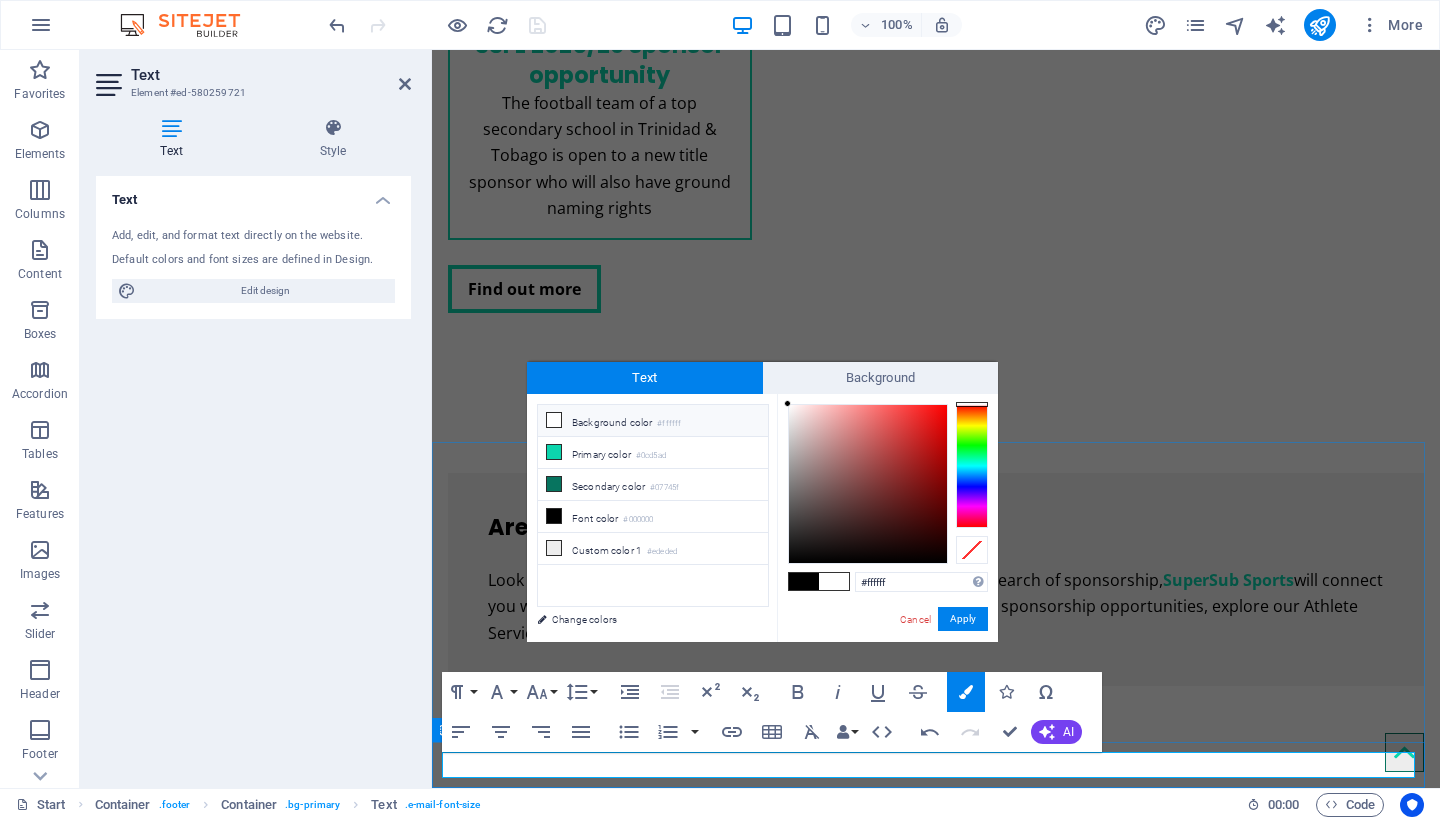 click at bounding box center [554, 420] 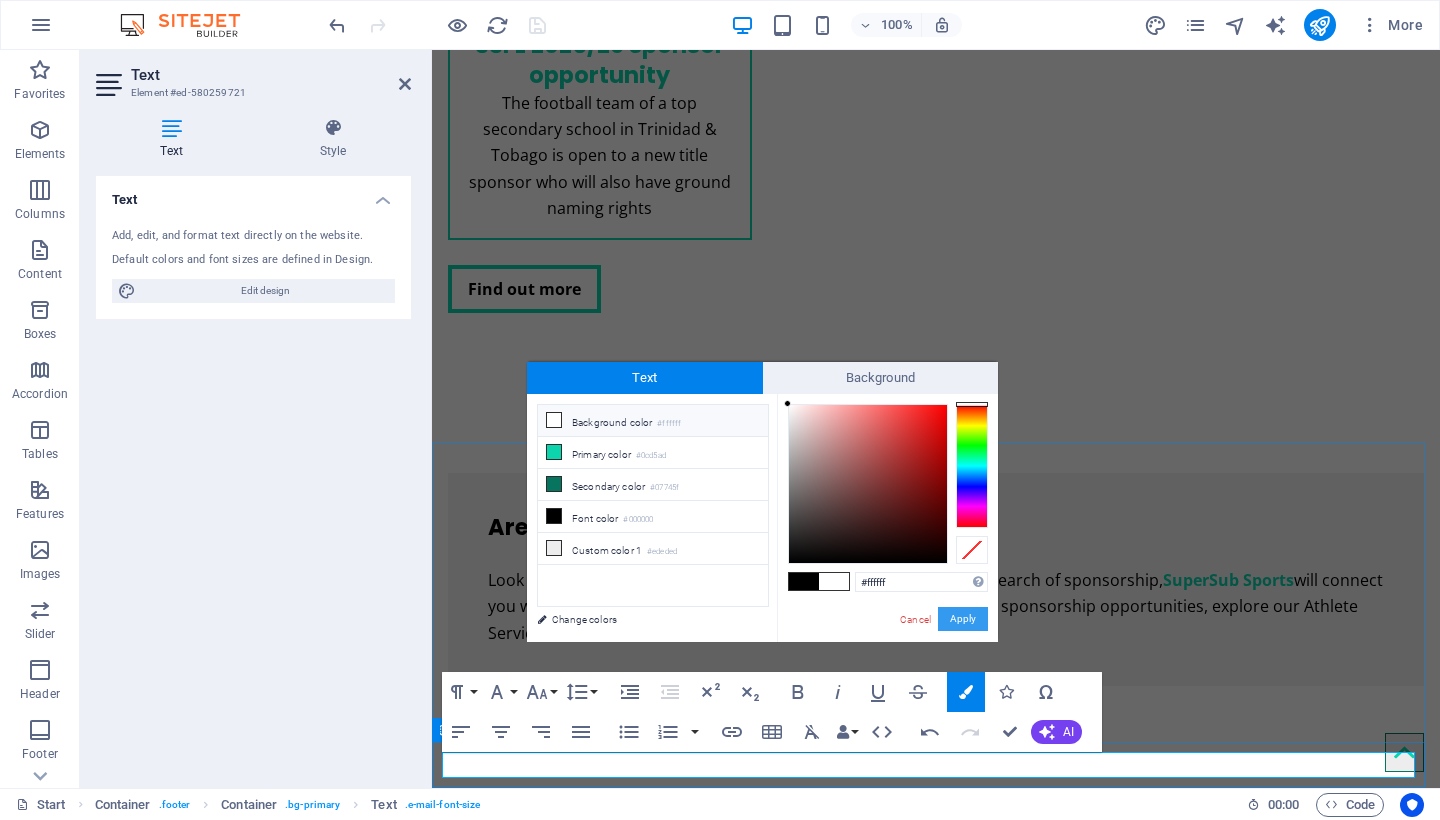 click on "Apply" at bounding box center (963, 619) 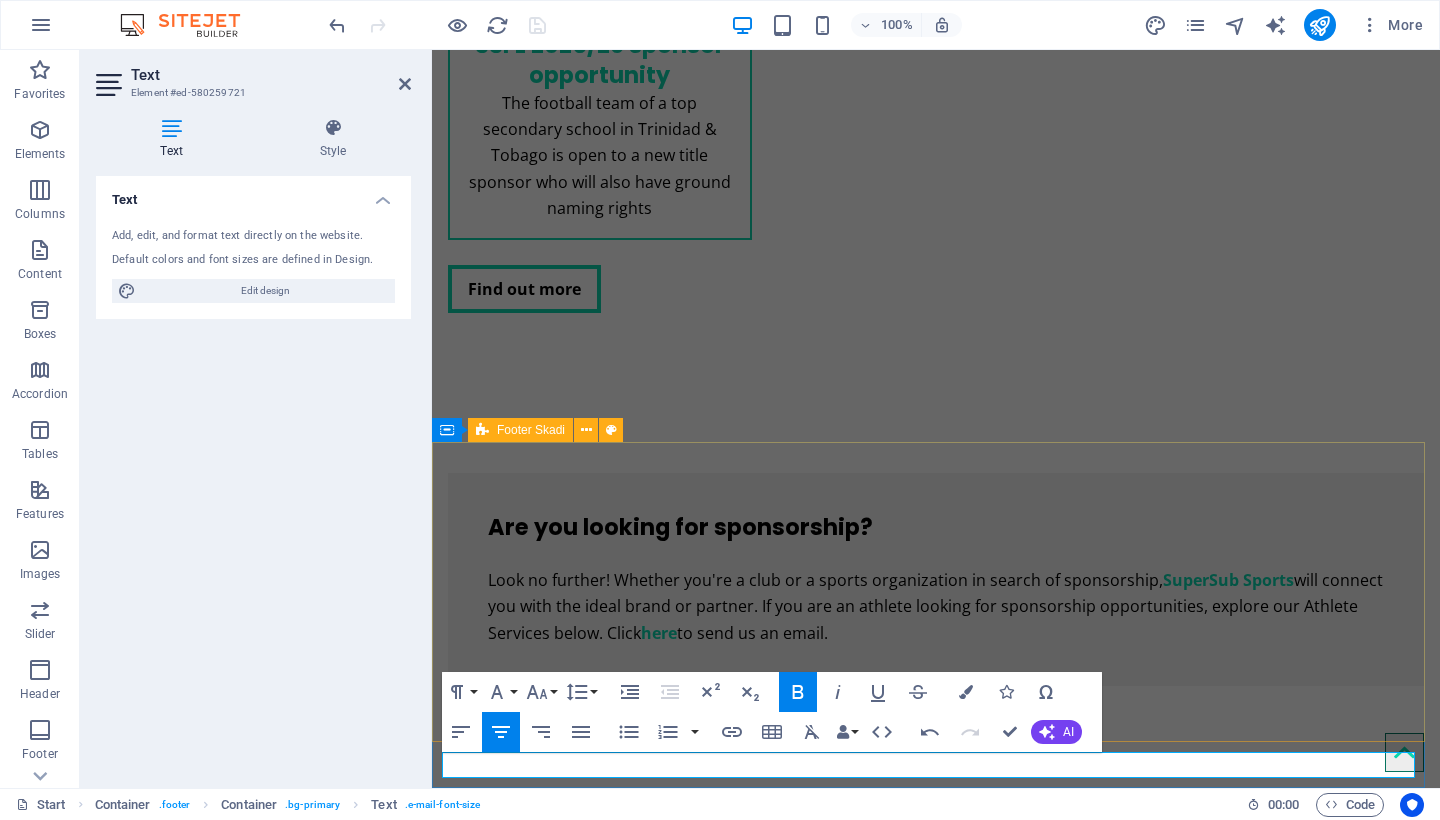 click 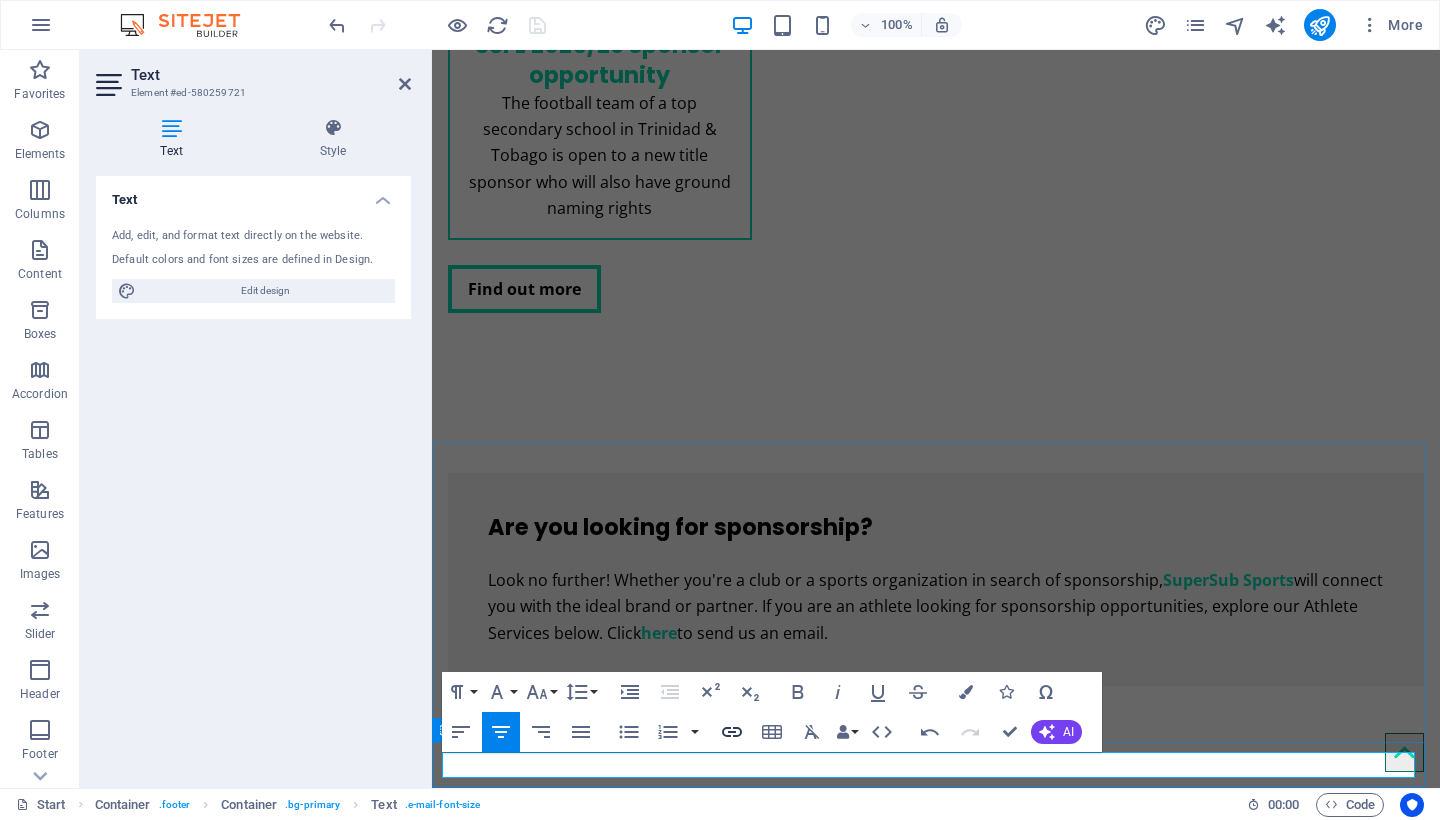 click 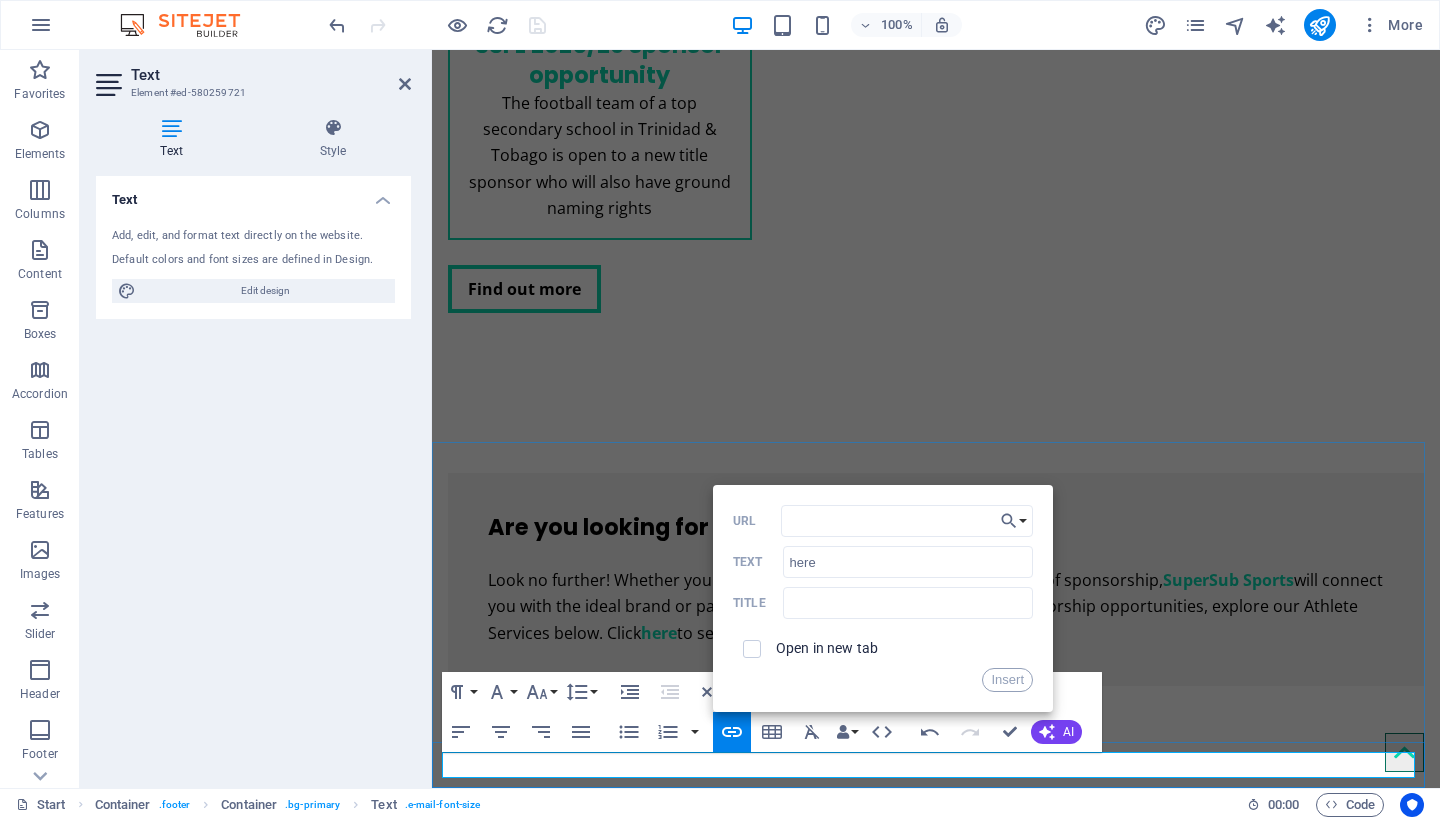 click on "here" at bounding box center [1002, 3714] 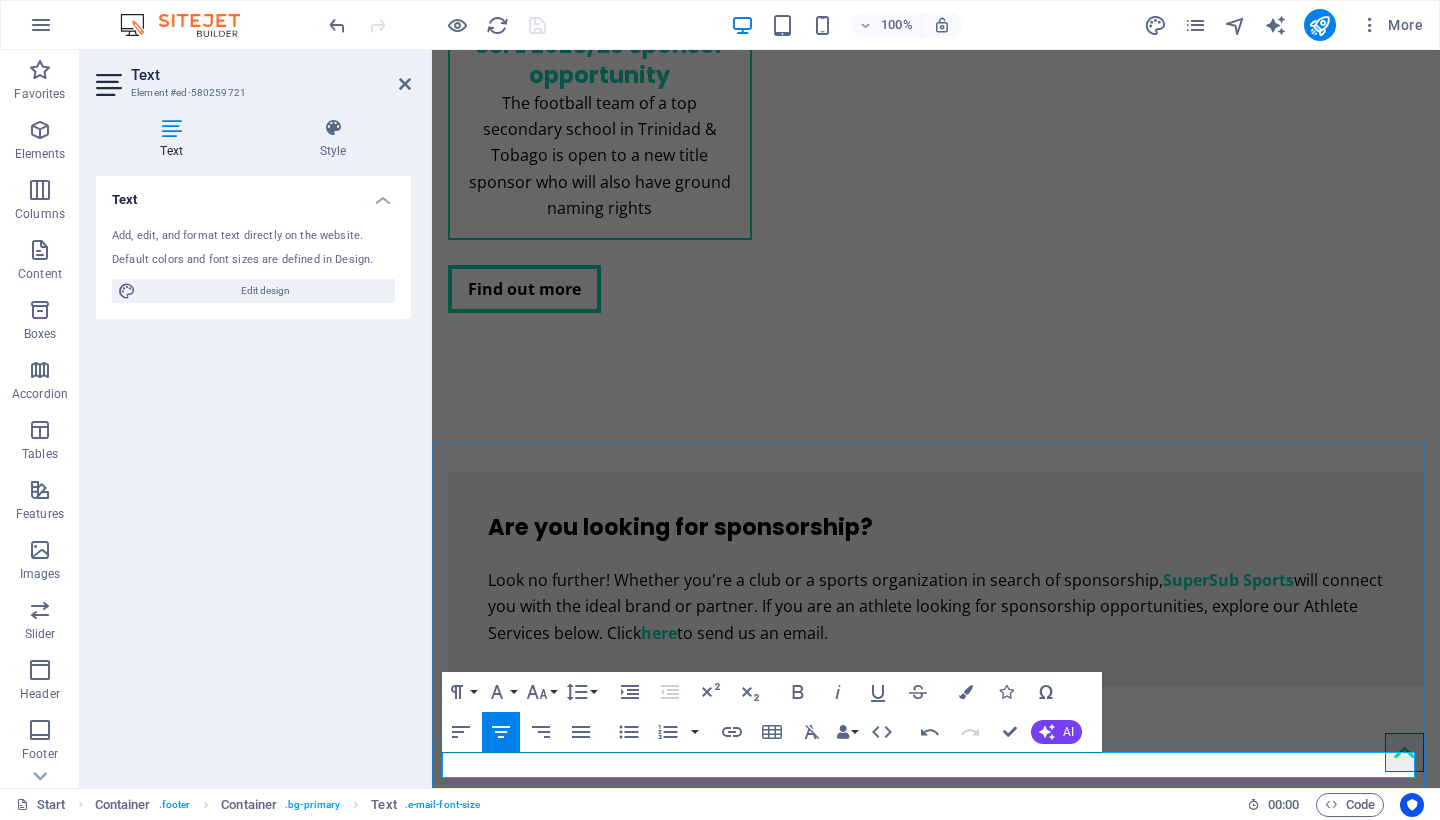 click on "here" at bounding box center (1002, 3714) 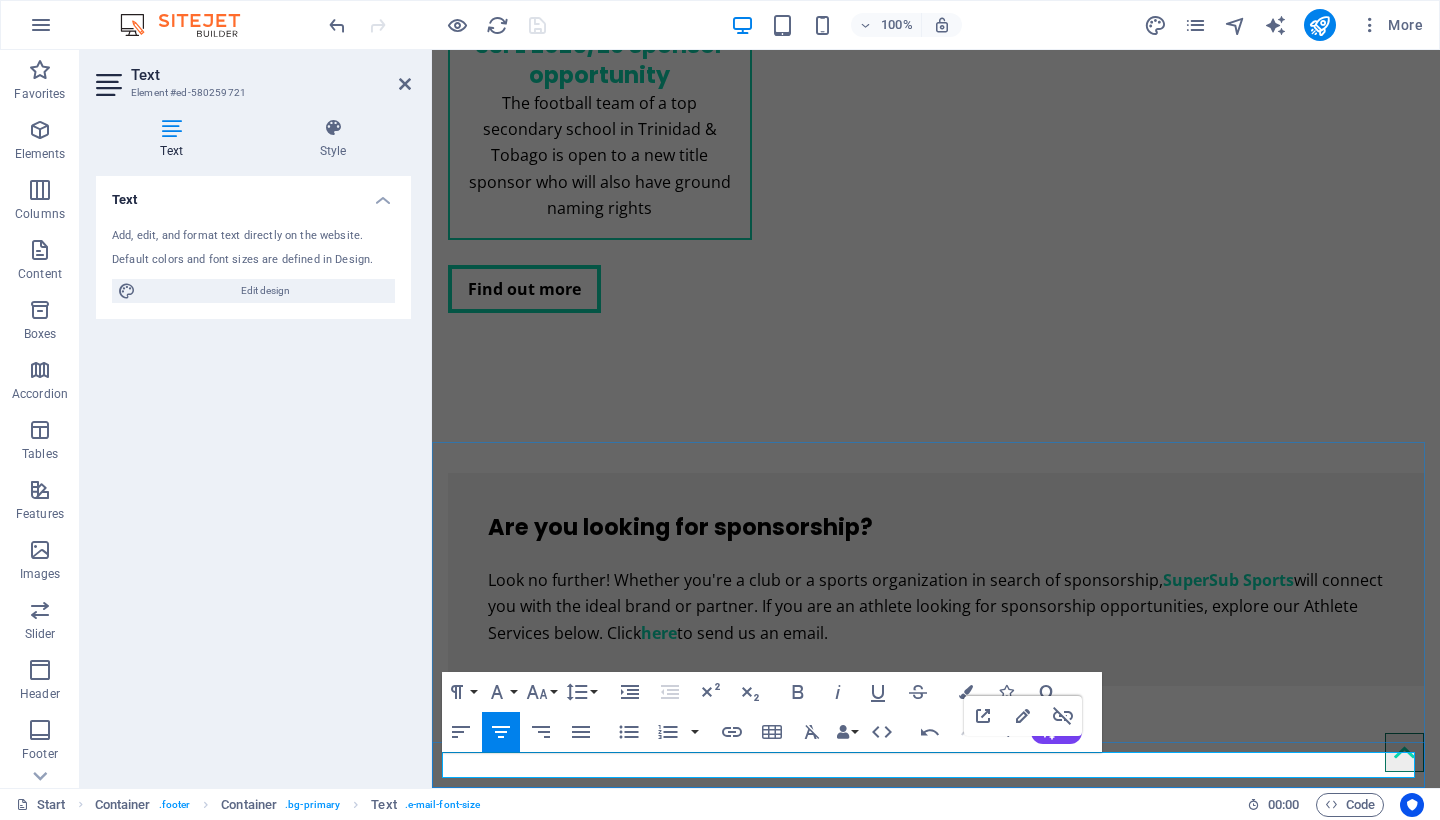 click on "here" at bounding box center (1002, 3714) 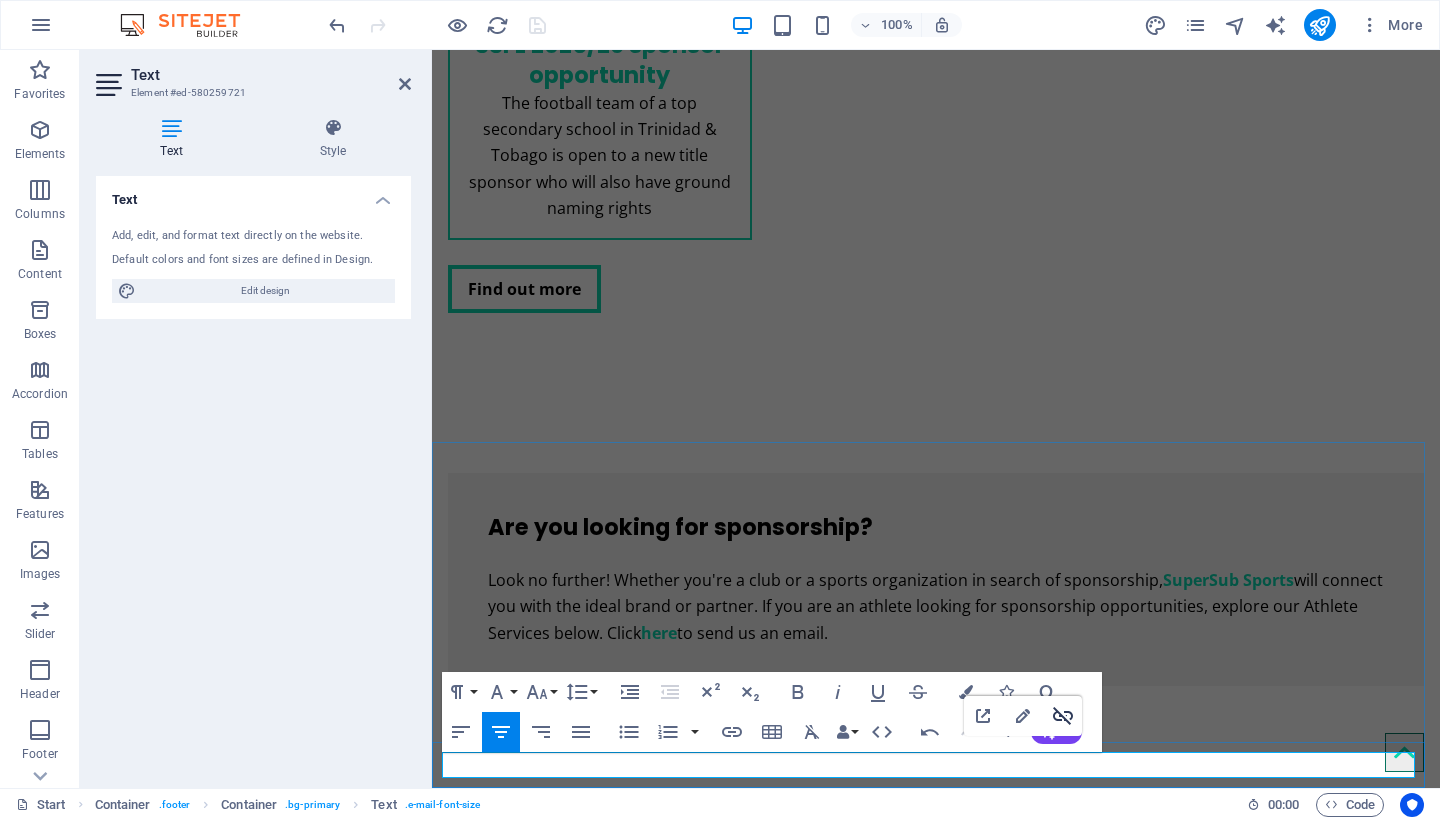 click 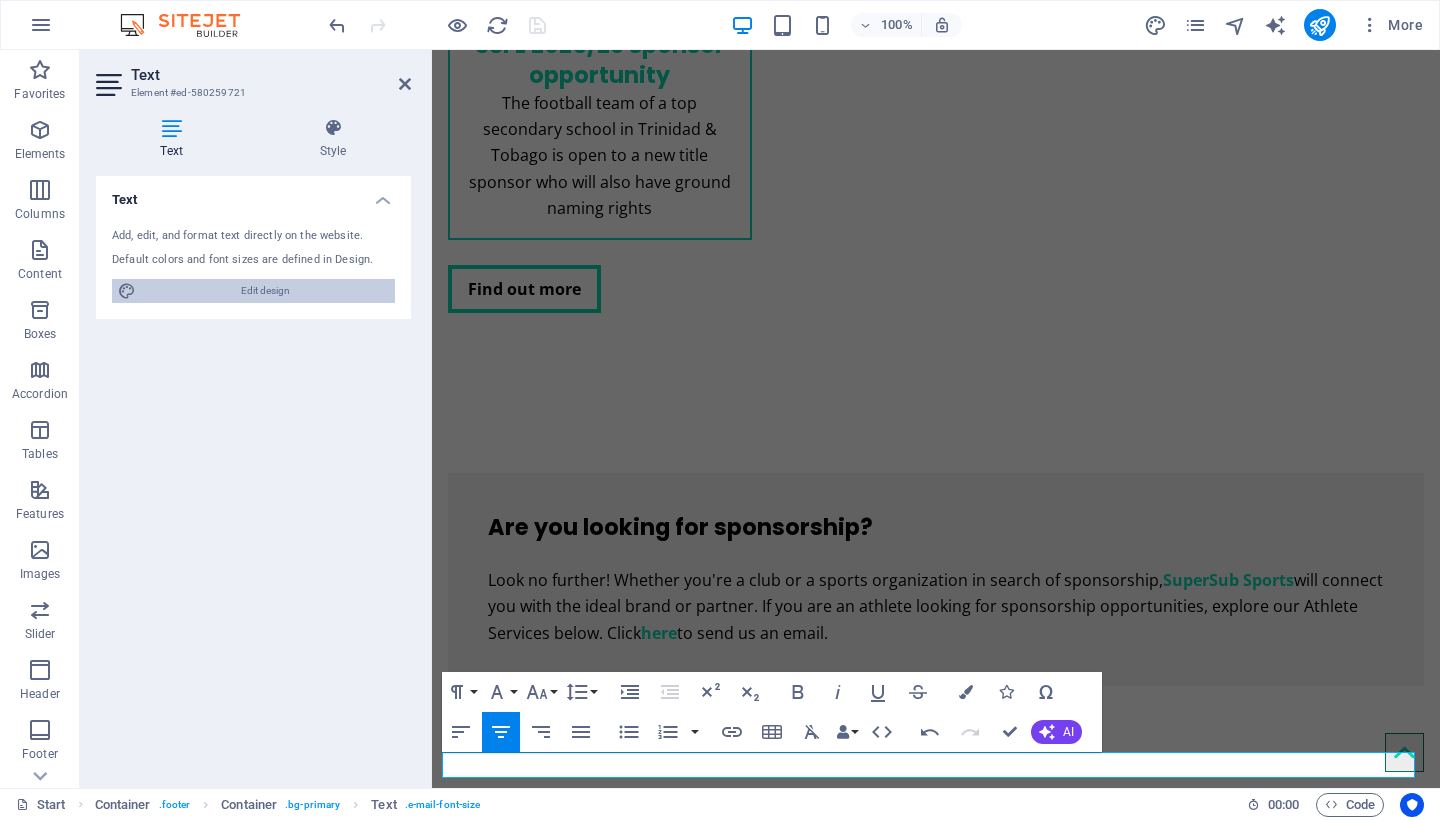 click on "Edit design" at bounding box center (265, 291) 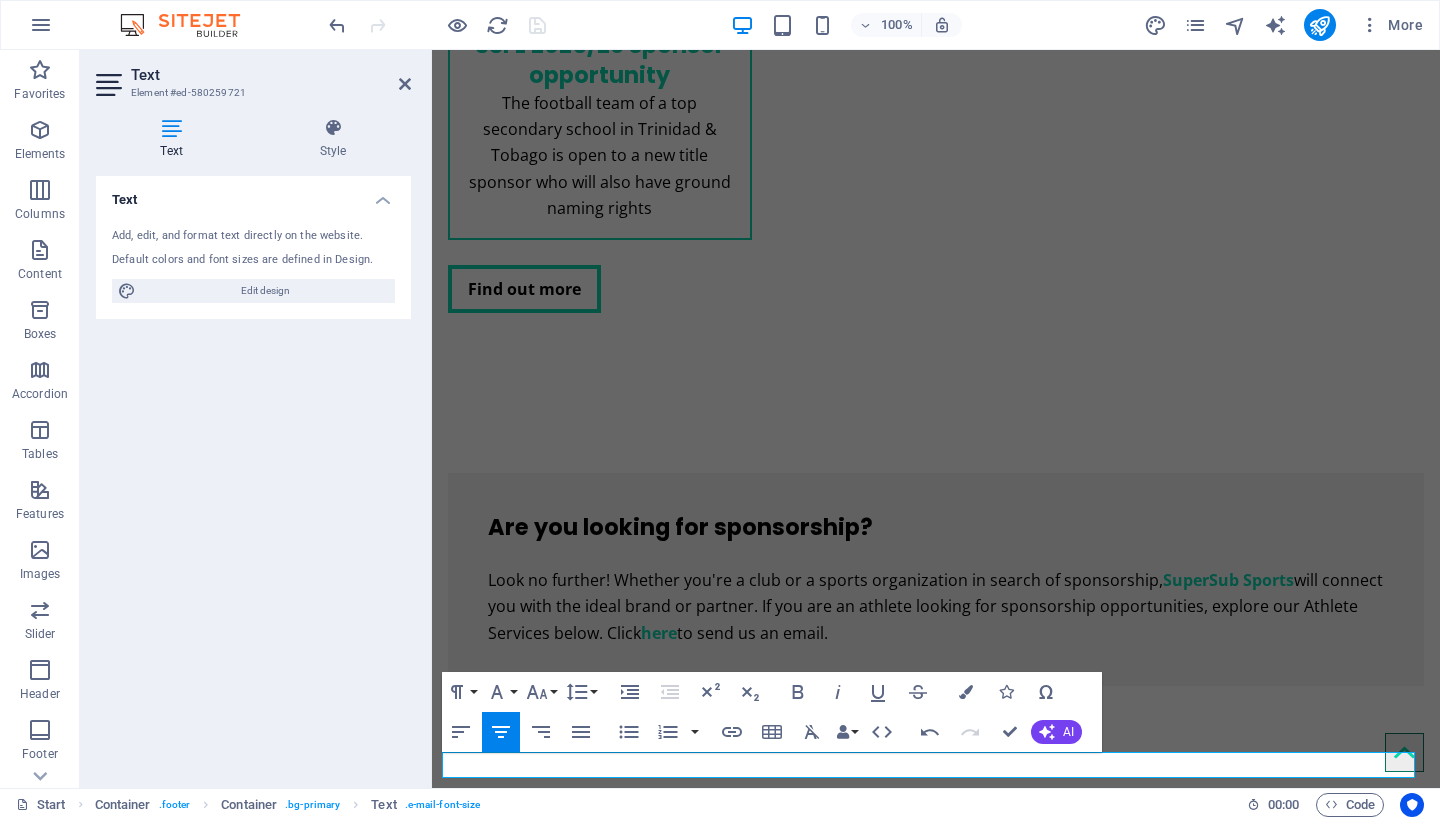 select on "px" 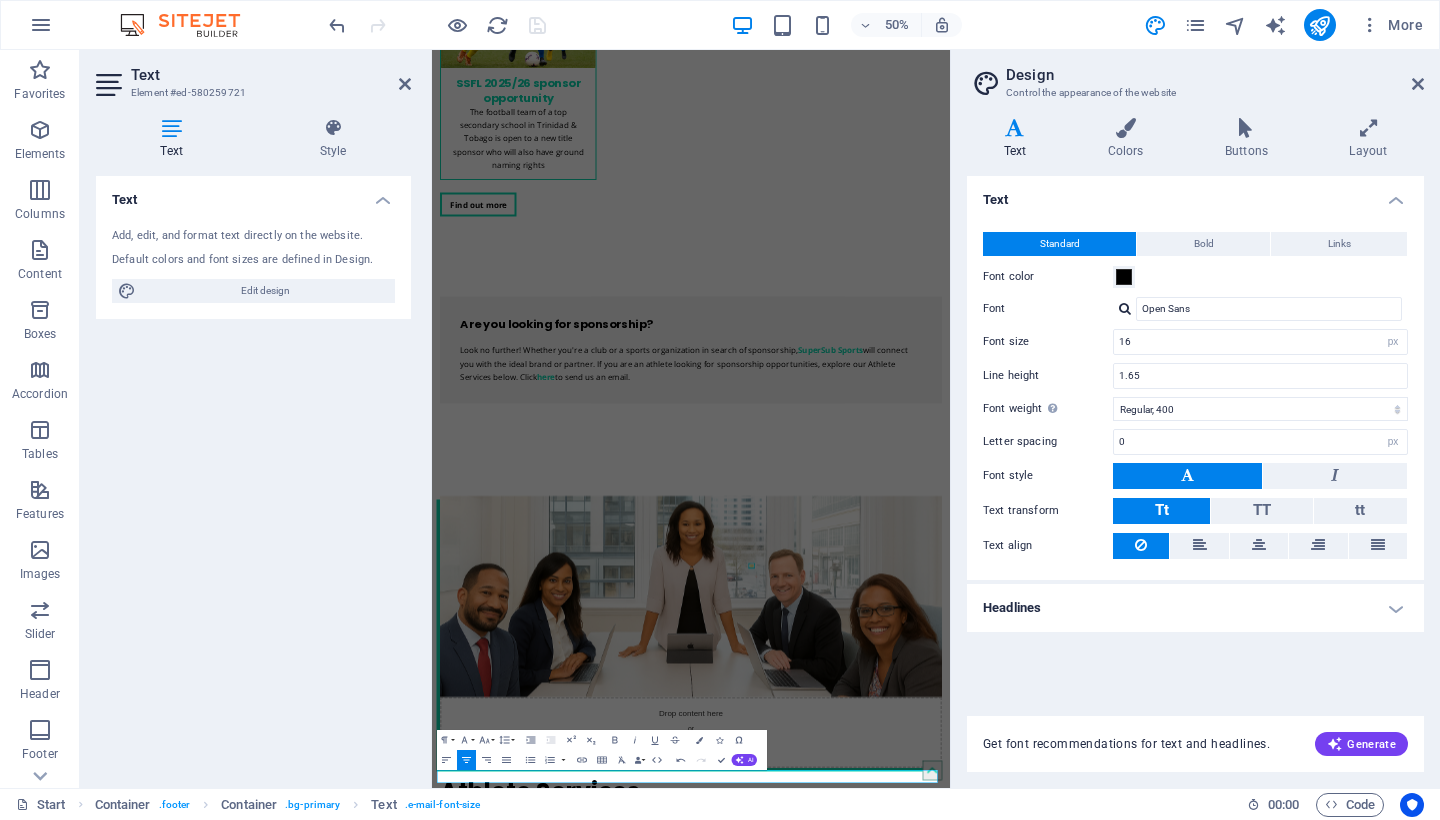 scroll, scrollTop: 2692, scrollLeft: 0, axis: vertical 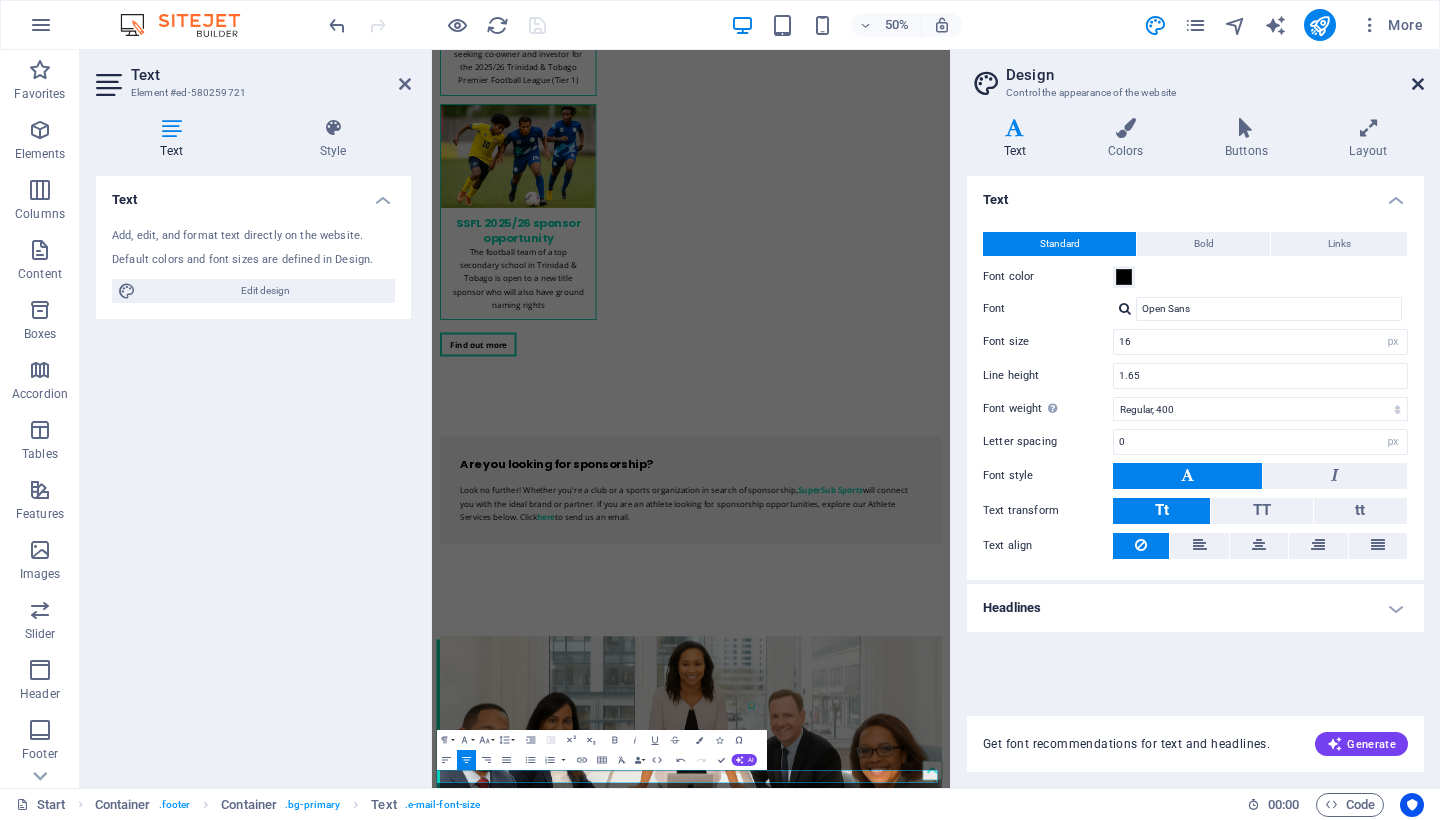 click at bounding box center [1418, 84] 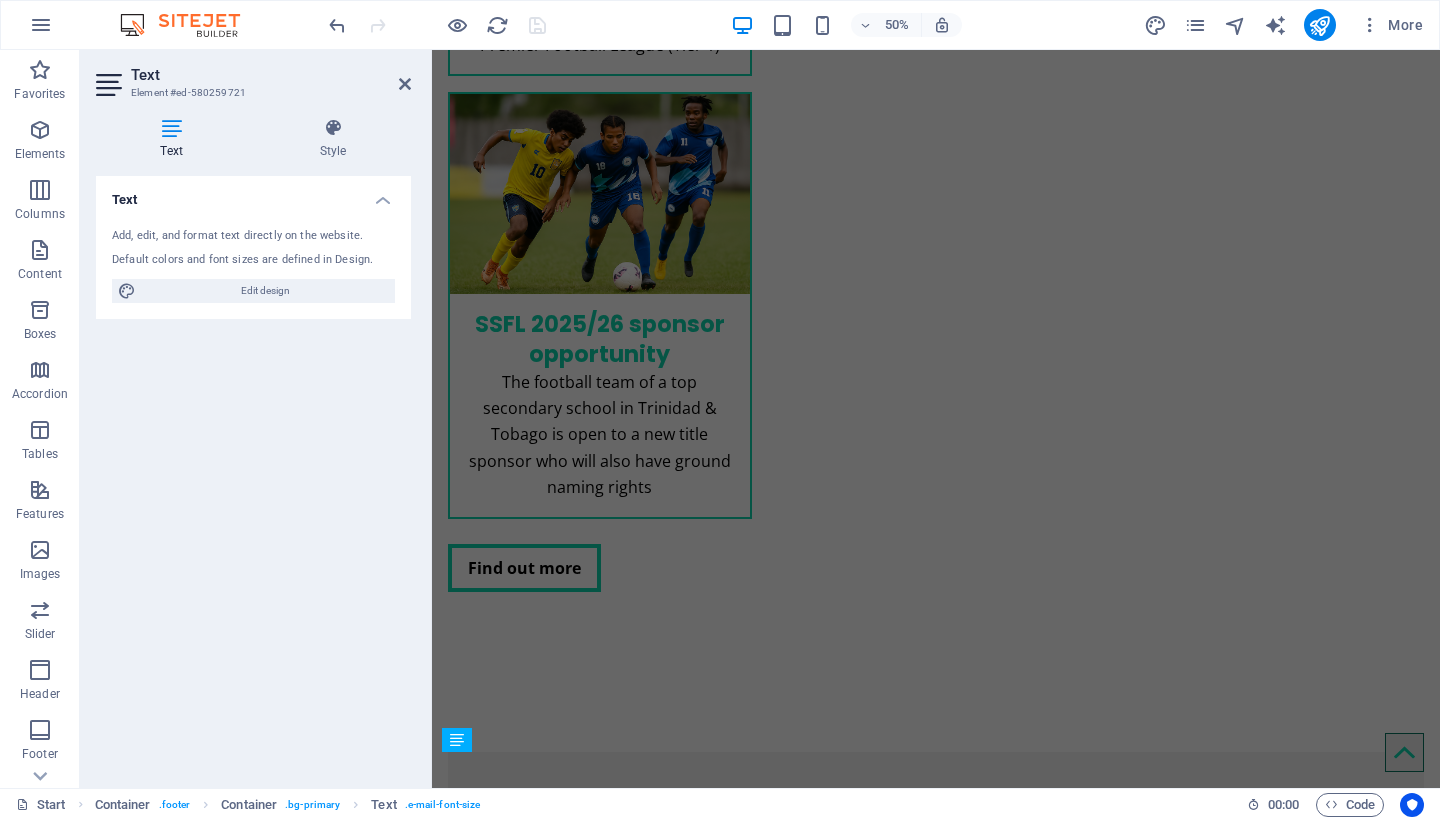scroll, scrollTop: 2971, scrollLeft: 0, axis: vertical 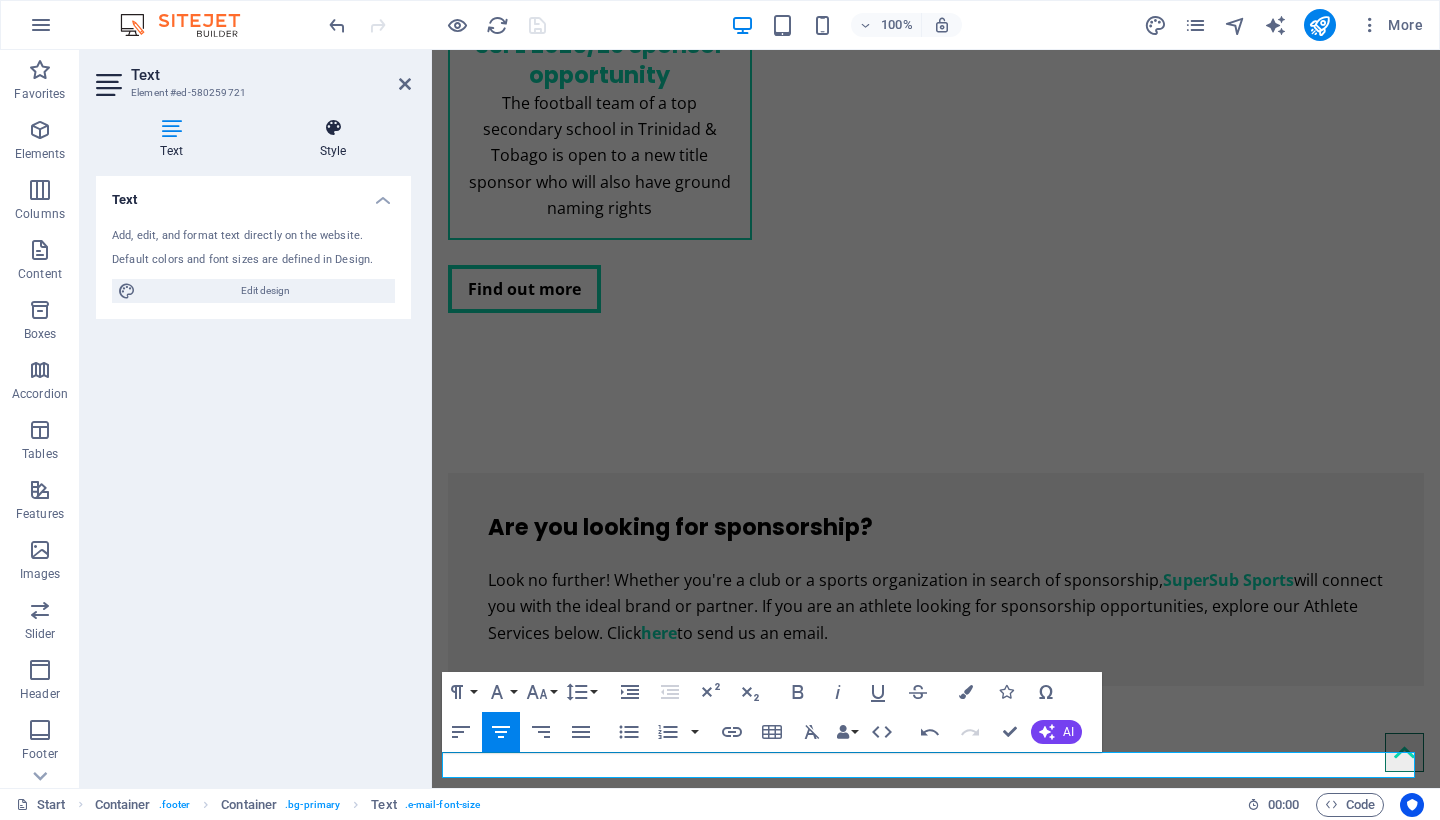 click on "Style" at bounding box center [333, 139] 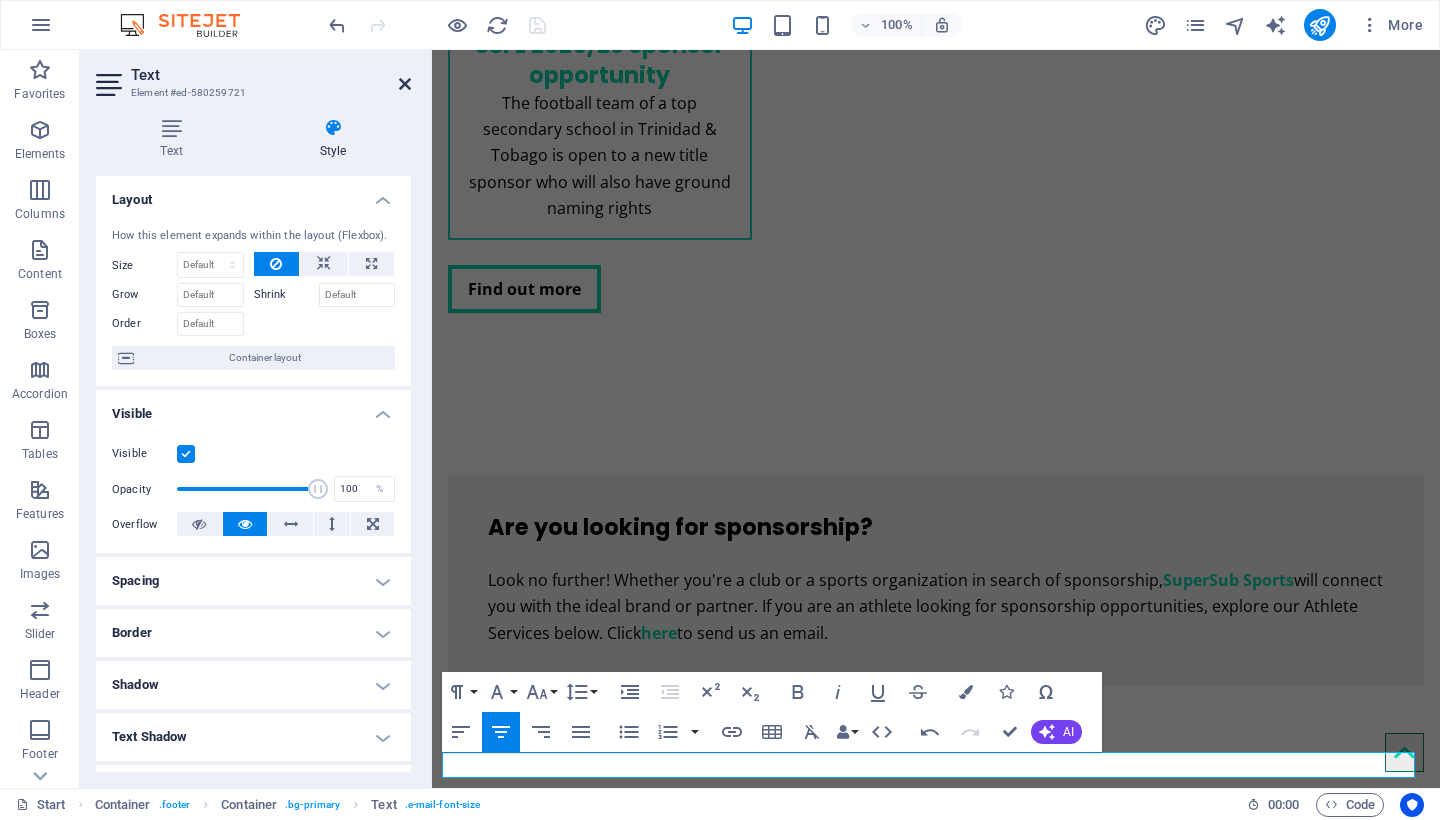 click at bounding box center [405, 84] 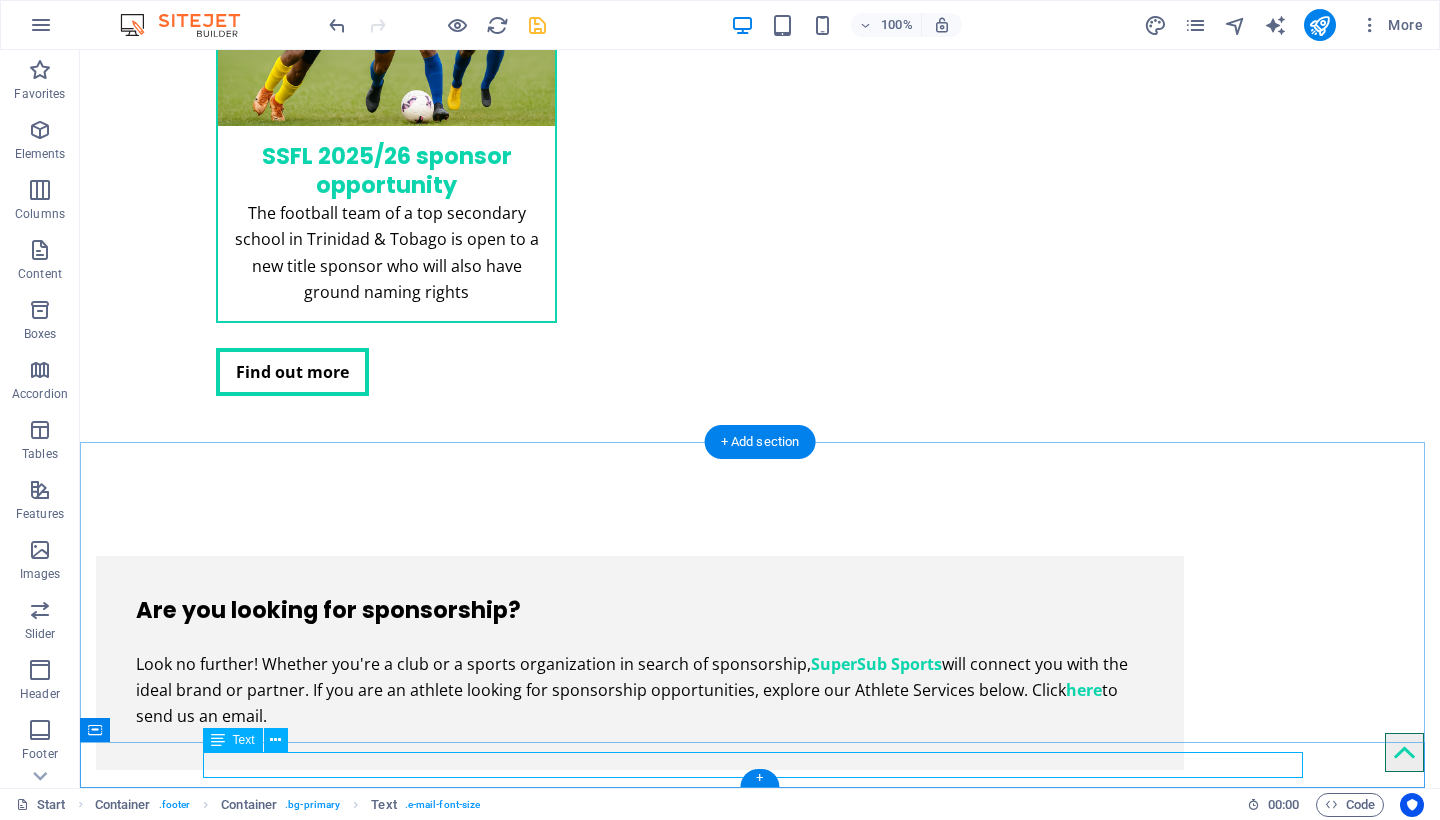 click on "info@supersubsports.co.uk  |  here" at bounding box center (760, 3927) 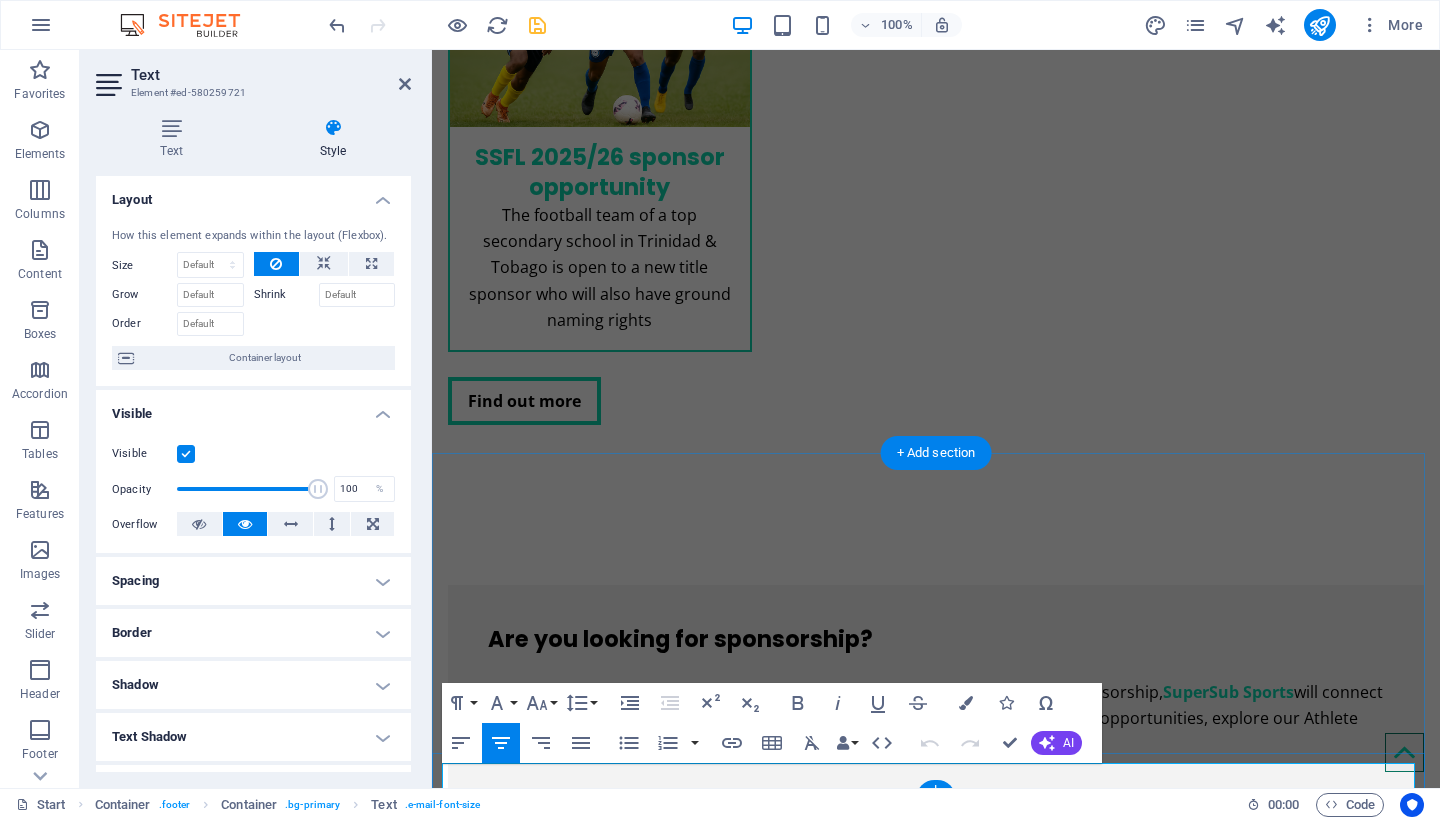 scroll, scrollTop: 2960, scrollLeft: 0, axis: vertical 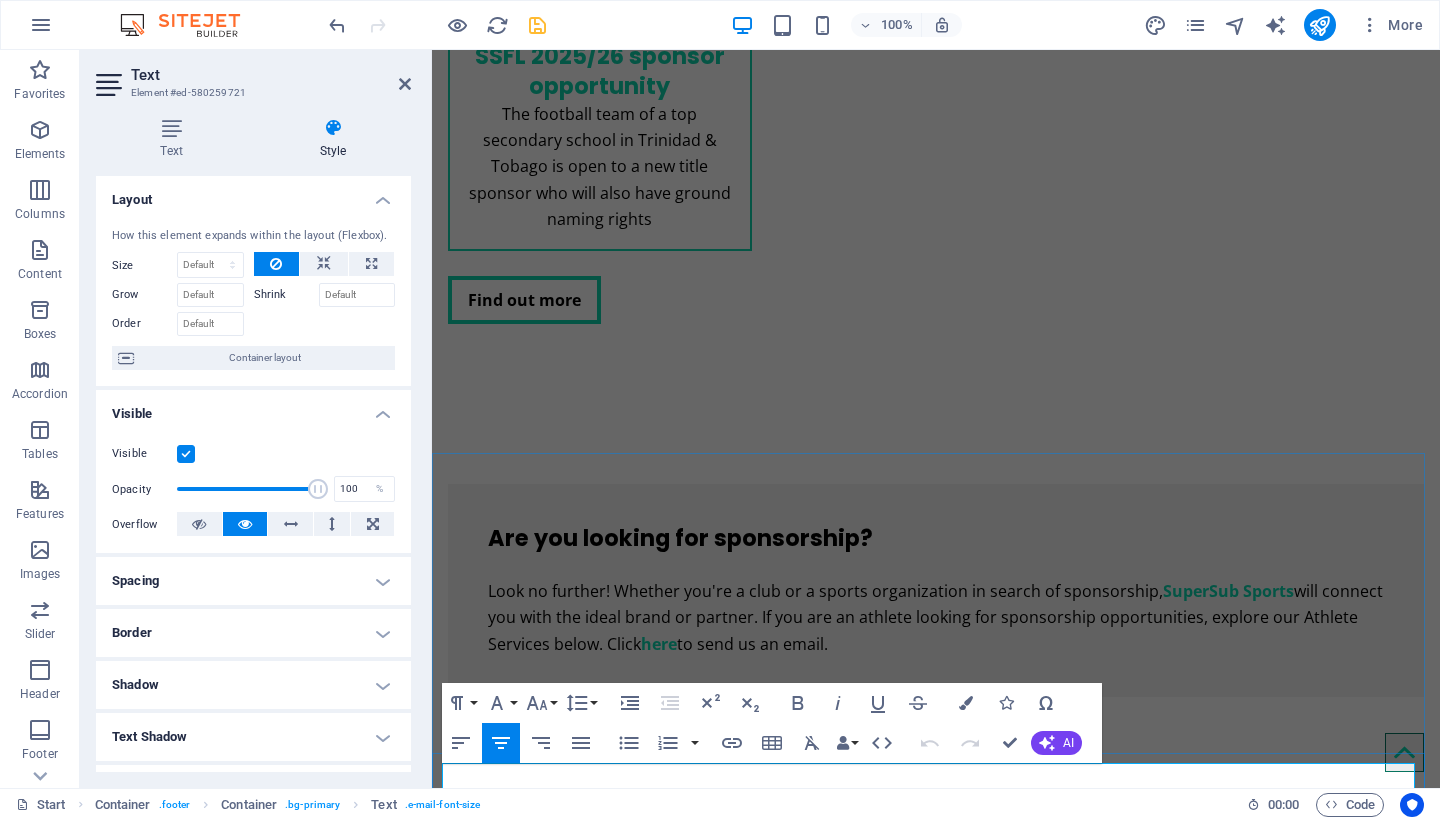drag, startPoint x: 1008, startPoint y: 774, endPoint x: 1037, endPoint y: 776, distance: 29.068884 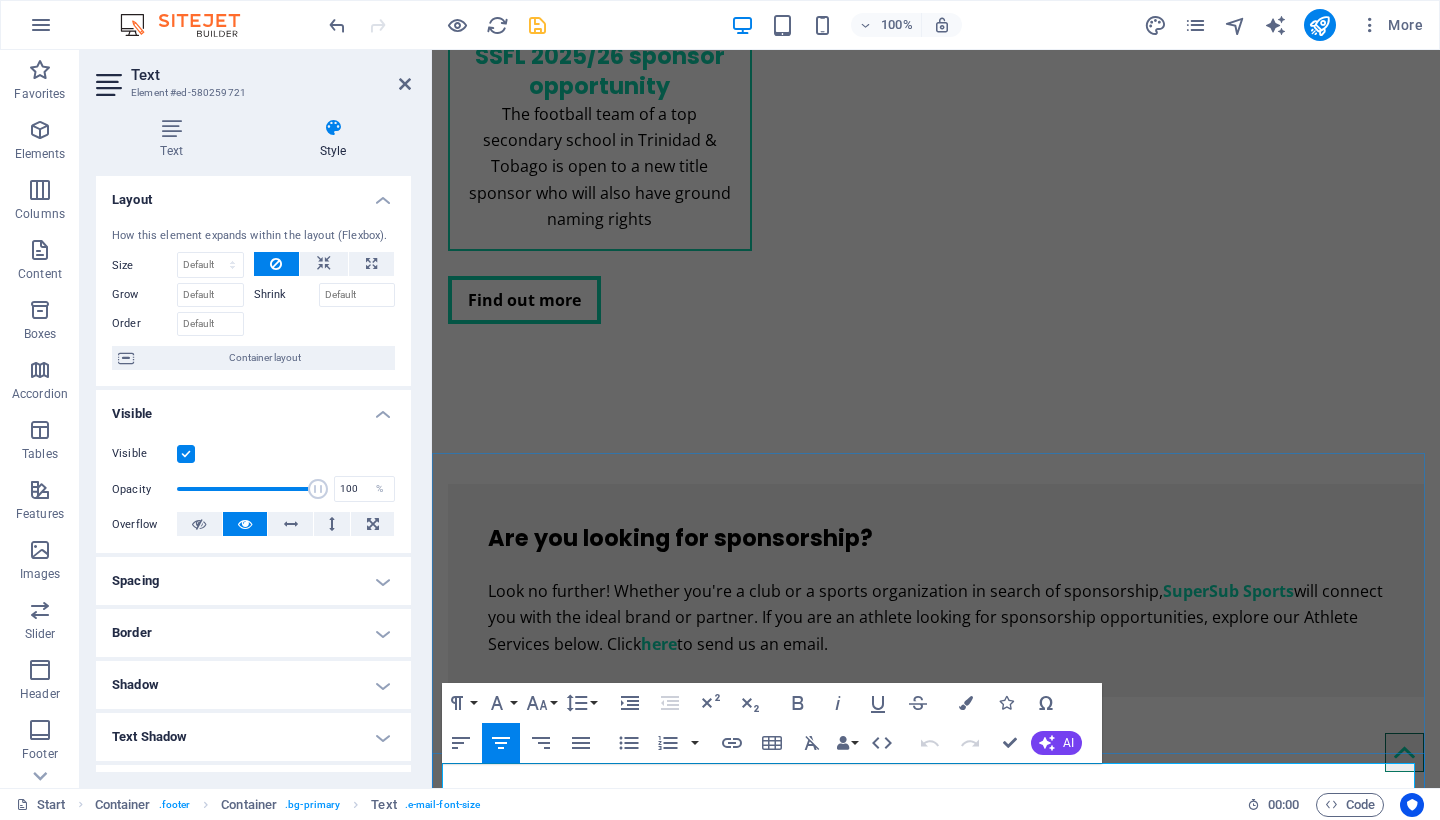 click on "here" at bounding box center [1004, 3725] 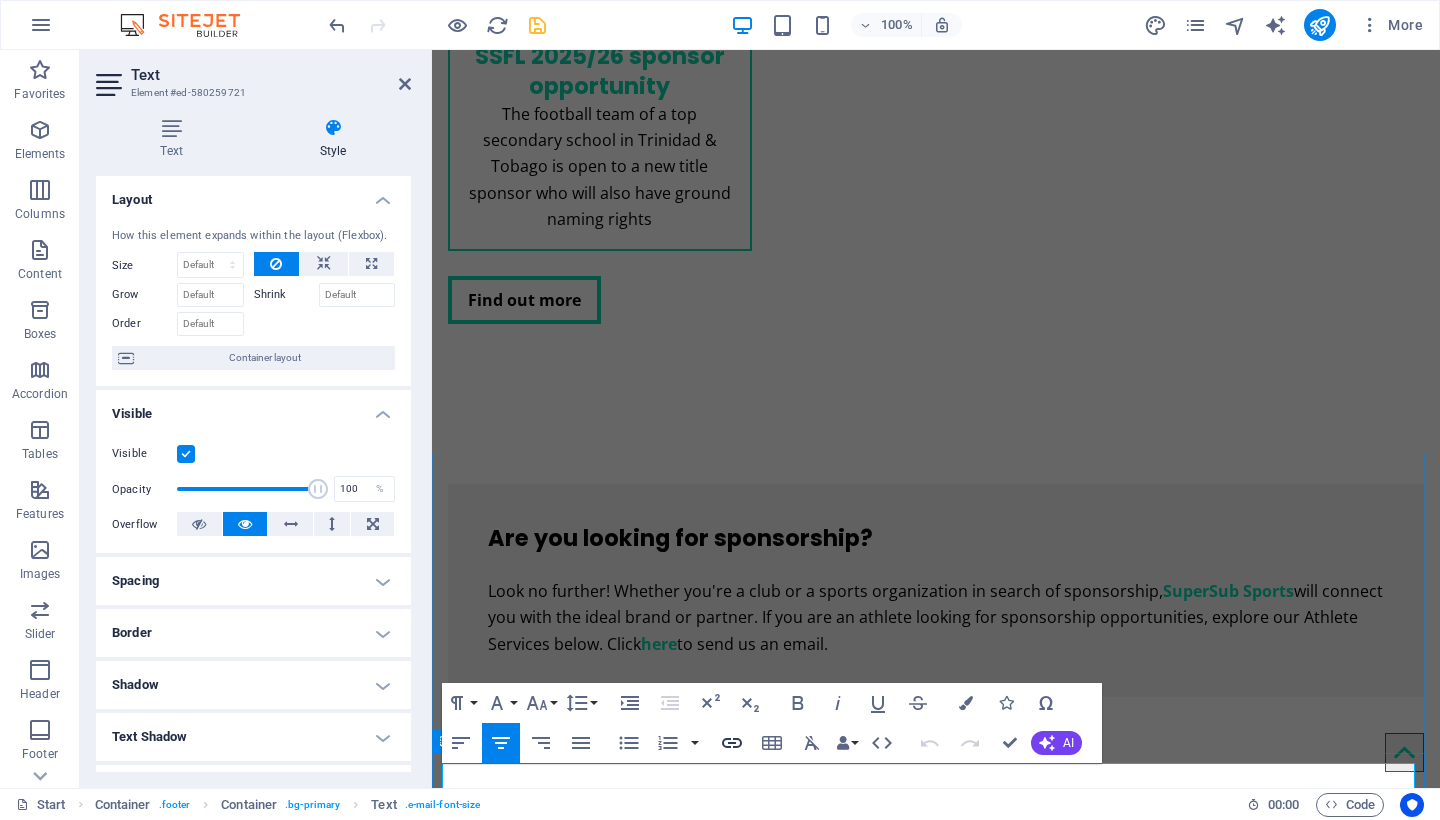 click 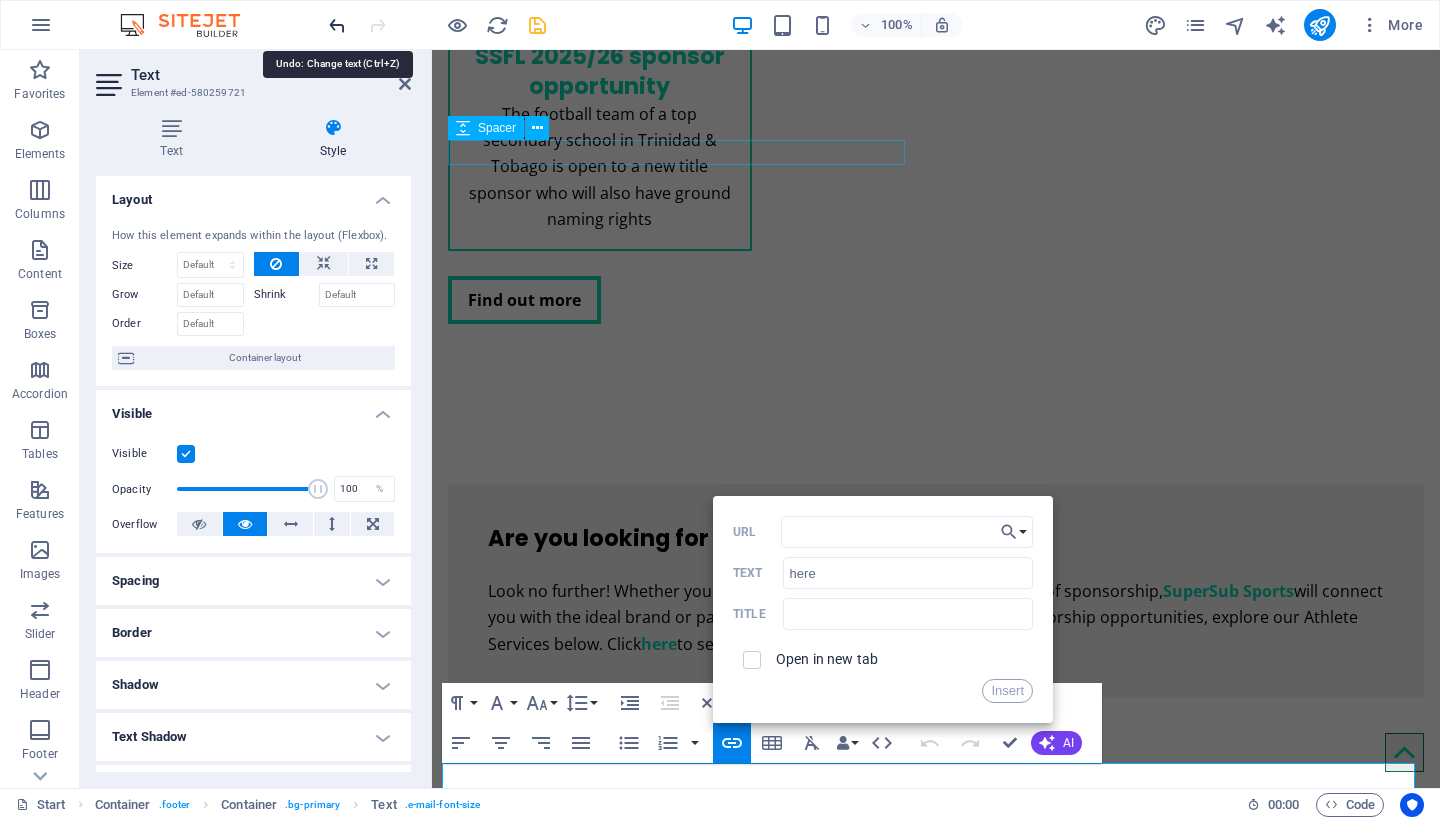 click at bounding box center (337, 25) 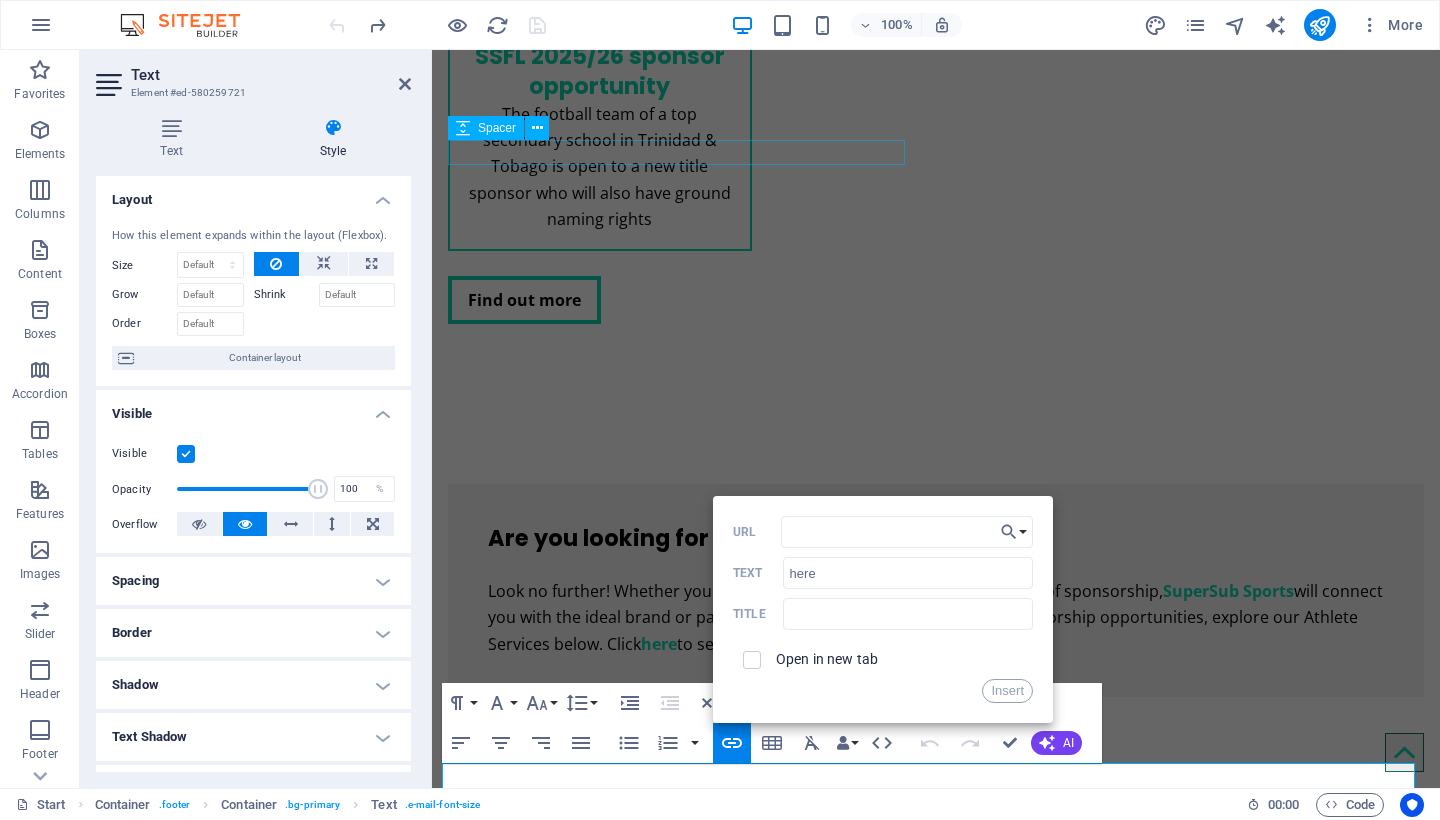 click at bounding box center [437, 25] 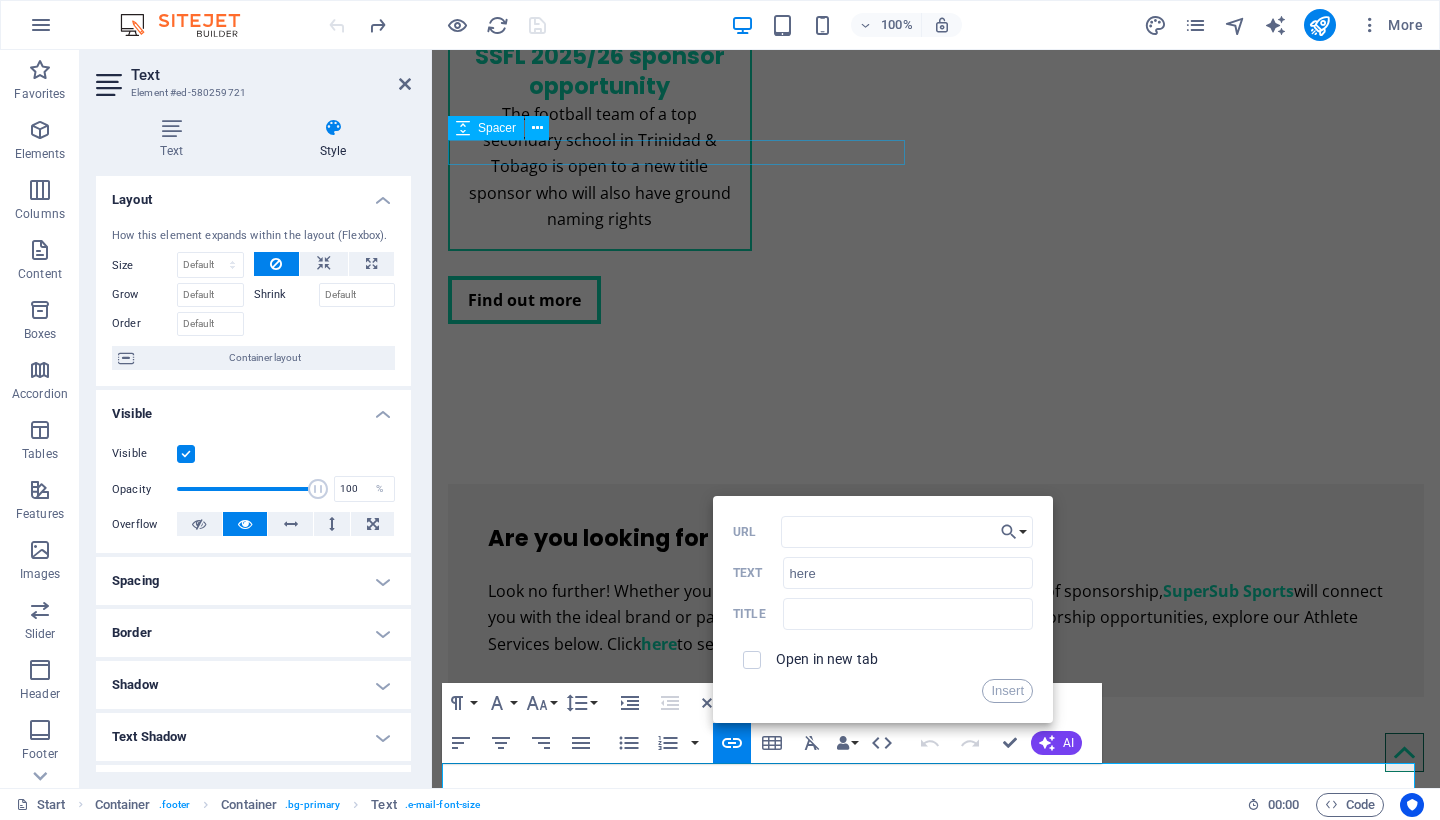 click at bounding box center (437, 25) 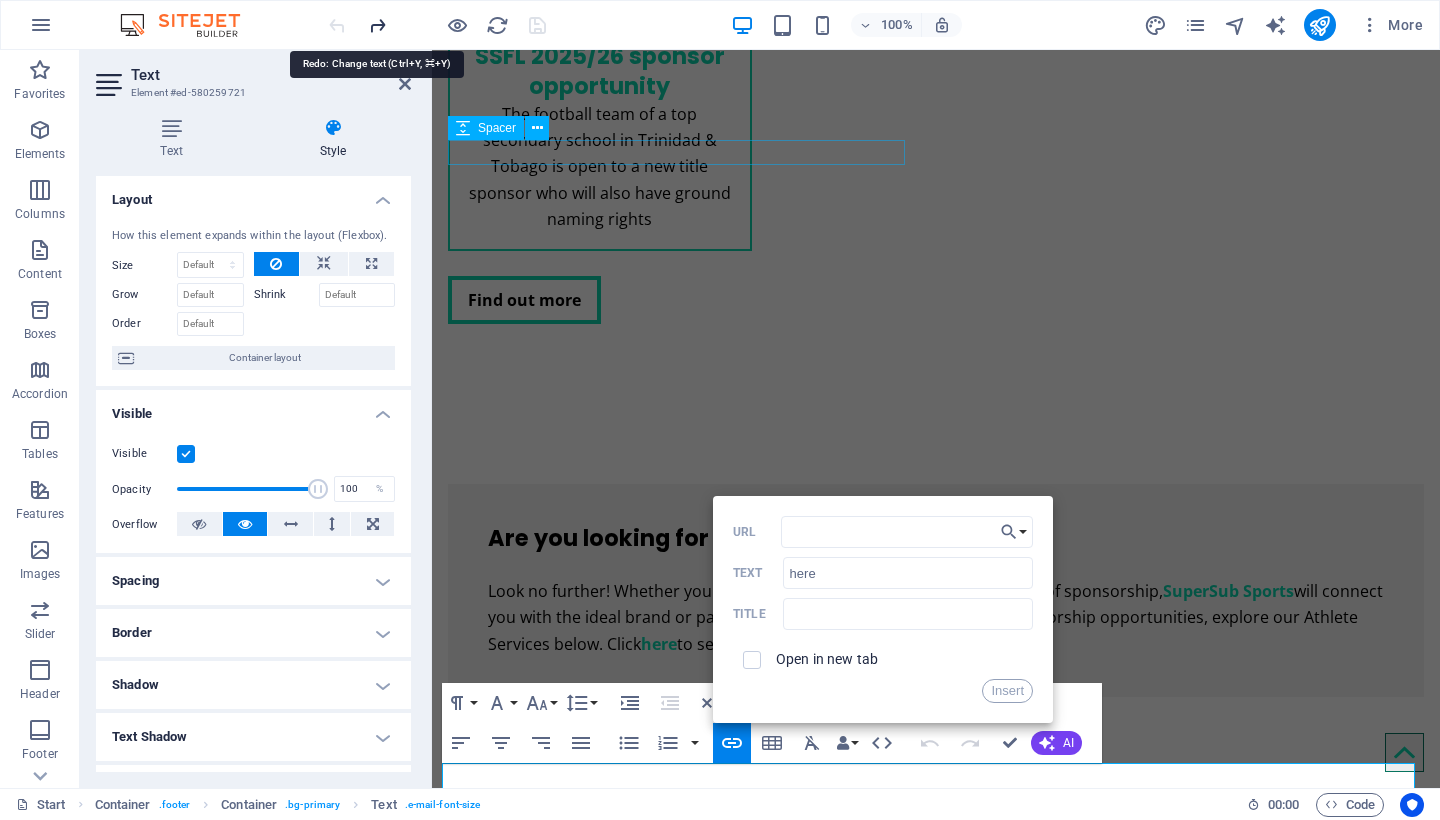 click at bounding box center (377, 25) 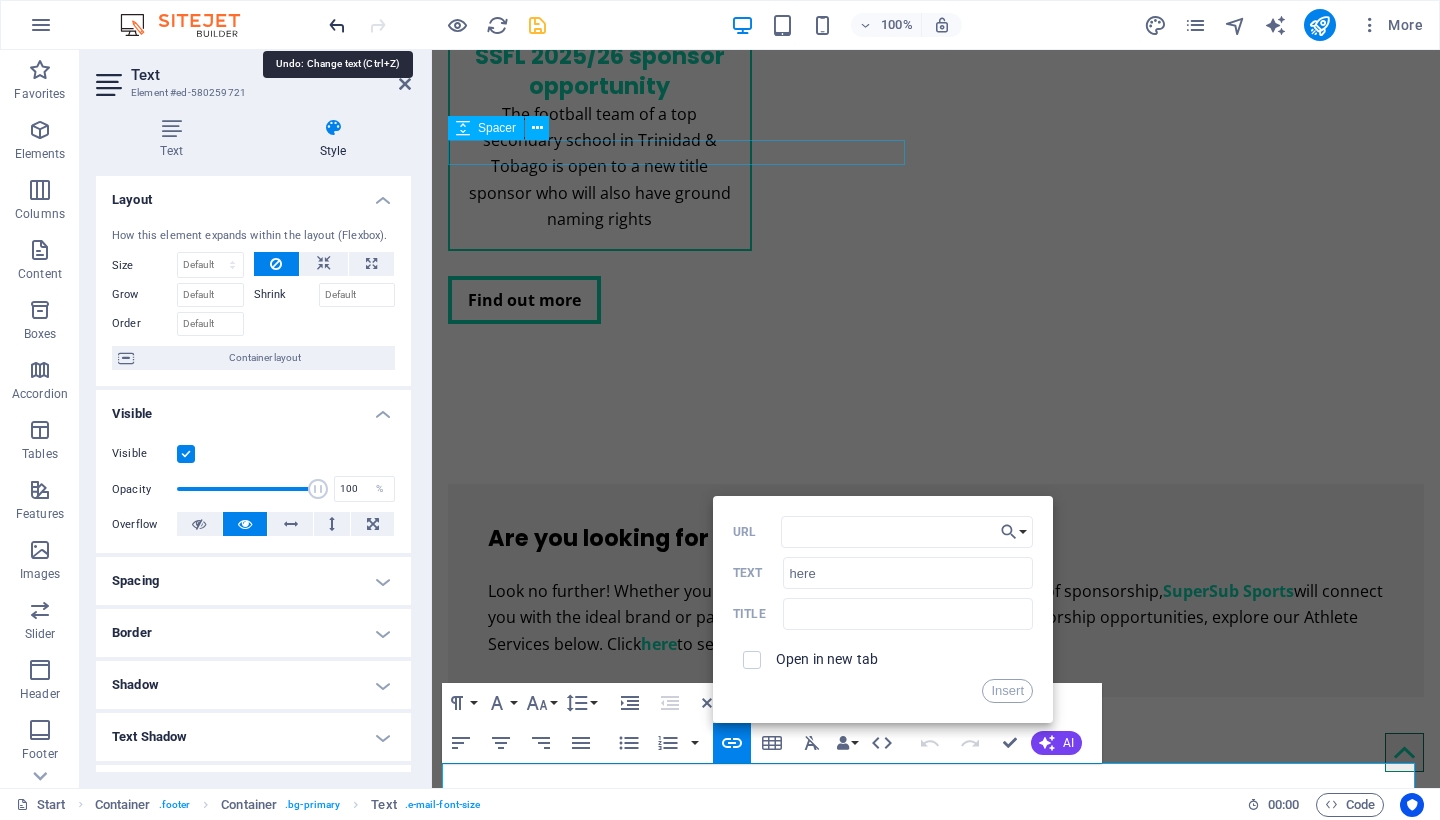 click at bounding box center [337, 25] 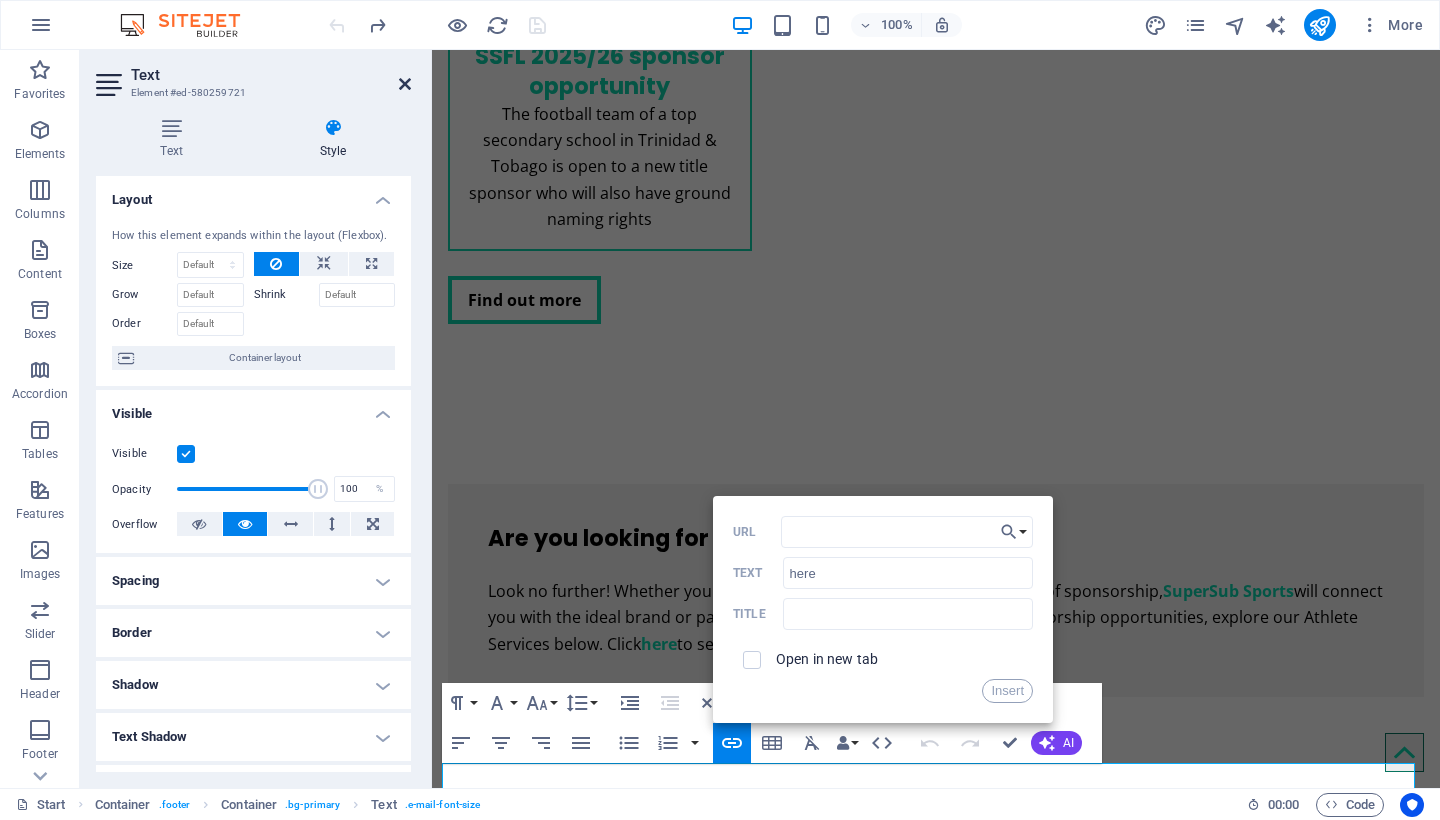 click at bounding box center [405, 84] 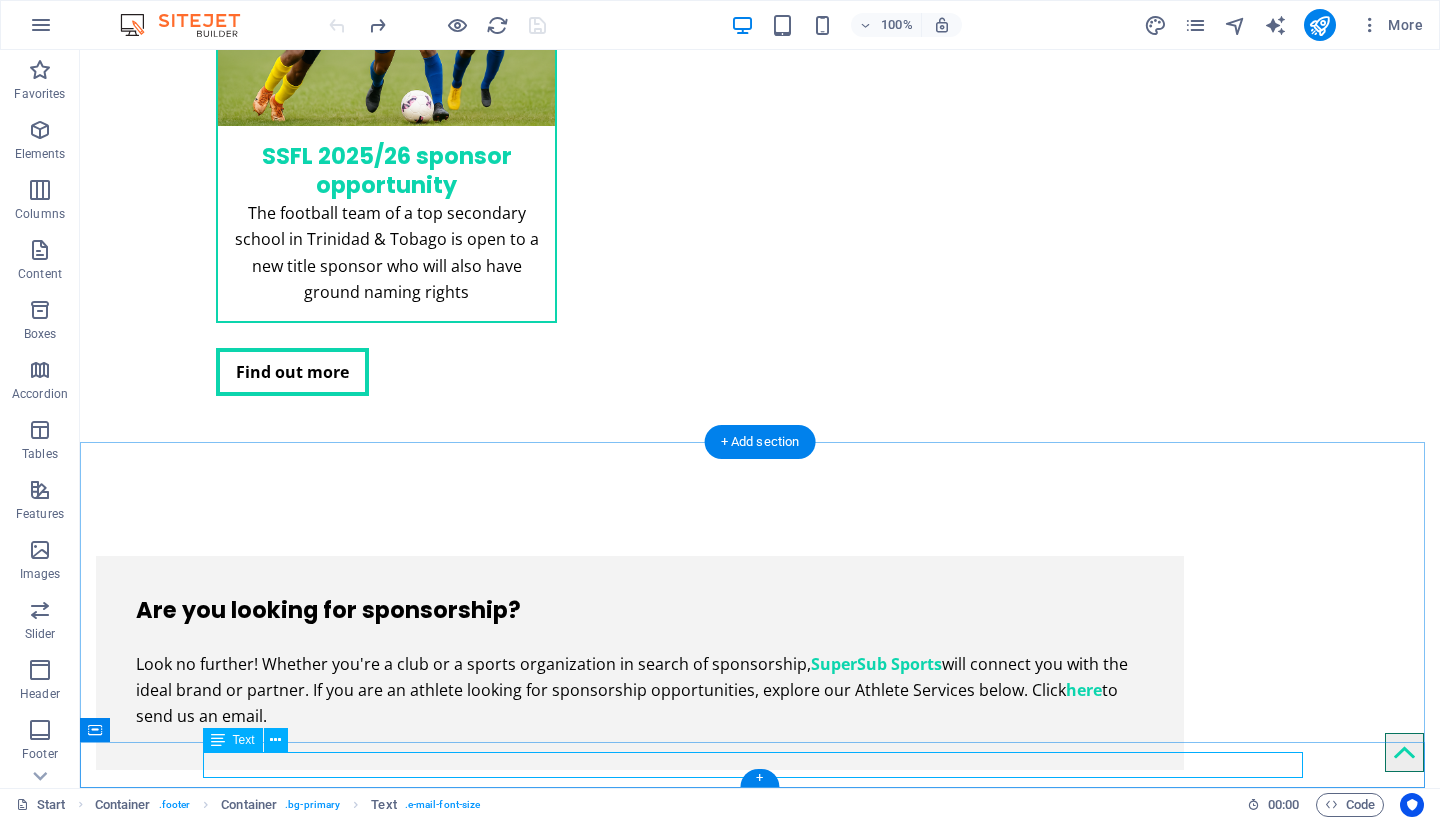 click on "info@supersubsports.co.uk  | Company Information" at bounding box center [760, 3927] 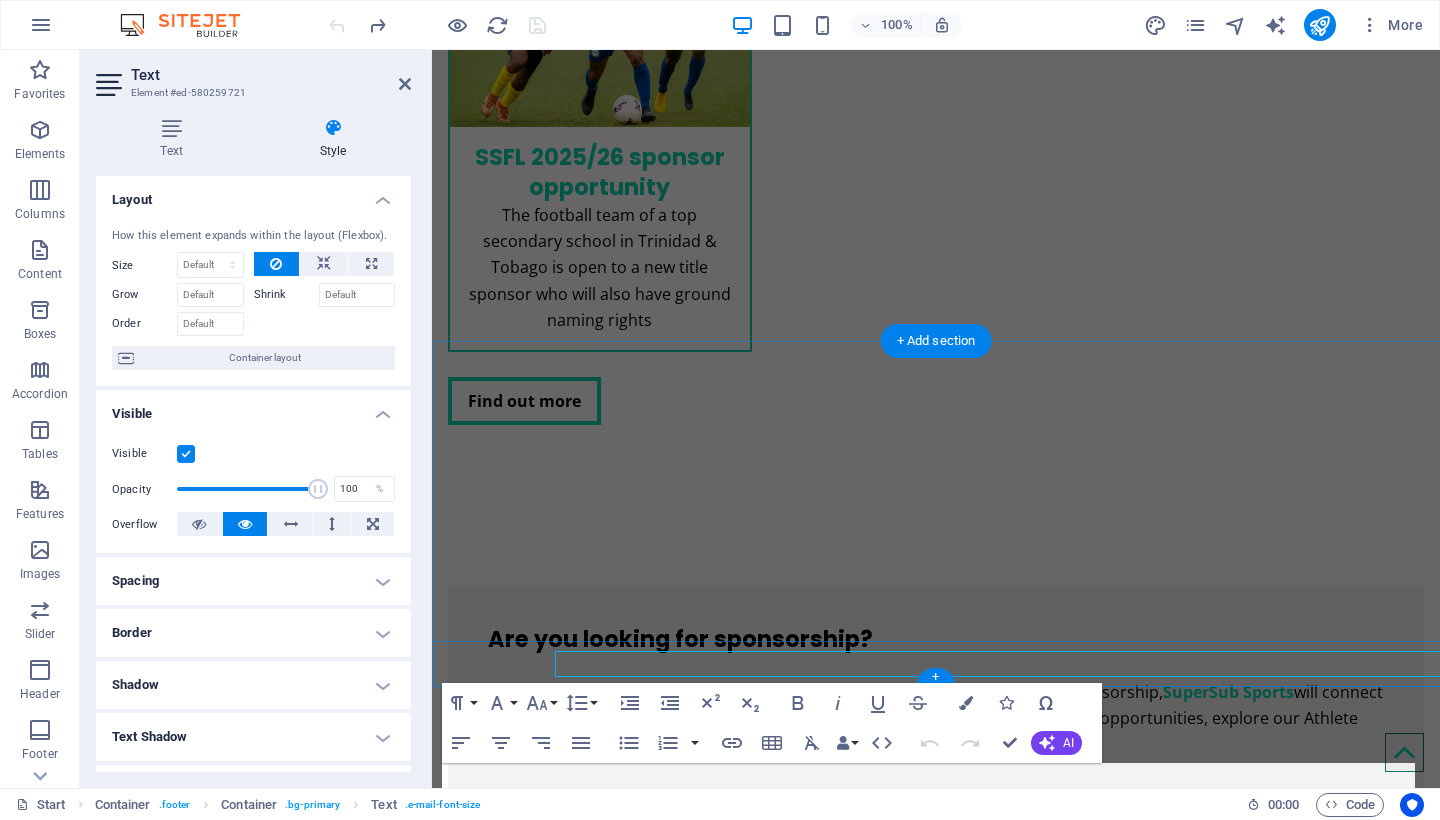 scroll, scrollTop: 2960, scrollLeft: 0, axis: vertical 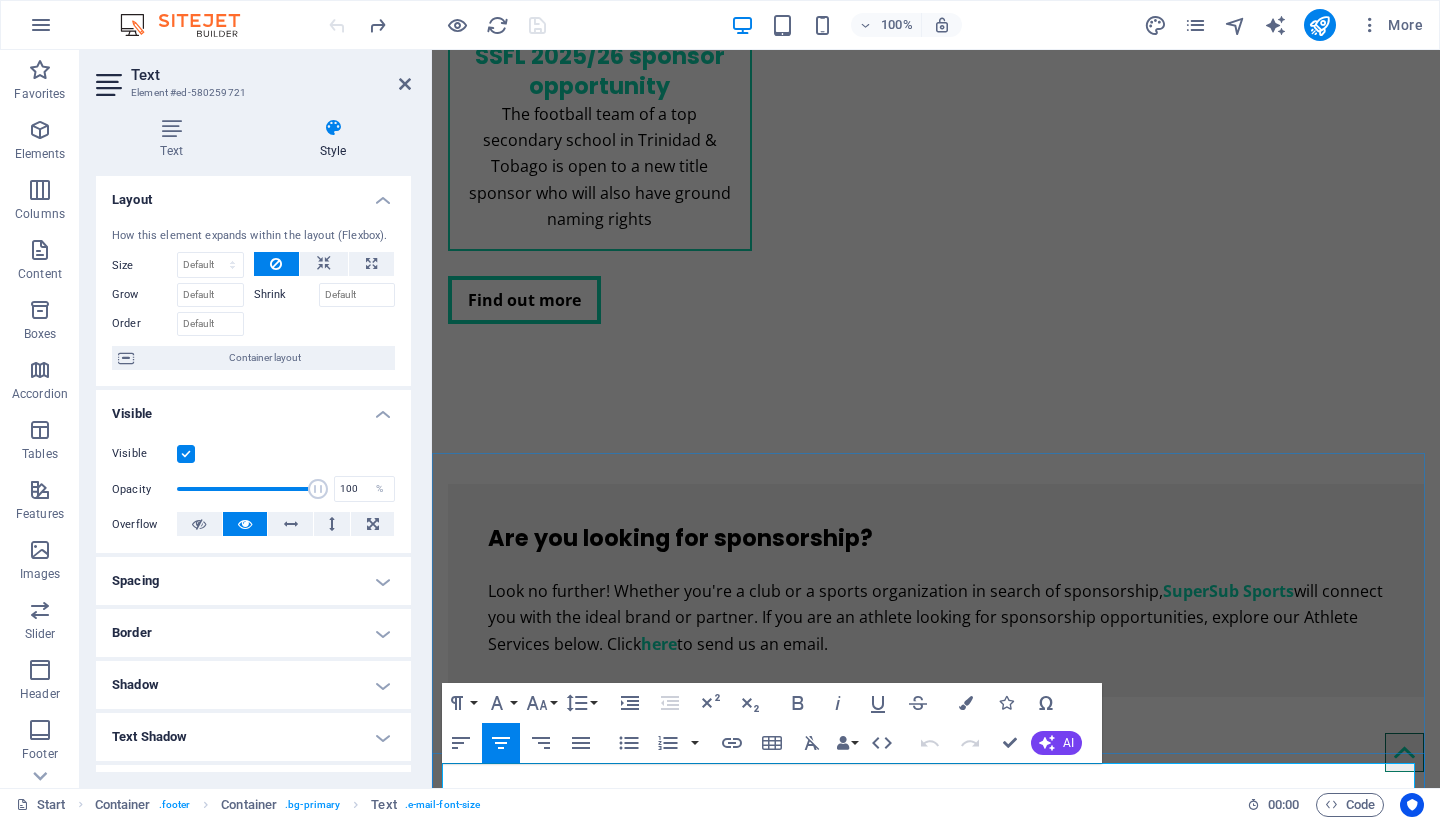 click on "| Company Information" at bounding box center [1000, 3725] 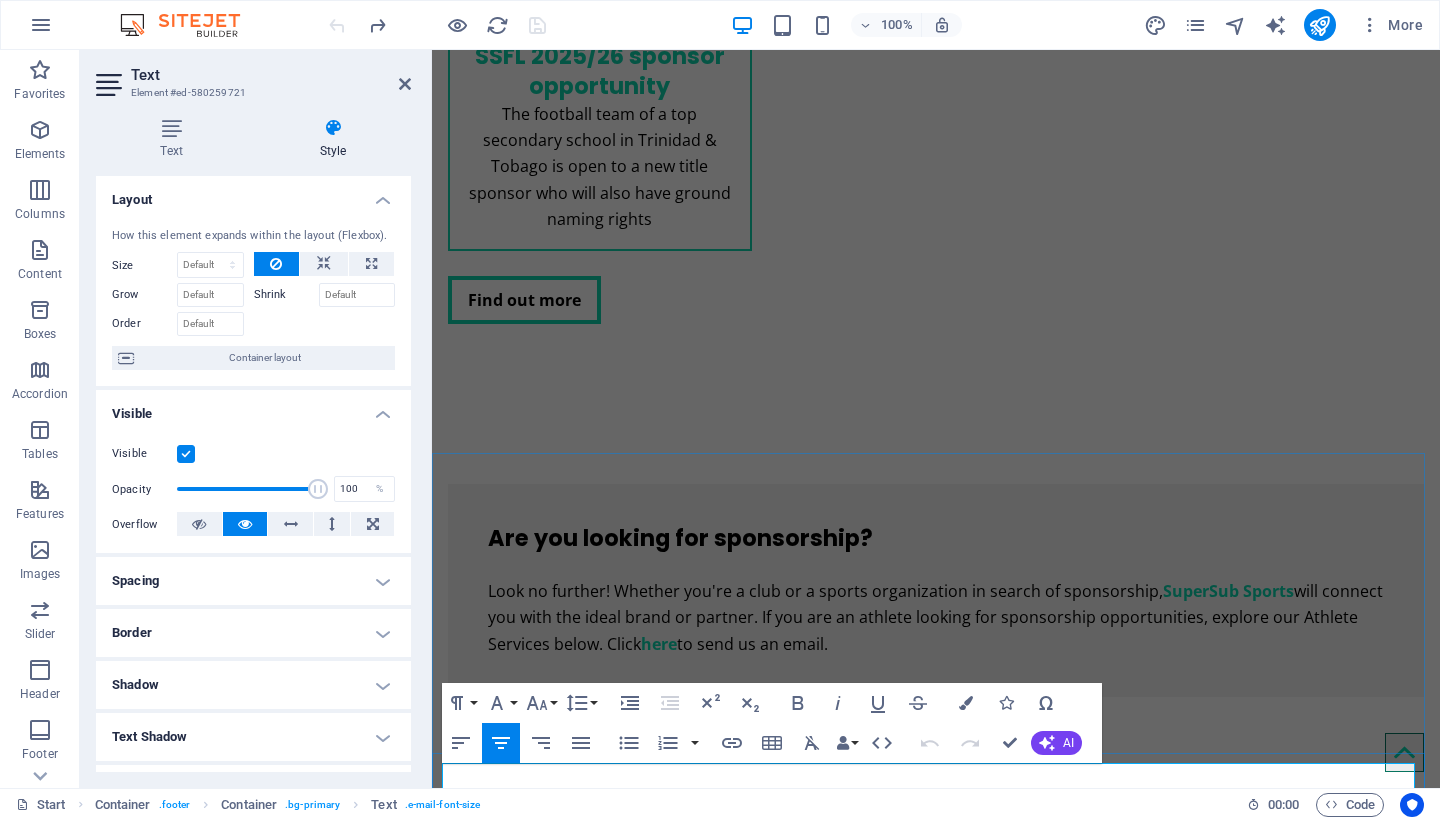click on "| Company Information" at bounding box center (1000, 3725) 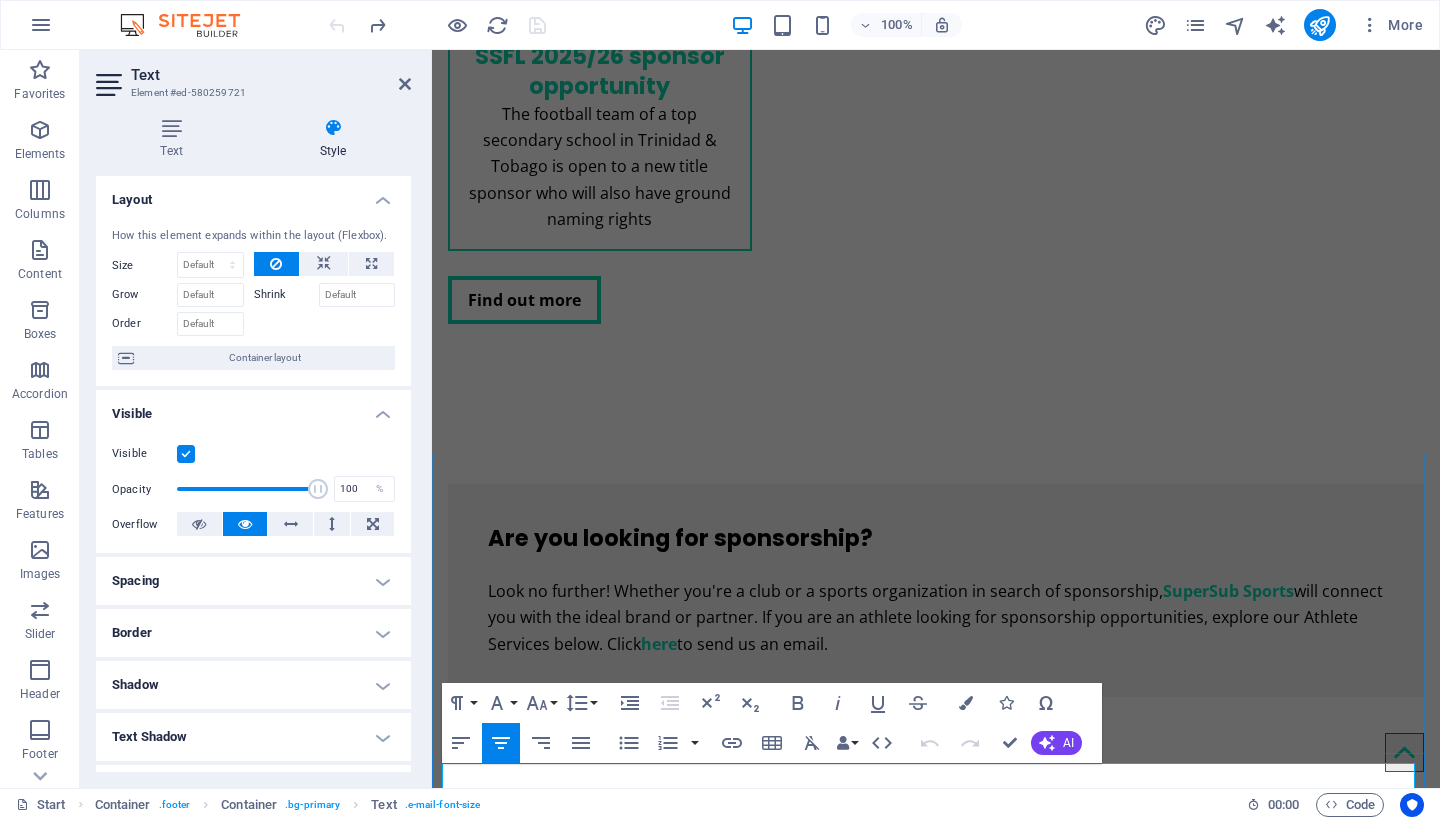 drag, startPoint x: 1100, startPoint y: 777, endPoint x: 956, endPoint y: 776, distance: 144.00348 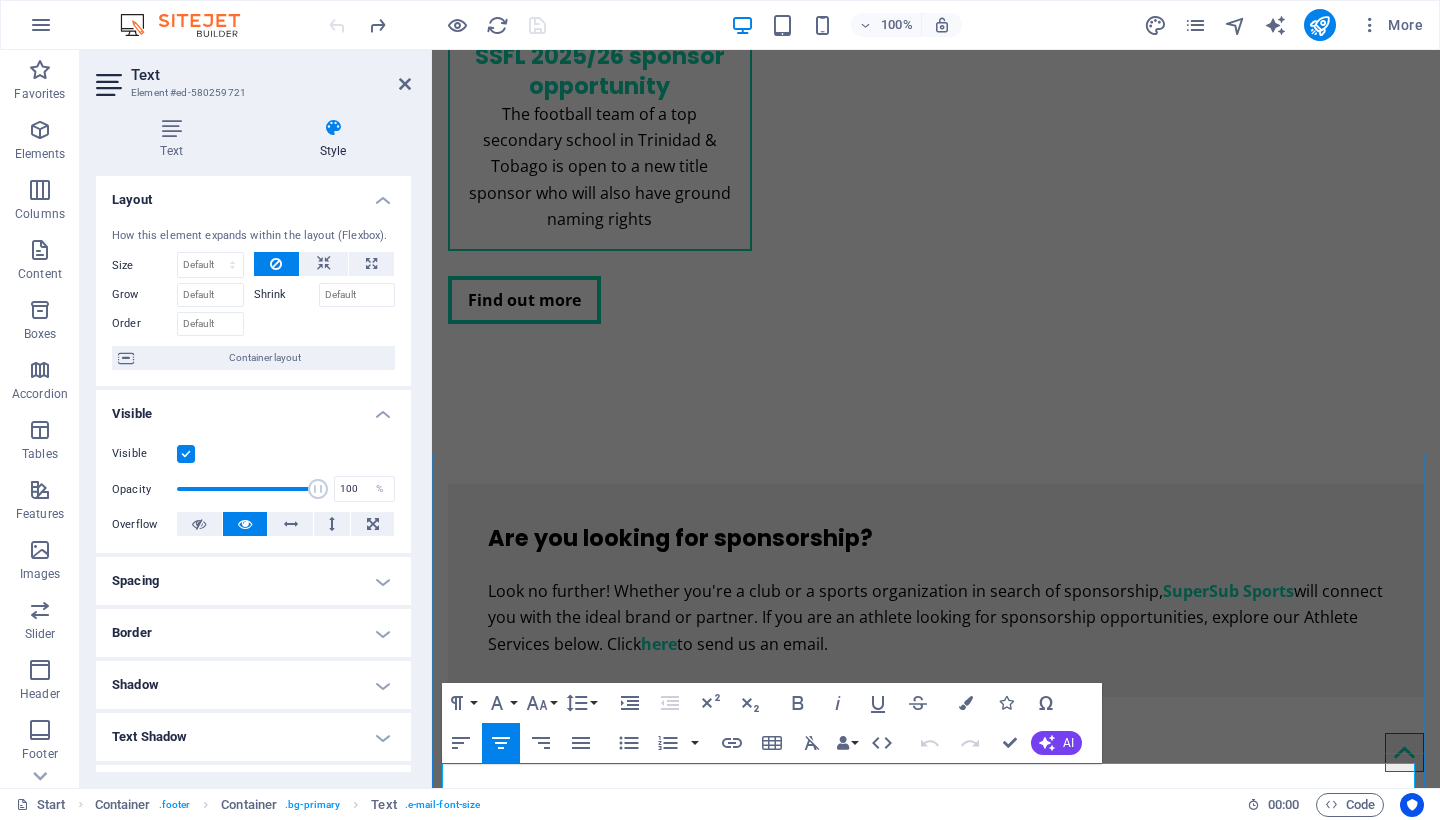 click on "info@supersubsports.co.uk  | Company Information" at bounding box center (936, 3725) 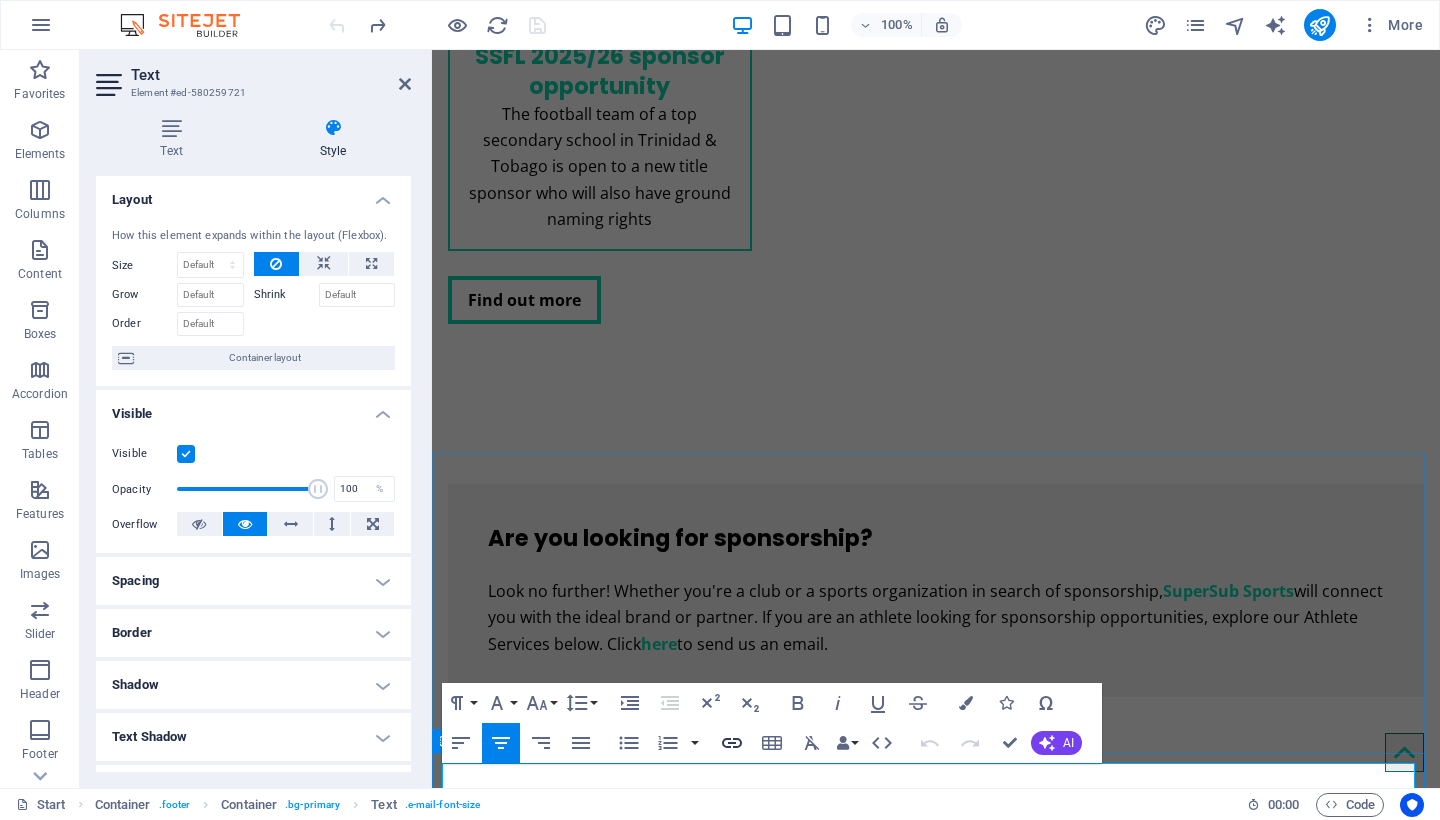 click 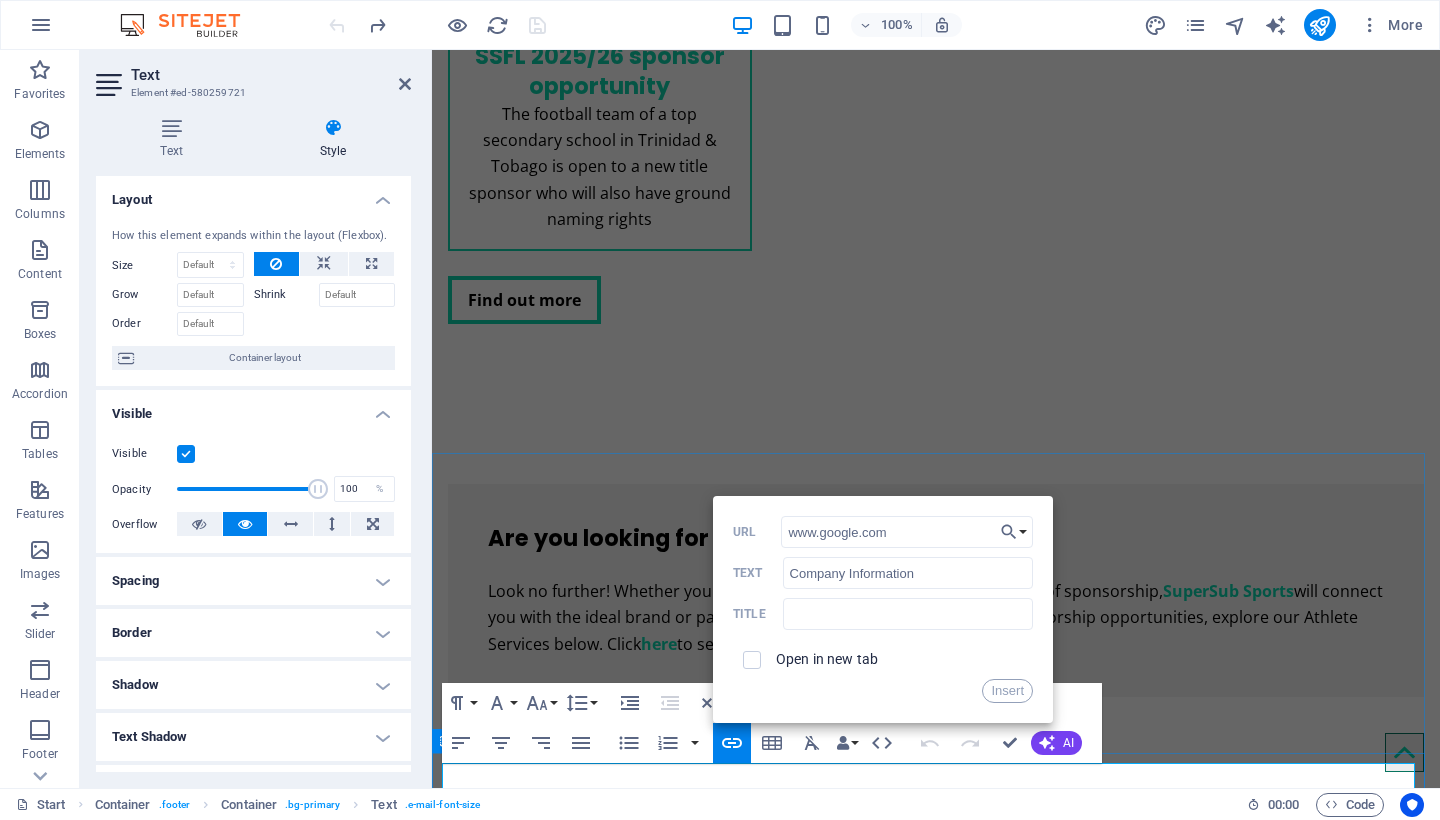 type on "www.google.com" 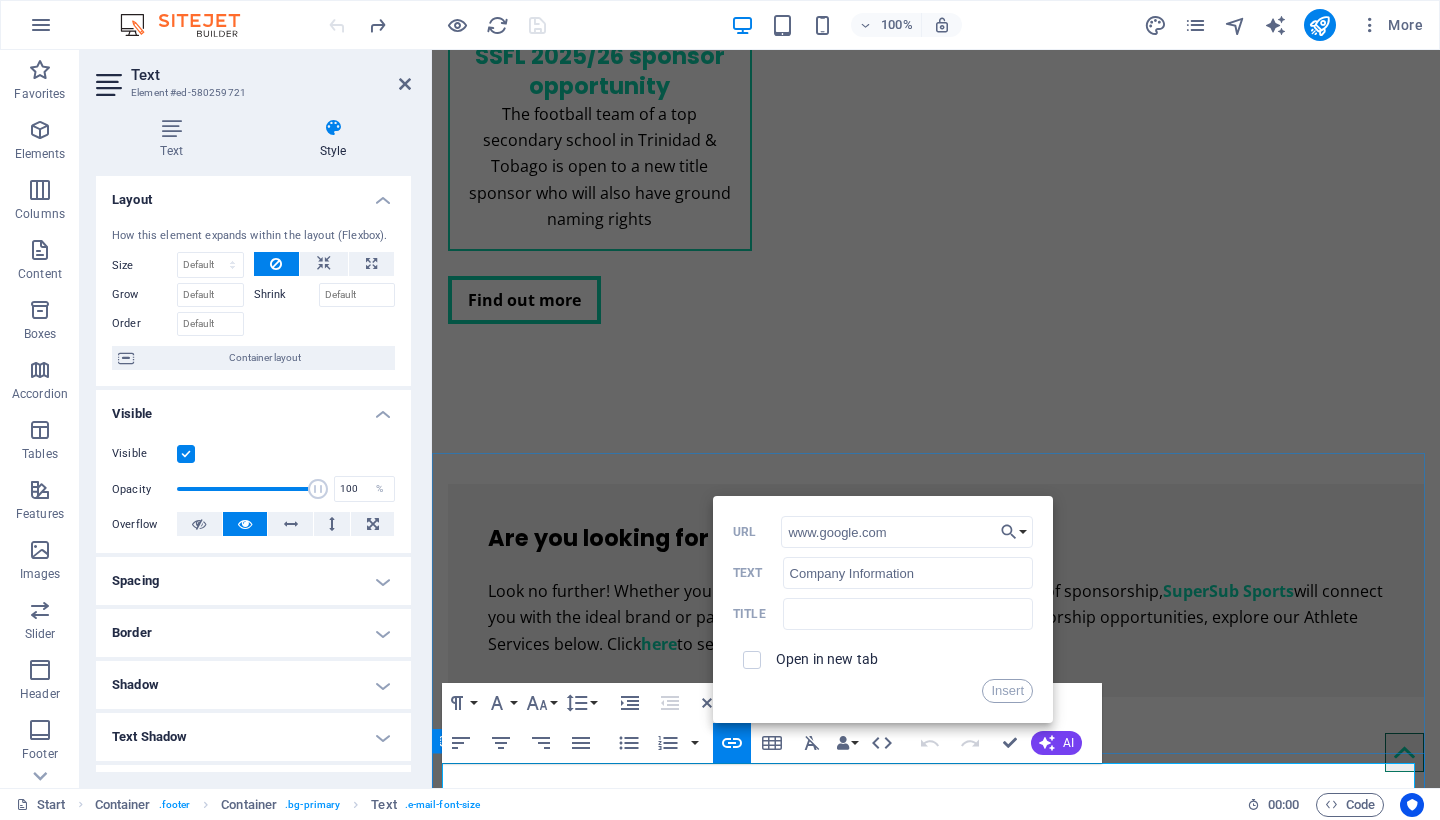 click on "Open in new tab" at bounding box center (827, 659) 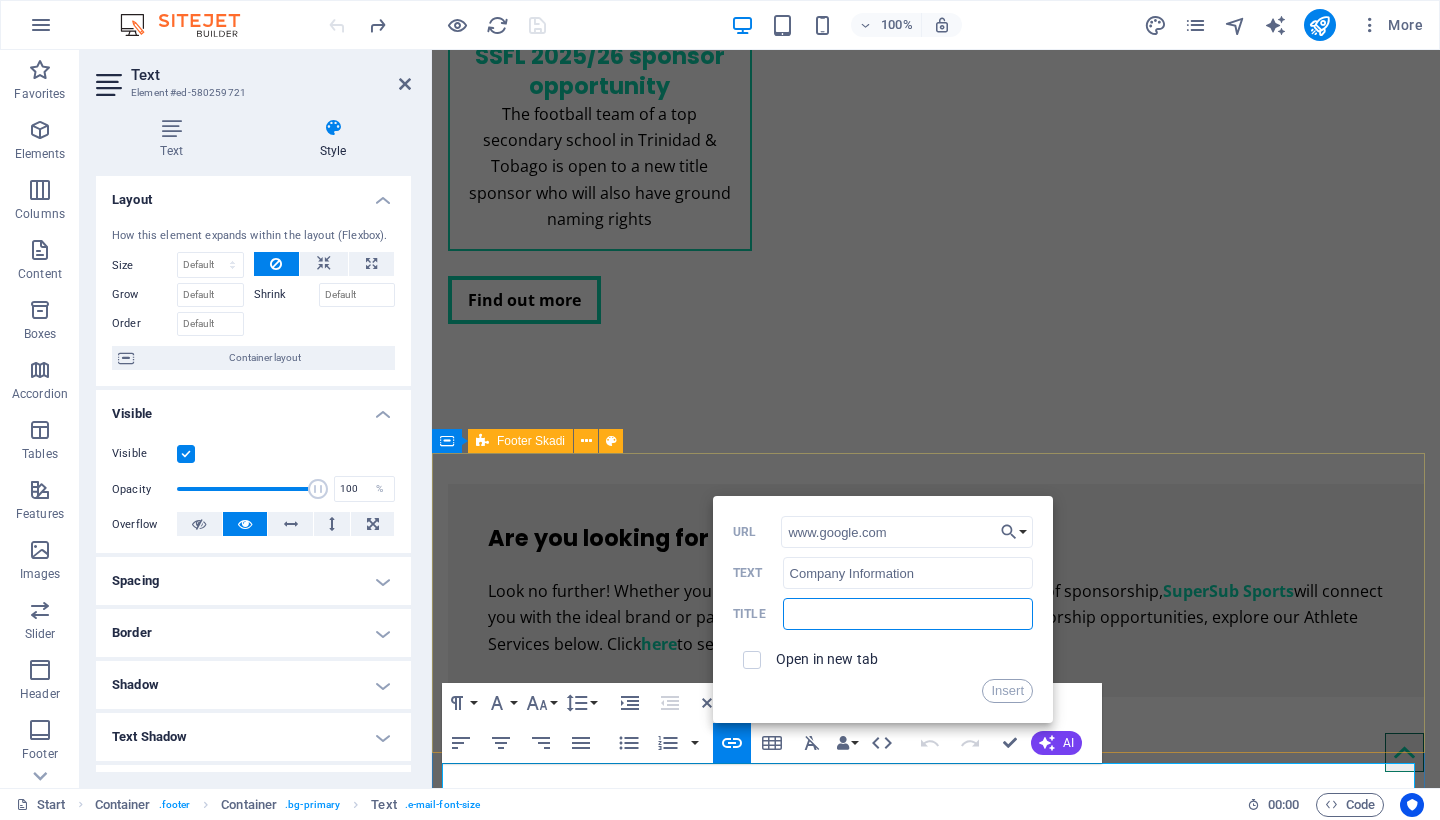click at bounding box center [908, 614] 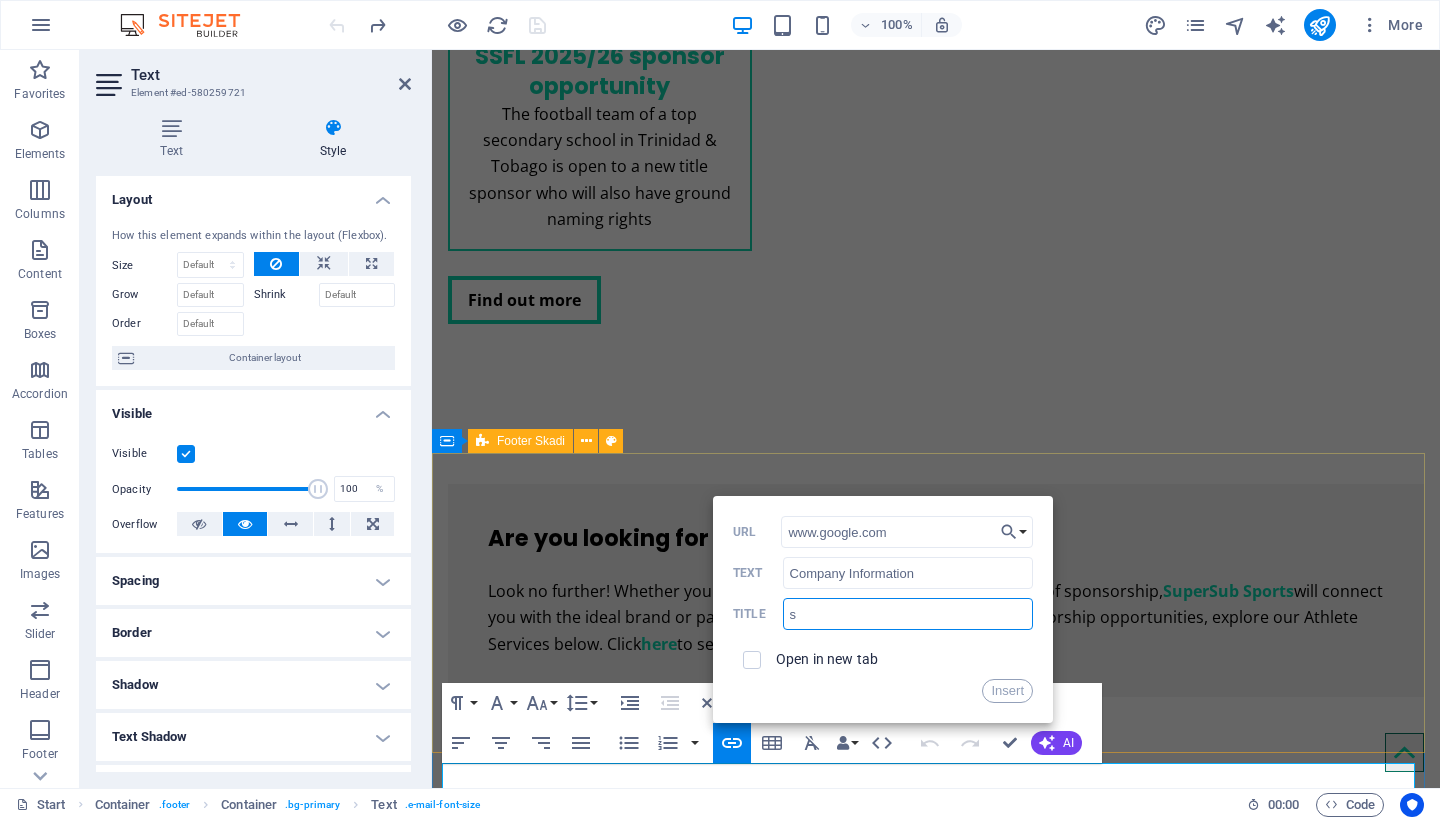 type on "sd" 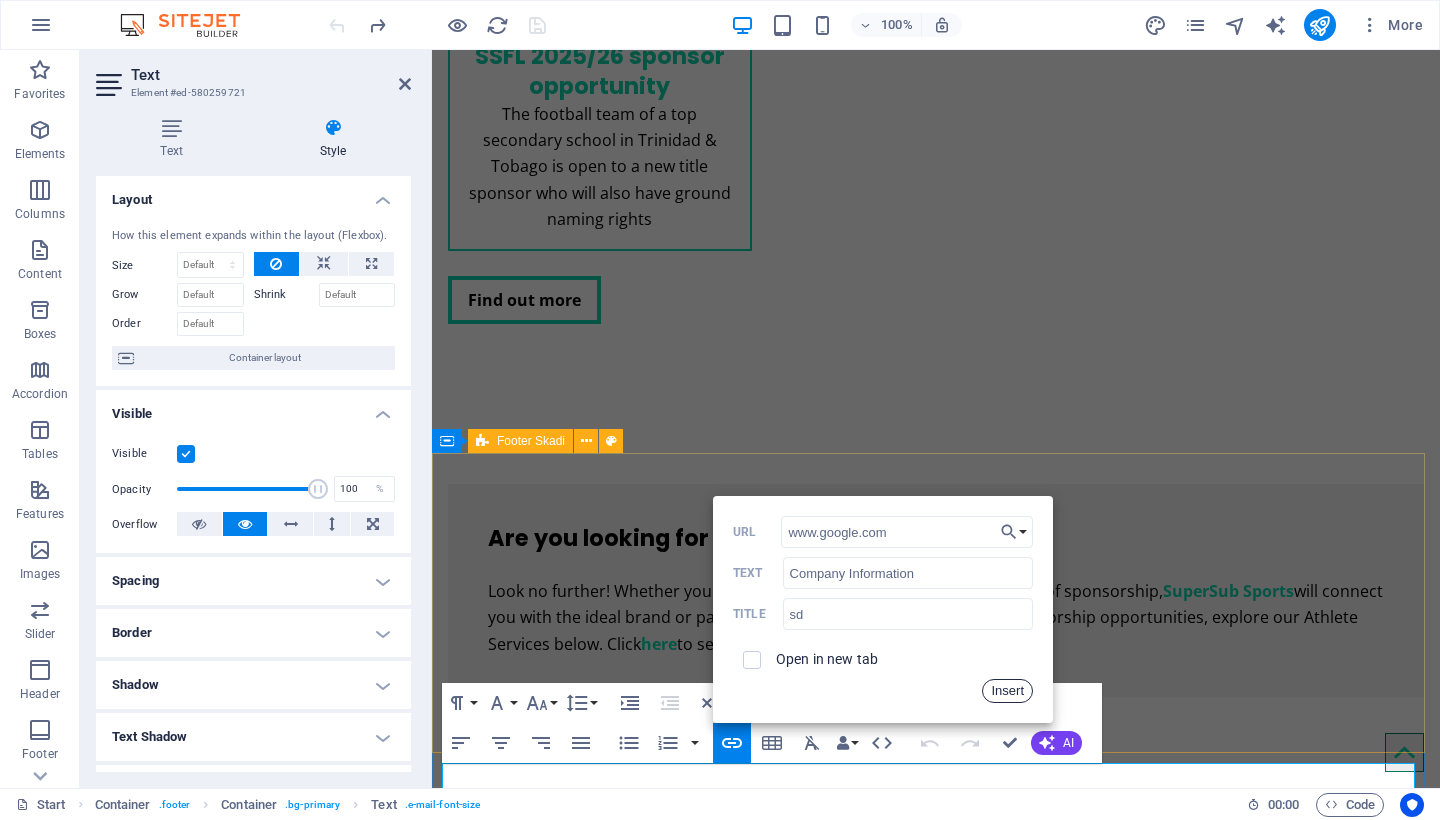 click on "Insert" at bounding box center [1007, 691] 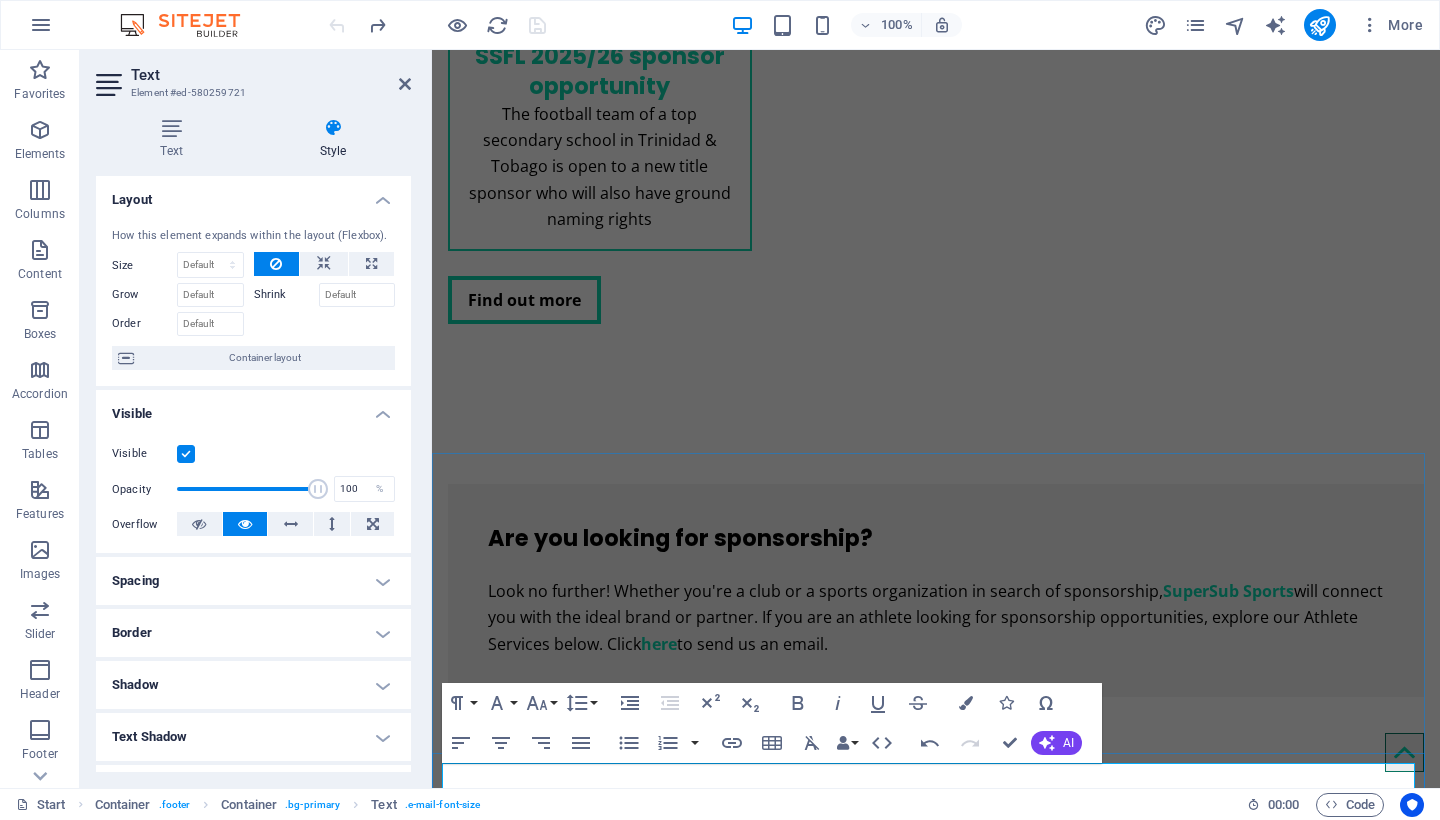 click on "info@supersubsports.co.uk  |  Company Information" at bounding box center [936, 3725] 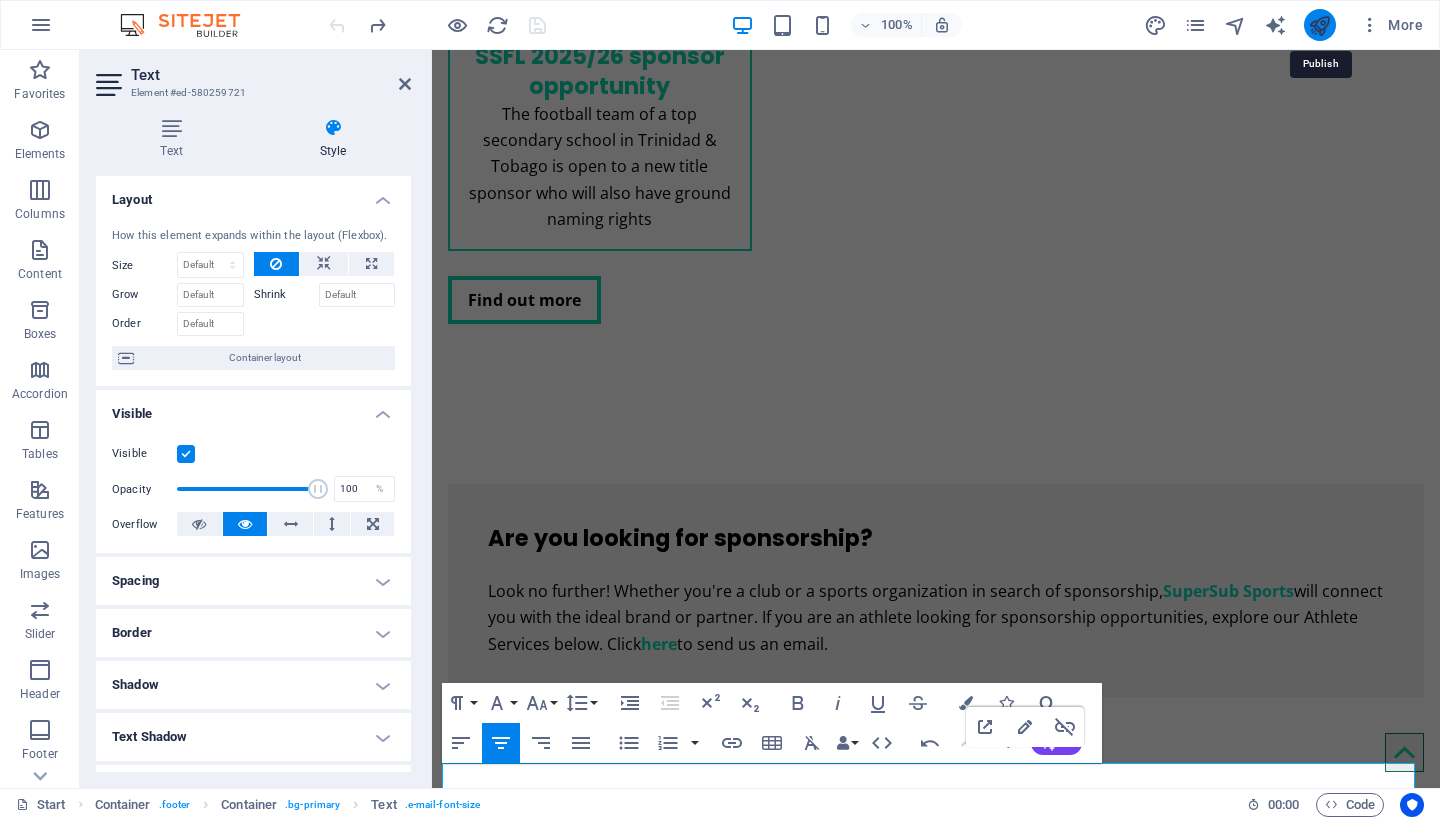 click at bounding box center (1319, 25) 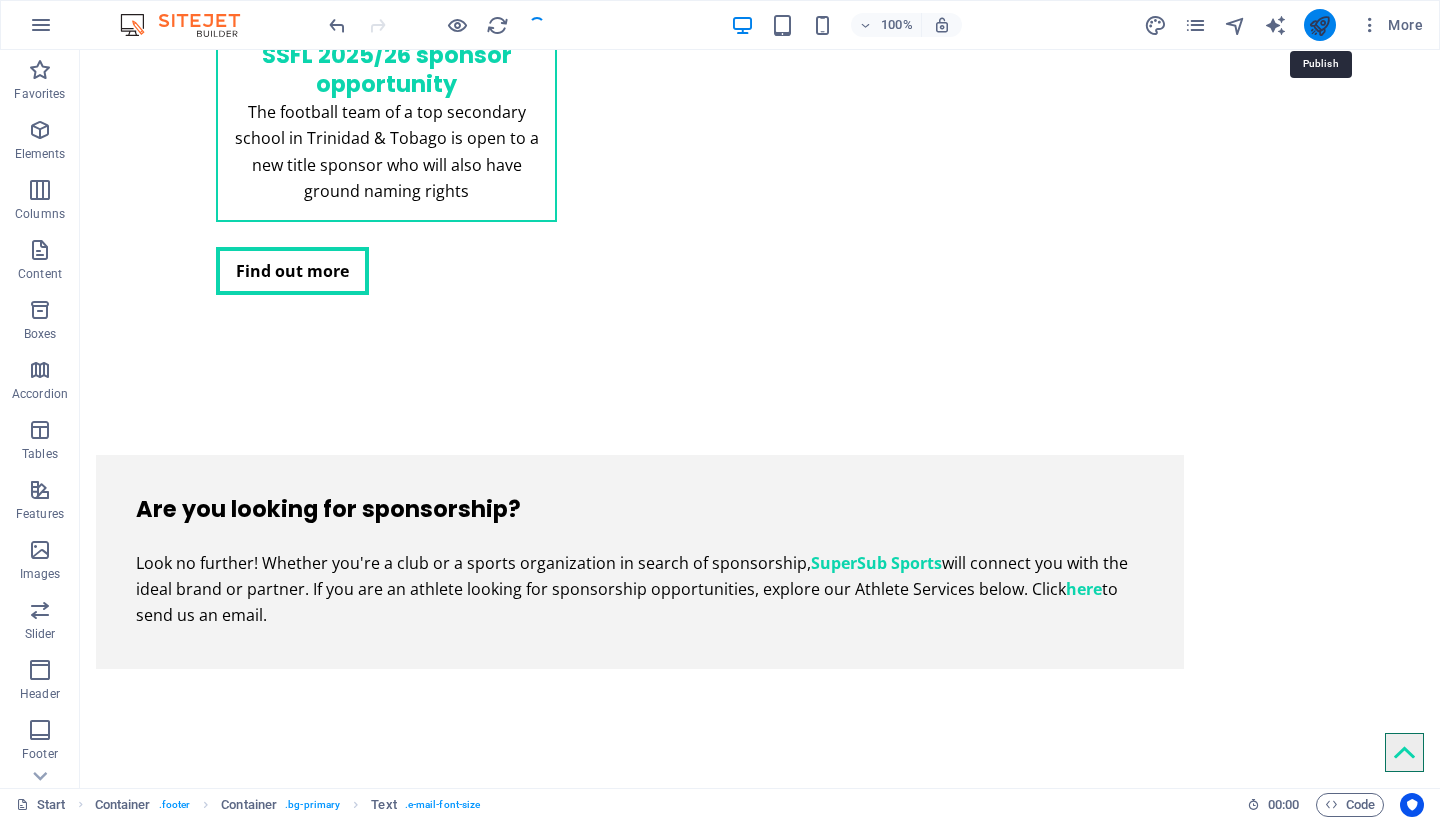 scroll, scrollTop: 2859, scrollLeft: 0, axis: vertical 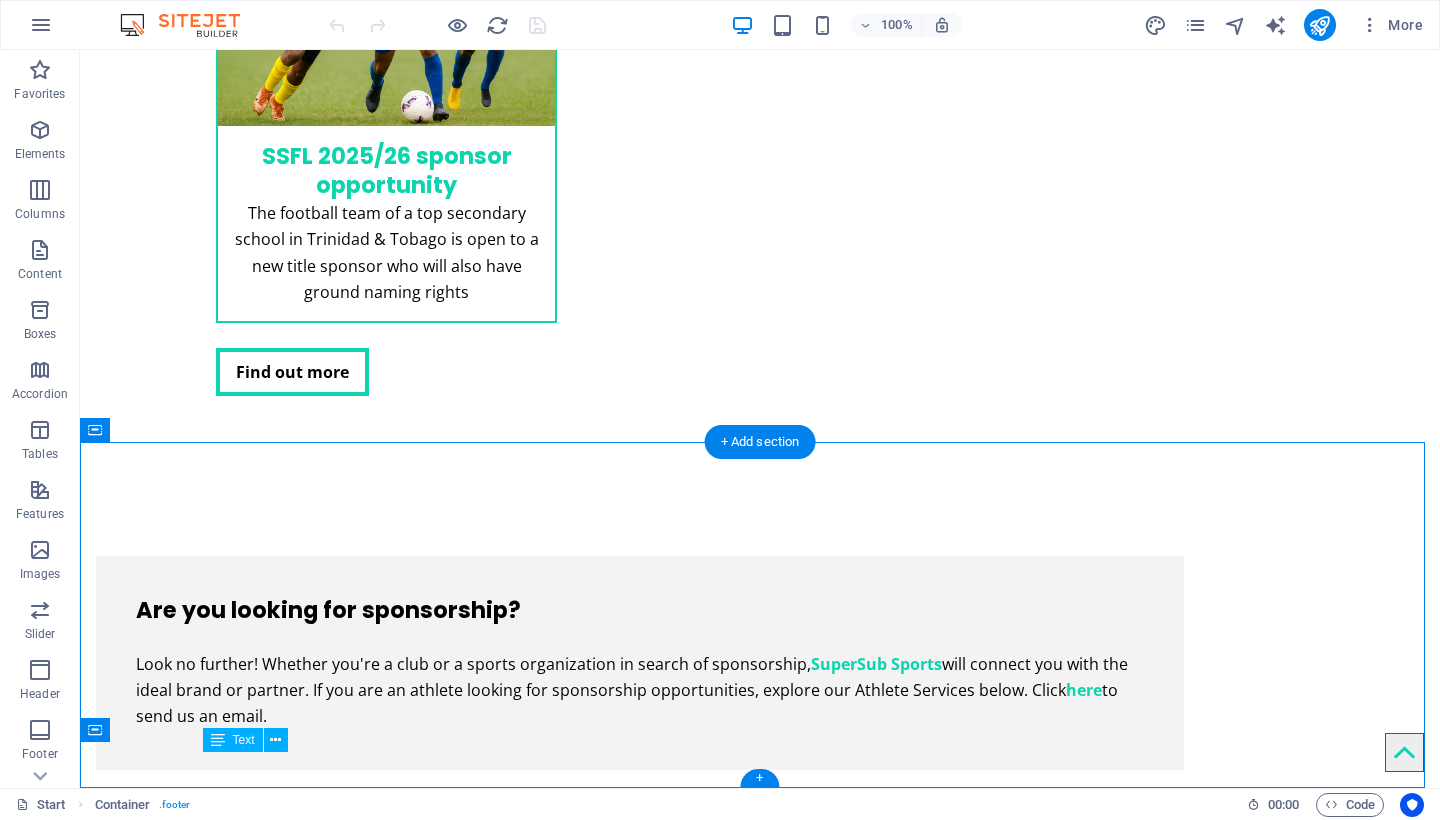 drag, startPoint x: 925, startPoint y: 767, endPoint x: 828, endPoint y: 775, distance: 97.32934 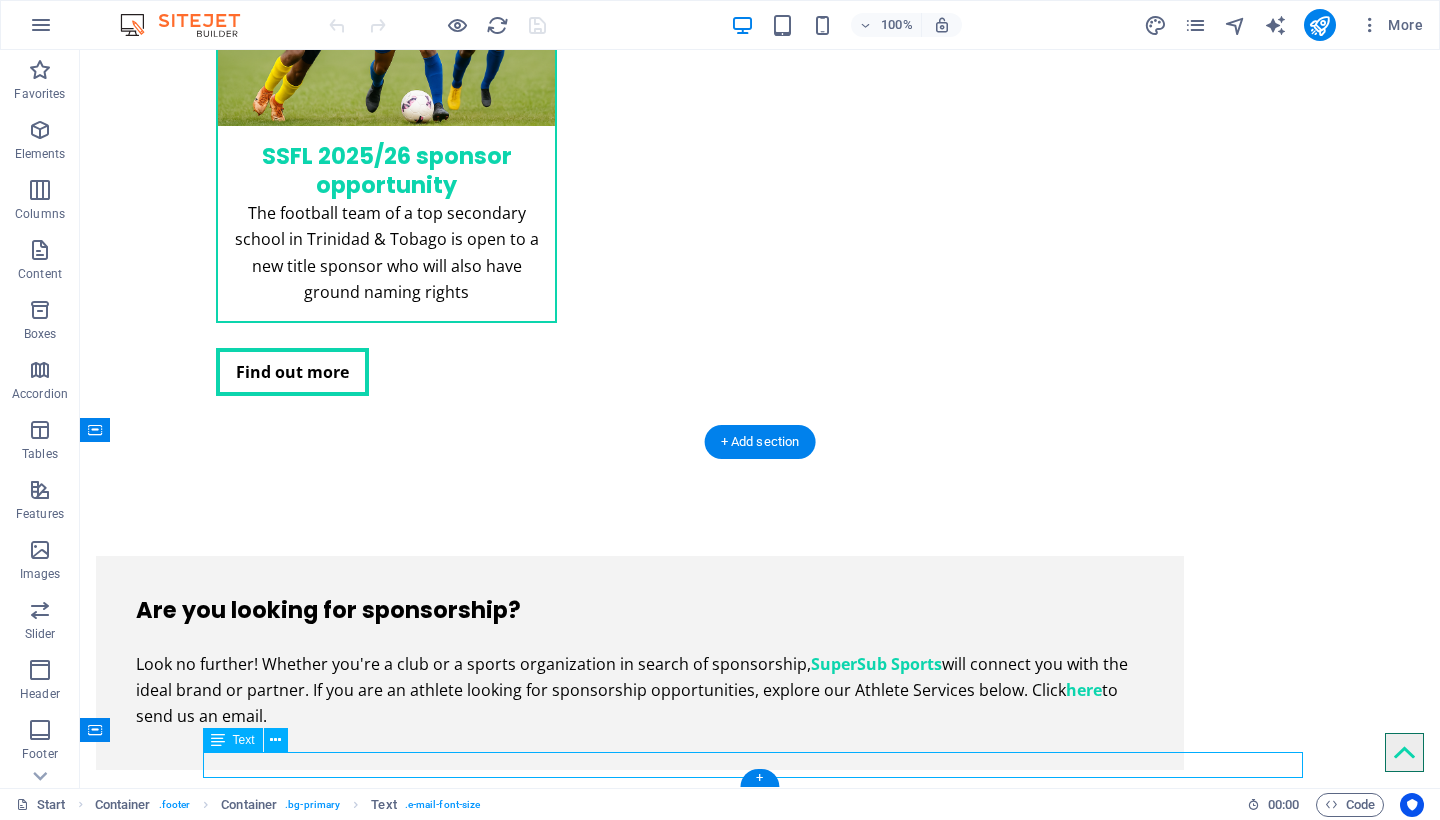 click on "info@supersubsports.co.uk  |  Company Information" at bounding box center (760, 3927) 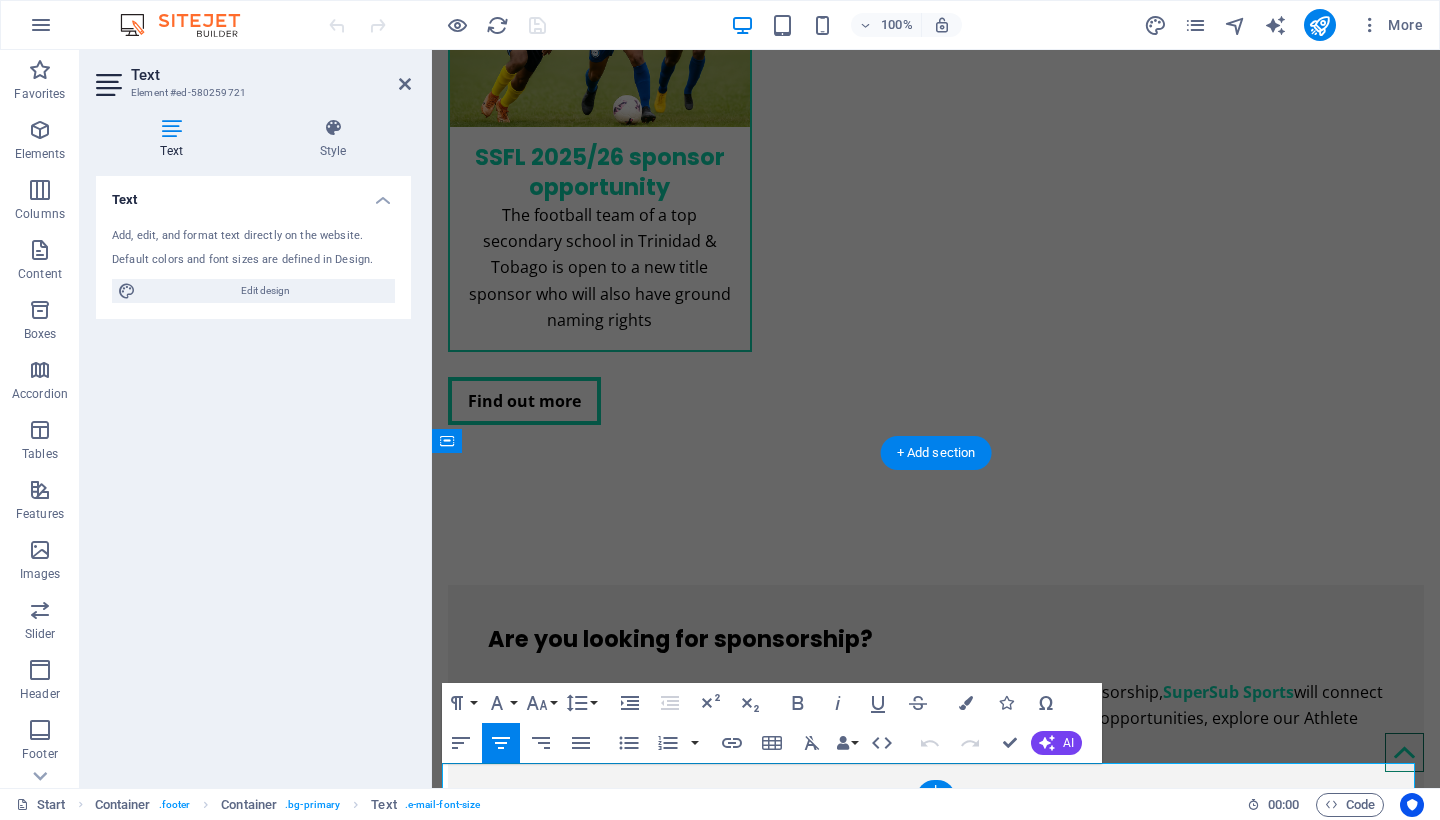 scroll, scrollTop: 2960, scrollLeft: 0, axis: vertical 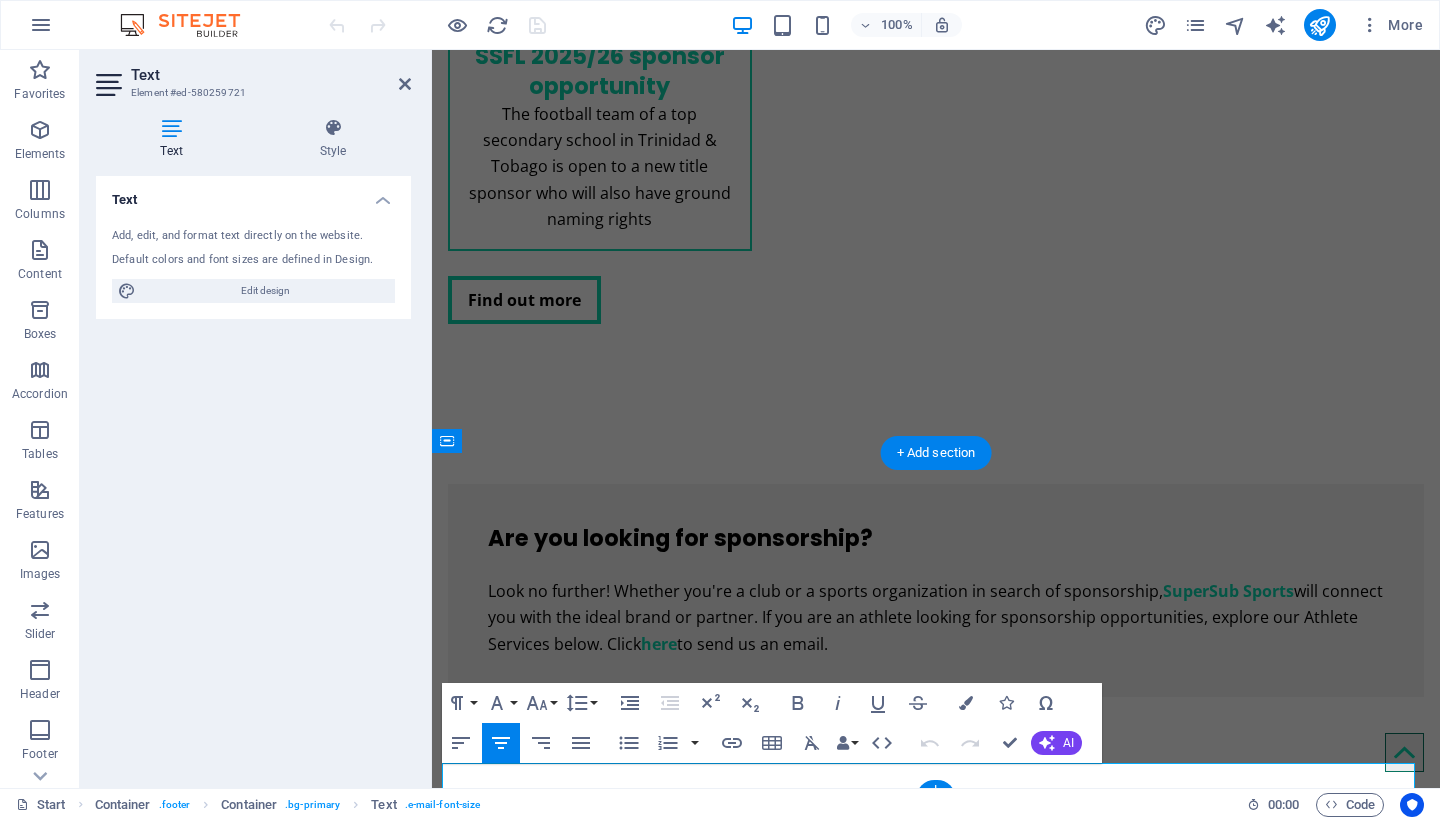 click on "Company Information" at bounding box center [966, 3725] 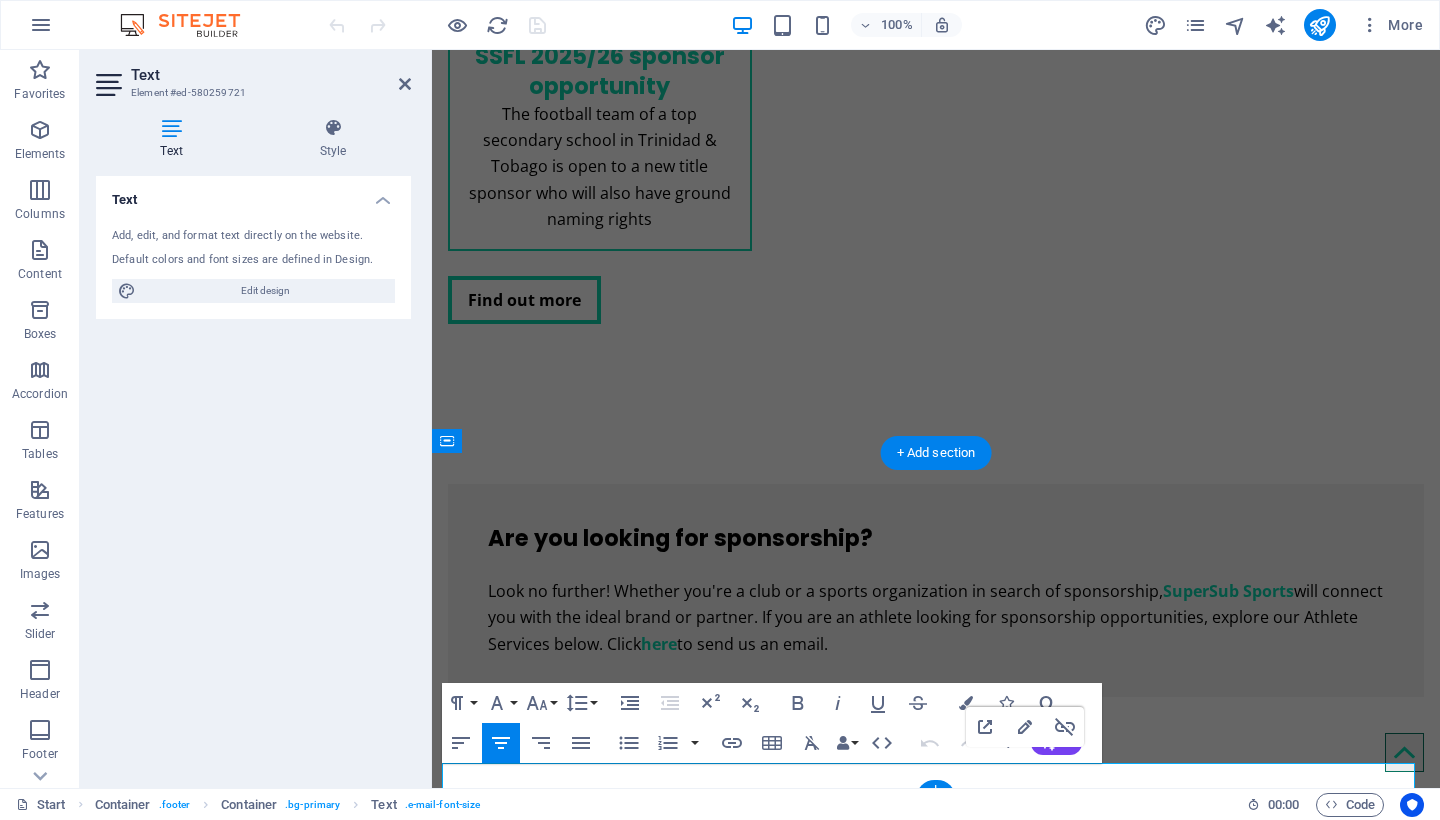 click on "Company Information" at bounding box center [966, 3725] 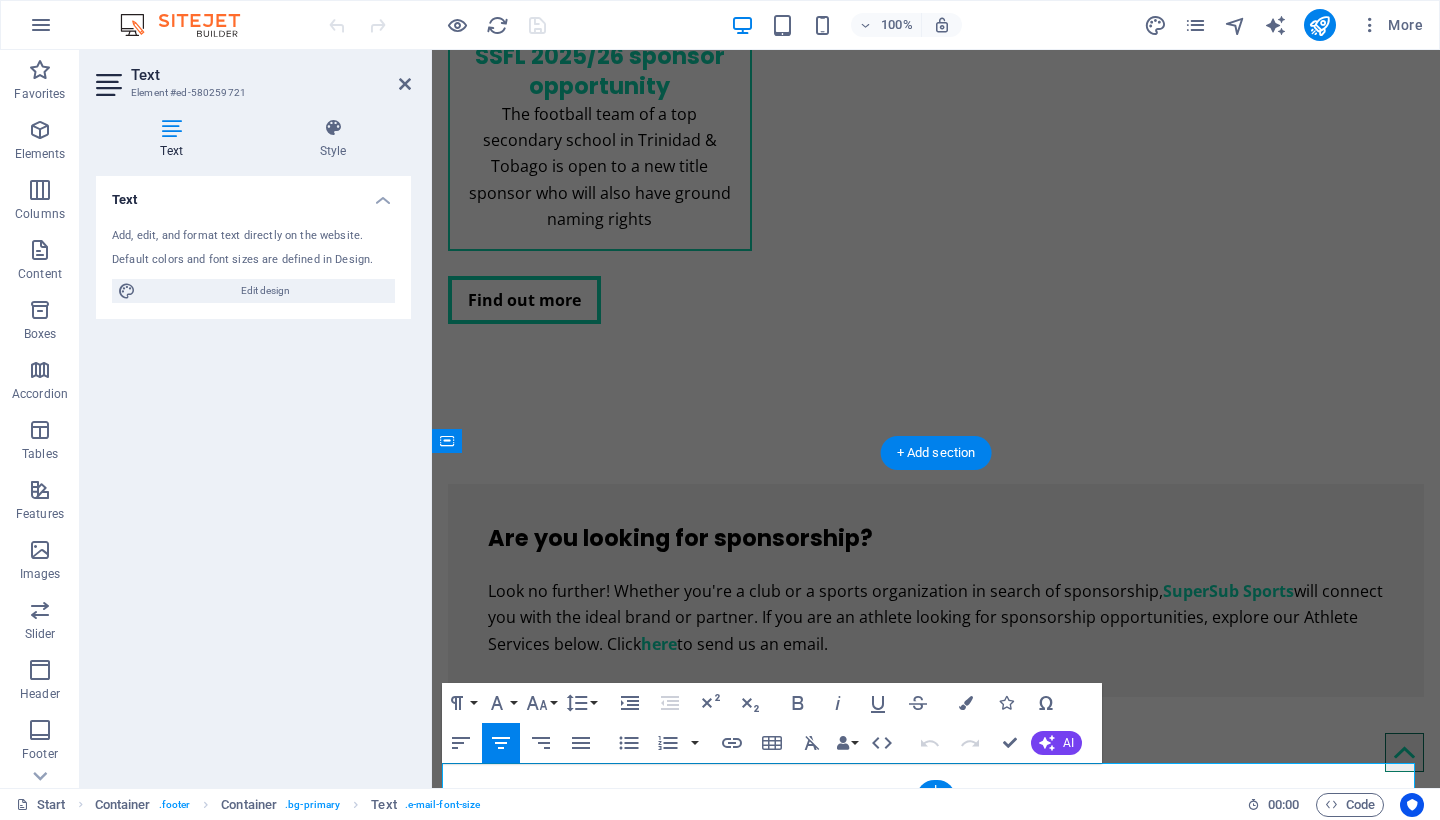 click on "Company Information" at bounding box center [966, 3725] 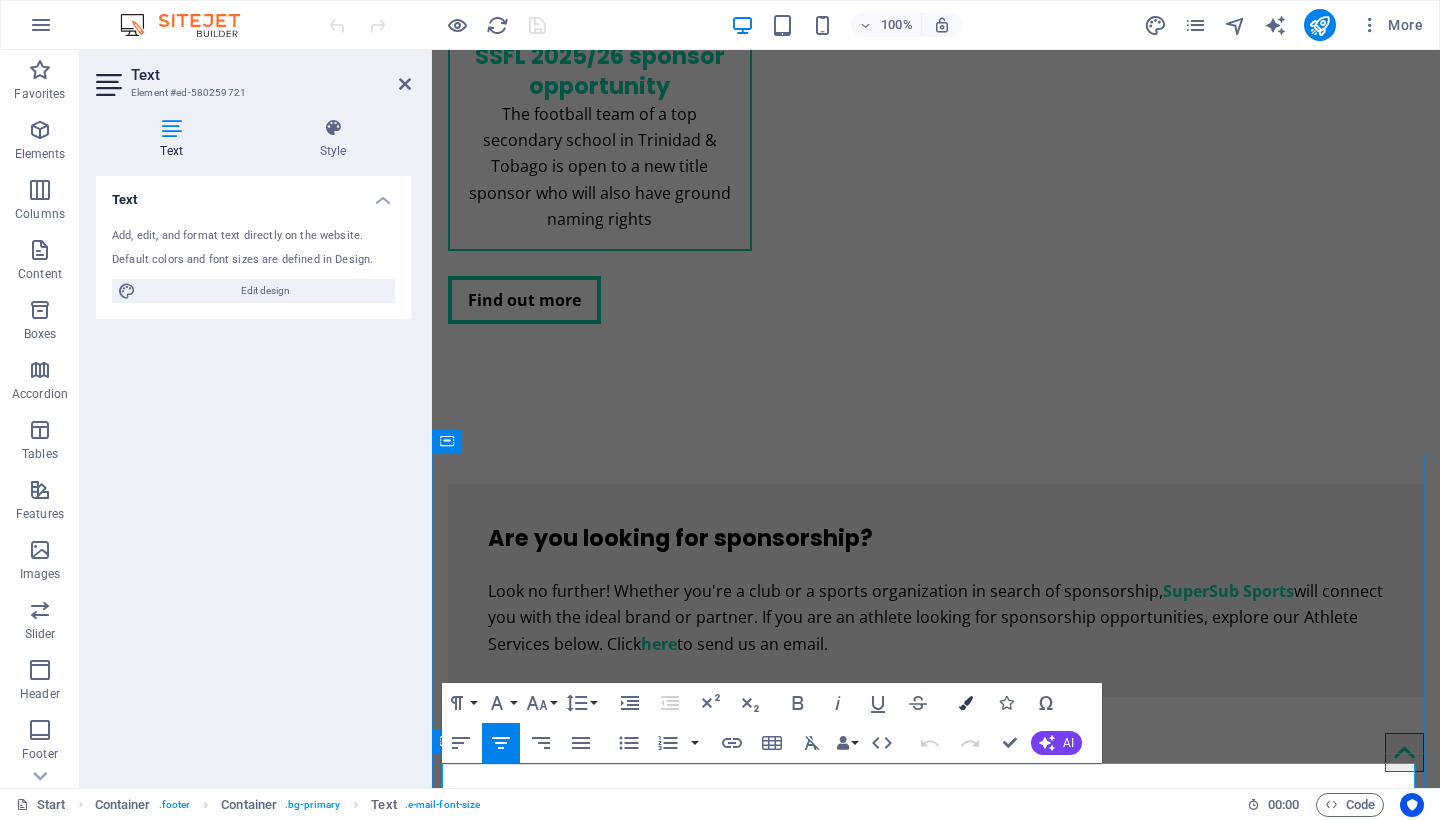 click at bounding box center (966, 703) 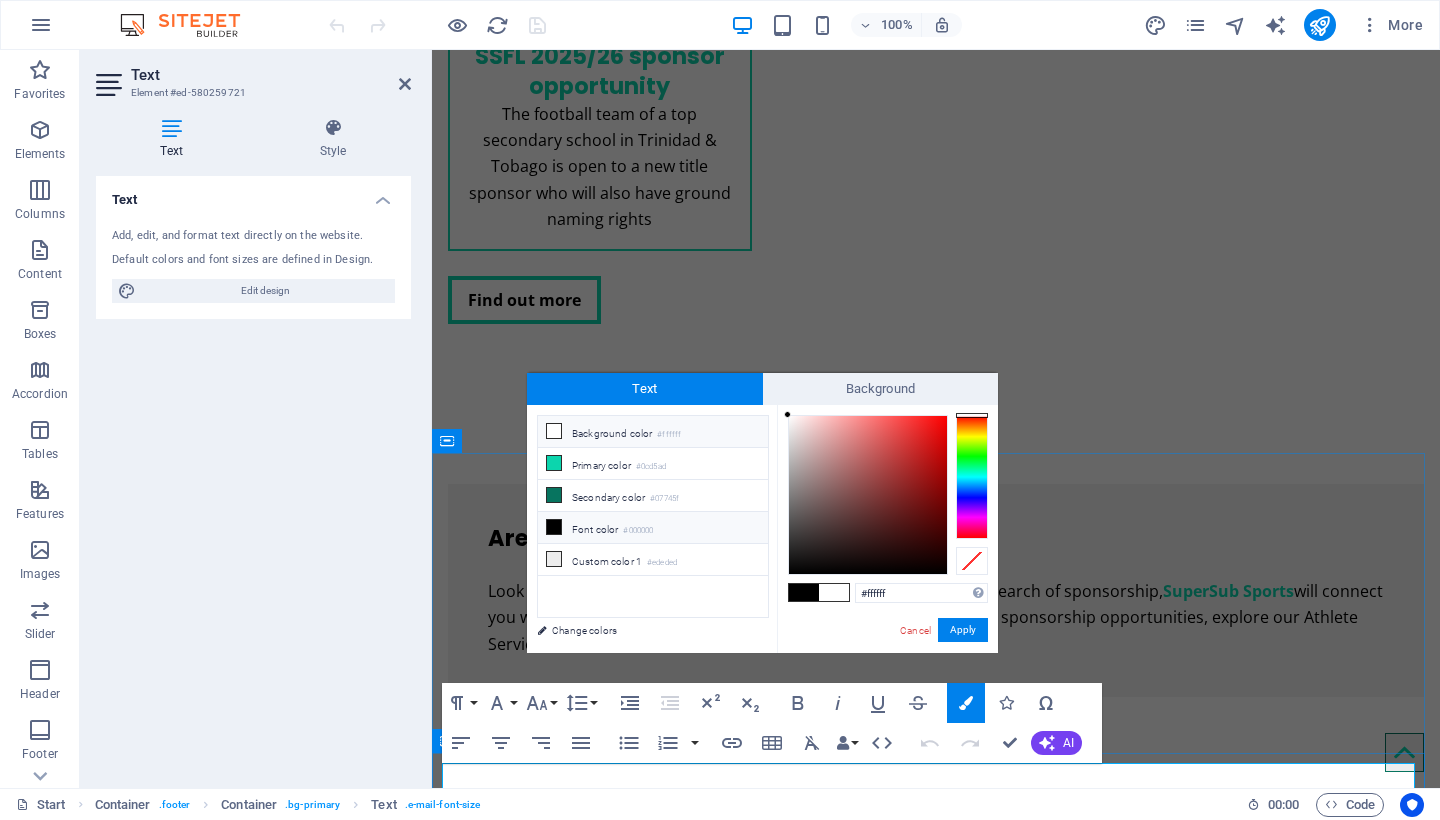click at bounding box center [554, 431] 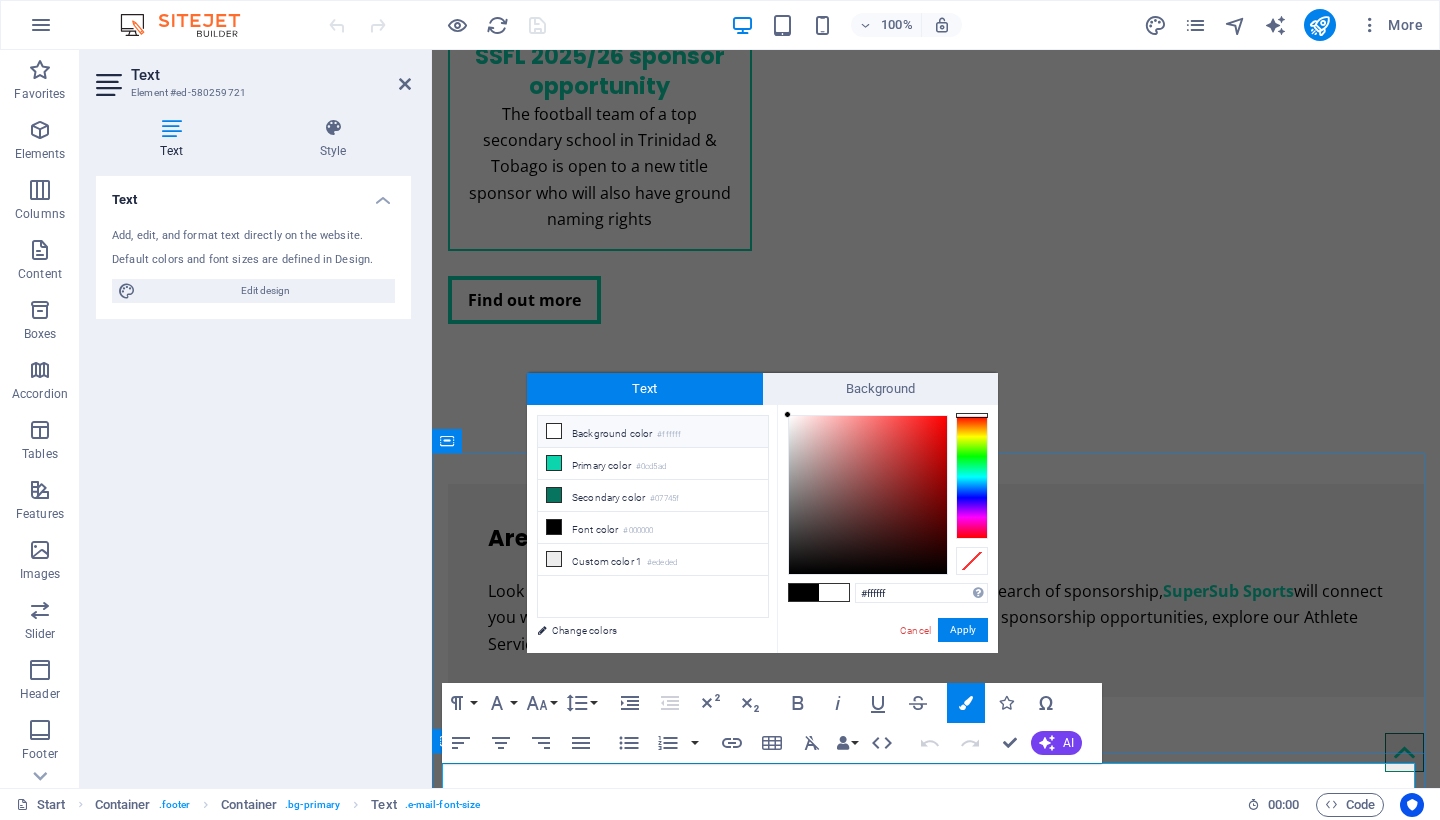 click at bounding box center (554, 431) 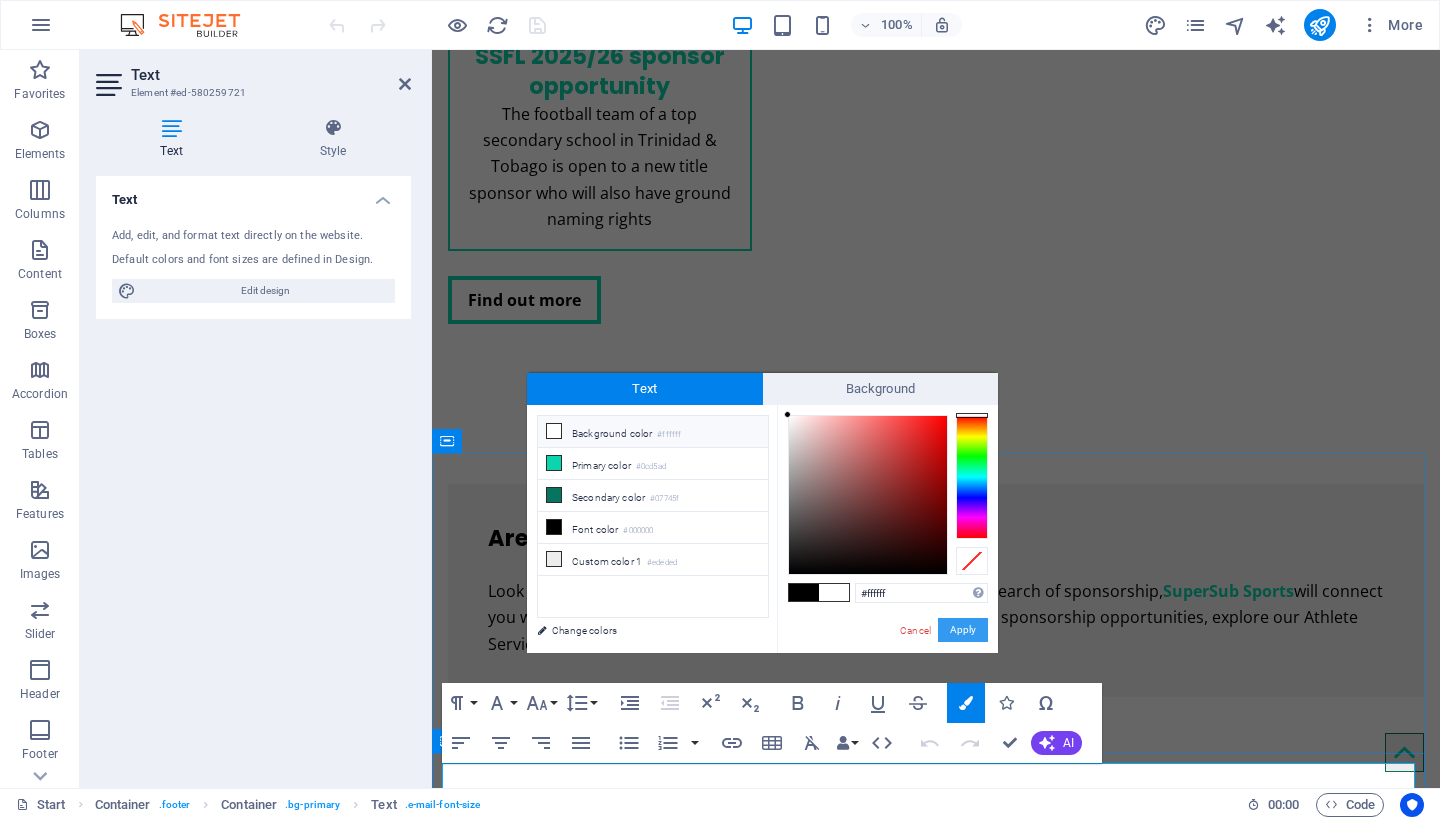 click on "Apply" at bounding box center [963, 630] 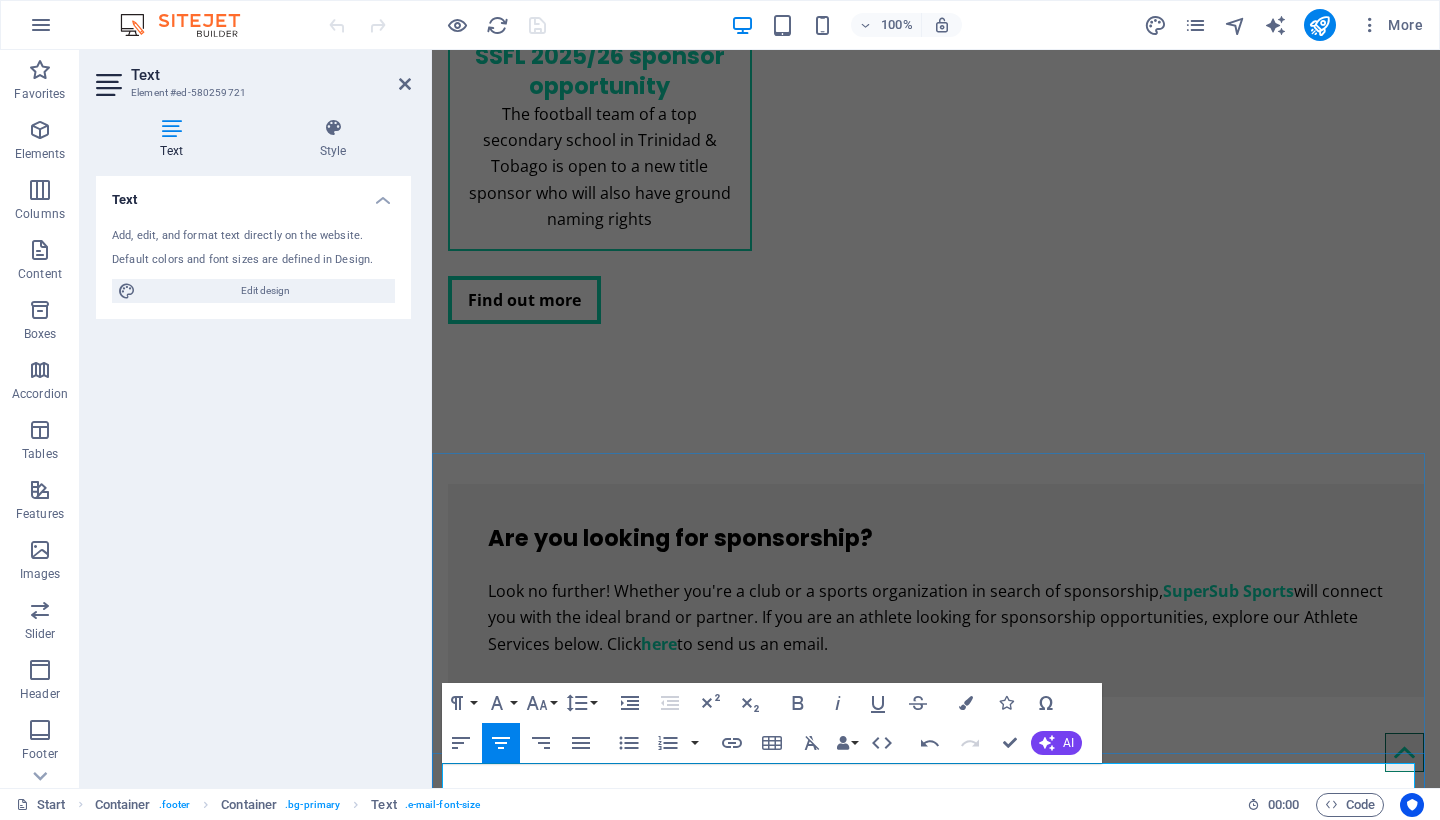 click on "info@supersubsports.co.uk ​ ​  |  Company Information ​" at bounding box center (936, 3725) 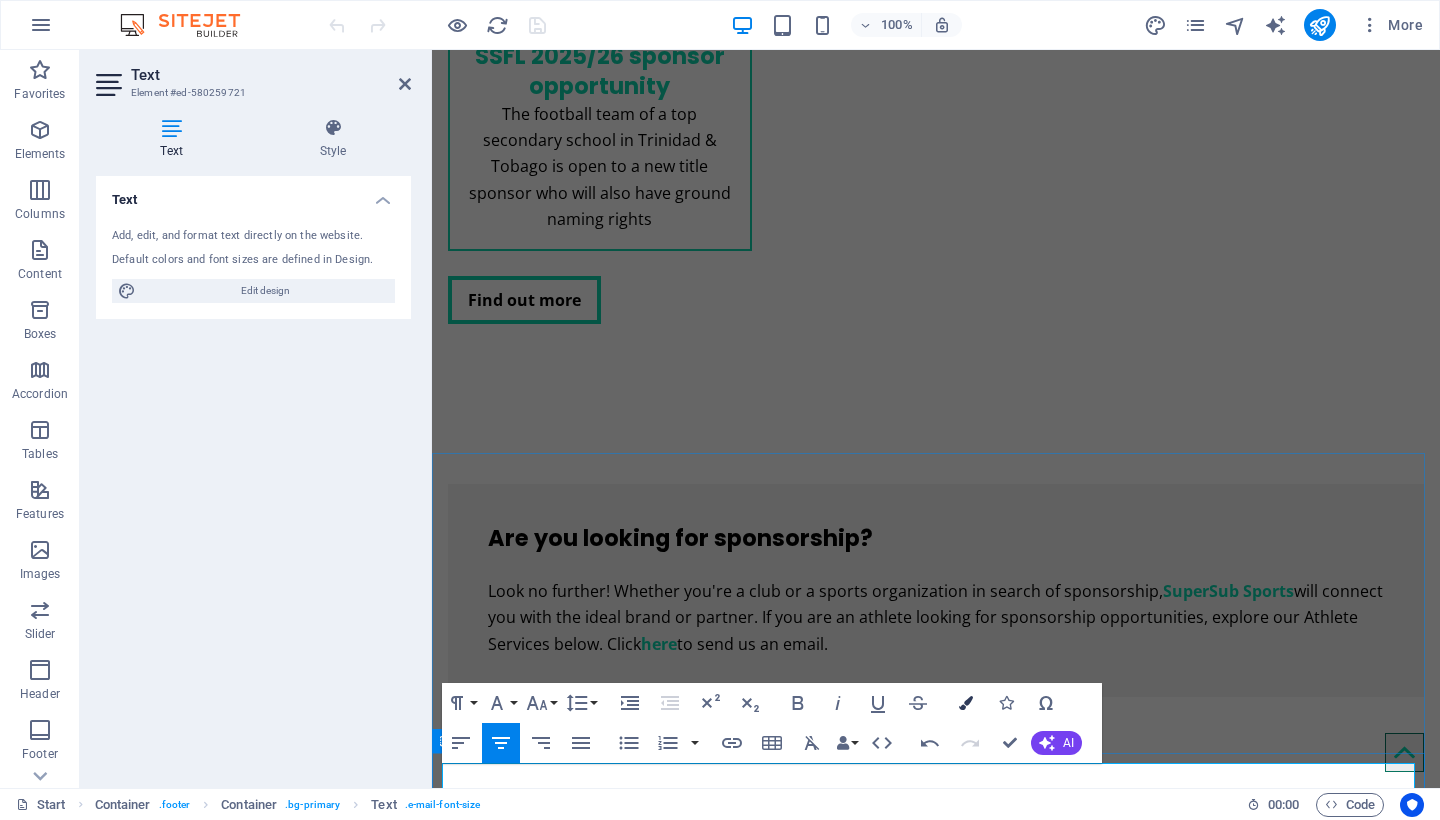 click at bounding box center [966, 703] 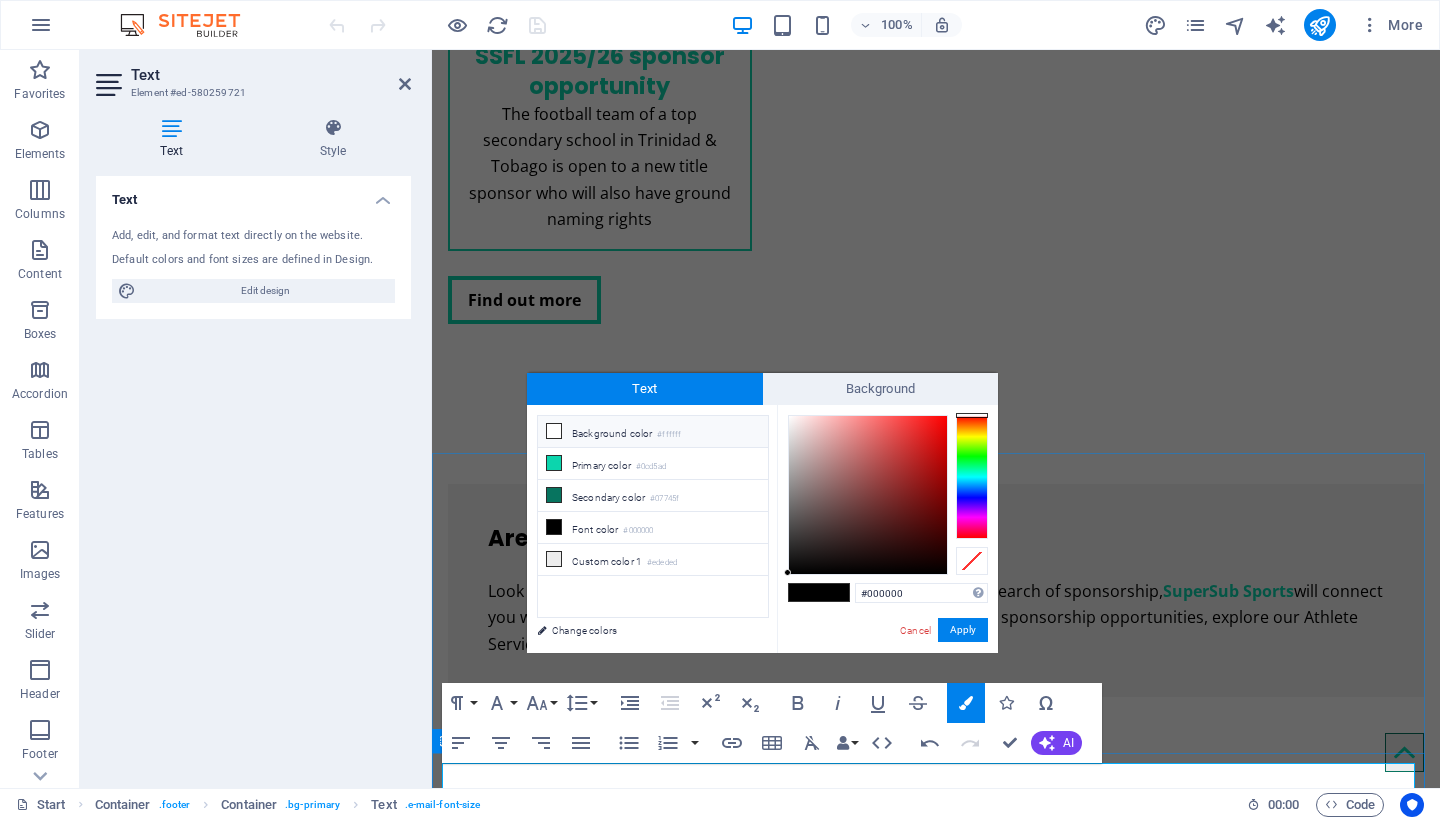 click on "Background color
#ffffff" at bounding box center [653, 432] 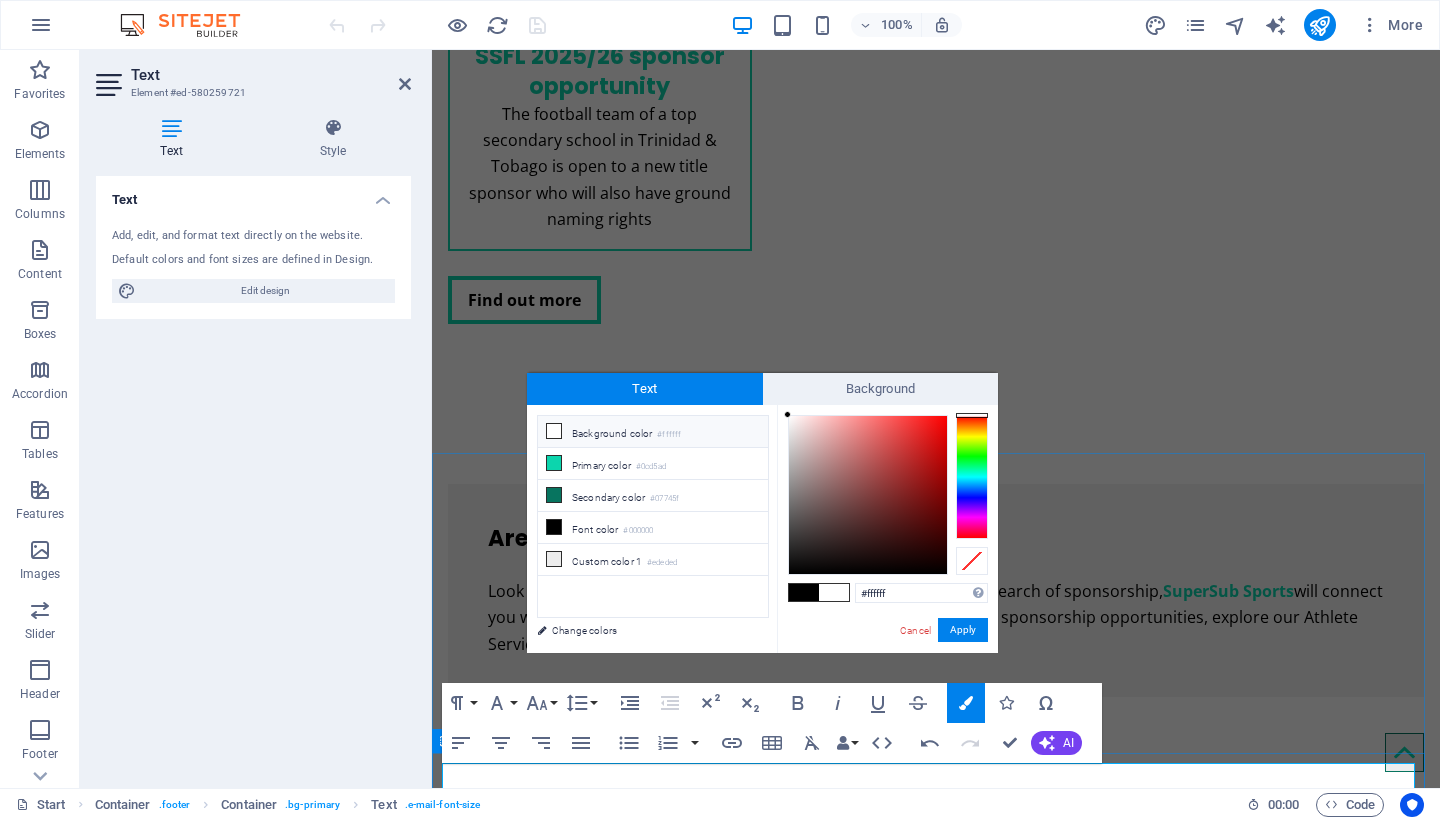 click at bounding box center [554, 431] 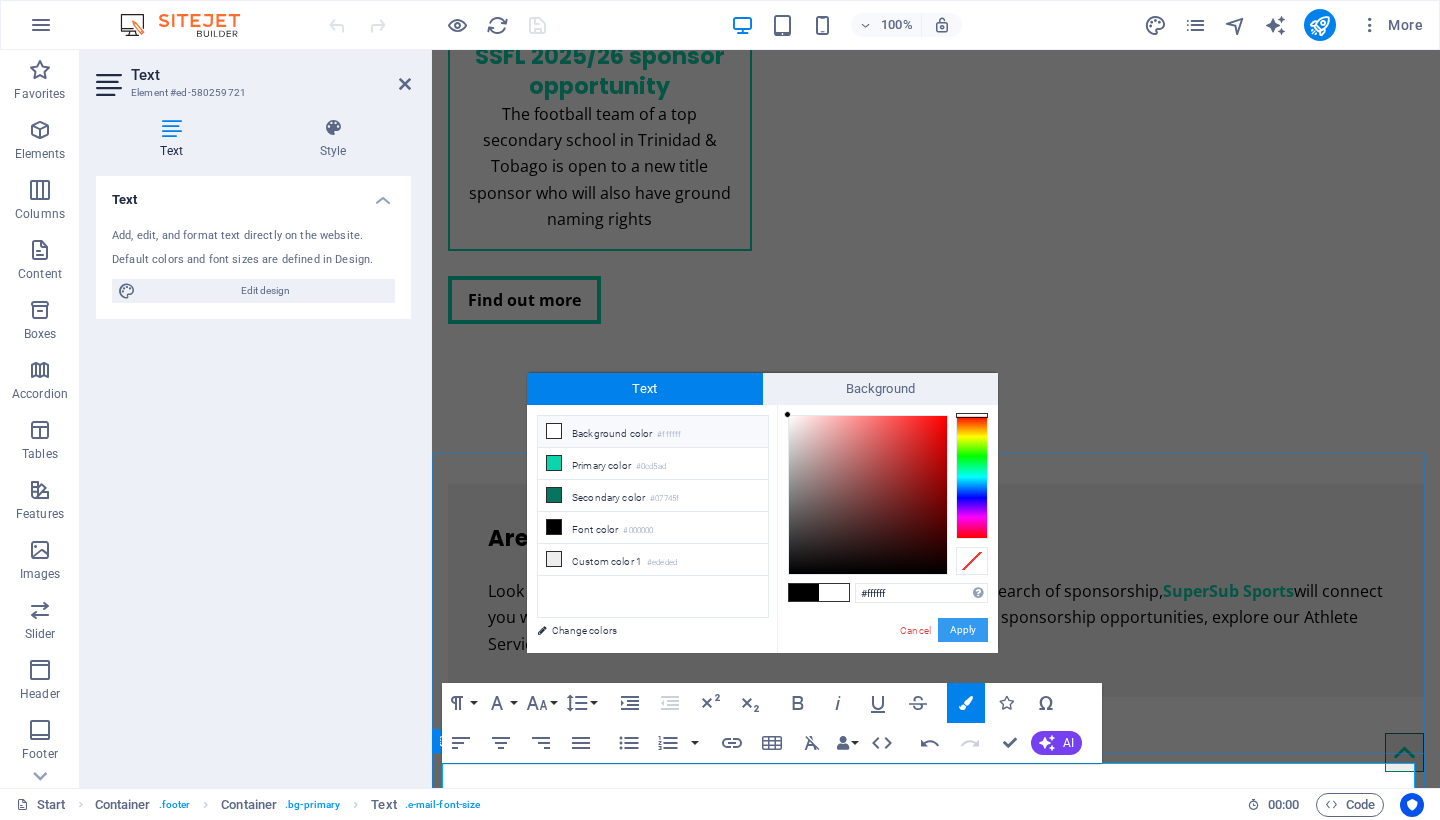 click on "Apply" at bounding box center (963, 630) 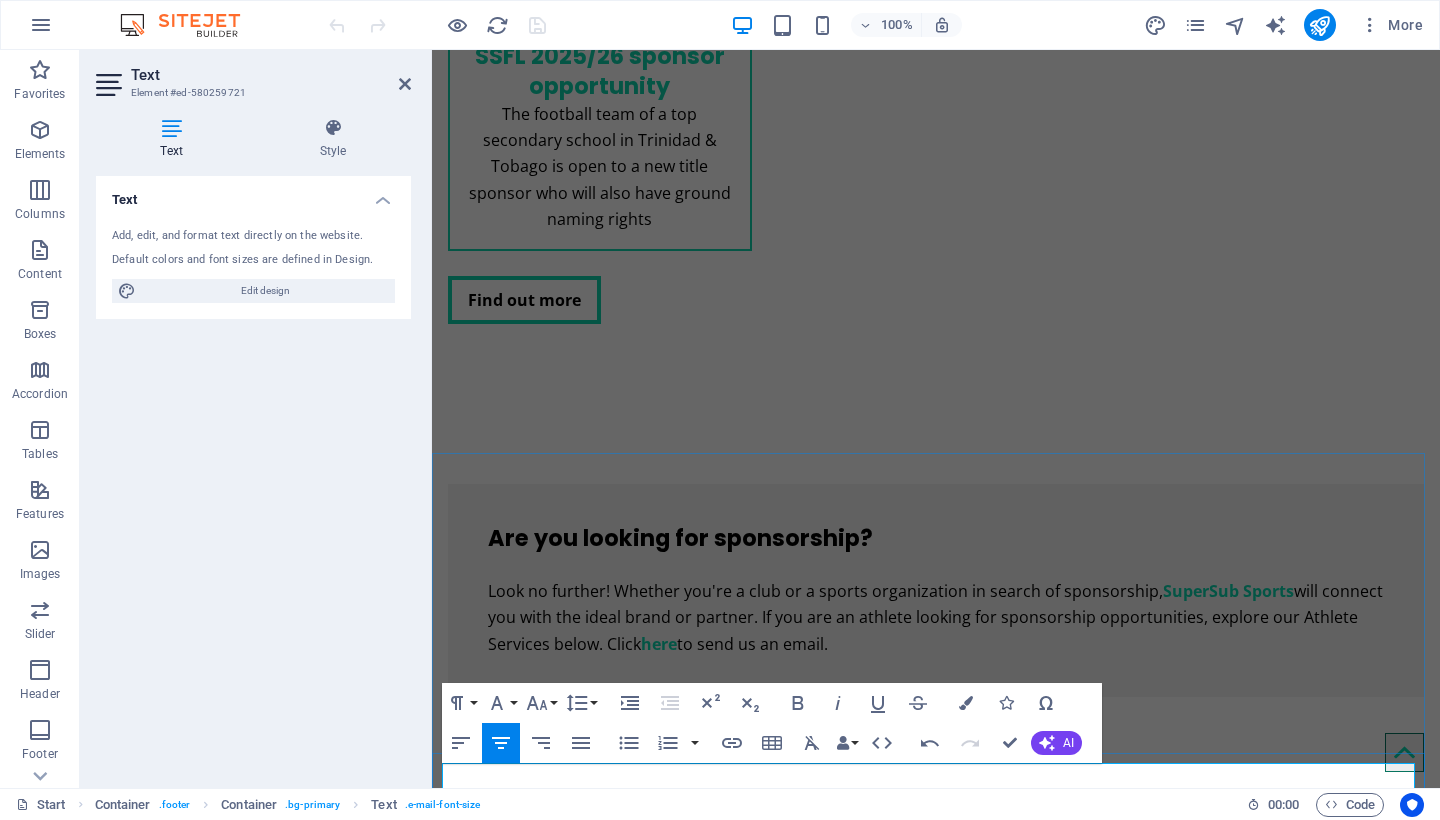 click on "info@supersubsports.co.uk ​​ ​ |  Company Information ​ ​" at bounding box center (936, 3725) 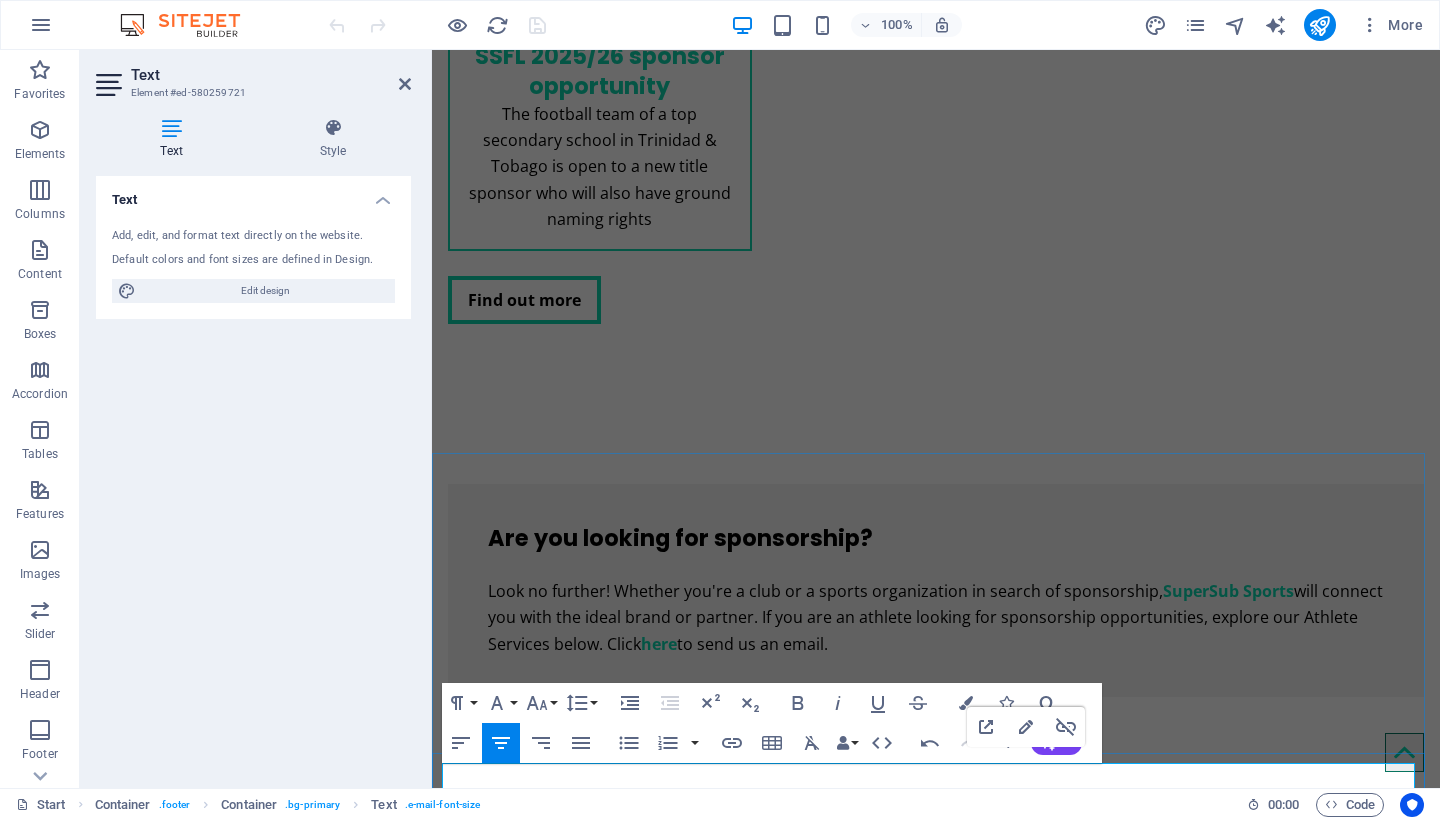 click on "Company Information" at bounding box center (968, 3725) 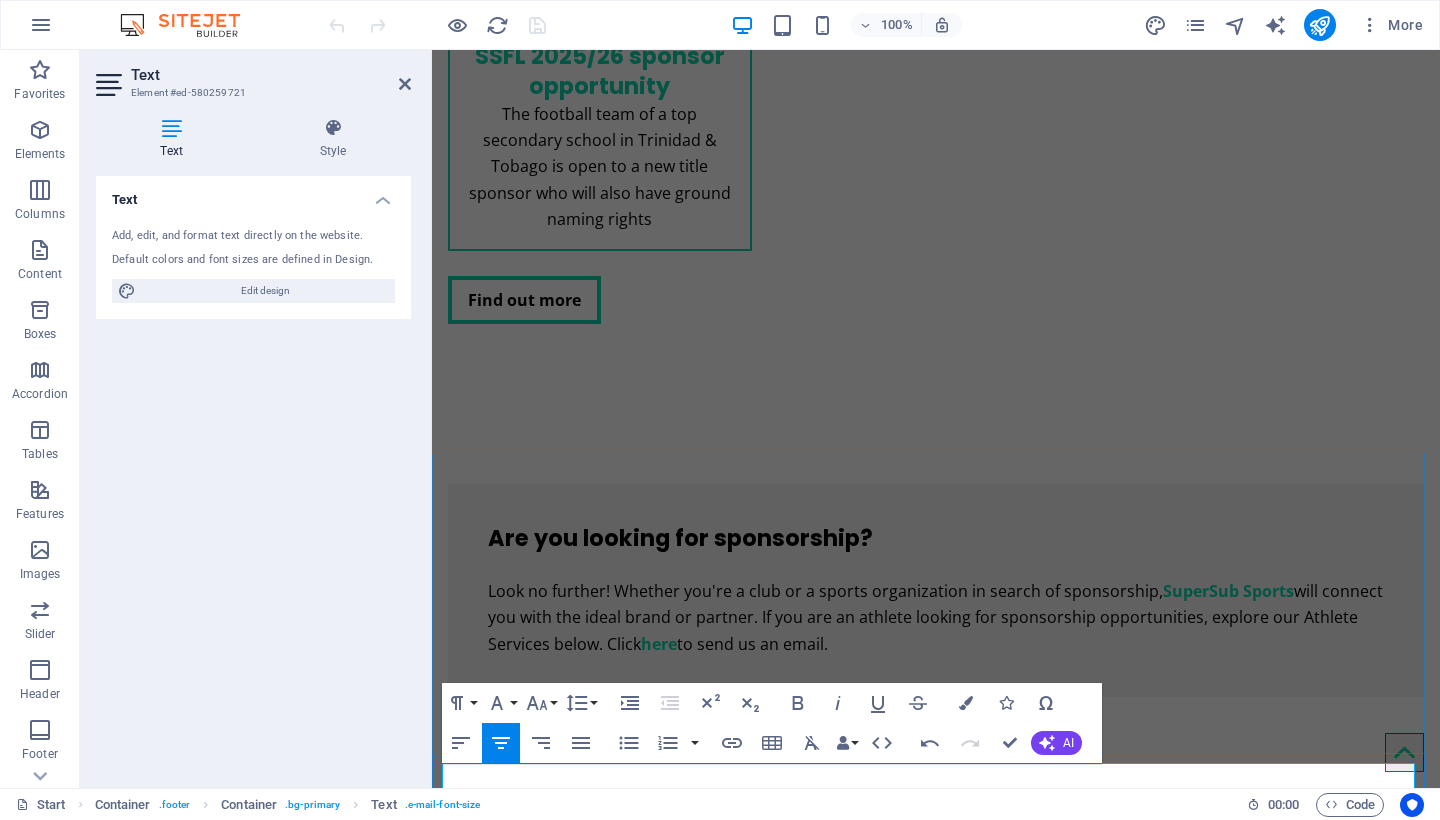 click on "info@supersubsports.co.uk ​​ ​ |  Company Information ​ ​" at bounding box center (936, 3725) 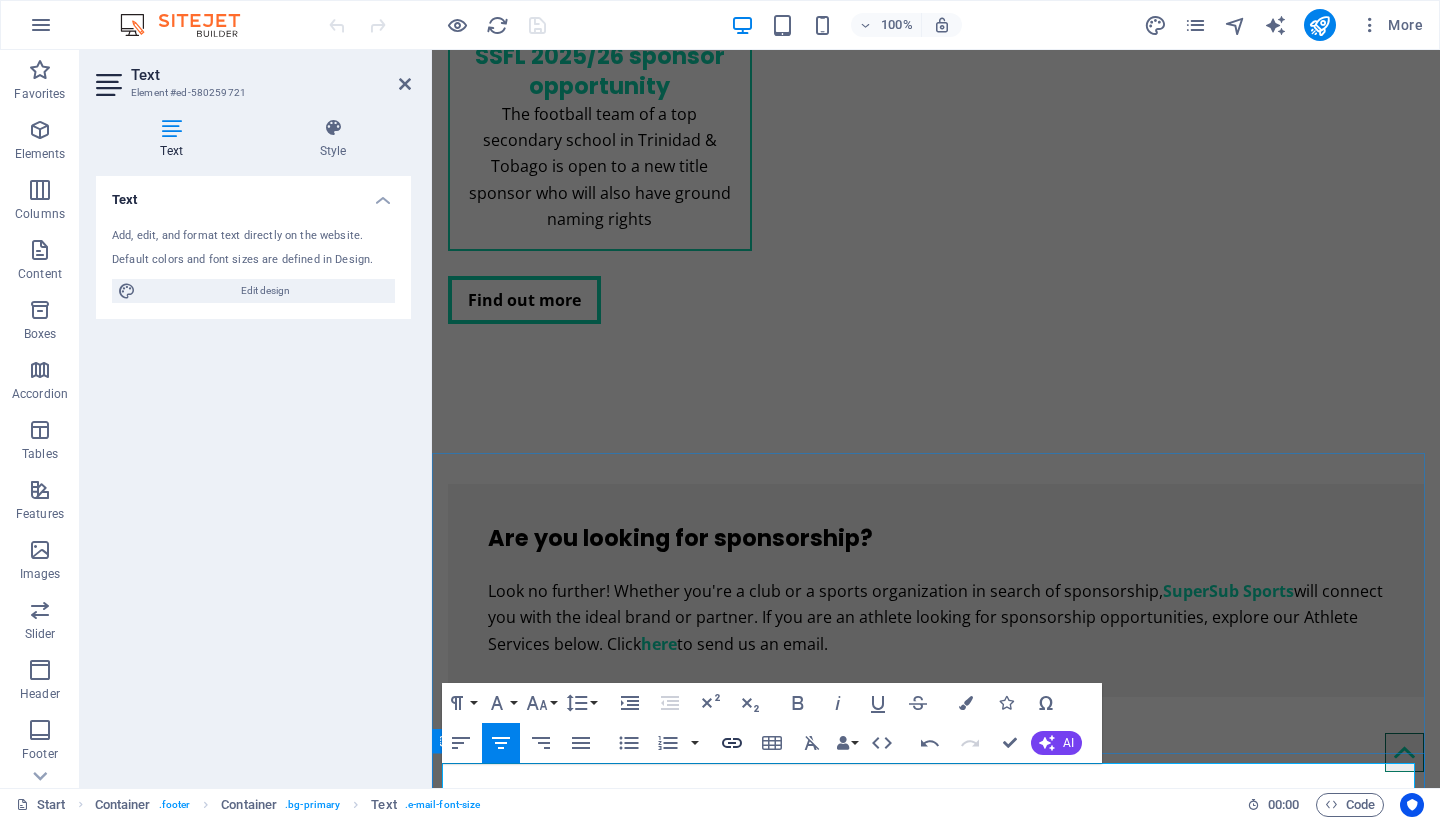 click 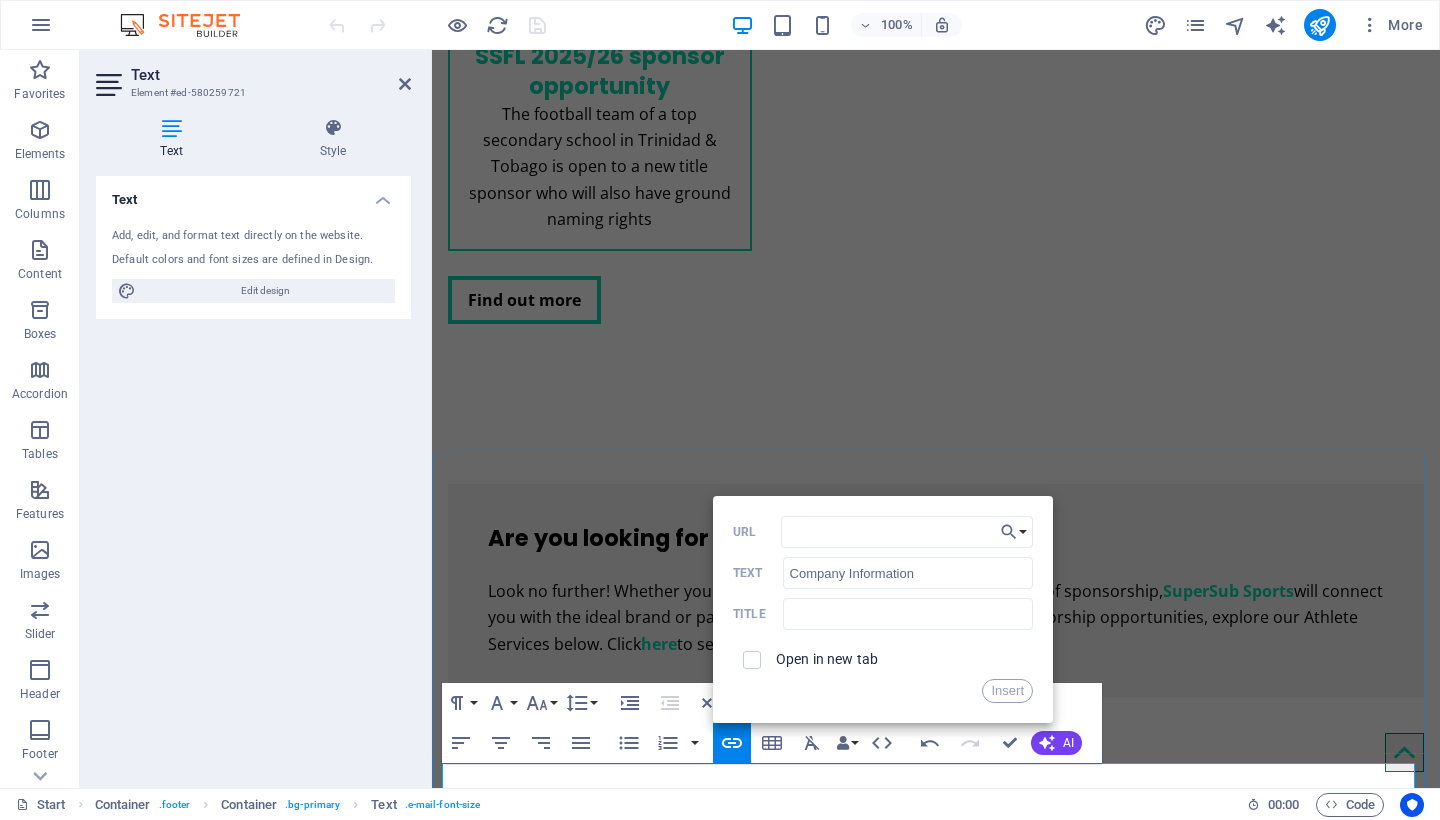 click on "info@supersubsports.co.uk ​​ ​ |  ​ Company Information ​ ​ ​" at bounding box center [936, 3725] 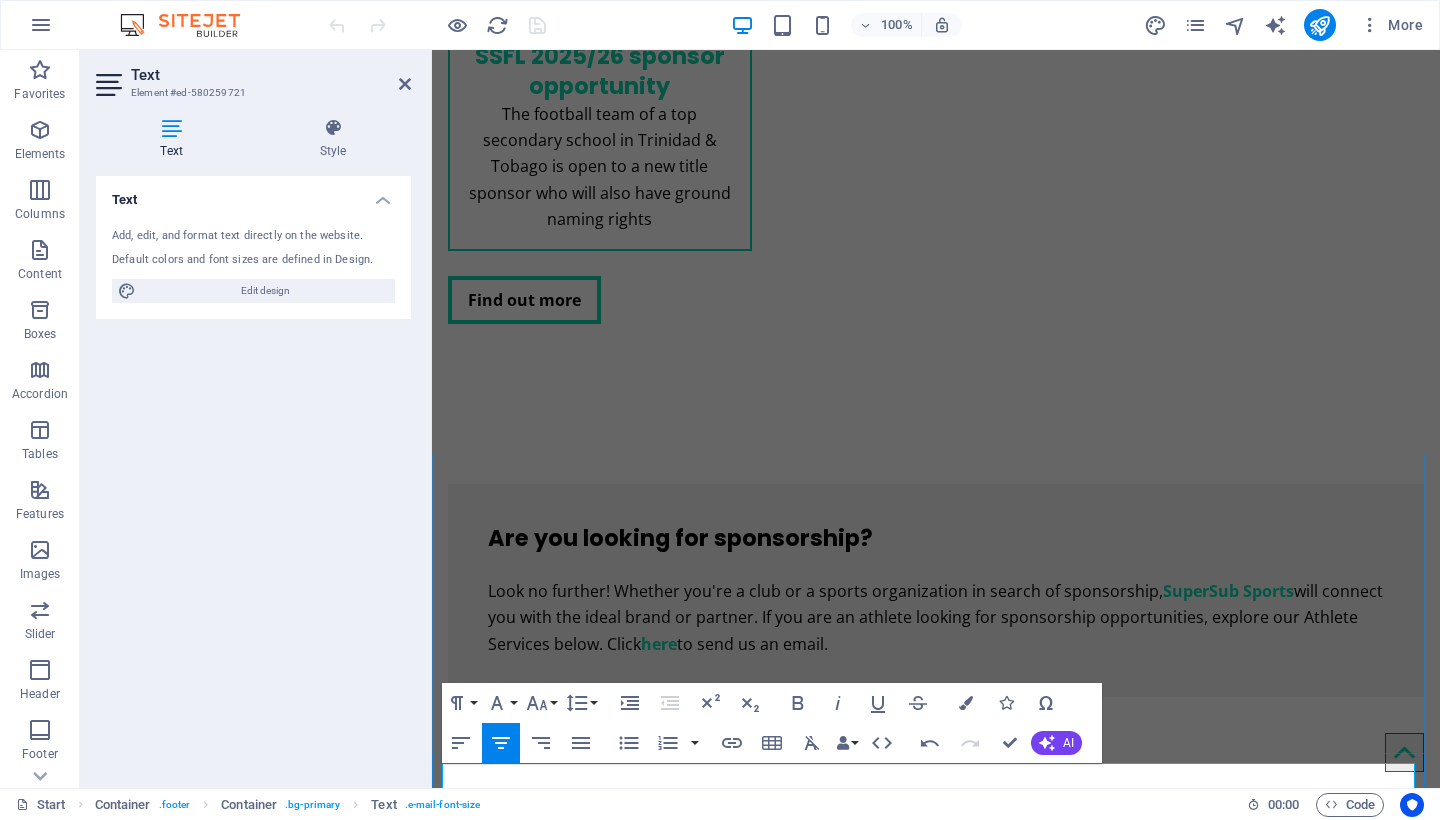 drag, startPoint x: 1125, startPoint y: 776, endPoint x: 944, endPoint y: 775, distance: 181.00276 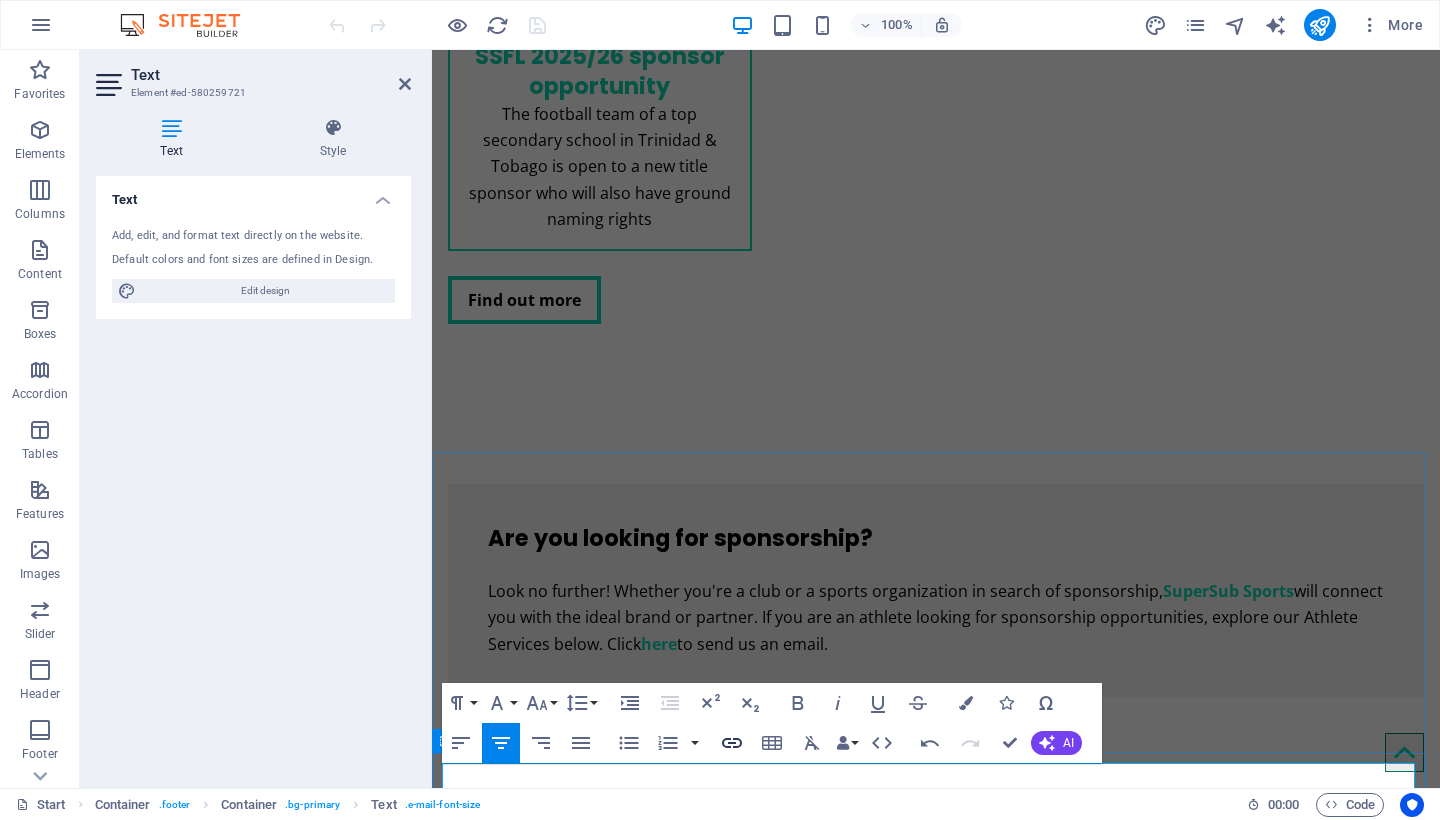 click 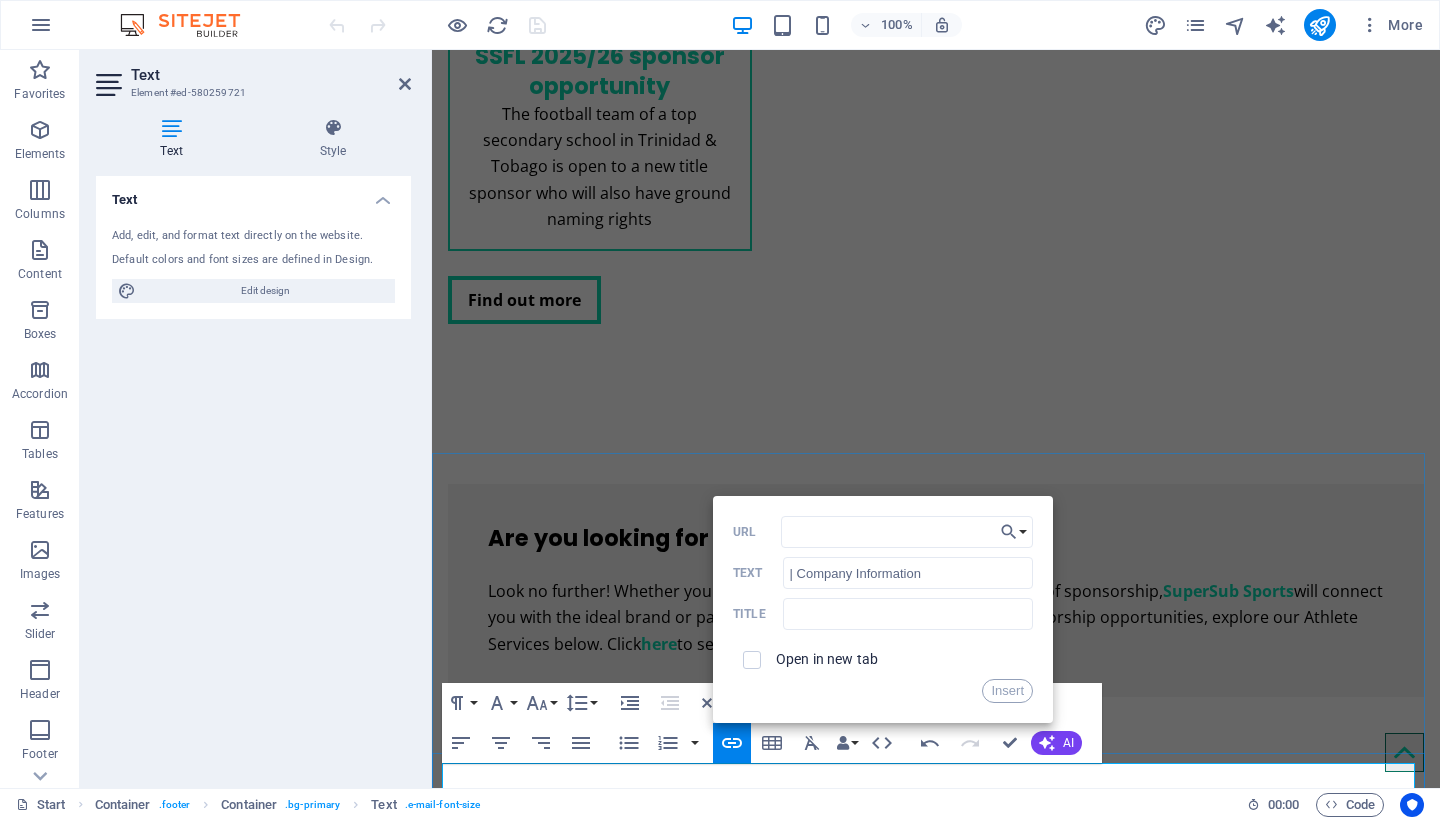 click on "info@supersubsports.co.uk ​​ ​ ​ |  Company Information ​ ​ ​" at bounding box center (936, 3725) 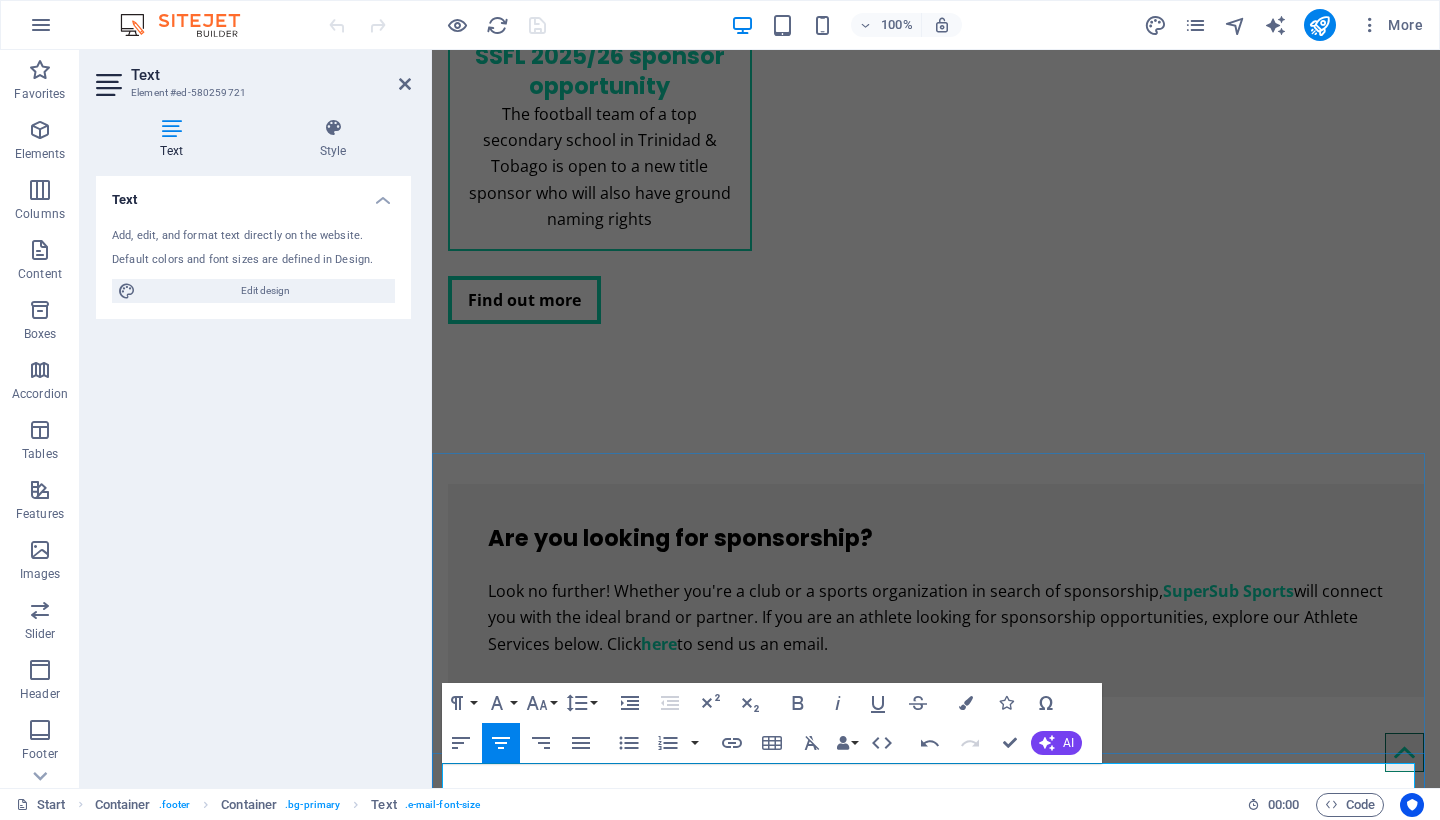 drag, startPoint x: 1107, startPoint y: 777, endPoint x: 1148, endPoint y: 779, distance: 41.04875 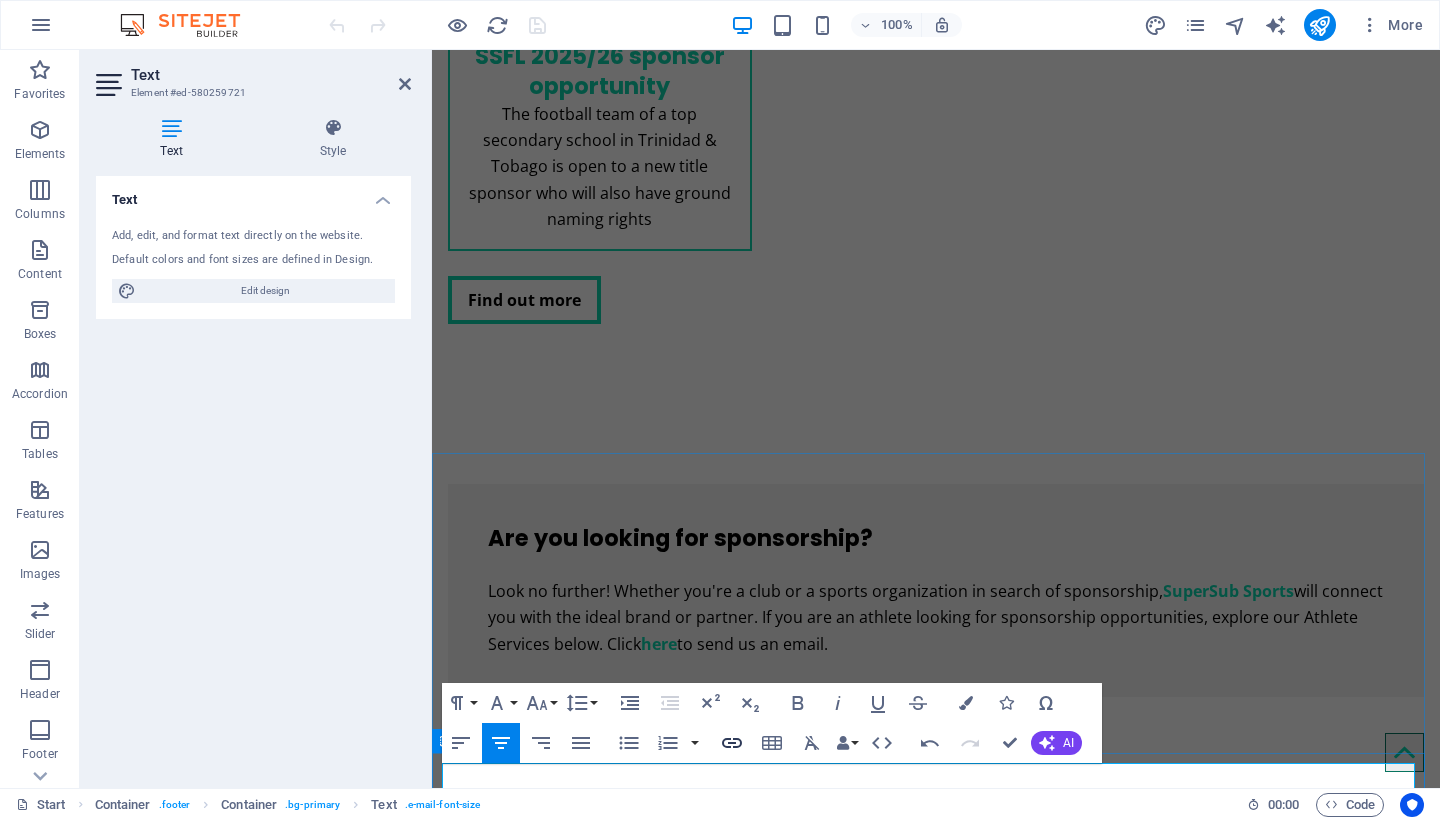 type on "Company Information​​" 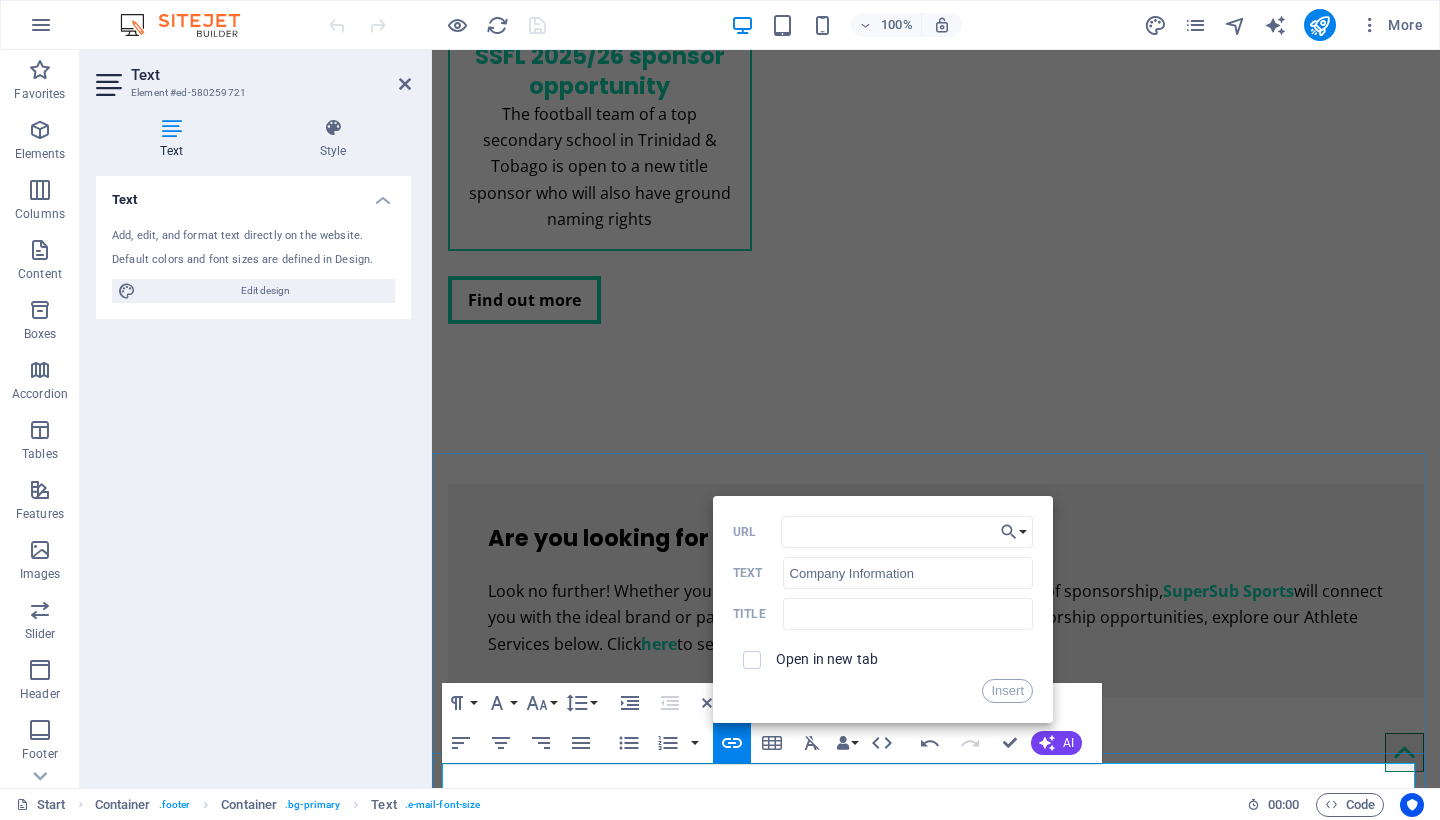 click on "info@supersubsports.co.uk ​​ ​ |  Company Information ​ ​" at bounding box center [936, 3725] 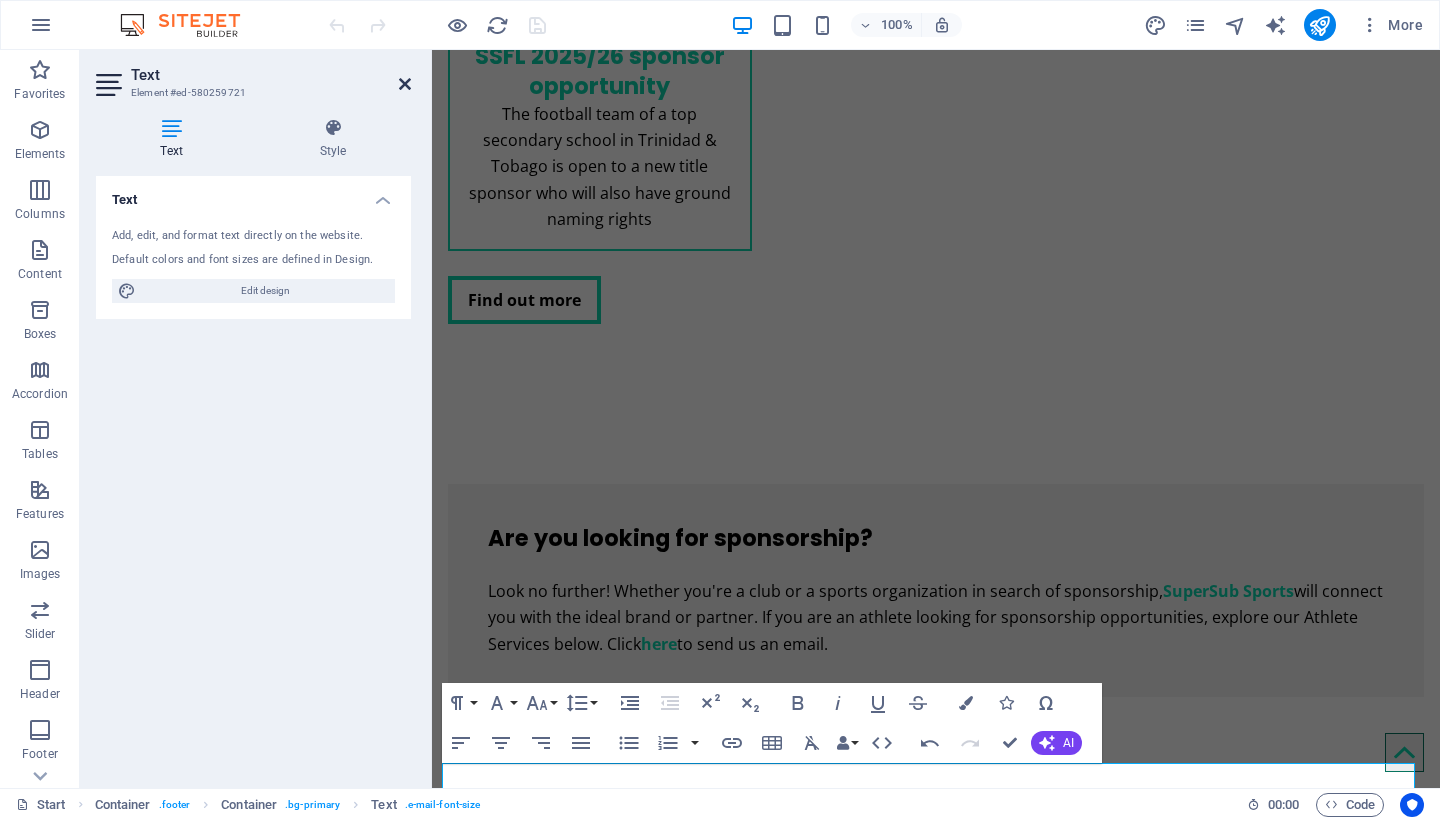 click at bounding box center (405, 84) 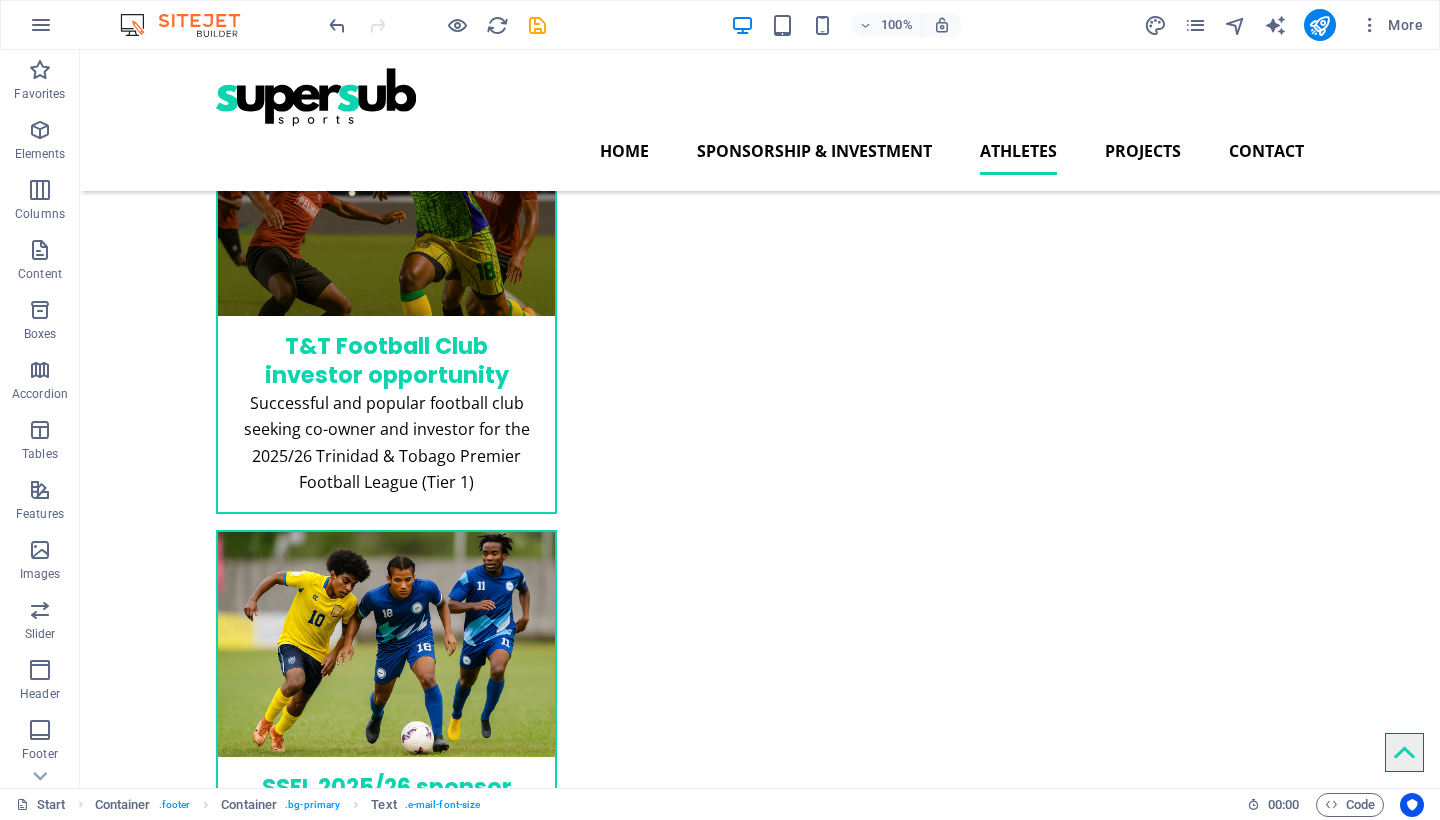 scroll, scrollTop: 2161, scrollLeft: 0, axis: vertical 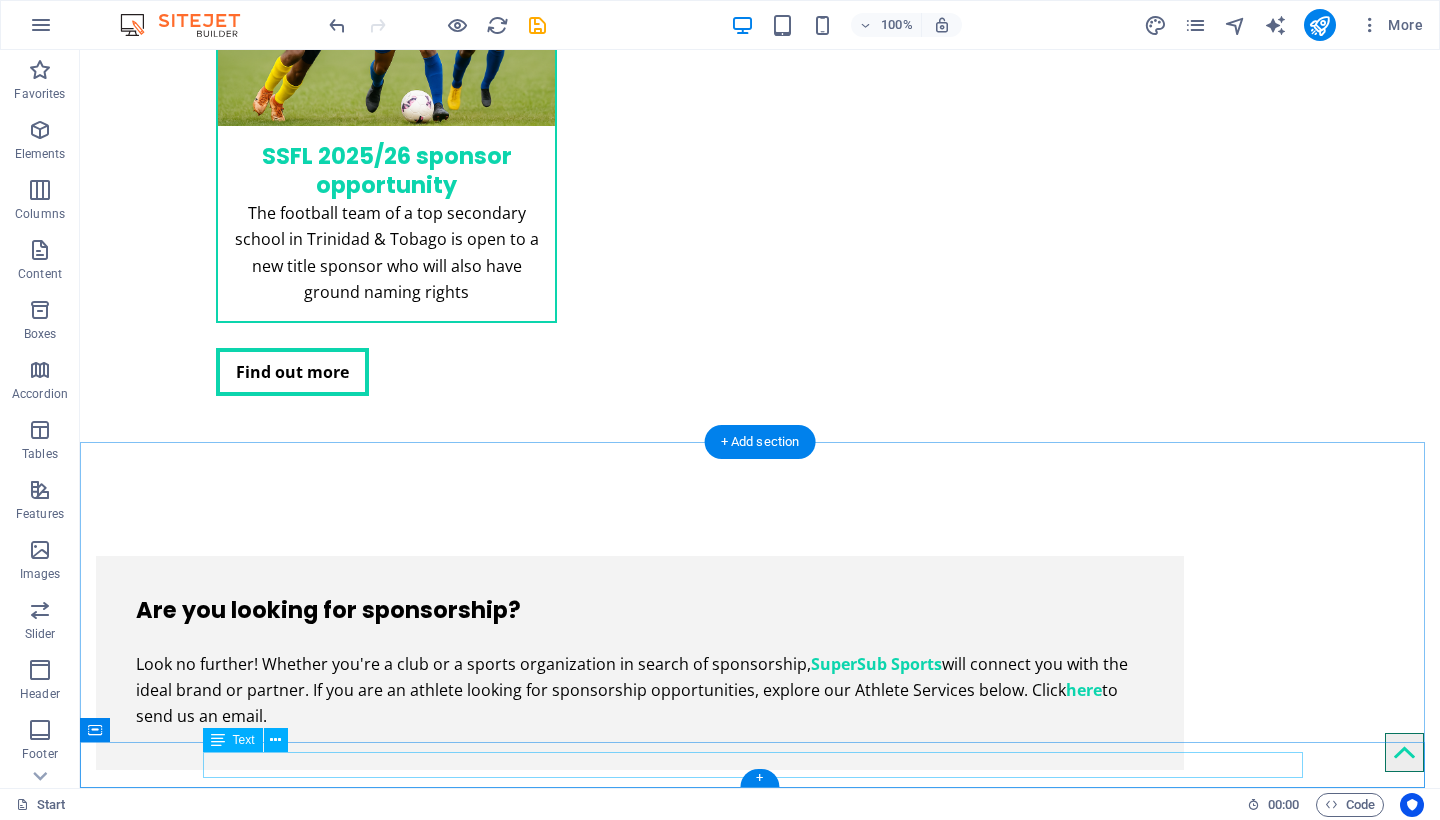 click on "info@supersubsports.co.uk   |  Company Information" at bounding box center [760, 3927] 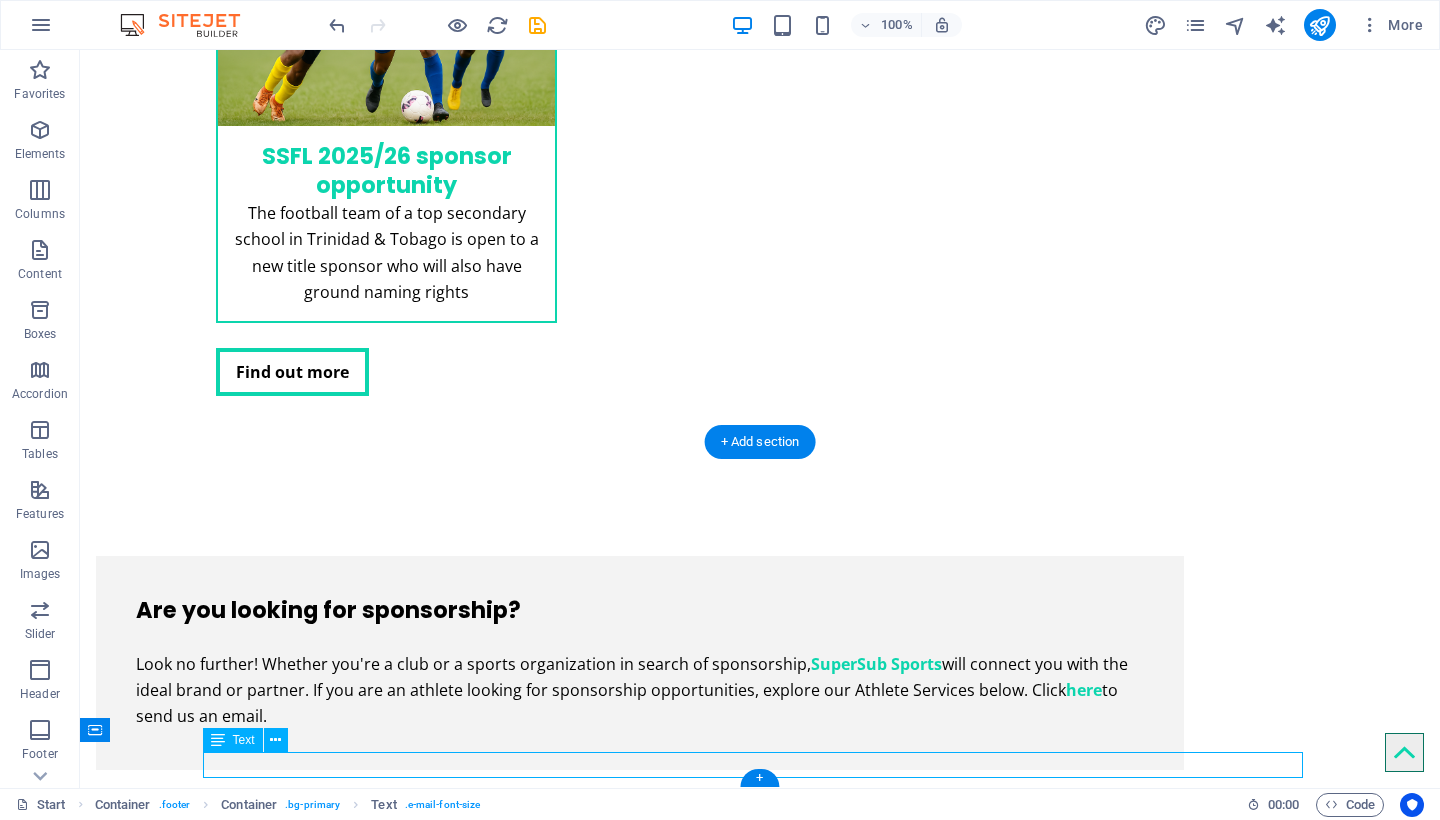 click on "info@supersubsports.co.uk   |  Company Information" at bounding box center (760, 3927) 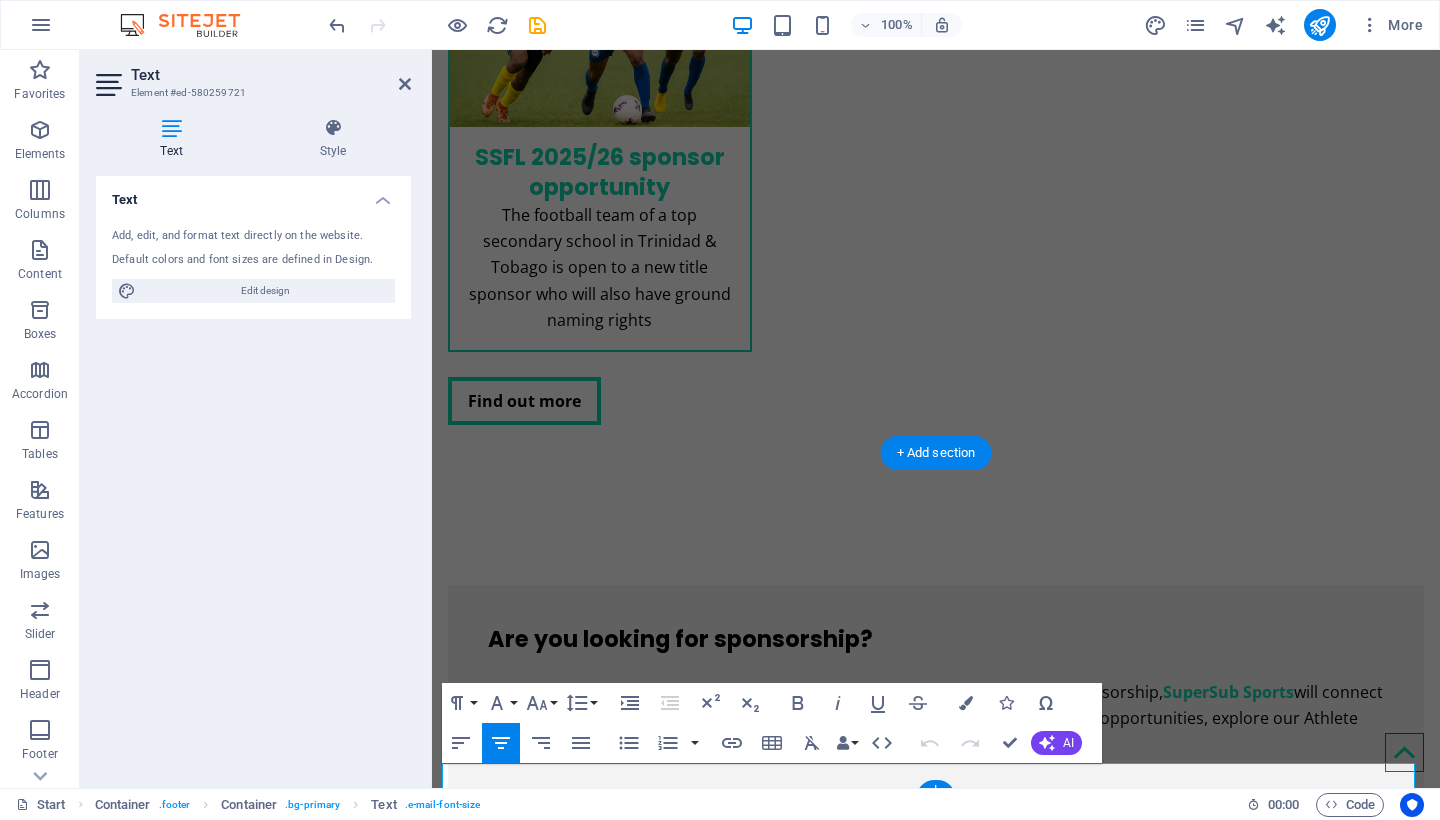 scroll, scrollTop: 2960, scrollLeft: 0, axis: vertical 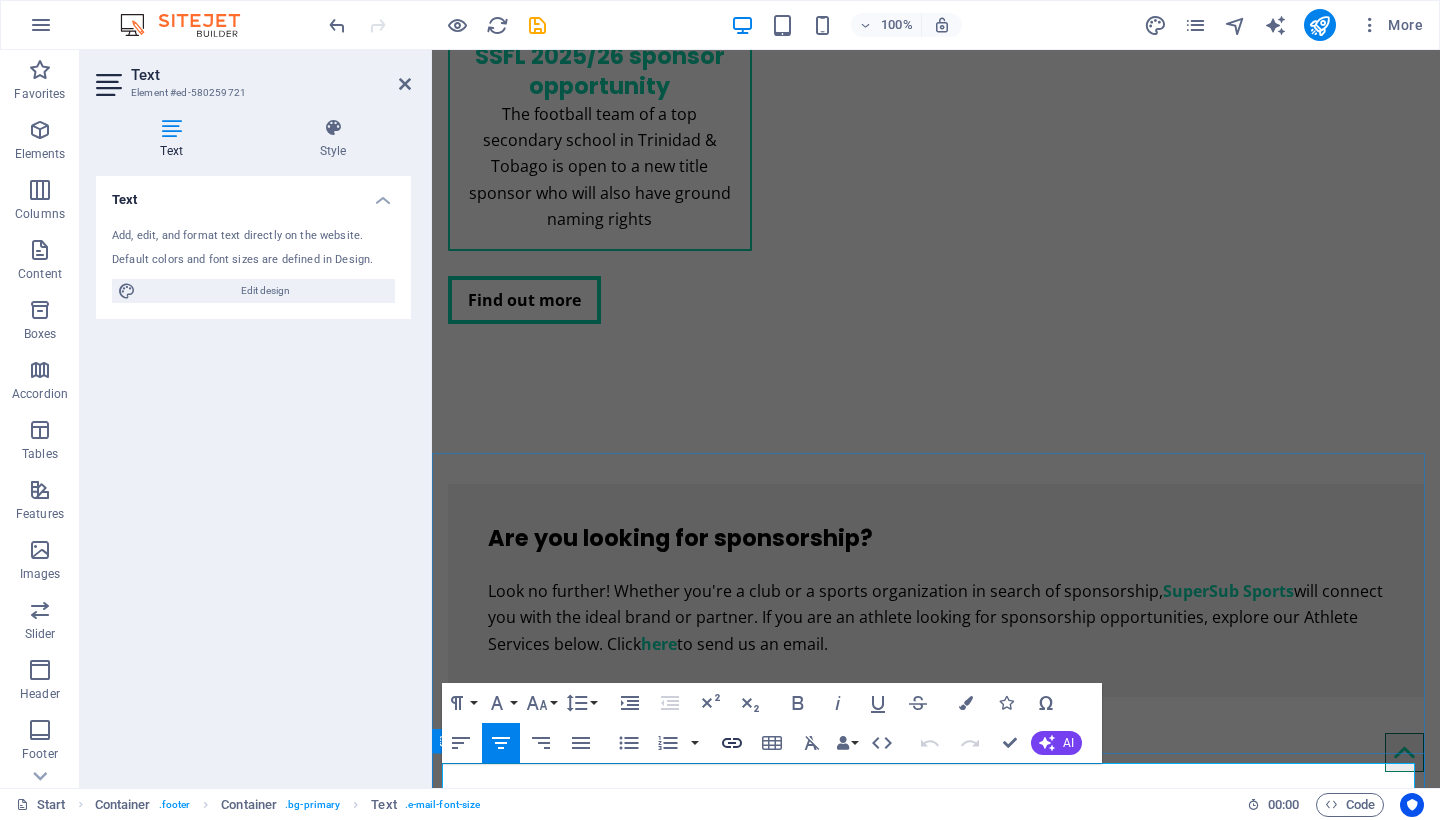 click 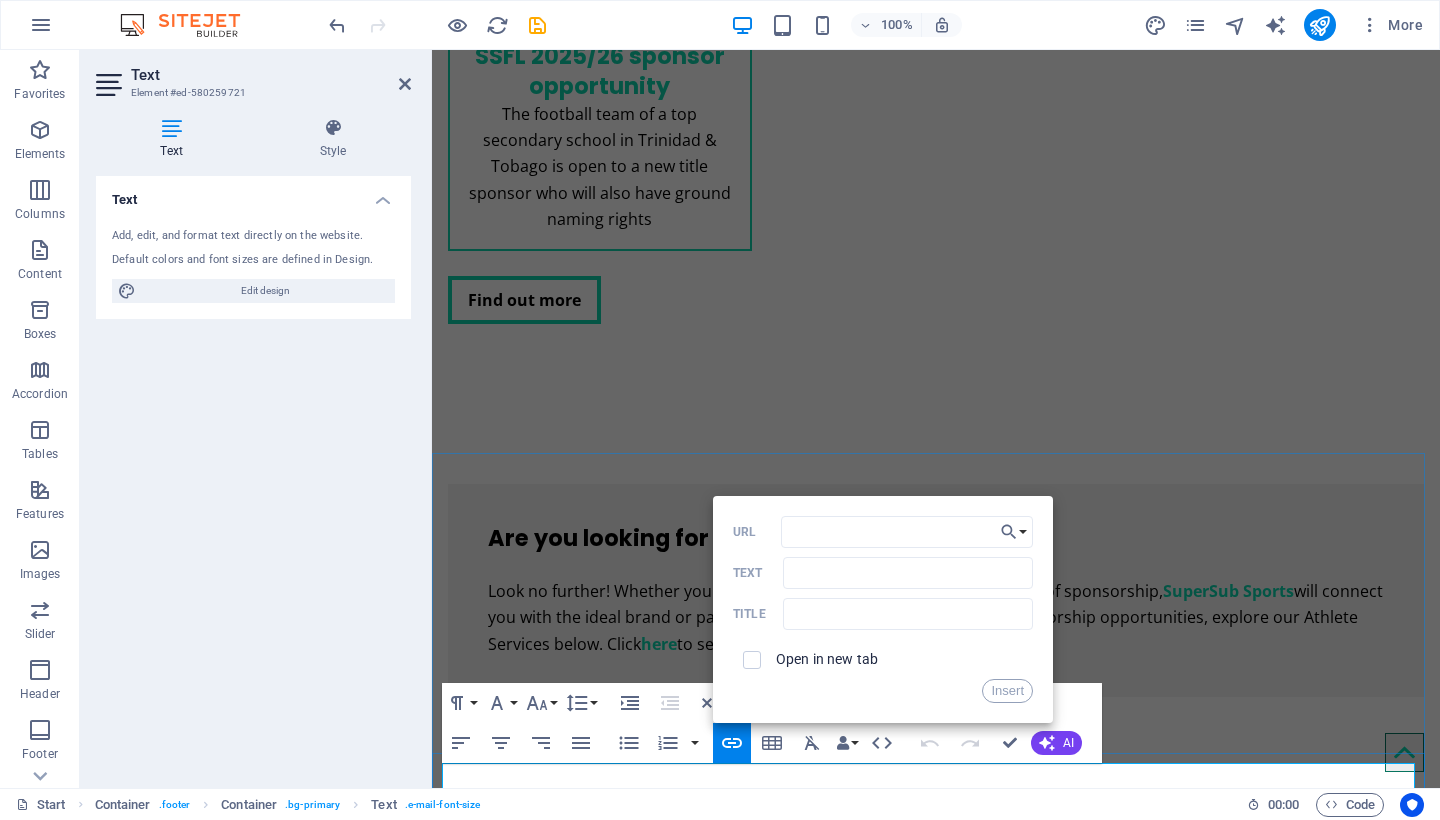 click on "​ ​ info@supersubsports.co.uk   |  Company Information" at bounding box center (936, 3725) 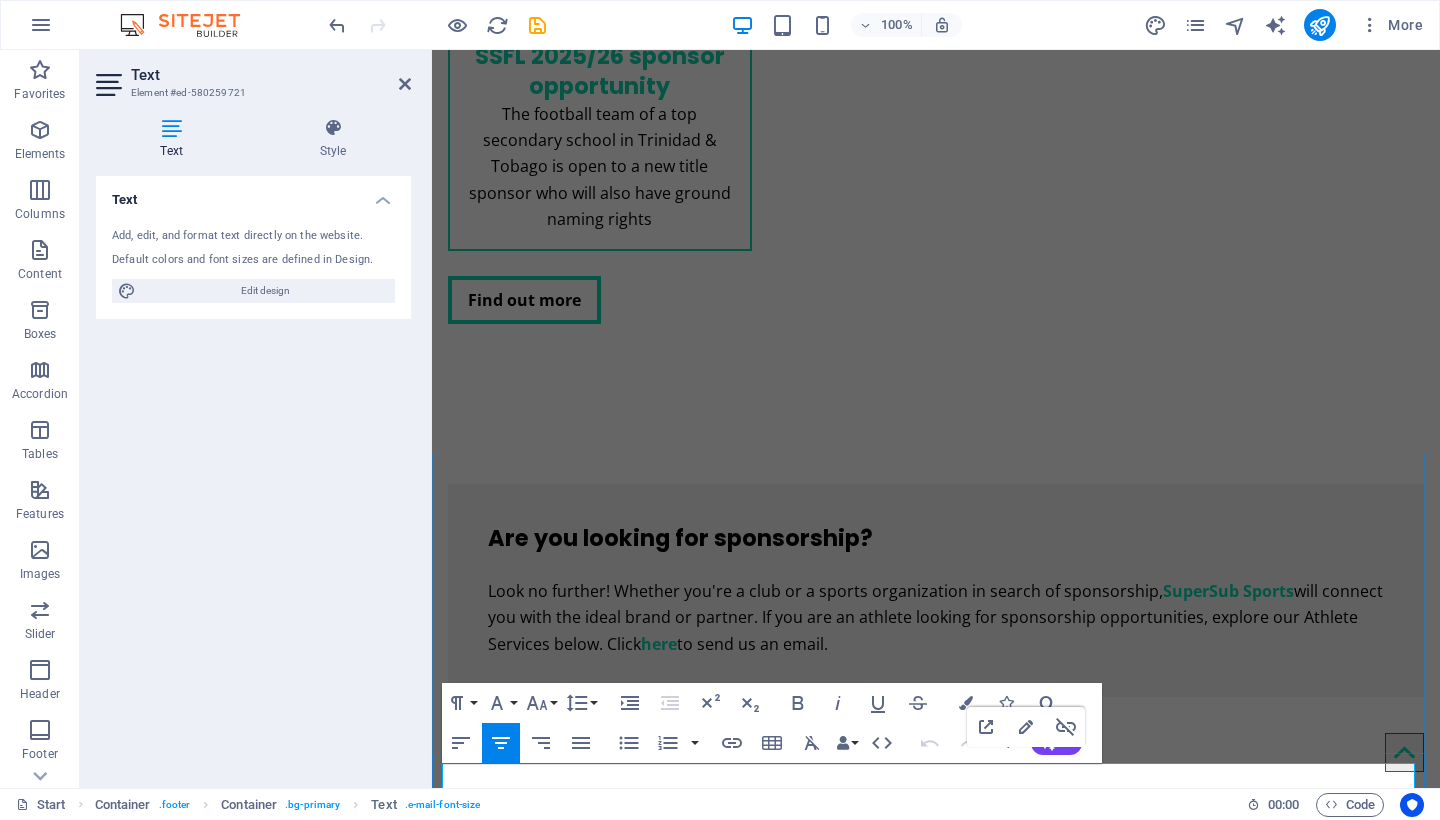 drag, startPoint x: 1114, startPoint y: 780, endPoint x: 1020, endPoint y: 773, distance: 94.26028 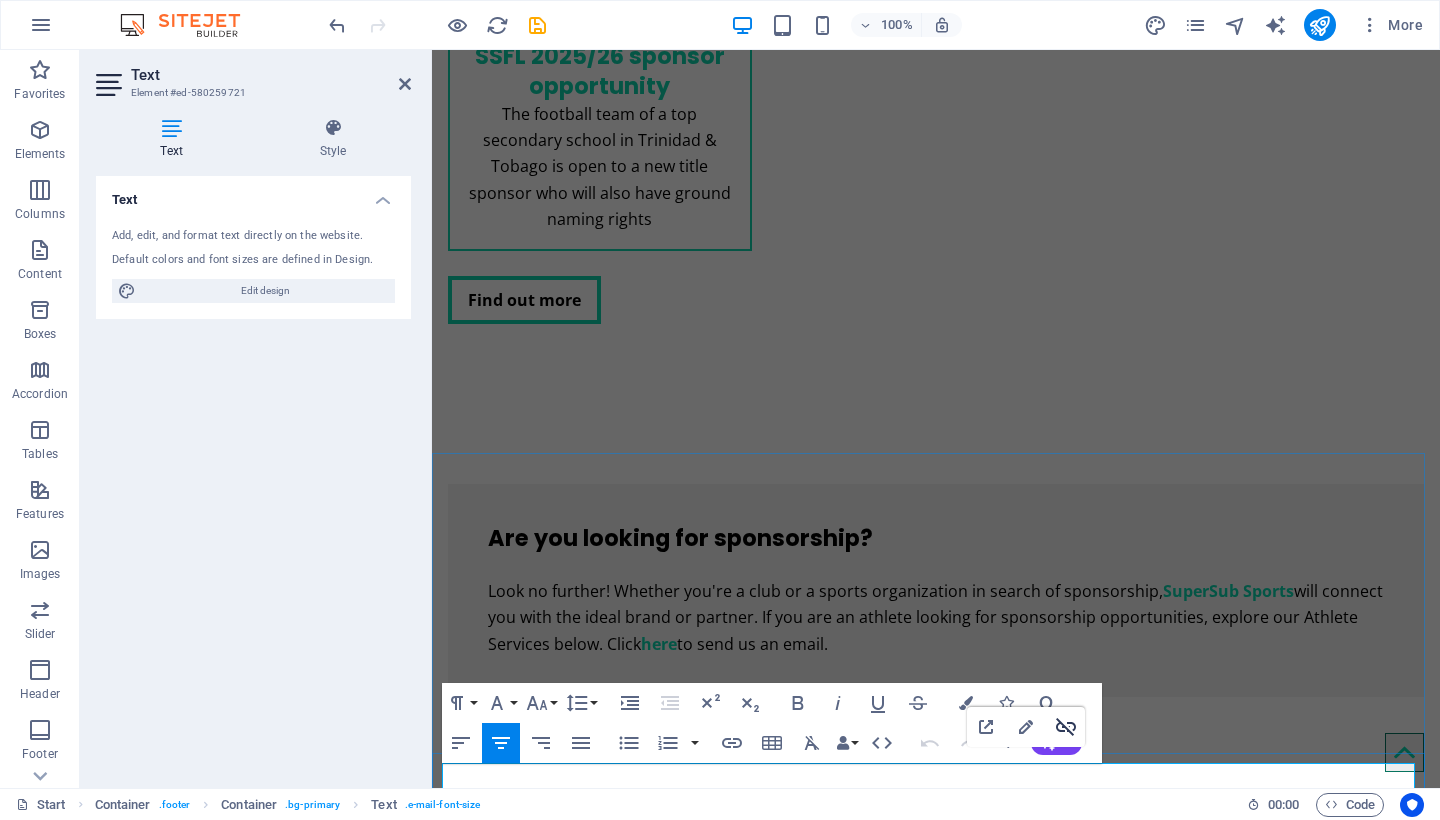click 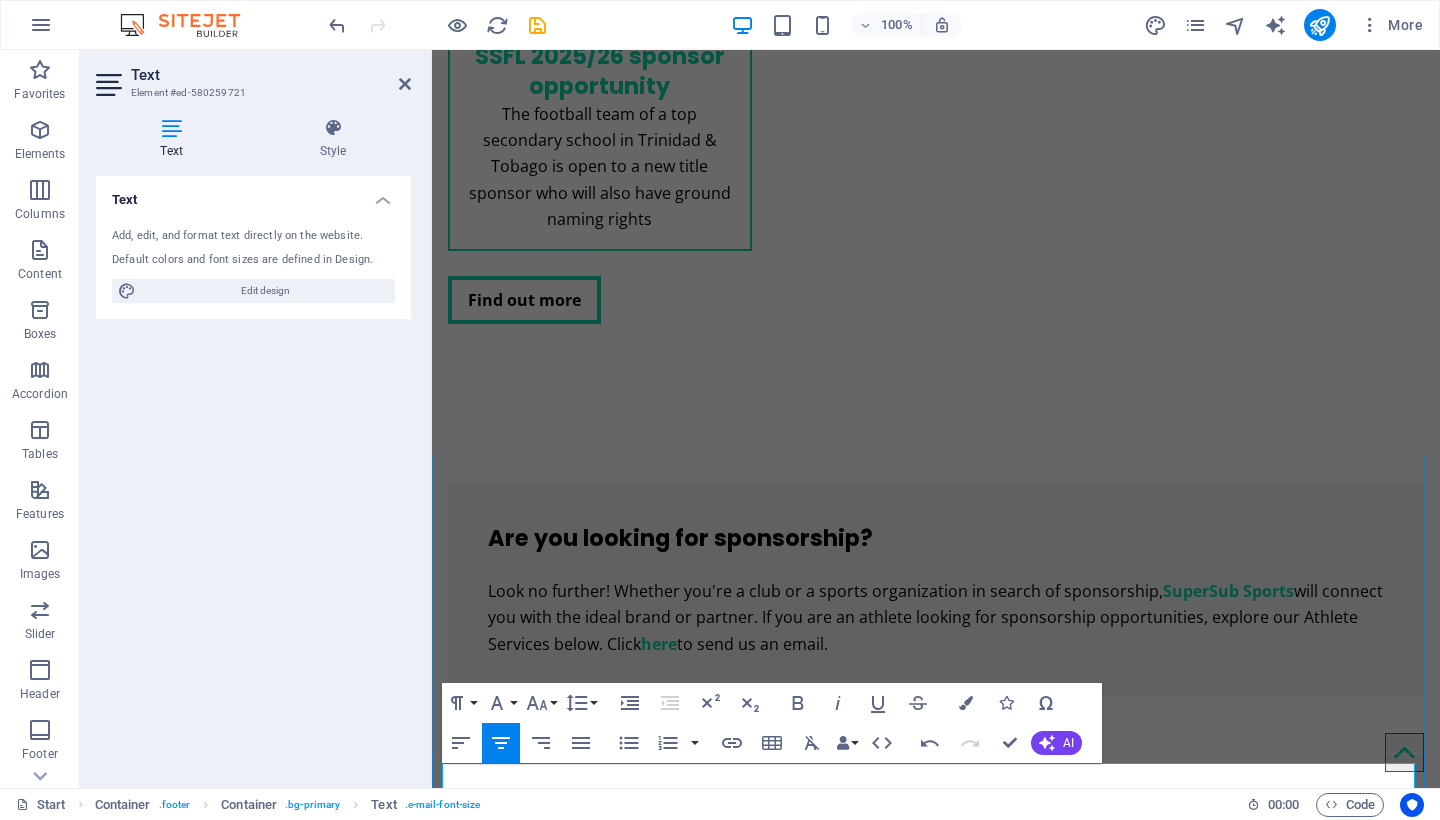 click on "Company Information" at bounding box center [968, 3725] 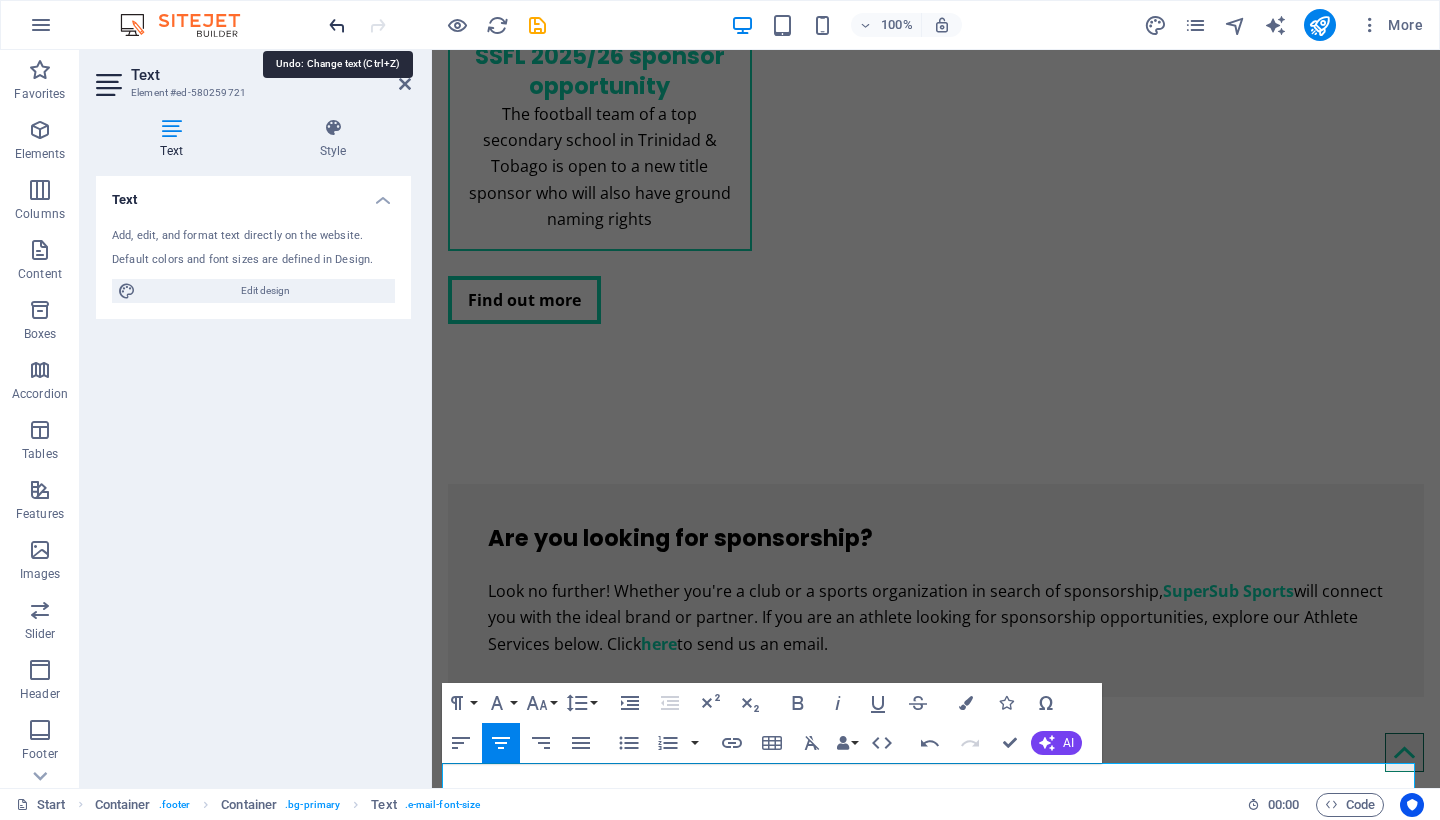 click at bounding box center [337, 25] 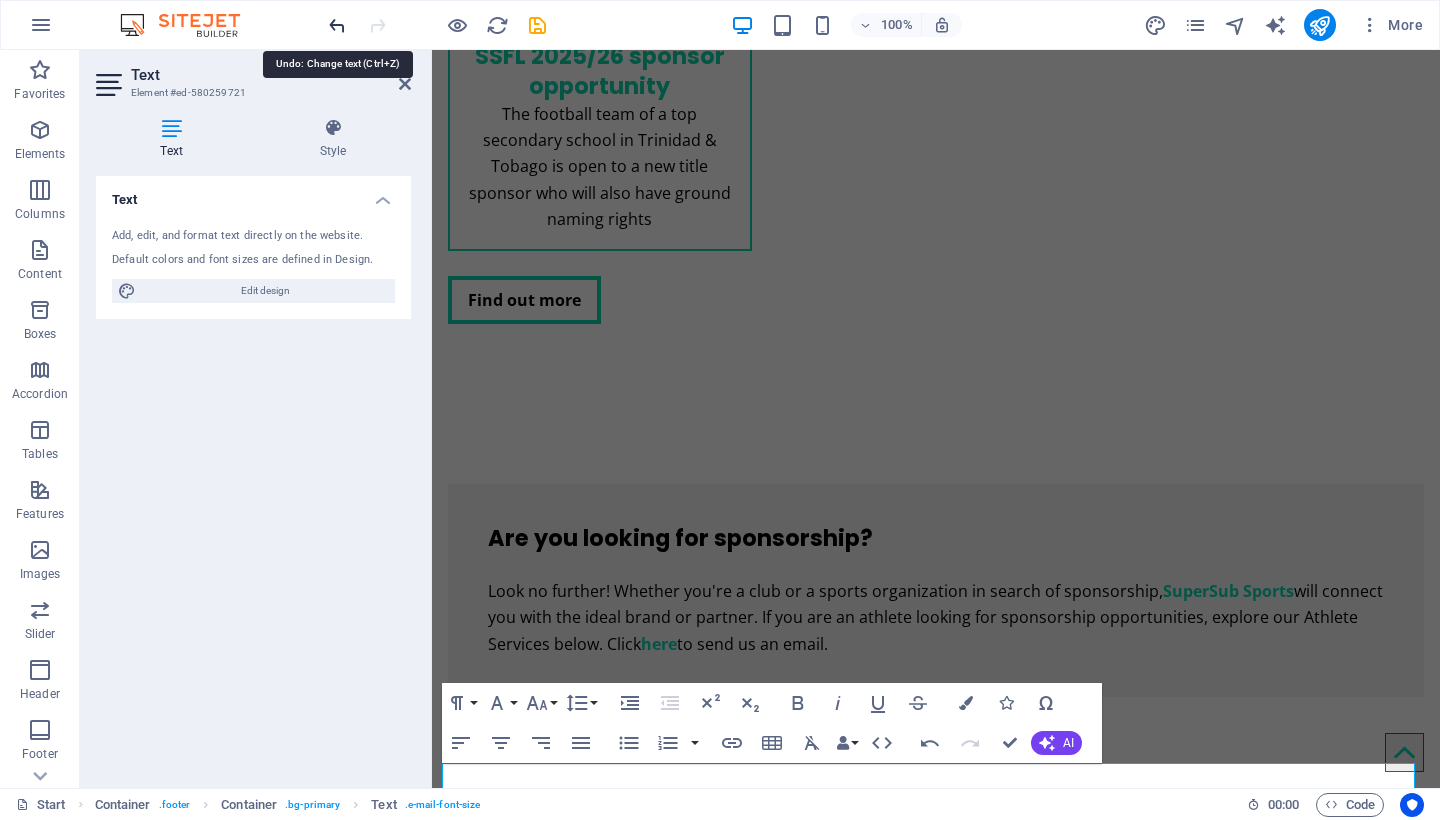 click at bounding box center (337, 25) 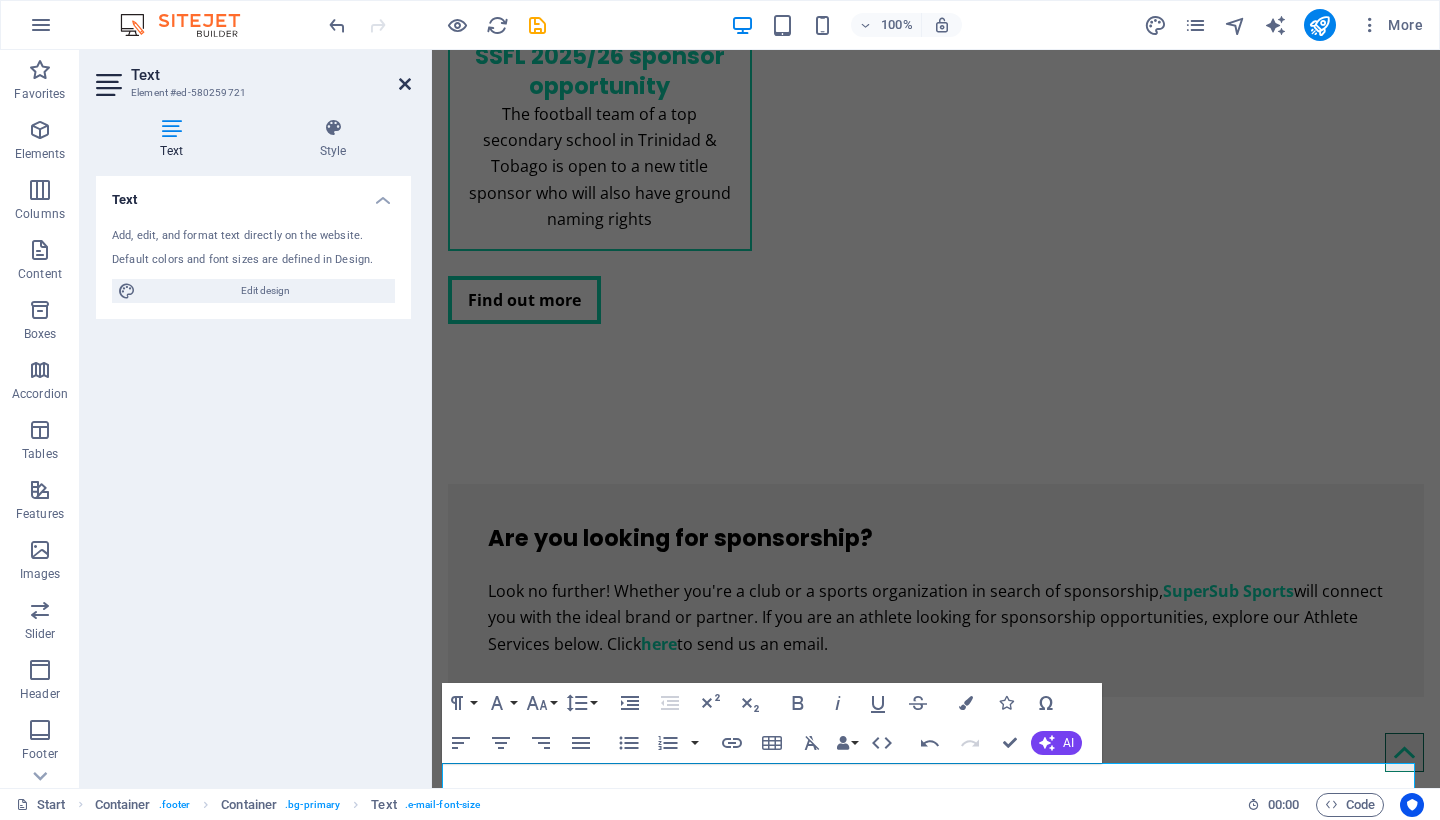 click at bounding box center (405, 84) 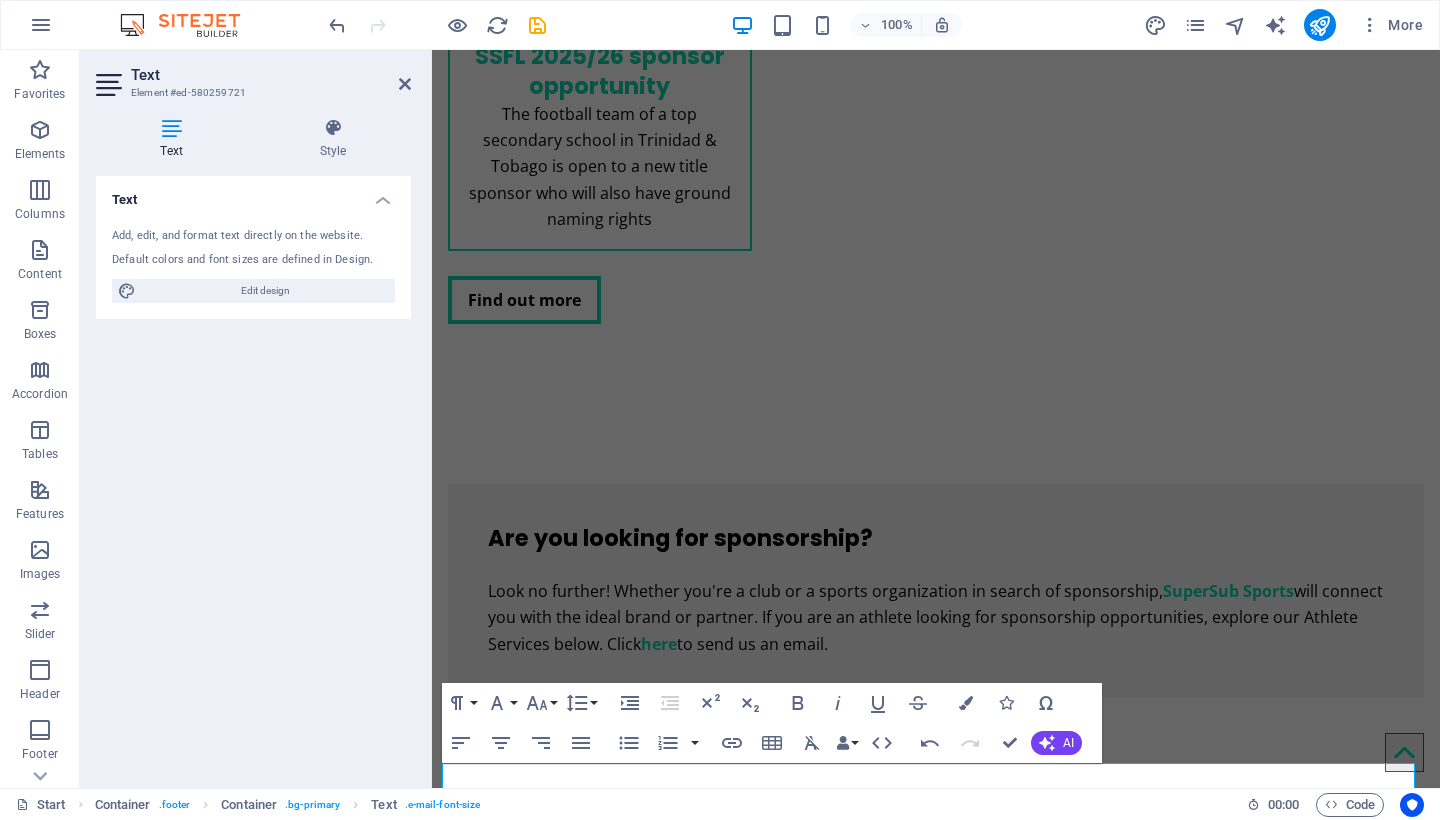 scroll, scrollTop: 2859, scrollLeft: 0, axis: vertical 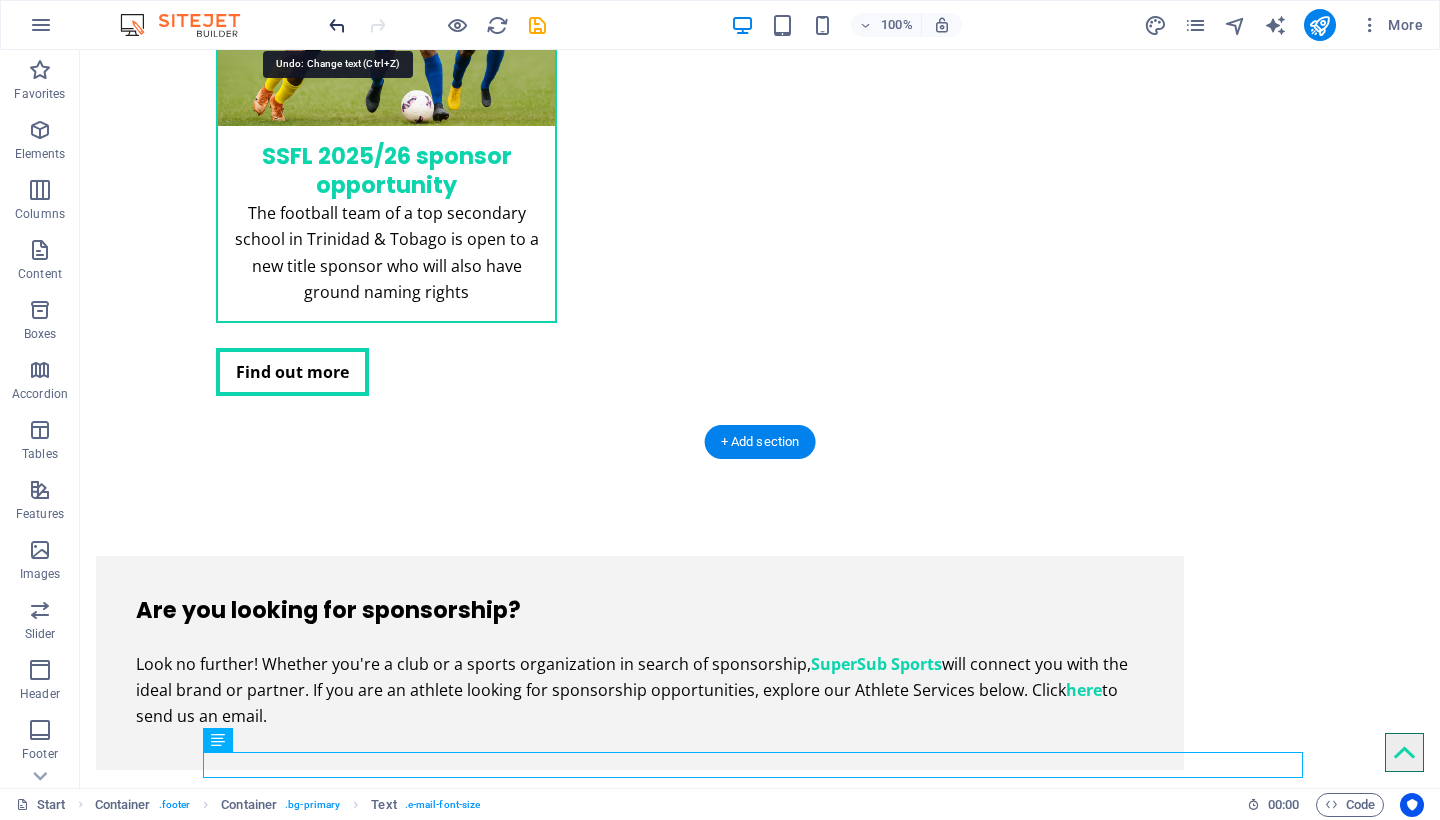 click at bounding box center [337, 25] 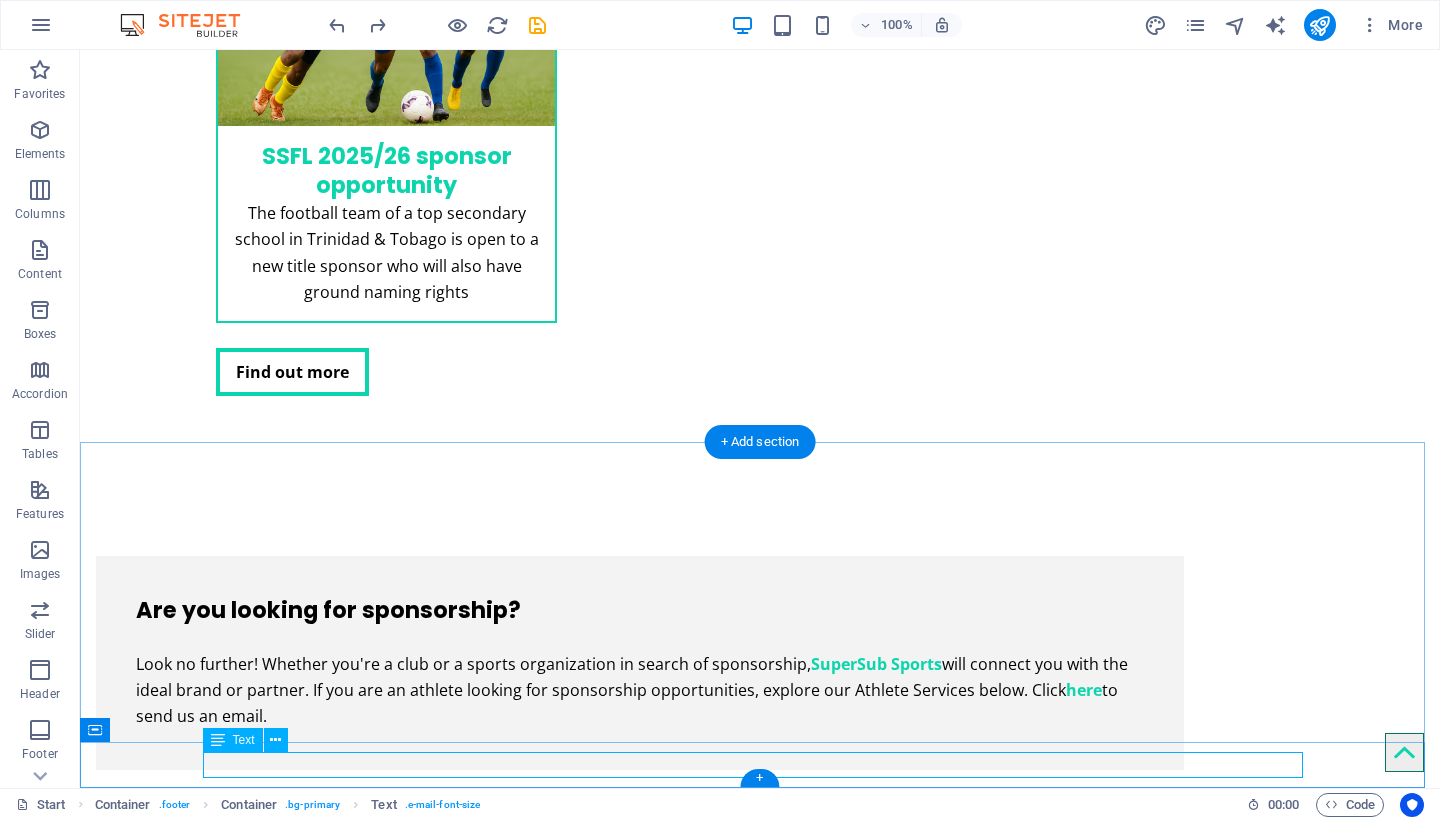 click on "info@supersubsports.co.uk   |  Company Information" at bounding box center [760, 3927] 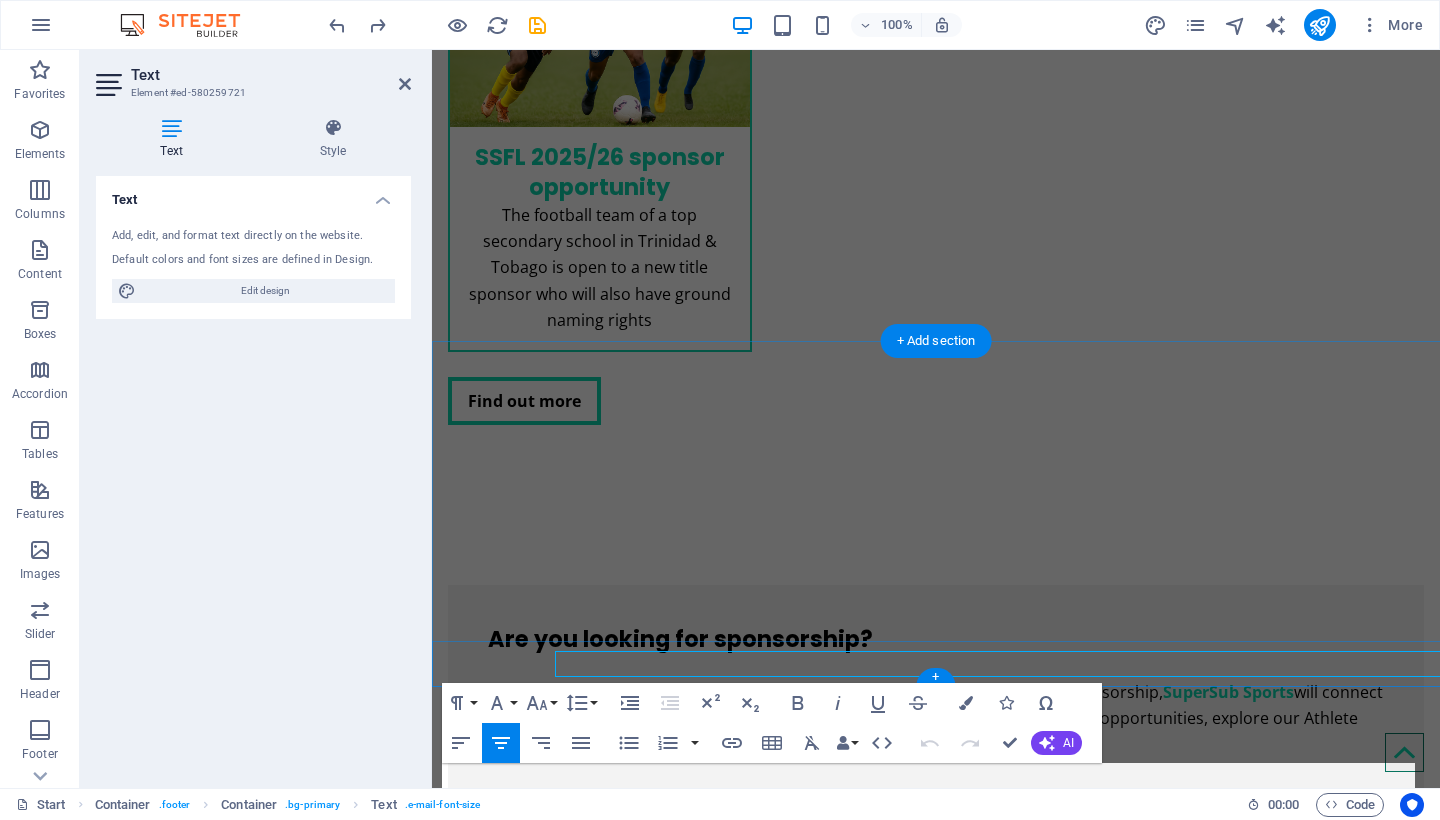 scroll, scrollTop: 2960, scrollLeft: 0, axis: vertical 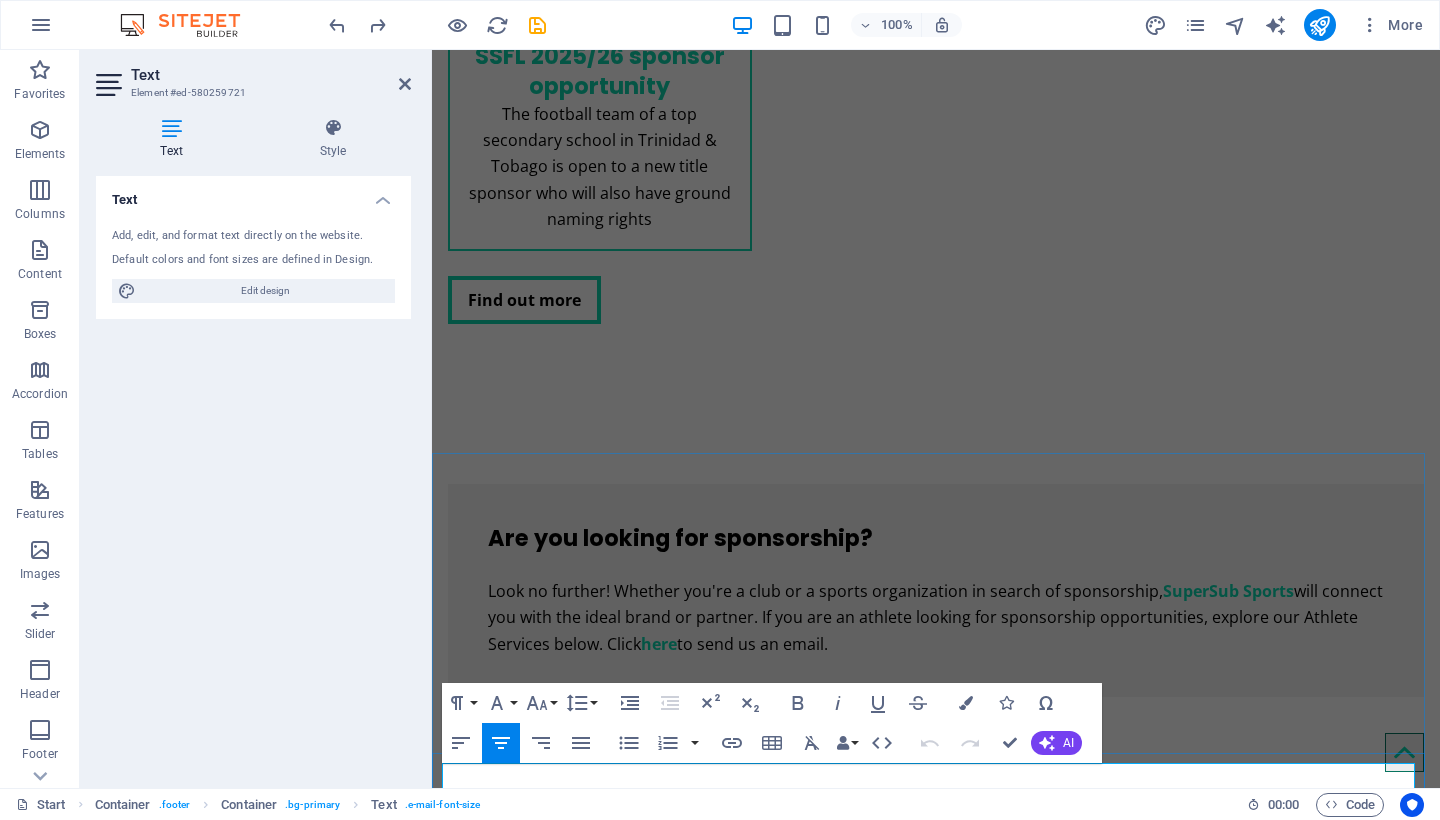 drag, startPoint x: 958, startPoint y: 775, endPoint x: 1094, endPoint y: 781, distance: 136.1323 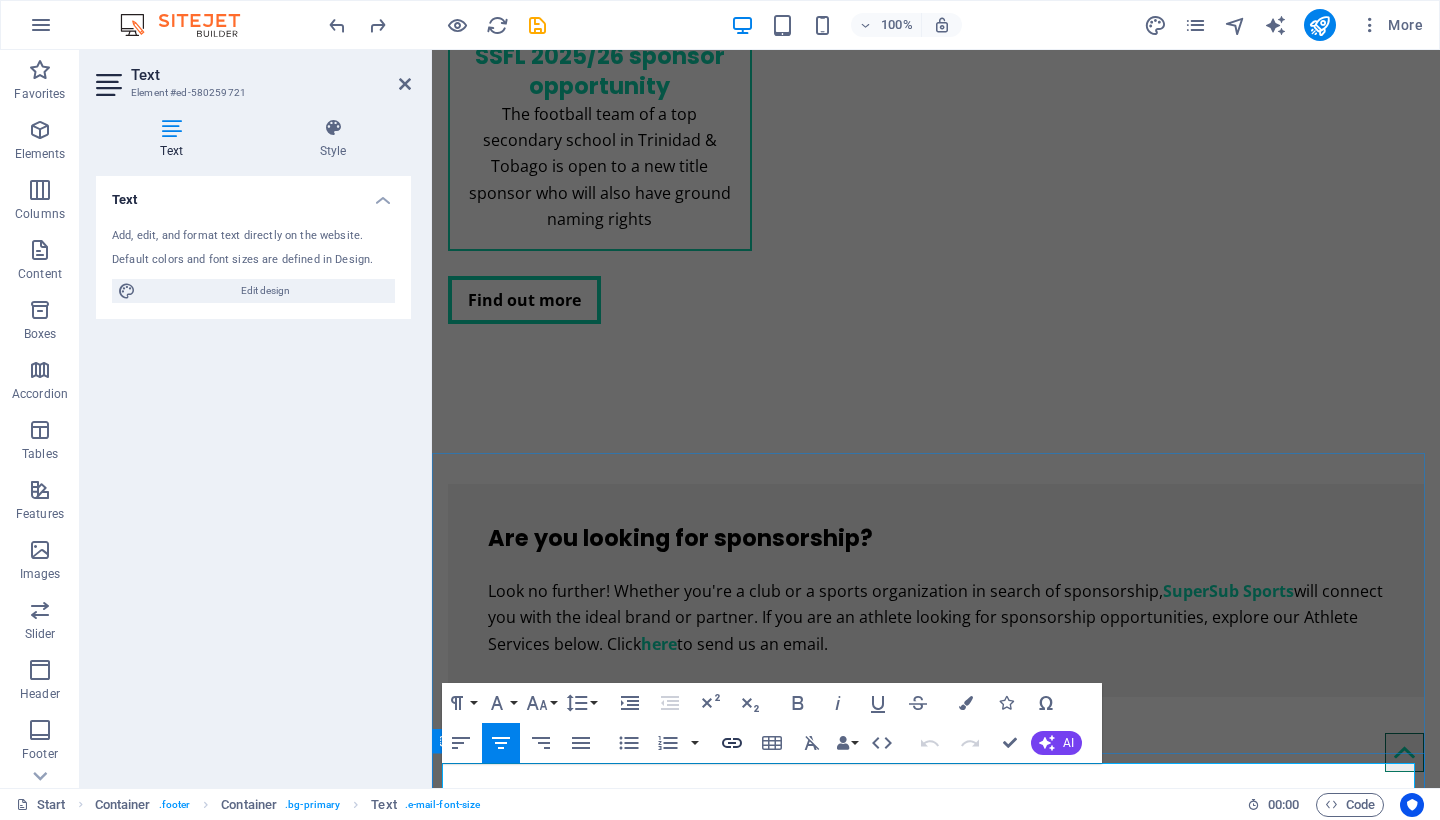 click 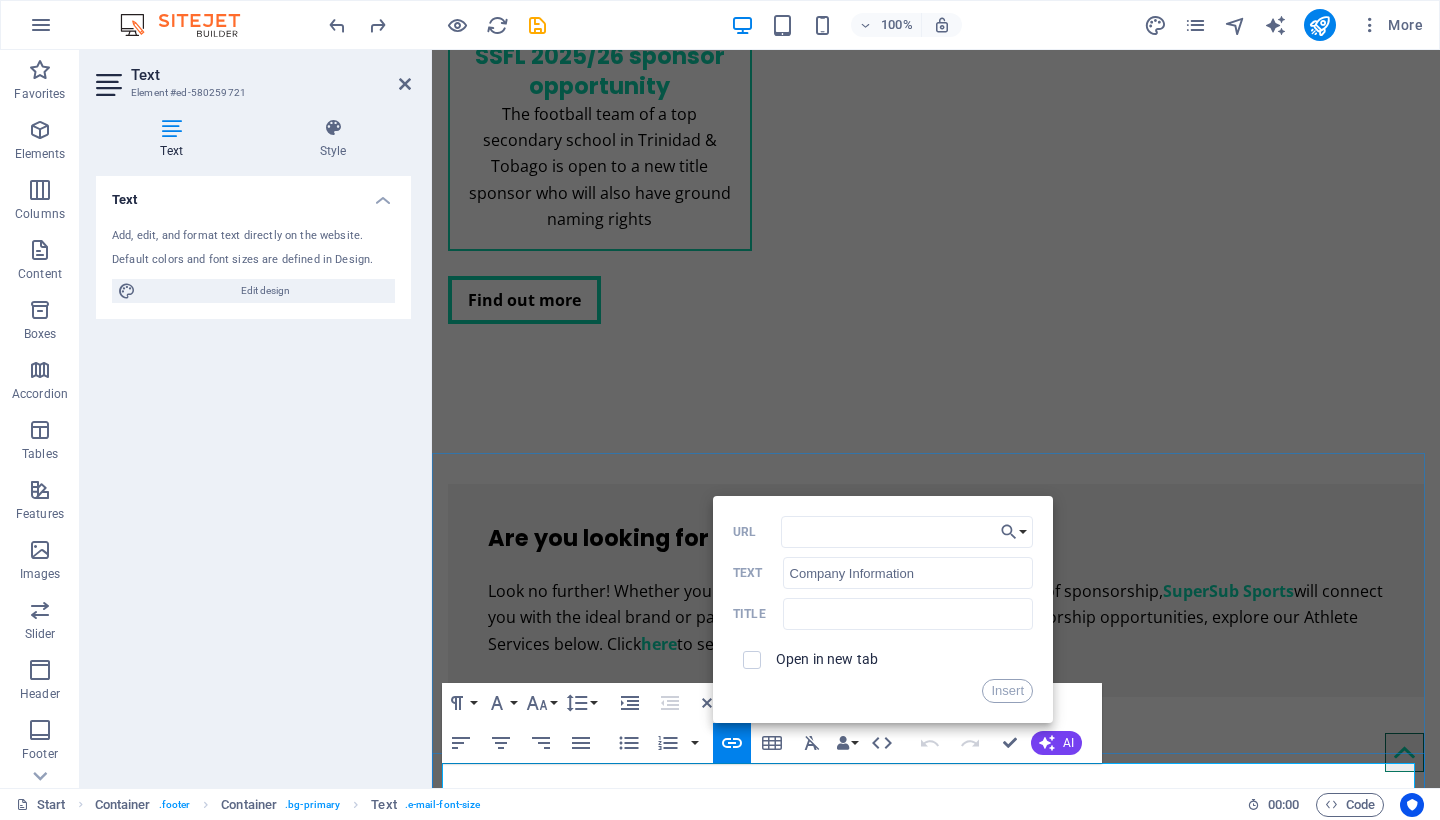 click on "info@supersubsports.co.uk   |  ​ Company Information ​" at bounding box center (936, 3725) 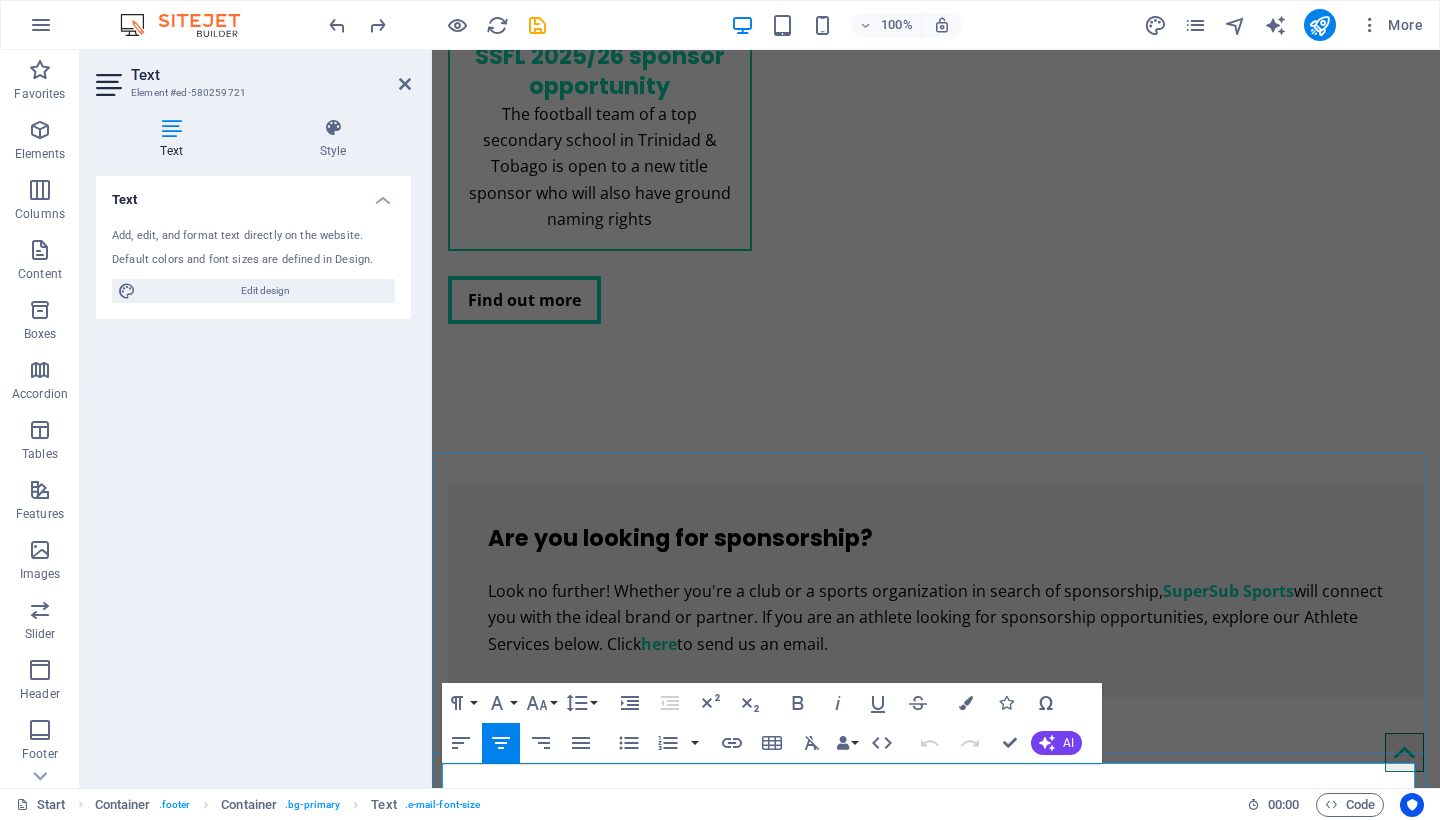 click on "Company Information" at bounding box center [968, 3725] 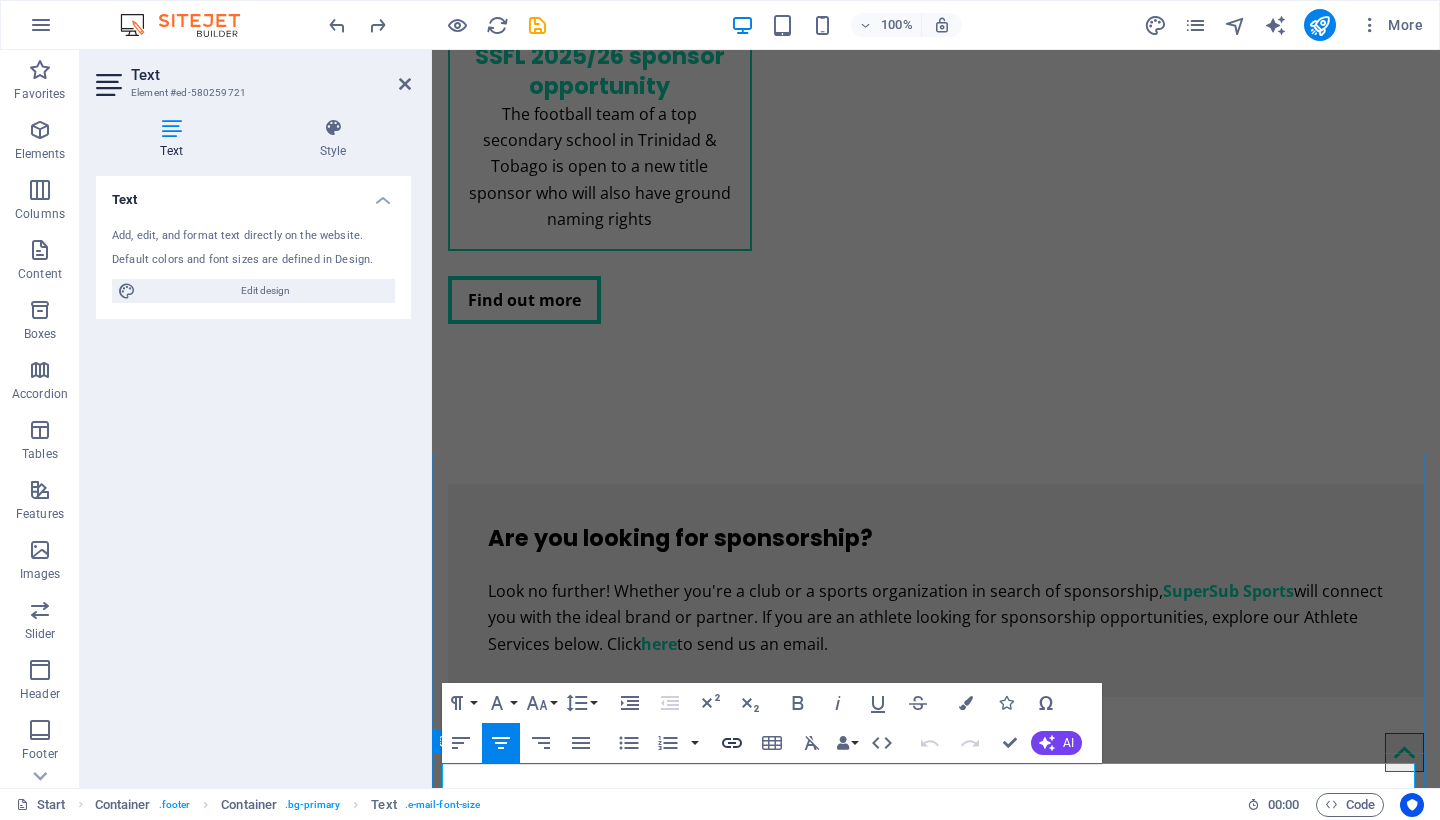 type on "http://www.google.com" 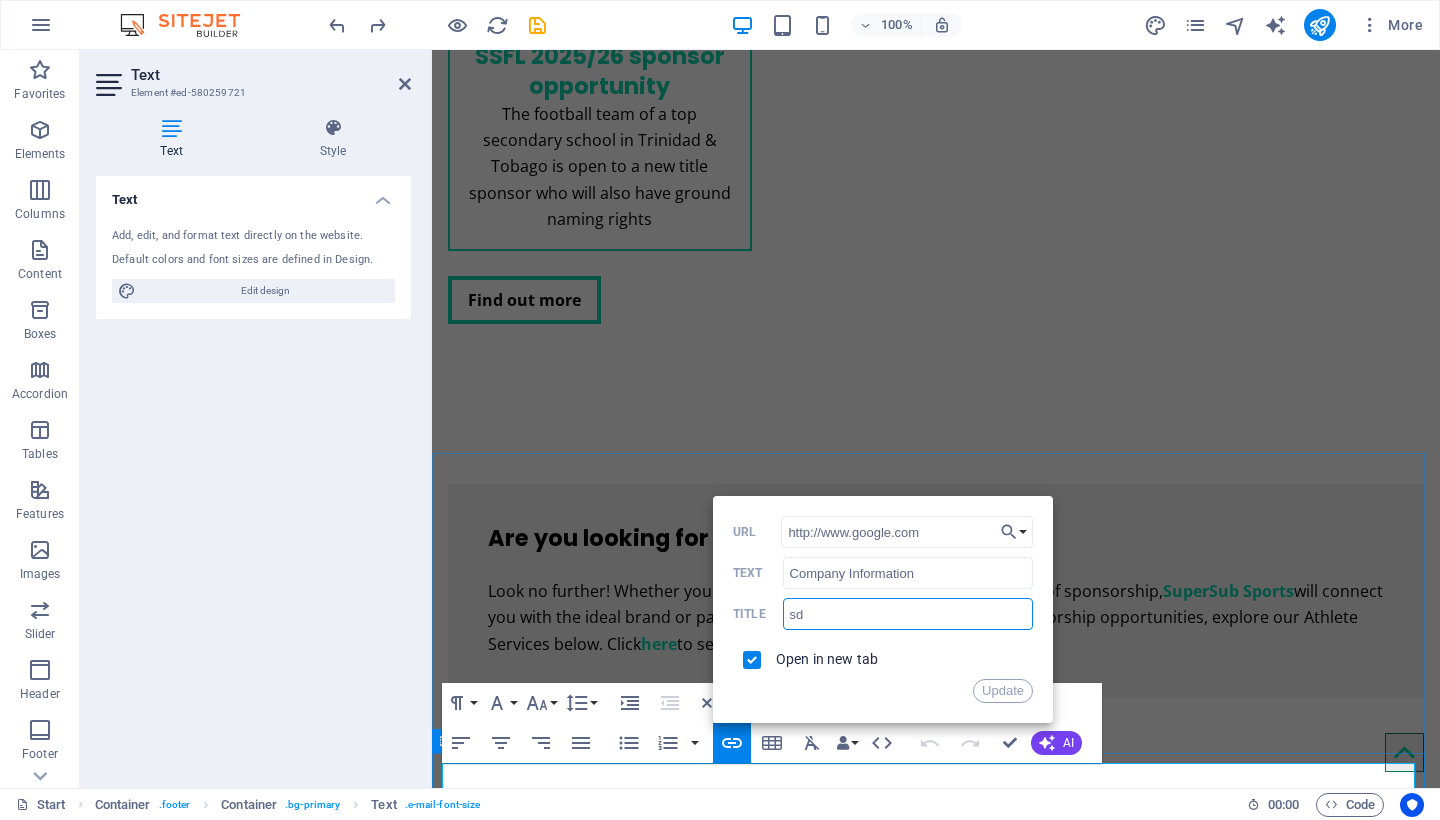 drag, startPoint x: 815, startPoint y: 616, endPoint x: 746, endPoint y: 614, distance: 69.02898 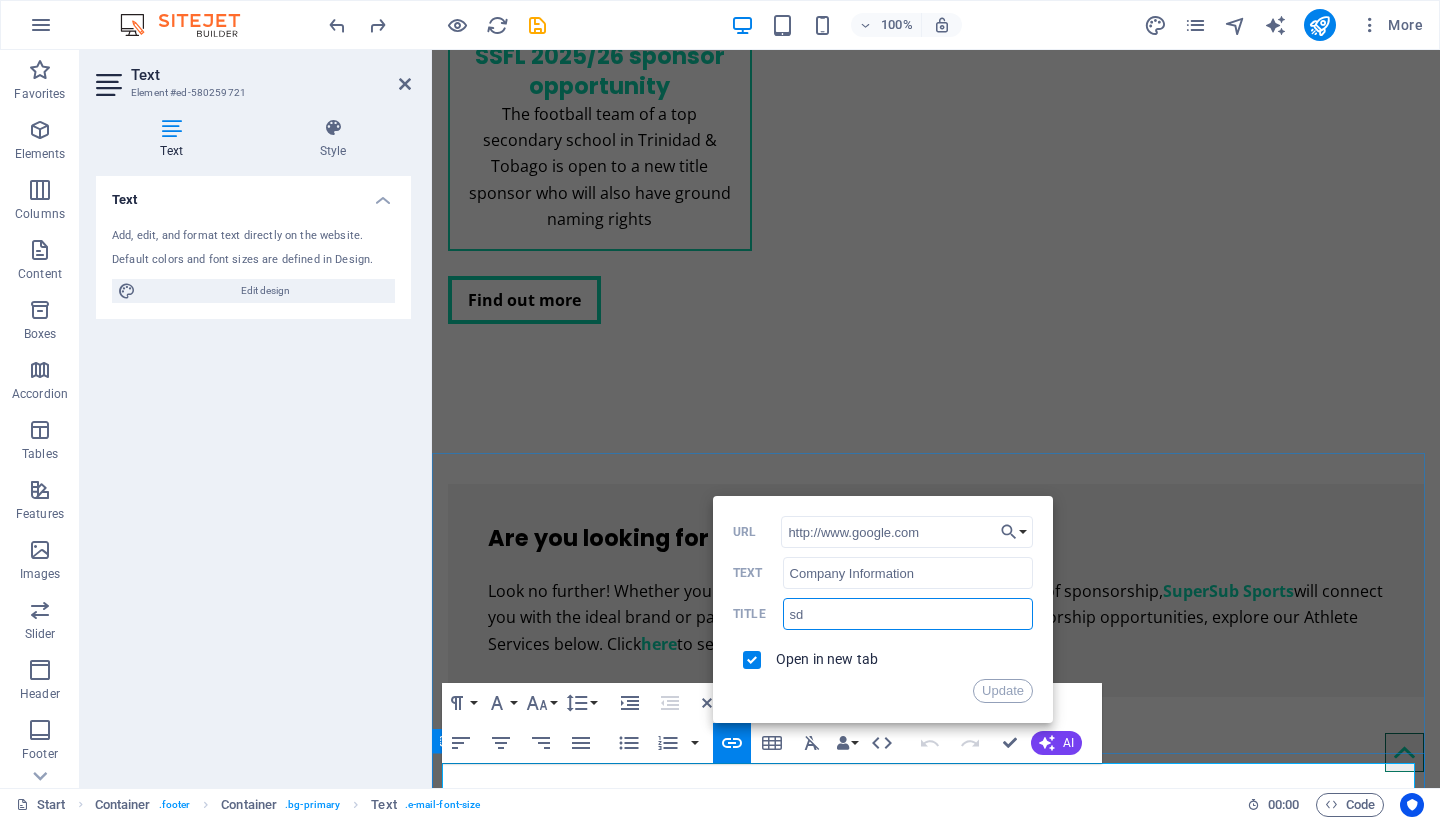 click on "sd Title" at bounding box center [883, 614] 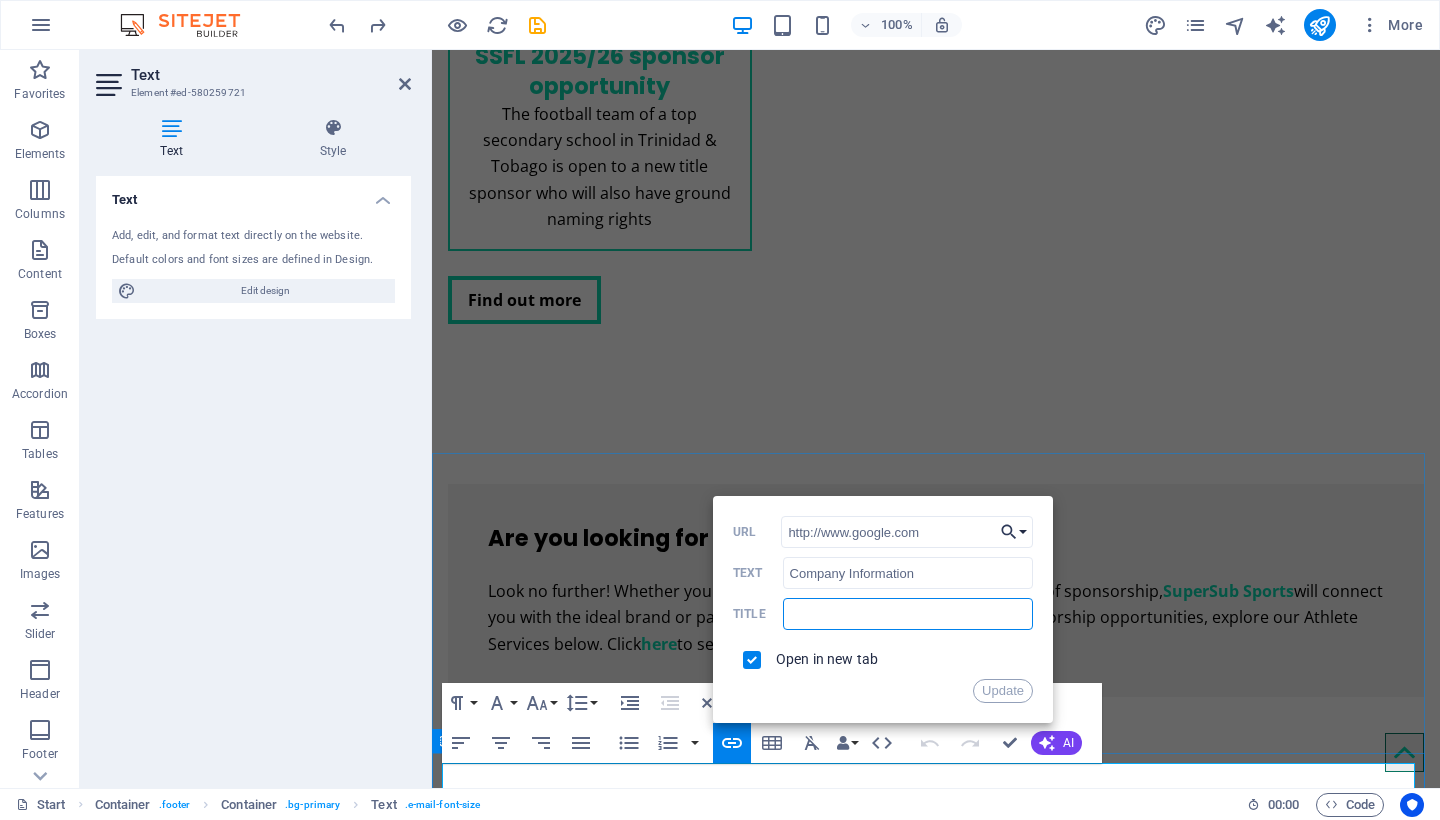 type 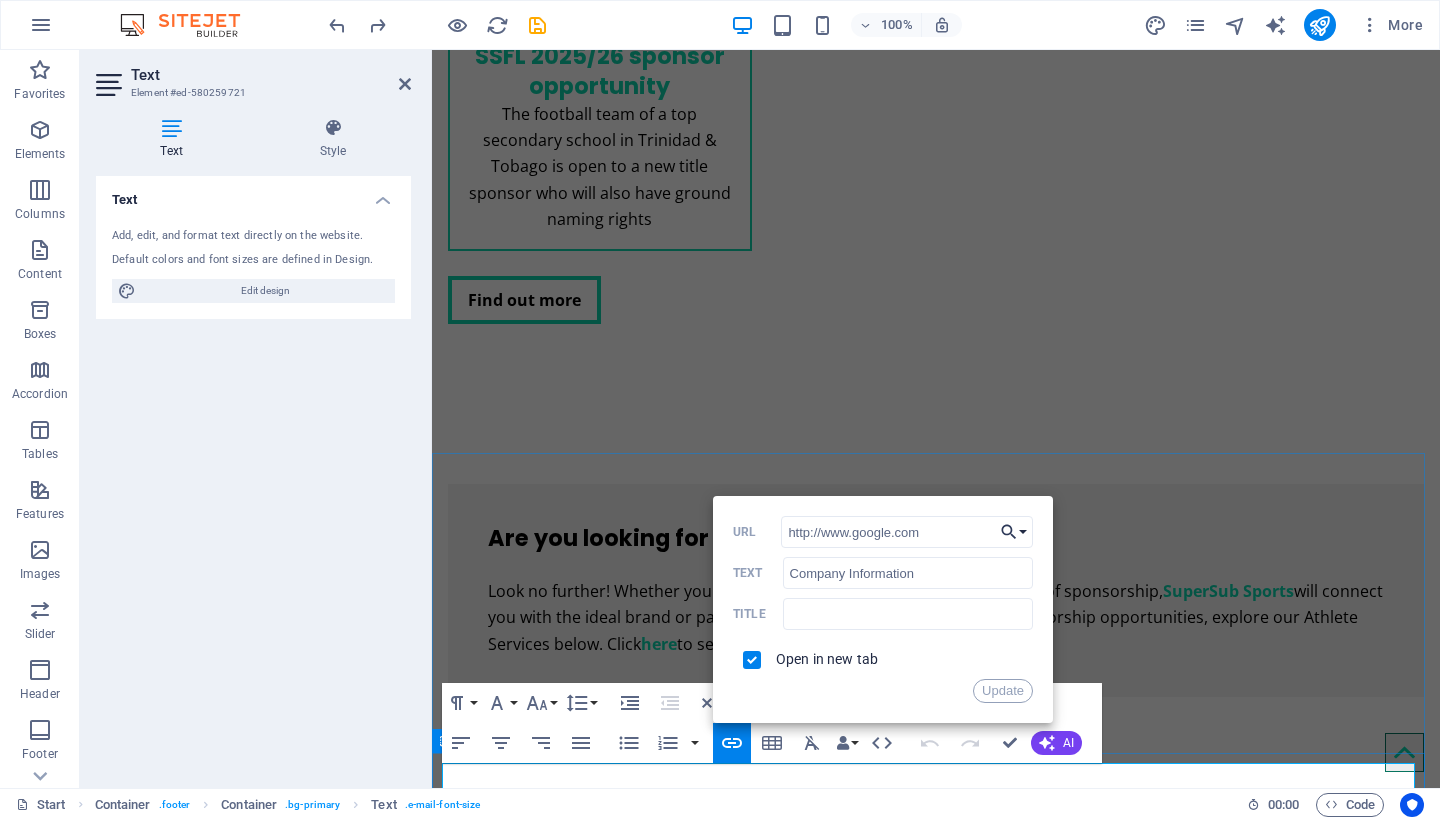 click on "Choose Link" at bounding box center (1014, 532) 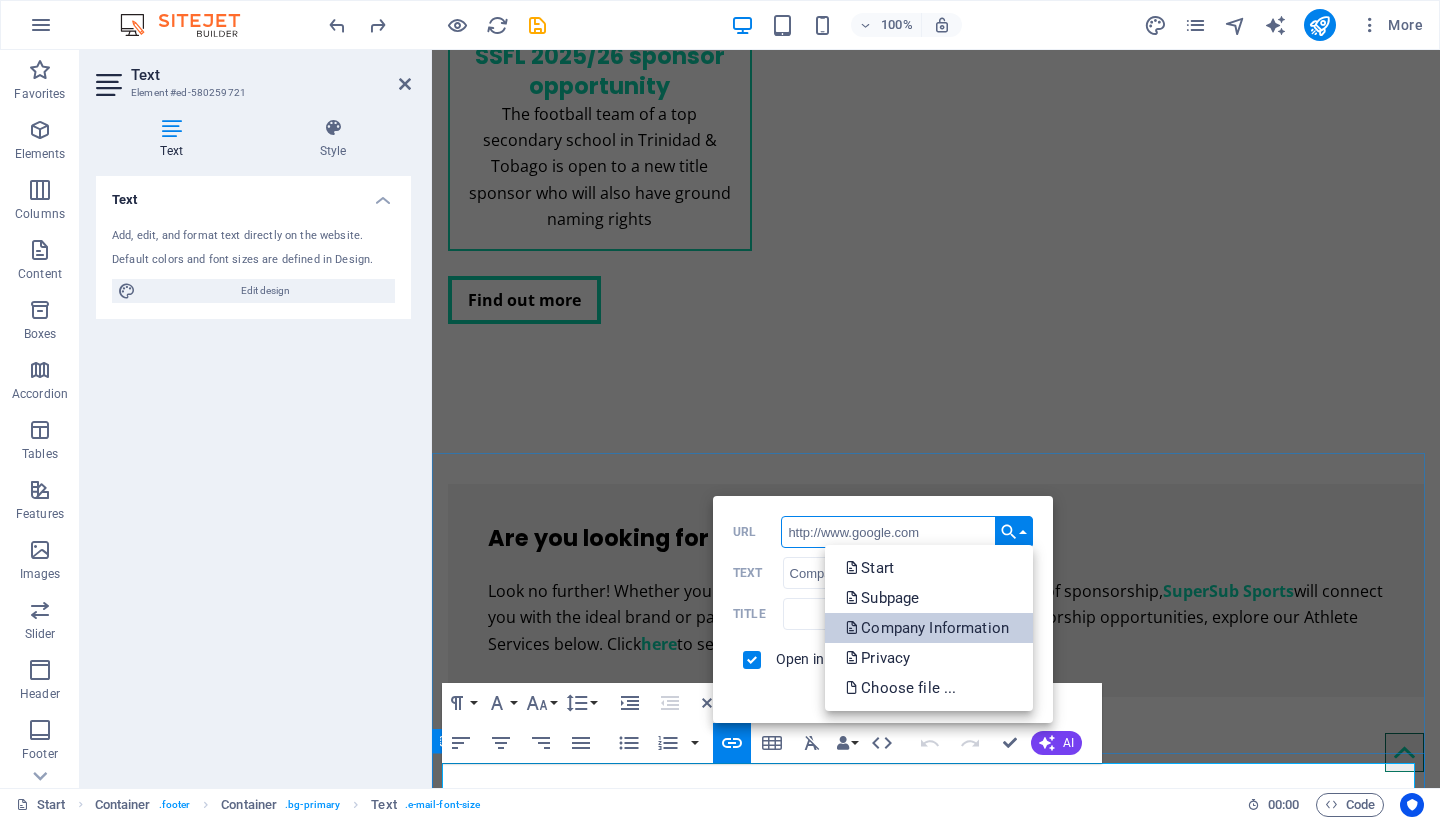 click on "Company Information" at bounding box center (929, 628) 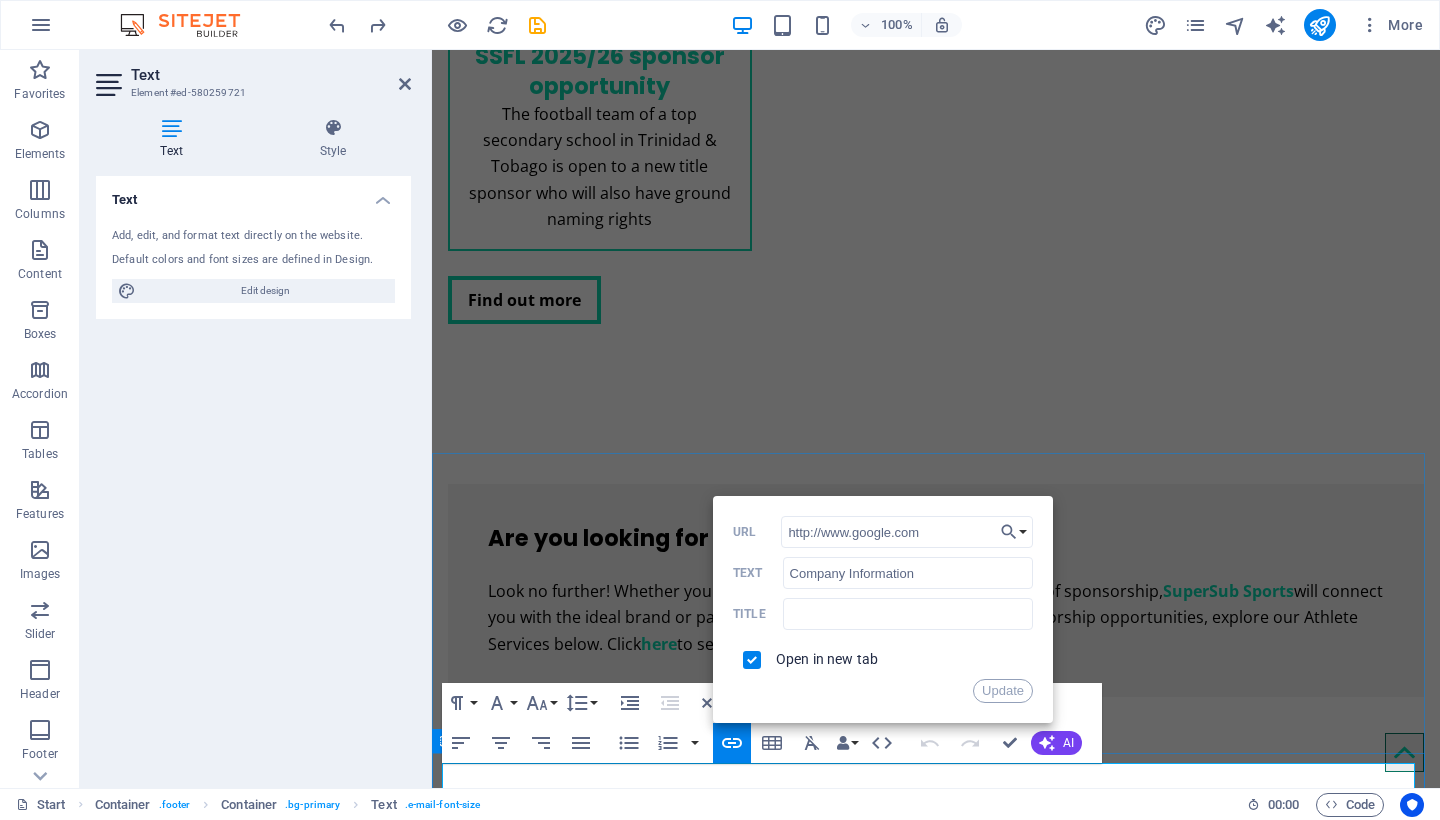 click on "Open in new tab" at bounding box center (827, 659) 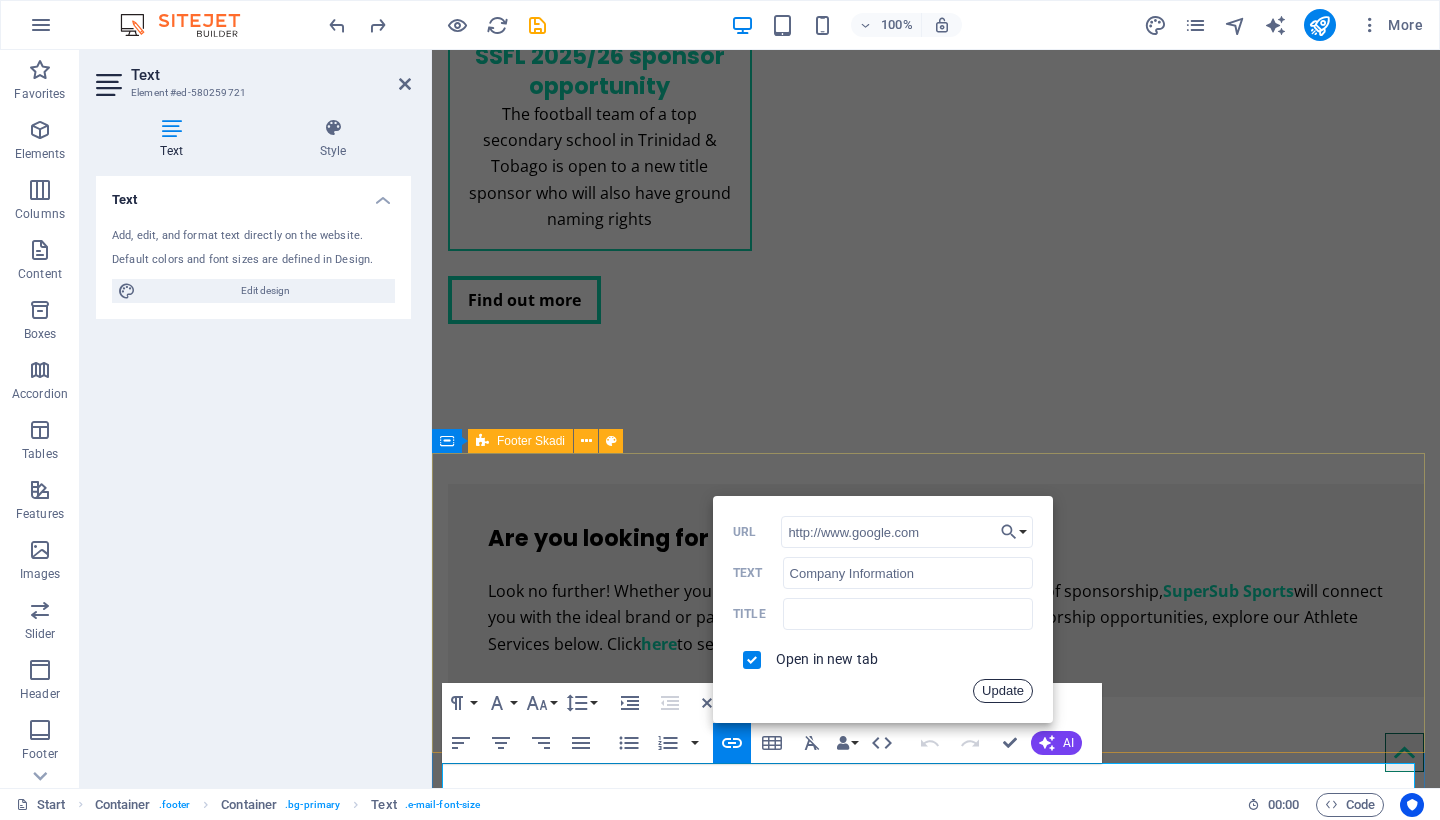 click on "Update" at bounding box center [1003, 691] 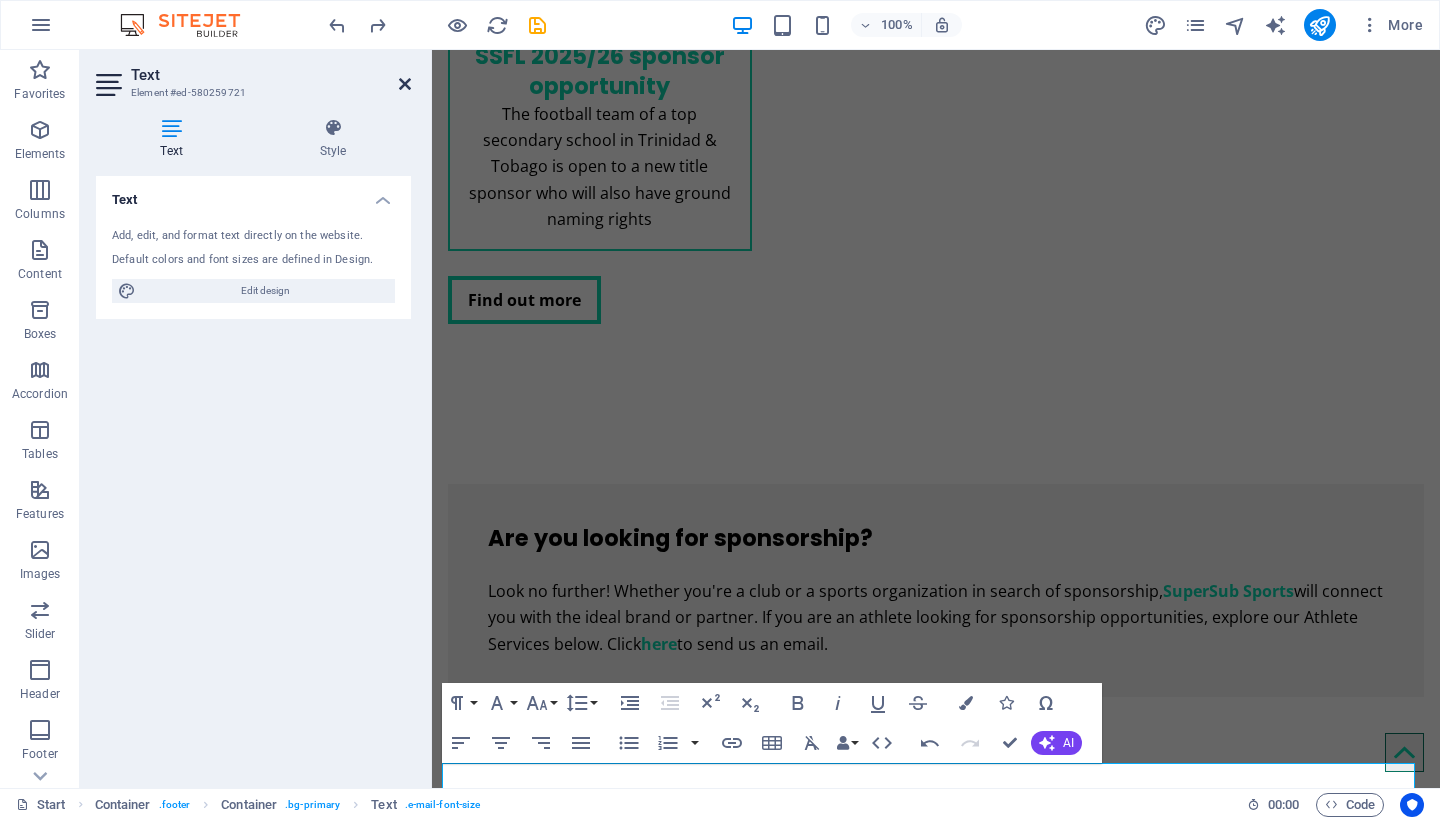 click at bounding box center (405, 84) 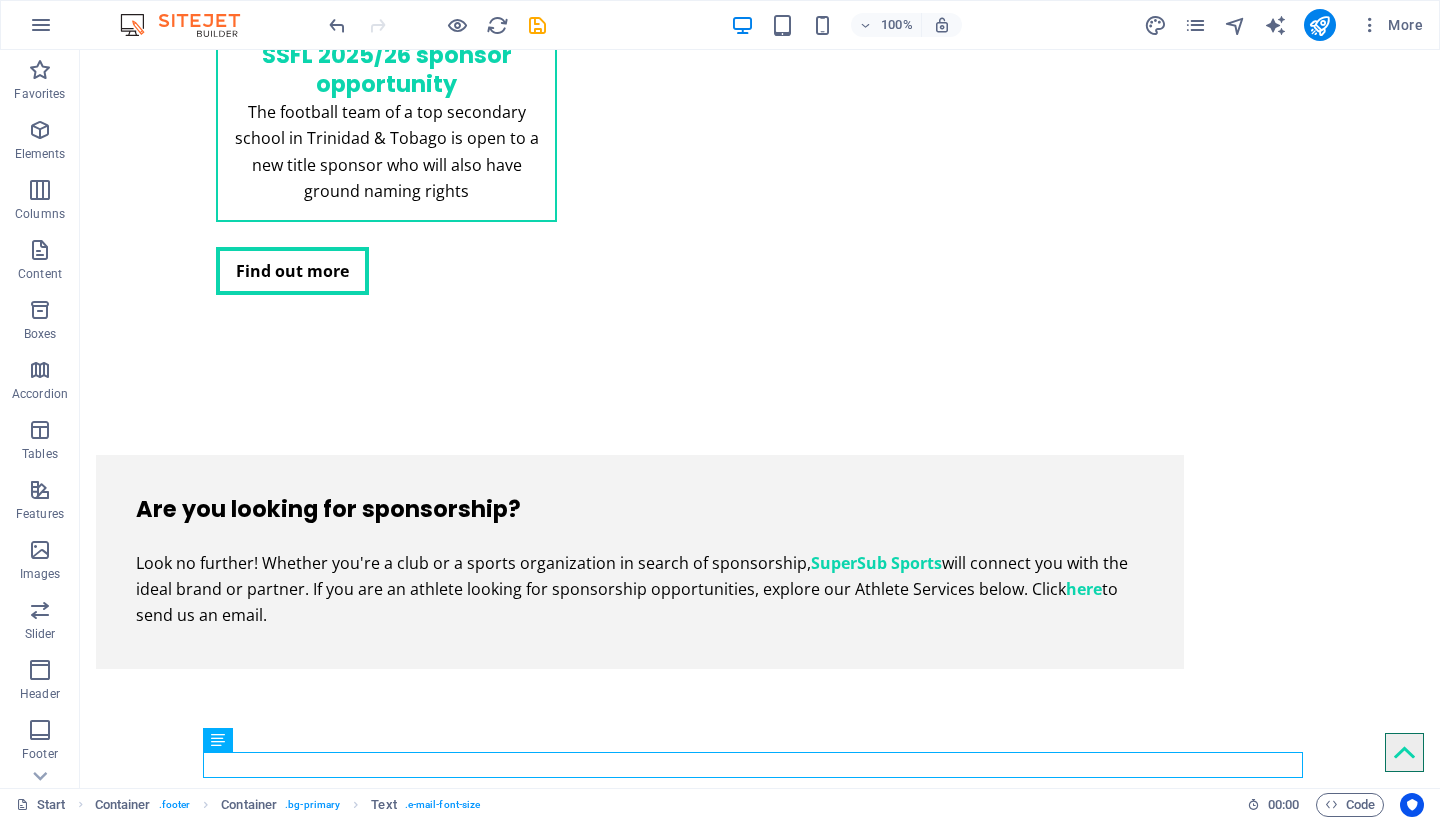scroll, scrollTop: 2859, scrollLeft: 0, axis: vertical 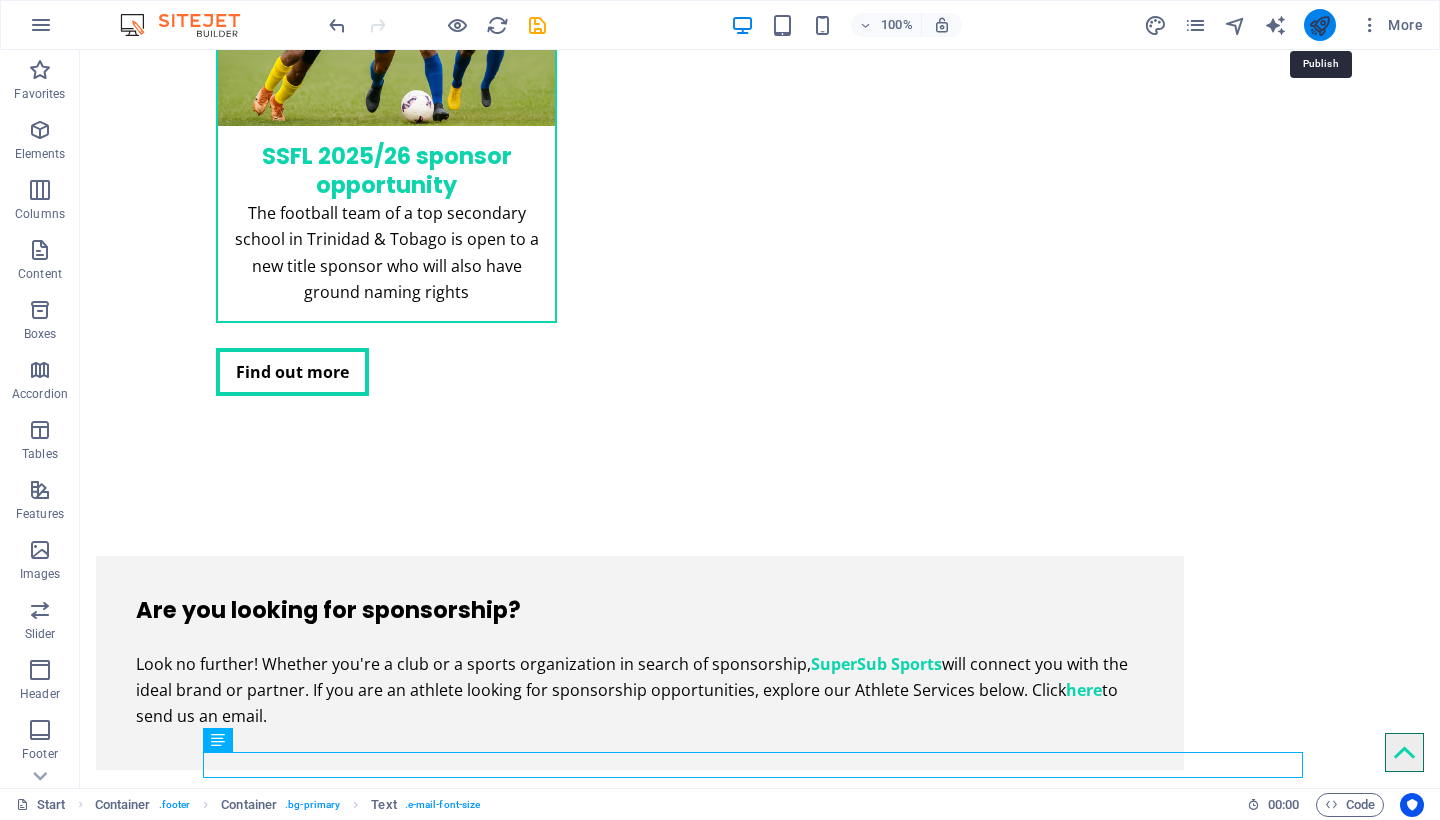 click at bounding box center [1319, 25] 